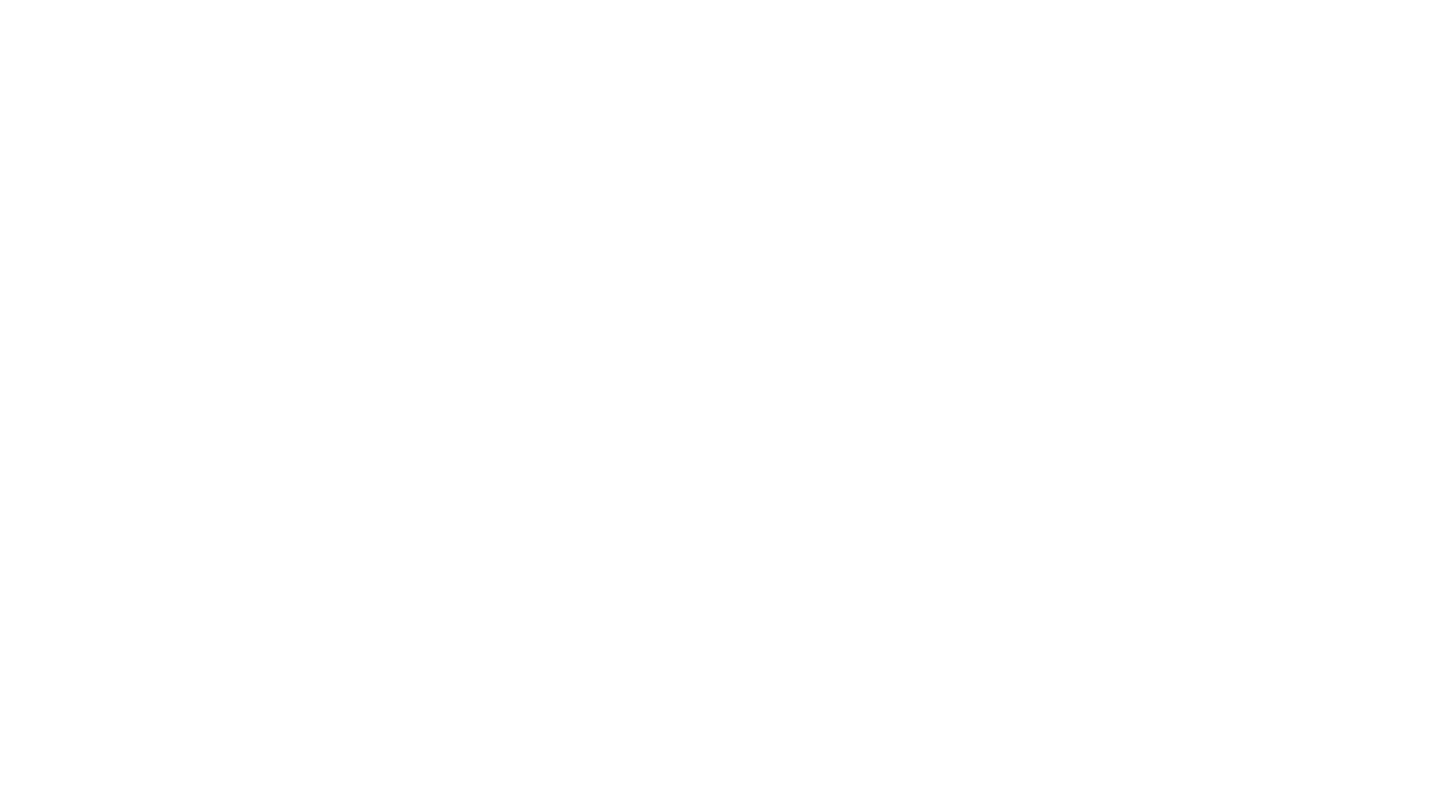 scroll, scrollTop: 0, scrollLeft: 0, axis: both 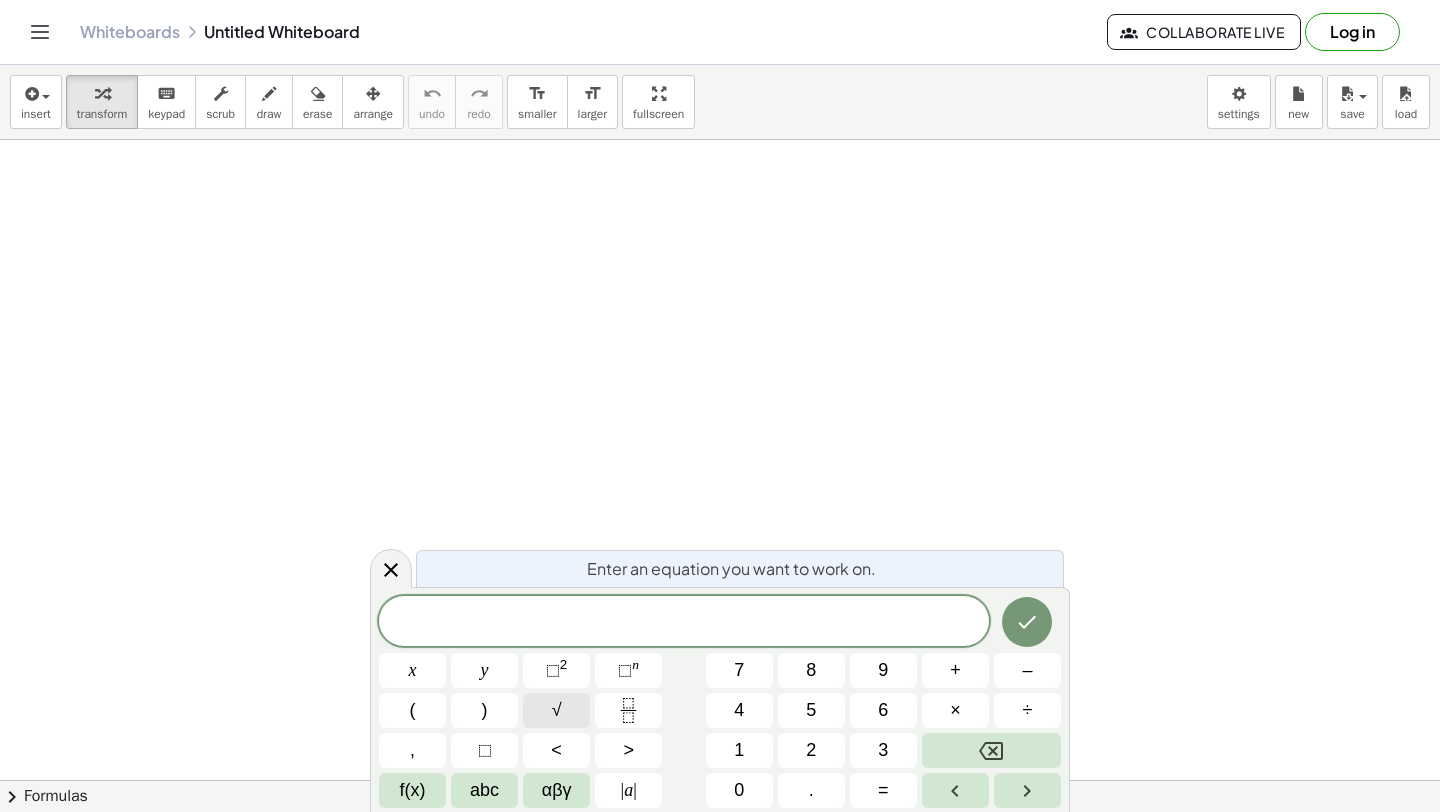 click on "√" at bounding box center (556, 710) 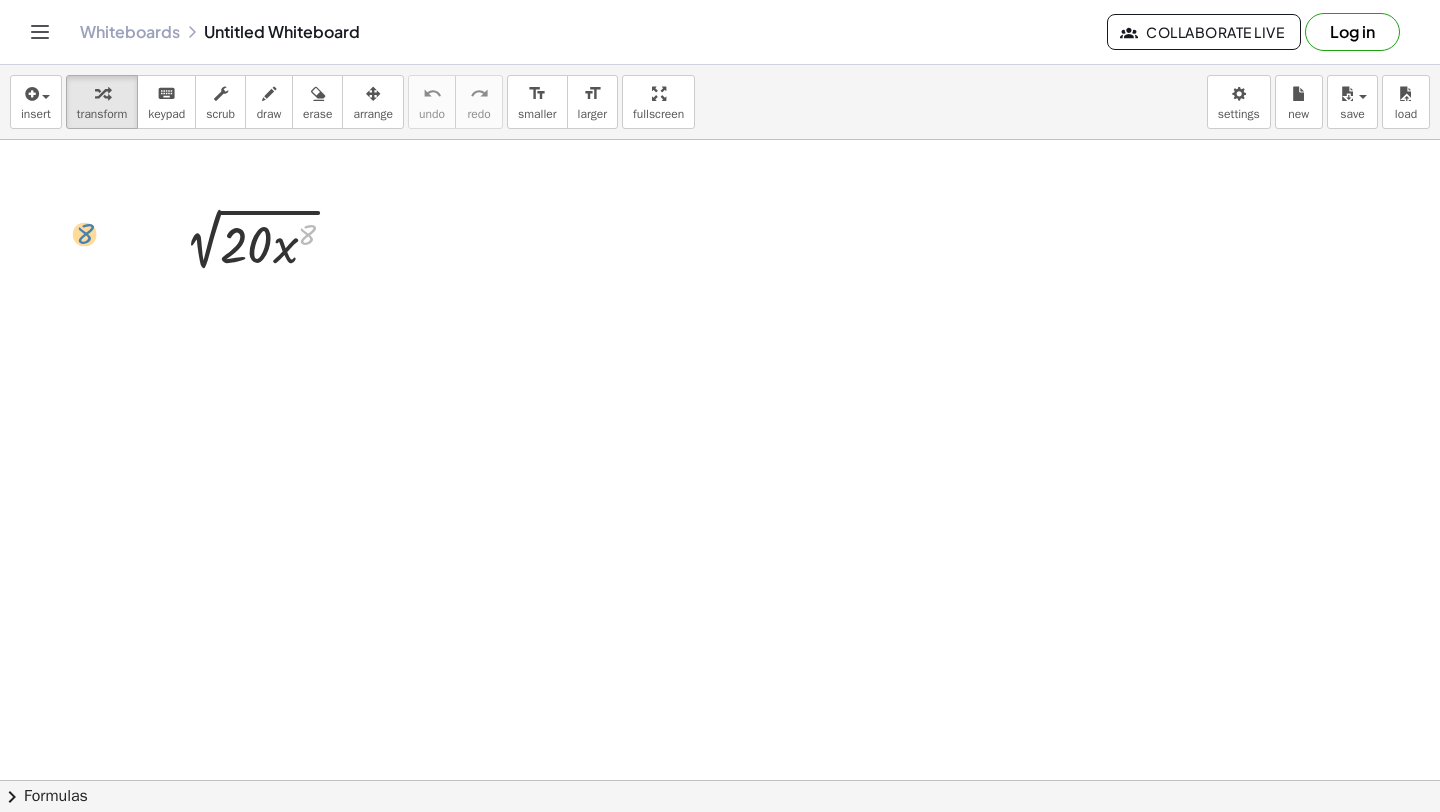 drag, startPoint x: 308, startPoint y: 240, endPoint x: 88, endPoint y: 235, distance: 220.05681 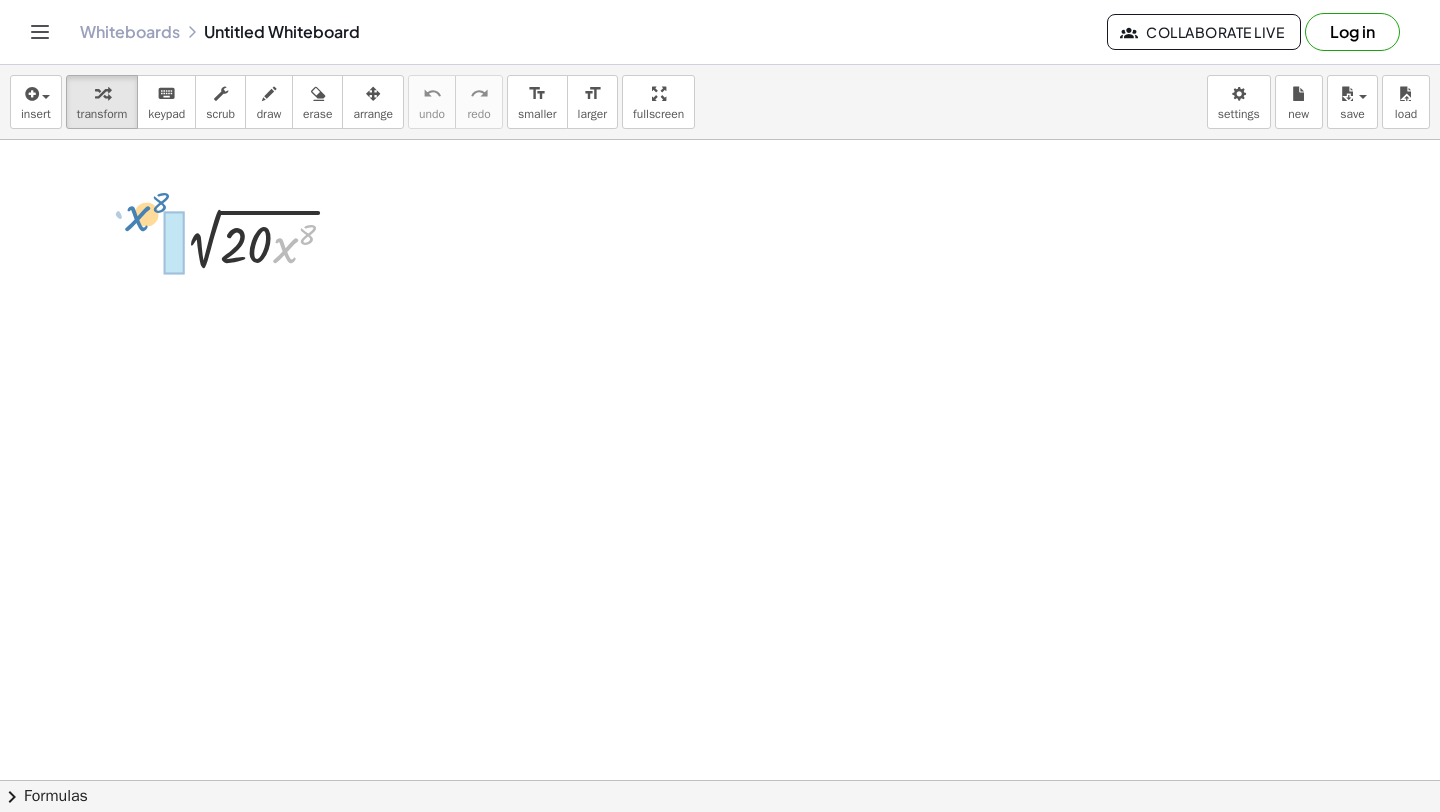 drag, startPoint x: 292, startPoint y: 248, endPoint x: 142, endPoint y: 215, distance: 153.58711 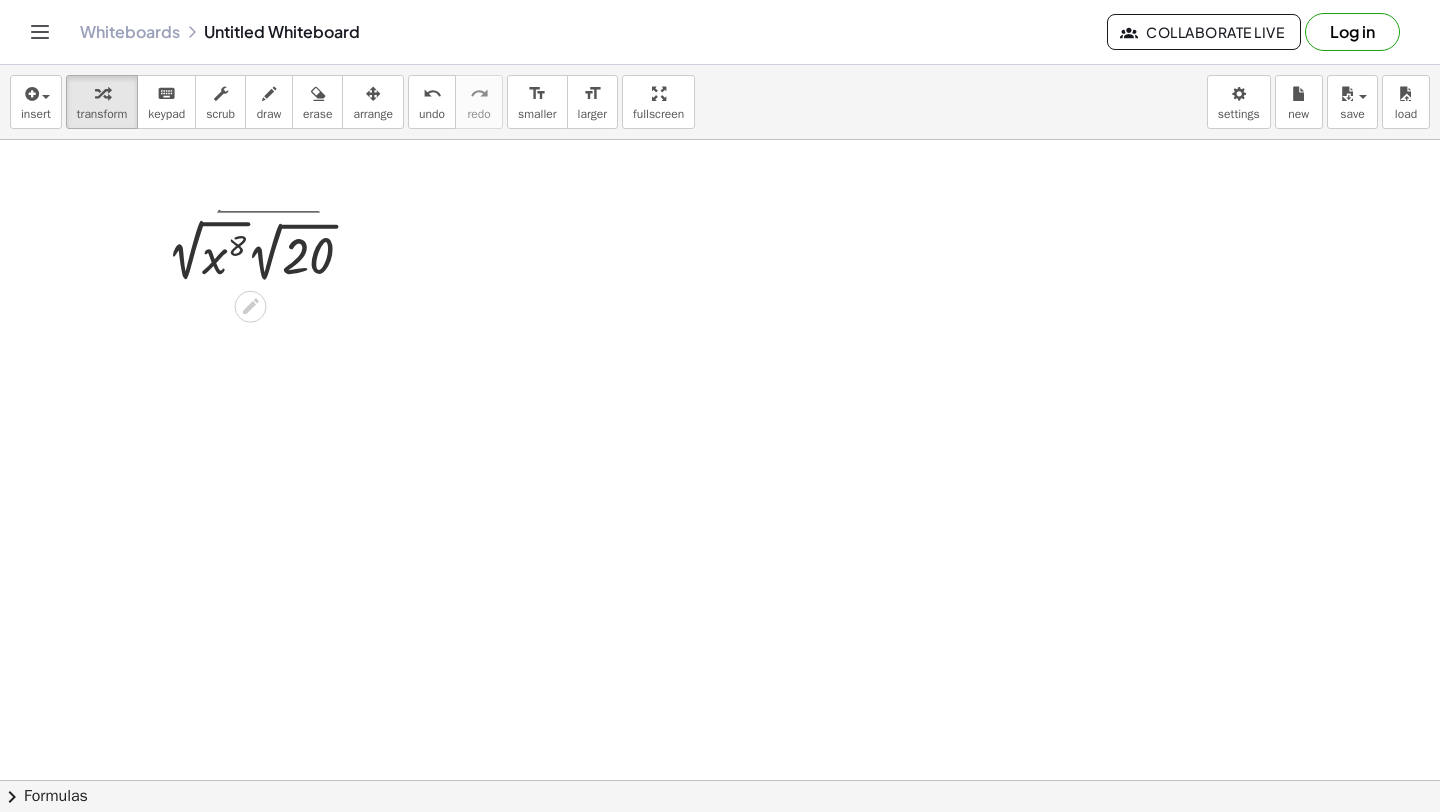 scroll, scrollTop: 59, scrollLeft: 0, axis: vertical 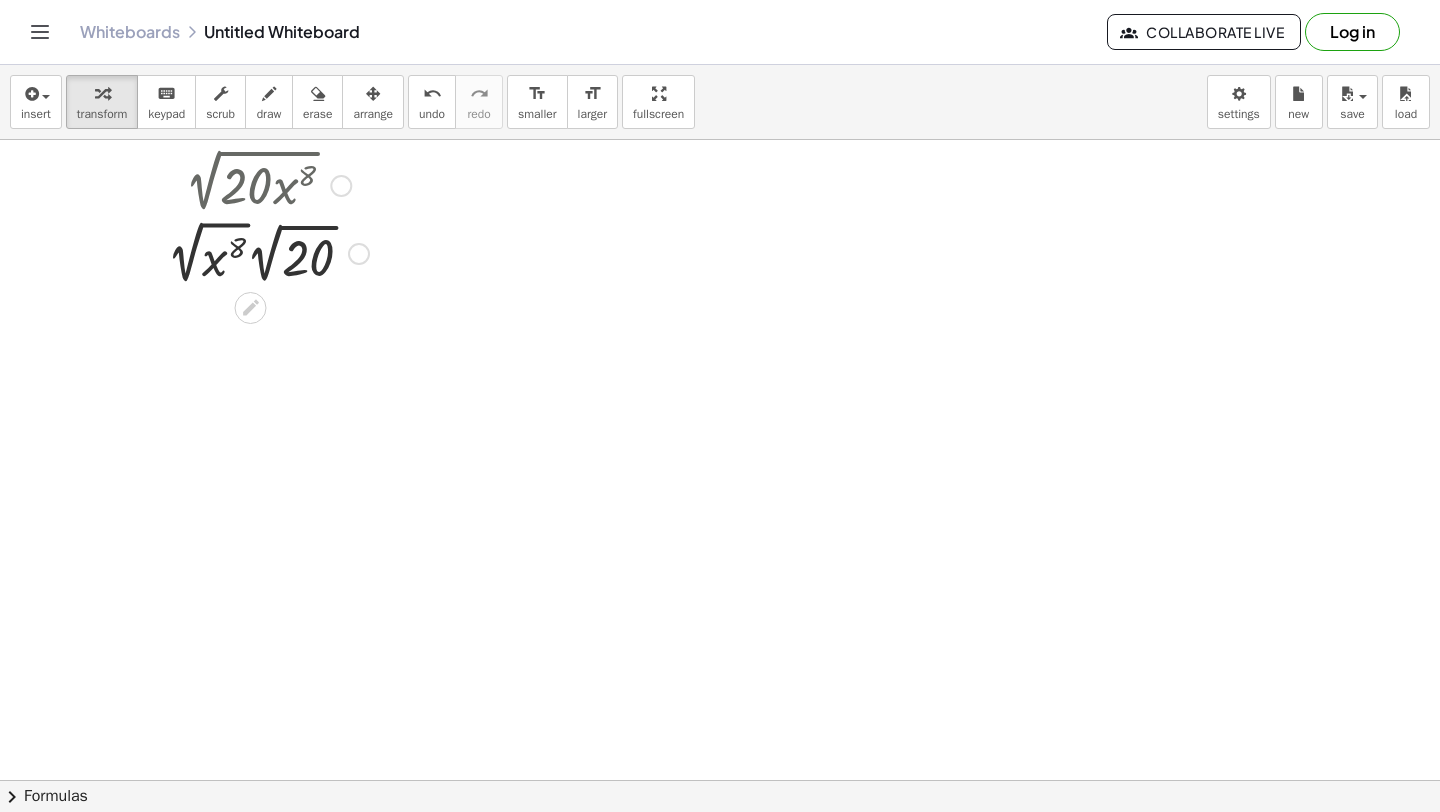 click at bounding box center (268, 251) 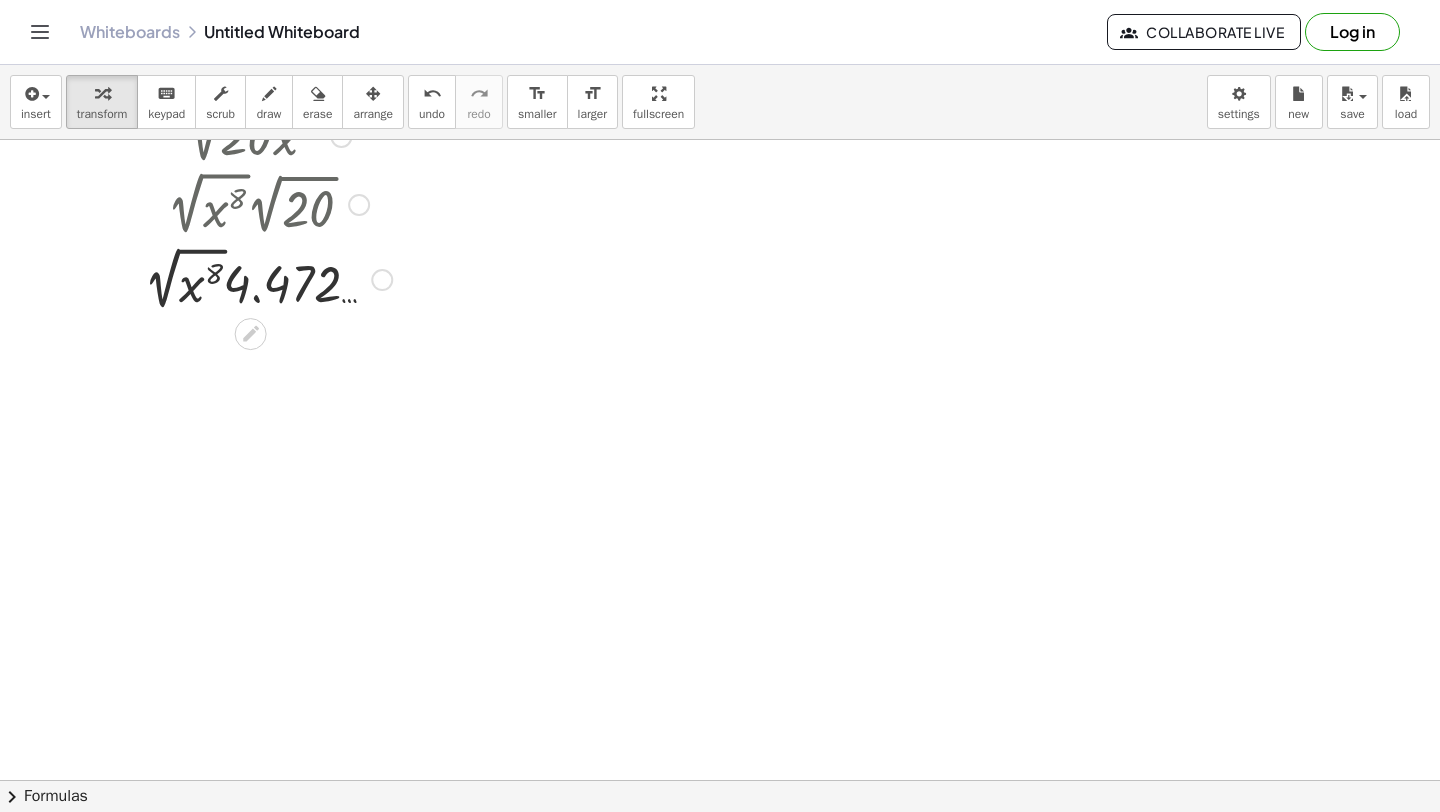 scroll, scrollTop: 107, scrollLeft: 0, axis: vertical 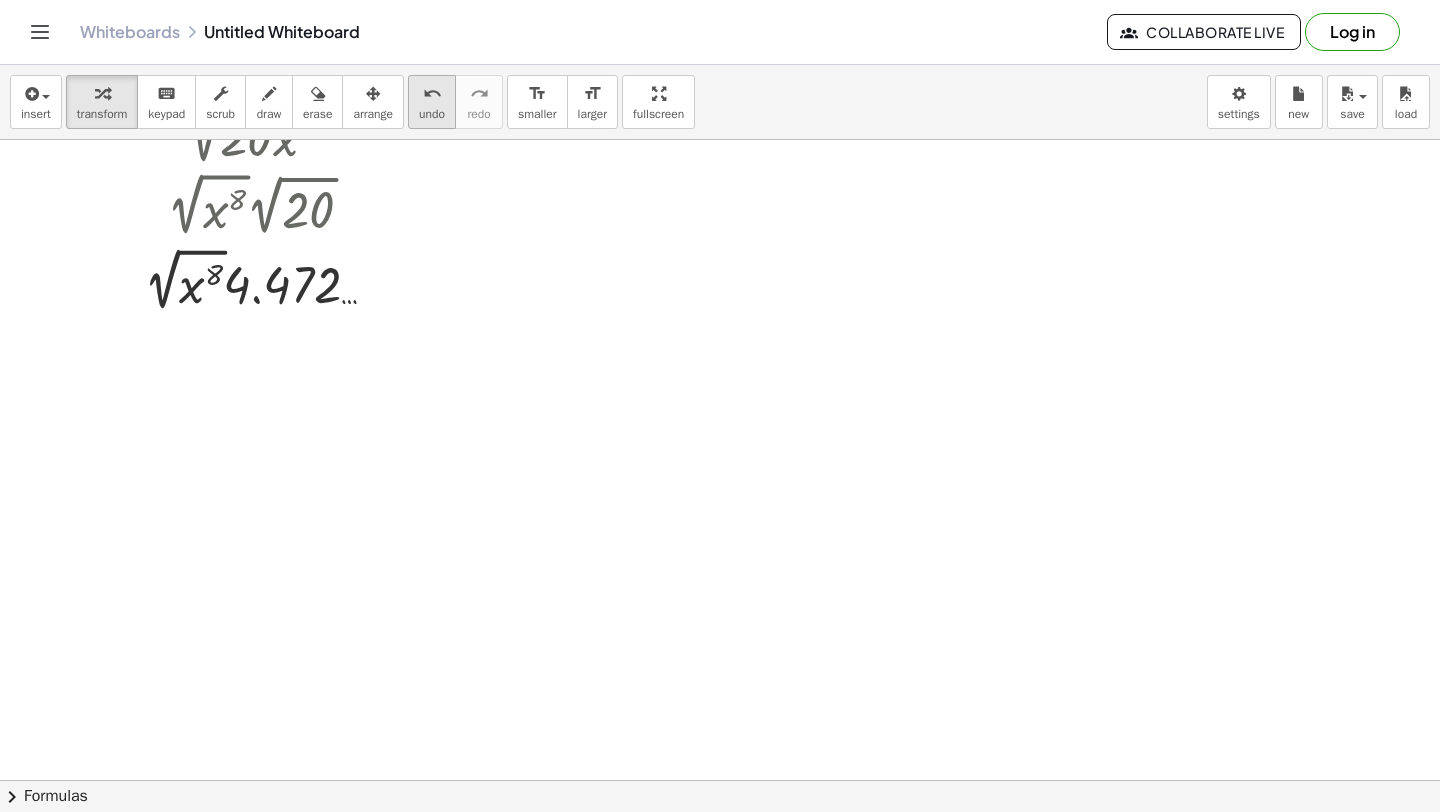 click on "undo" at bounding box center (432, 94) 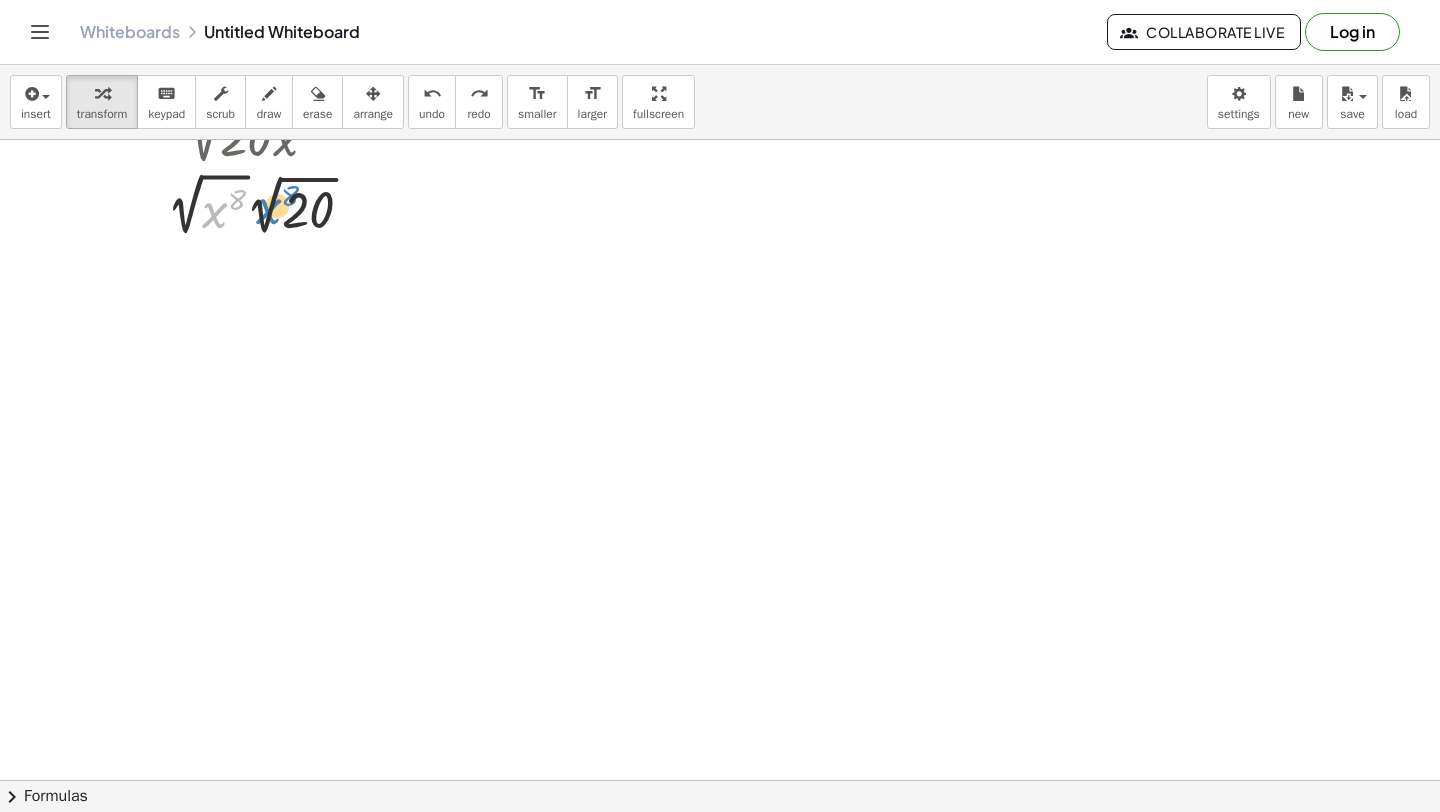 click at bounding box center [268, 203] 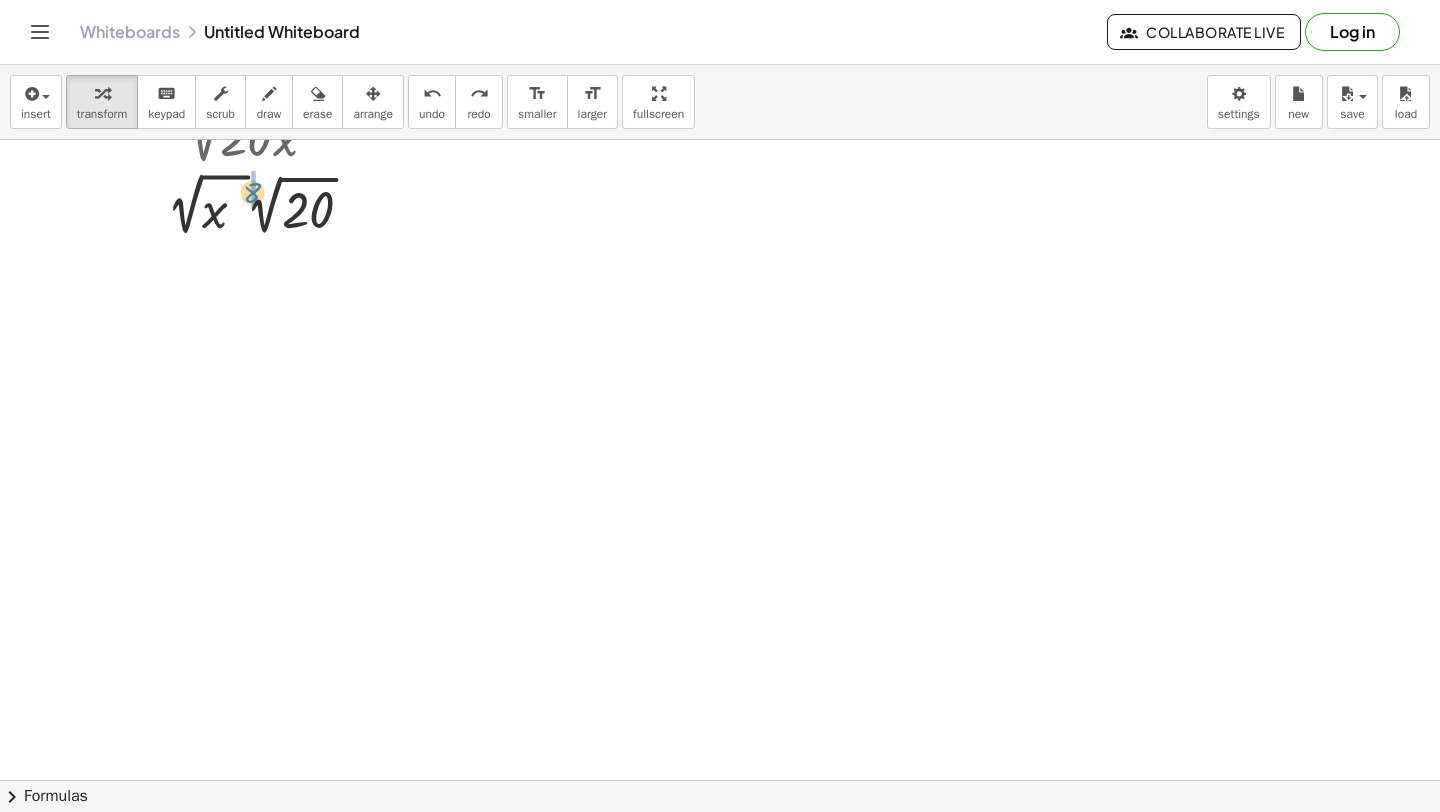 drag, startPoint x: 236, startPoint y: 202, endPoint x: 253, endPoint y: 196, distance: 18.027756 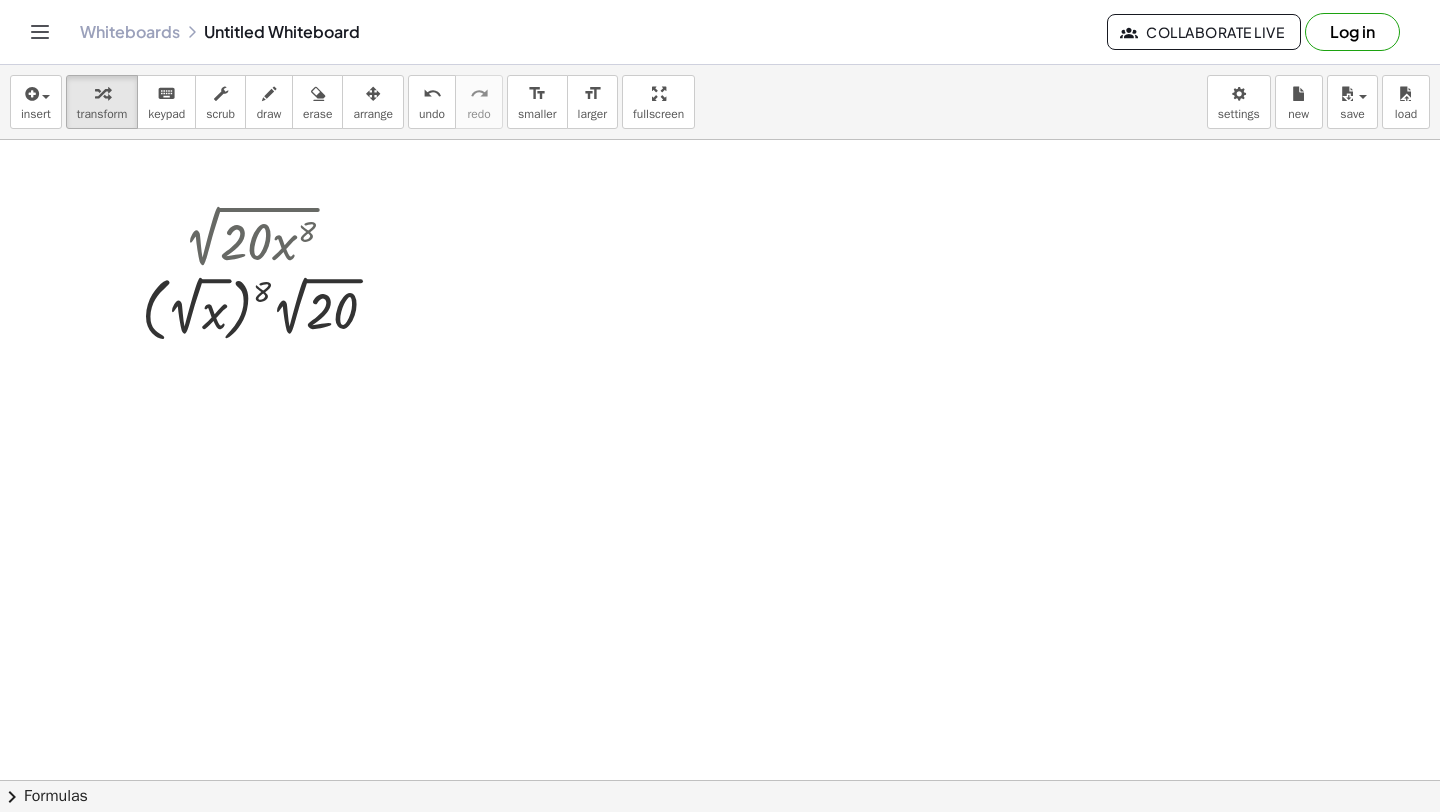 scroll, scrollTop: 0, scrollLeft: 0, axis: both 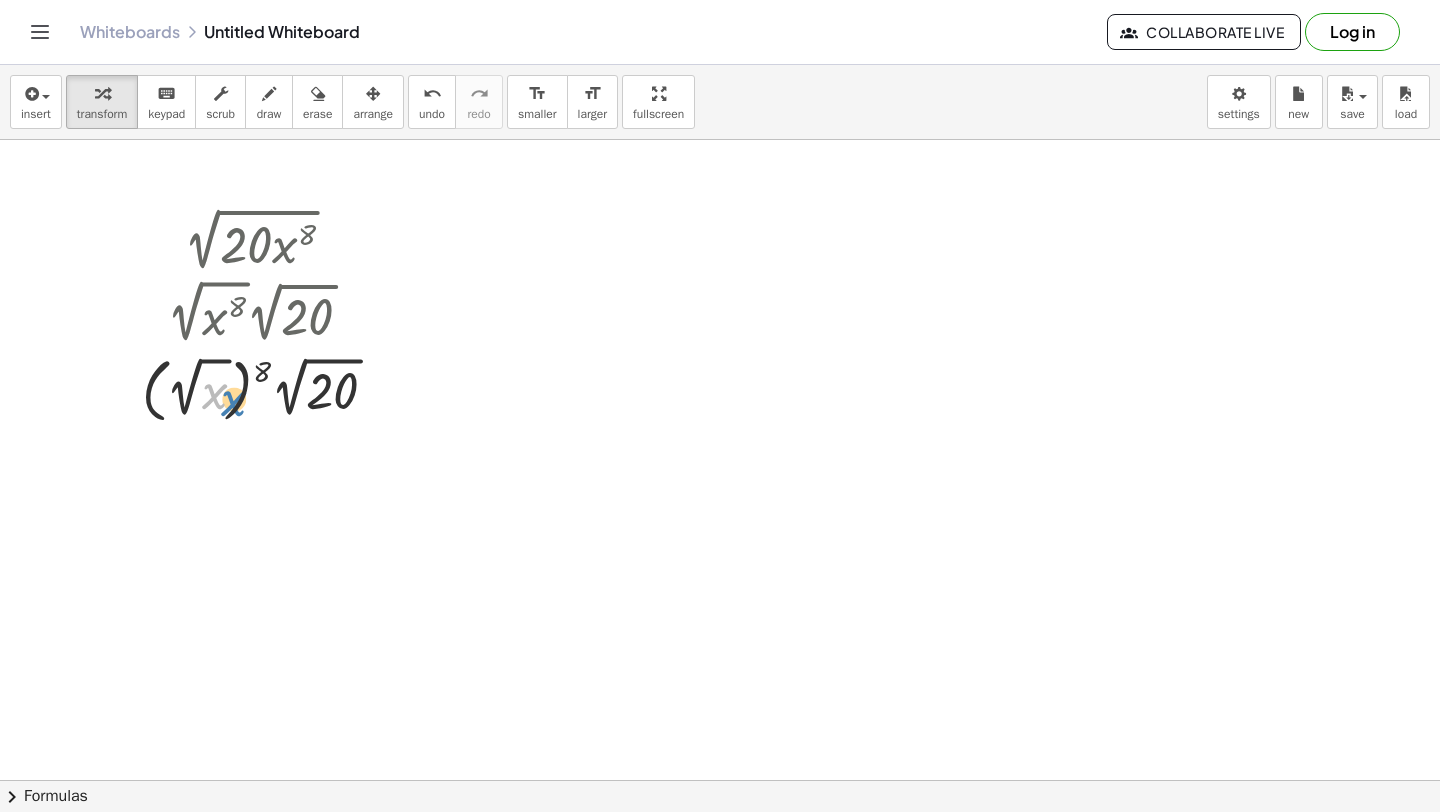 click at bounding box center [267, 389] 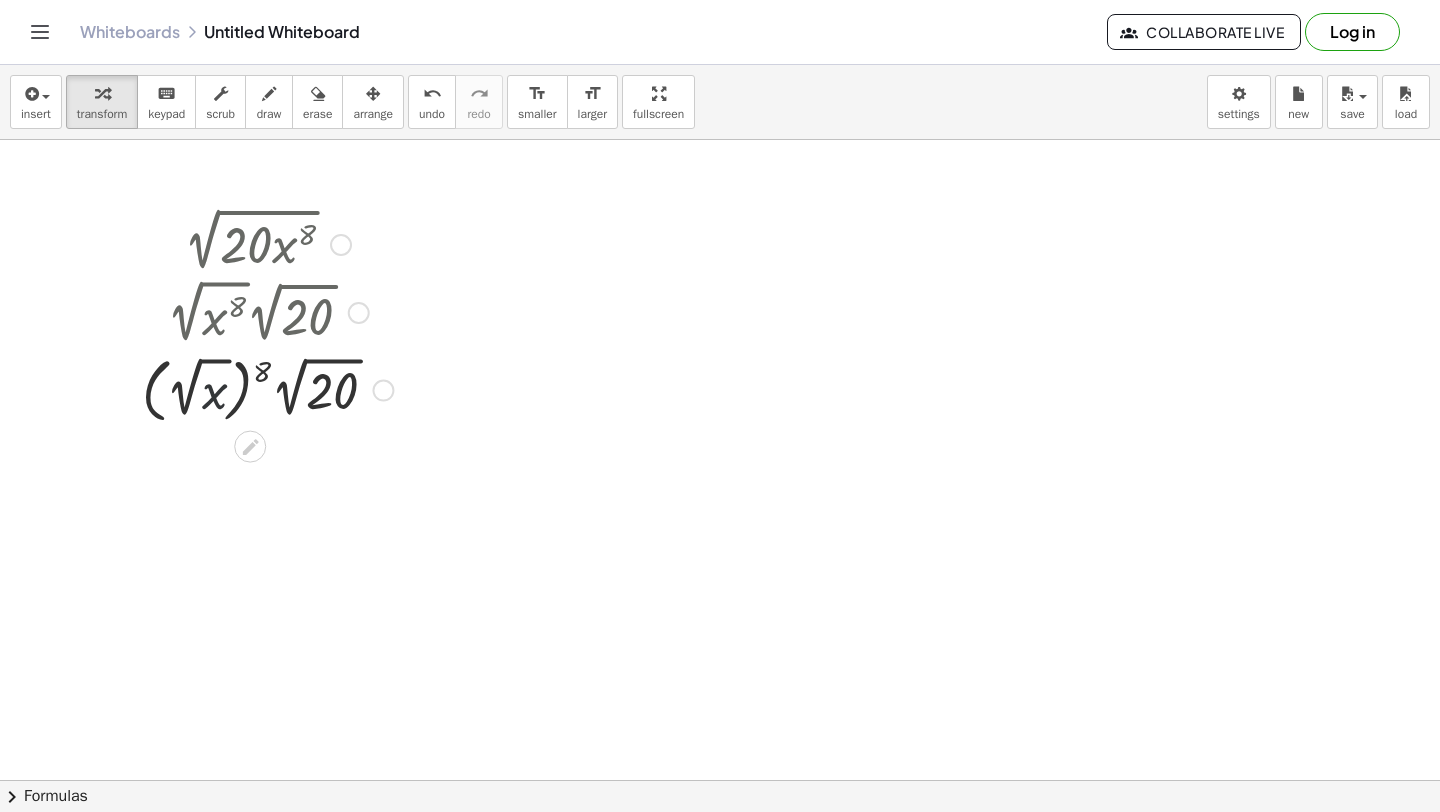 click at bounding box center (267, 389) 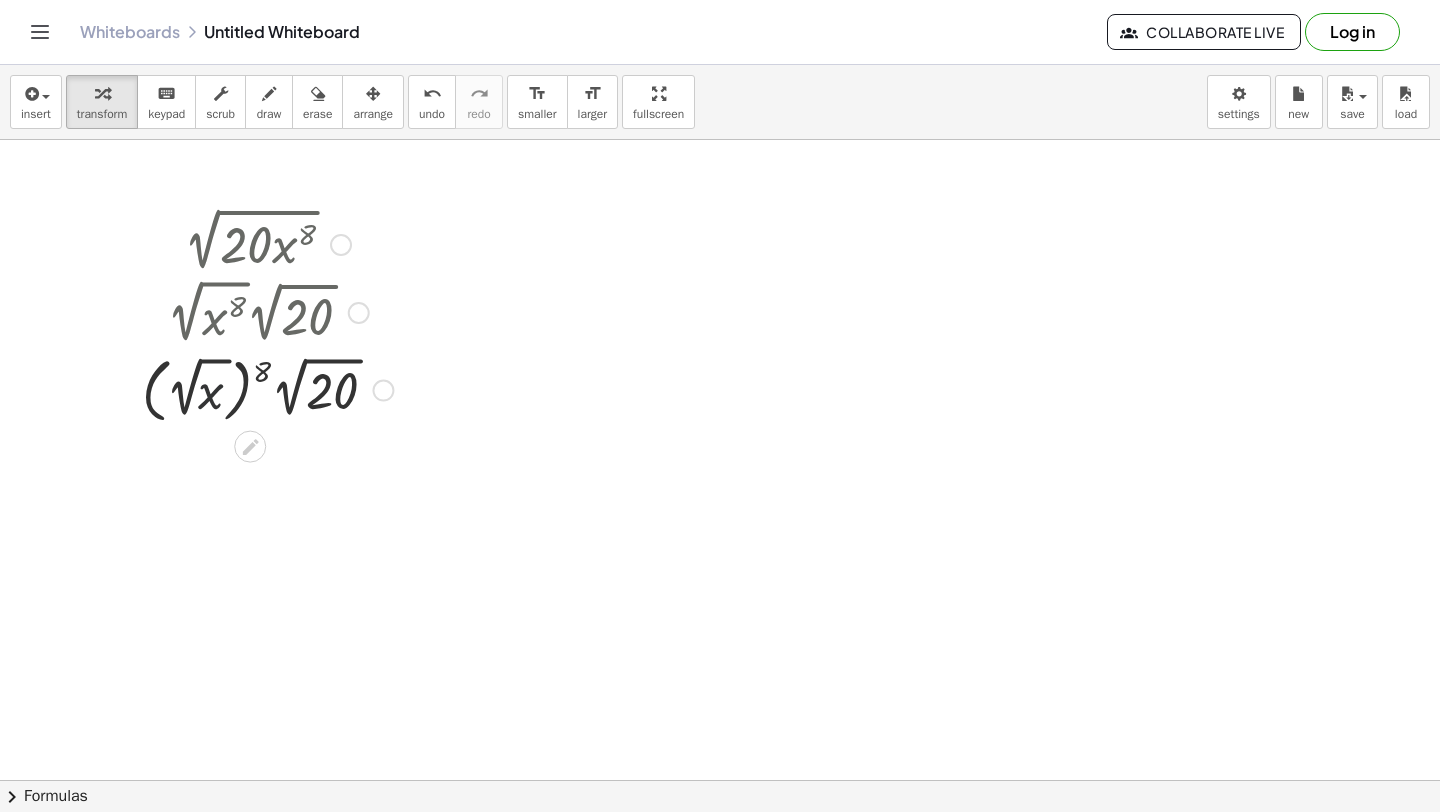 click at bounding box center [267, 389] 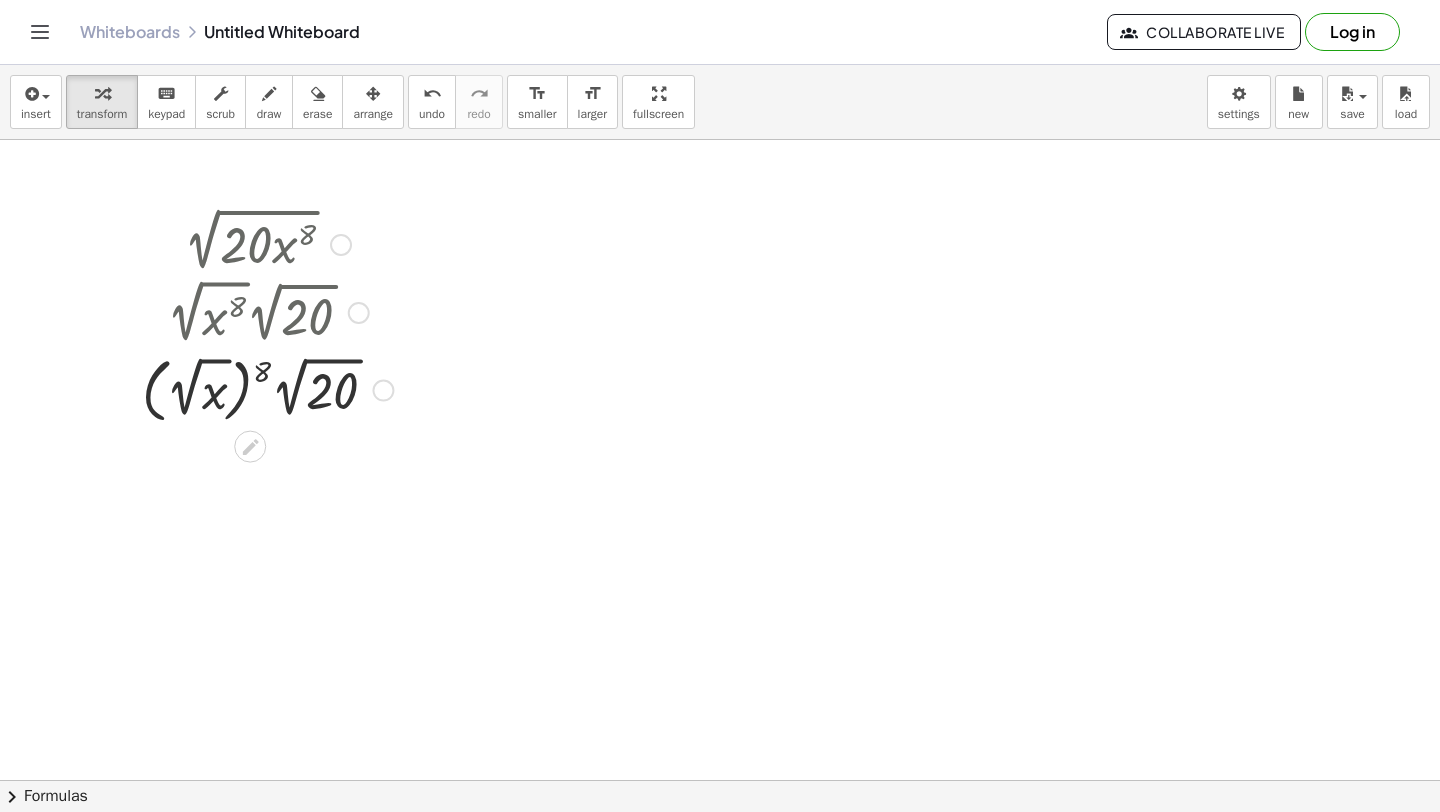 click at bounding box center [267, 389] 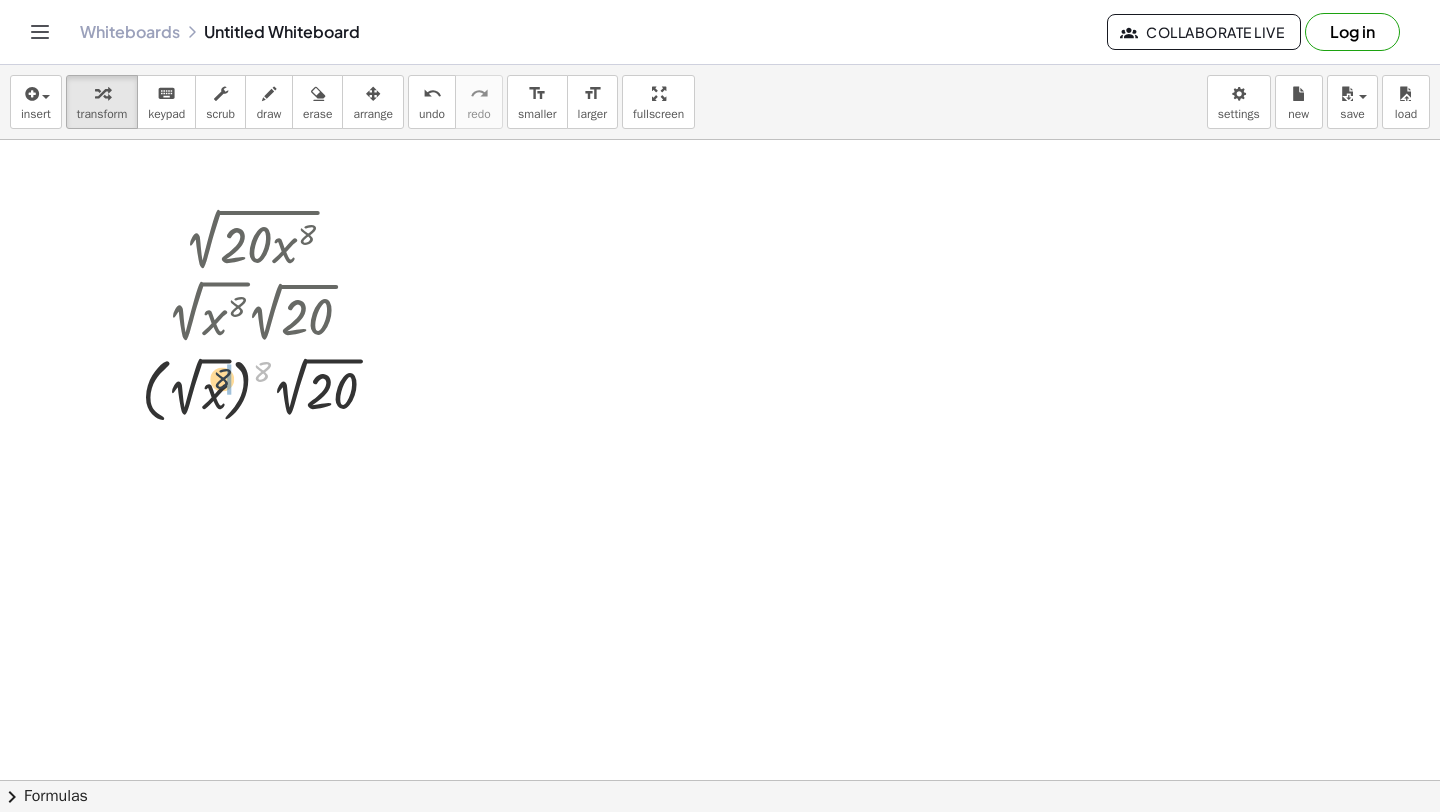 drag, startPoint x: 270, startPoint y: 368, endPoint x: 231, endPoint y: 375, distance: 39.623226 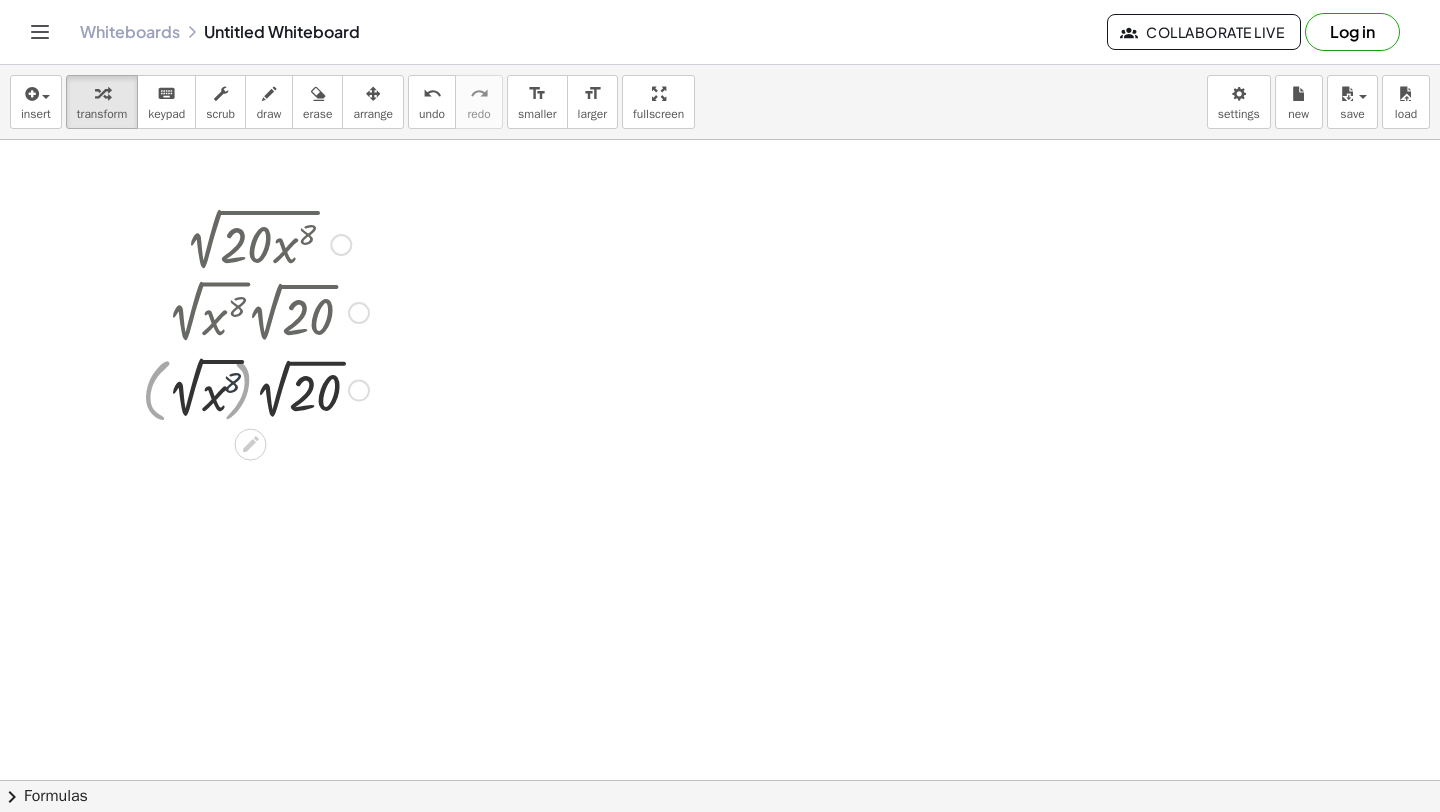 click at bounding box center [268, 388] 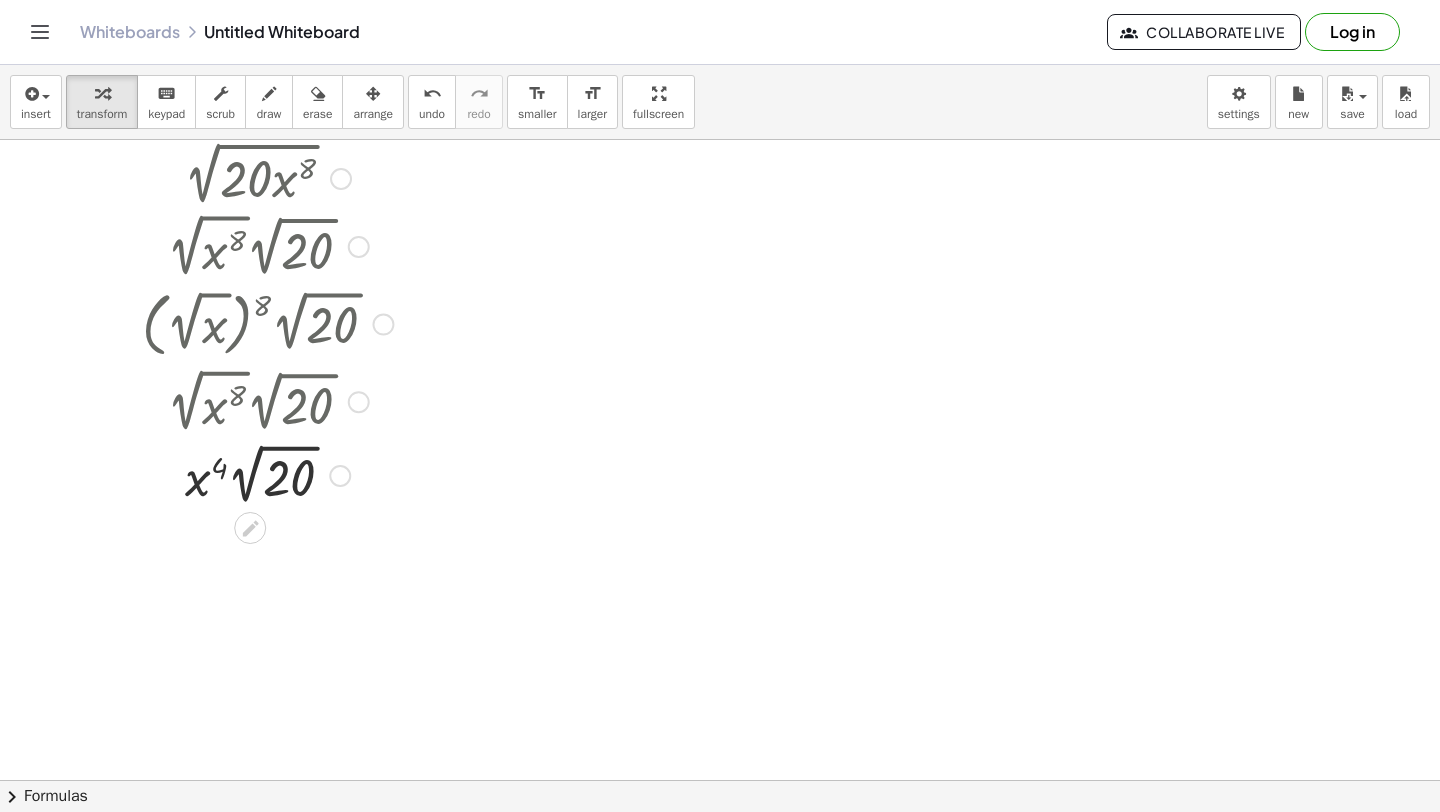 scroll, scrollTop: 133, scrollLeft: 0, axis: vertical 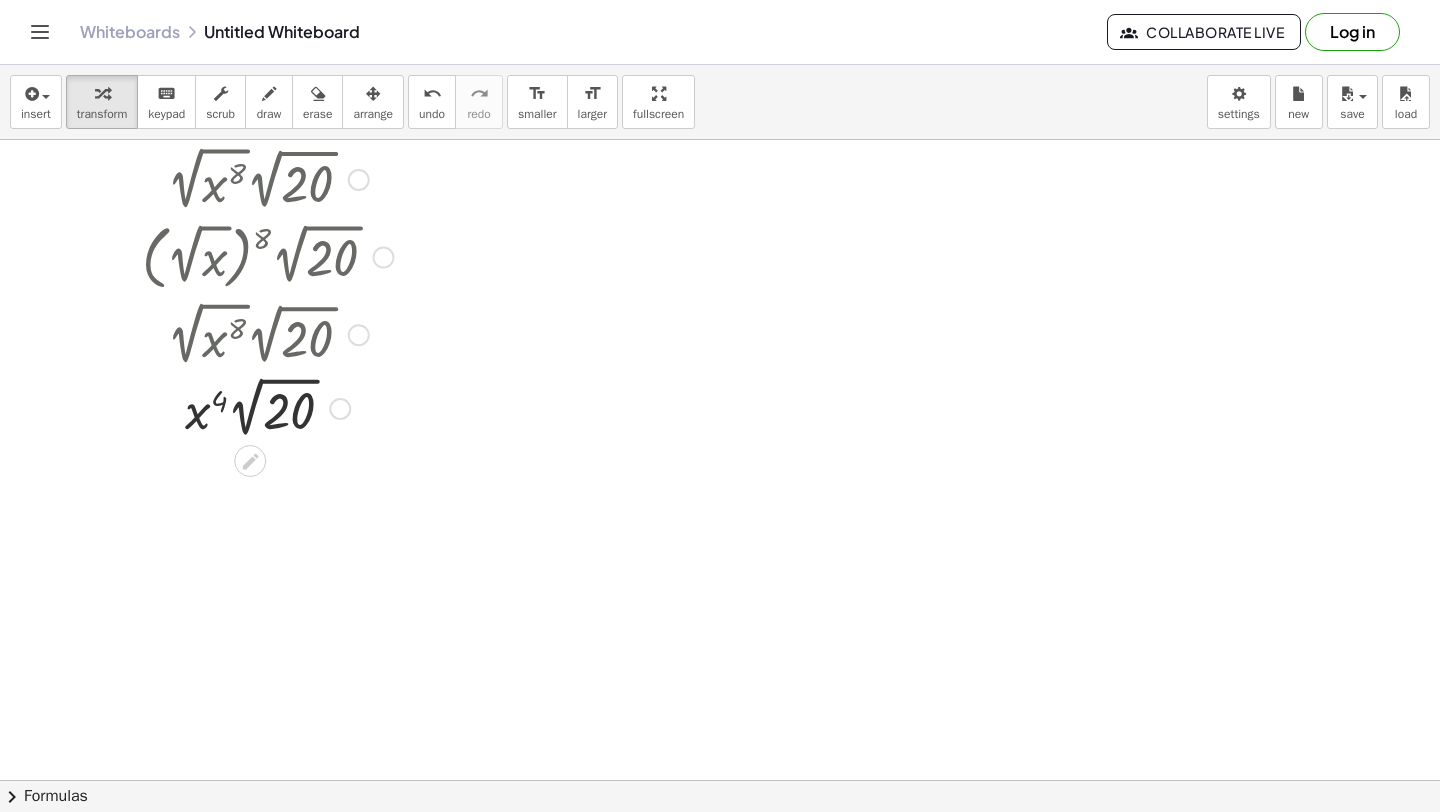 click at bounding box center [267, 407] 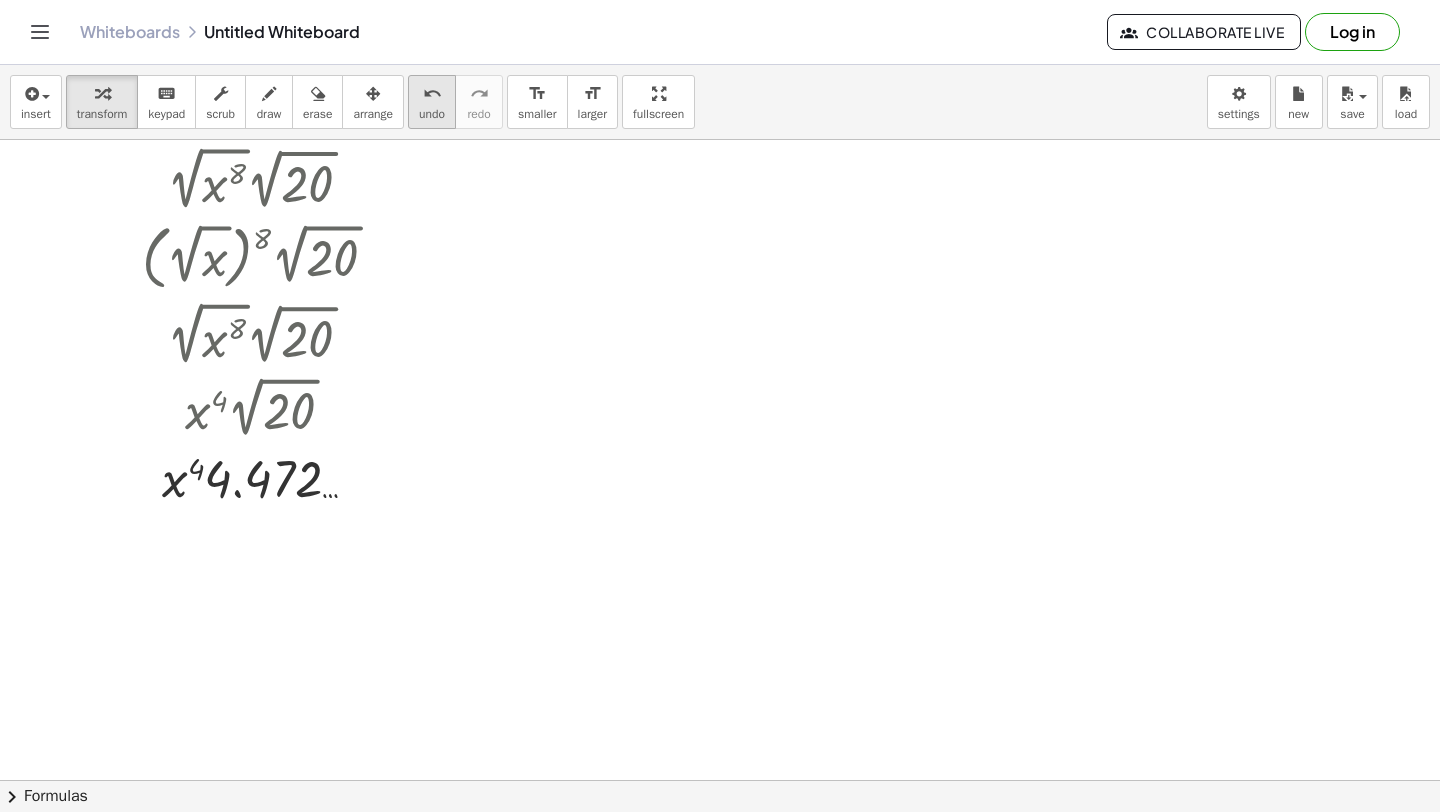 click on "undo undo" at bounding box center (432, 102) 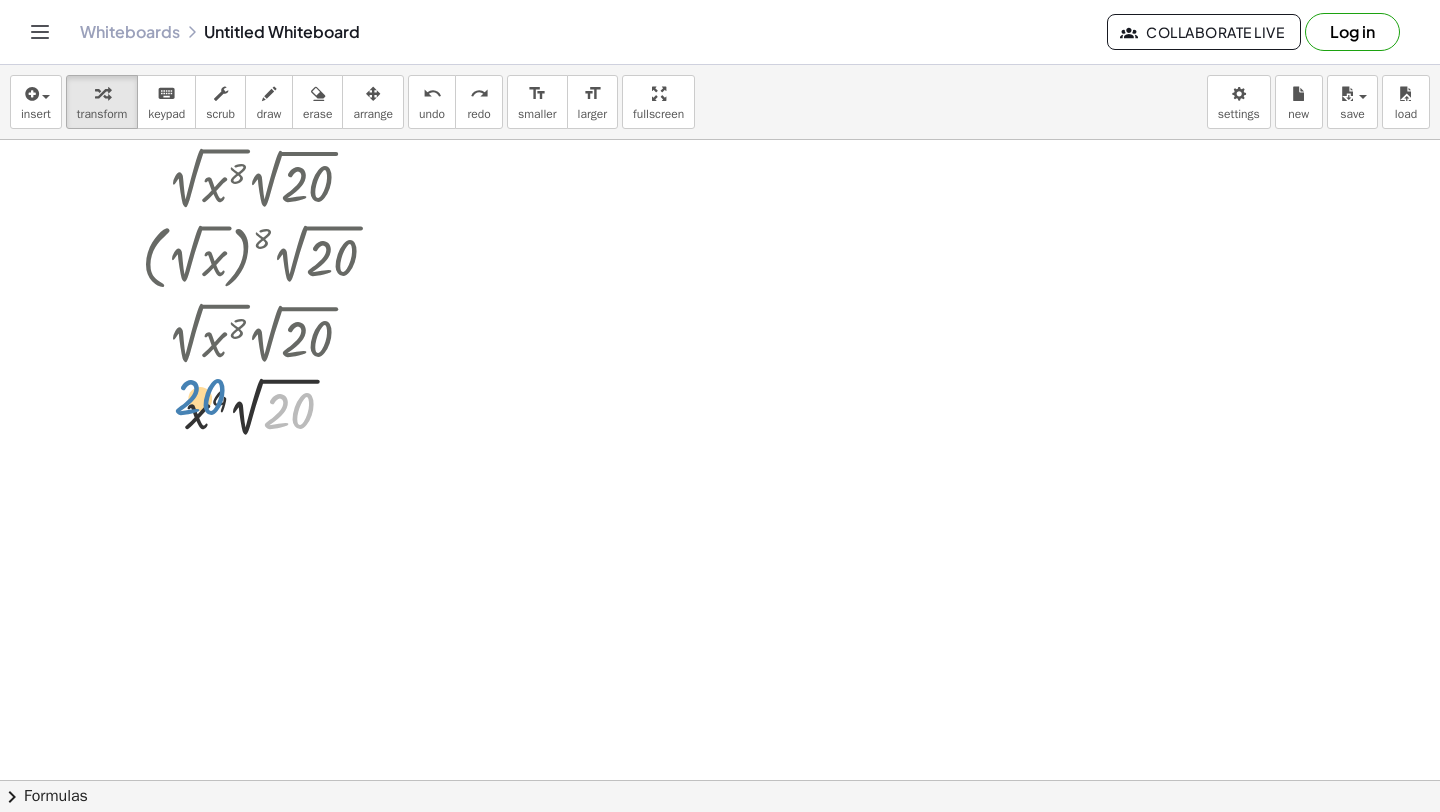 click at bounding box center (267, 407) 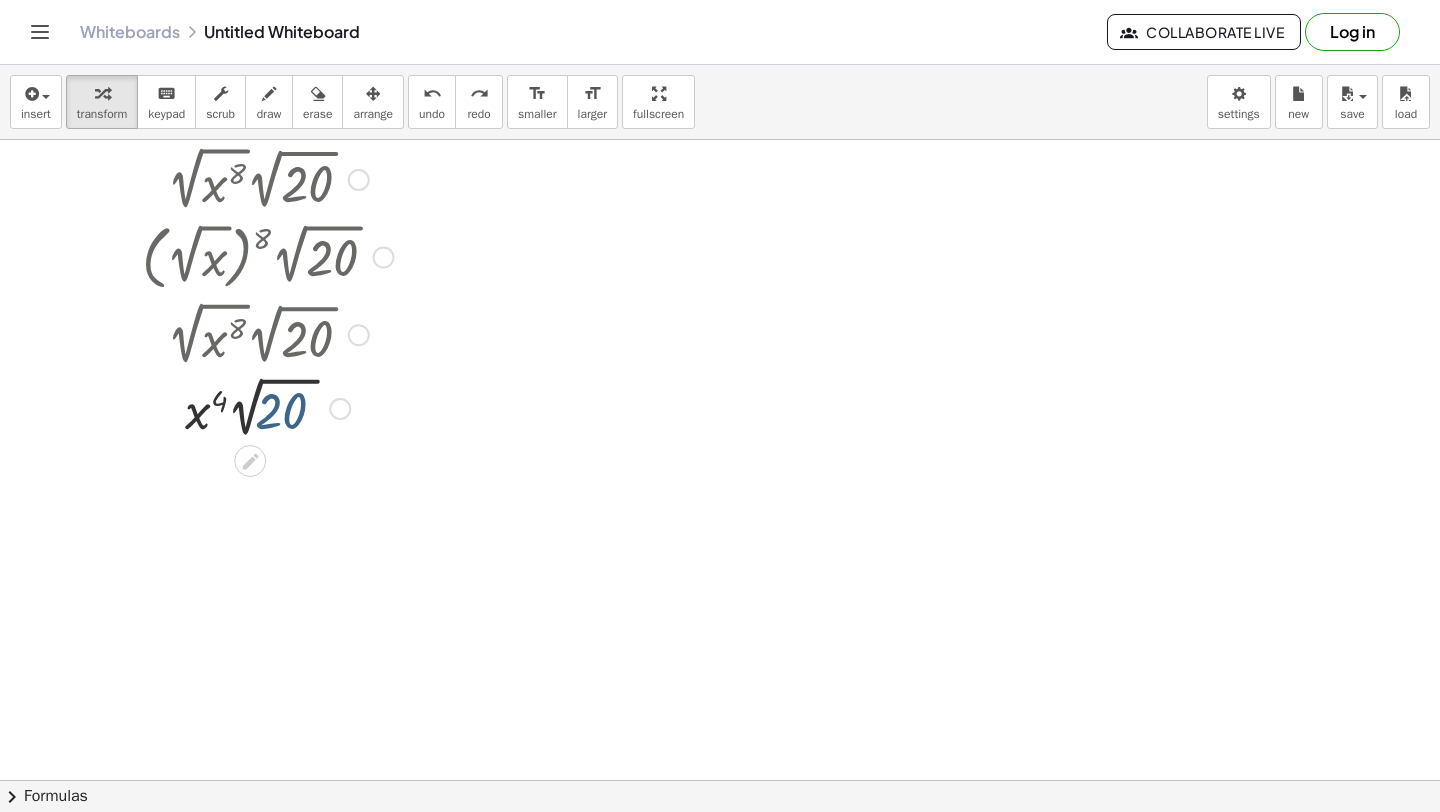 click at bounding box center [267, 407] 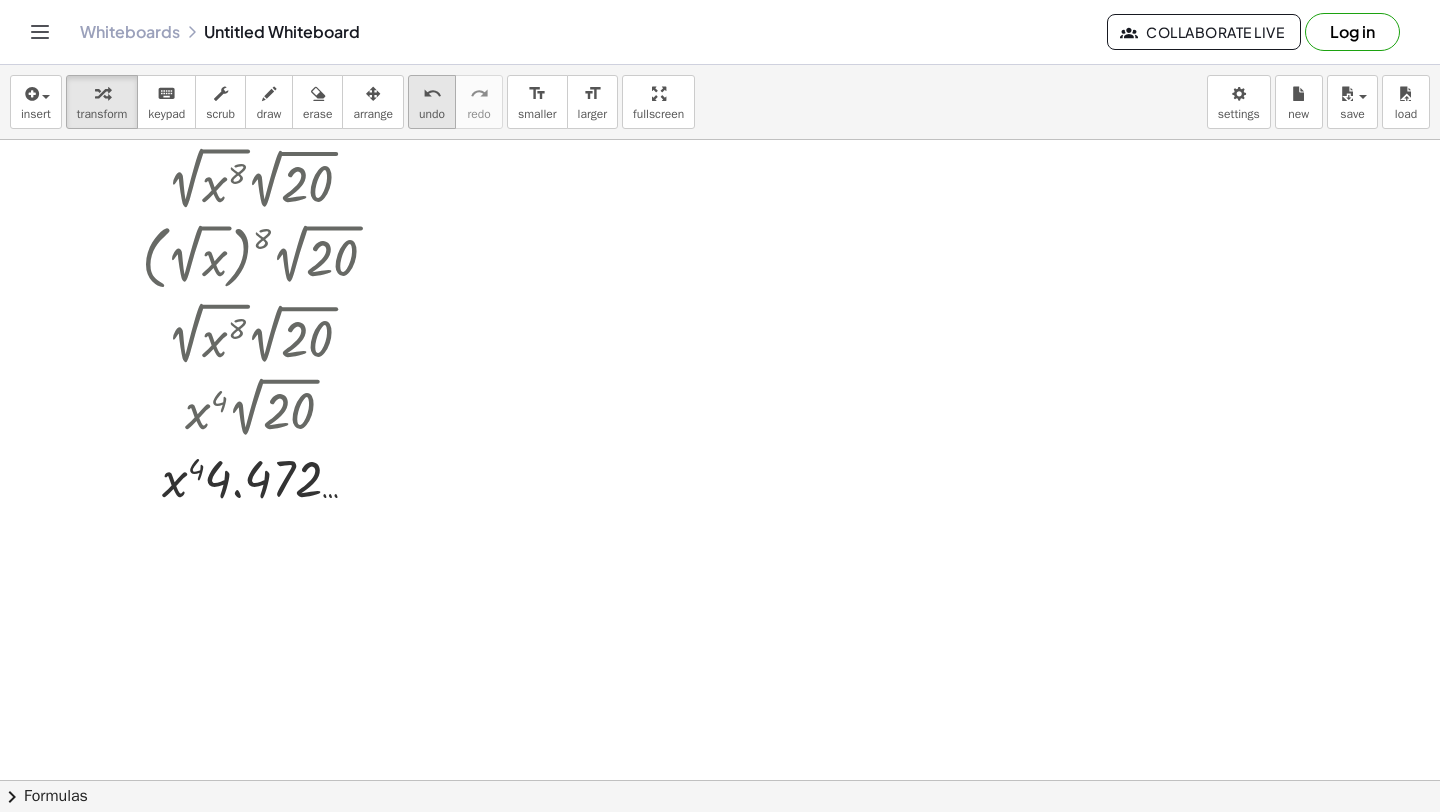 click on "undo undo" at bounding box center [432, 102] 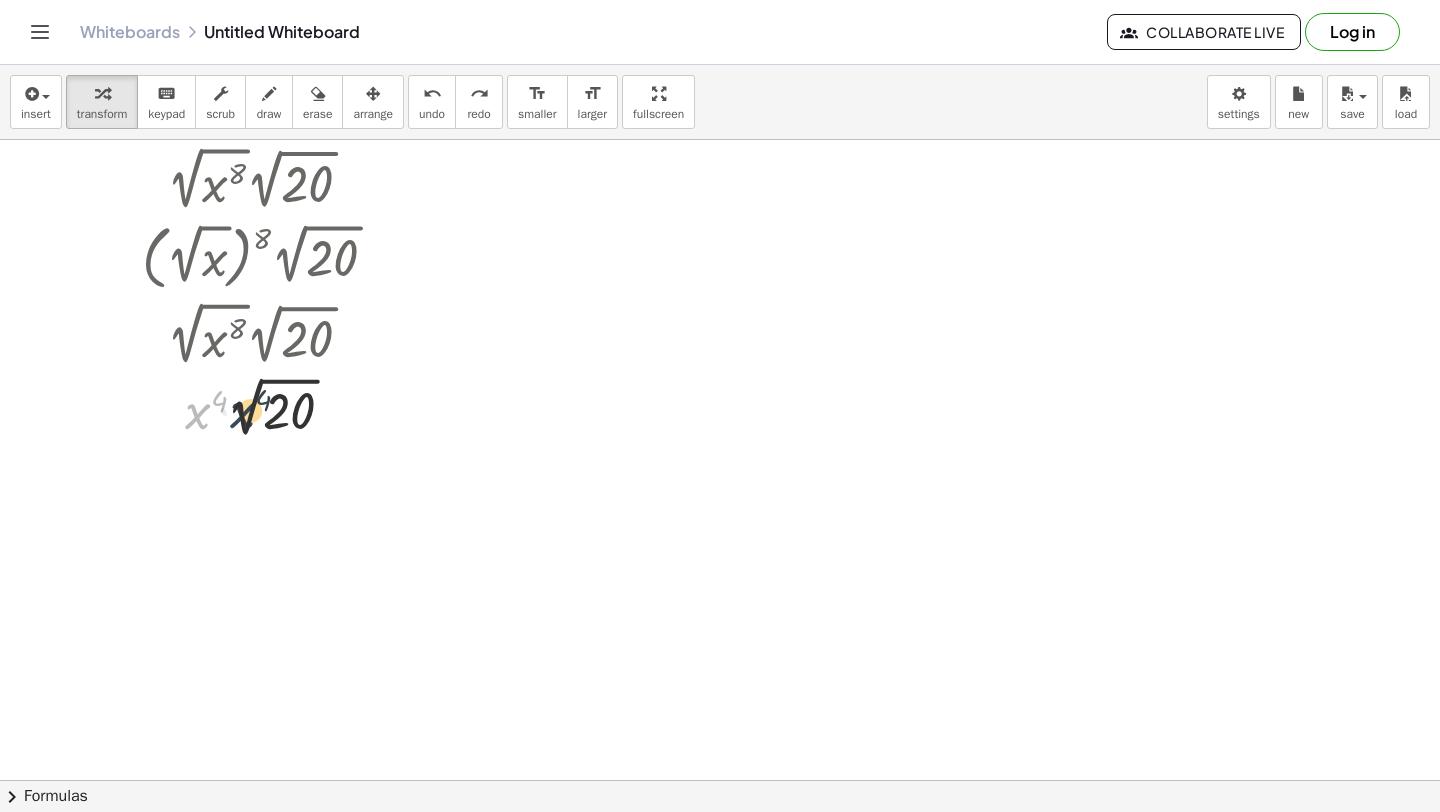 drag, startPoint x: 209, startPoint y: 400, endPoint x: 238, endPoint y: 396, distance: 29.274563 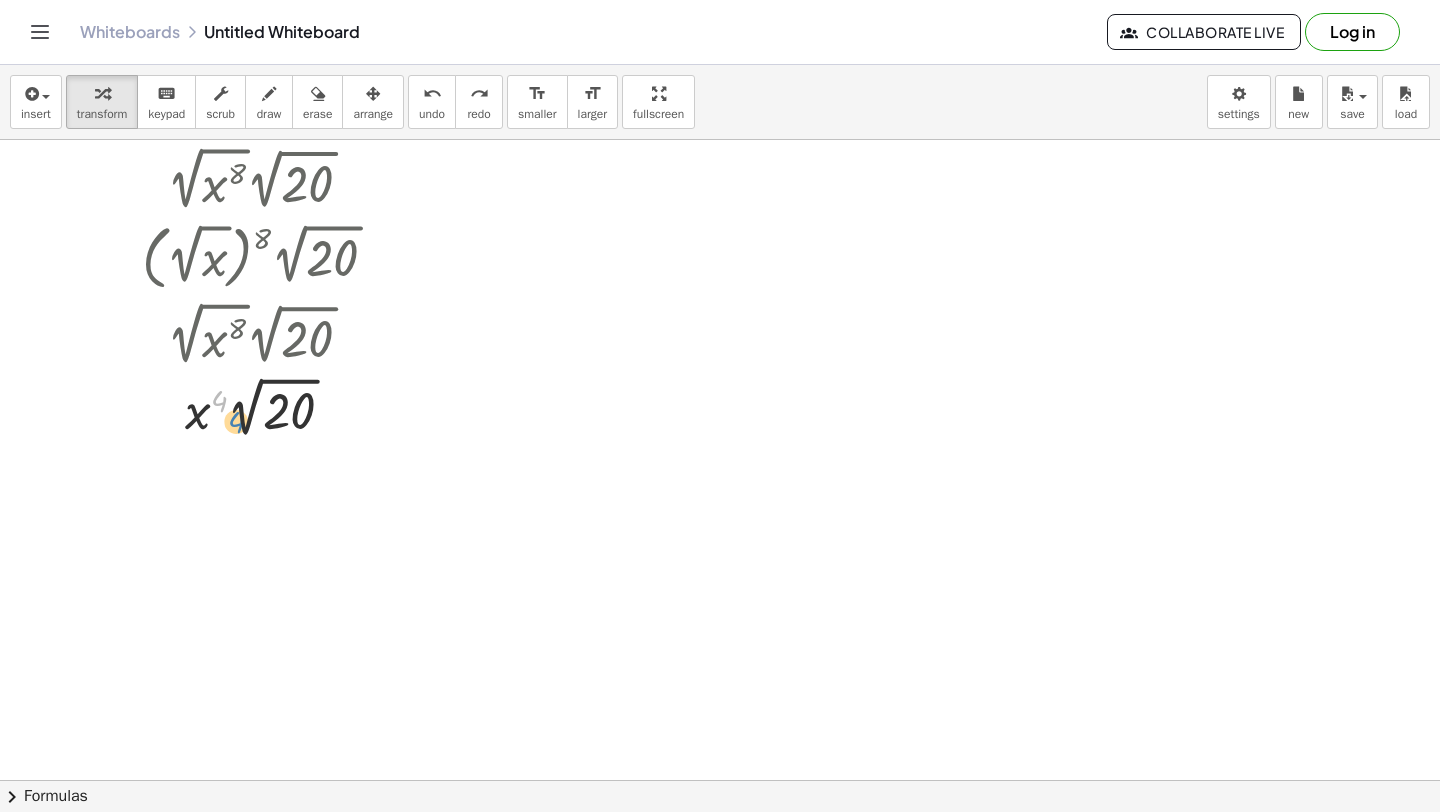 drag, startPoint x: 218, startPoint y: 394, endPoint x: 228, endPoint y: 403, distance: 13.453624 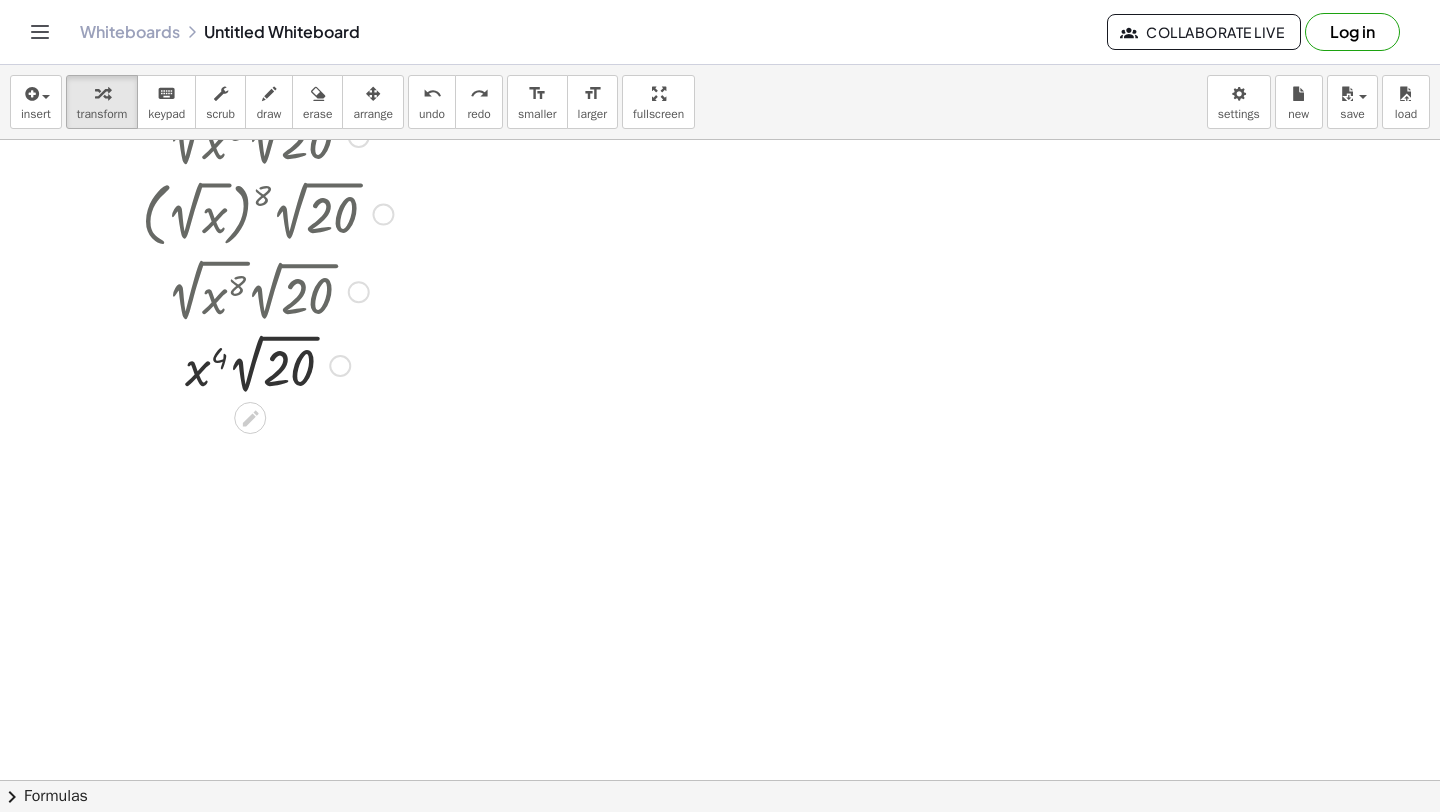 scroll, scrollTop: 185, scrollLeft: 0, axis: vertical 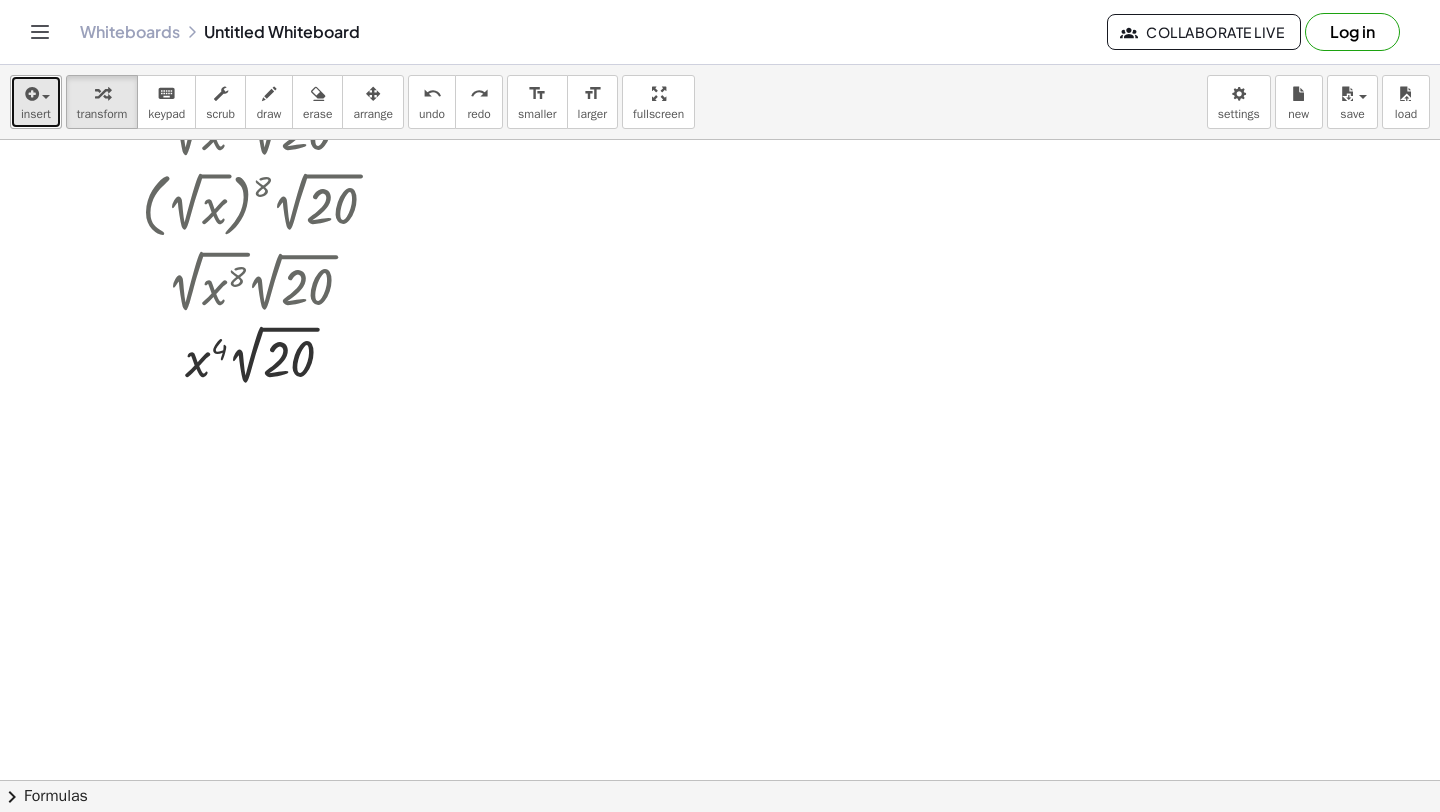 click at bounding box center (30, 94) 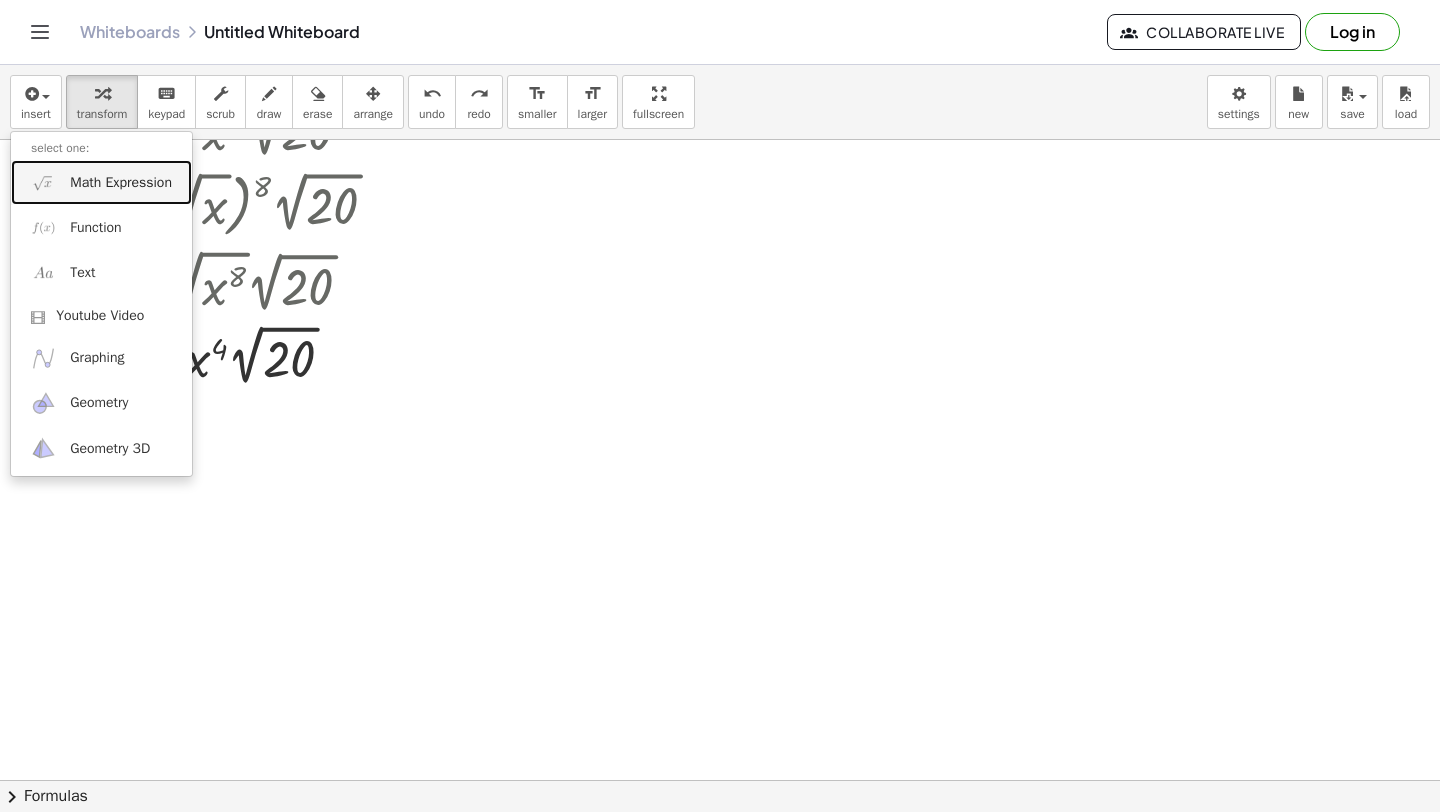 click on "Math Expression" at bounding box center (101, 182) 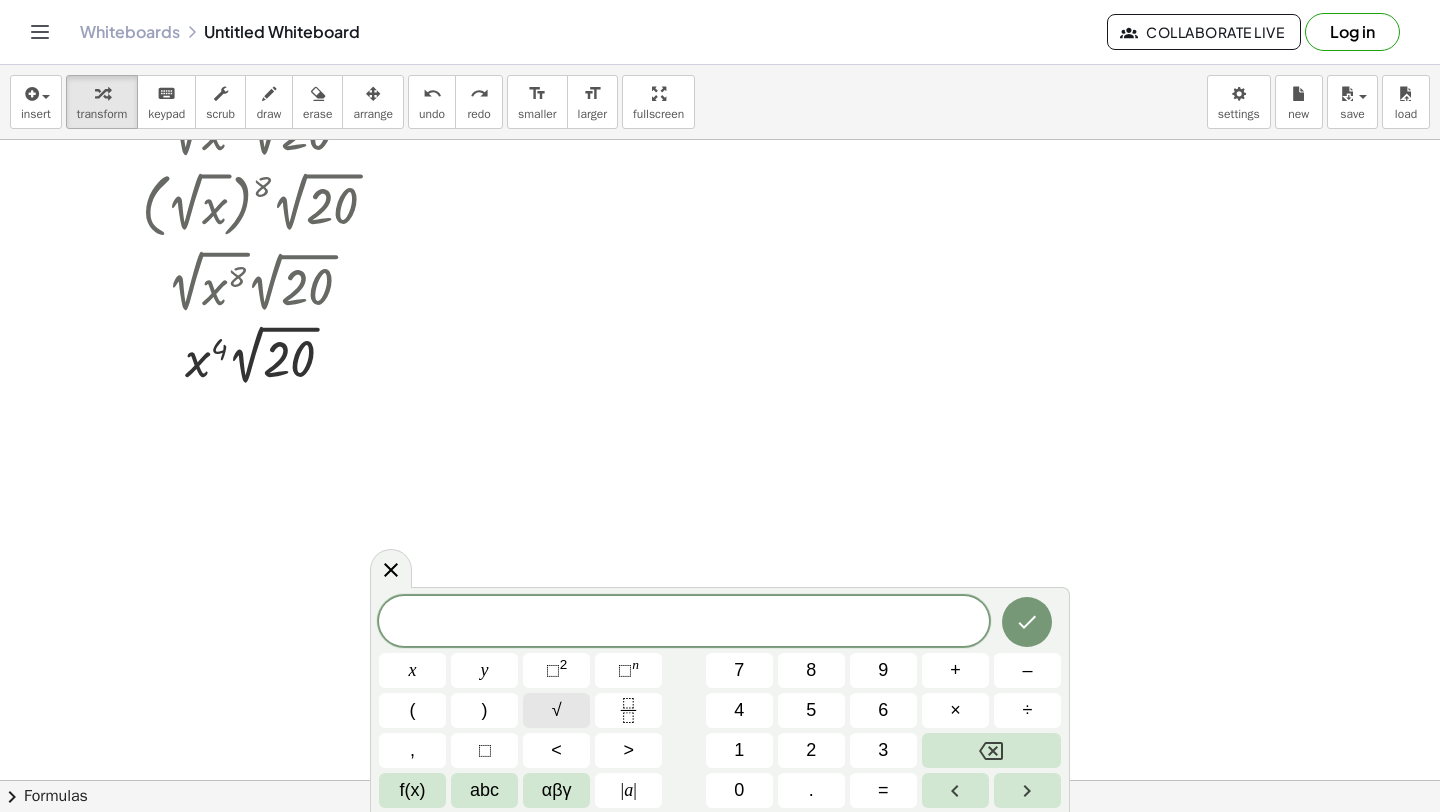 click on "√" at bounding box center [557, 710] 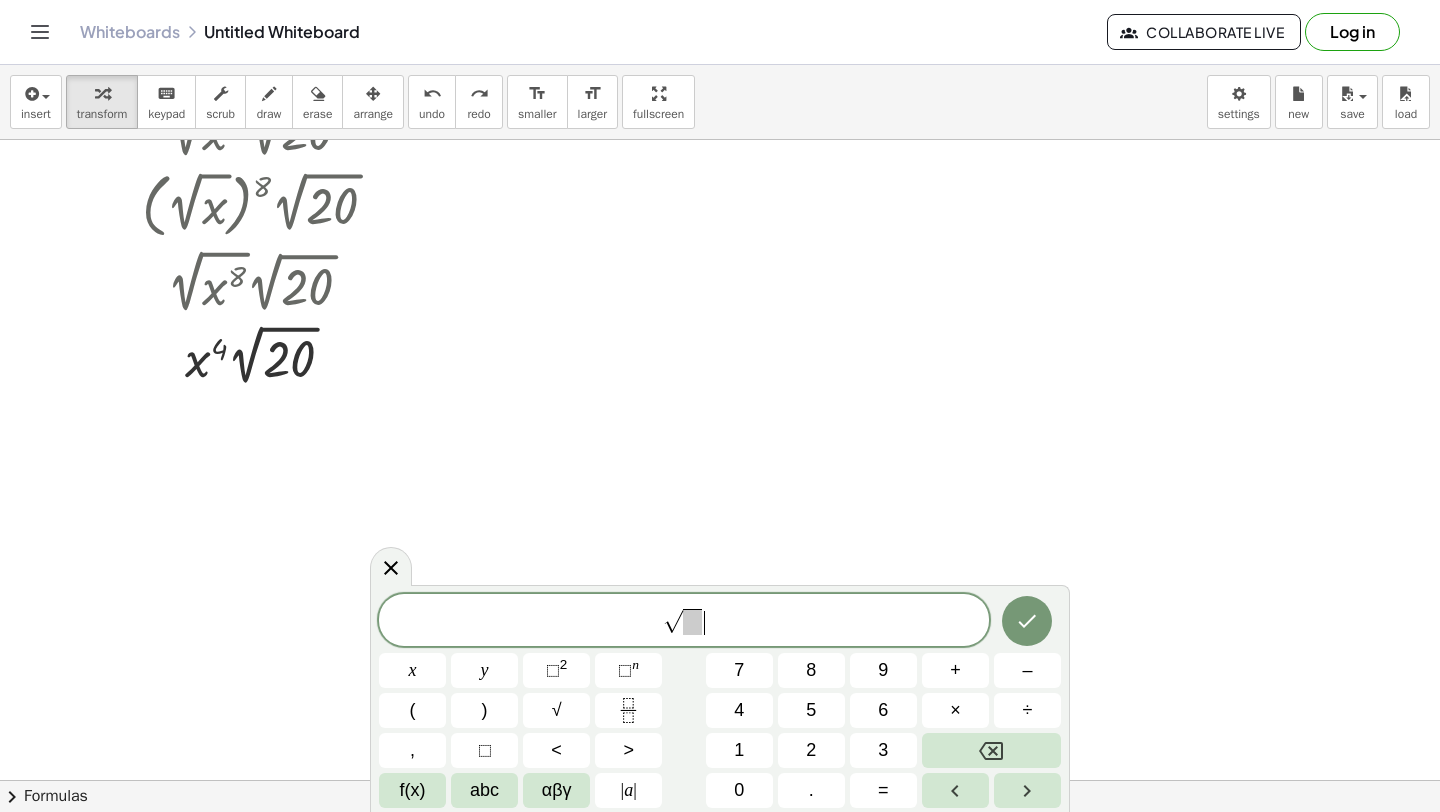 click on "√ ​" at bounding box center [684, 621] 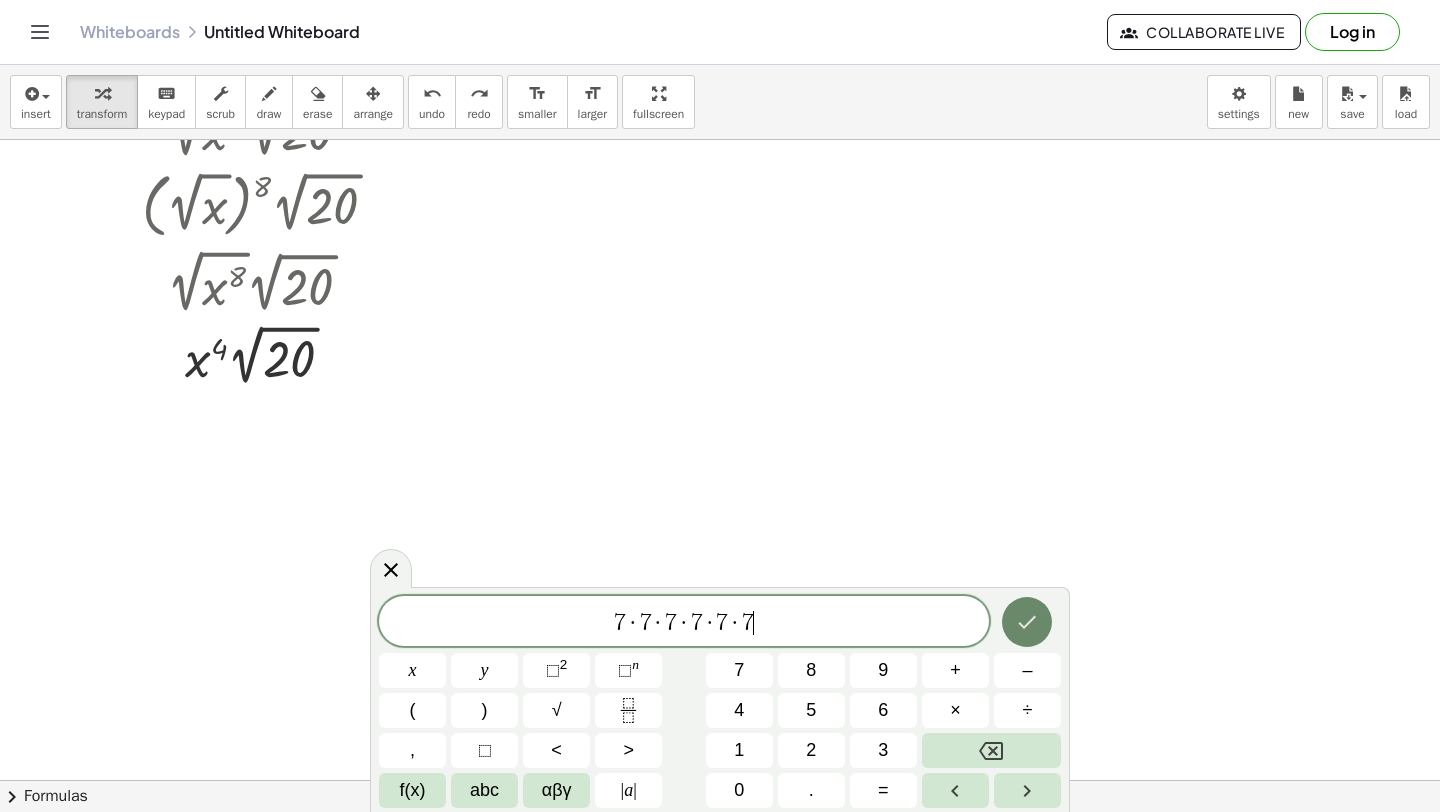click at bounding box center (1027, 622) 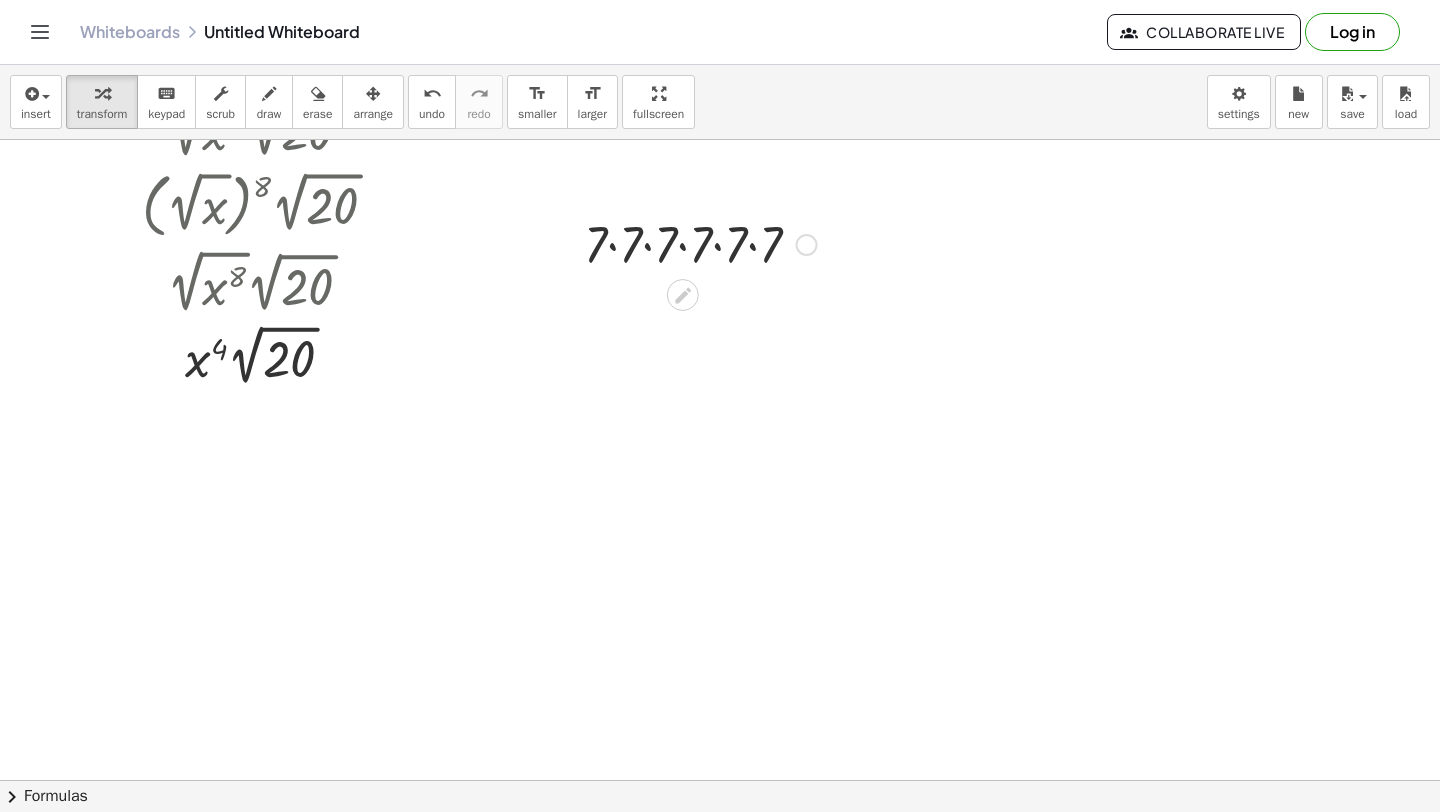 click at bounding box center (700, 243) 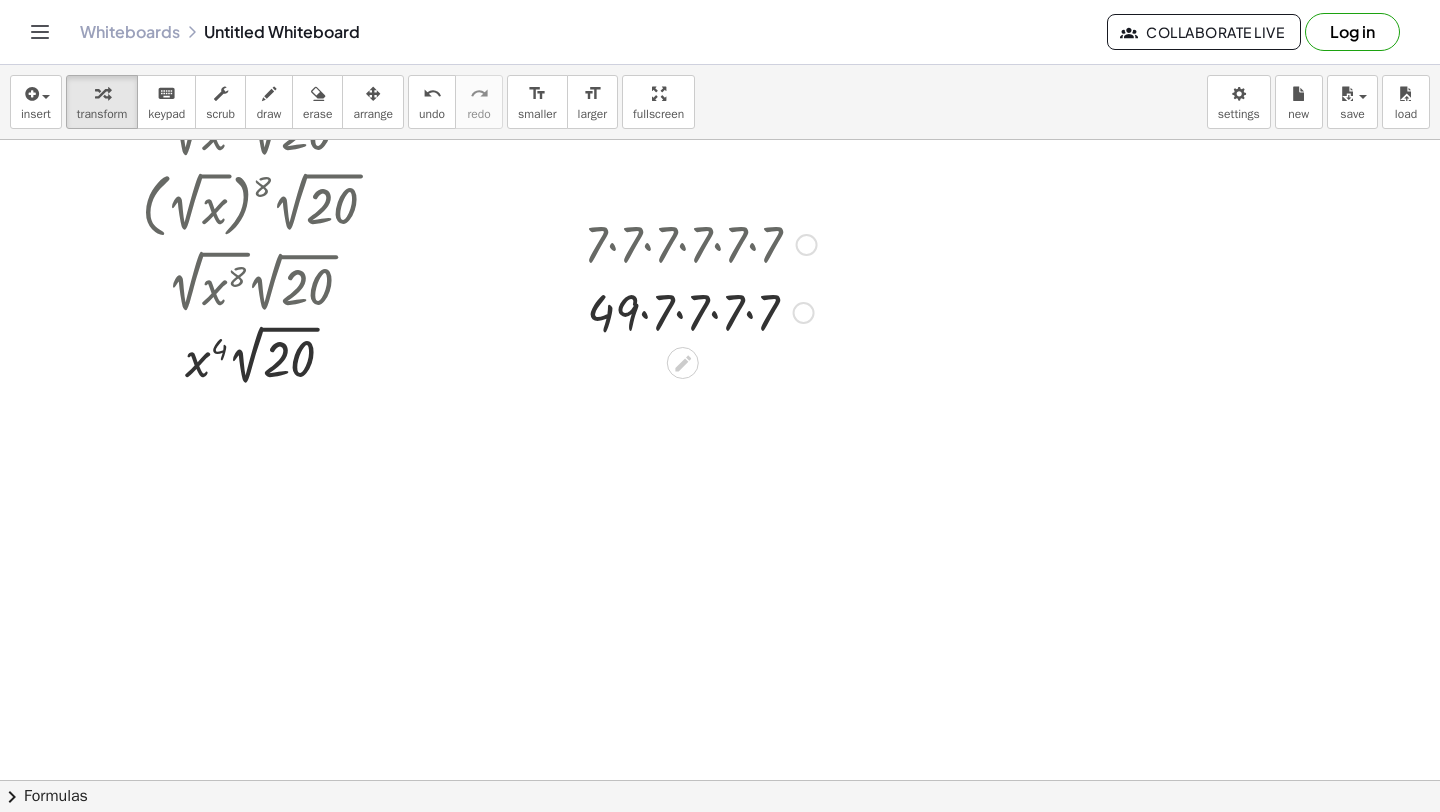 click at bounding box center (700, 243) 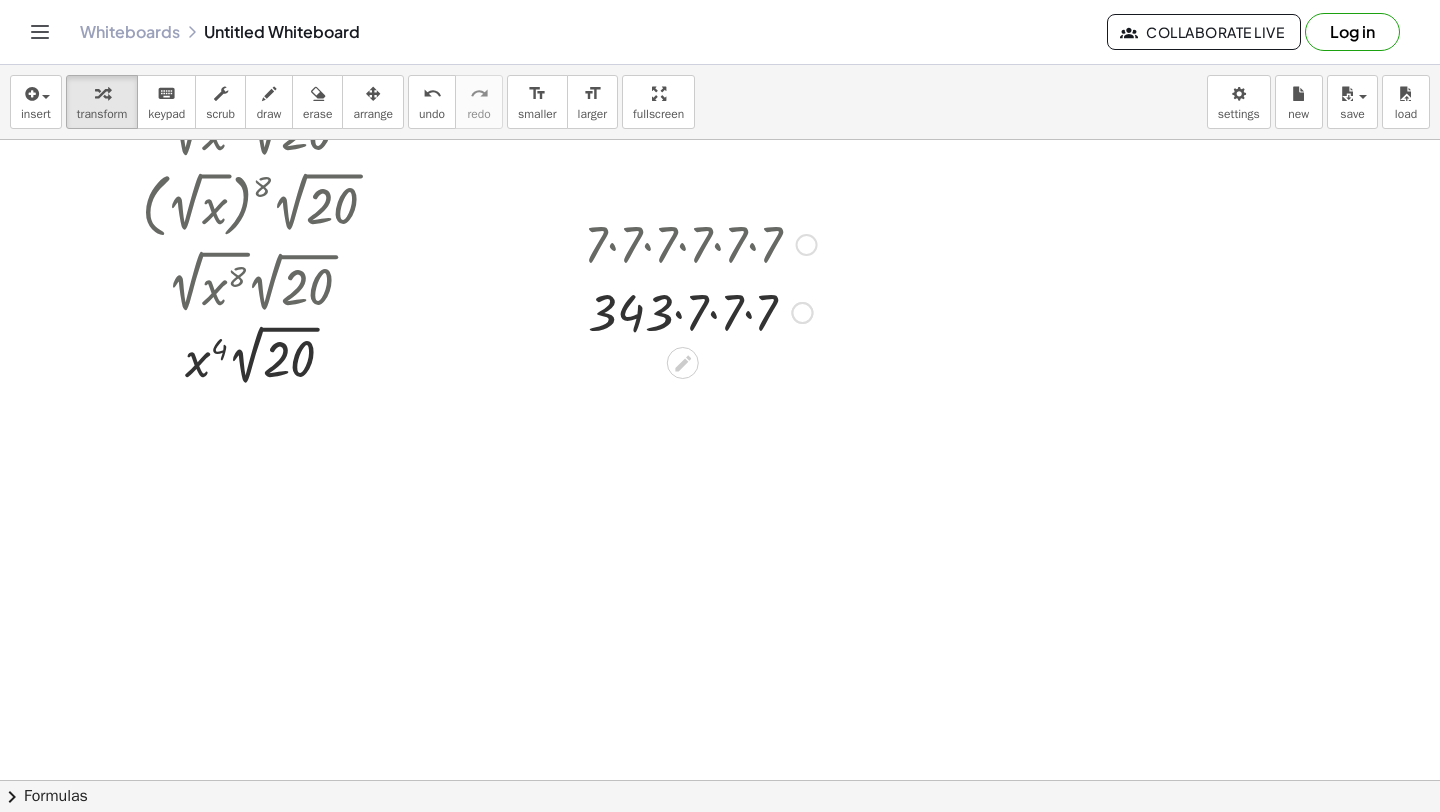 click at bounding box center (700, 311) 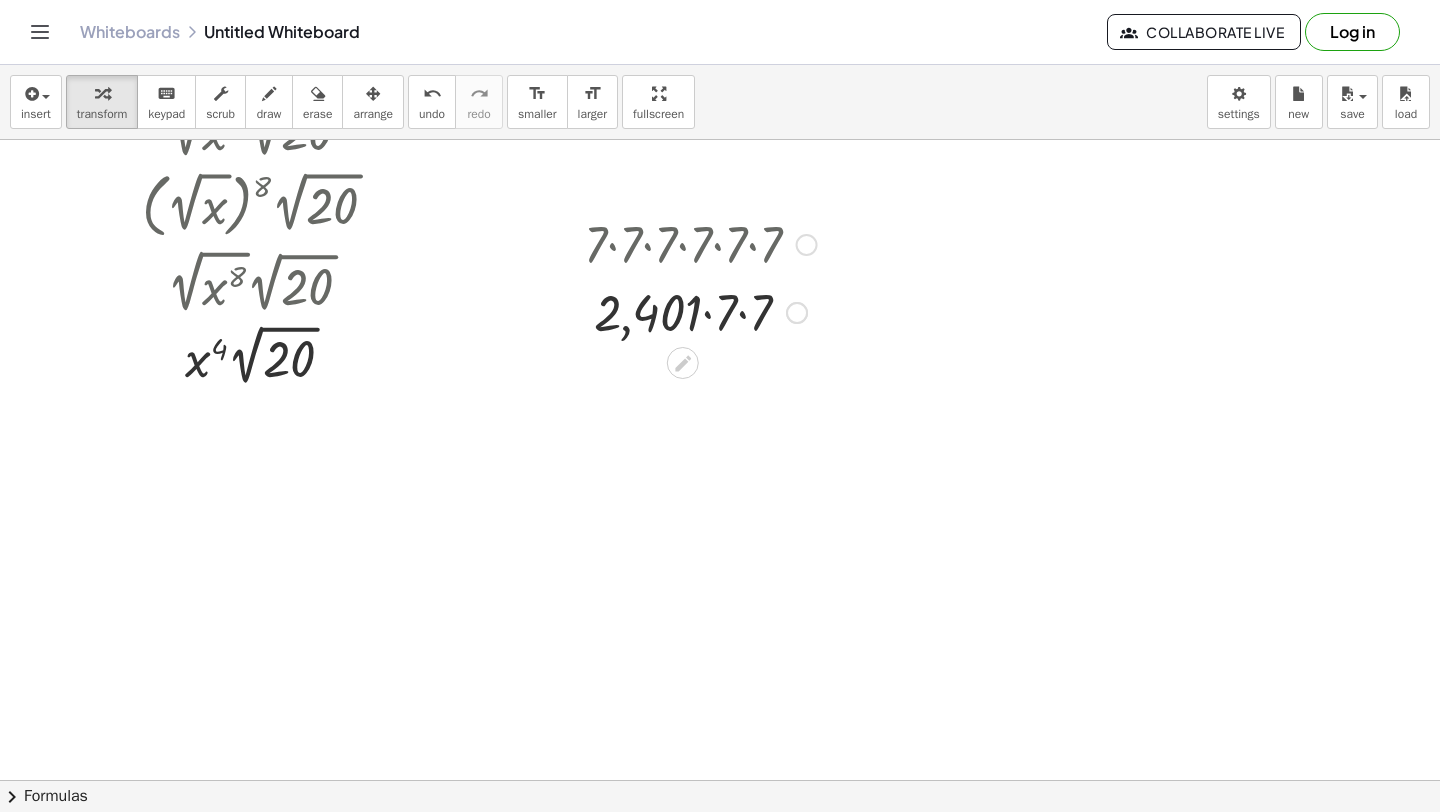 click at bounding box center (700, 311) 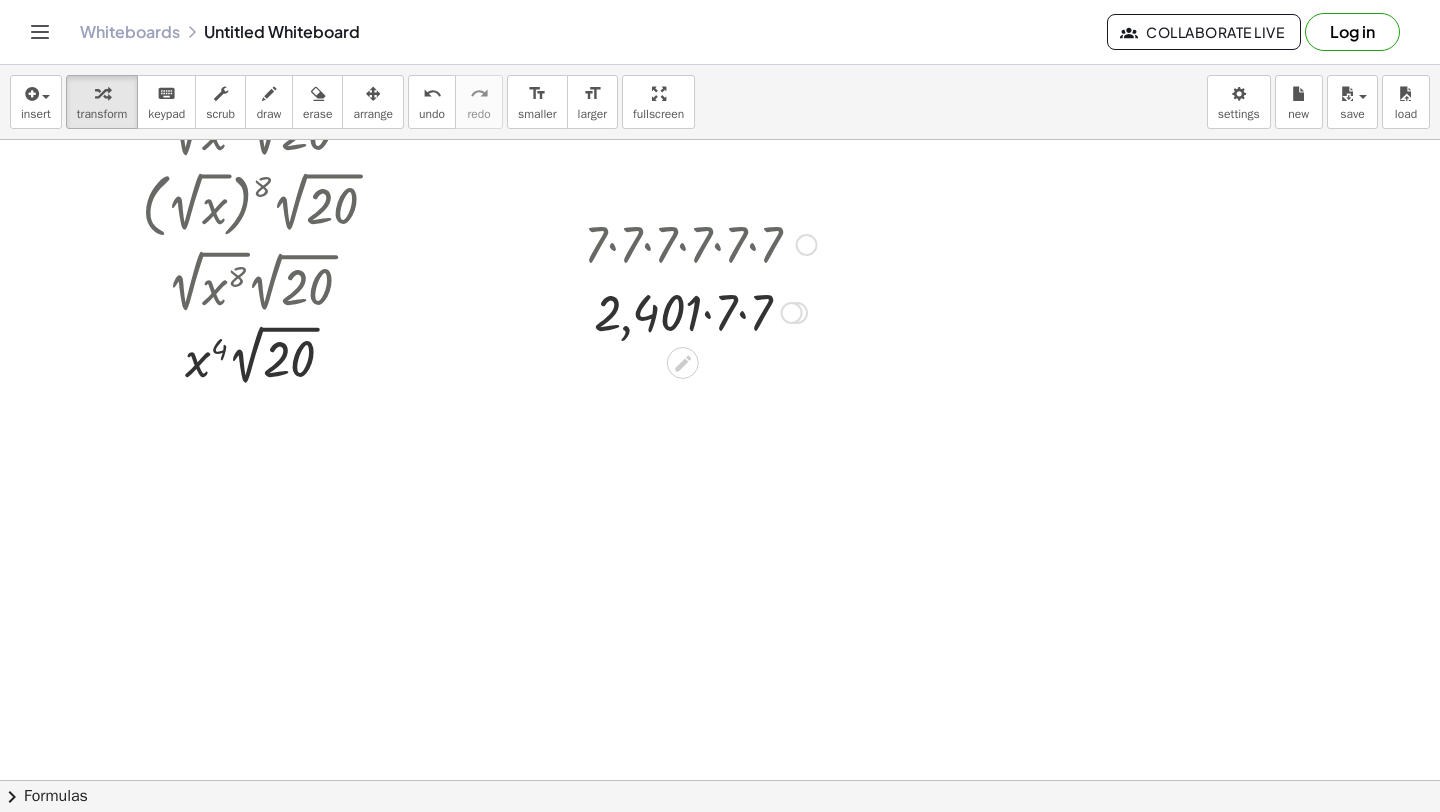 click at bounding box center [700, 311] 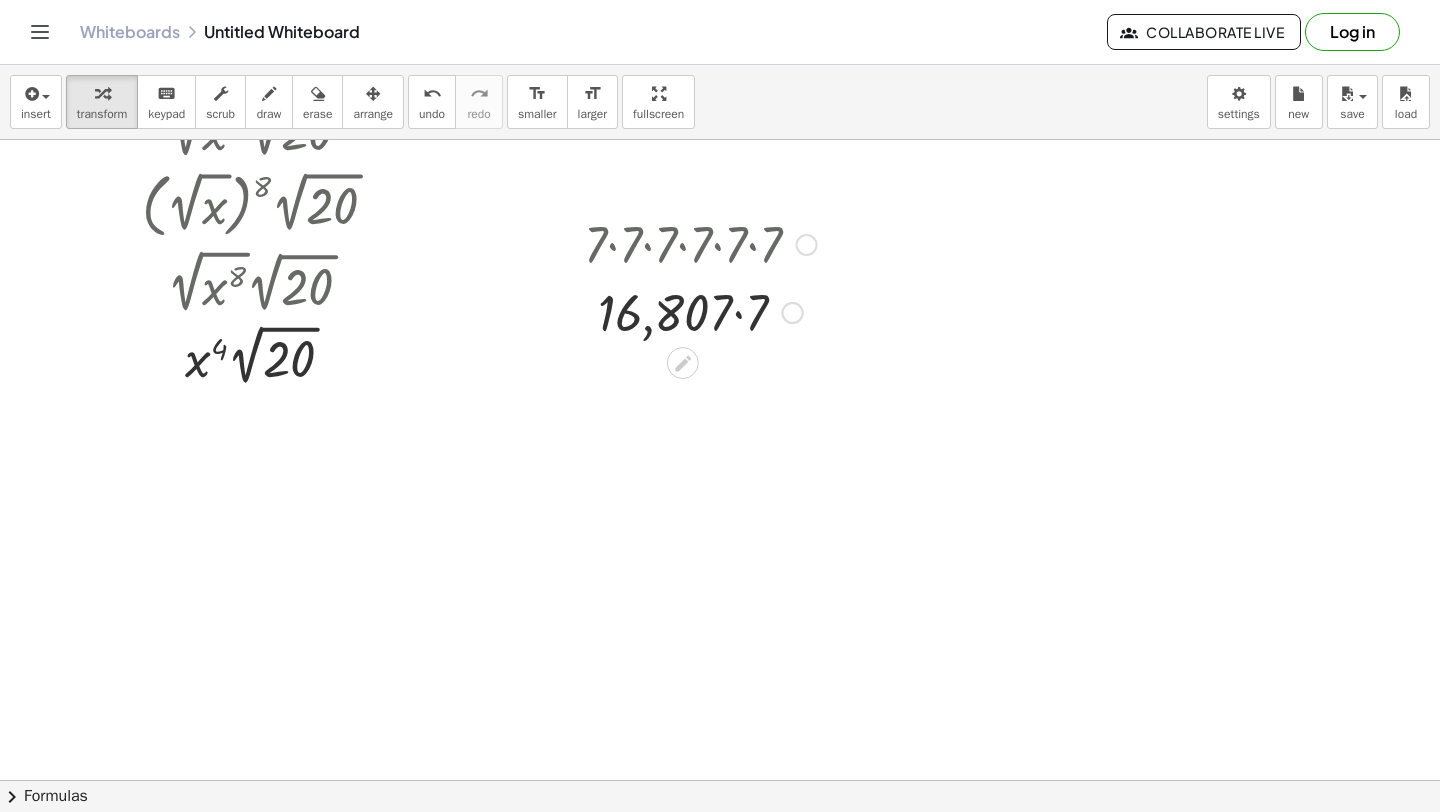 click at bounding box center [700, 311] 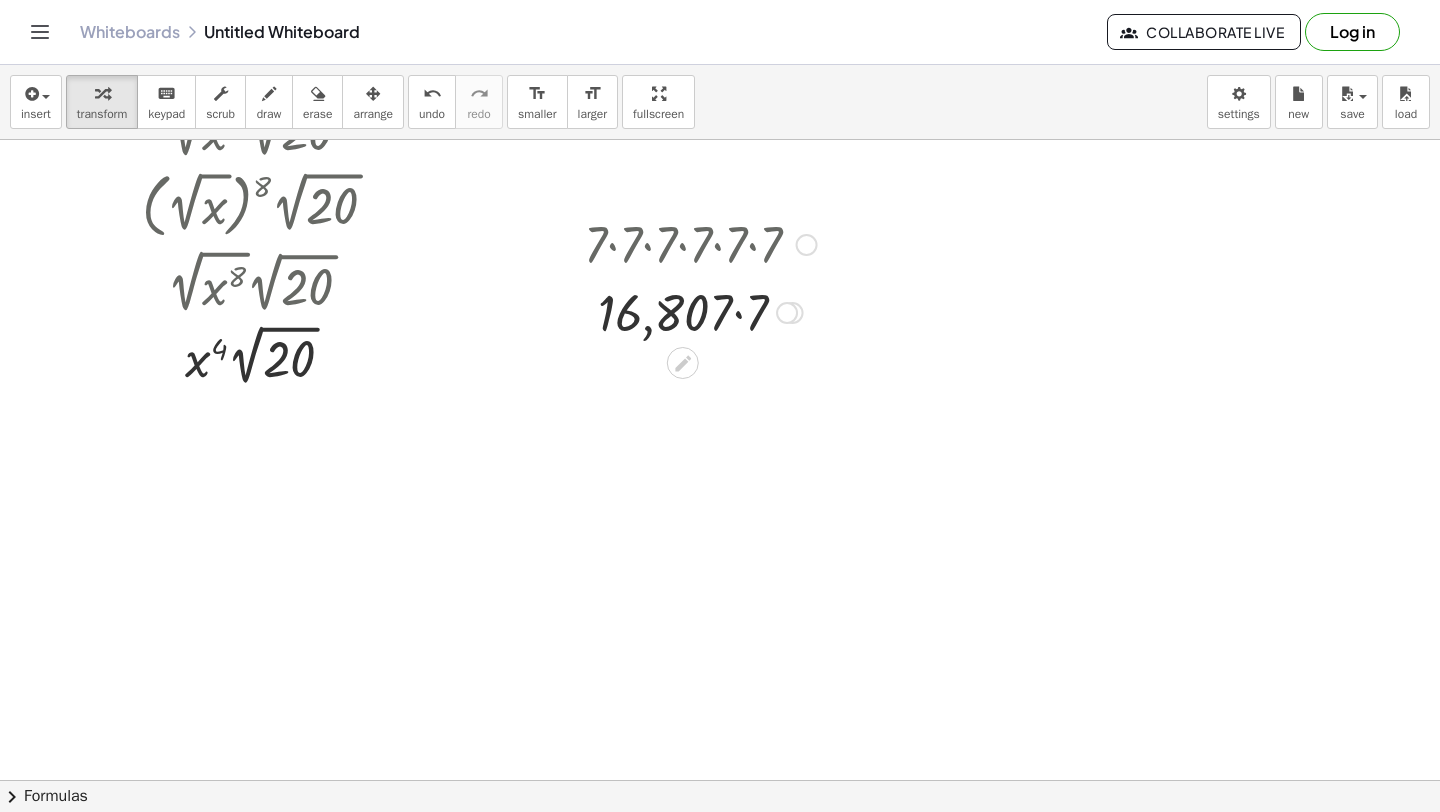 click at bounding box center [700, 311] 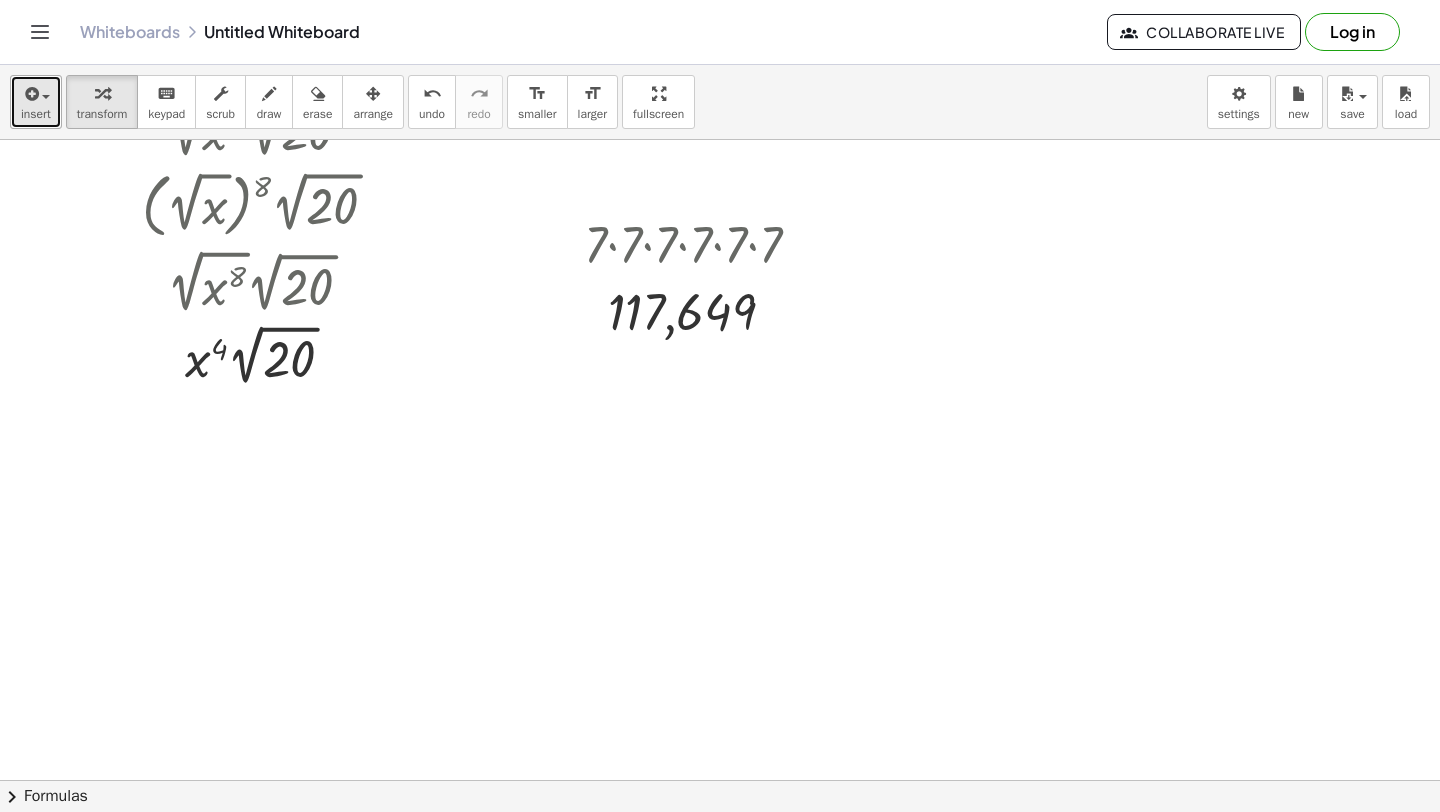 click at bounding box center [30, 94] 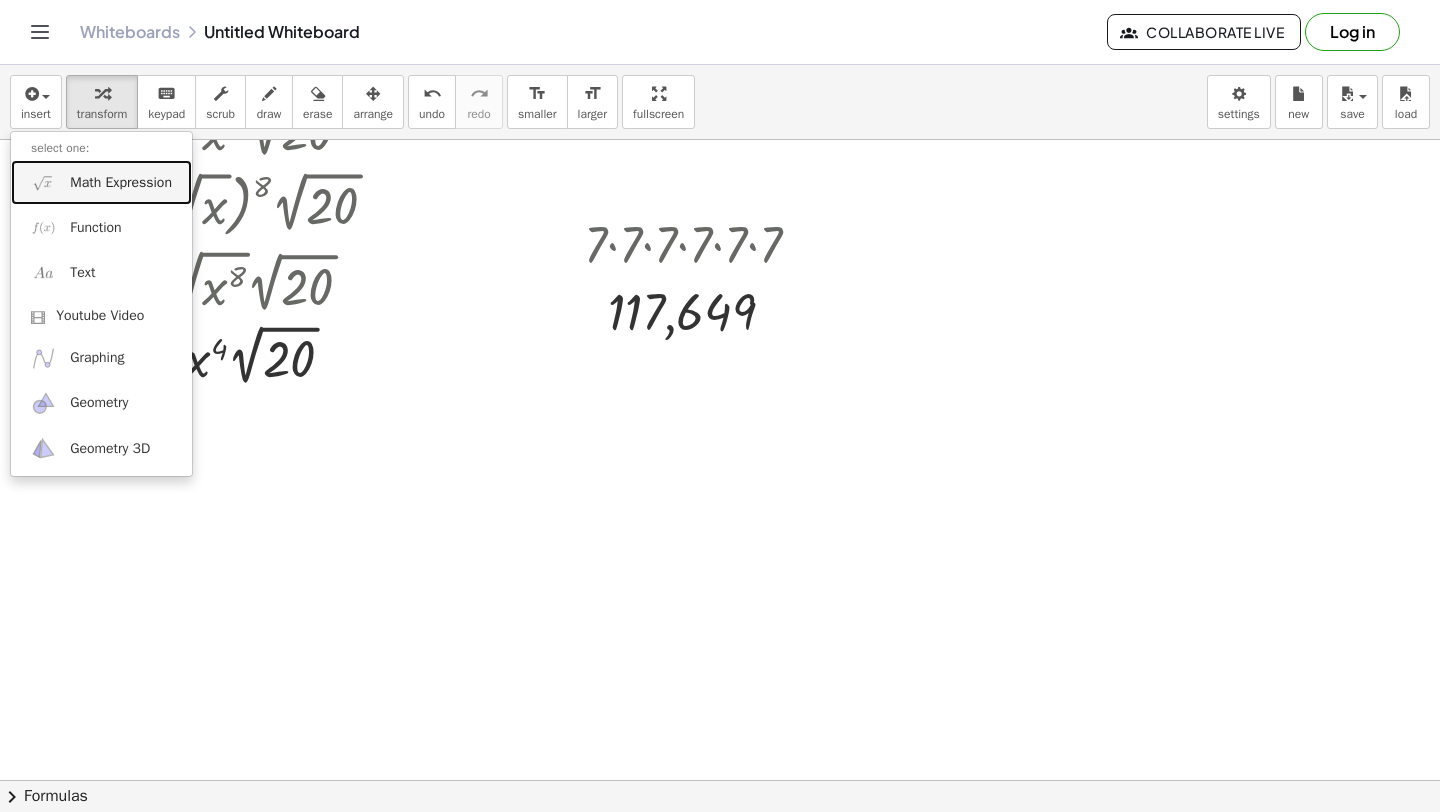 click on "Math Expression" at bounding box center (121, 183) 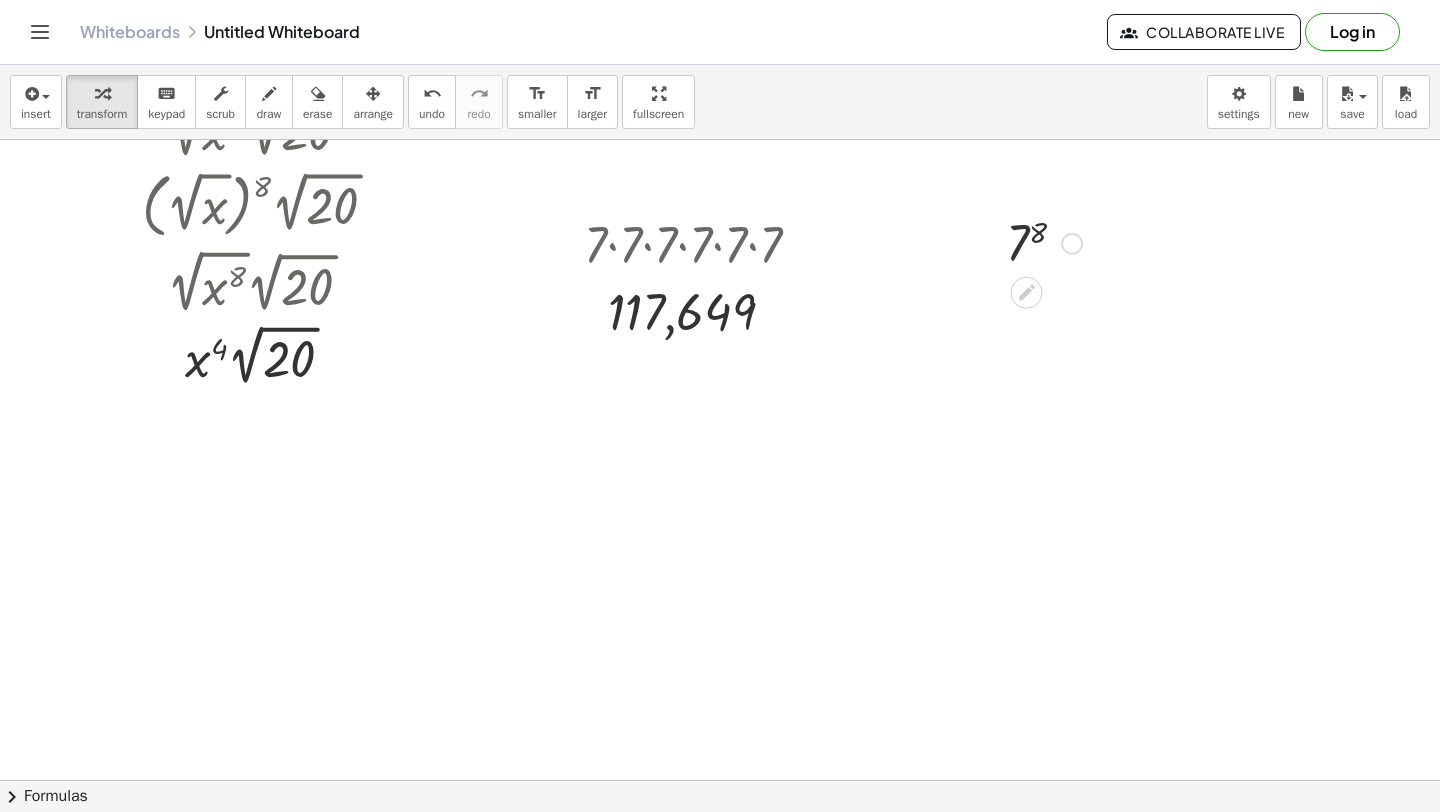 click at bounding box center [1044, 242] 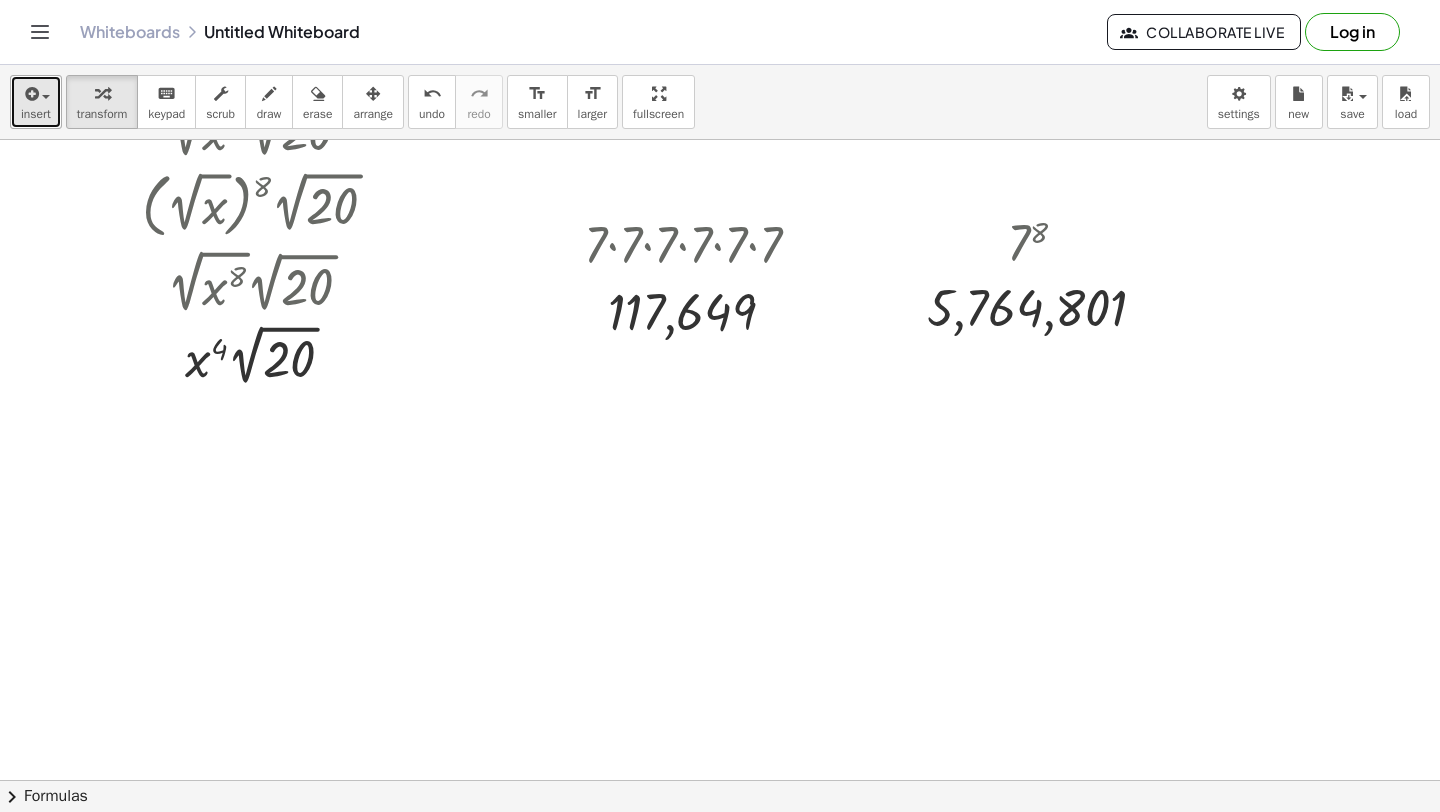 click on "insert" at bounding box center [36, 102] 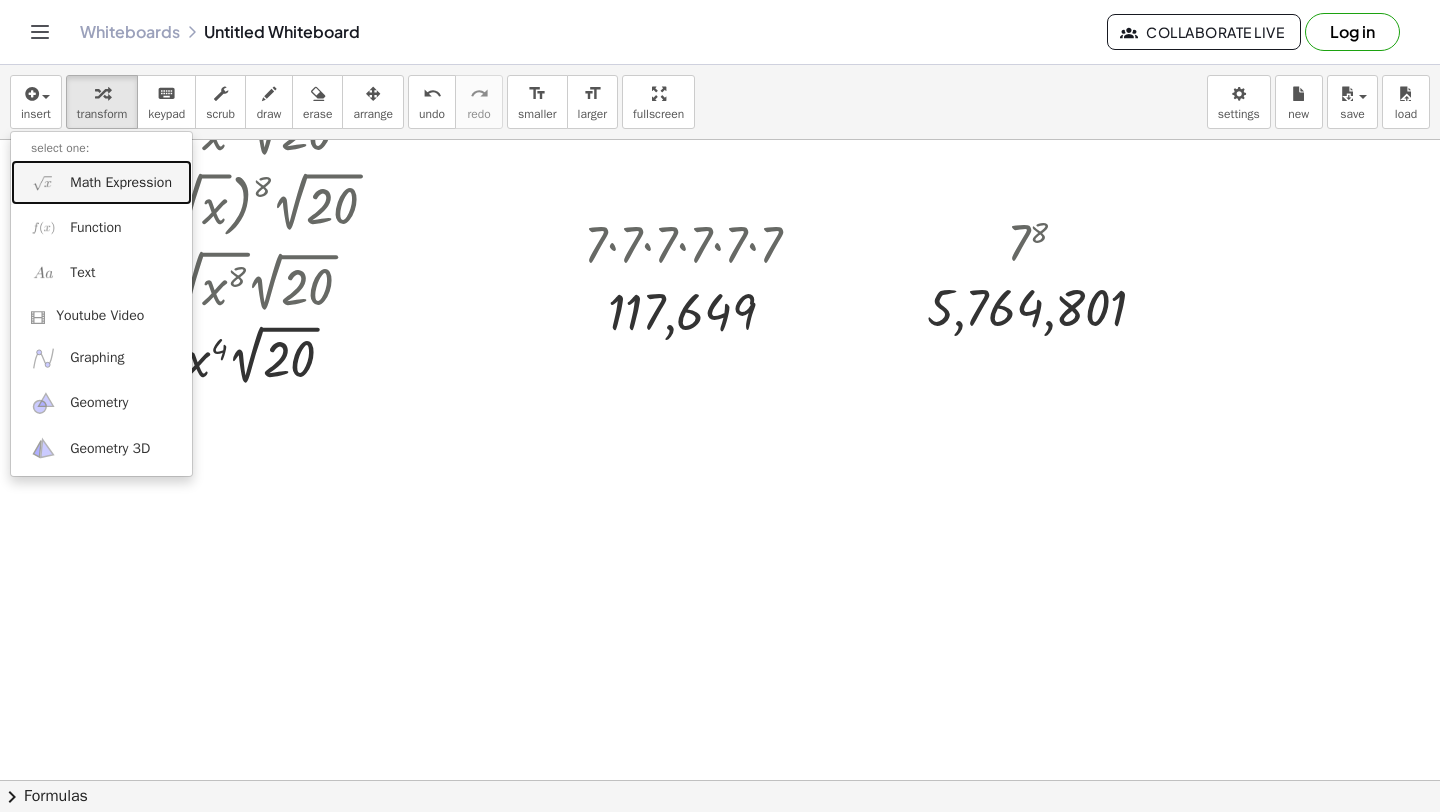 click on "Math Expression" at bounding box center [121, 183] 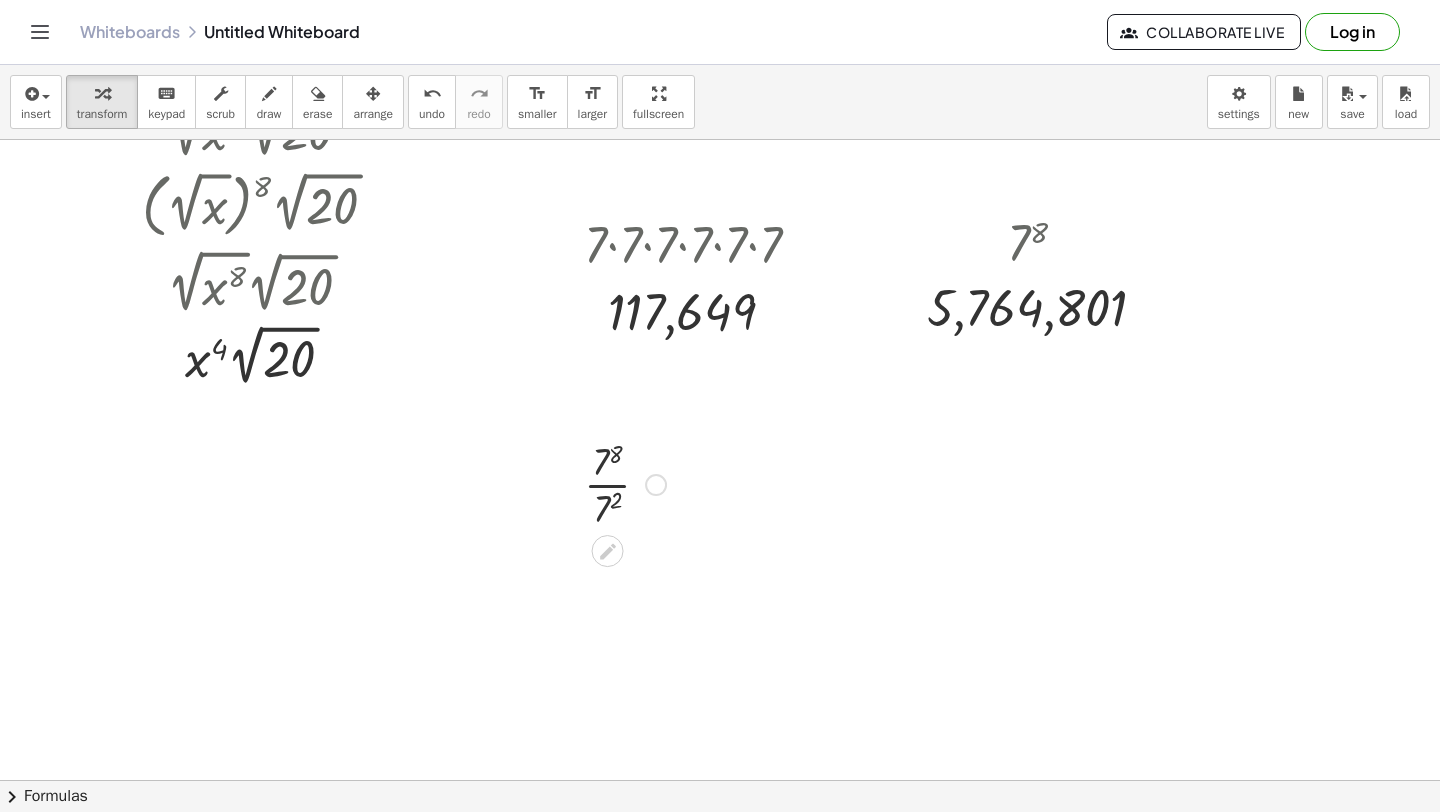 click at bounding box center [625, 483] 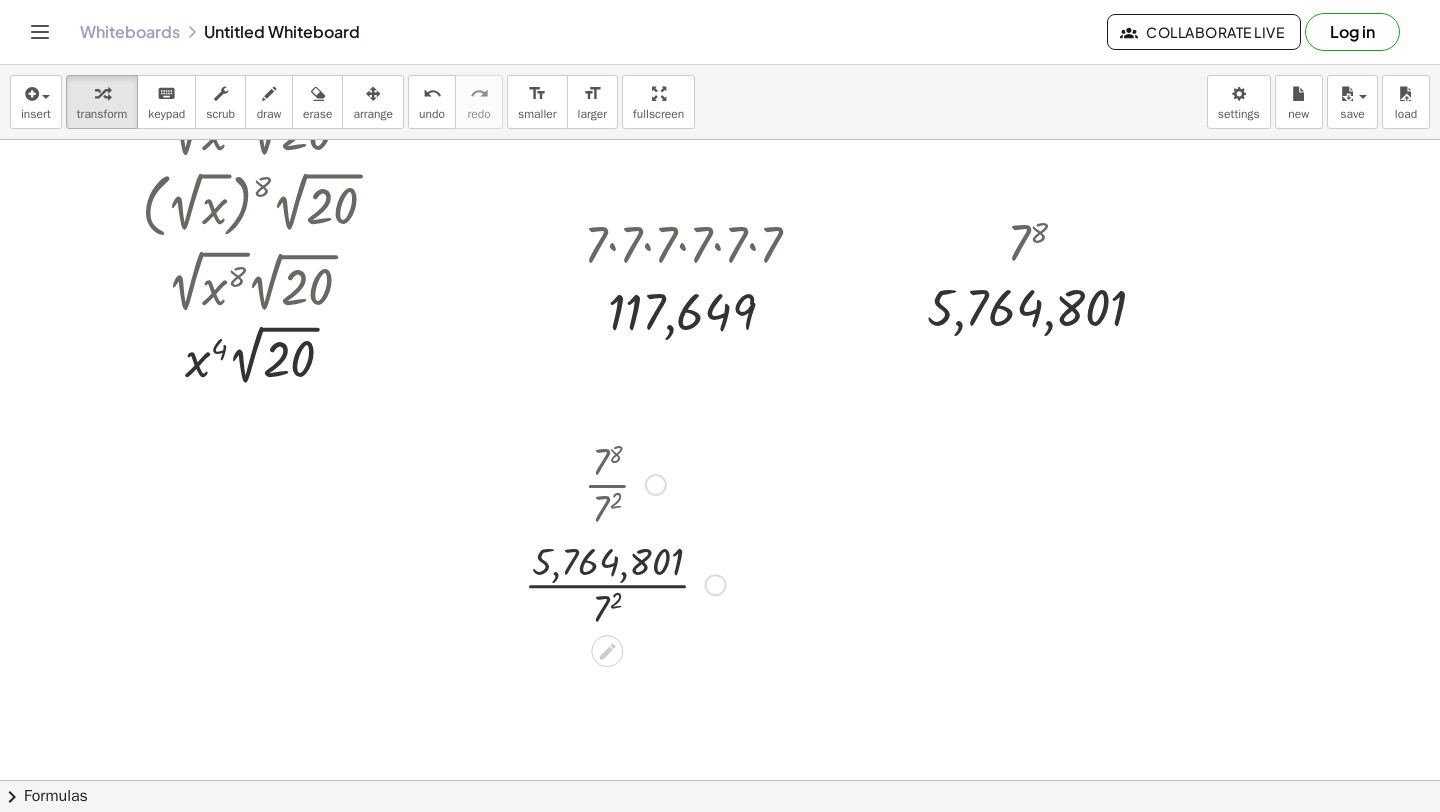click at bounding box center [625, 483] 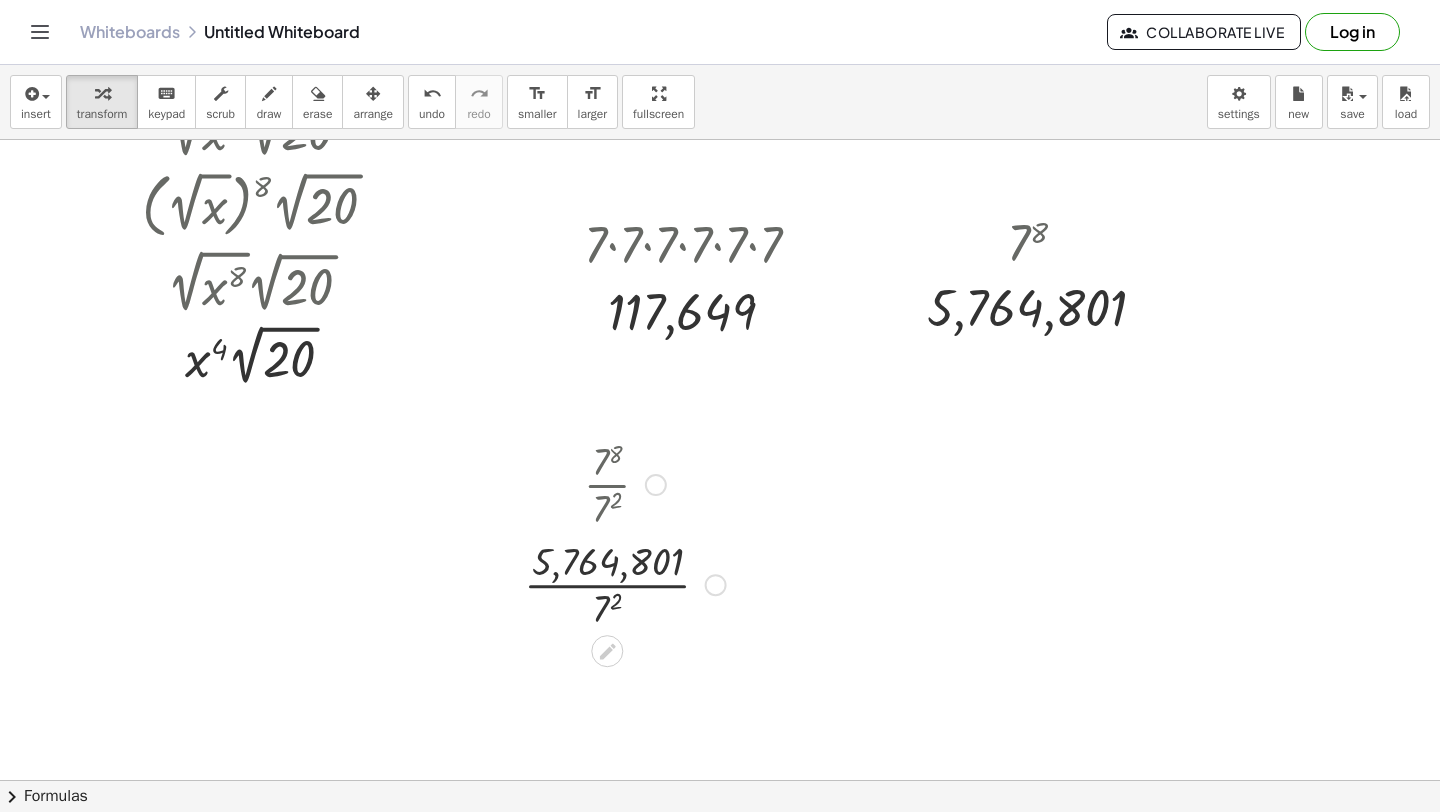 click at bounding box center [625, 583] 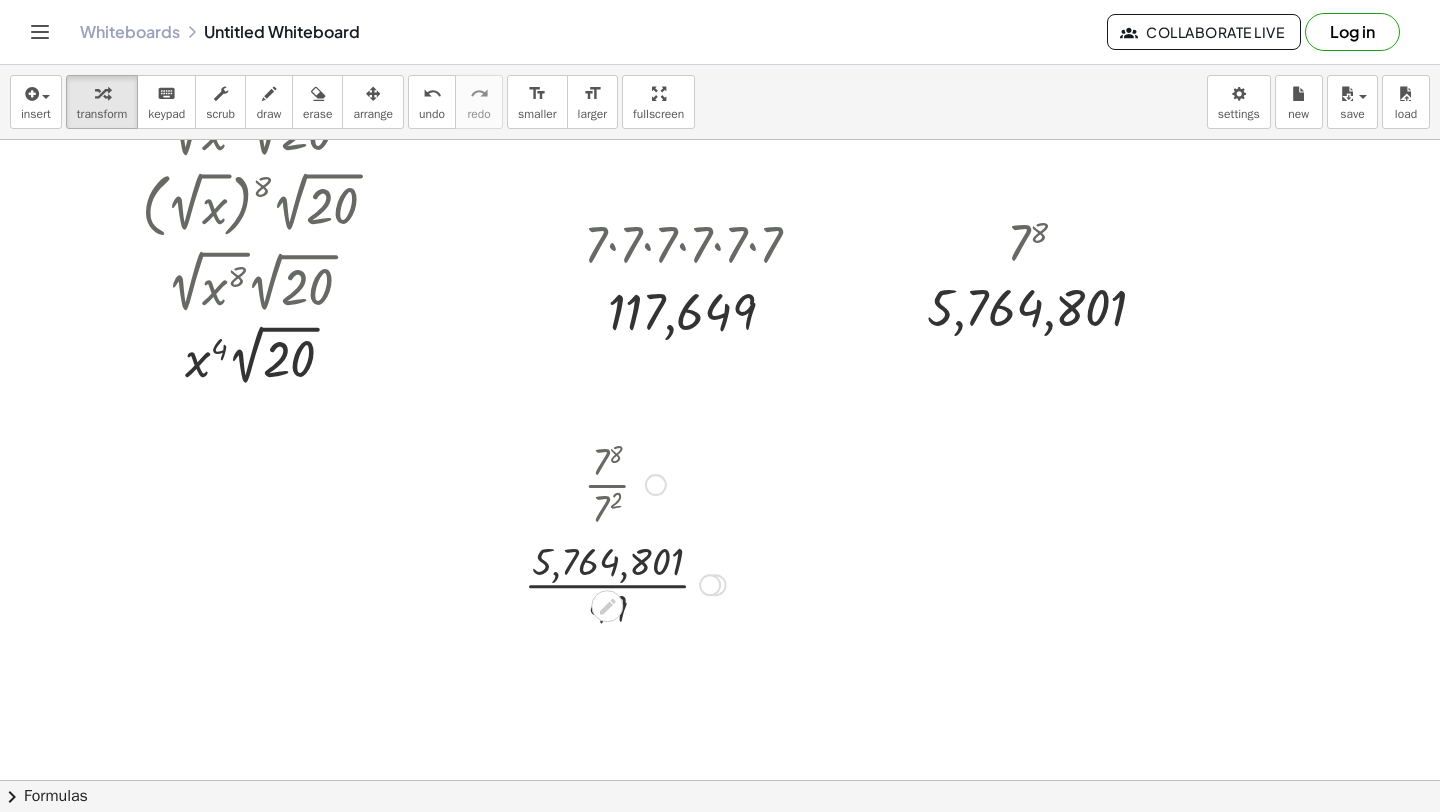 click at bounding box center (625, 583) 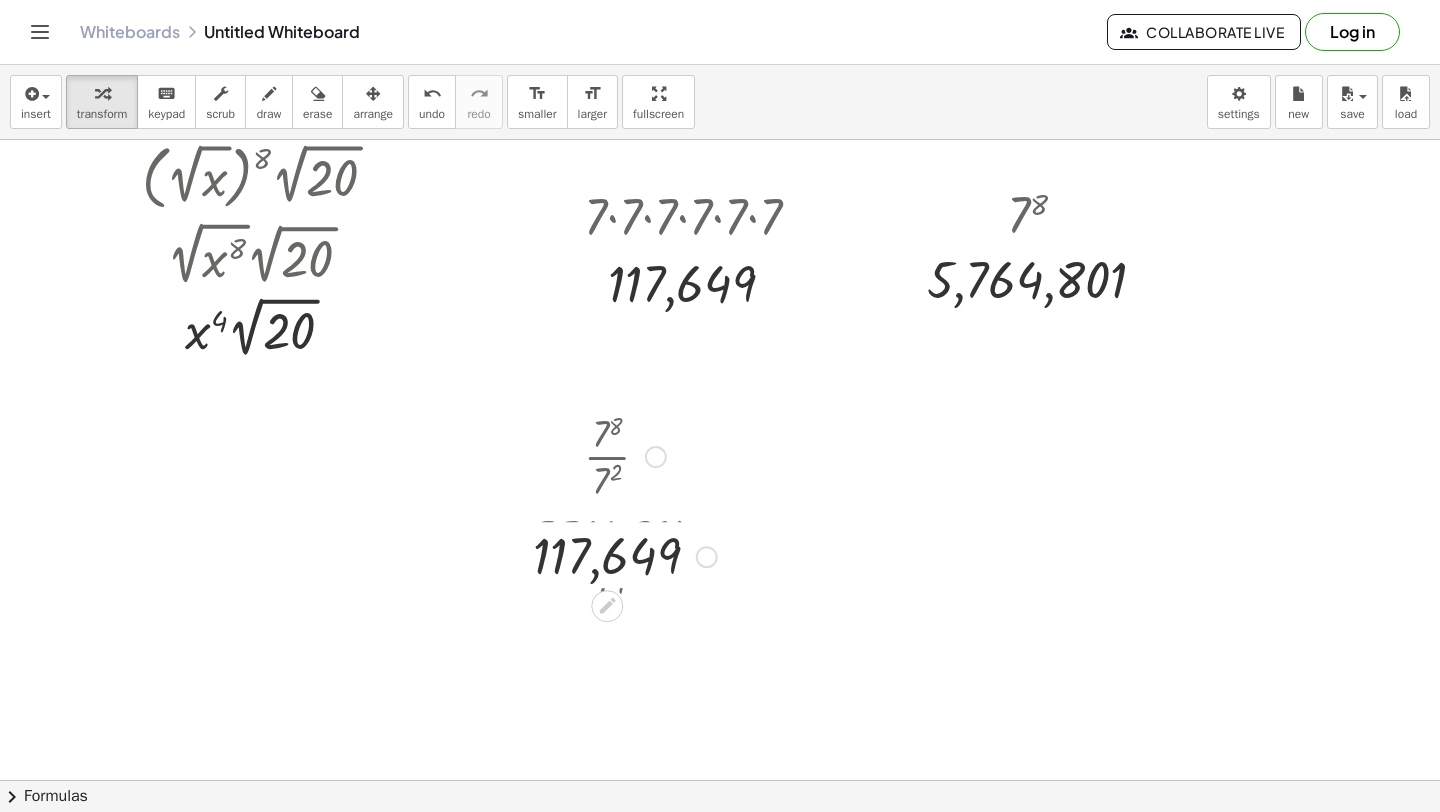 scroll, scrollTop: 214, scrollLeft: 0, axis: vertical 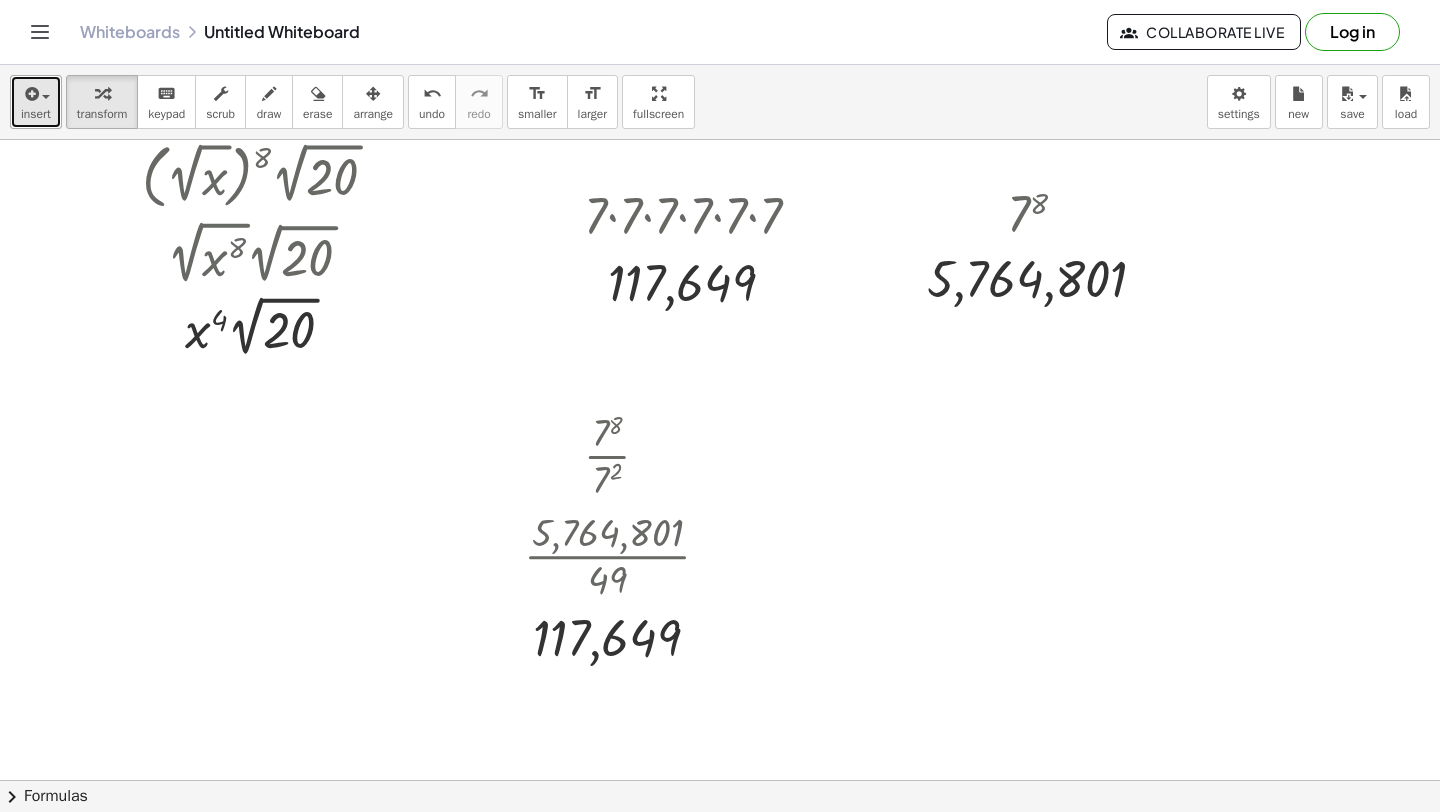 click at bounding box center [30, 94] 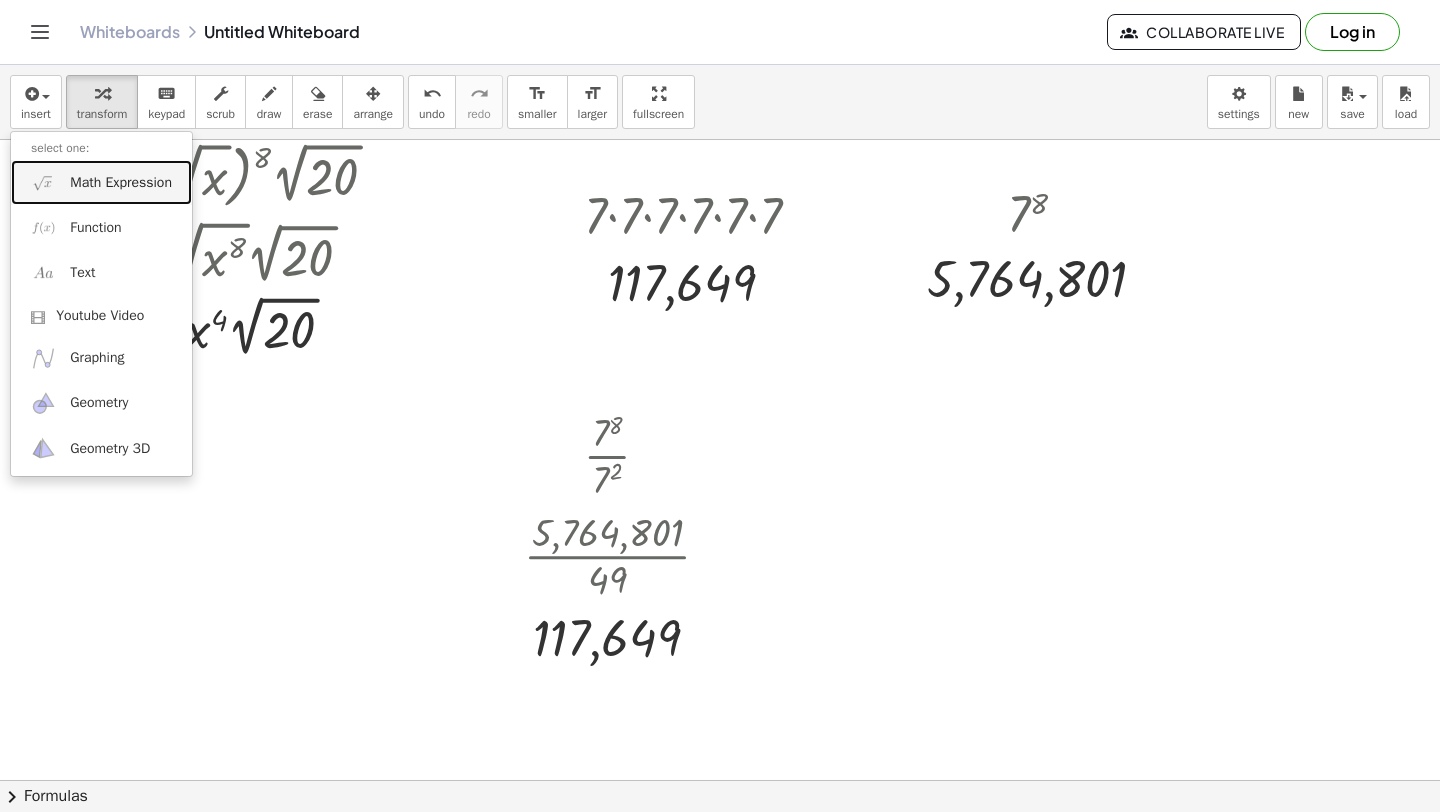 click on "Math Expression" at bounding box center [101, 182] 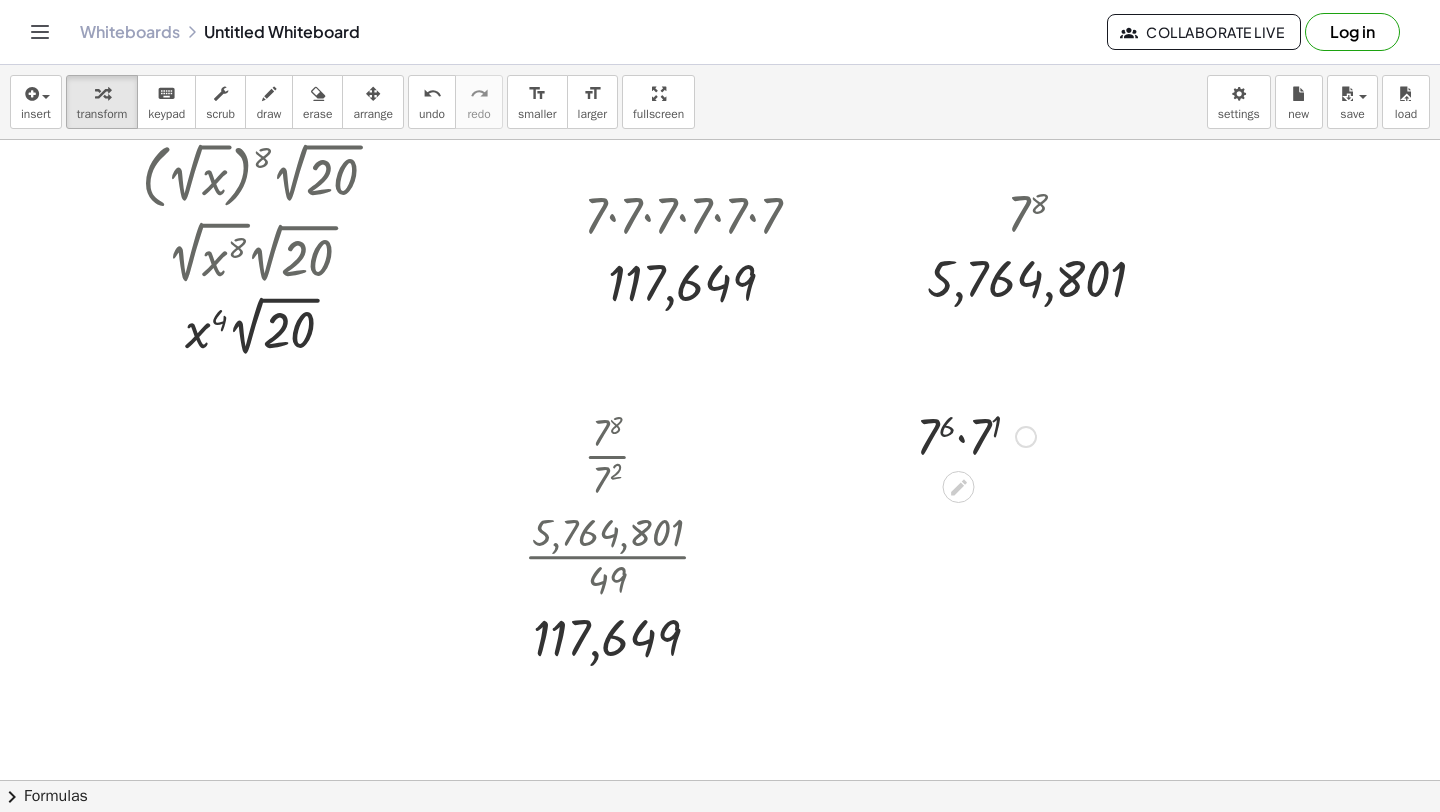 click at bounding box center (976, 435) 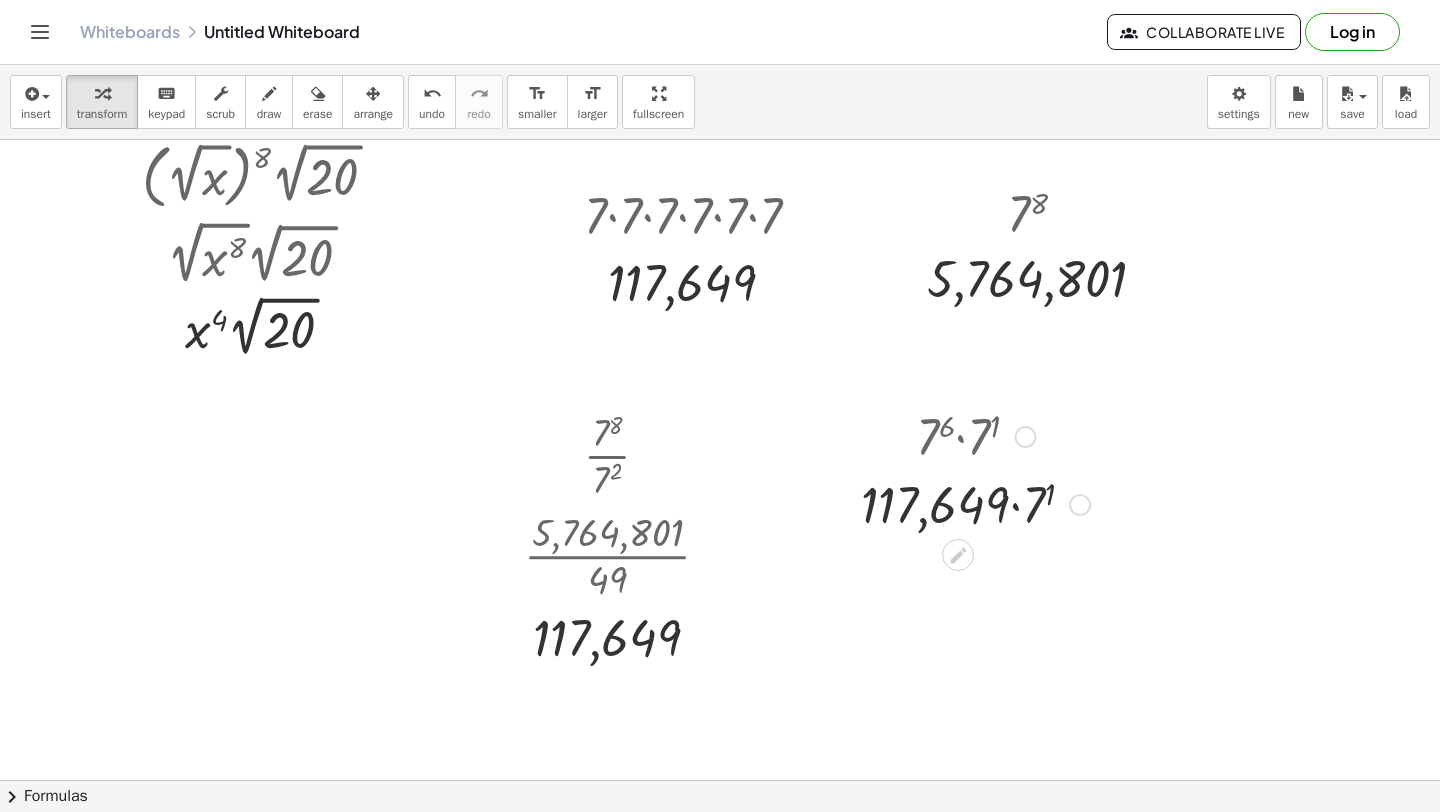 click at bounding box center [975, 503] 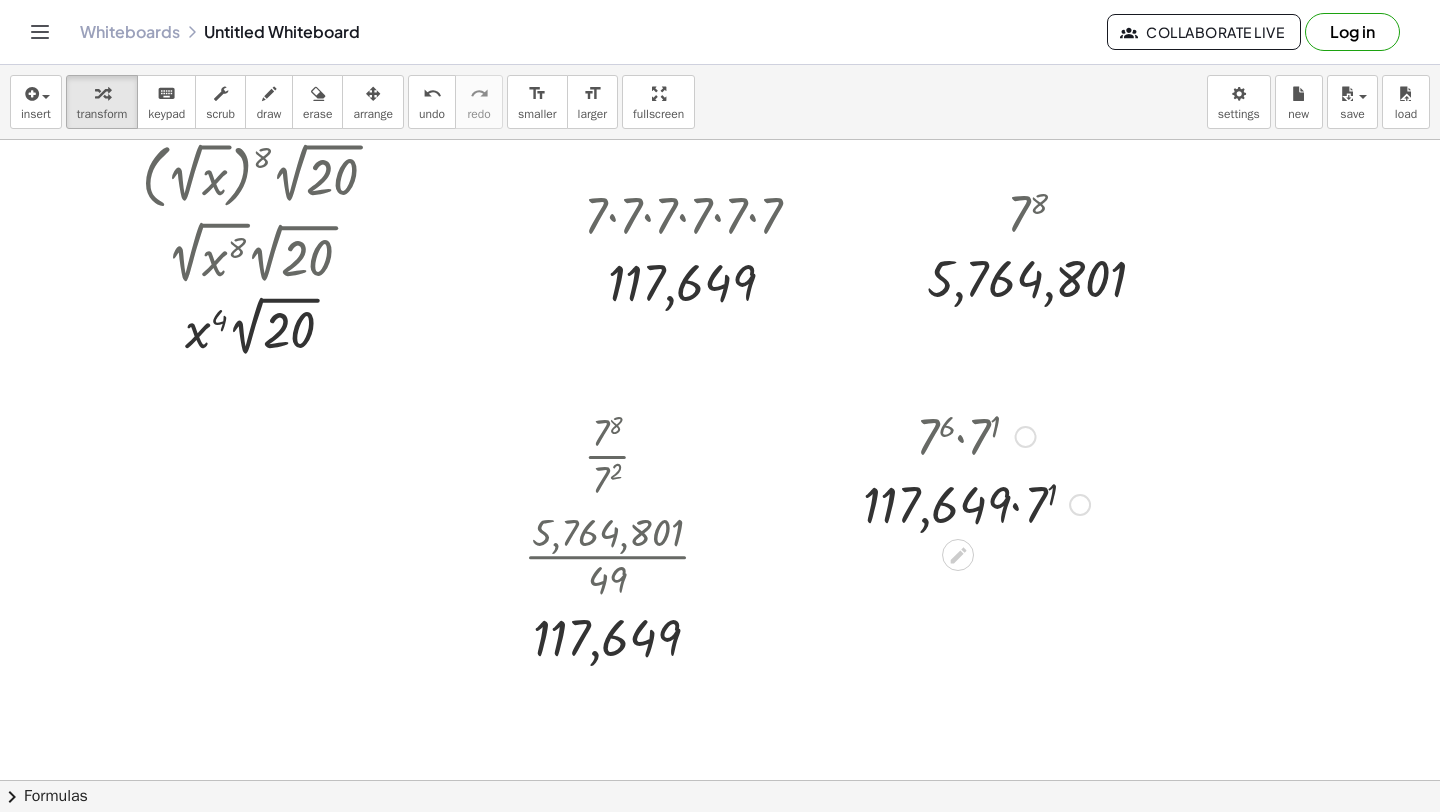 click at bounding box center (975, 503) 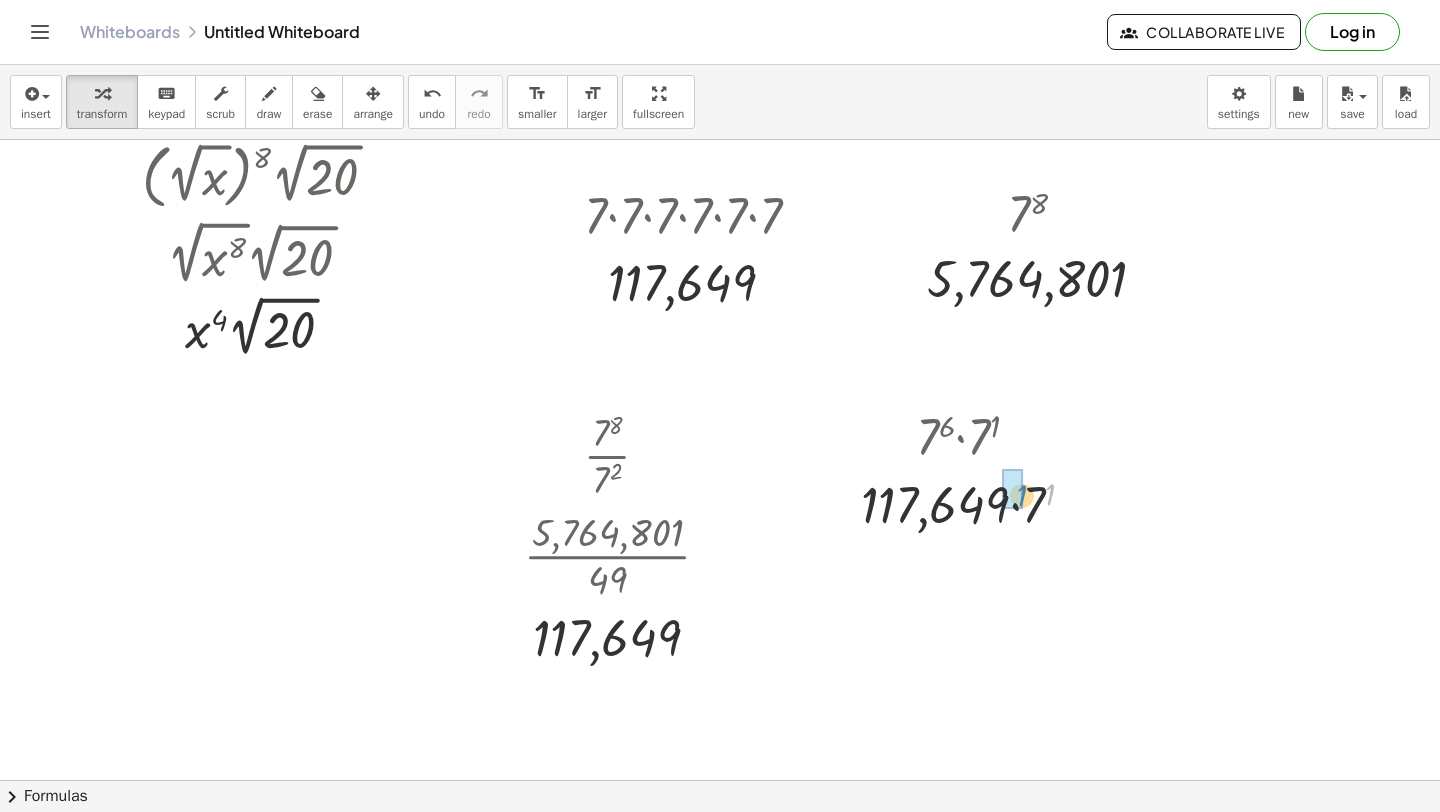 drag, startPoint x: 1045, startPoint y: 496, endPoint x: 1008, endPoint y: 489, distance: 37.65634 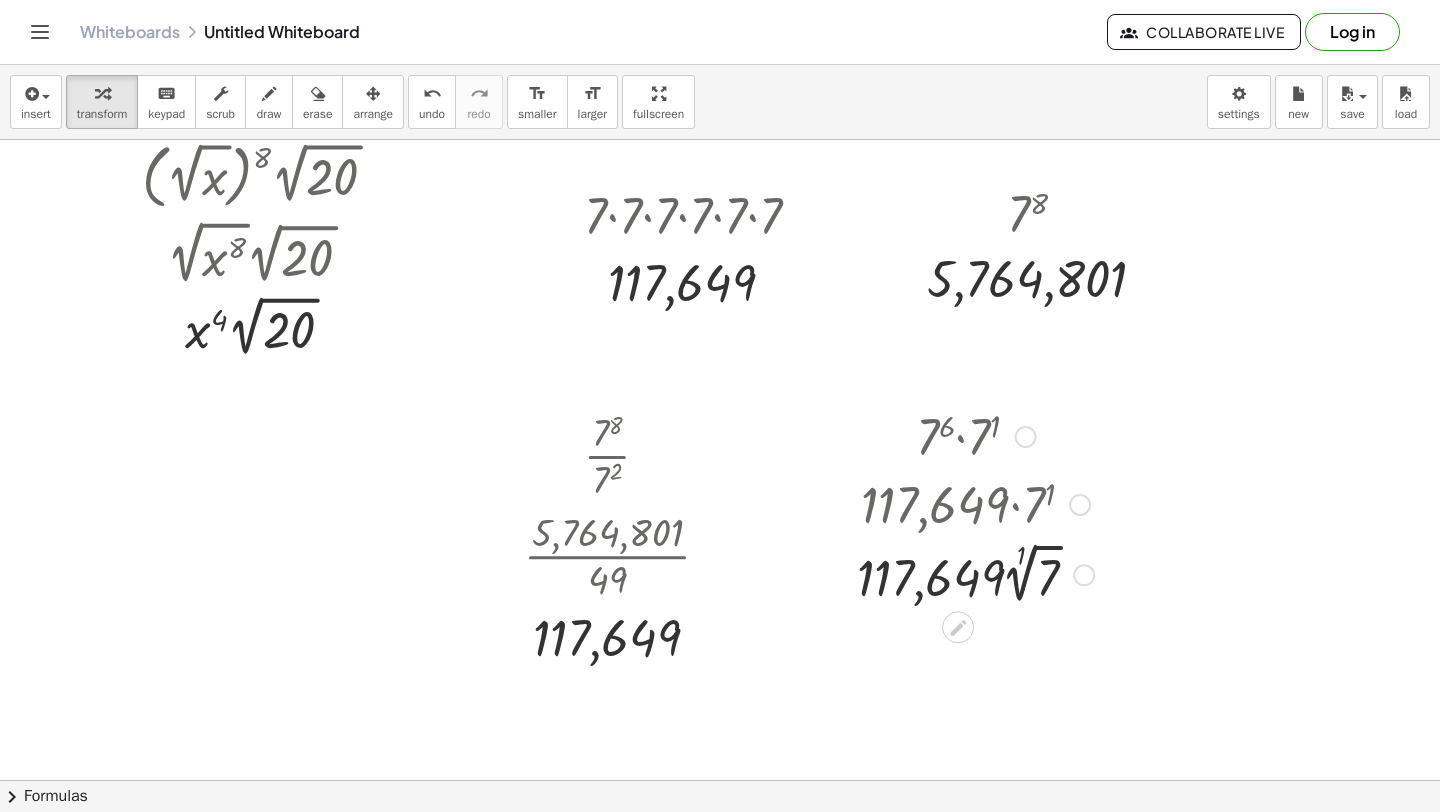click at bounding box center (975, 573) 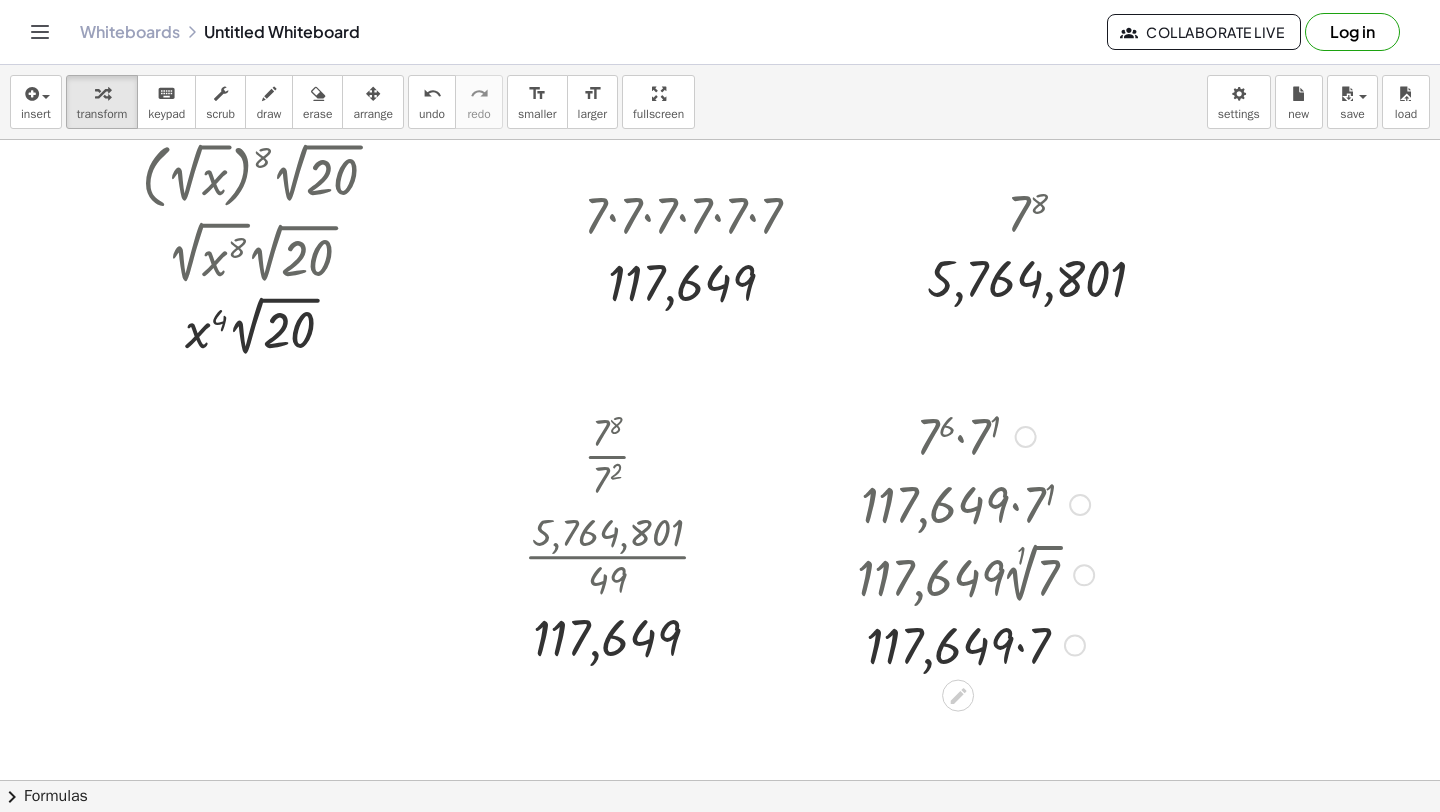 click at bounding box center (975, 644) 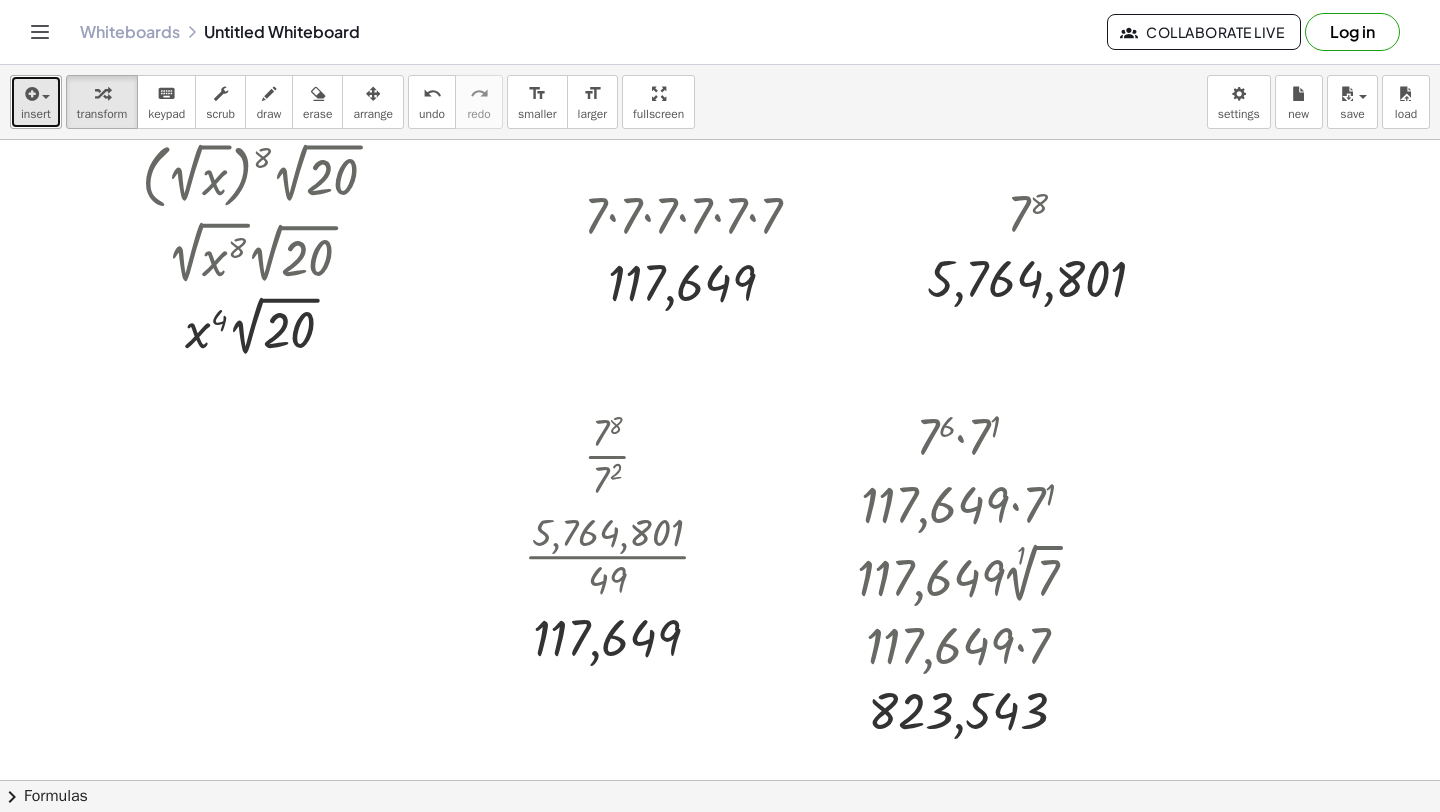 click at bounding box center (41, 96) 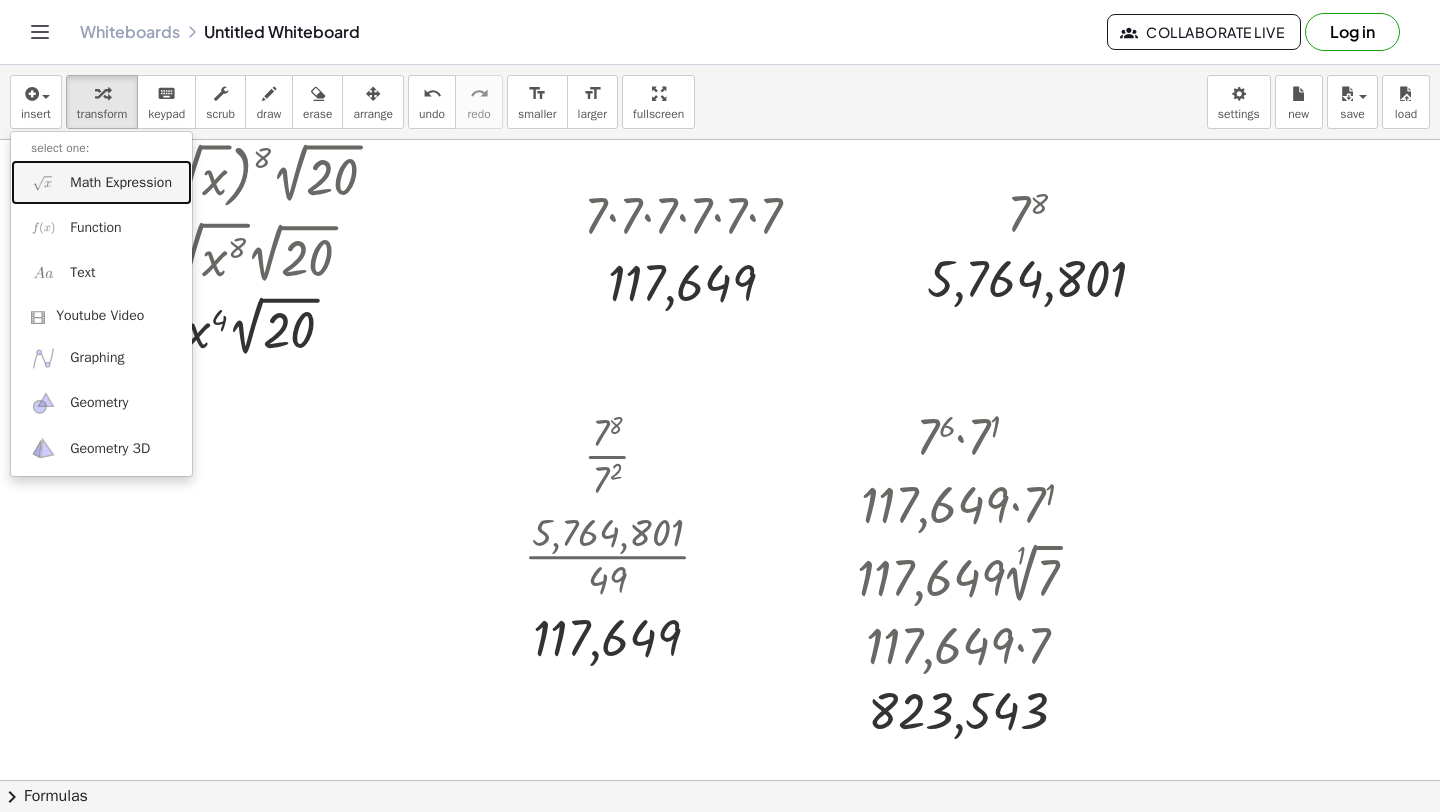 click on "Math Expression" at bounding box center (101, 182) 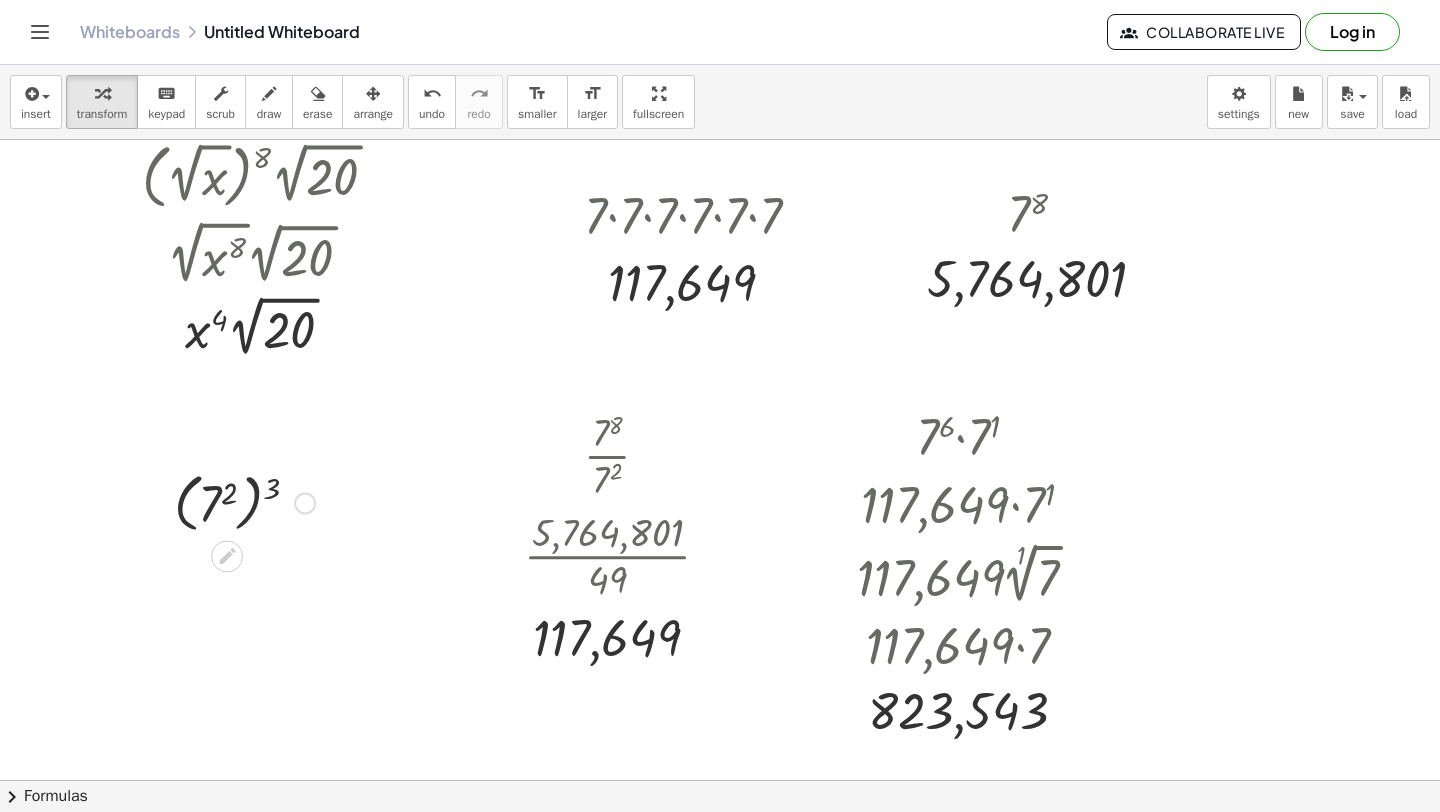 click at bounding box center (244, 501) 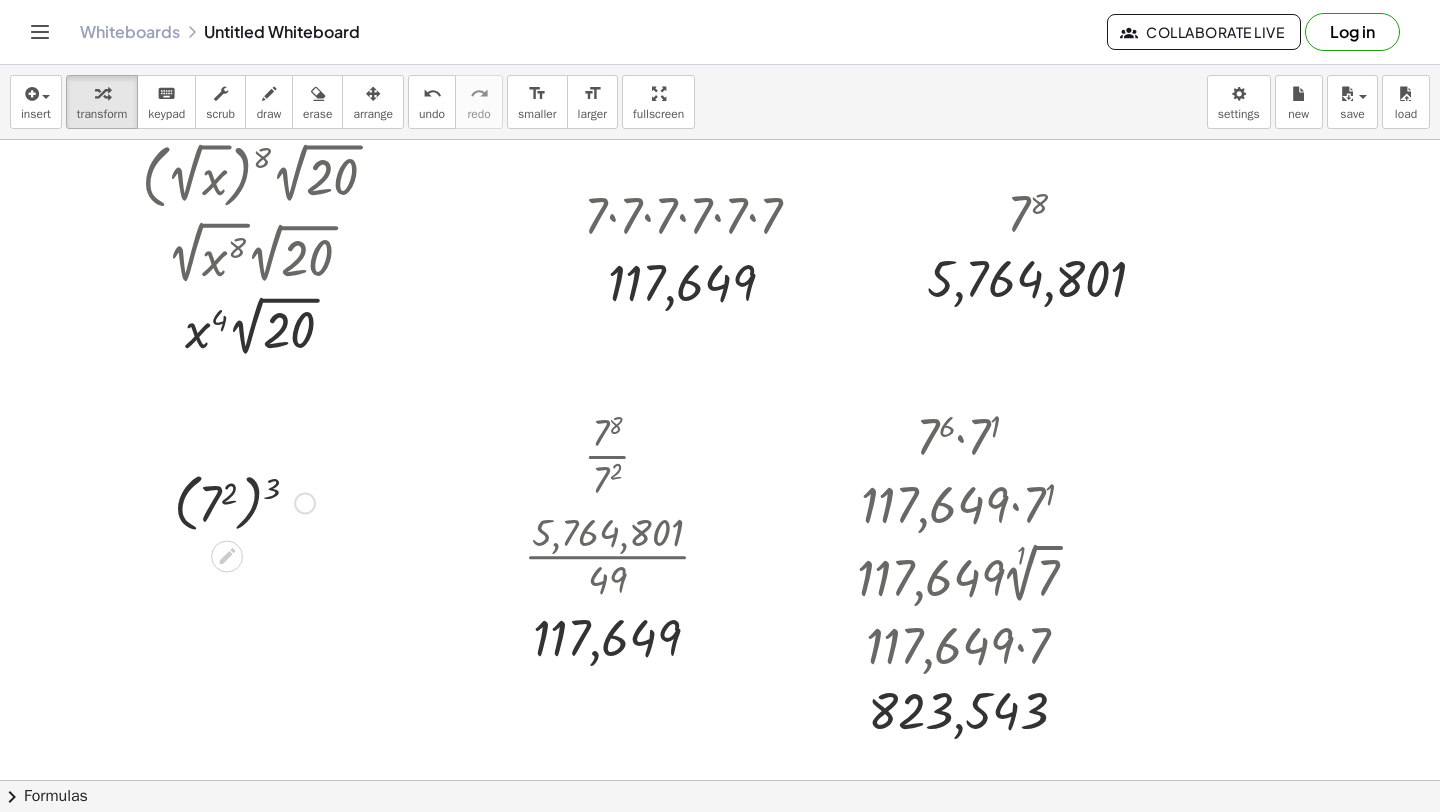 click at bounding box center [244, 501] 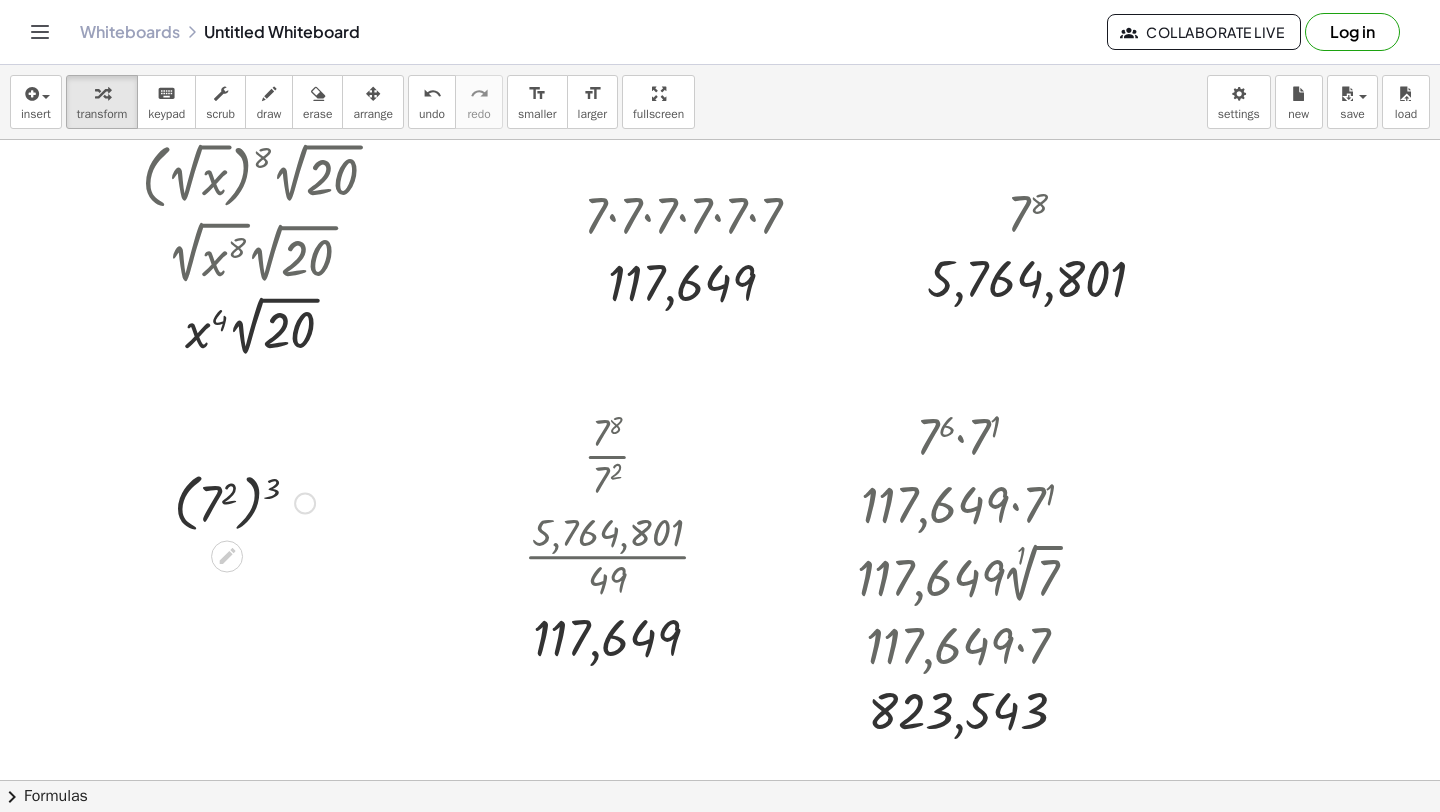 click at bounding box center (244, 501) 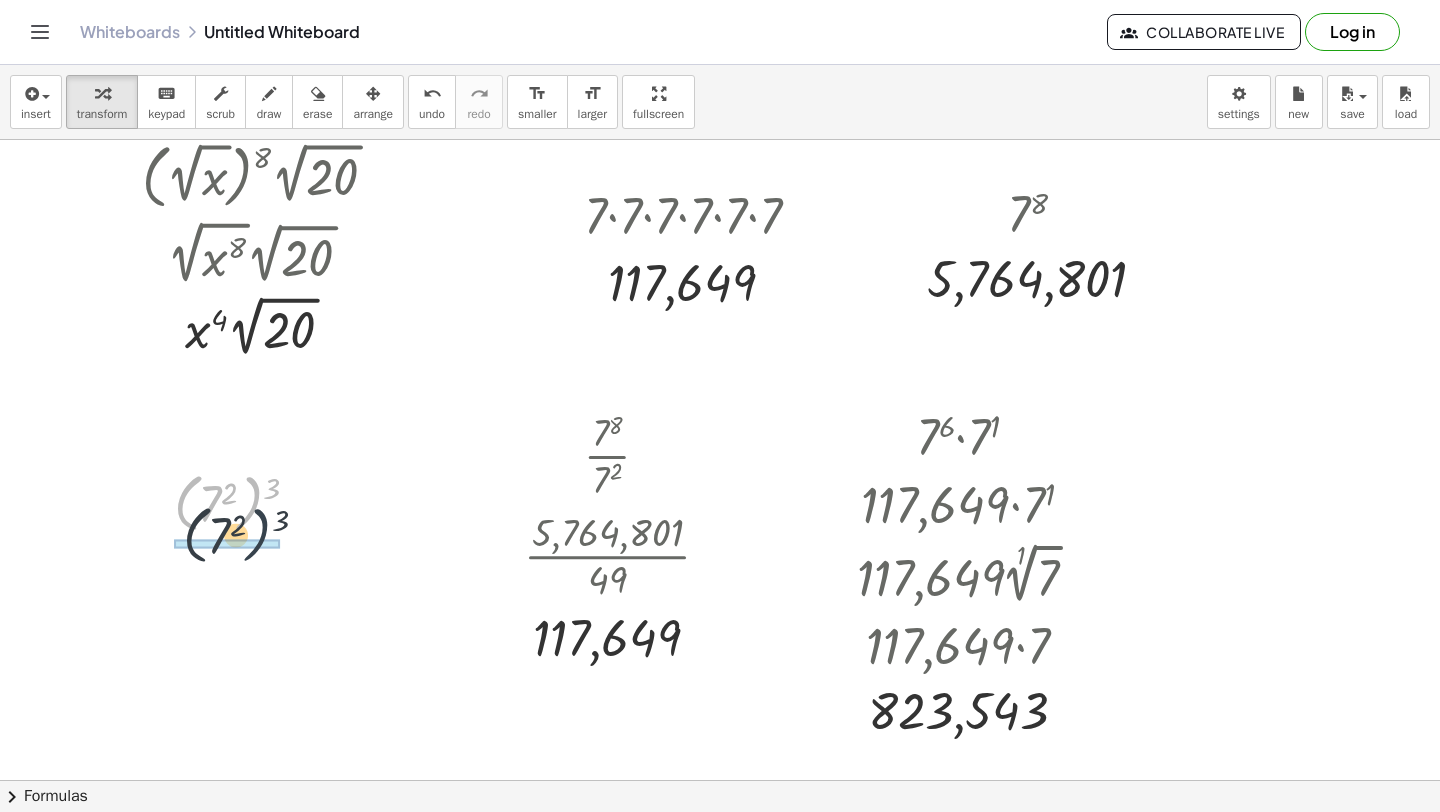 drag, startPoint x: 254, startPoint y: 495, endPoint x: 262, endPoint y: 517, distance: 23.409399 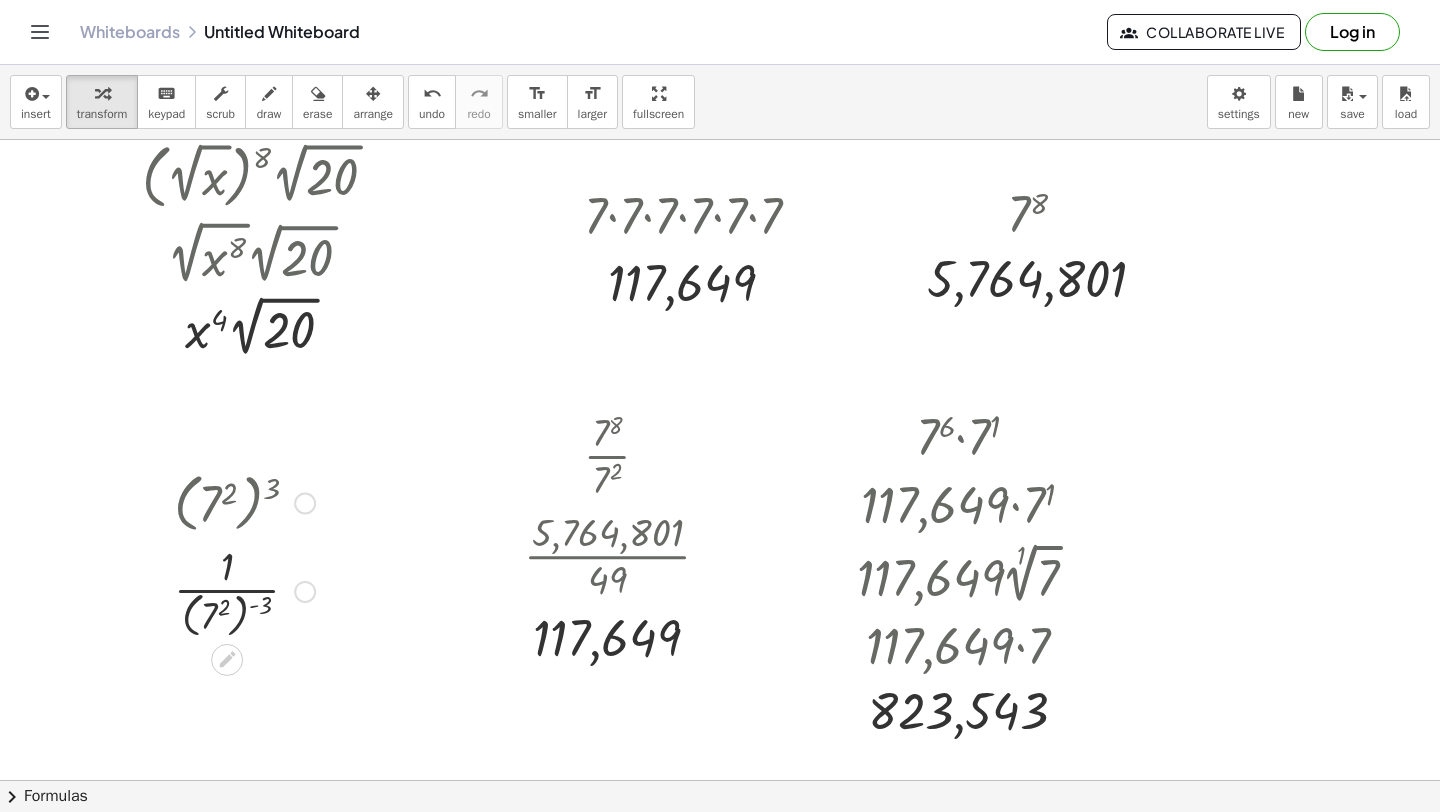 click at bounding box center (244, 590) 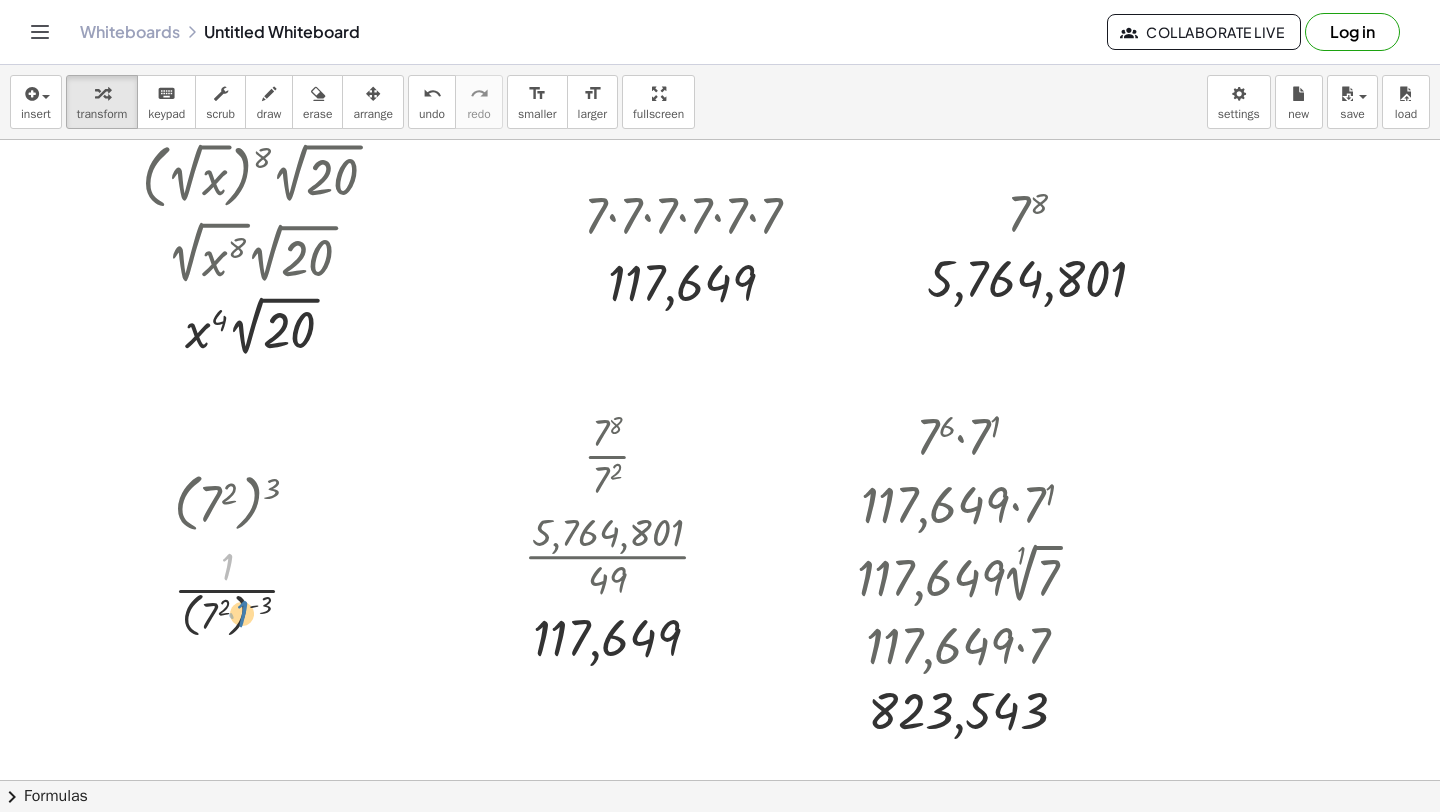 drag, startPoint x: 229, startPoint y: 573, endPoint x: 248, endPoint y: 609, distance: 40.706264 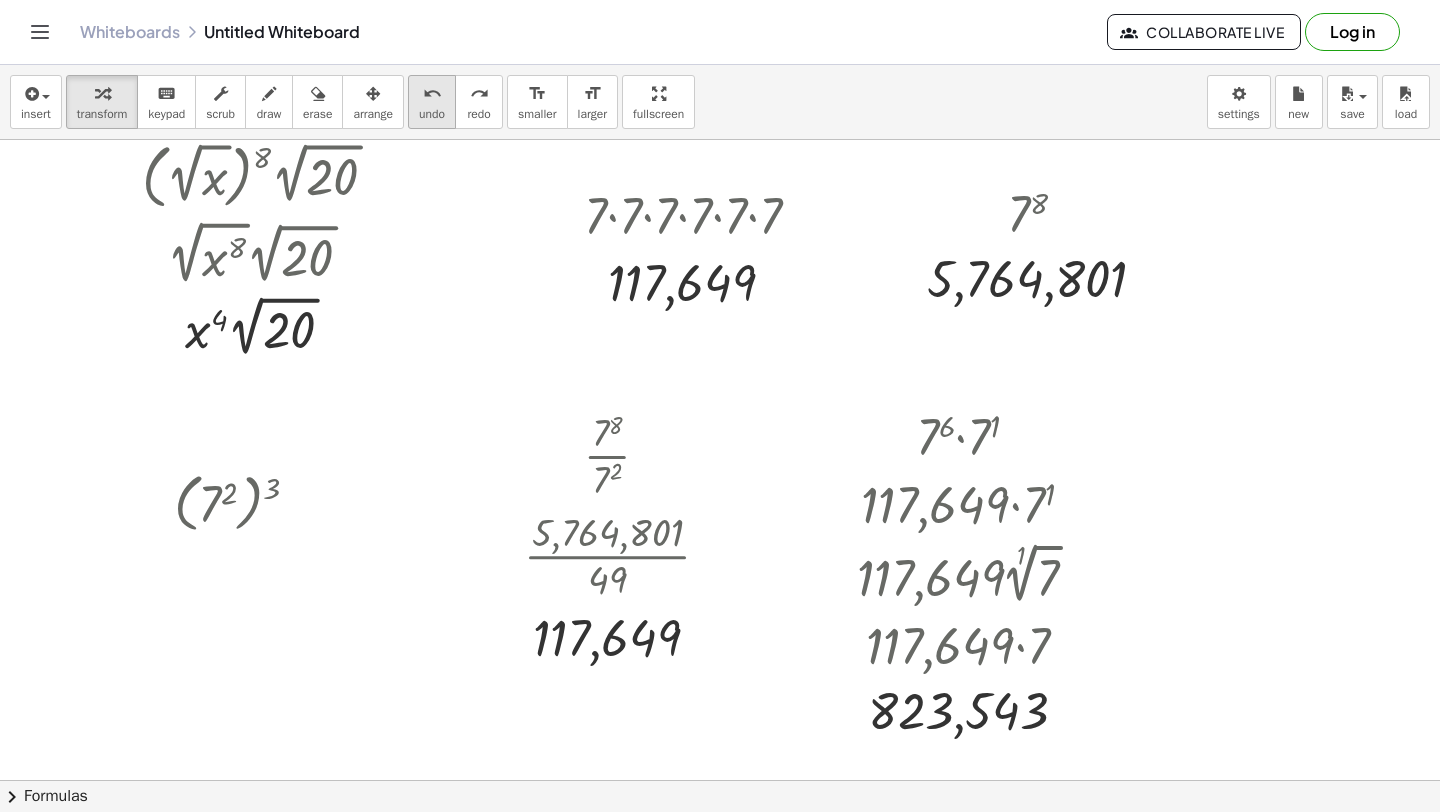 click on "undo" at bounding box center (432, 94) 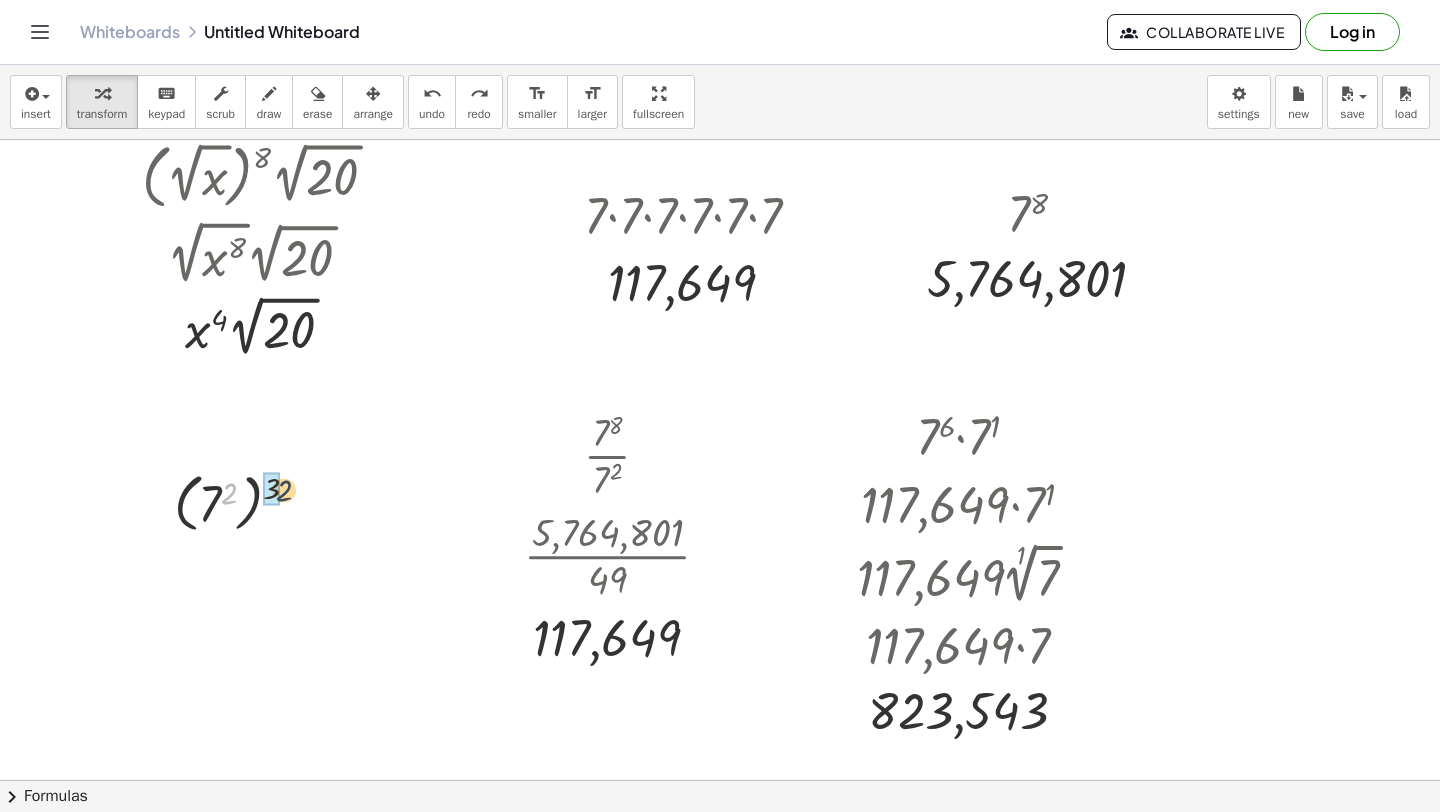 drag, startPoint x: 233, startPoint y: 496, endPoint x: 286, endPoint y: 493, distance: 53.08484 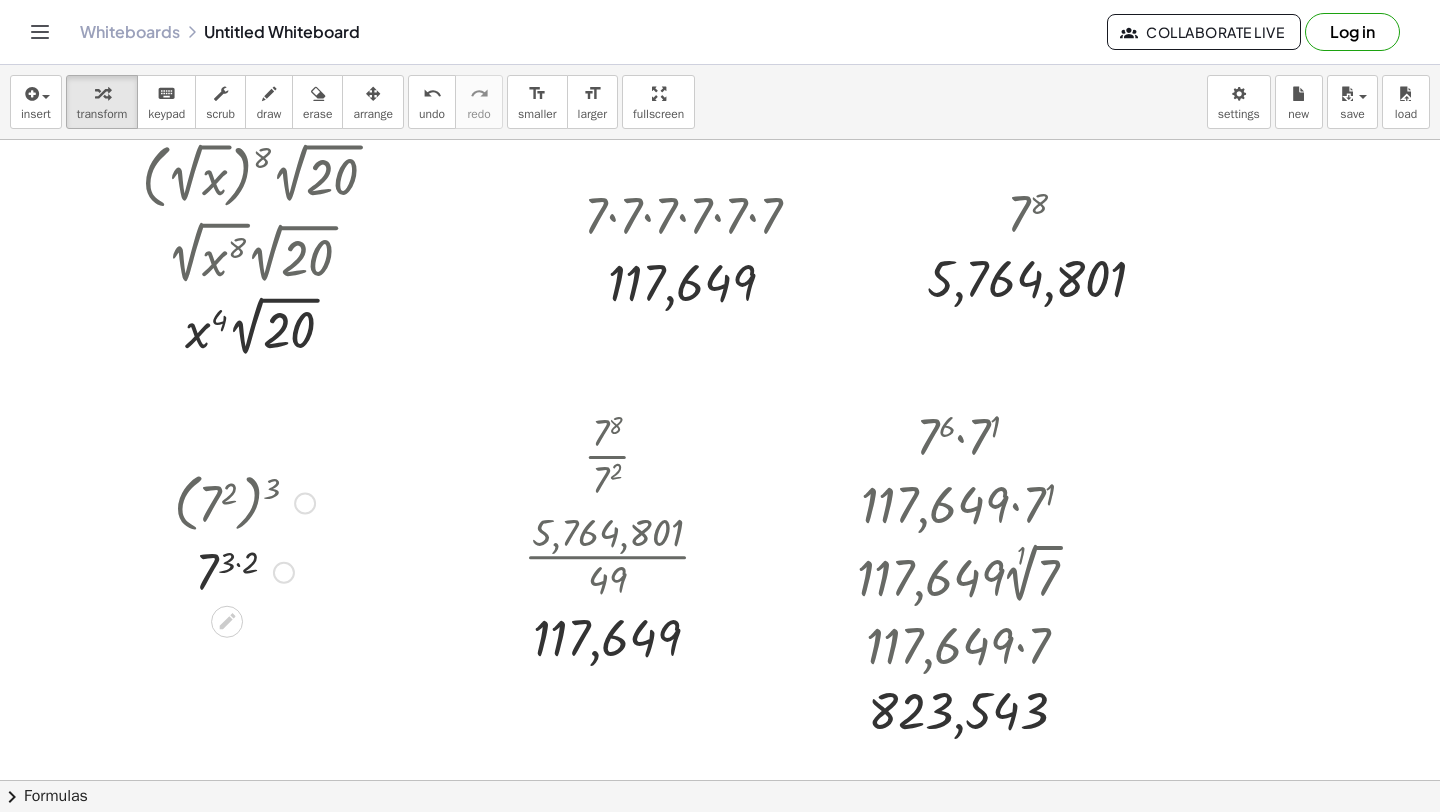 click at bounding box center [244, 571] 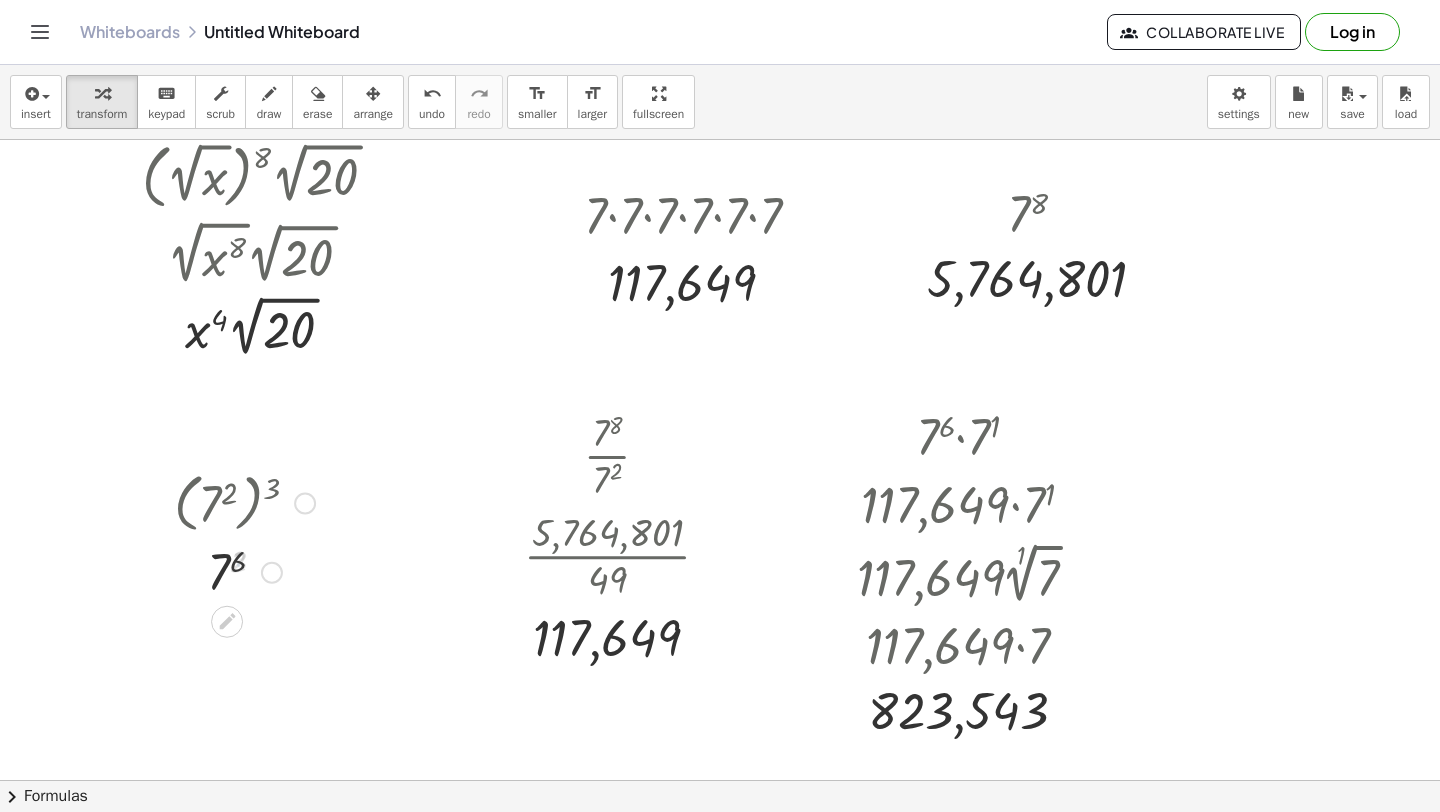 click at bounding box center (244, 571) 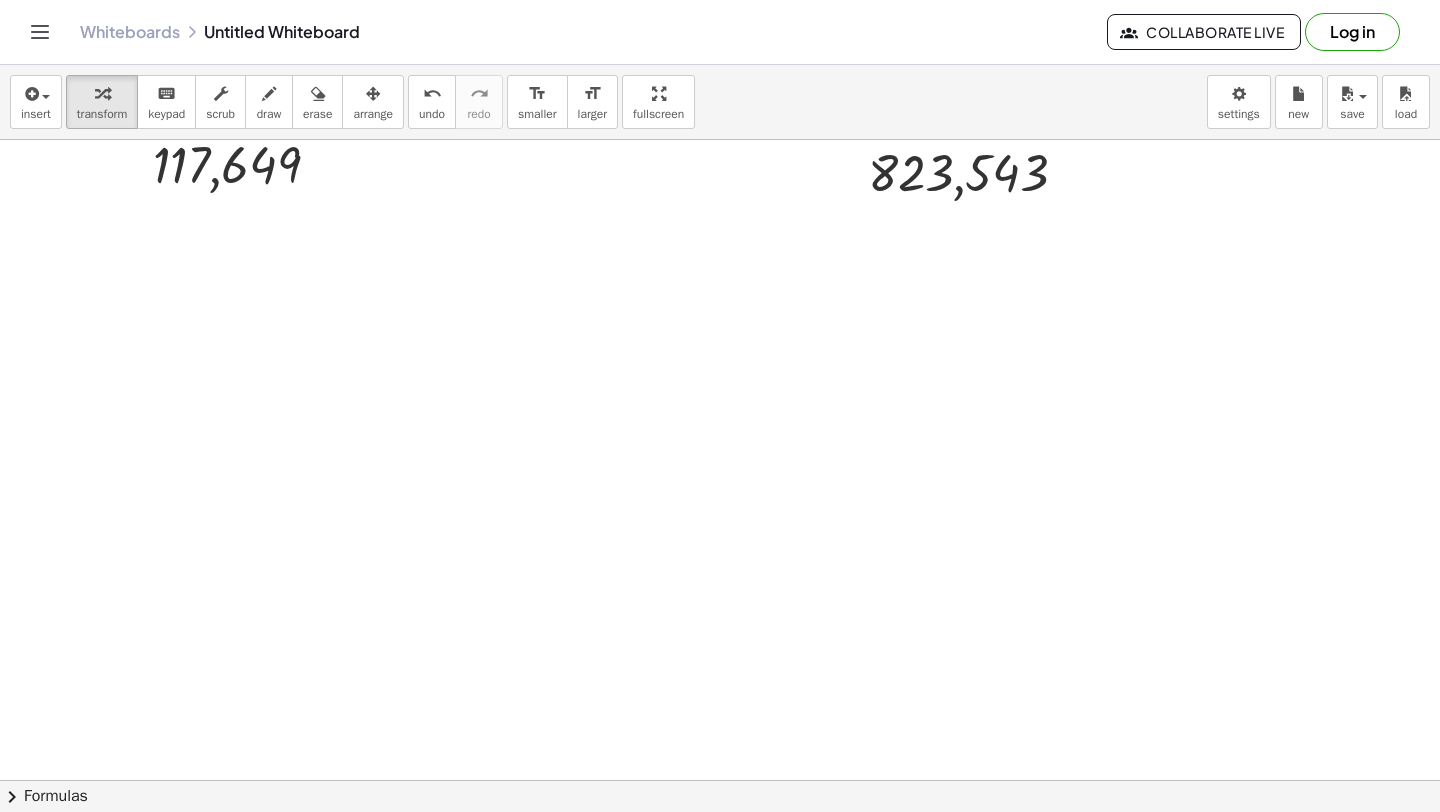 scroll, scrollTop: 756, scrollLeft: 0, axis: vertical 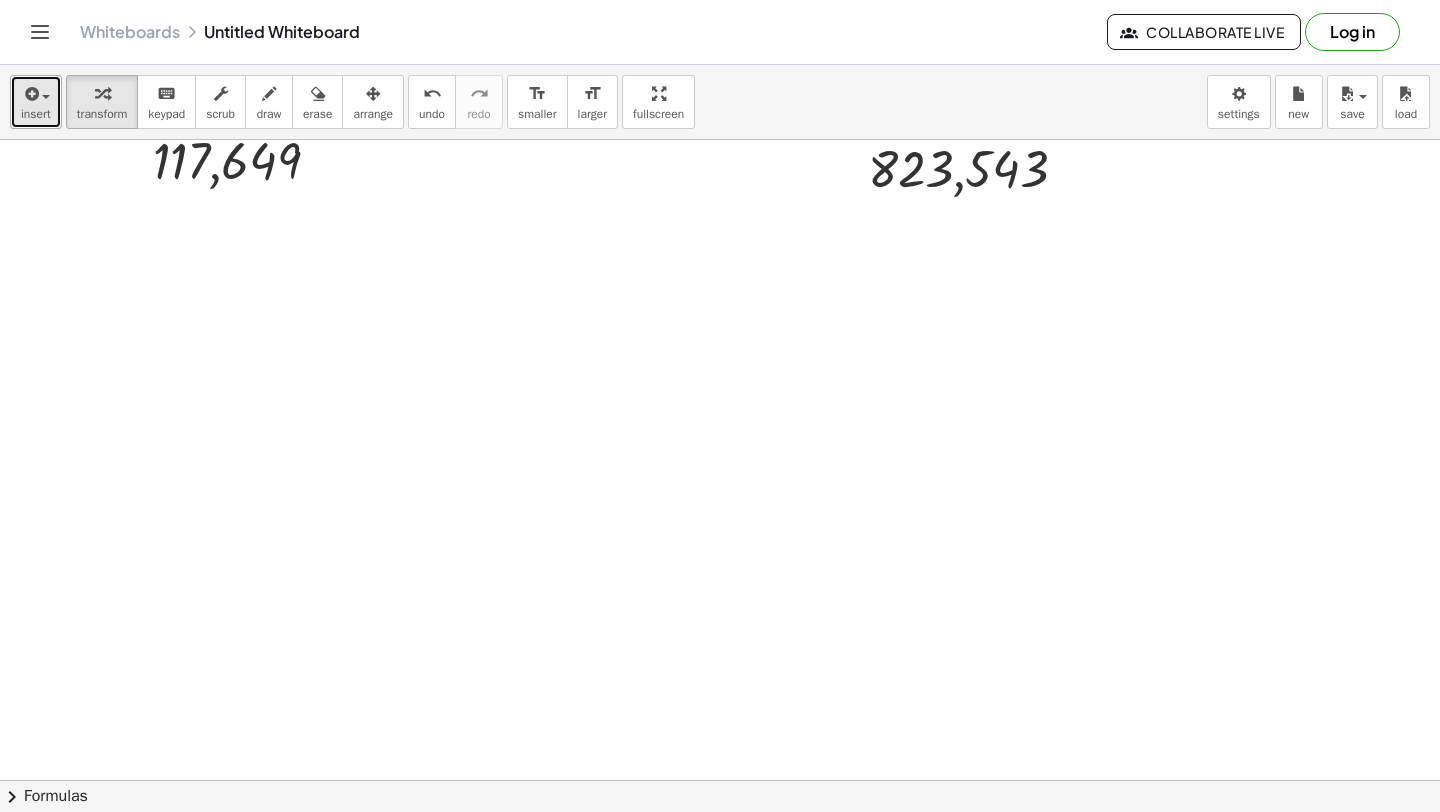 click on "insert" at bounding box center (36, 102) 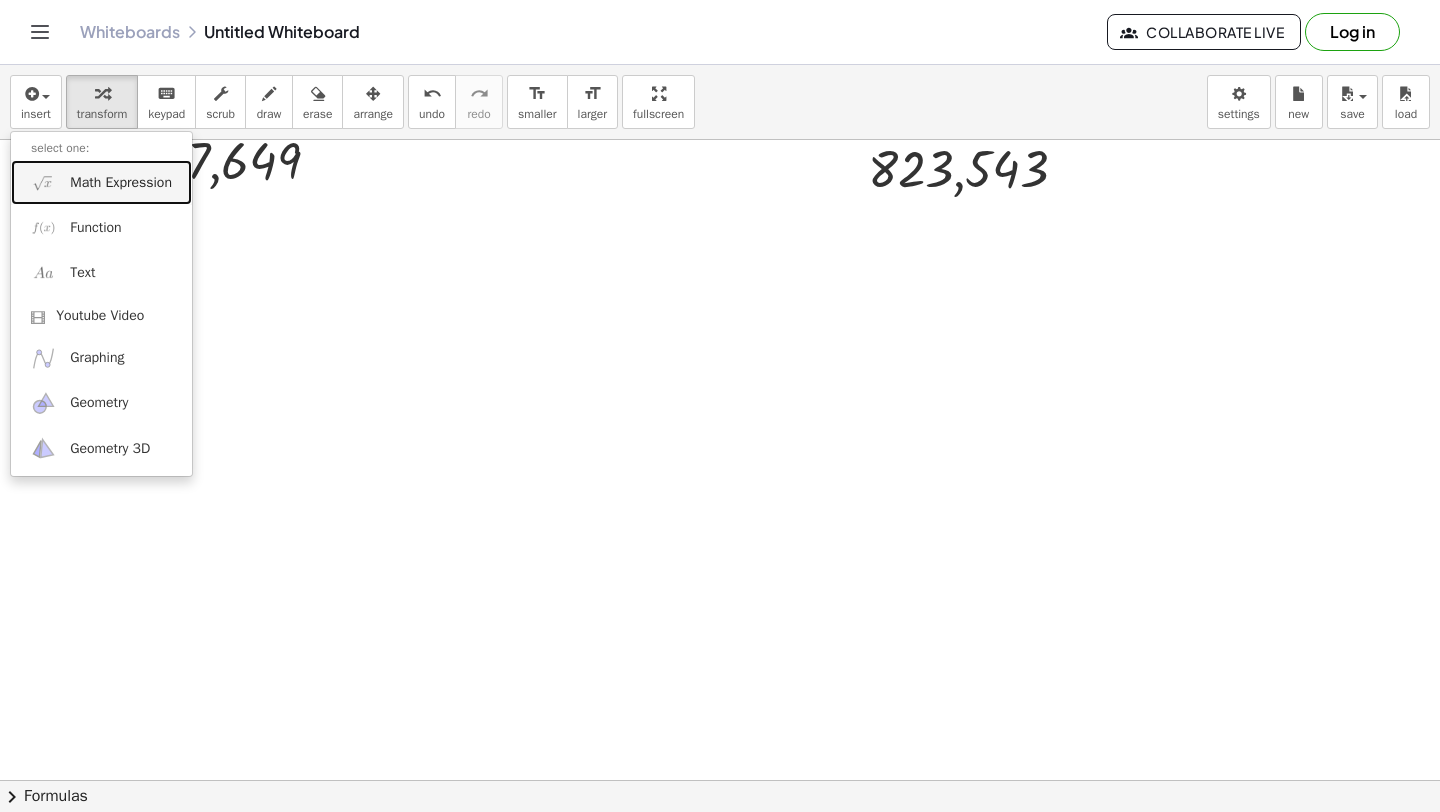 click on "Math Expression" at bounding box center (121, 183) 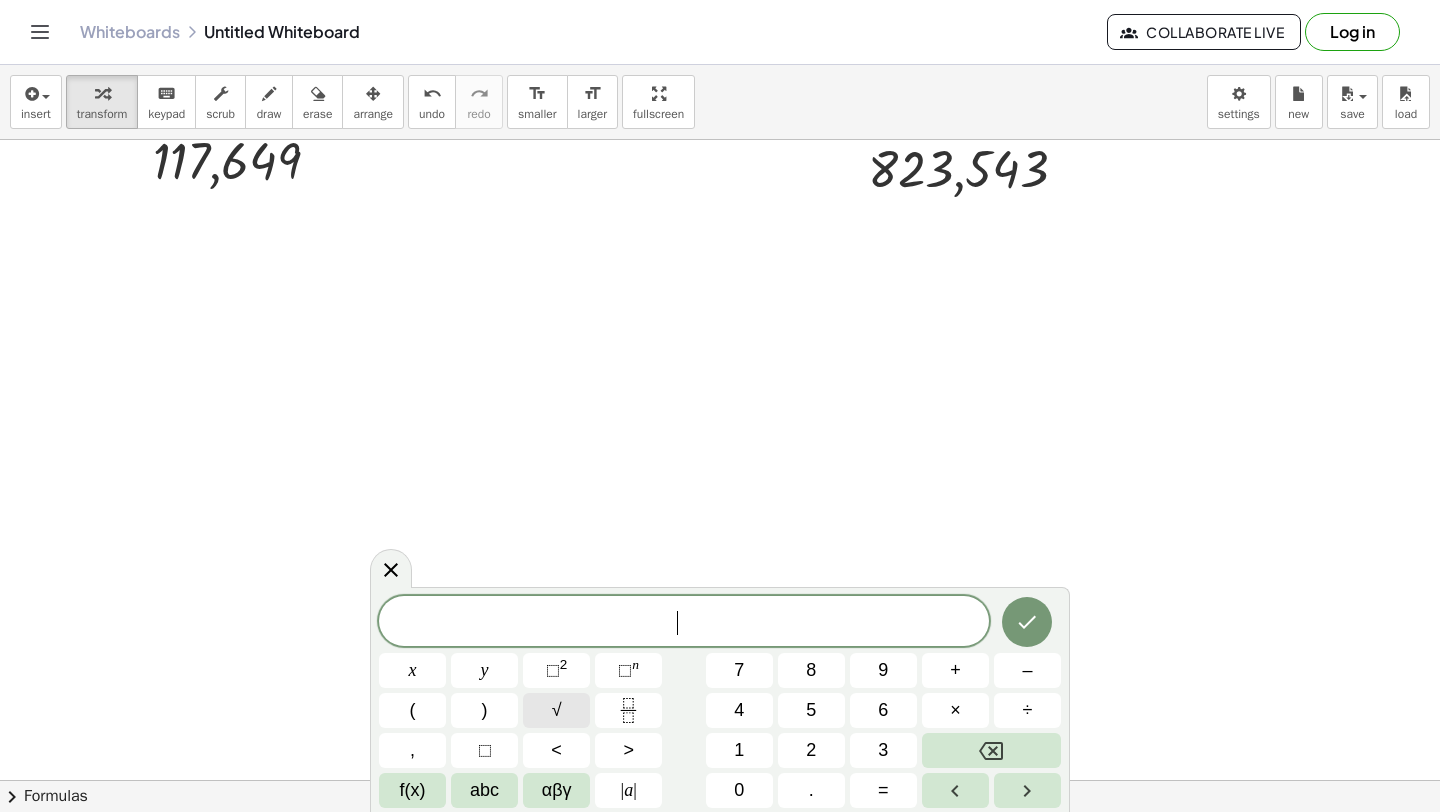 click on "√" at bounding box center (557, 710) 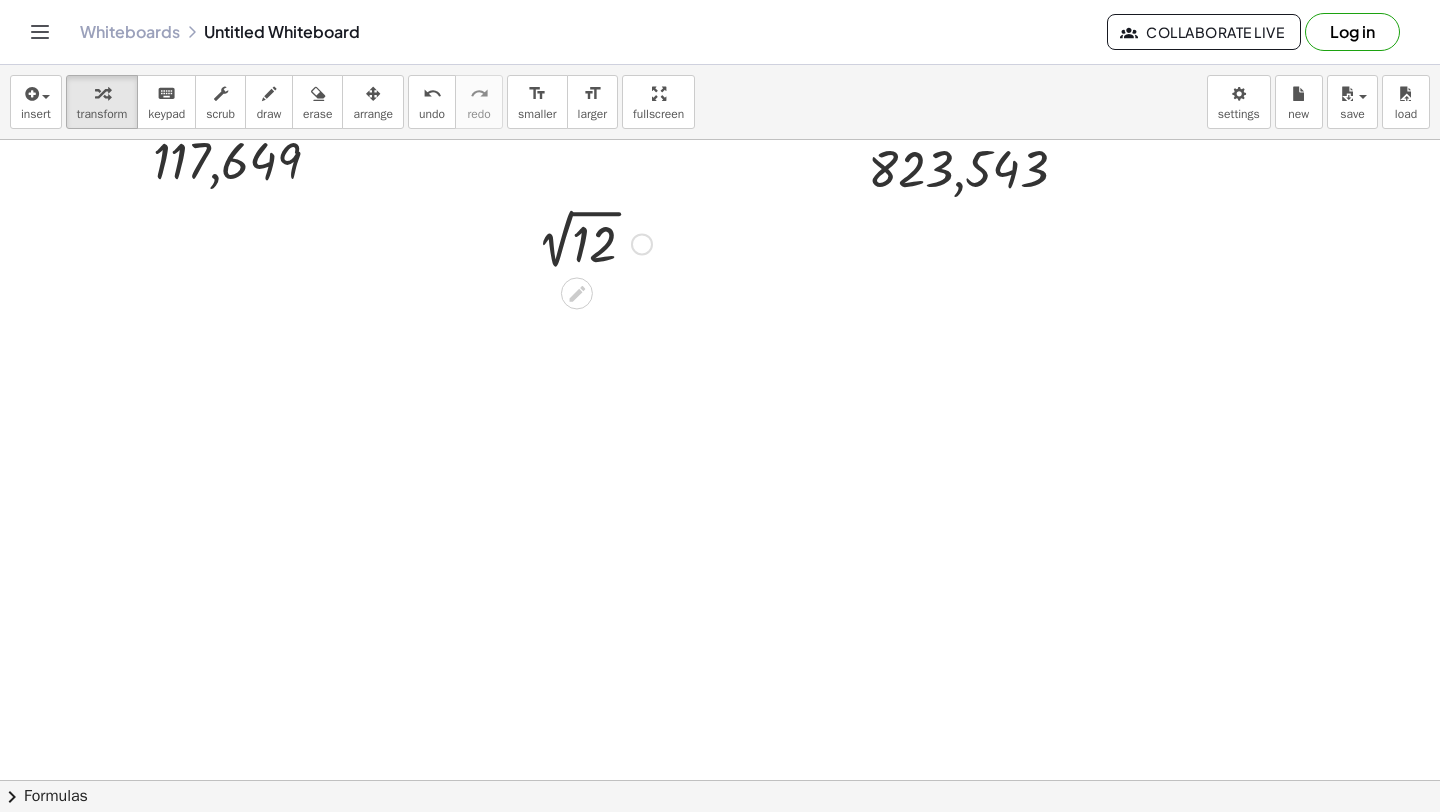 click at bounding box center (589, 242) 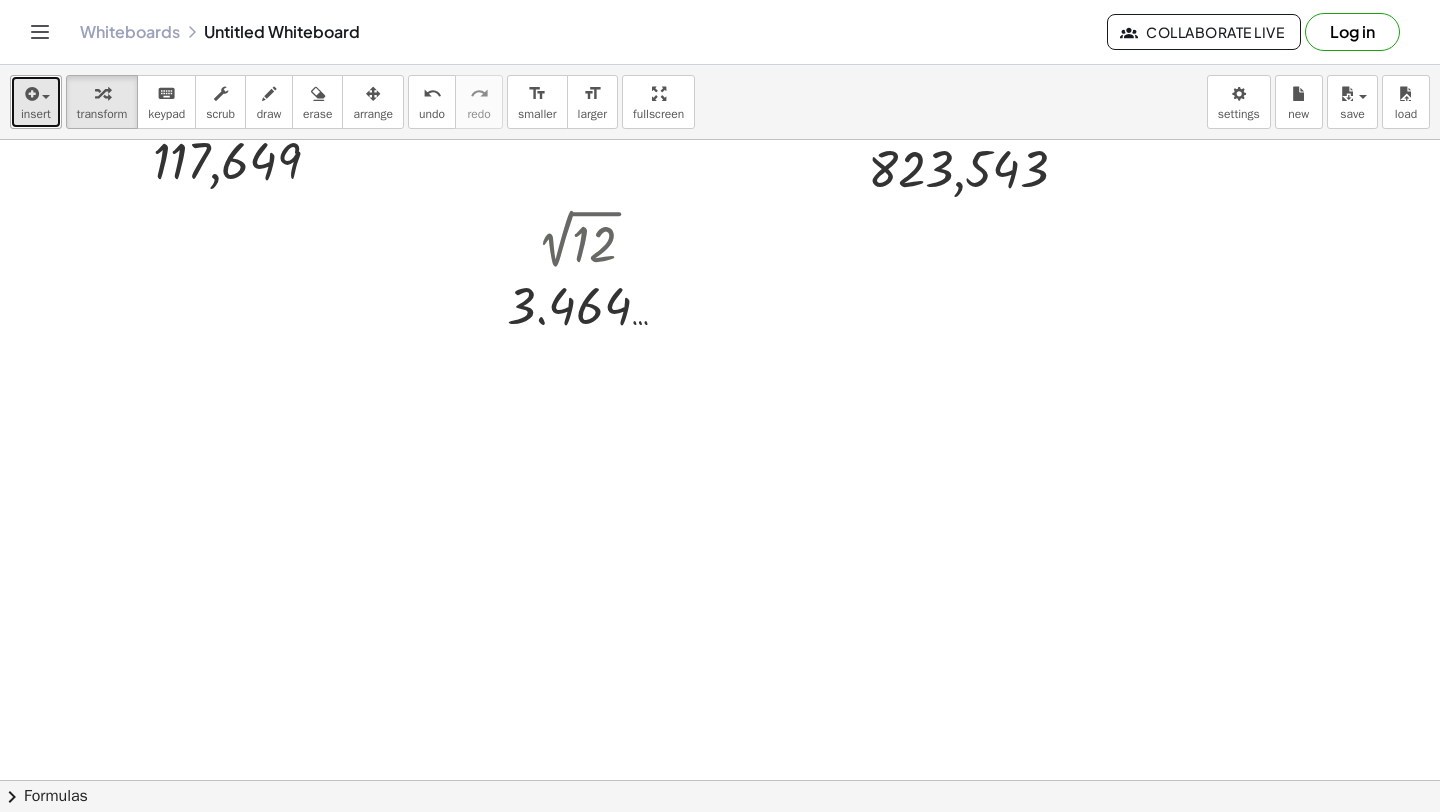 click at bounding box center (30, 94) 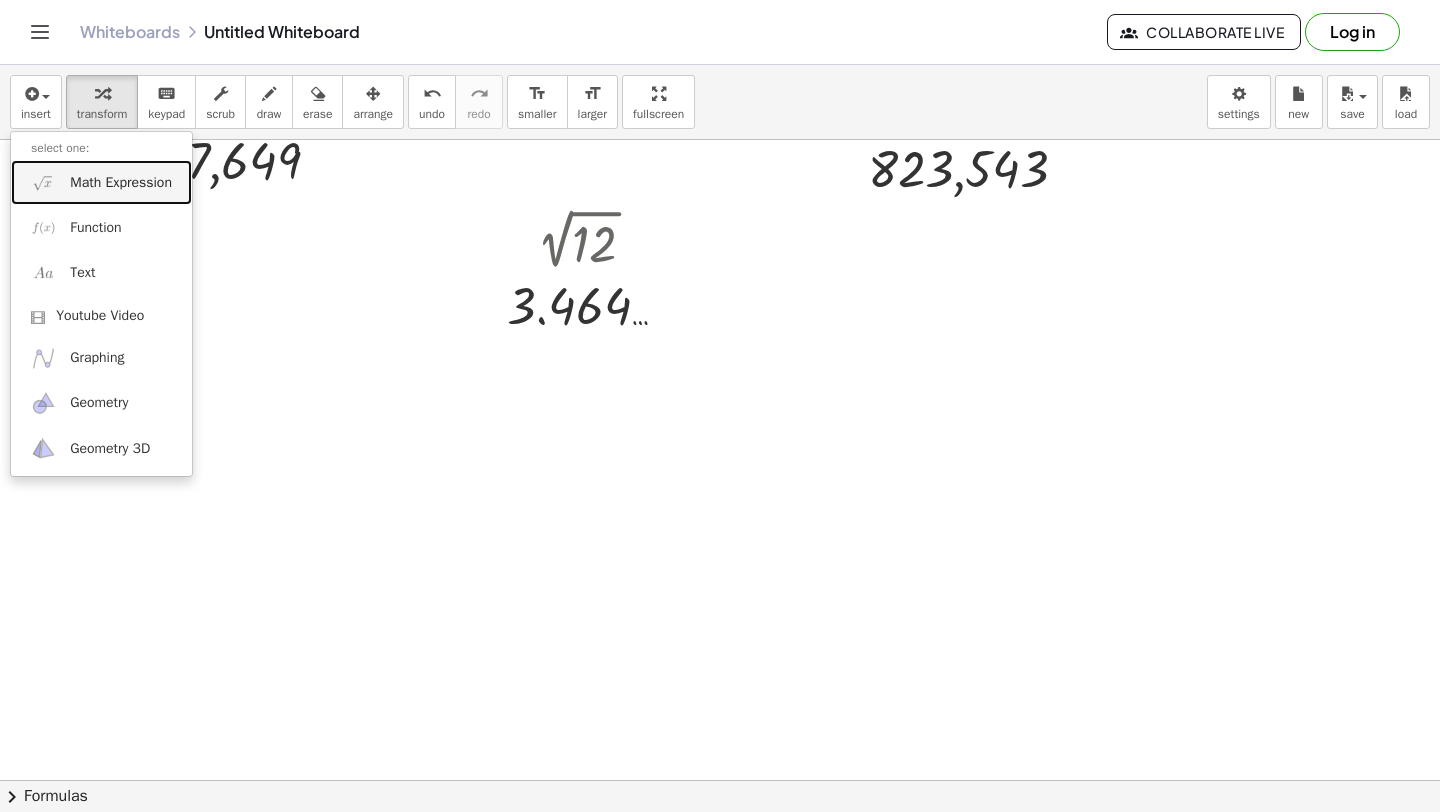 click on "Math Expression" at bounding box center (101, 182) 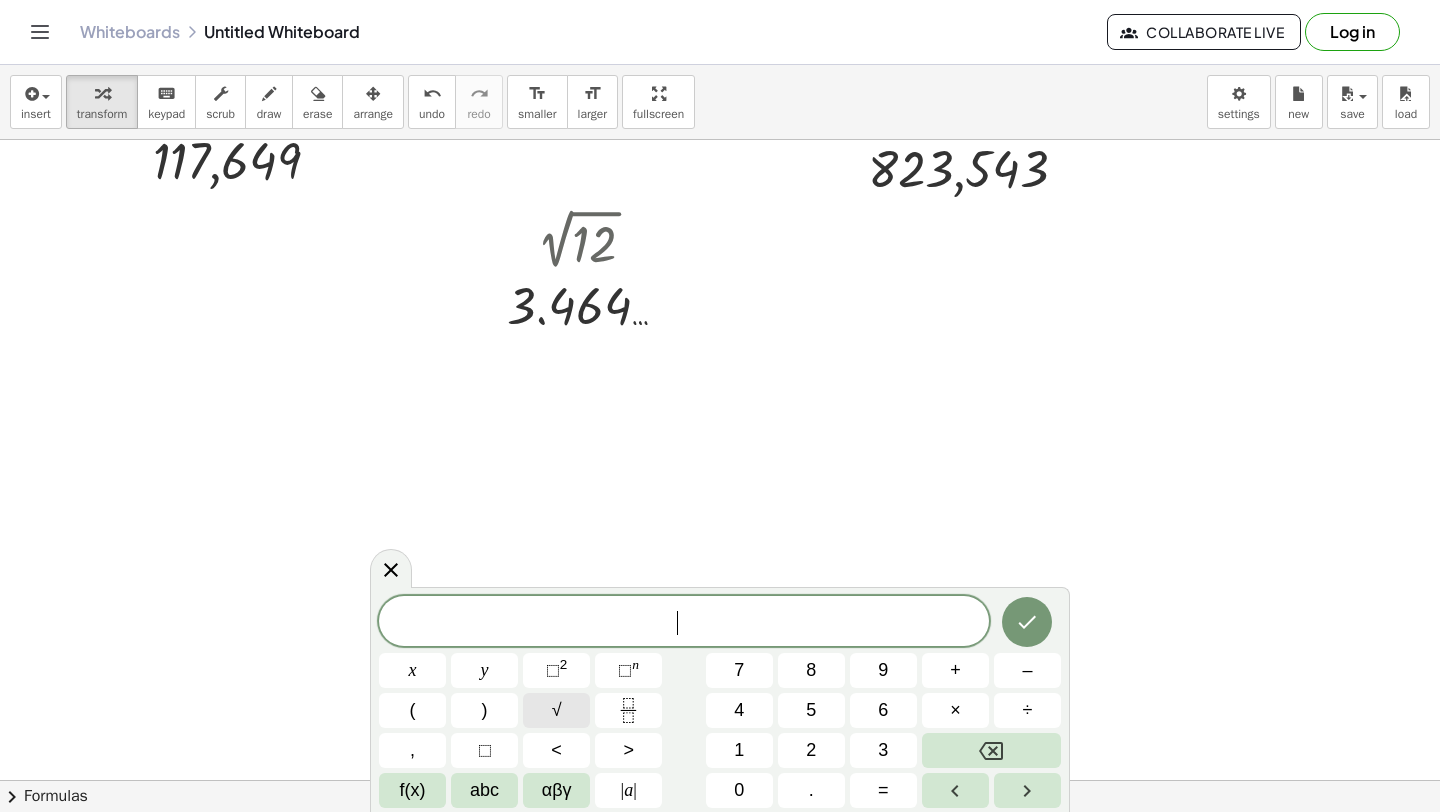 click on "√" at bounding box center [556, 710] 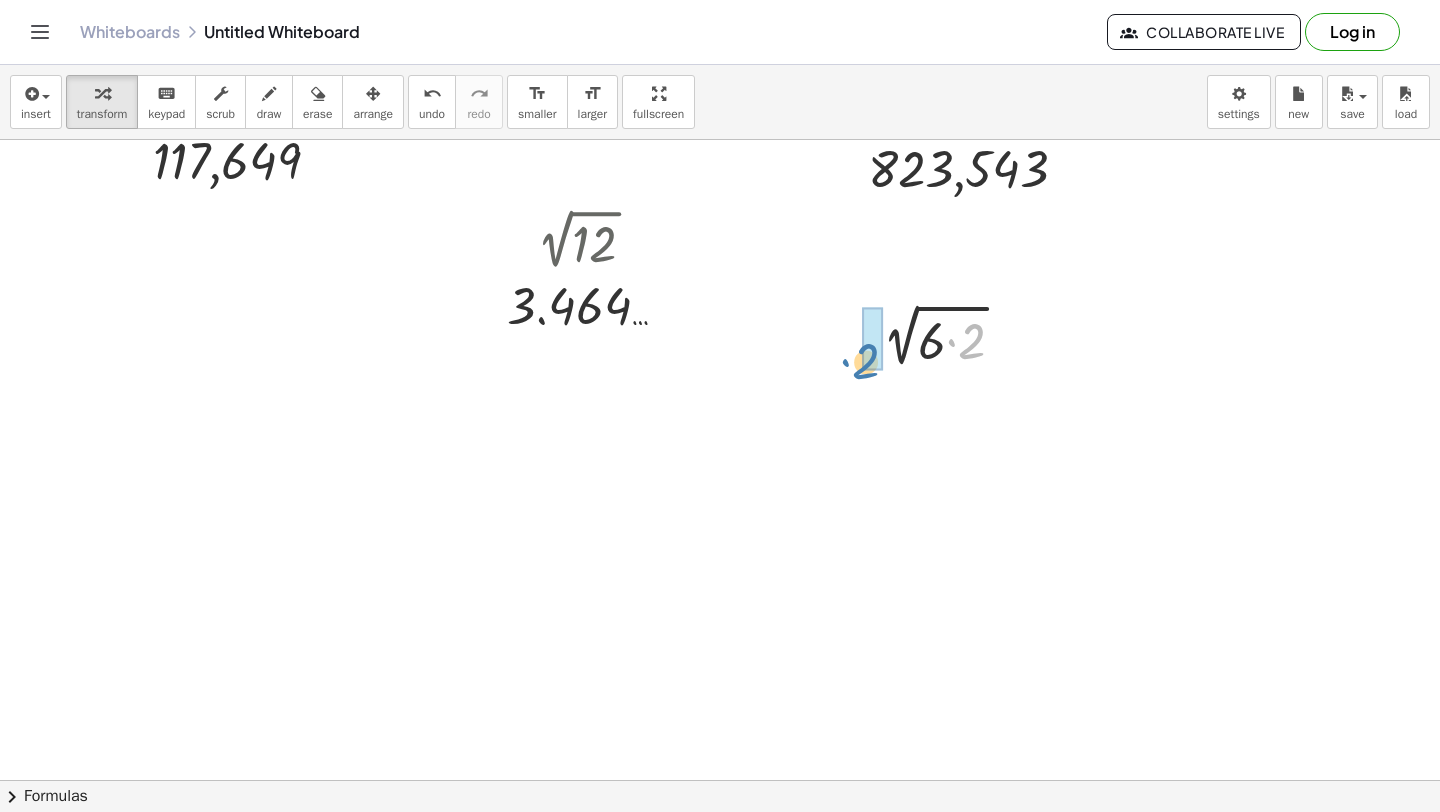 drag, startPoint x: 971, startPoint y: 336, endPoint x: 858, endPoint y: 324, distance: 113.63538 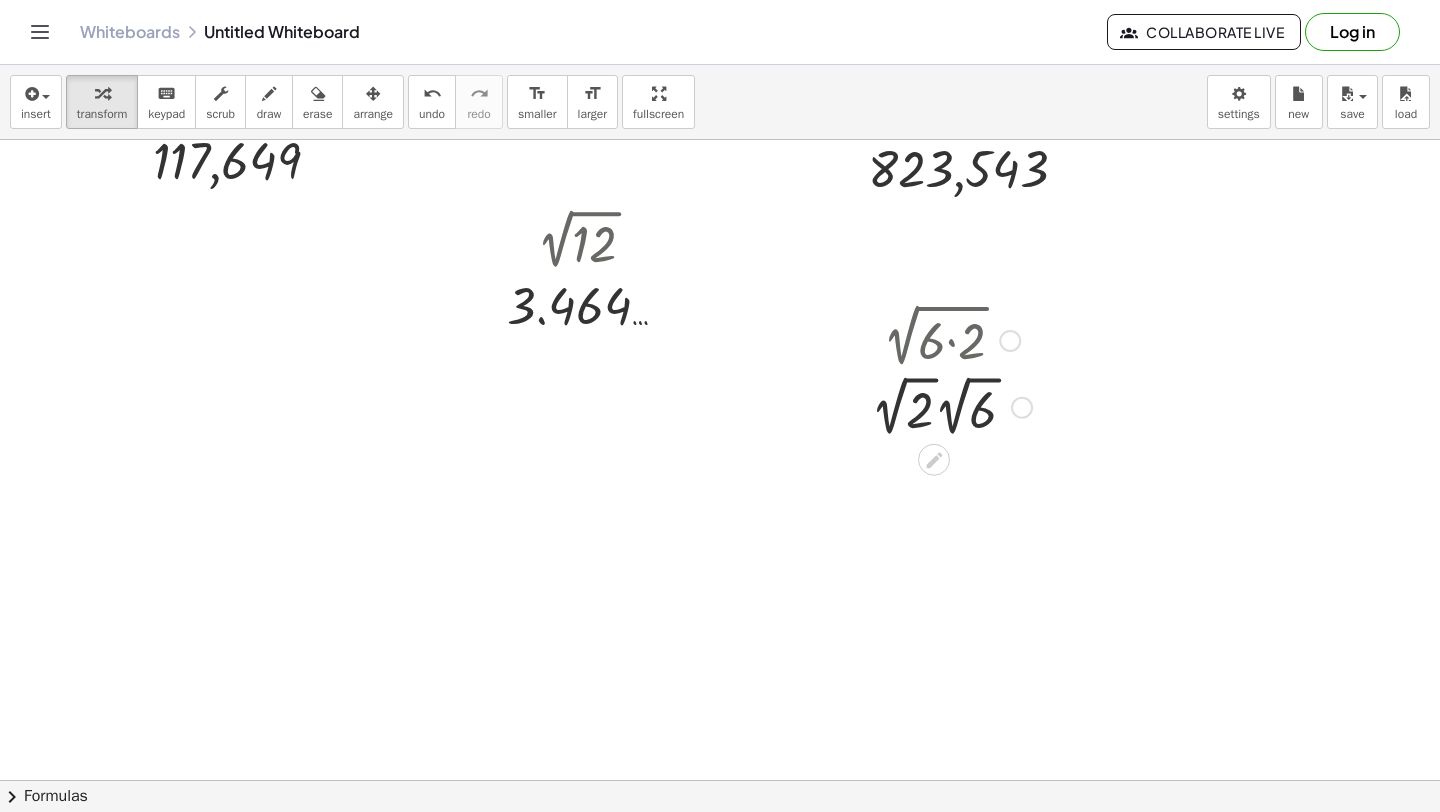 click at bounding box center (951, 405) 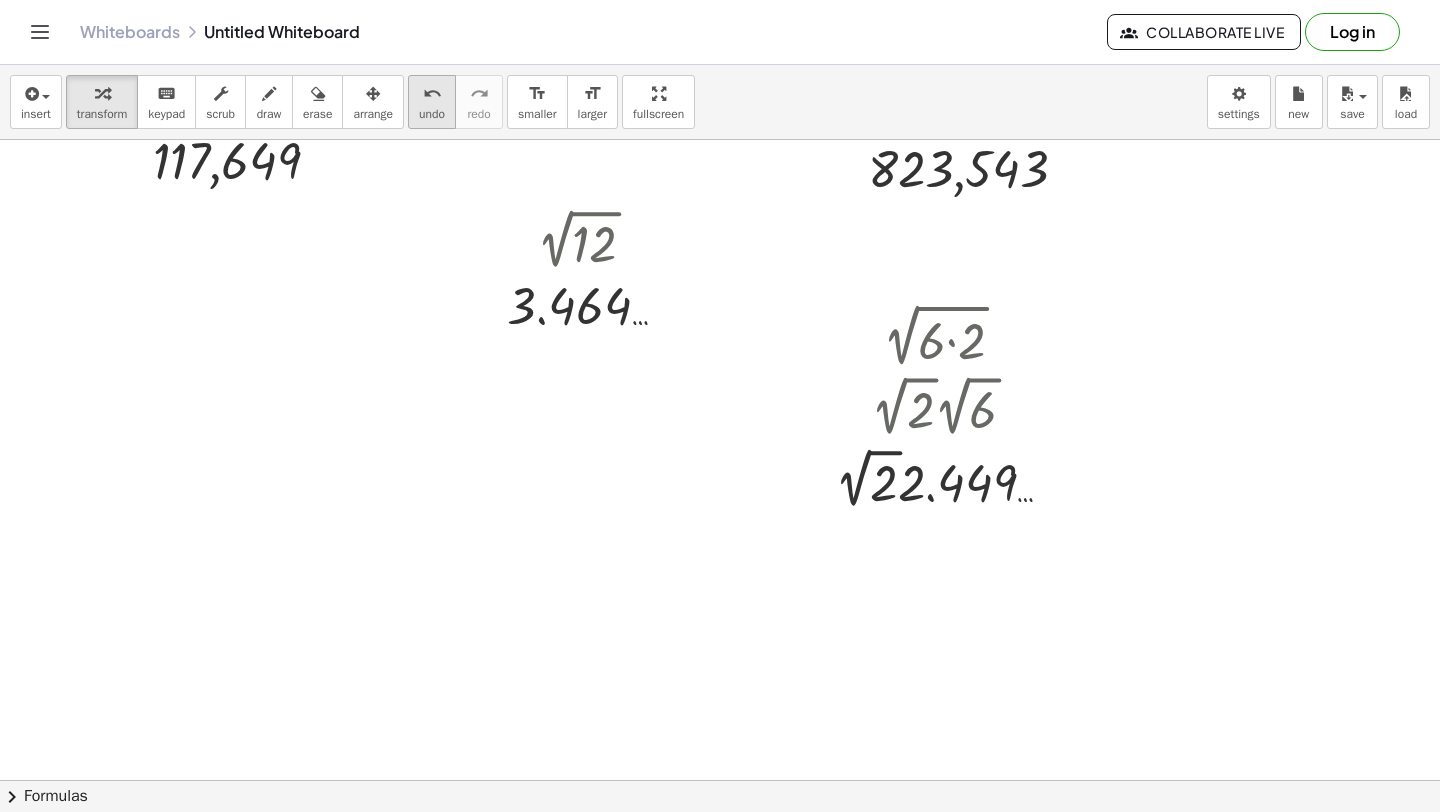 click on "undo" at bounding box center [432, 93] 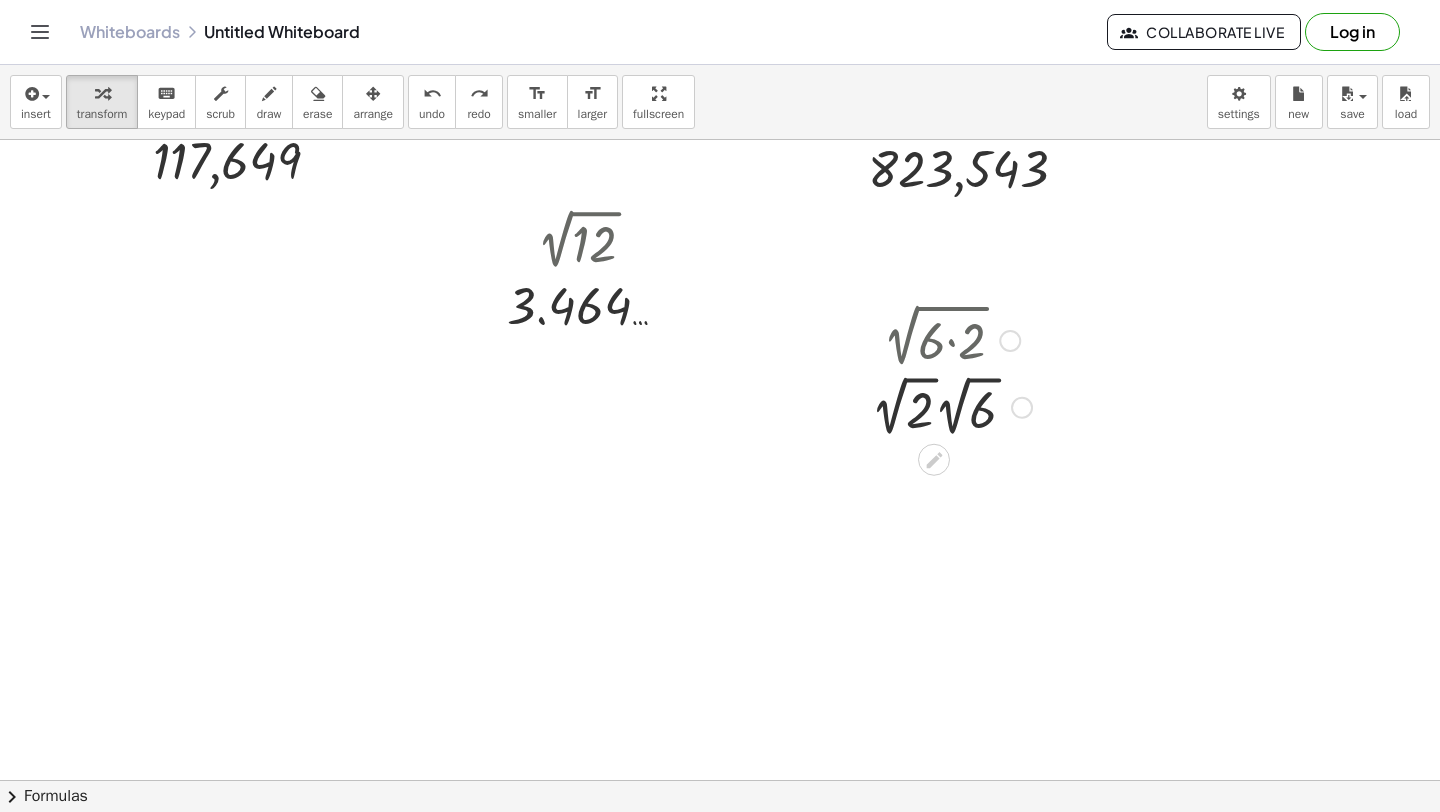 click at bounding box center (951, 405) 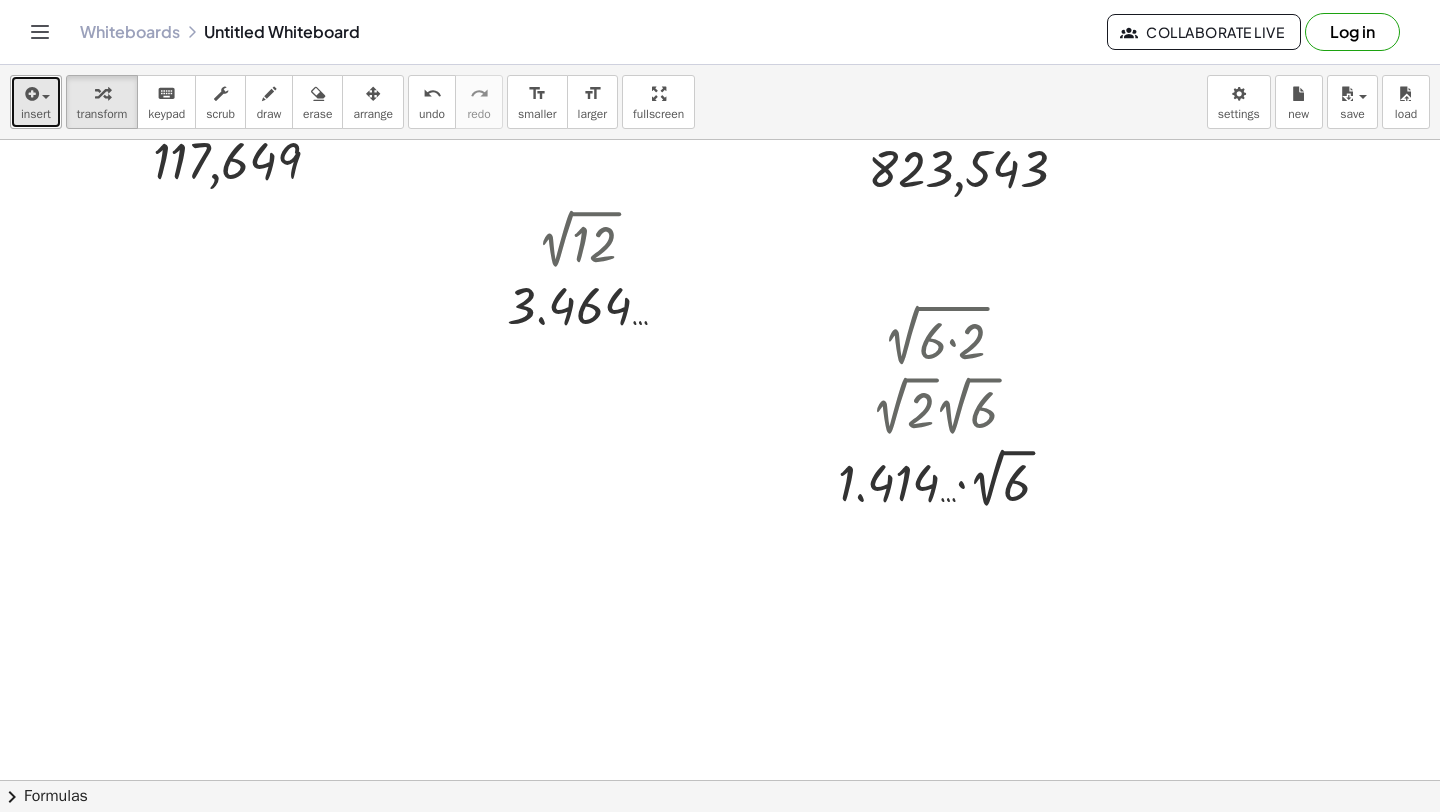 click on "insert" at bounding box center [36, 102] 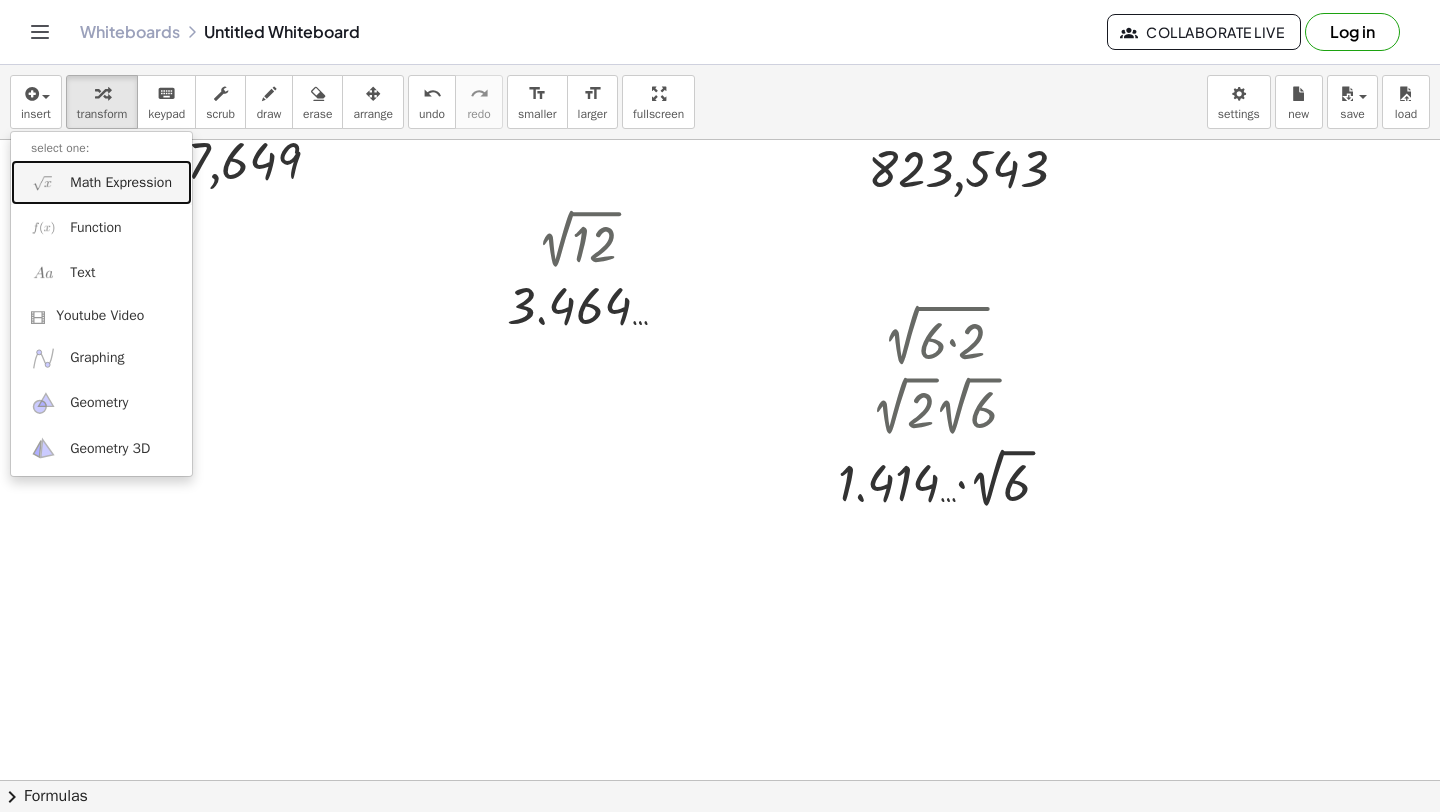 click on "Math Expression" at bounding box center [121, 183] 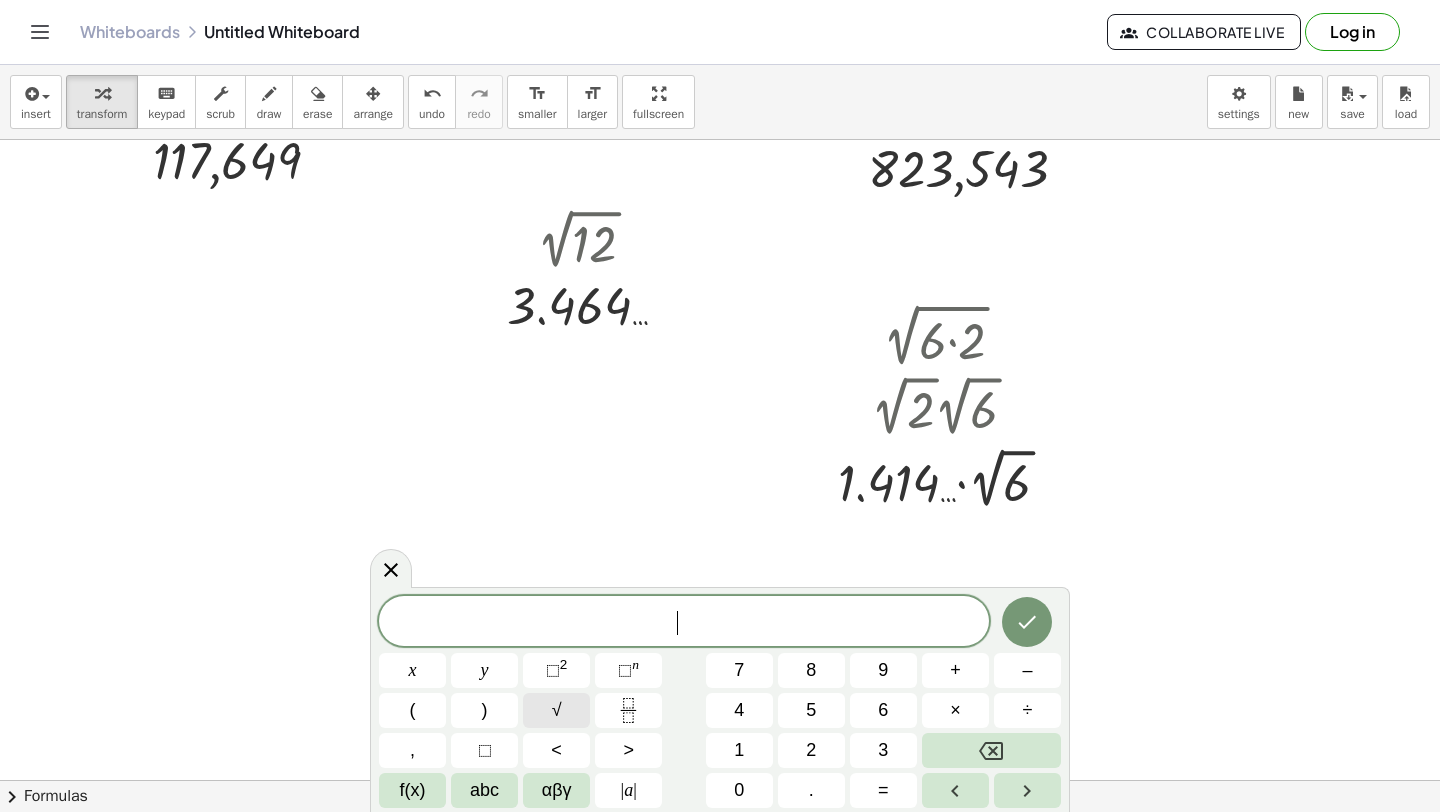 click on "√" at bounding box center (556, 710) 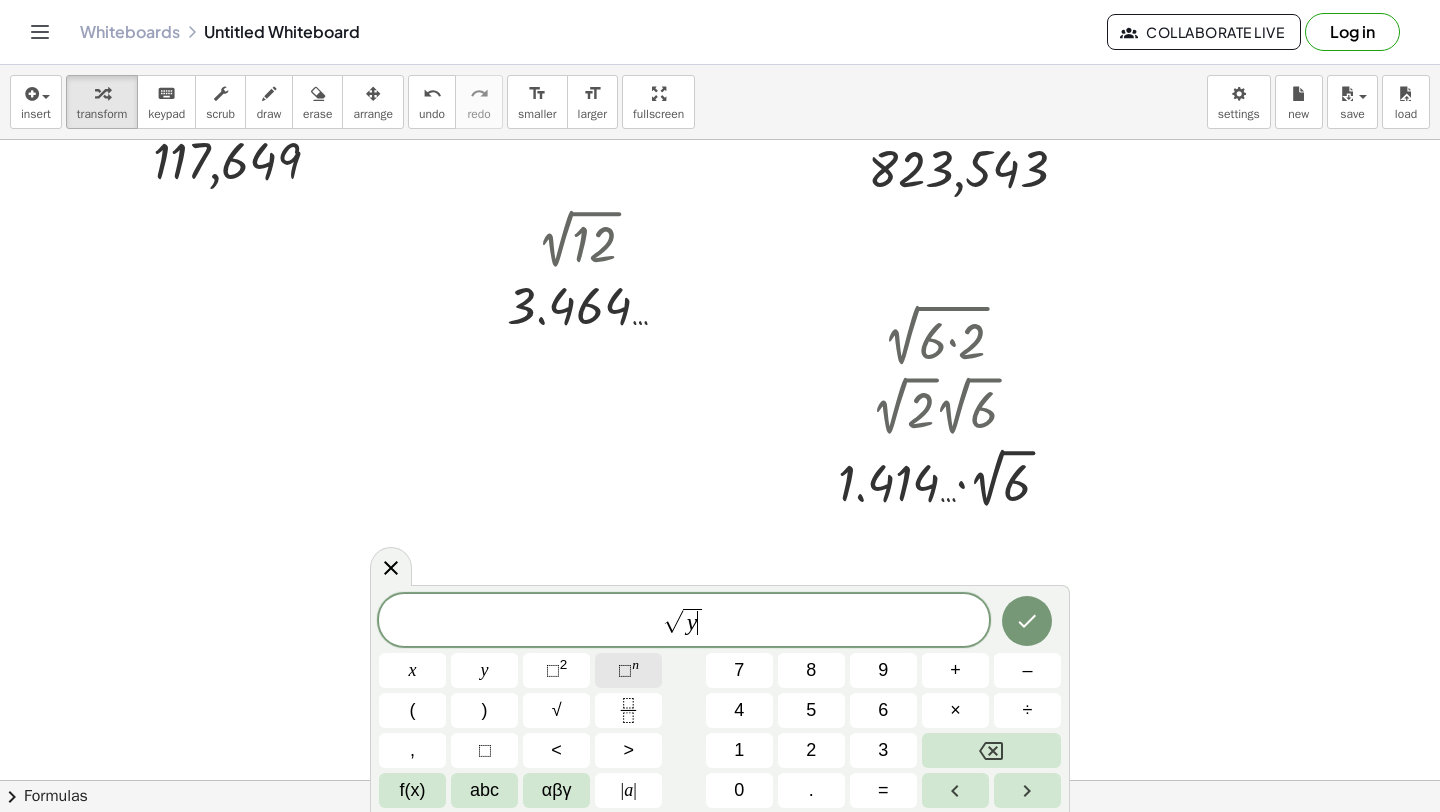 click on "⬚ n" at bounding box center [628, 670] 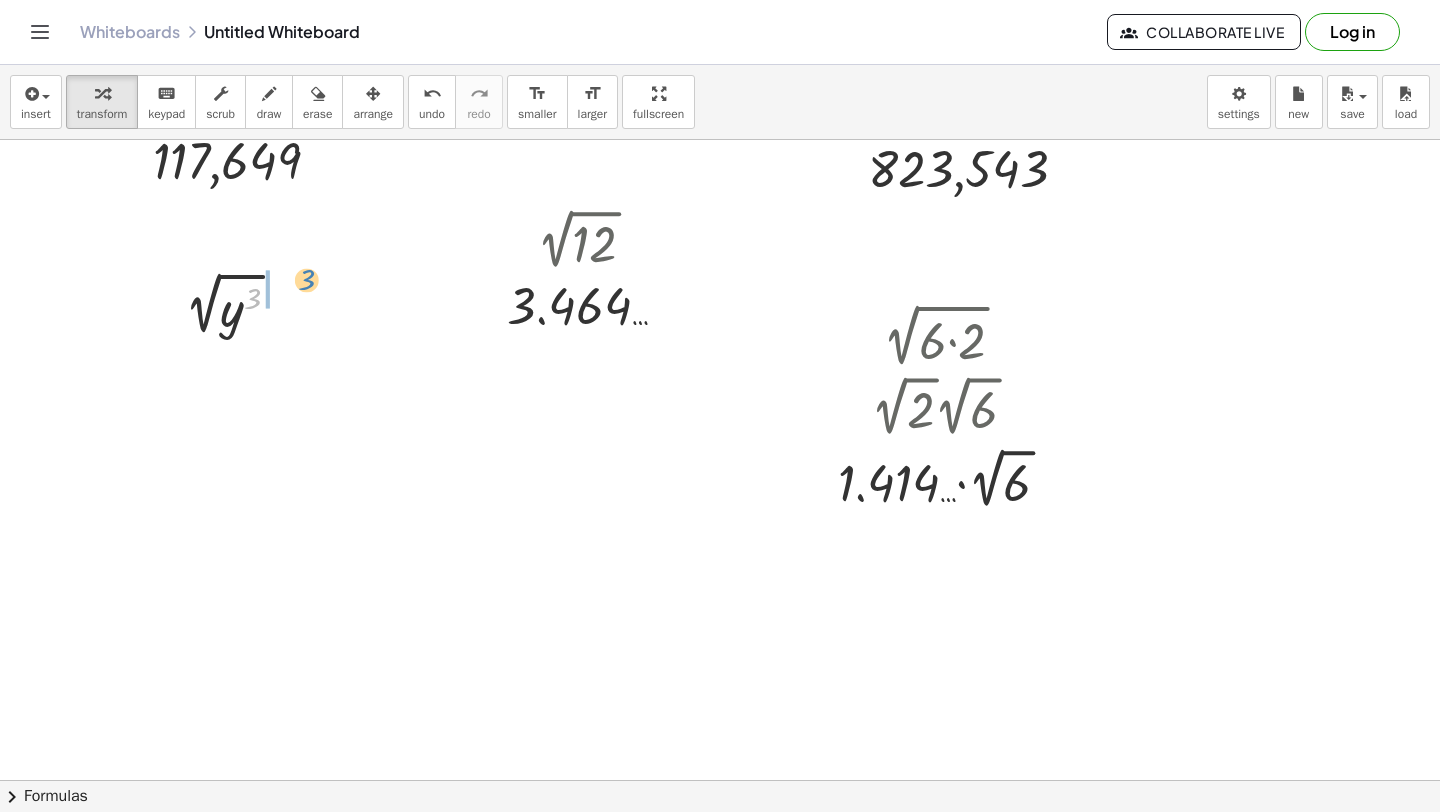 drag, startPoint x: 249, startPoint y: 303, endPoint x: 301, endPoint y: 285, distance: 55.027267 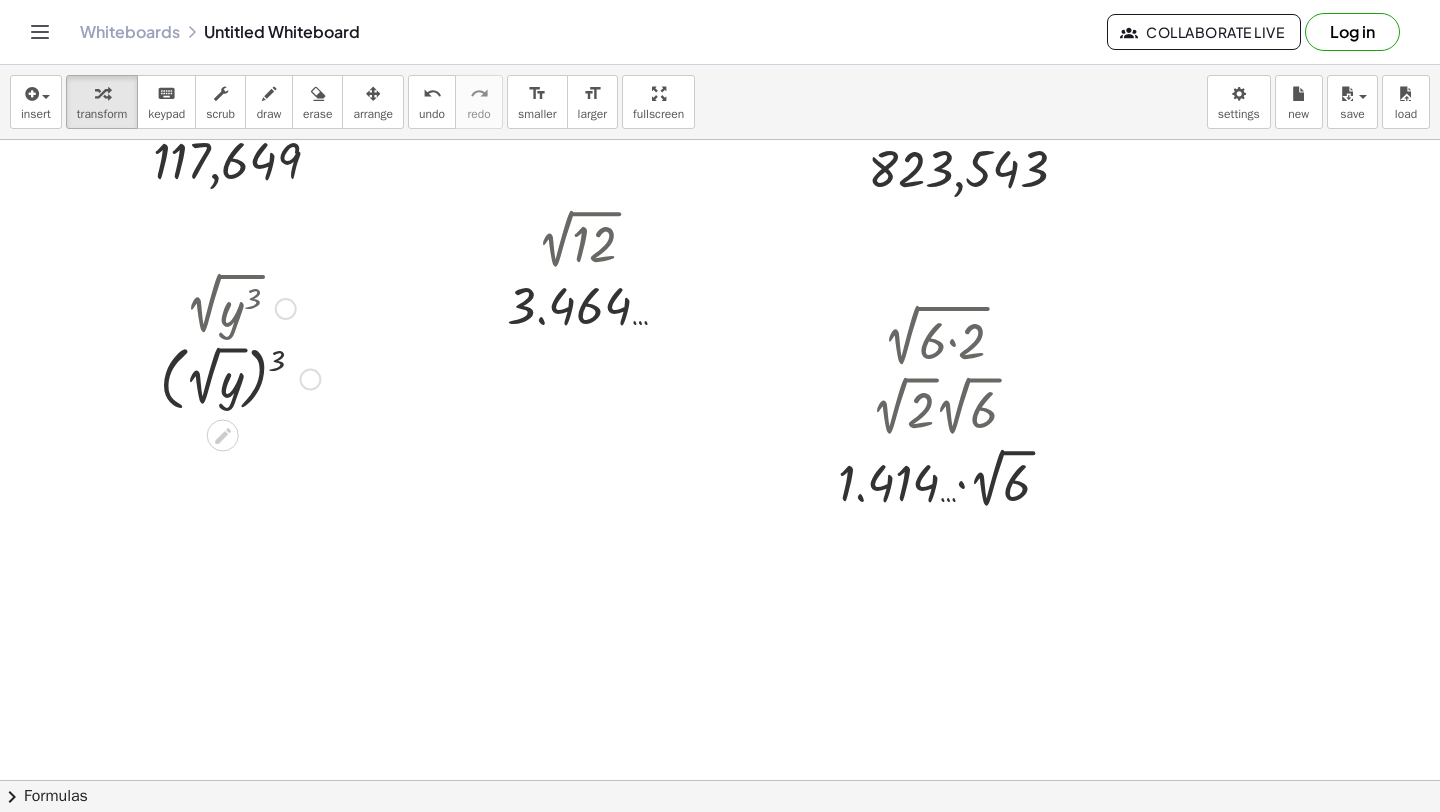 click at bounding box center (240, 377) 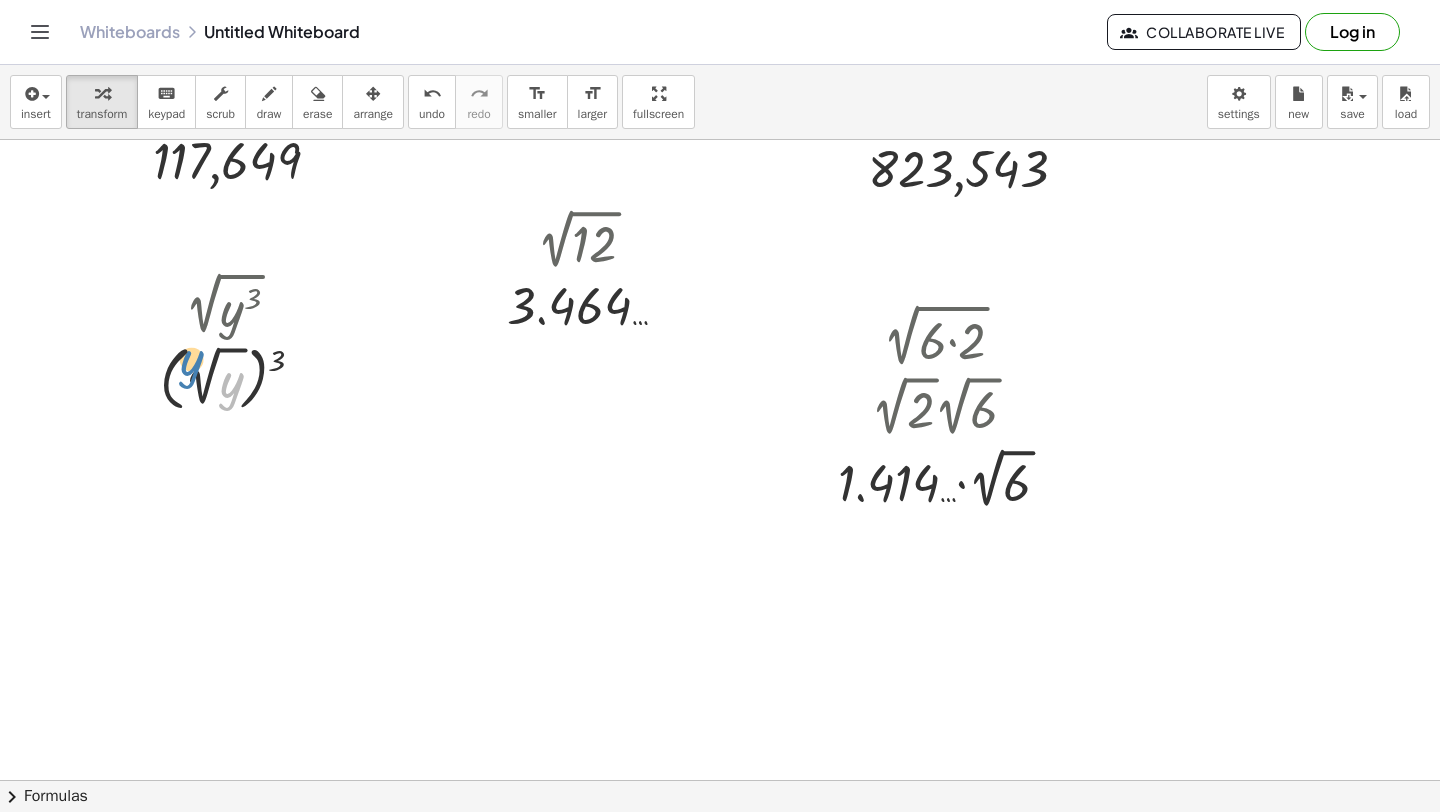 drag, startPoint x: 233, startPoint y: 401, endPoint x: 194, endPoint y: 379, distance: 44.777225 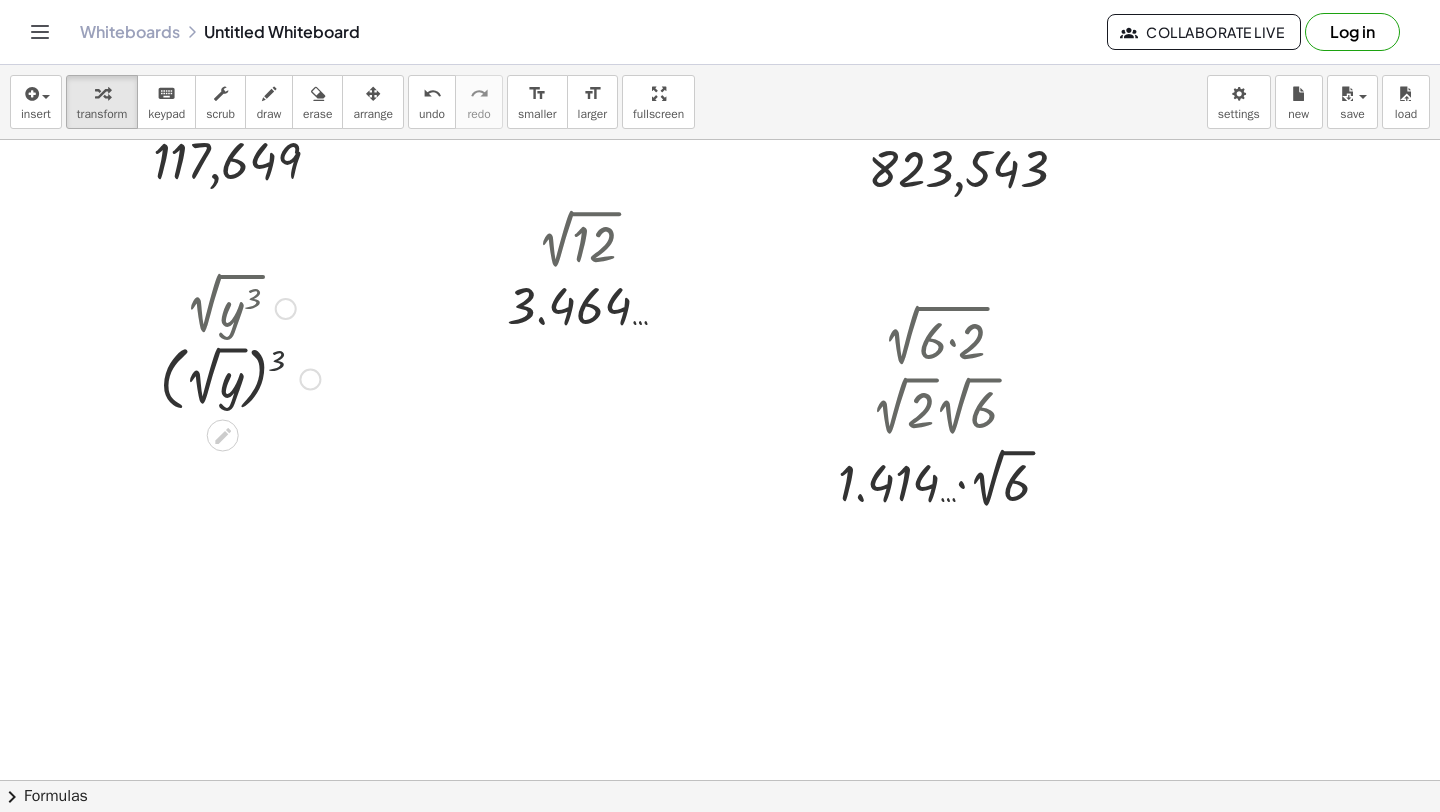 click at bounding box center [240, 377] 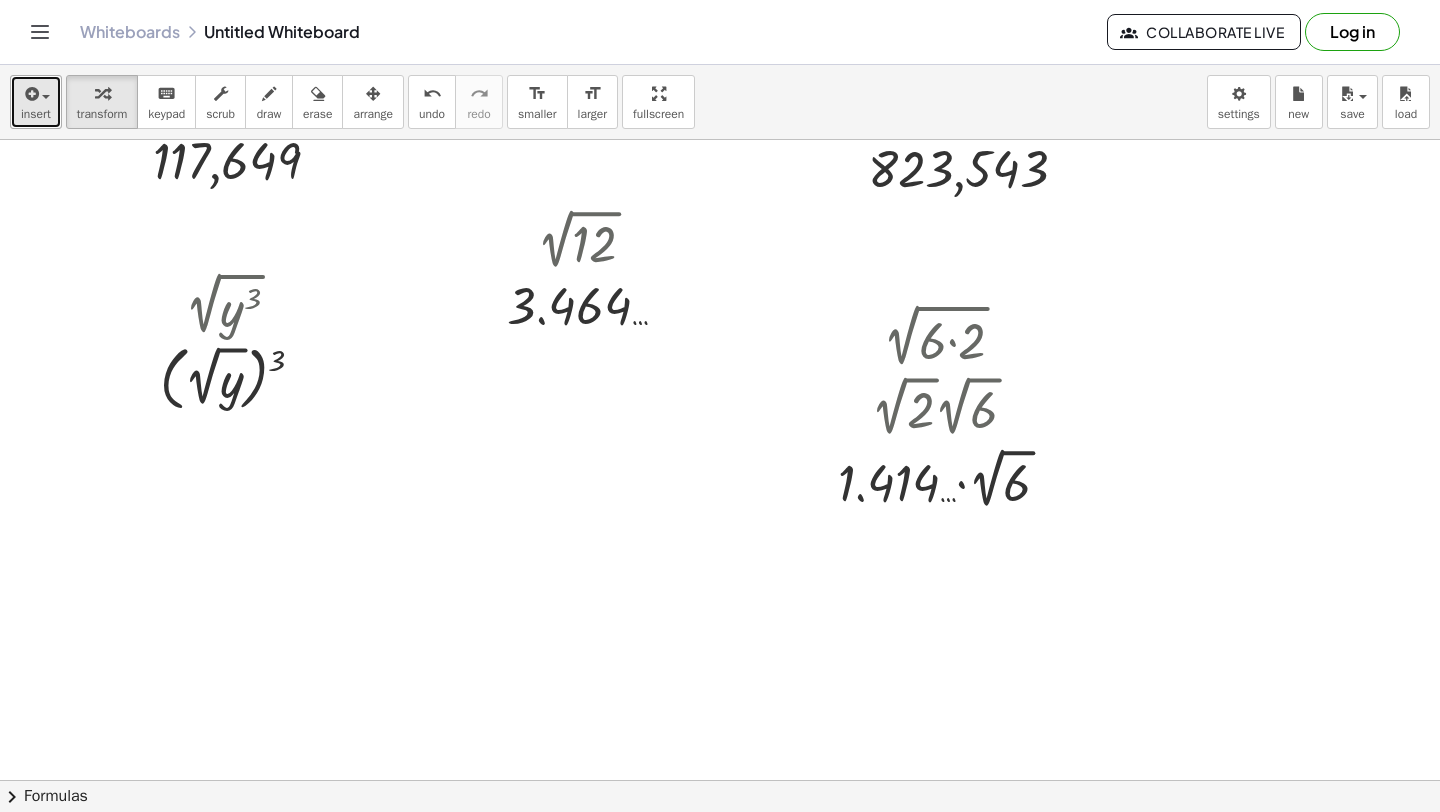 click on "insert" at bounding box center (36, 114) 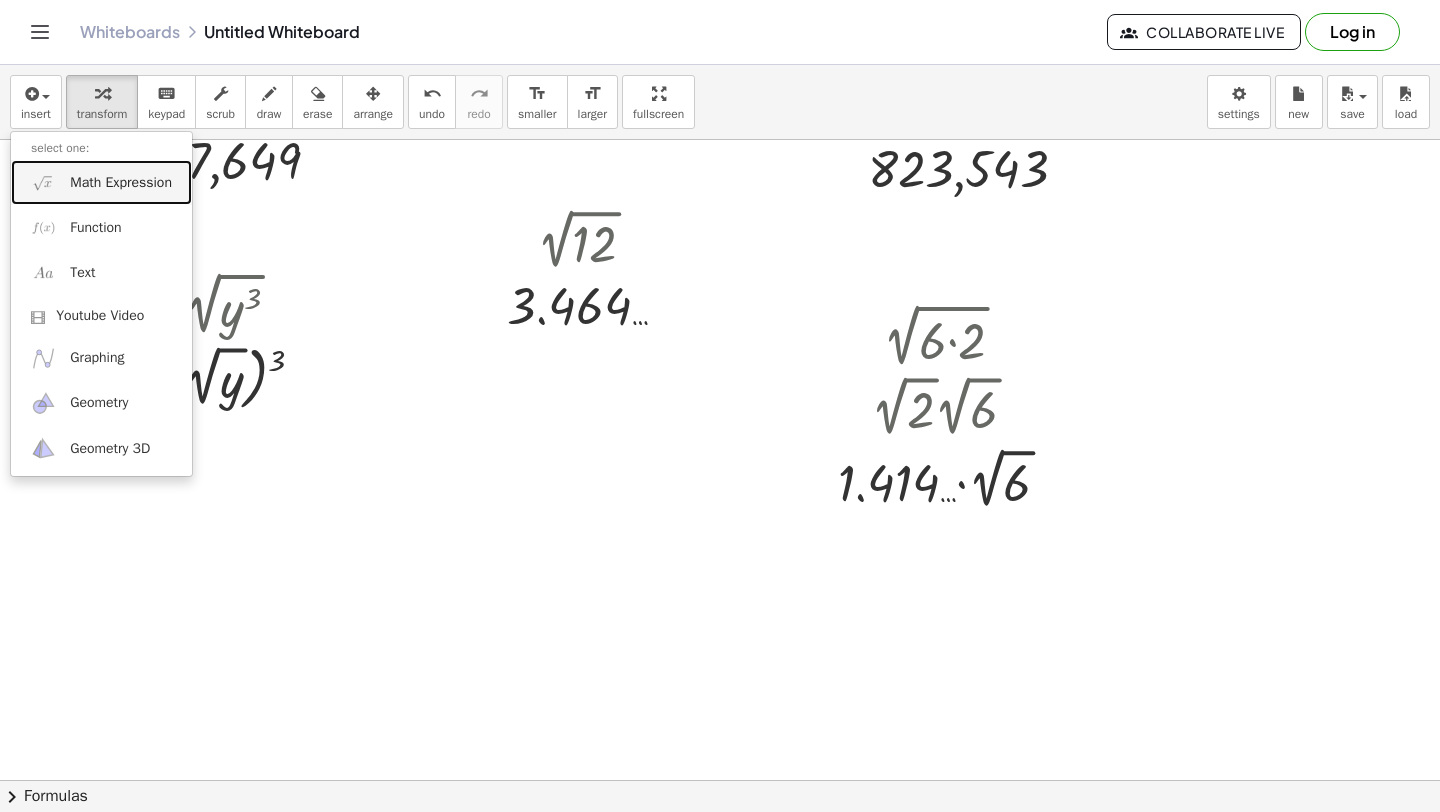 click on "Math Expression" at bounding box center [101, 182] 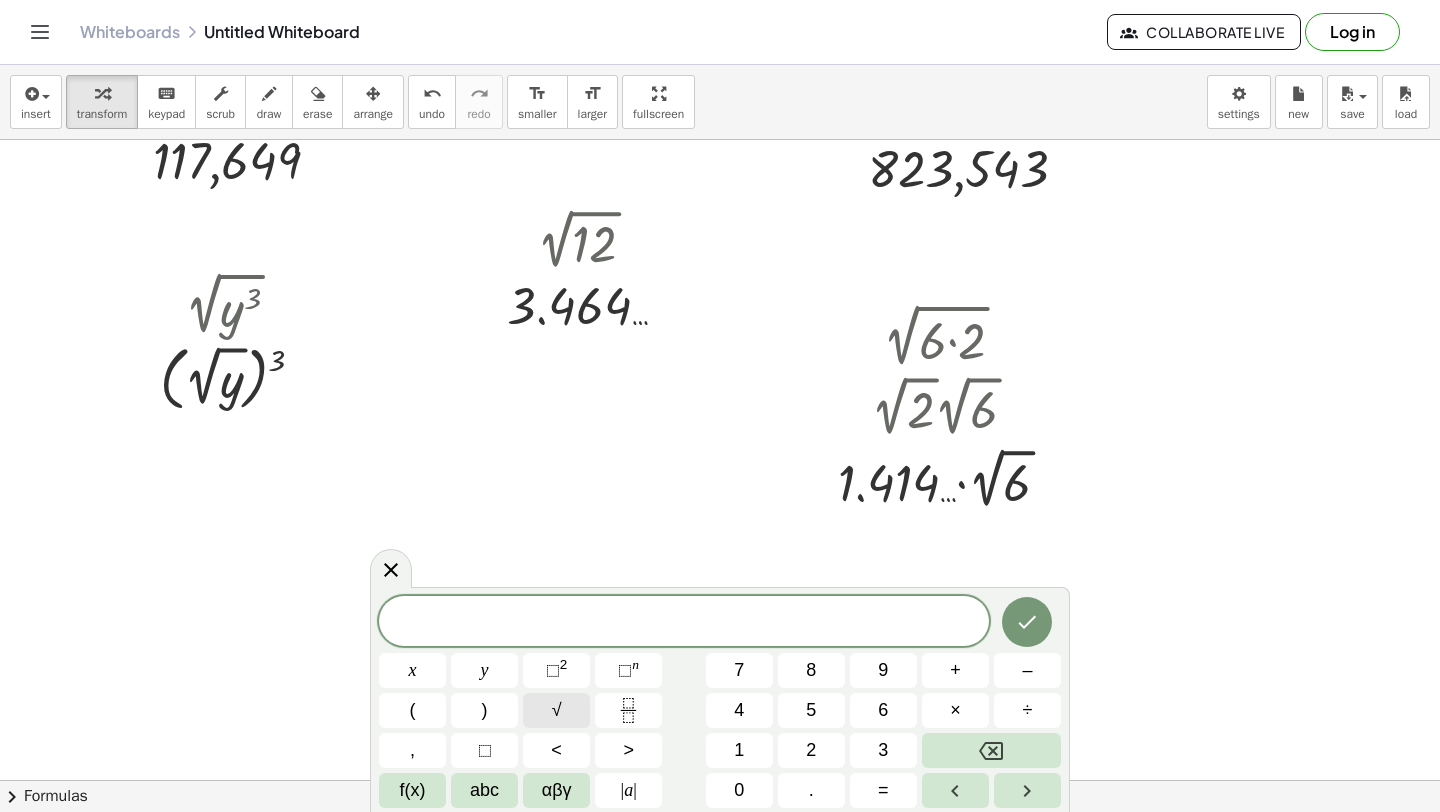 click on "√" at bounding box center [556, 710] 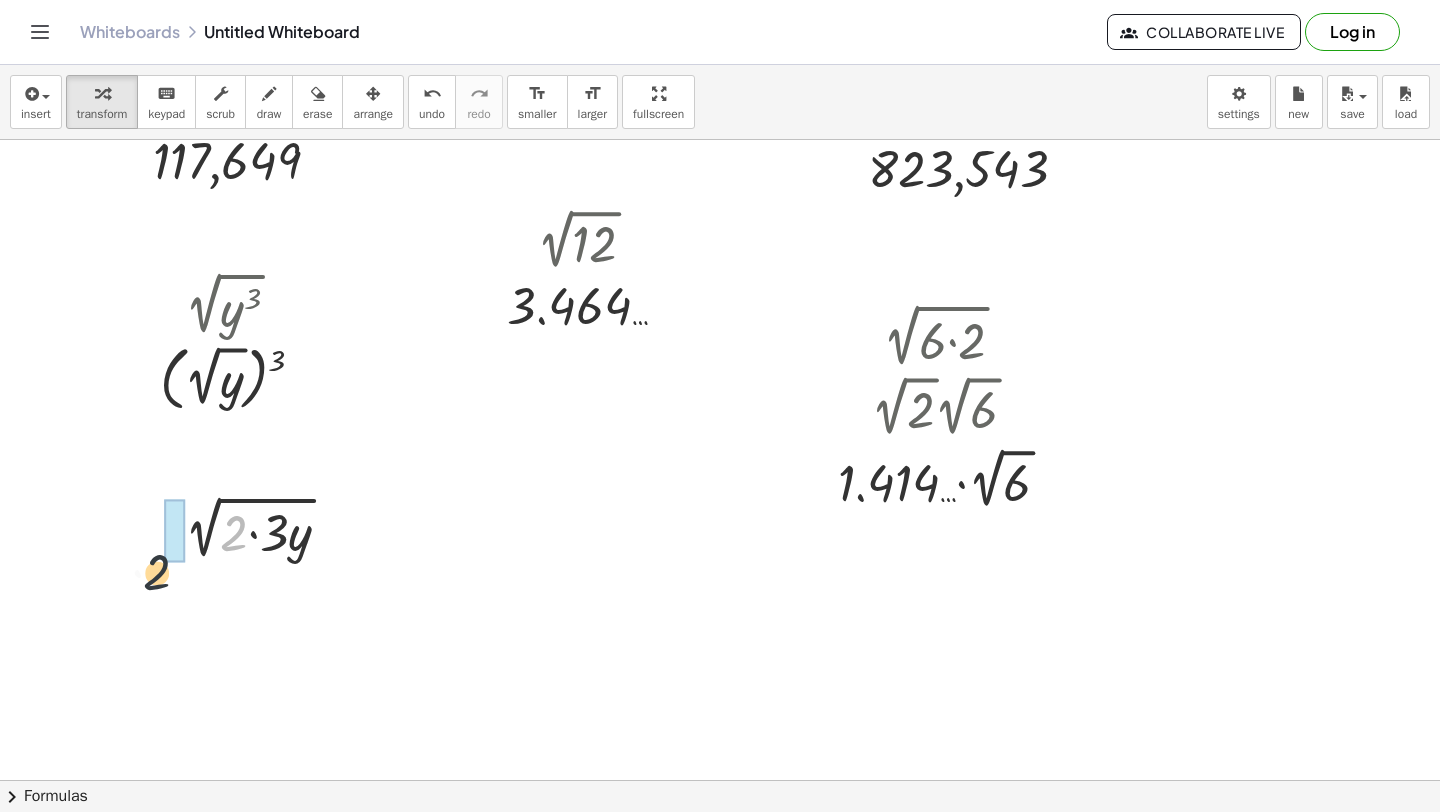 drag, startPoint x: 234, startPoint y: 529, endPoint x: 149, endPoint y: 561, distance: 90.824005 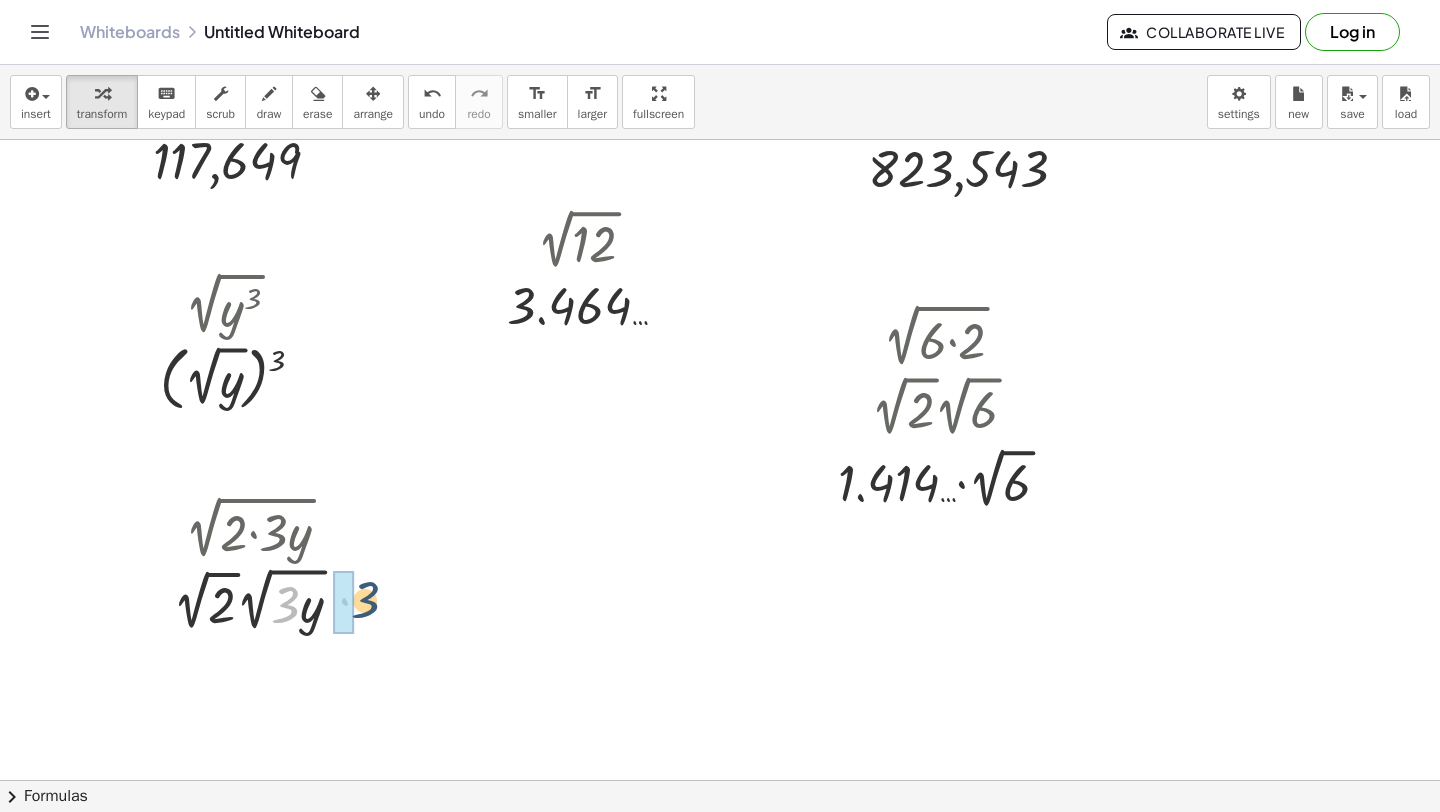drag, startPoint x: 285, startPoint y: 609, endPoint x: 365, endPoint y: 603, distance: 80.224686 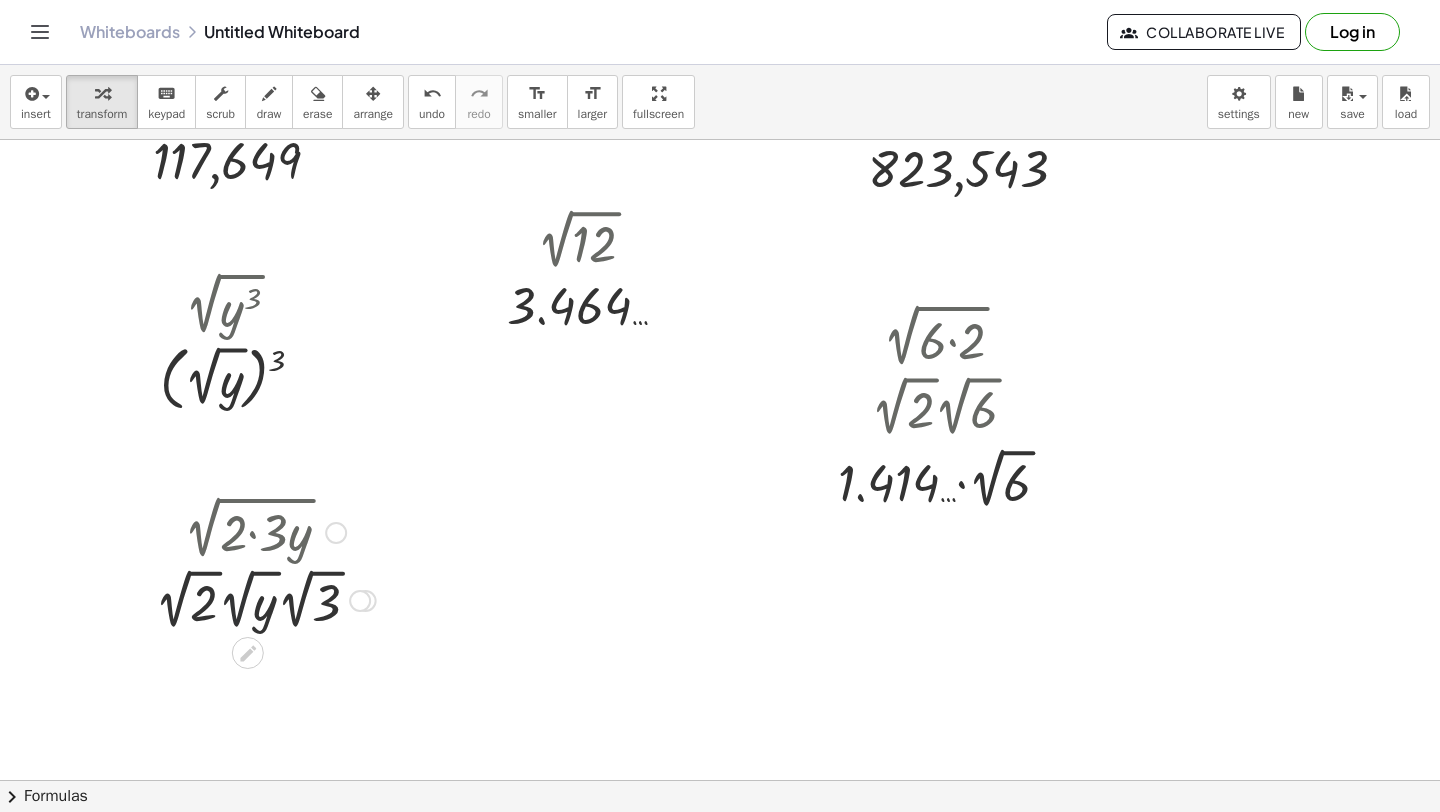 click at bounding box center [265, 599] 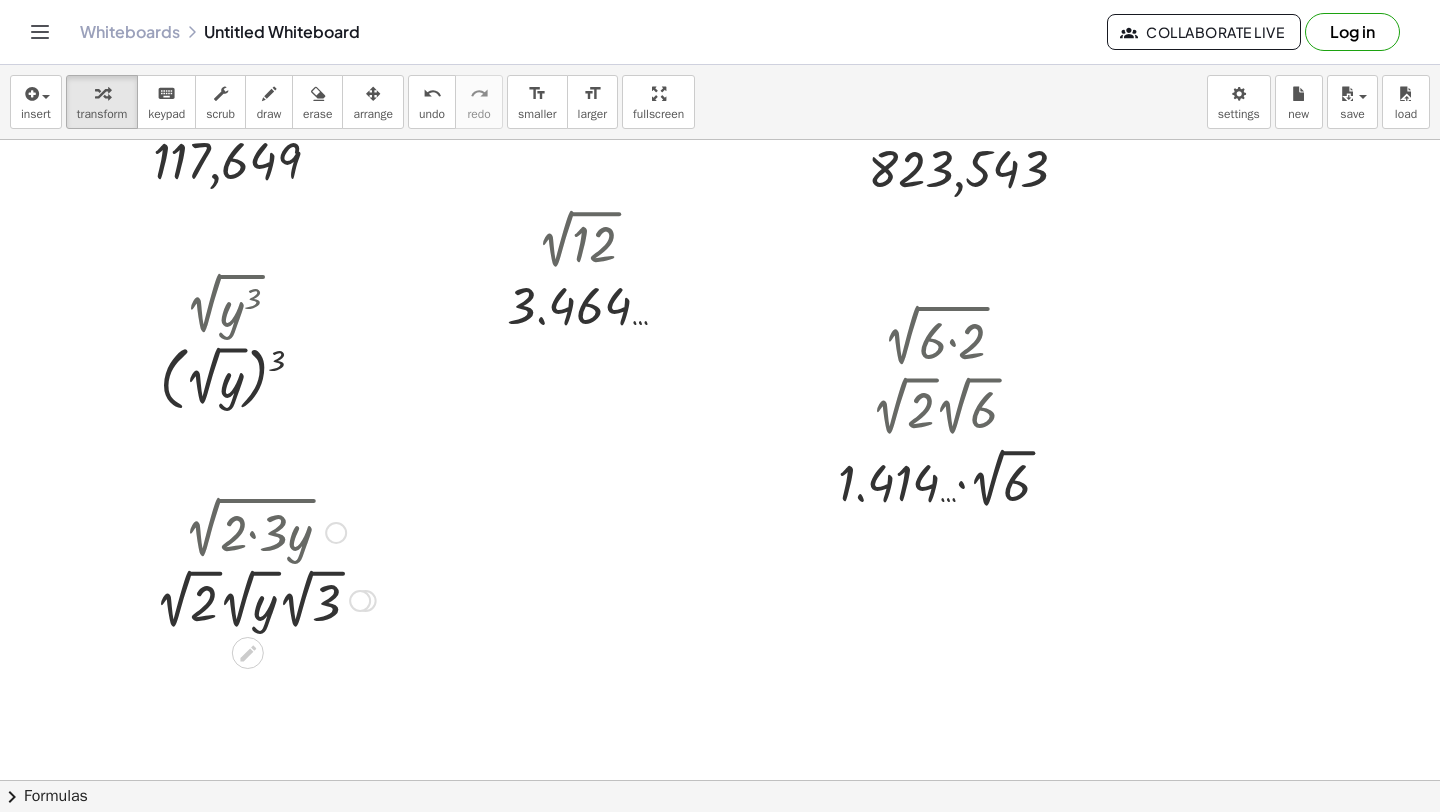 click at bounding box center [265, 599] 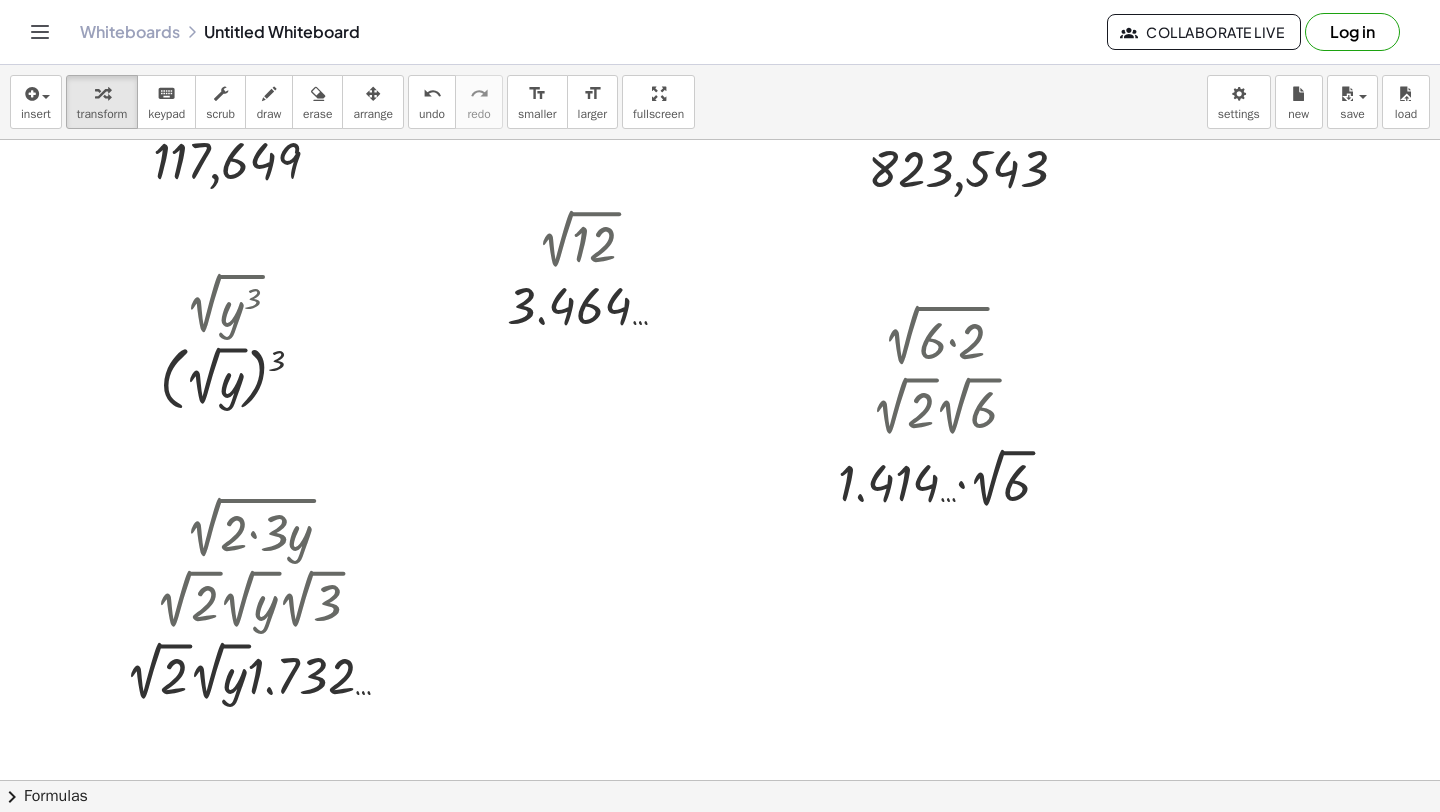click on "insert select one: Math Expression Function Text Youtube Video Graphing Geometry Geometry 3D transform keyboard keypad scrub draw erase arrange undo undo redo redo format_size smaller format_size larger fullscreen load   save new settings" at bounding box center [720, 102] 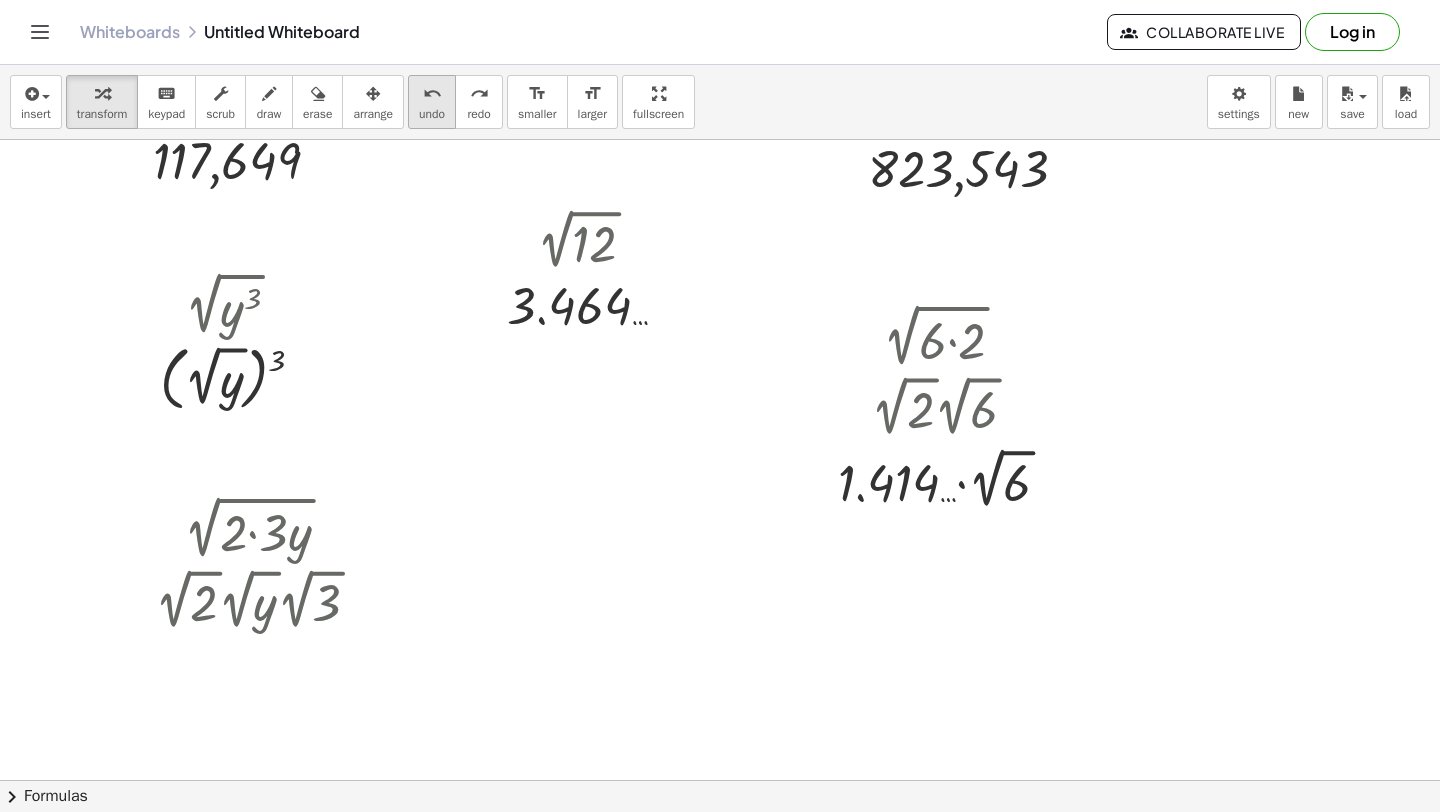 click on "undo" at bounding box center [432, 94] 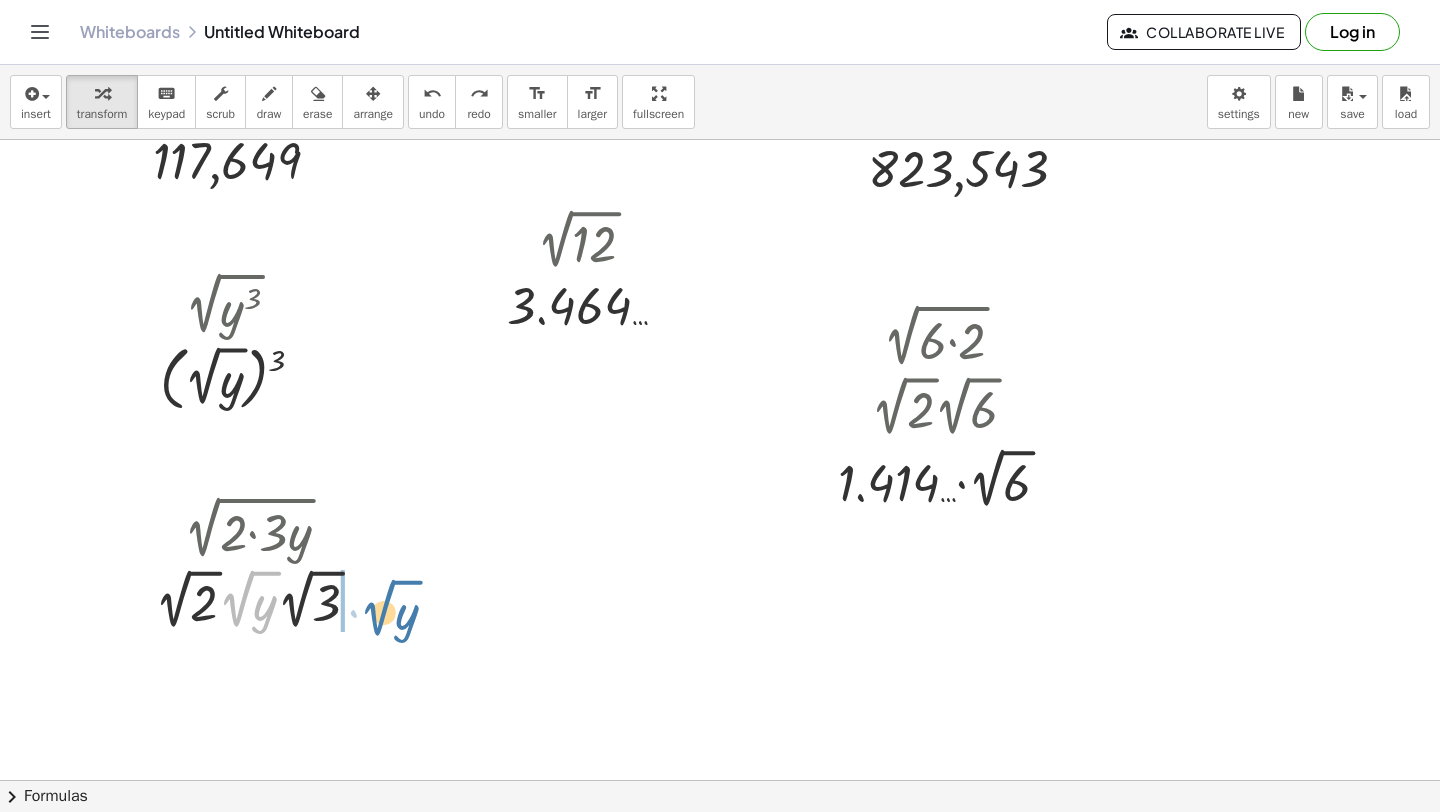 drag, startPoint x: 247, startPoint y: 598, endPoint x: 387, endPoint y: 606, distance: 140.22838 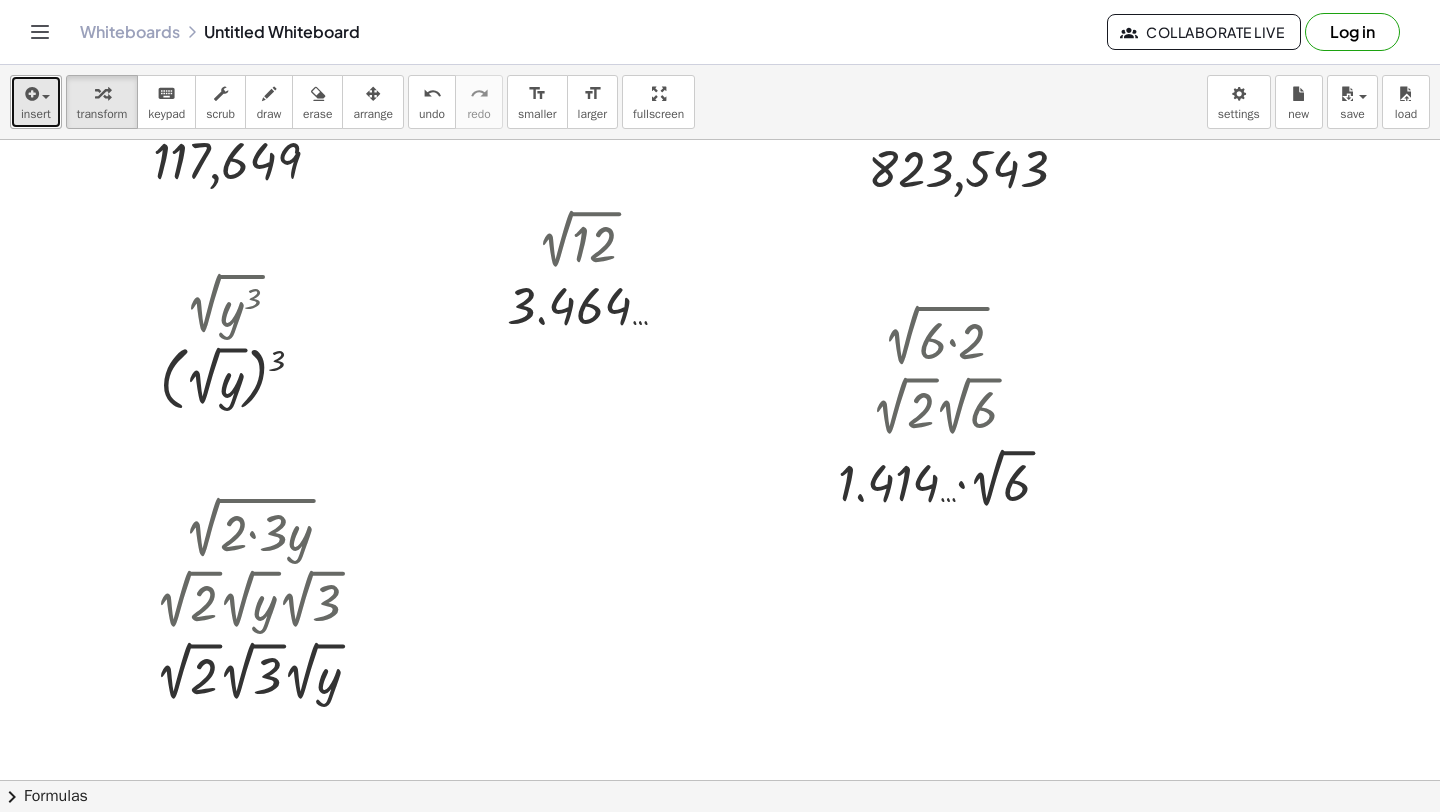 click on "insert" at bounding box center [36, 114] 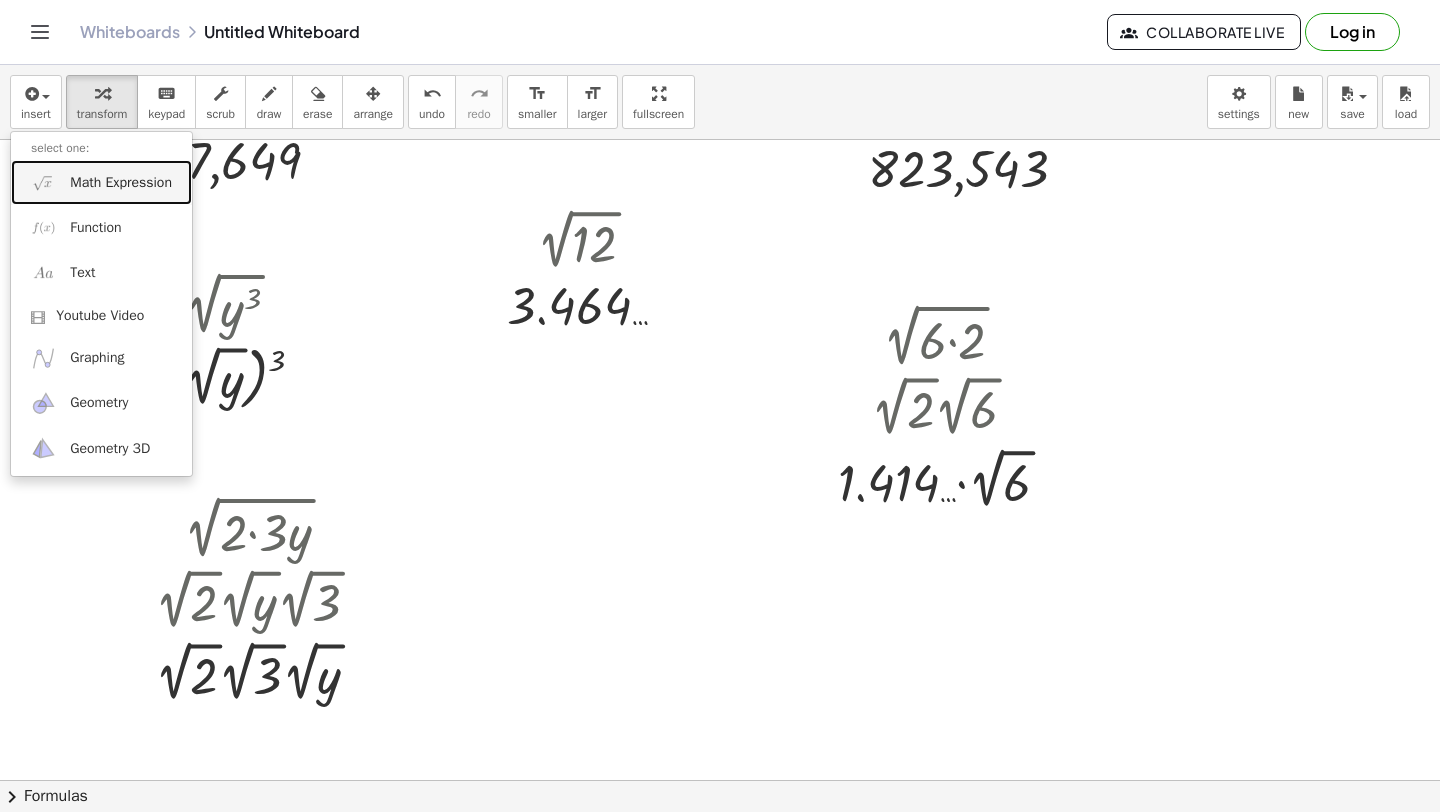 click on "Math Expression" at bounding box center (101, 182) 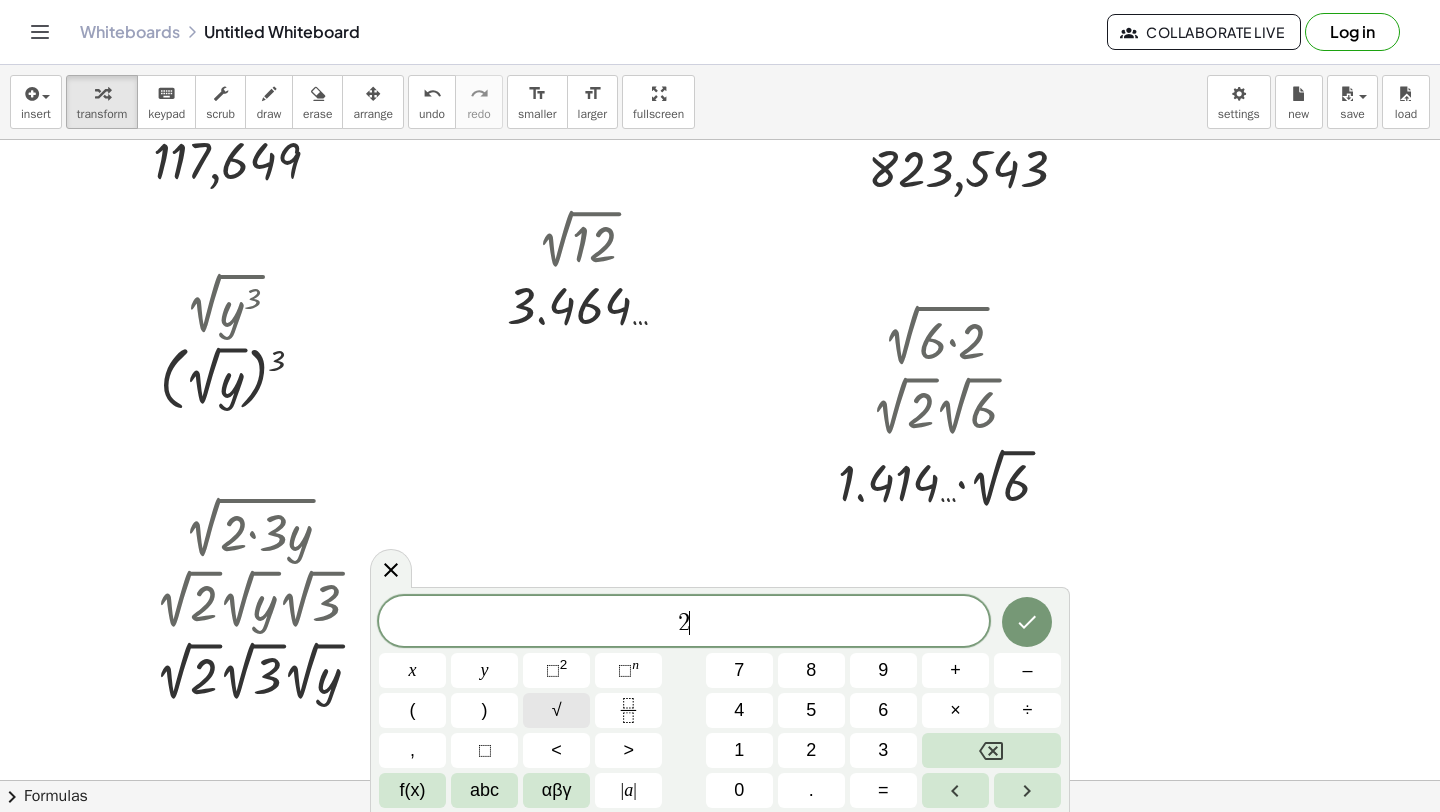 click on "√" at bounding box center (556, 710) 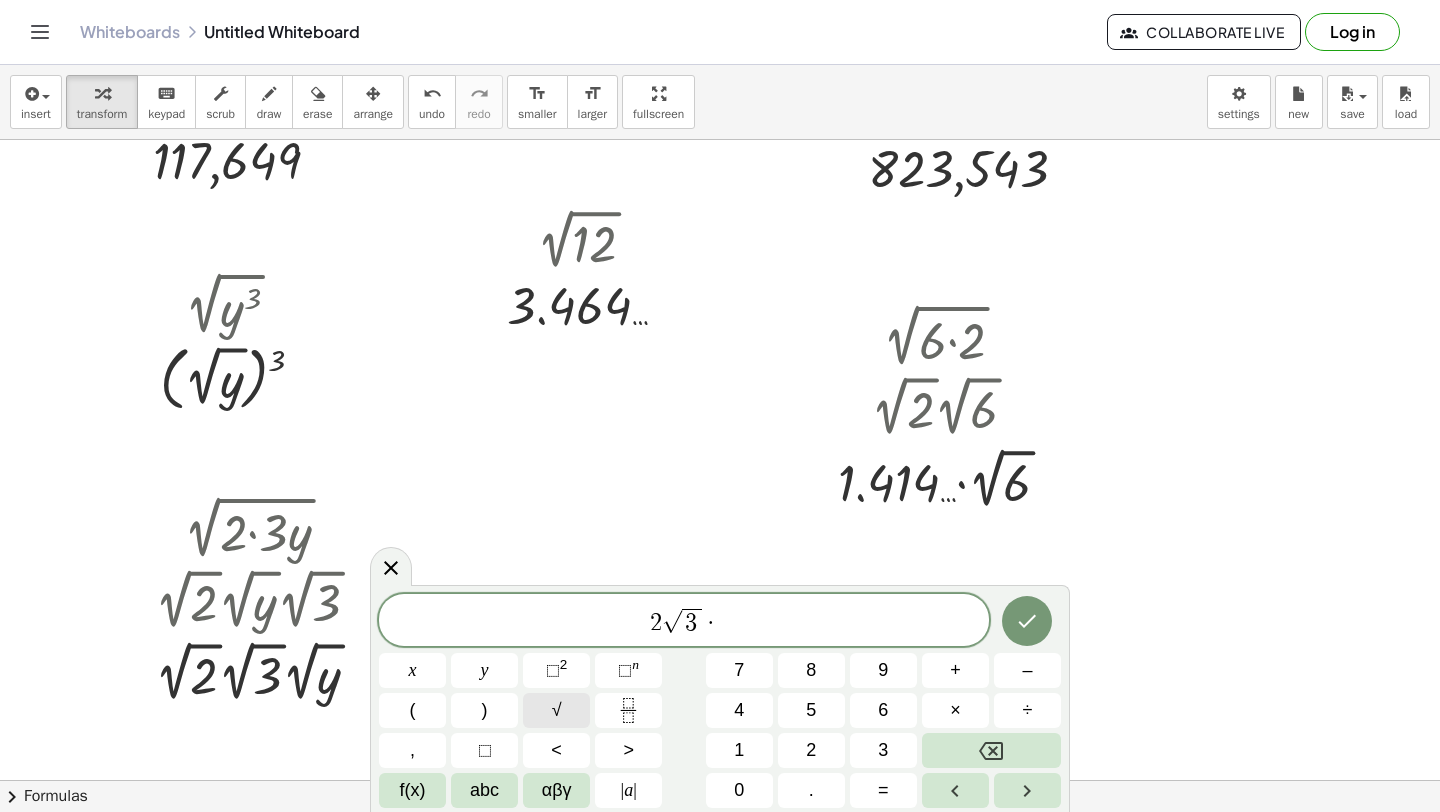 click on "√" at bounding box center [557, 710] 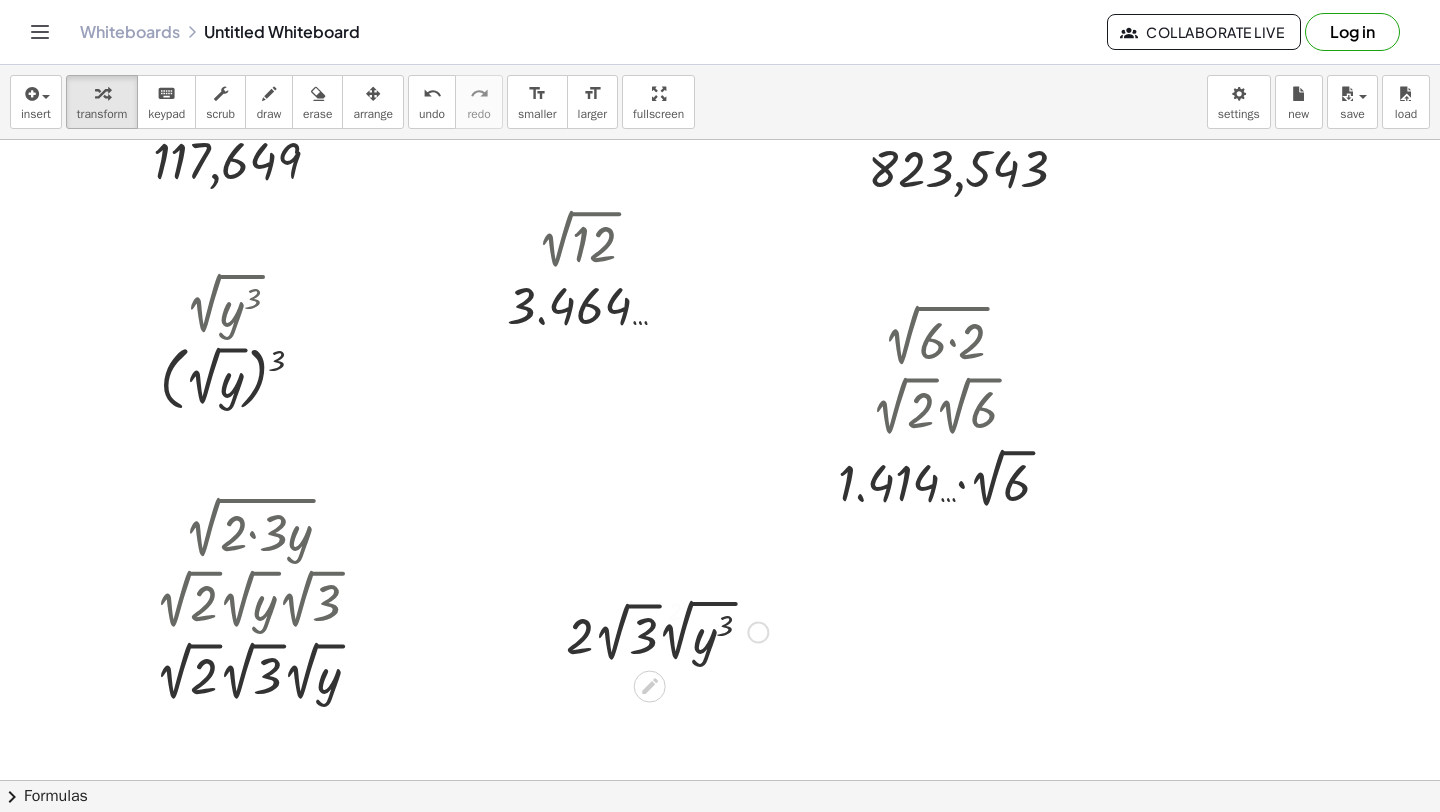 click at bounding box center [667, 630] 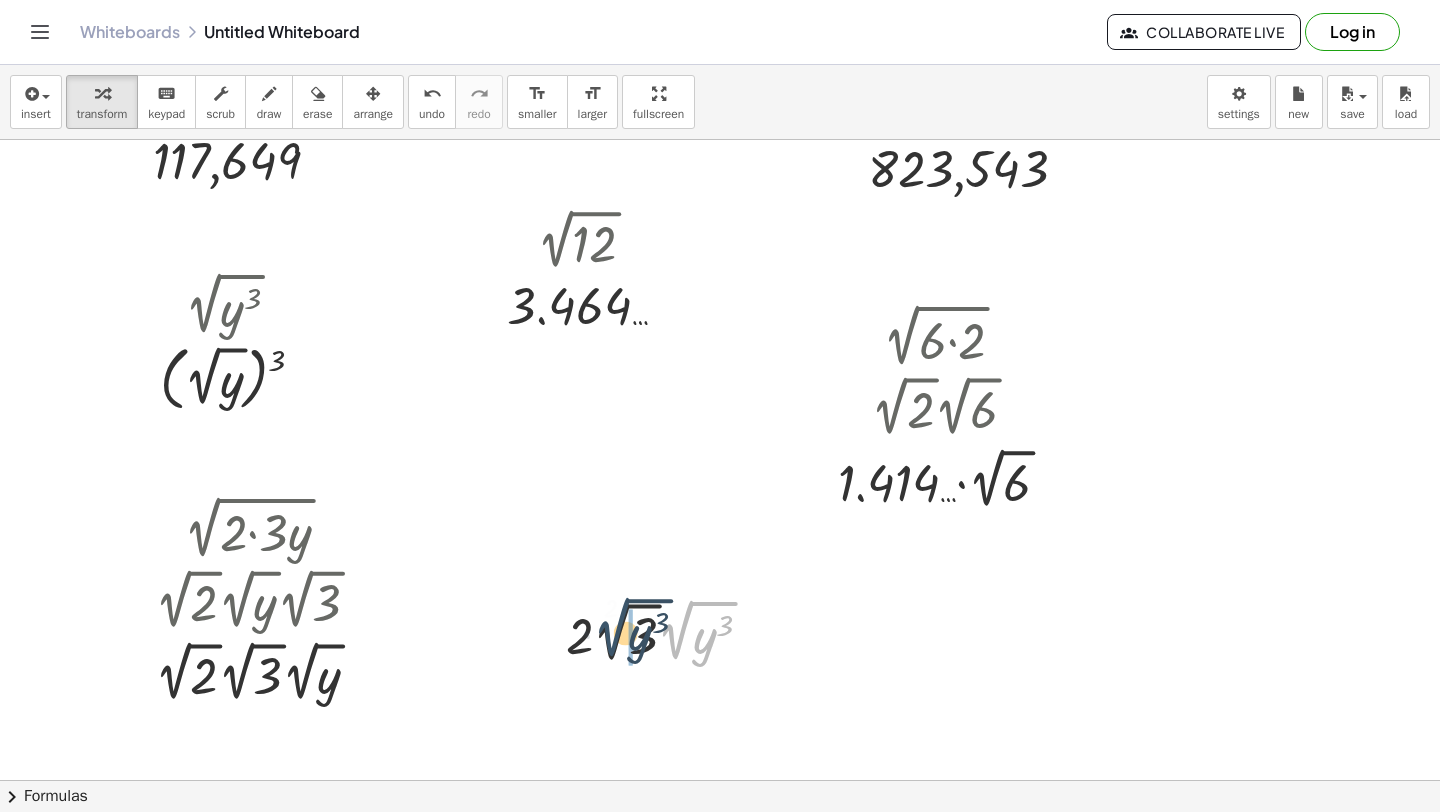 drag, startPoint x: 677, startPoint y: 627, endPoint x: 612, endPoint y: 625, distance: 65.03076 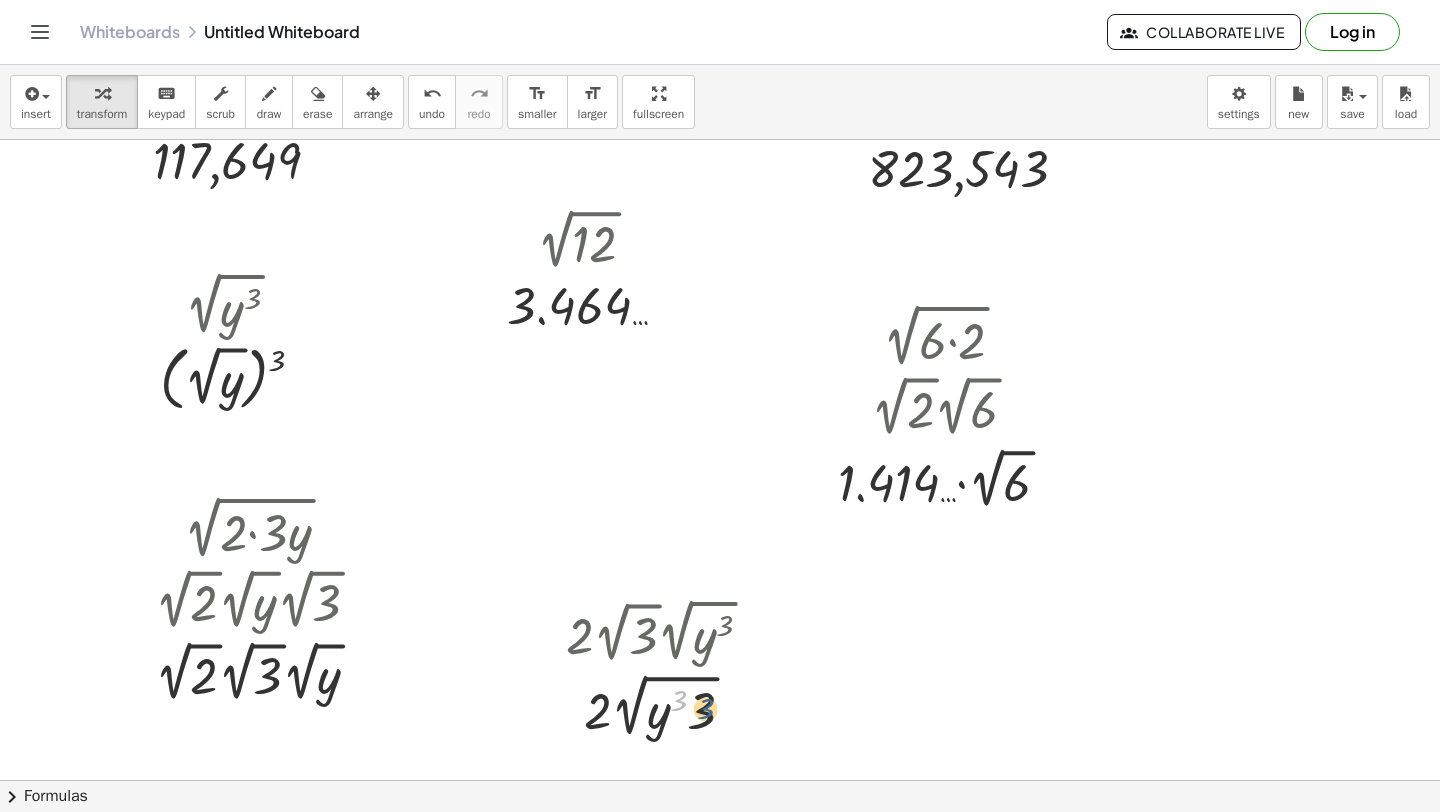 drag, startPoint x: 681, startPoint y: 707, endPoint x: 708, endPoint y: 713, distance: 27.658634 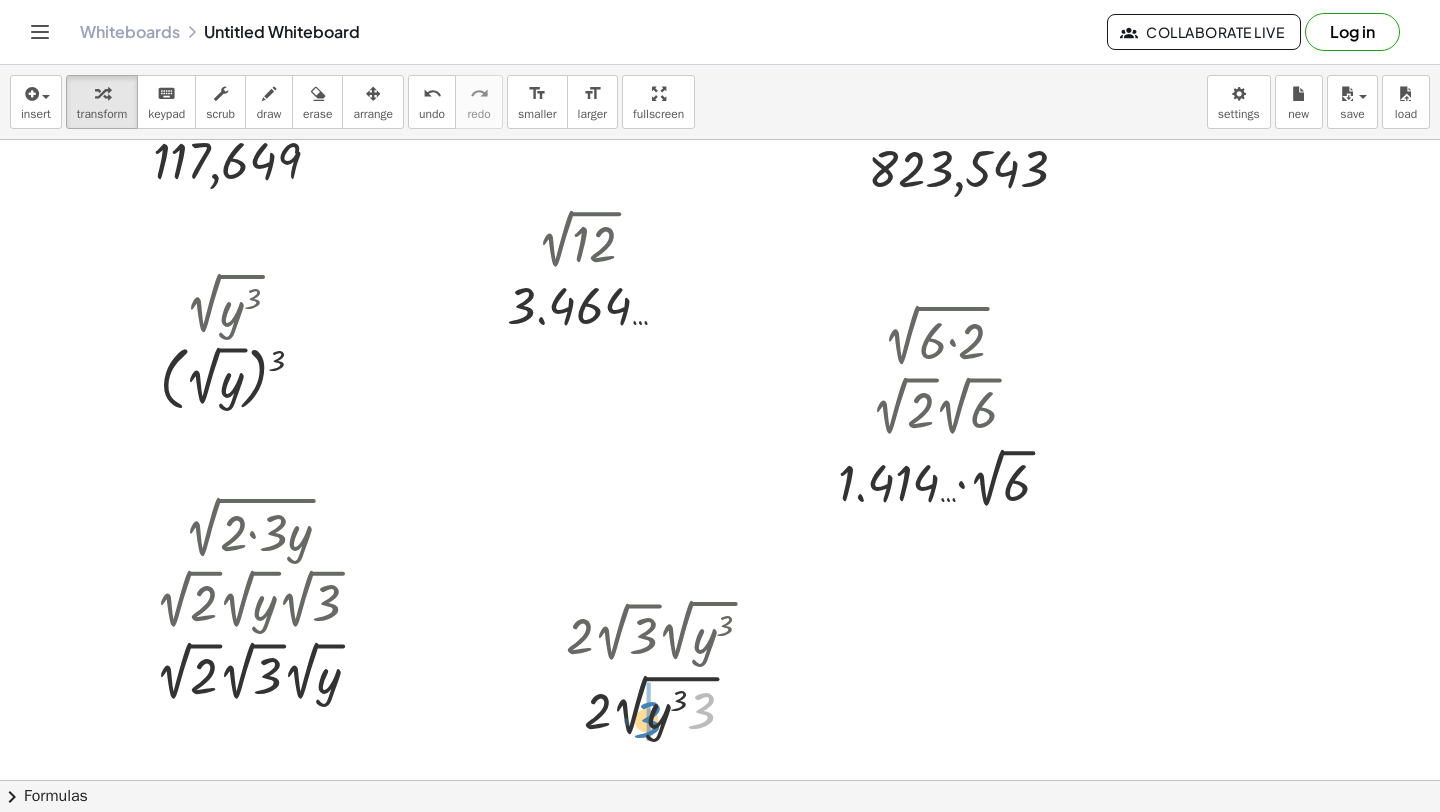 drag, startPoint x: 706, startPoint y: 713, endPoint x: 653, endPoint y: 719, distance: 53.338543 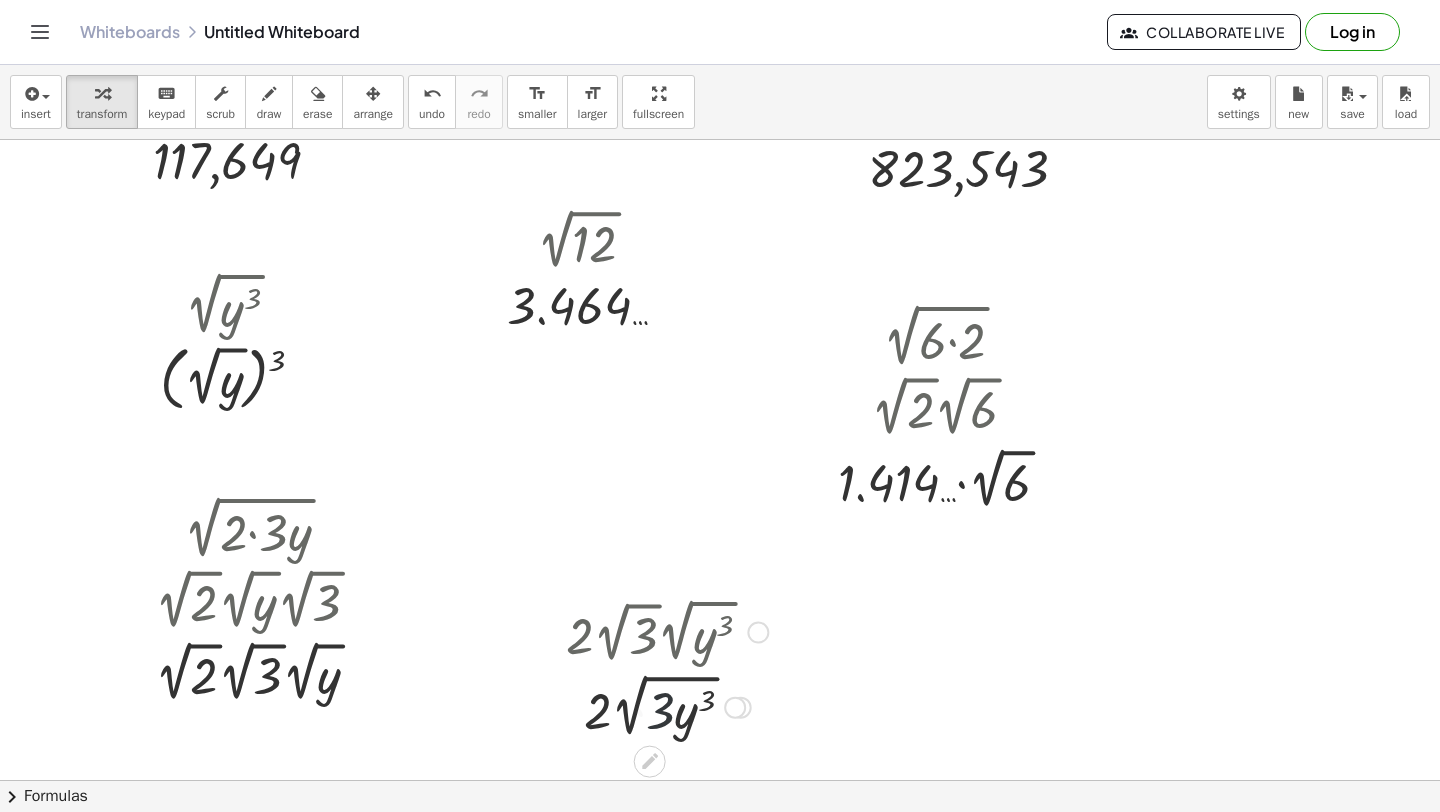 click at bounding box center [667, 705] 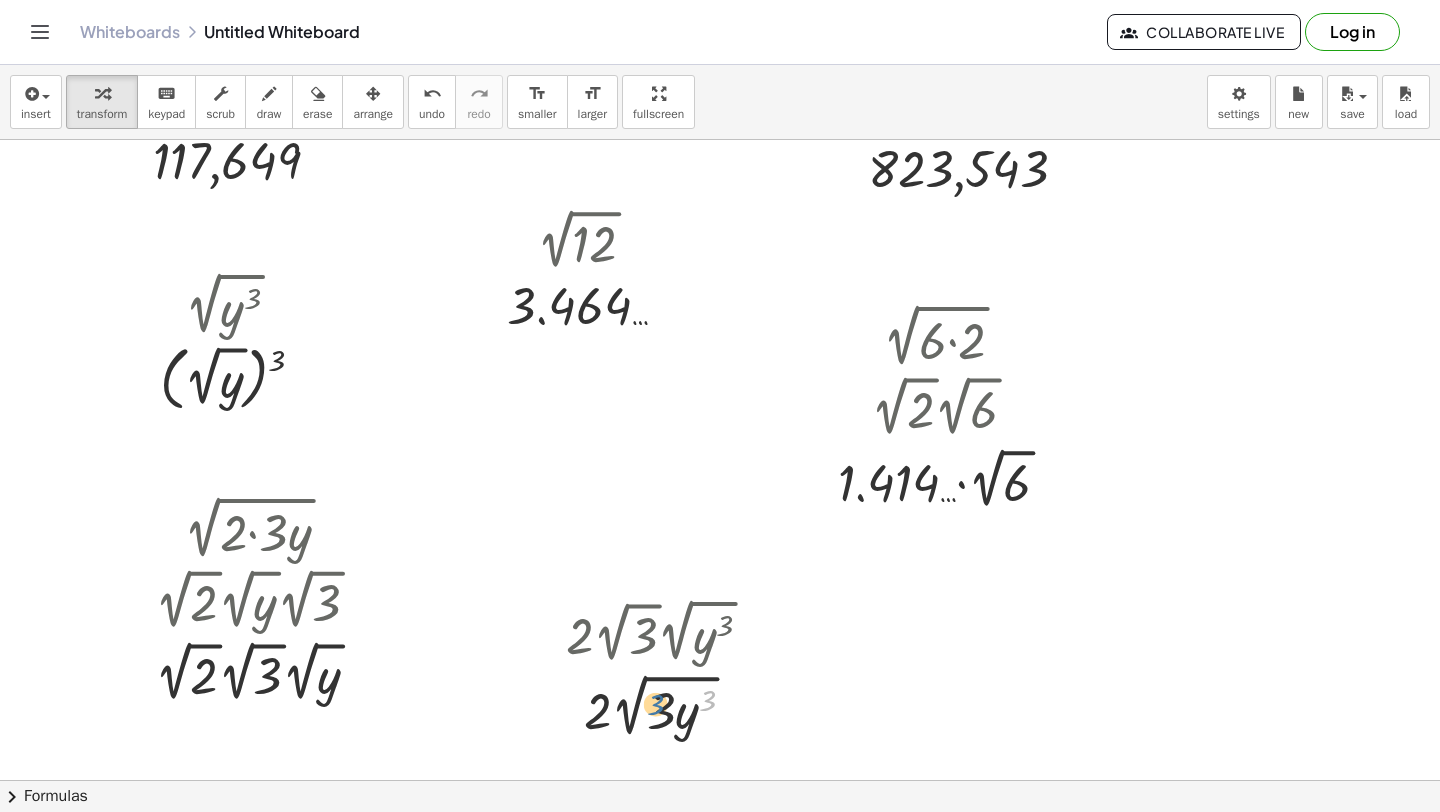 drag, startPoint x: 711, startPoint y: 706, endPoint x: 655, endPoint y: 716, distance: 56.88585 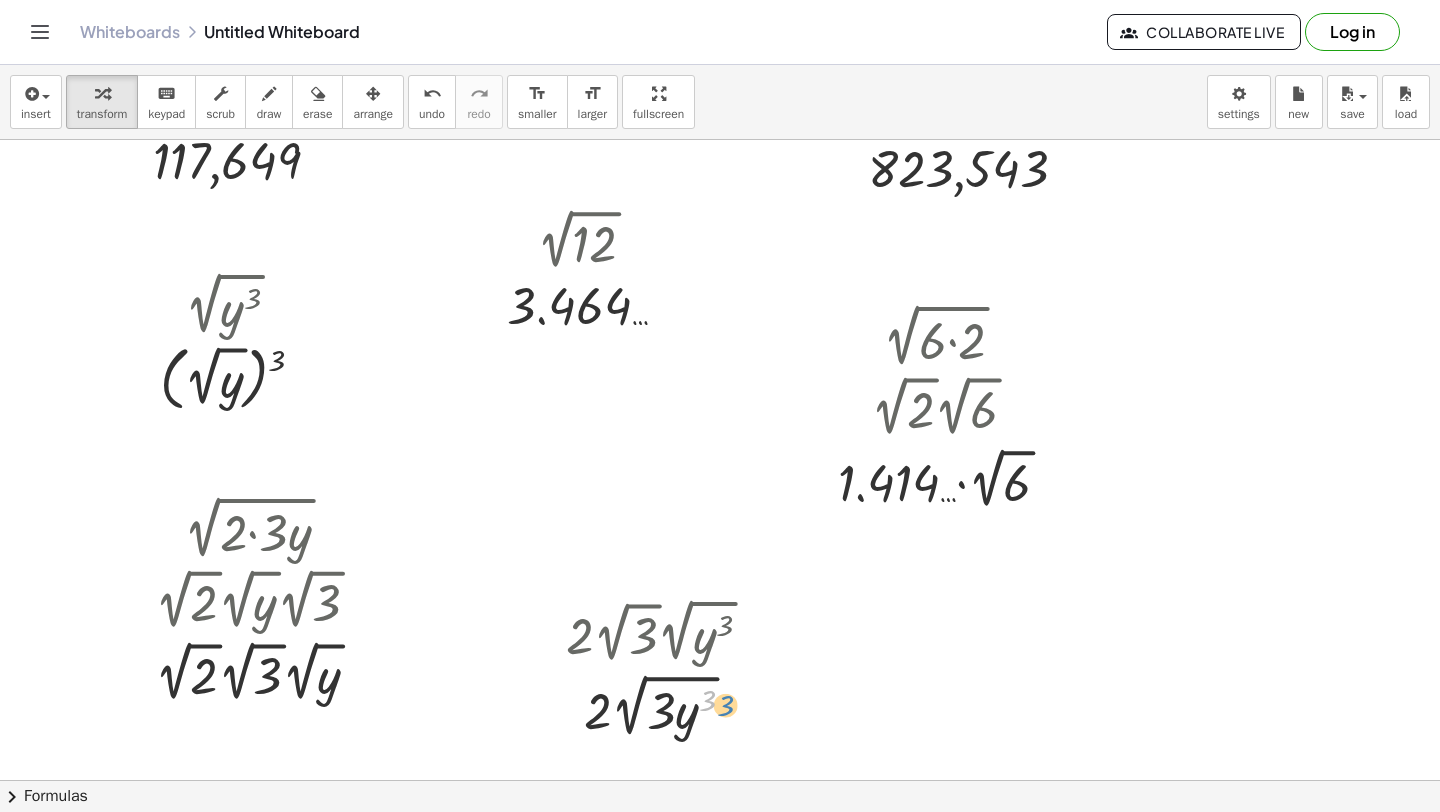 drag, startPoint x: 706, startPoint y: 700, endPoint x: 690, endPoint y: 710, distance: 18.867962 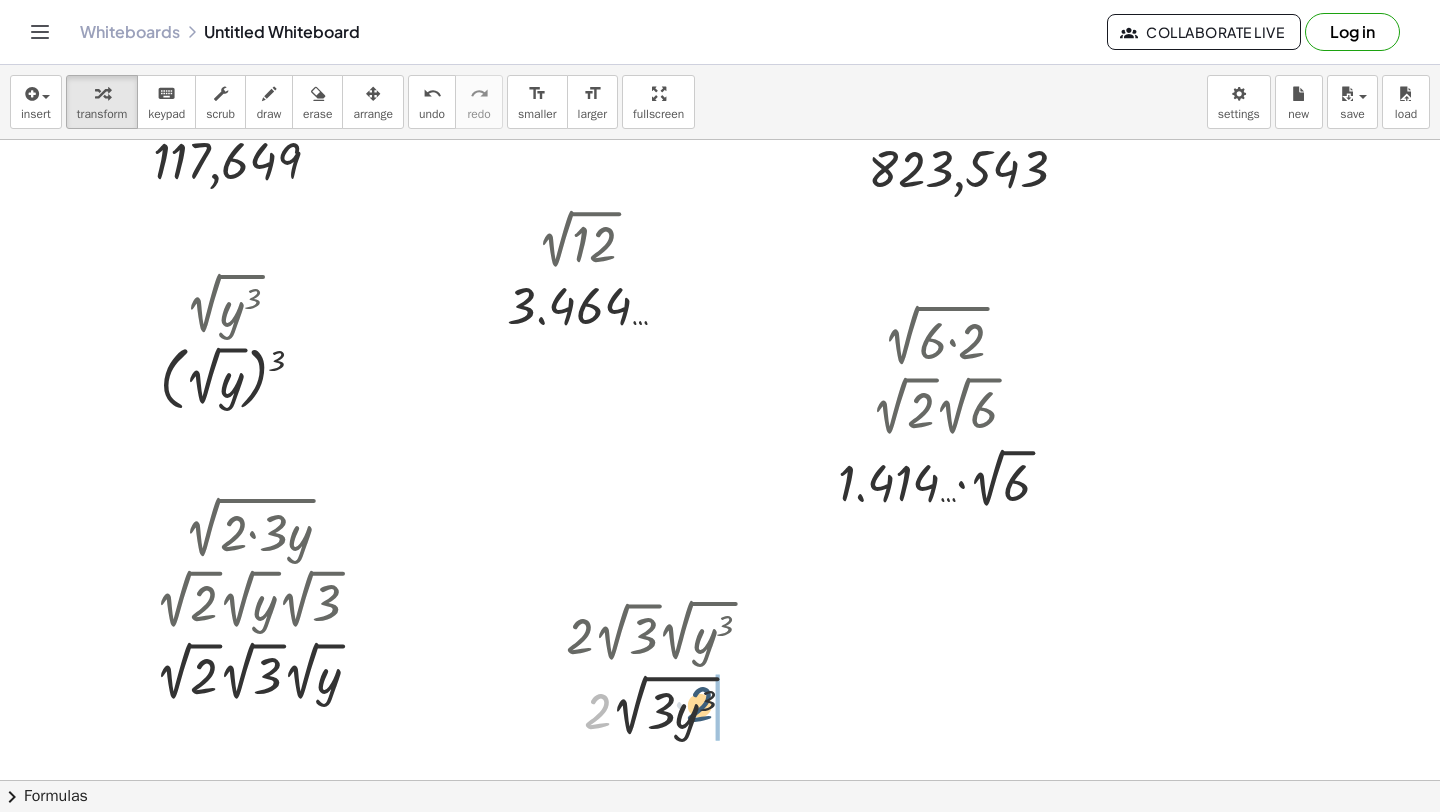 drag, startPoint x: 591, startPoint y: 704, endPoint x: 710, endPoint y: 690, distance: 119.8207 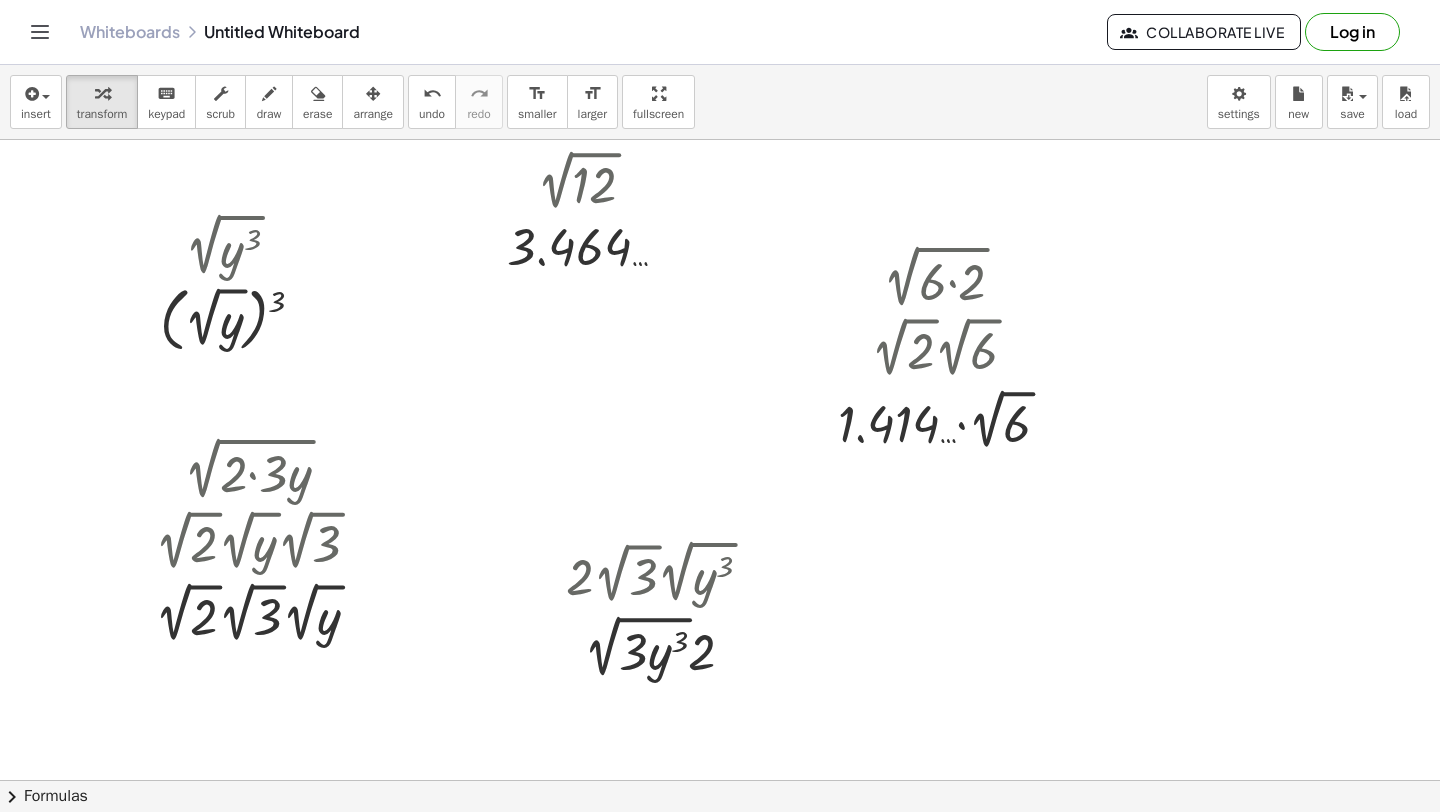 scroll, scrollTop: 835, scrollLeft: 0, axis: vertical 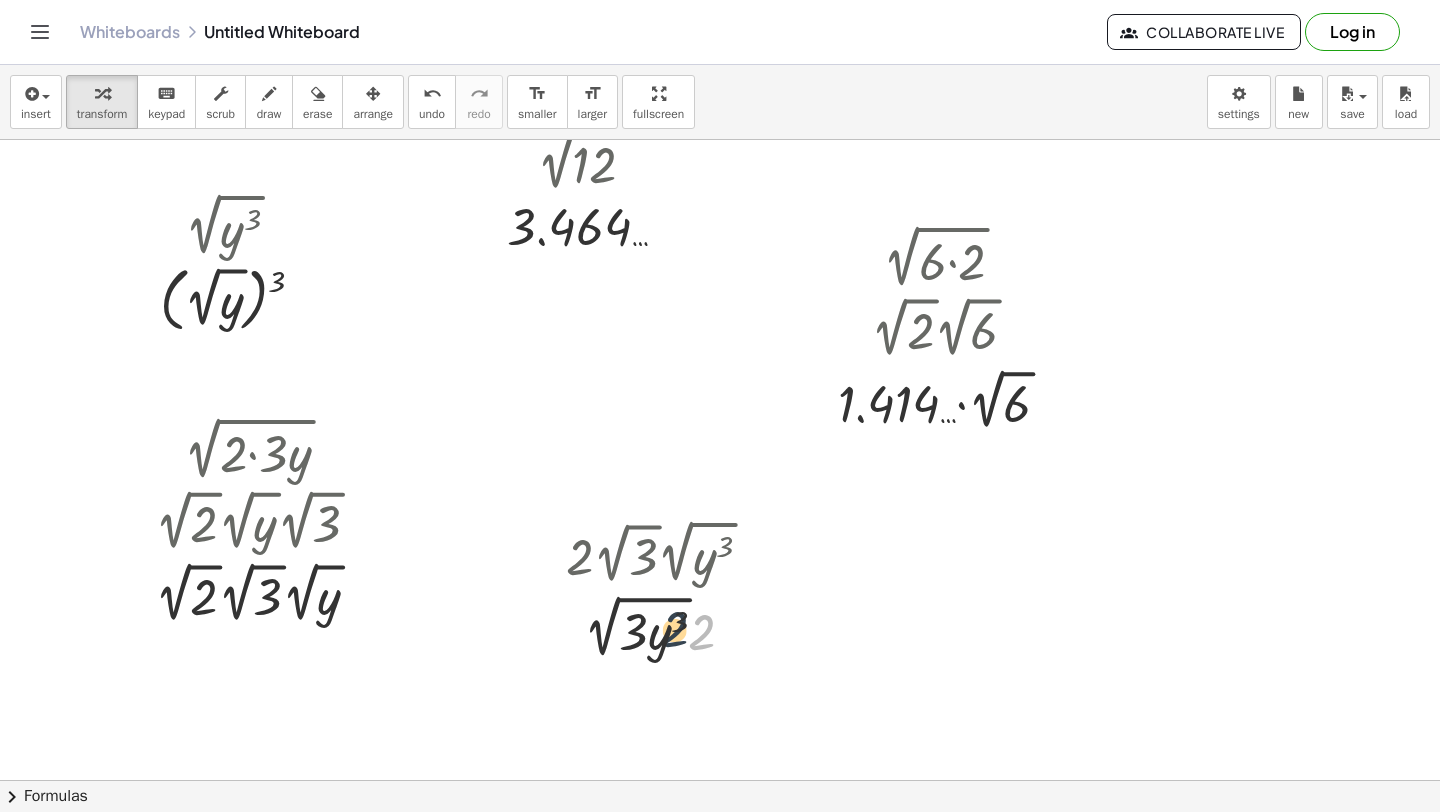 drag, startPoint x: 701, startPoint y: 623, endPoint x: 673, endPoint y: 619, distance: 28.284271 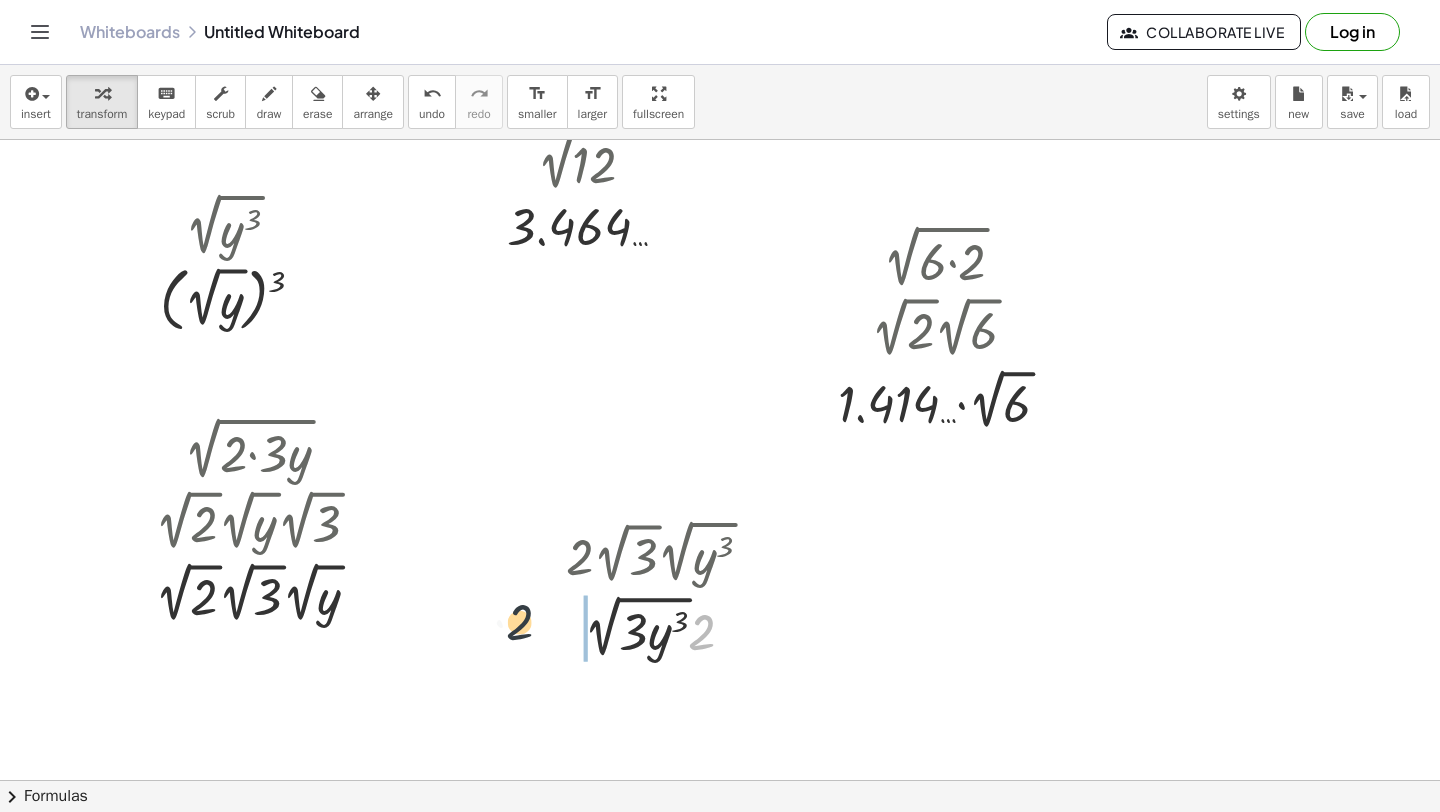 drag, startPoint x: 708, startPoint y: 633, endPoint x: 500, endPoint y: 618, distance: 208.54016 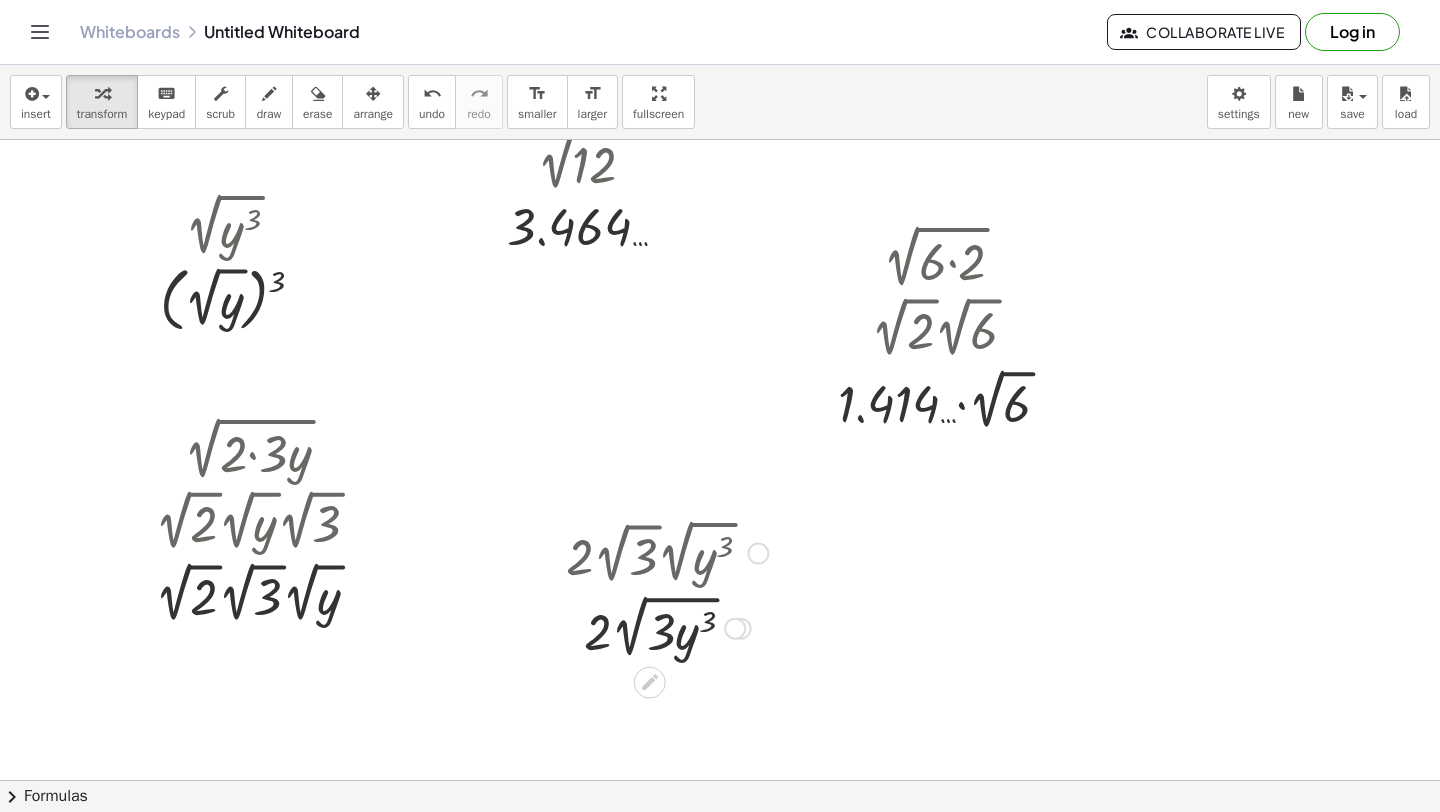 click at bounding box center (667, 626) 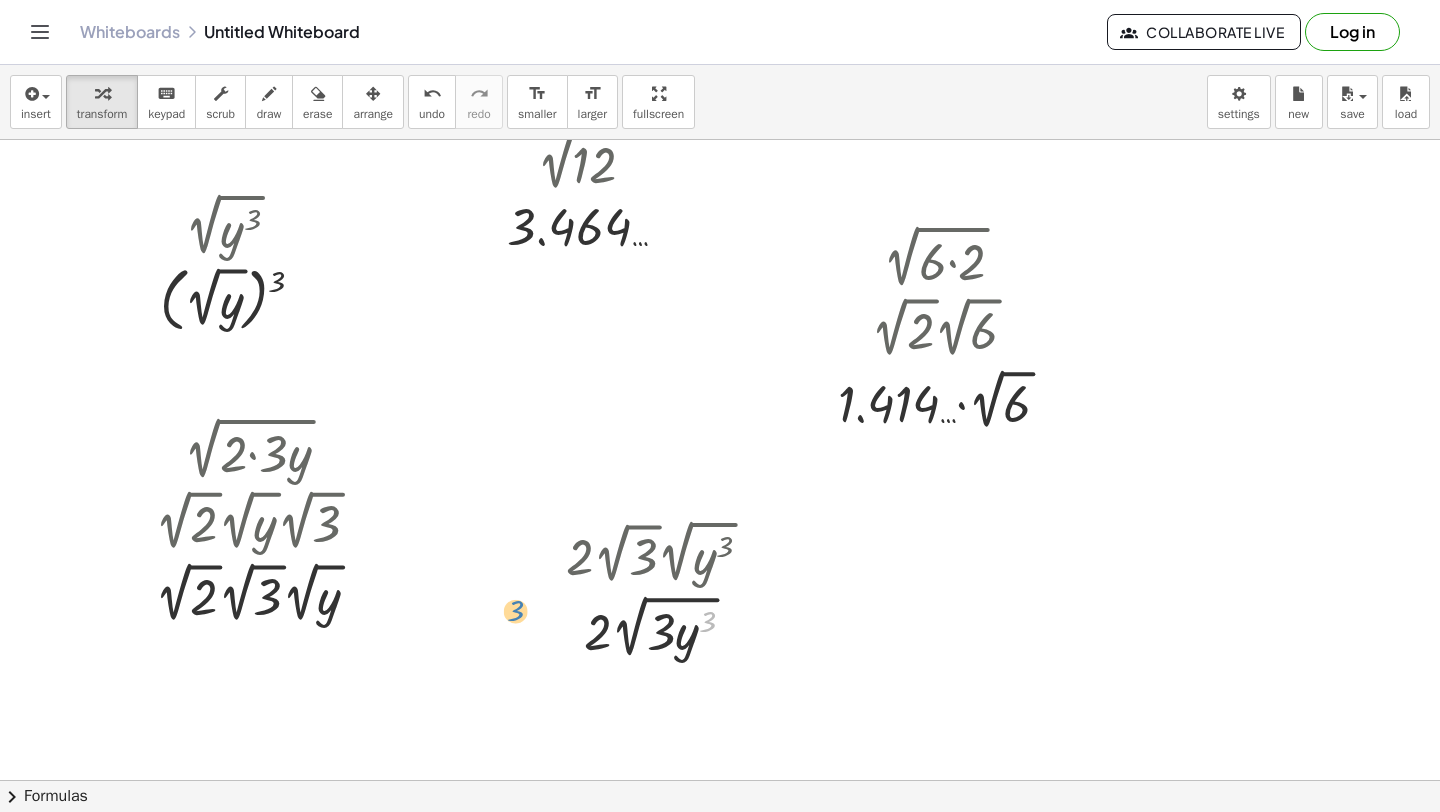 drag, startPoint x: 710, startPoint y: 618, endPoint x: 524, endPoint y: 607, distance: 186.32498 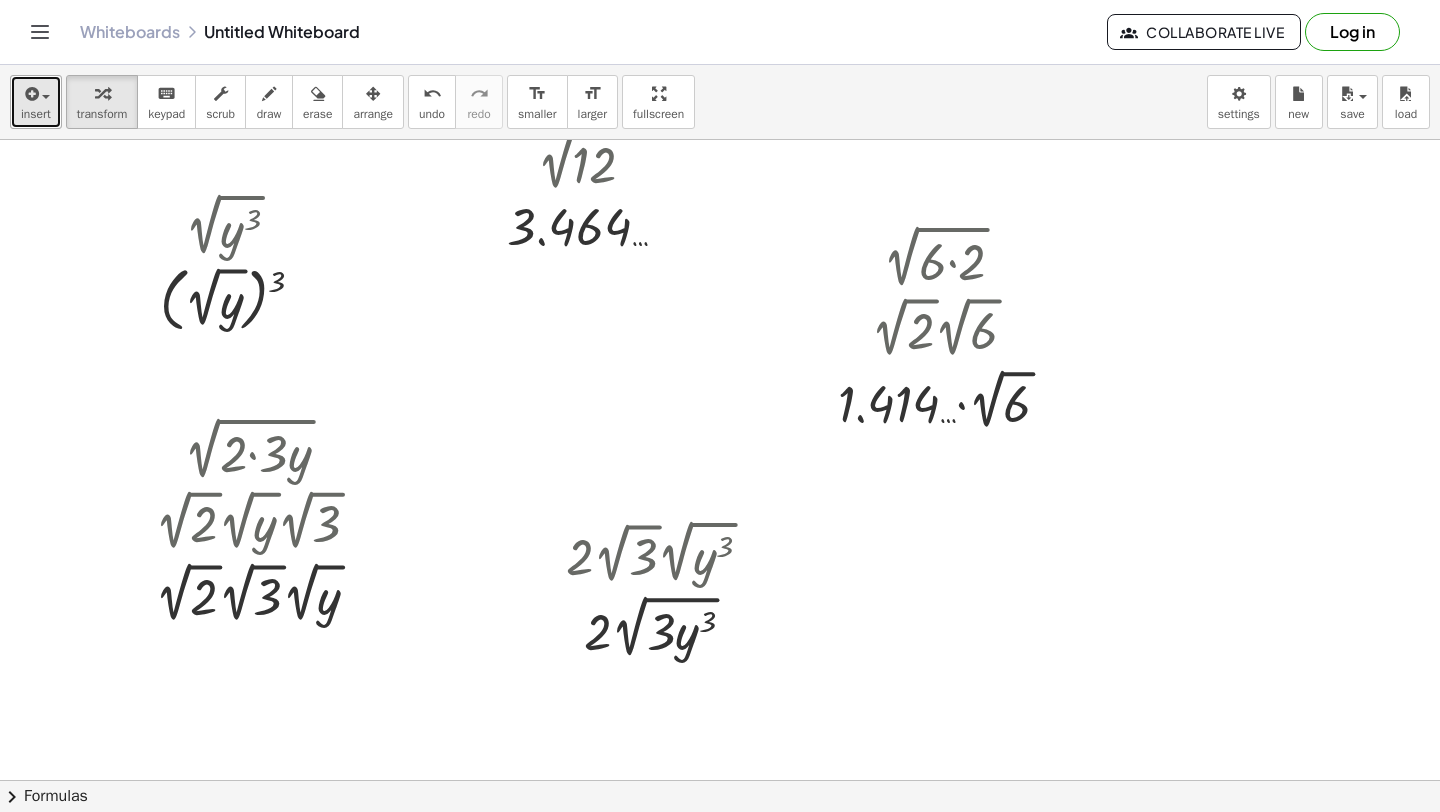click at bounding box center (36, 93) 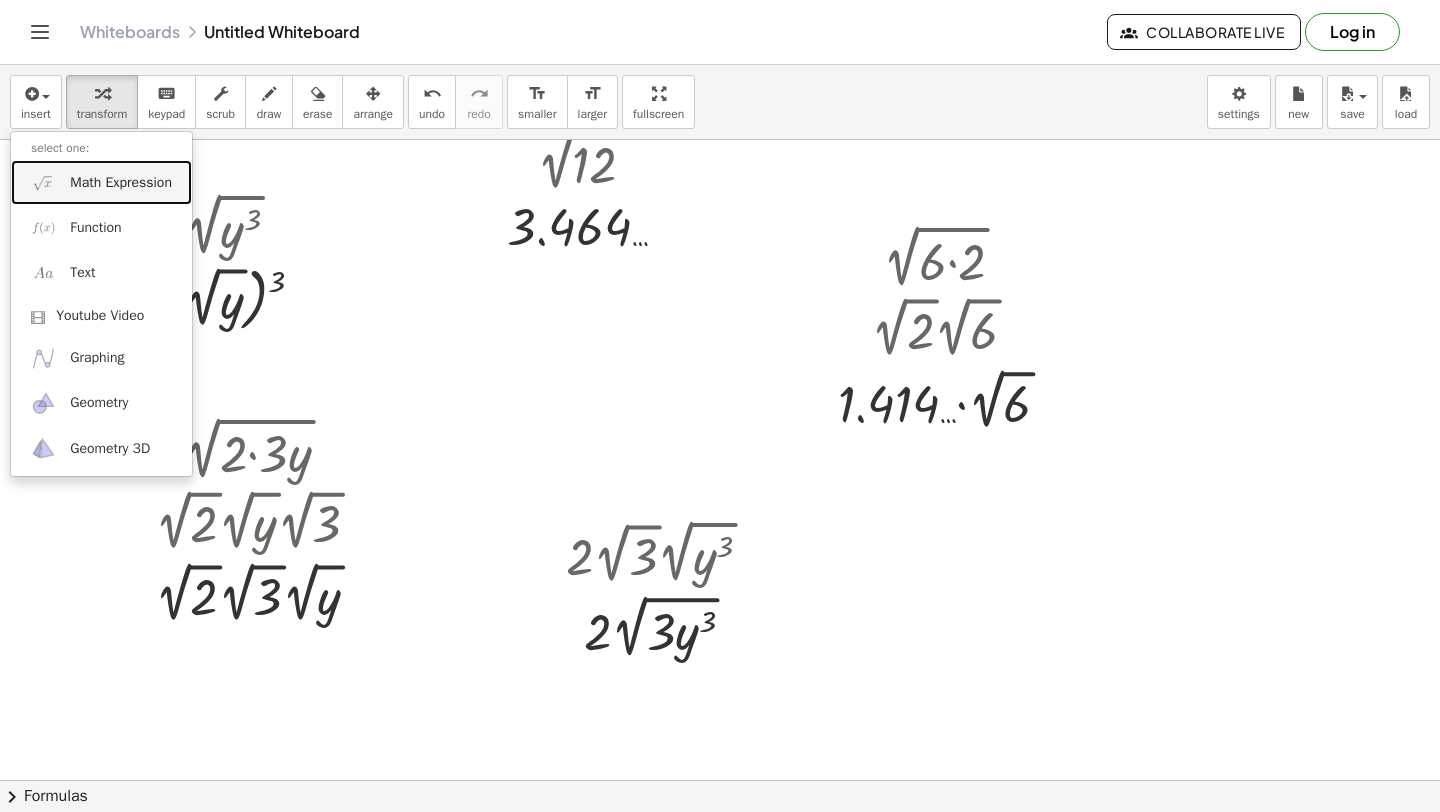 click on "Math Expression" at bounding box center (101, 182) 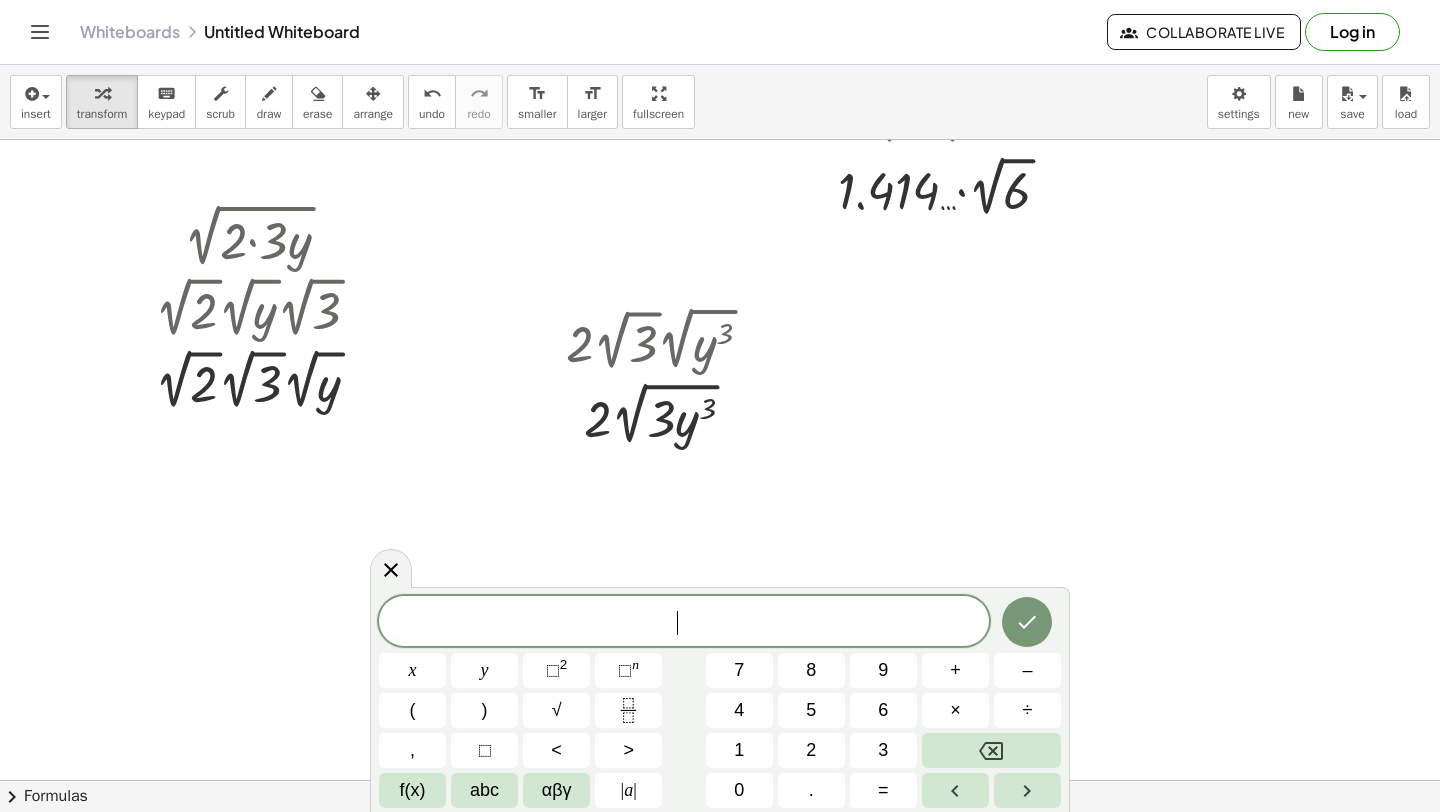 scroll, scrollTop: 1040, scrollLeft: 0, axis: vertical 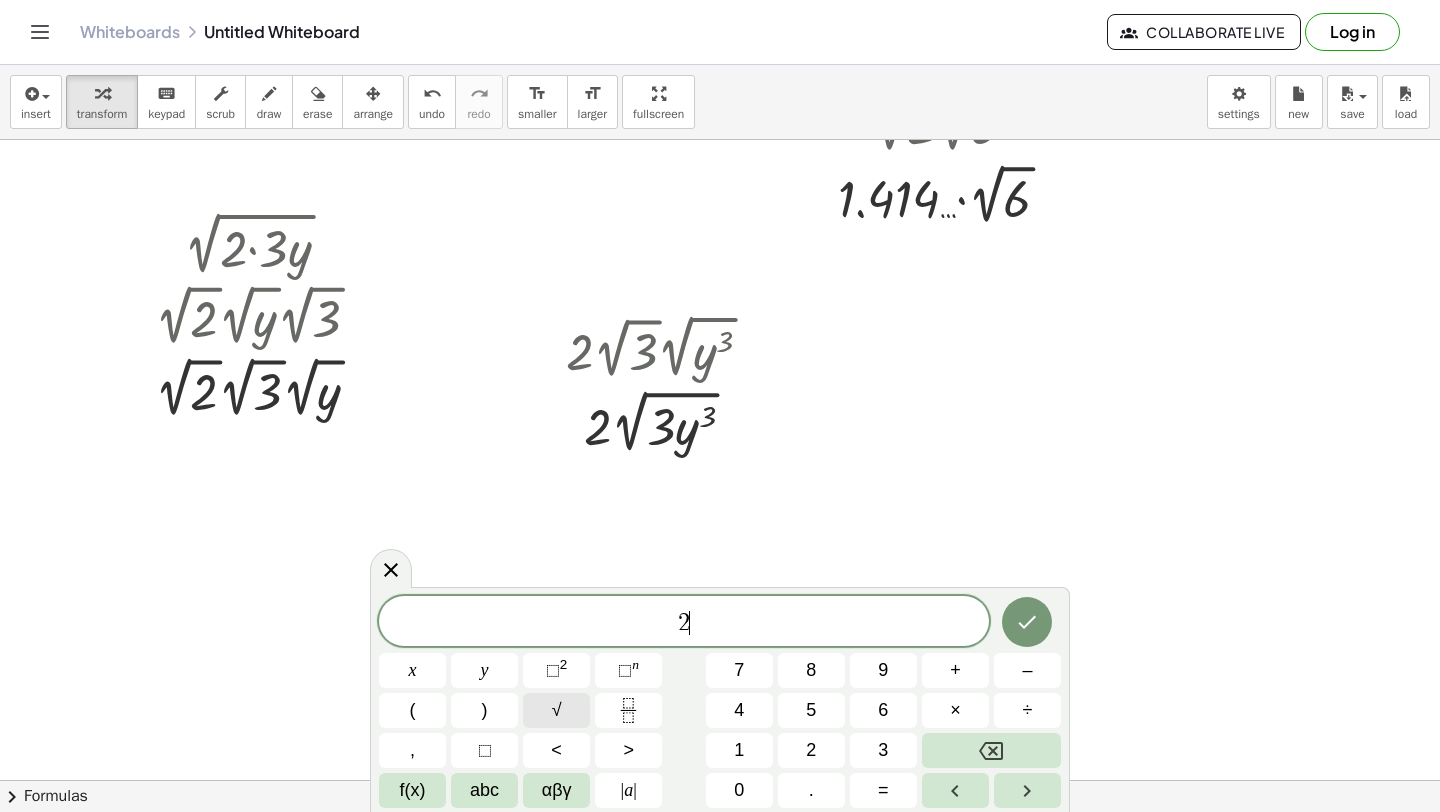 click on "√" at bounding box center (557, 710) 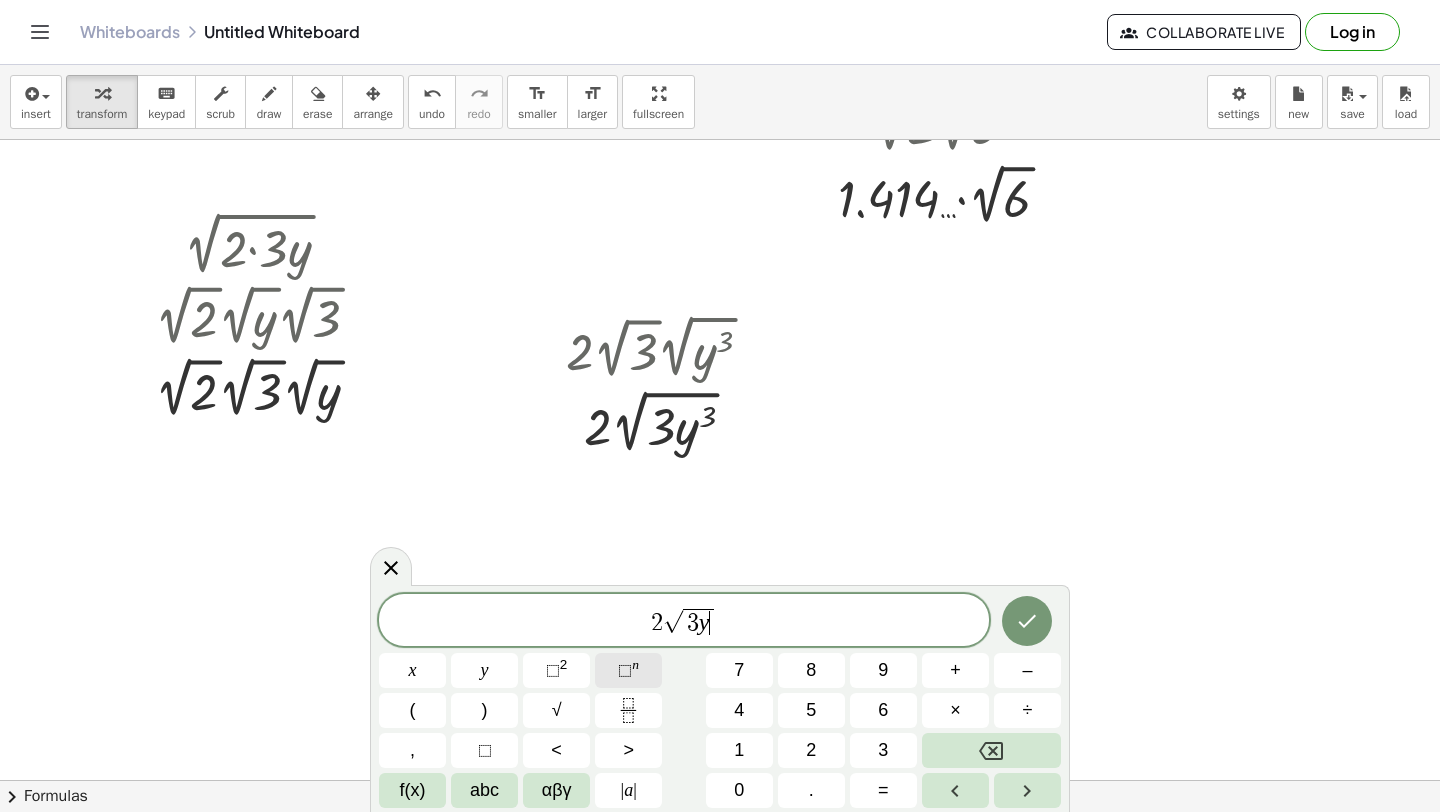 click on "⬚" at bounding box center (625, 670) 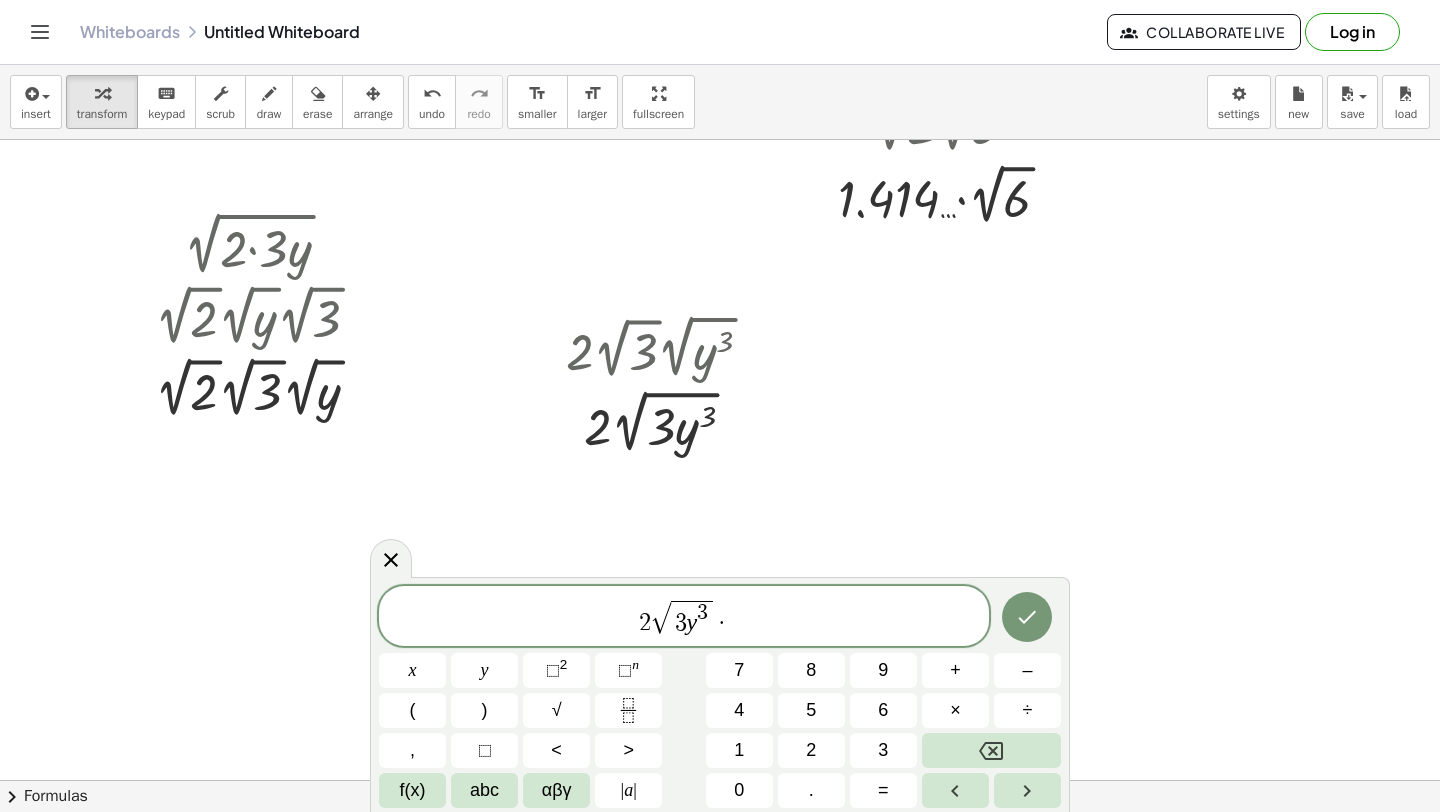 click on "2 √ 3 y 3 · x y ⬚ 2 ⬚ n 7 8 9 + – ( ) √ 4 5 6 × ÷ , ⬚ < > 1 2 3 f(x) abc αβγ | a | 0 . =" at bounding box center (720, 697) 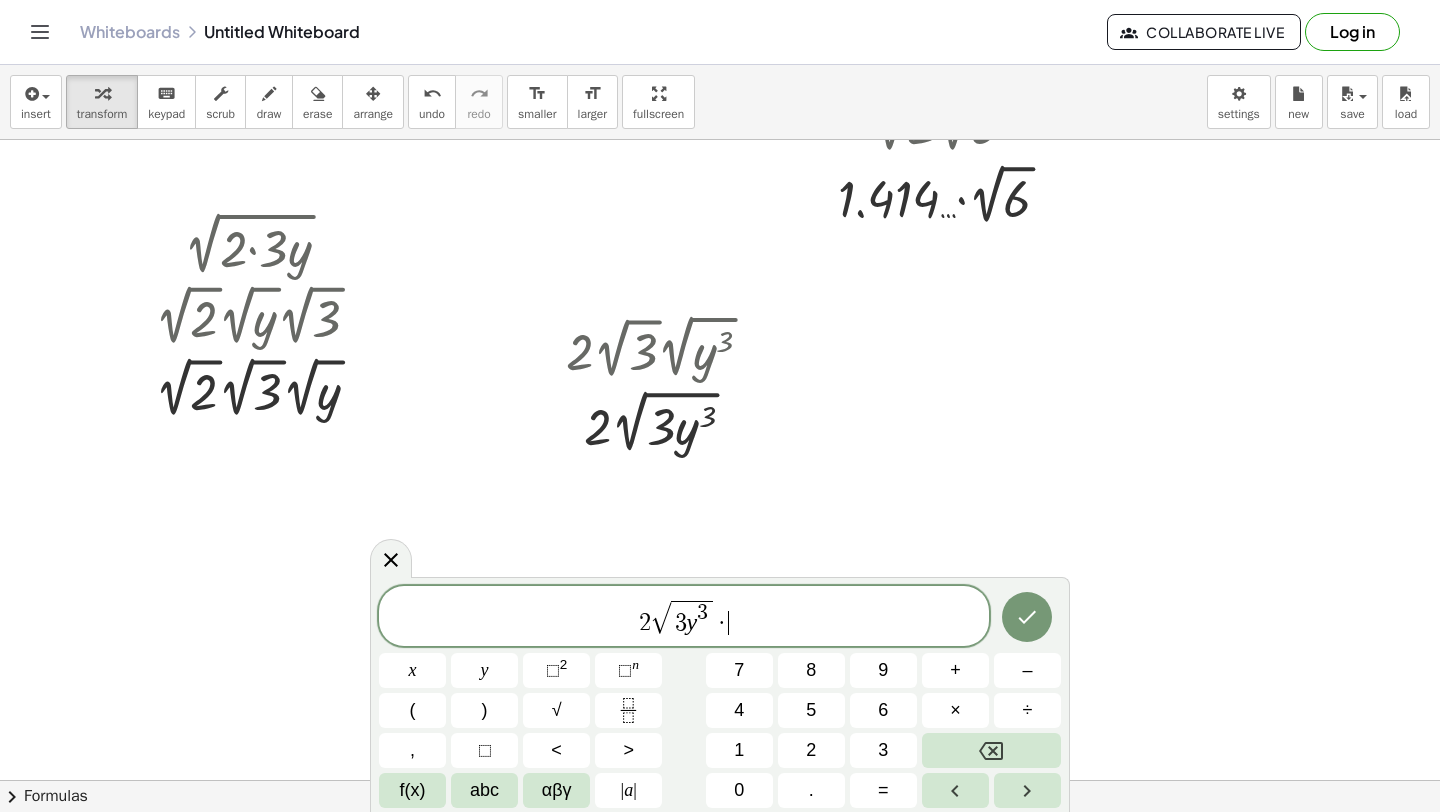 click on "2 √ 3 y 3 · ​" at bounding box center (684, 617) 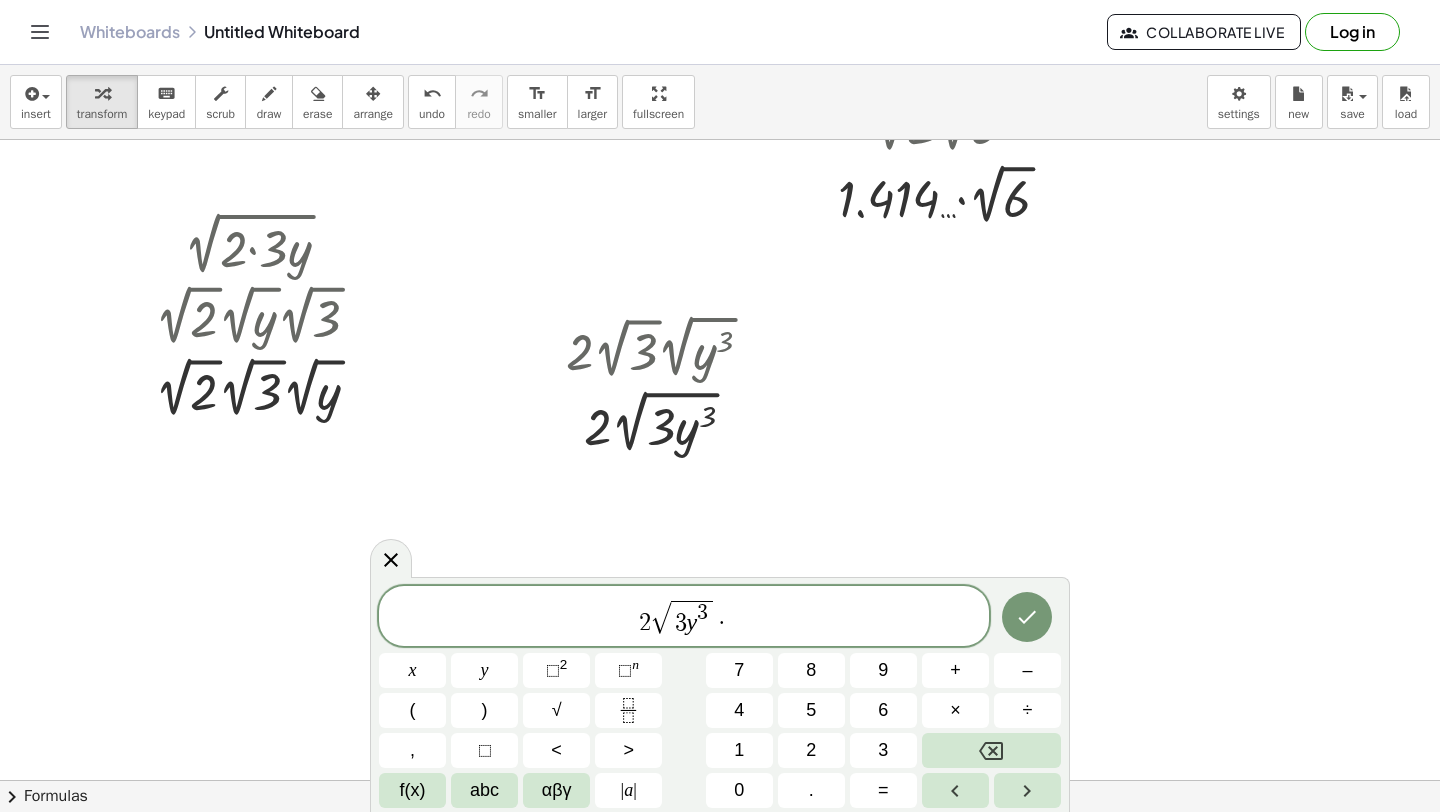 click on "2 √ 3 y 3 · ​" at bounding box center [684, 617] 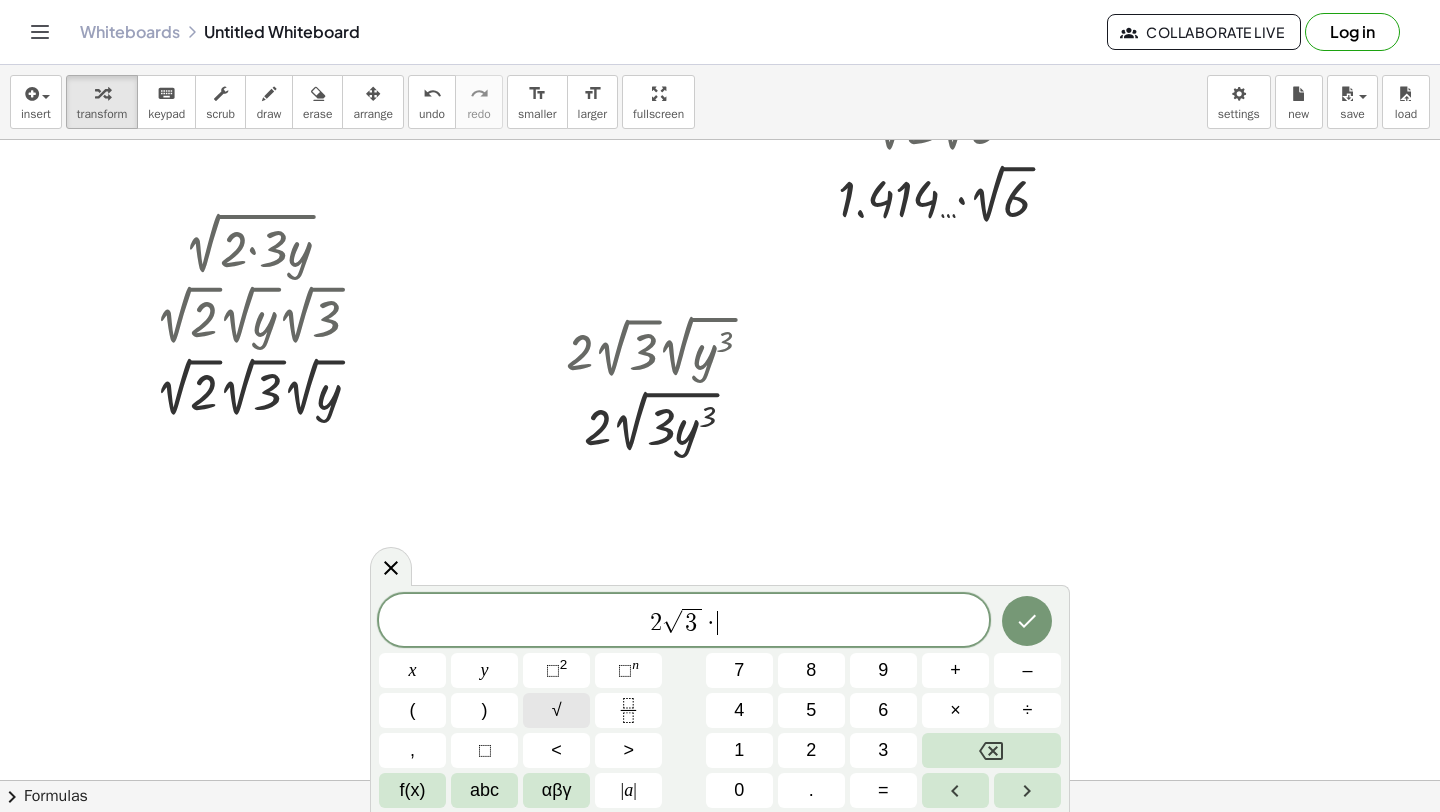 click on "√" at bounding box center (556, 710) 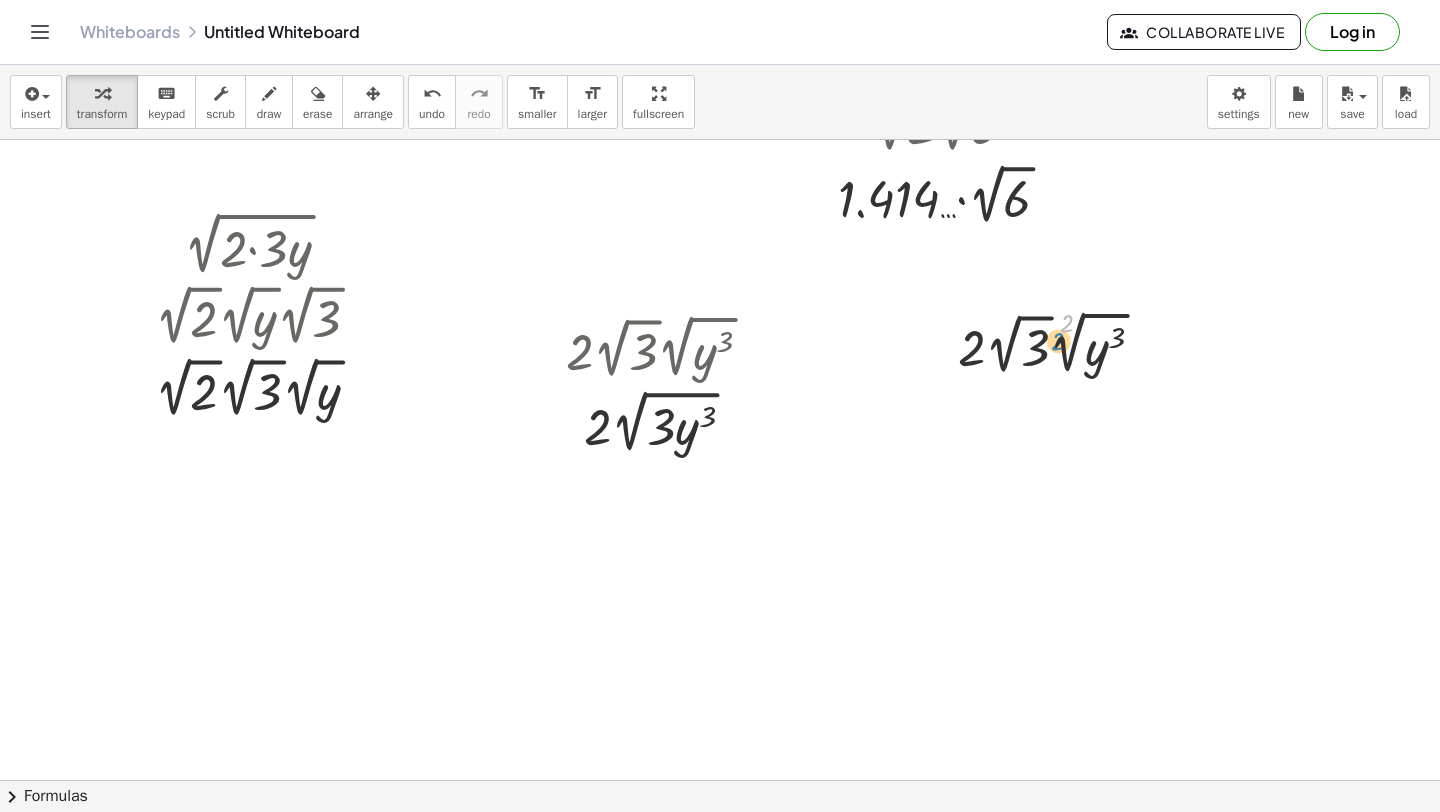 drag, startPoint x: 1069, startPoint y: 332, endPoint x: 1066, endPoint y: 347, distance: 15.297058 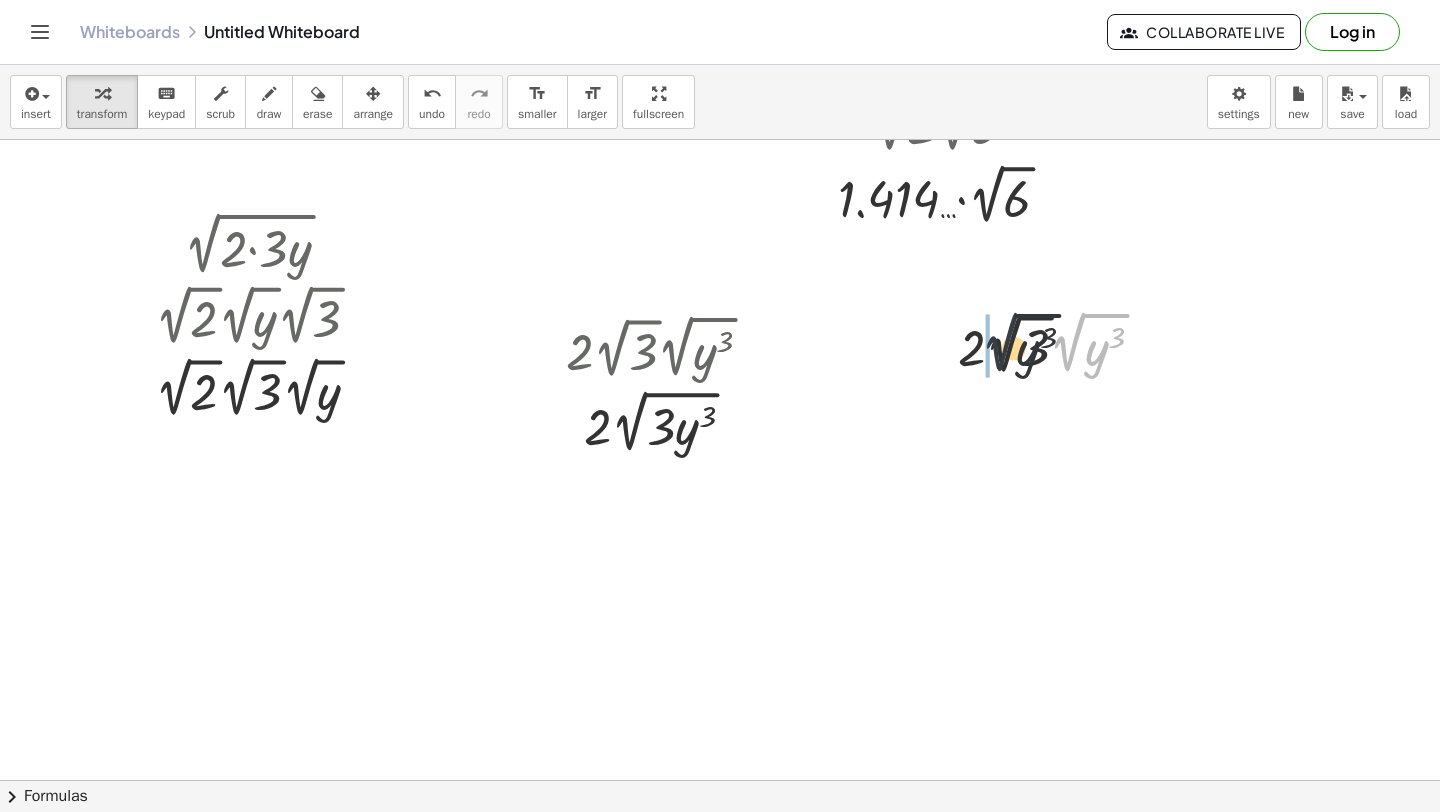 drag, startPoint x: 1070, startPoint y: 348, endPoint x: 986, endPoint y: 346, distance: 84.0238 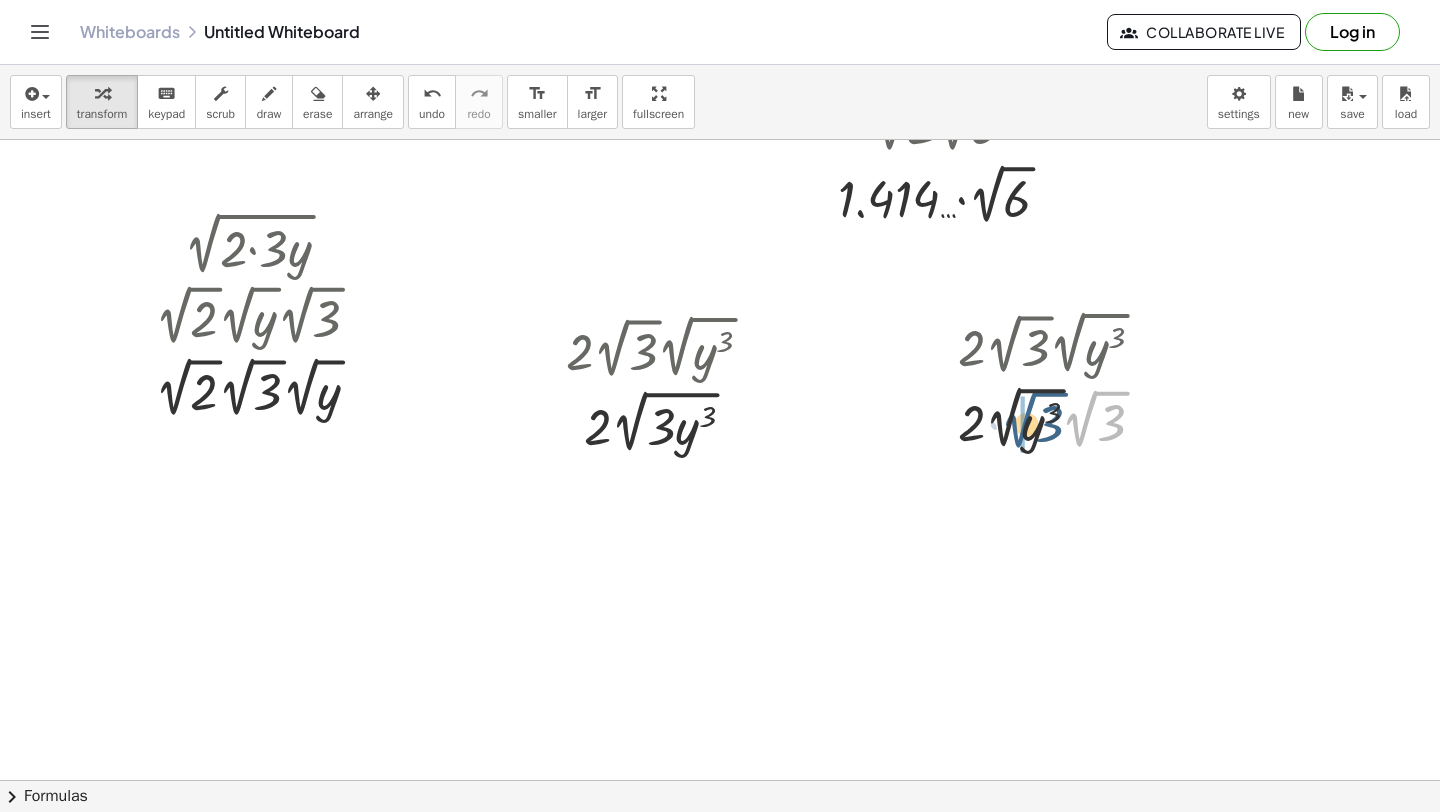 drag, startPoint x: 1089, startPoint y: 411, endPoint x: 1026, endPoint y: 411, distance: 63 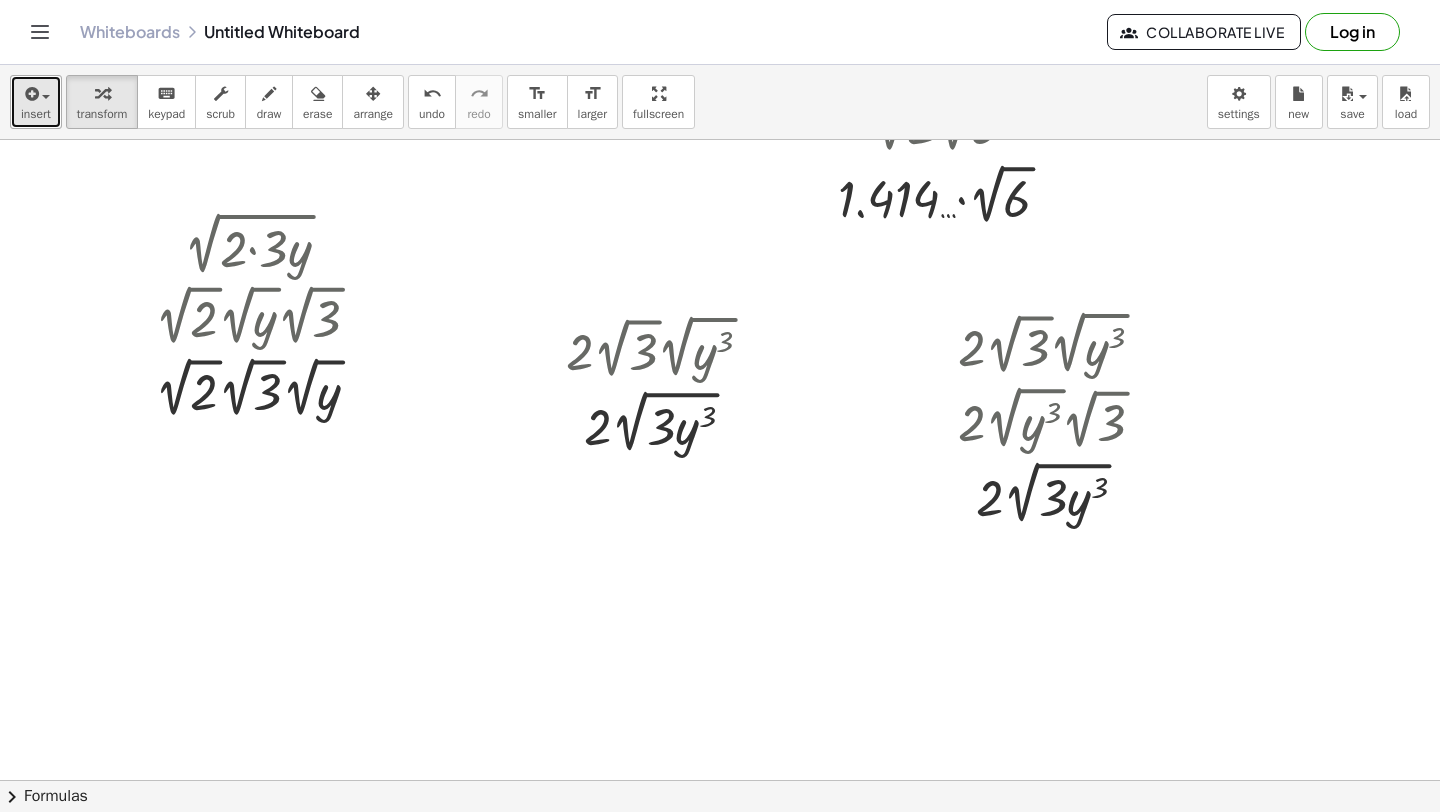 click at bounding box center [36, 93] 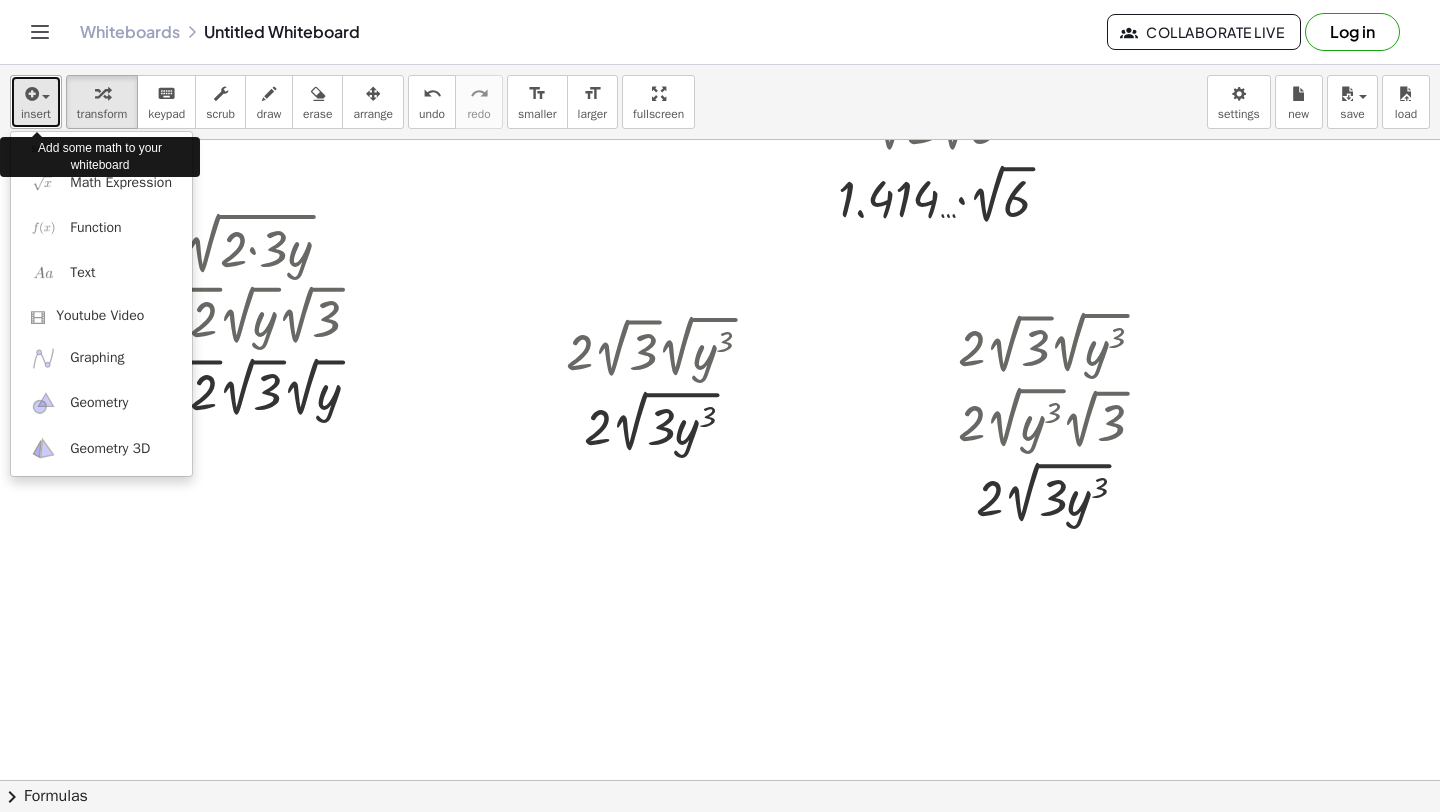 click on "insert" at bounding box center [36, 114] 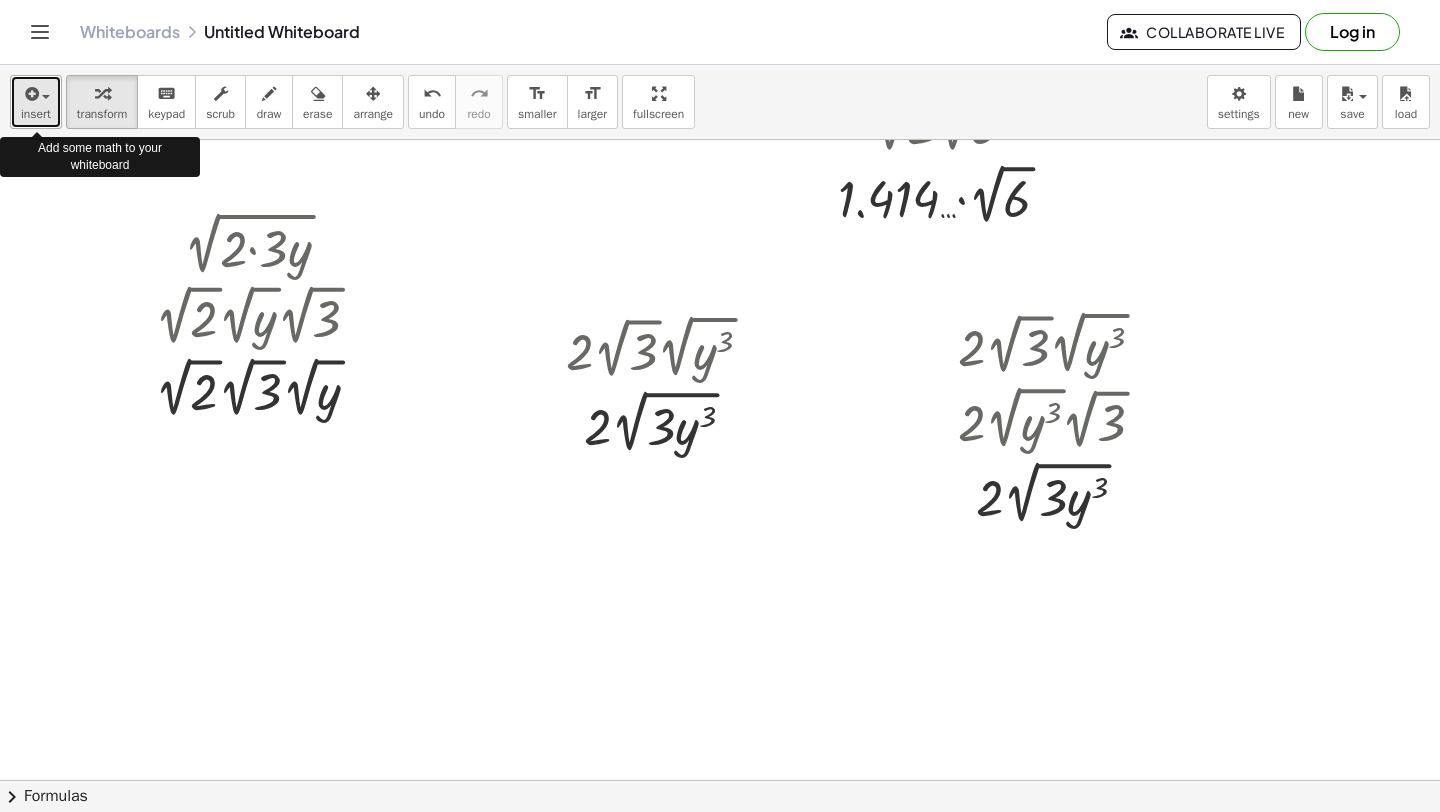 click on "insert" at bounding box center [36, 114] 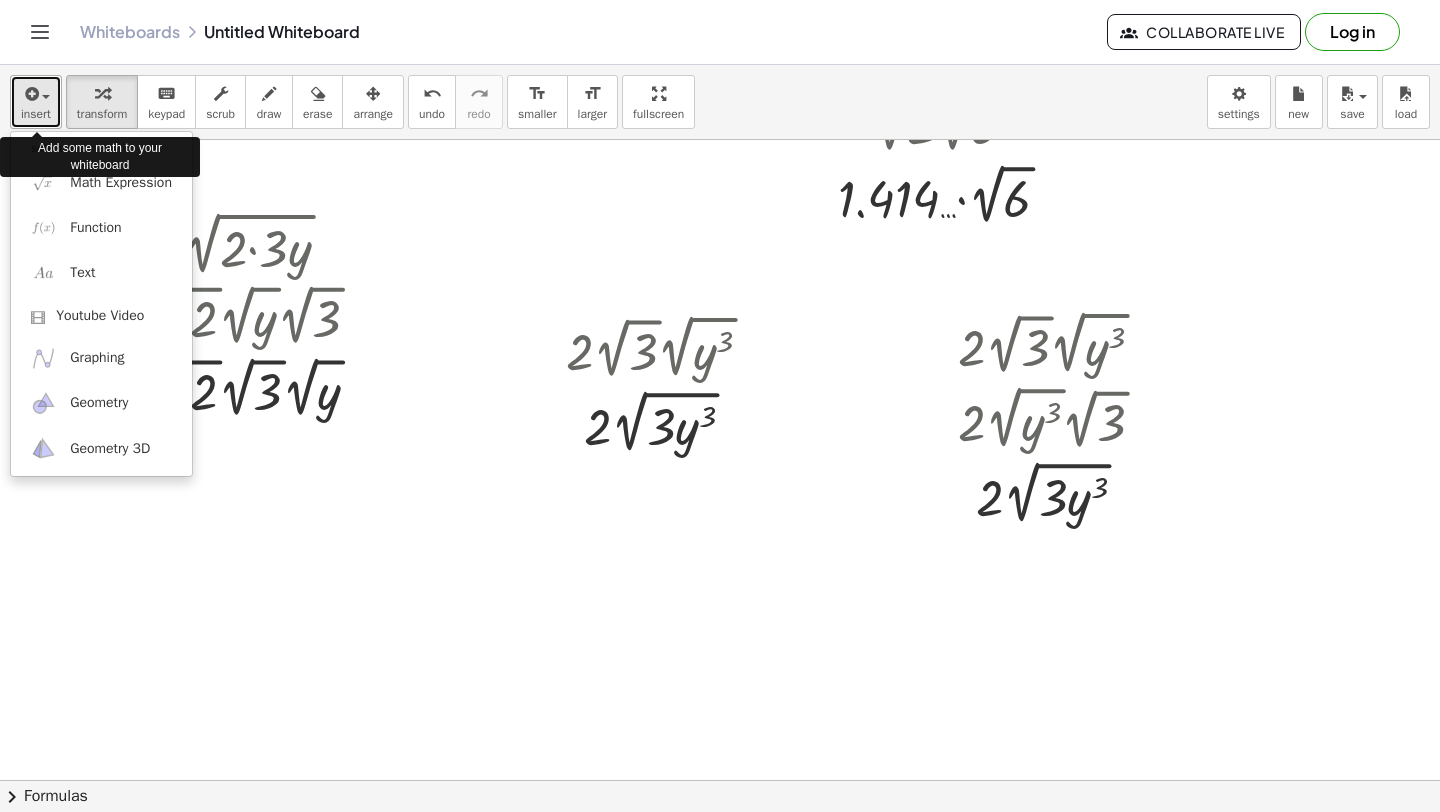 click on "insert" at bounding box center [36, 114] 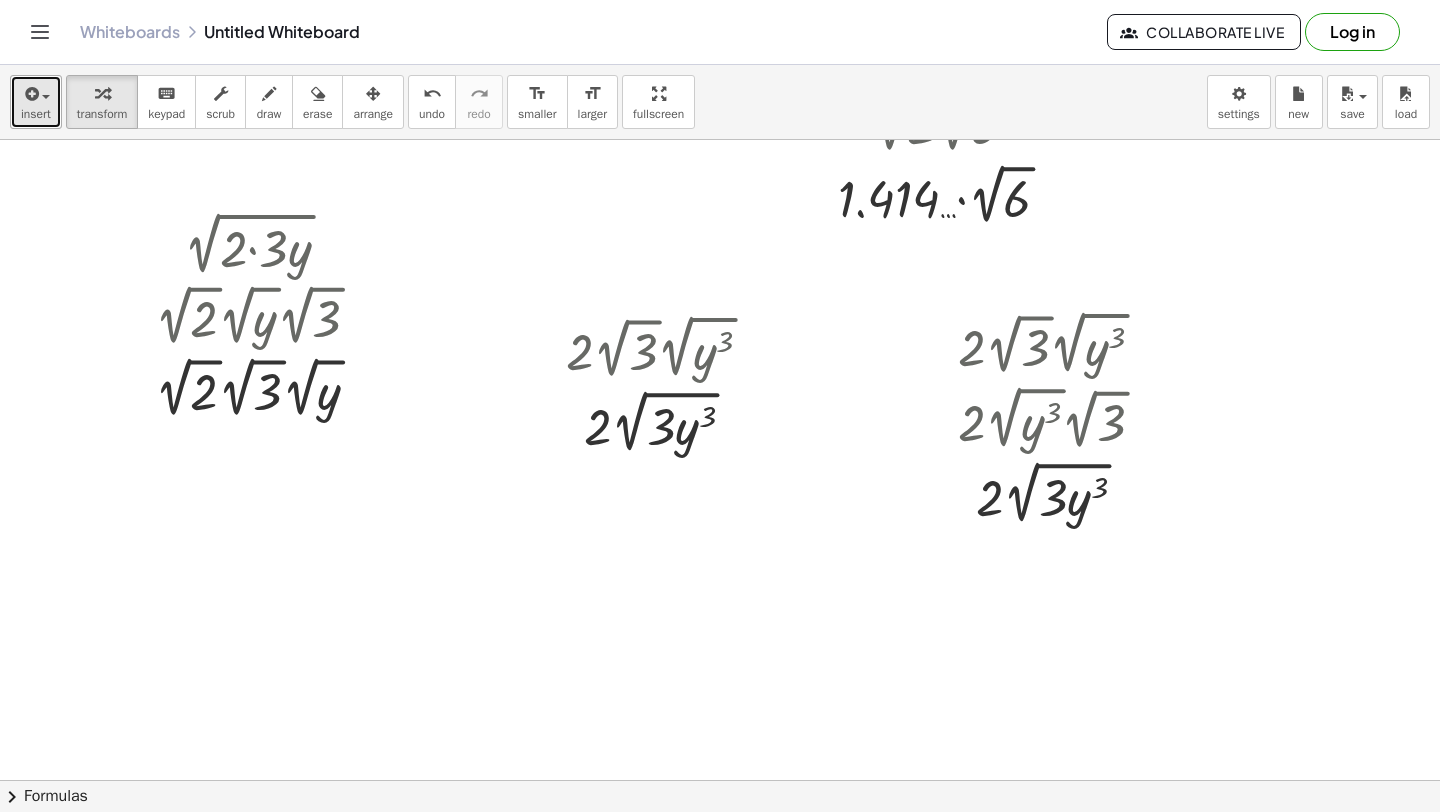 click on "insert" at bounding box center (36, 102) 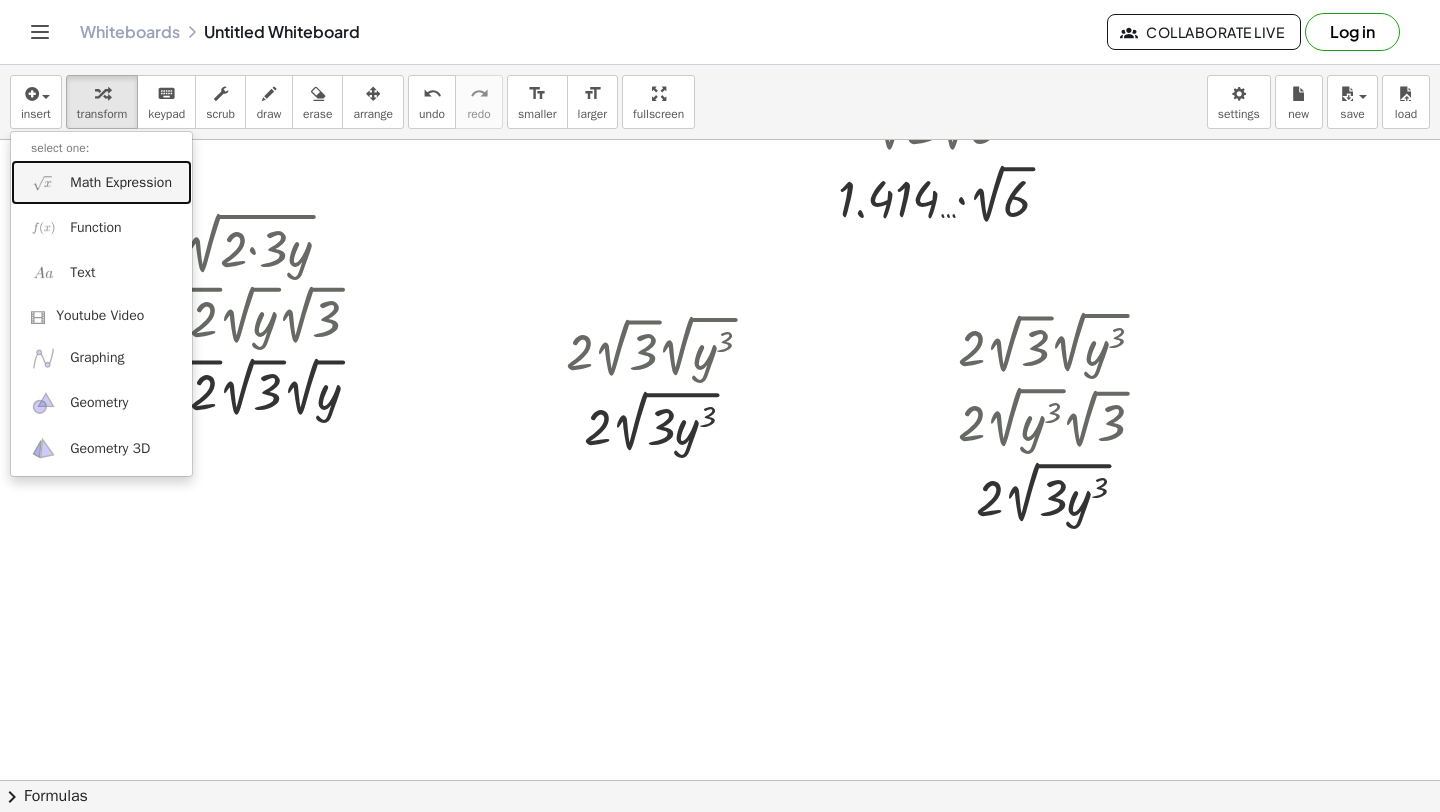 click on "Math Expression" at bounding box center [101, 182] 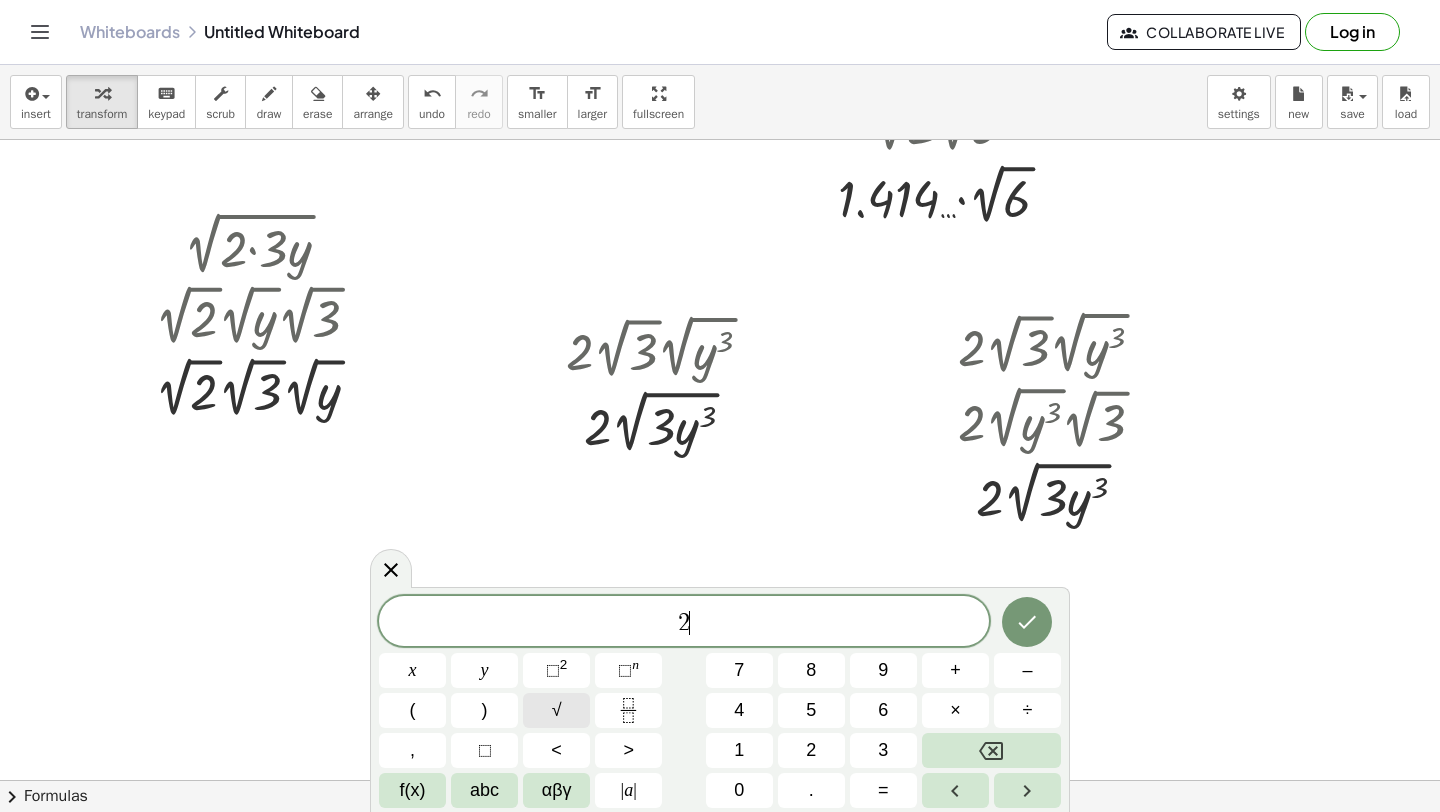 click on "√" at bounding box center (557, 710) 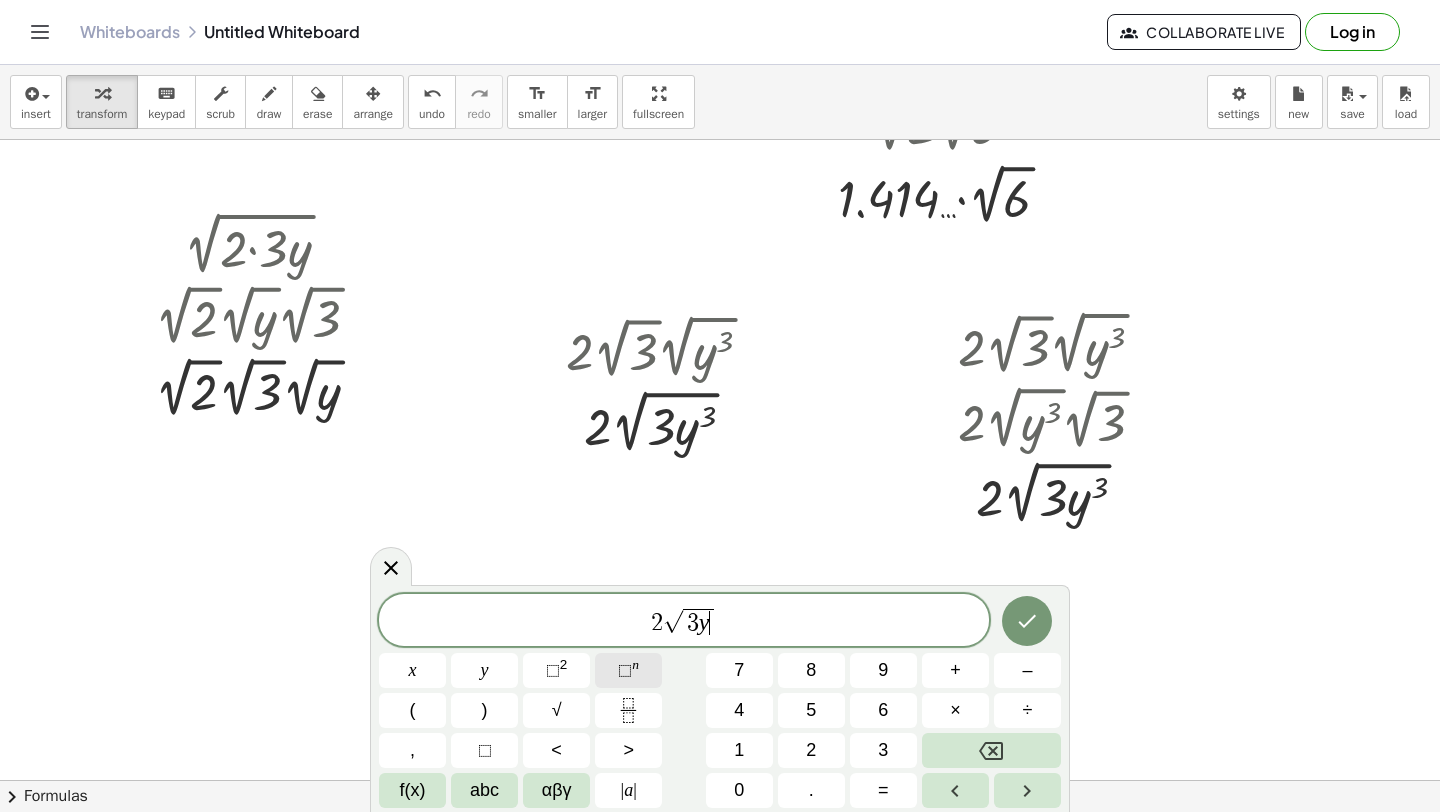click on "⬚ n" at bounding box center [628, 670] 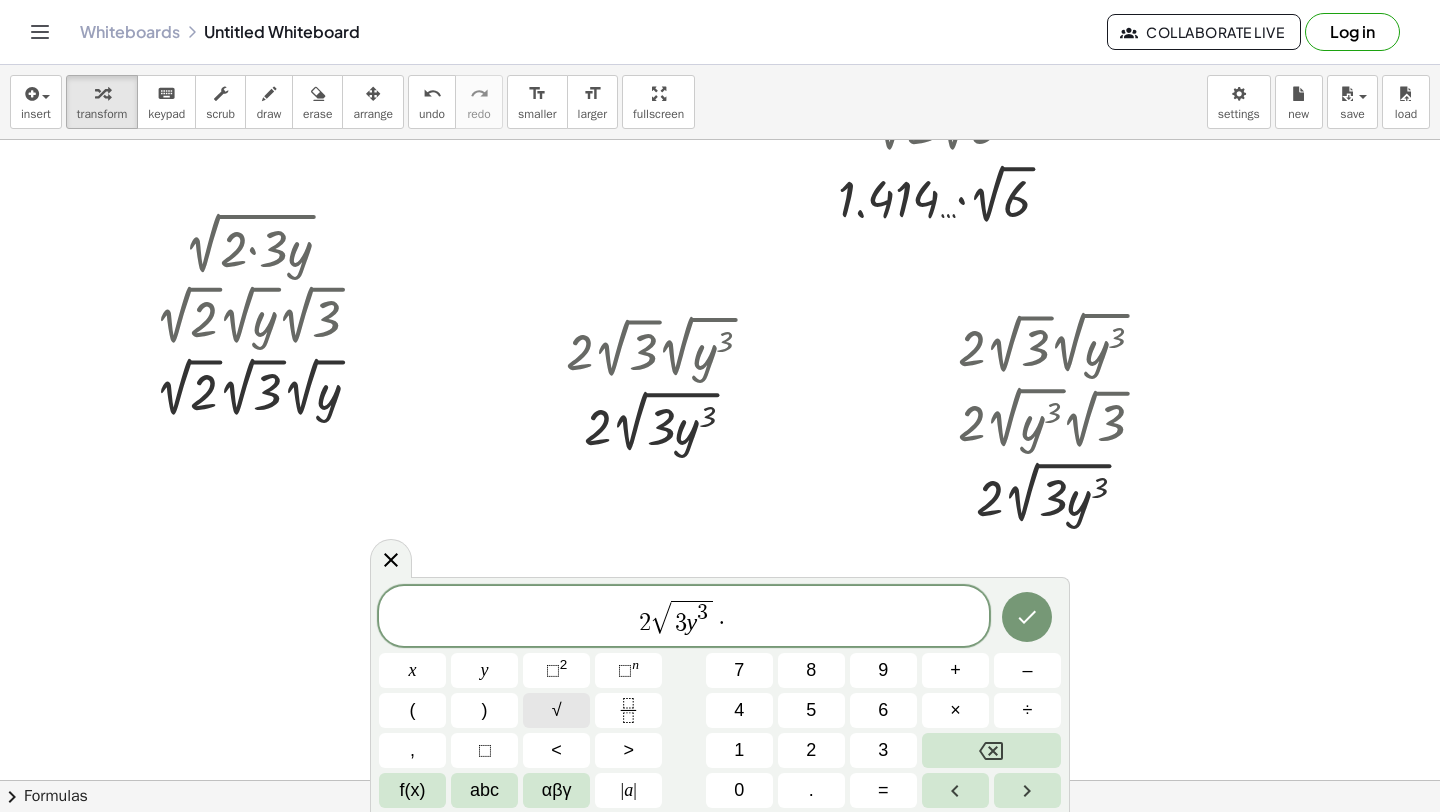 click on "√" at bounding box center [557, 710] 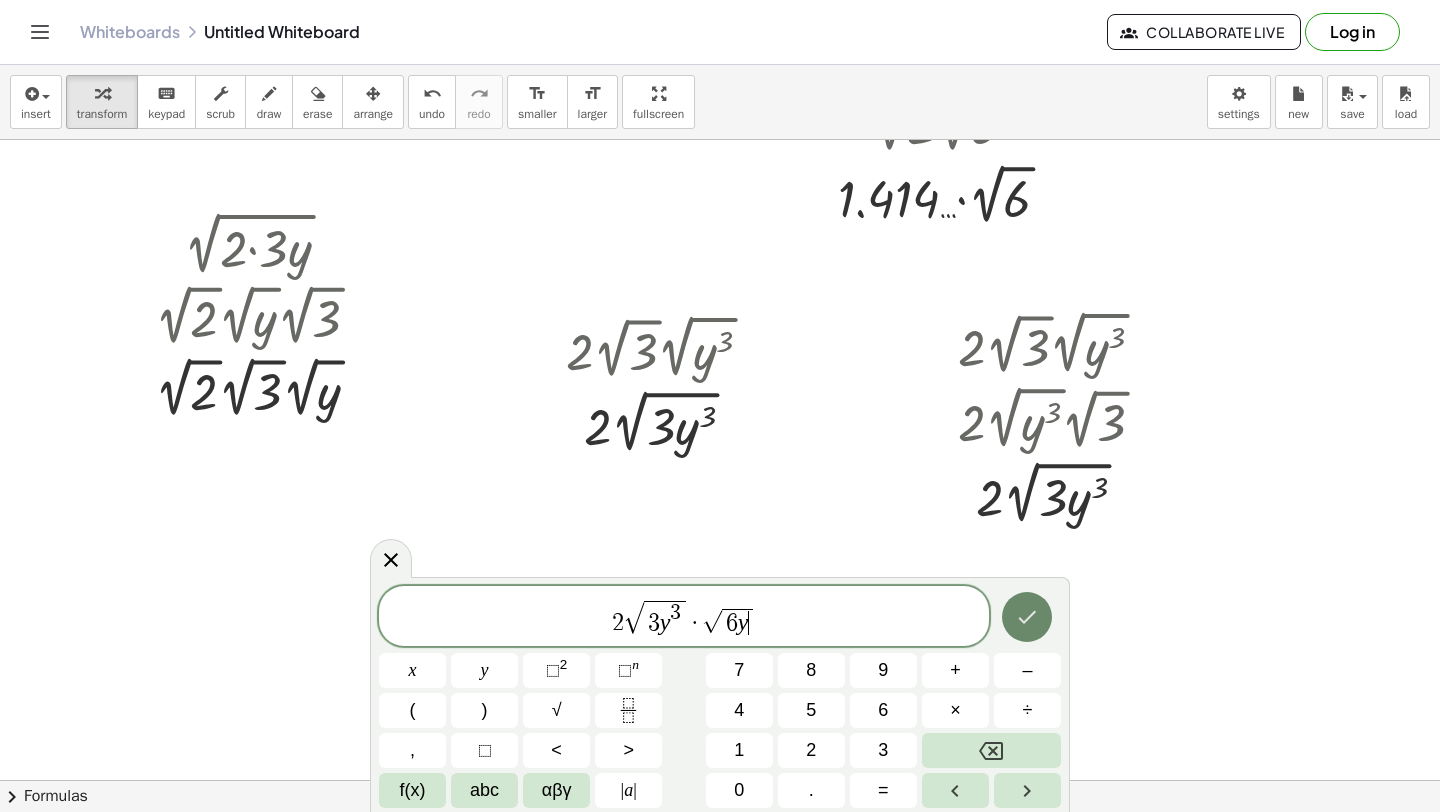 click 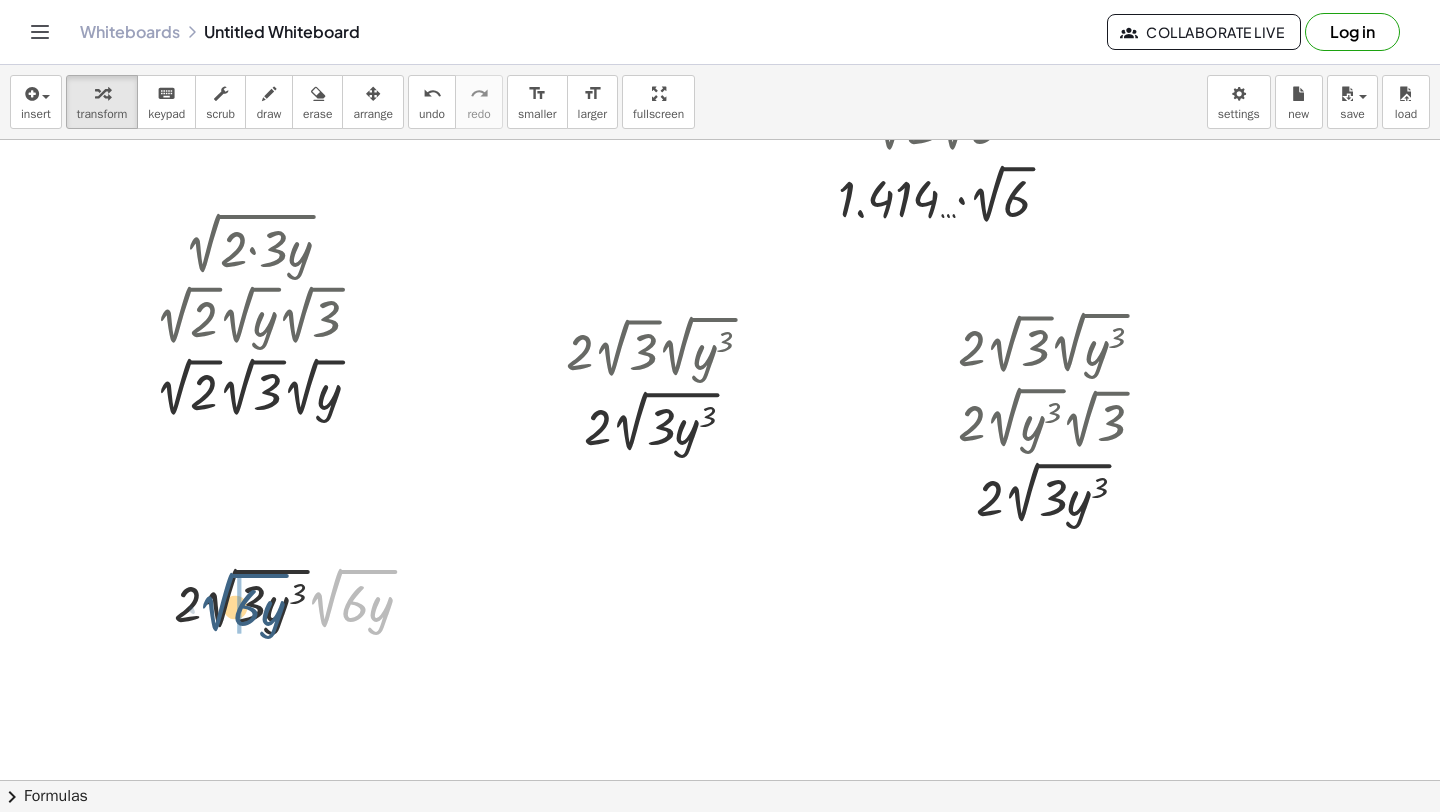 drag, startPoint x: 336, startPoint y: 597, endPoint x: 231, endPoint y: 600, distance: 105.04285 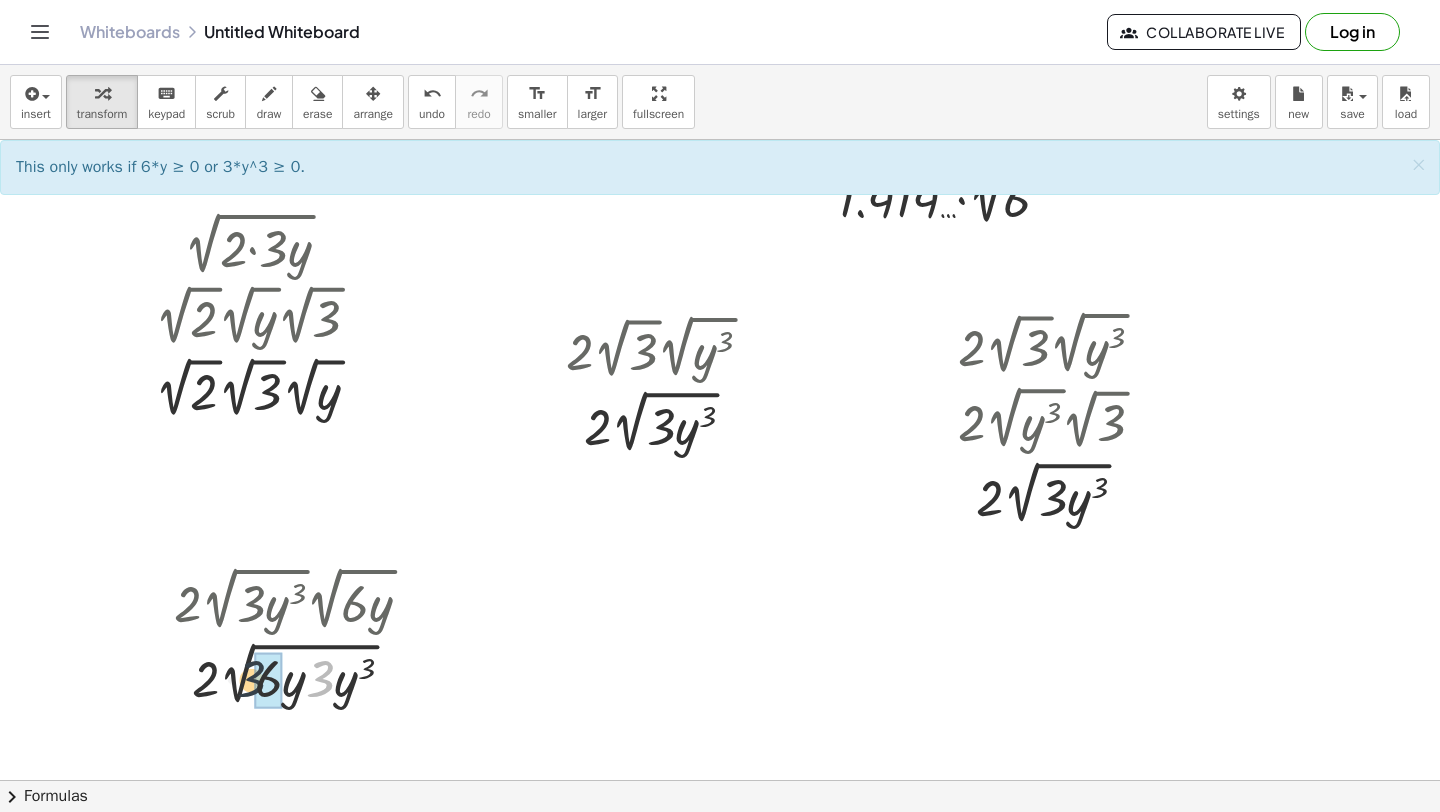 drag, startPoint x: 323, startPoint y: 689, endPoint x: 258, endPoint y: 689, distance: 65 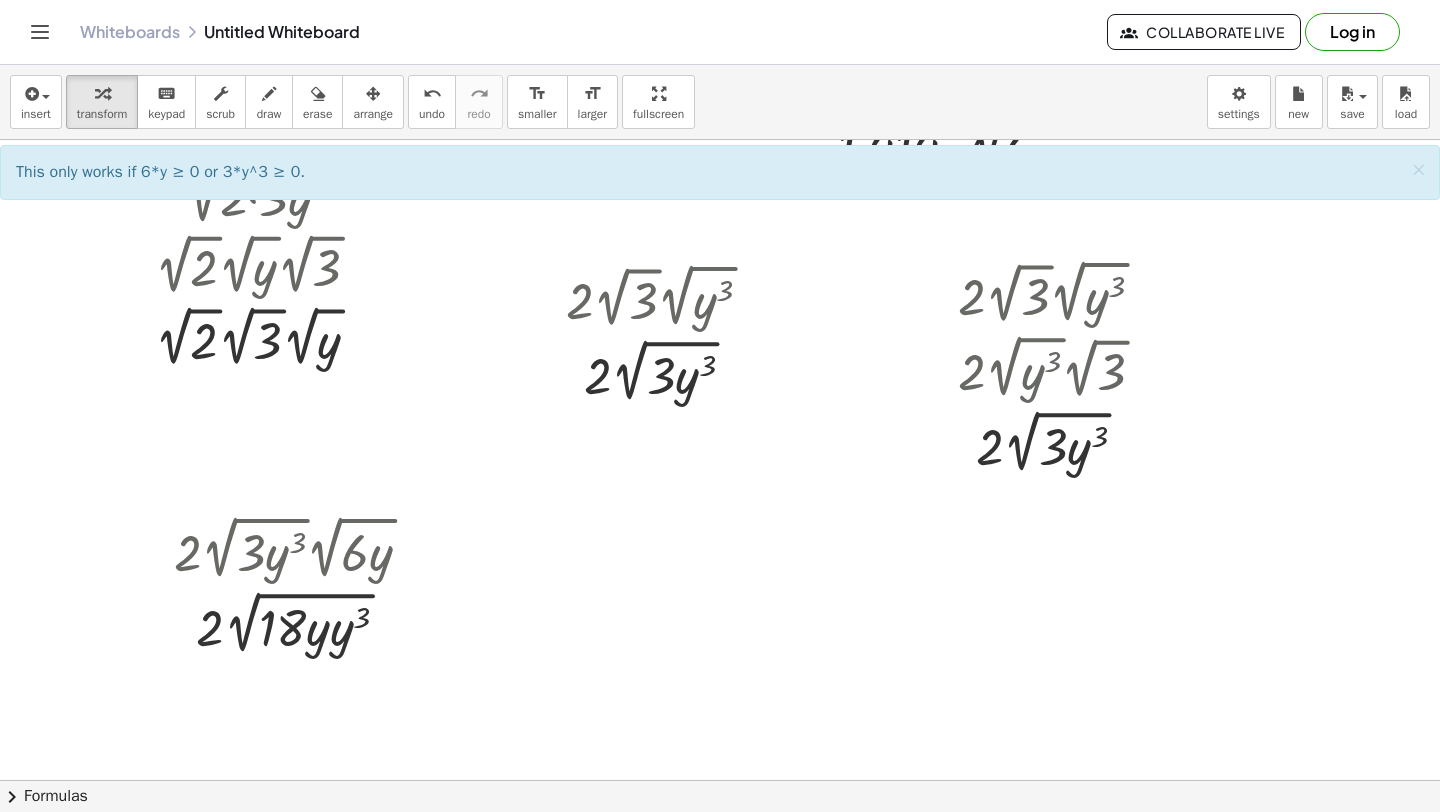 scroll, scrollTop: 1098, scrollLeft: 0, axis: vertical 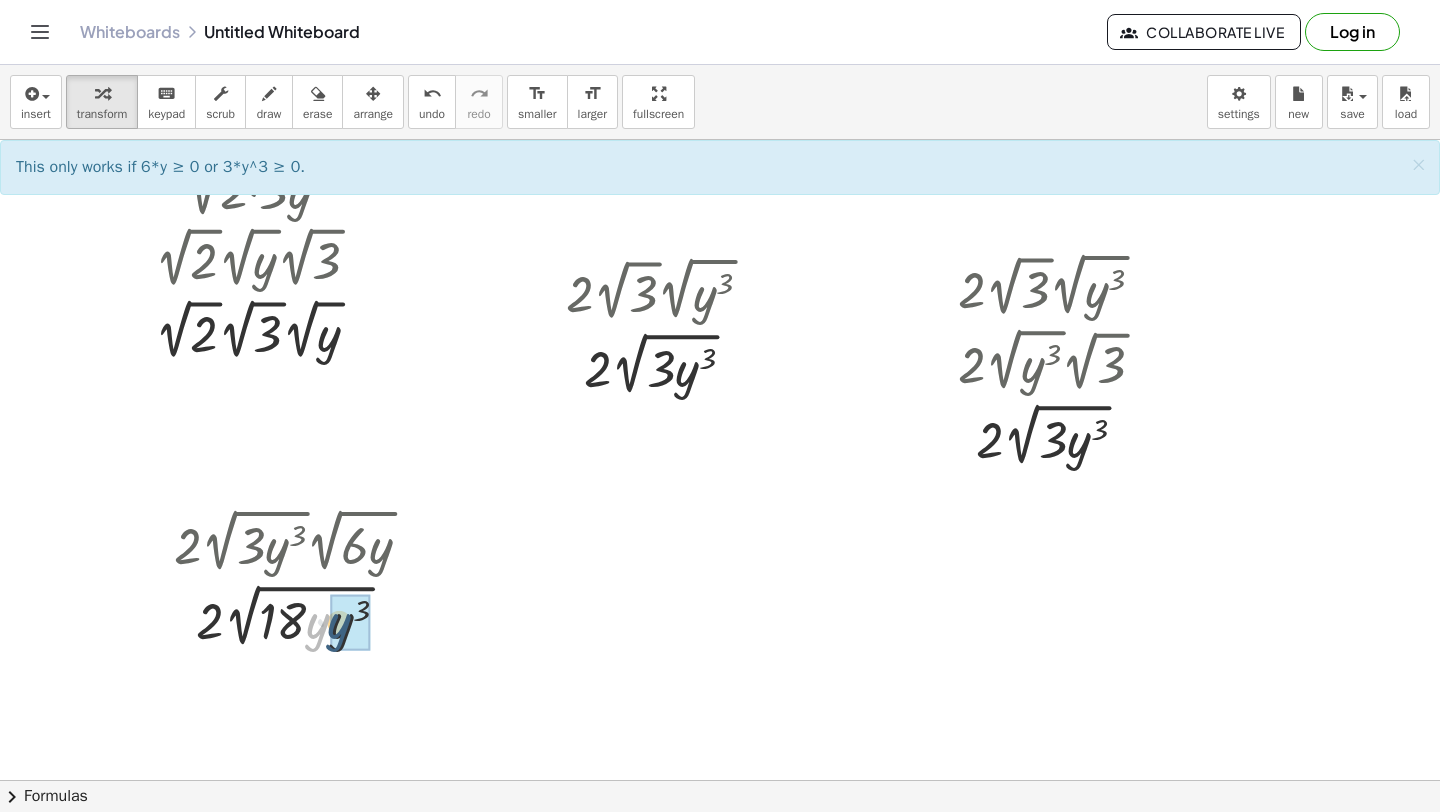 drag, startPoint x: 318, startPoint y: 623, endPoint x: 338, endPoint y: 622, distance: 20.024984 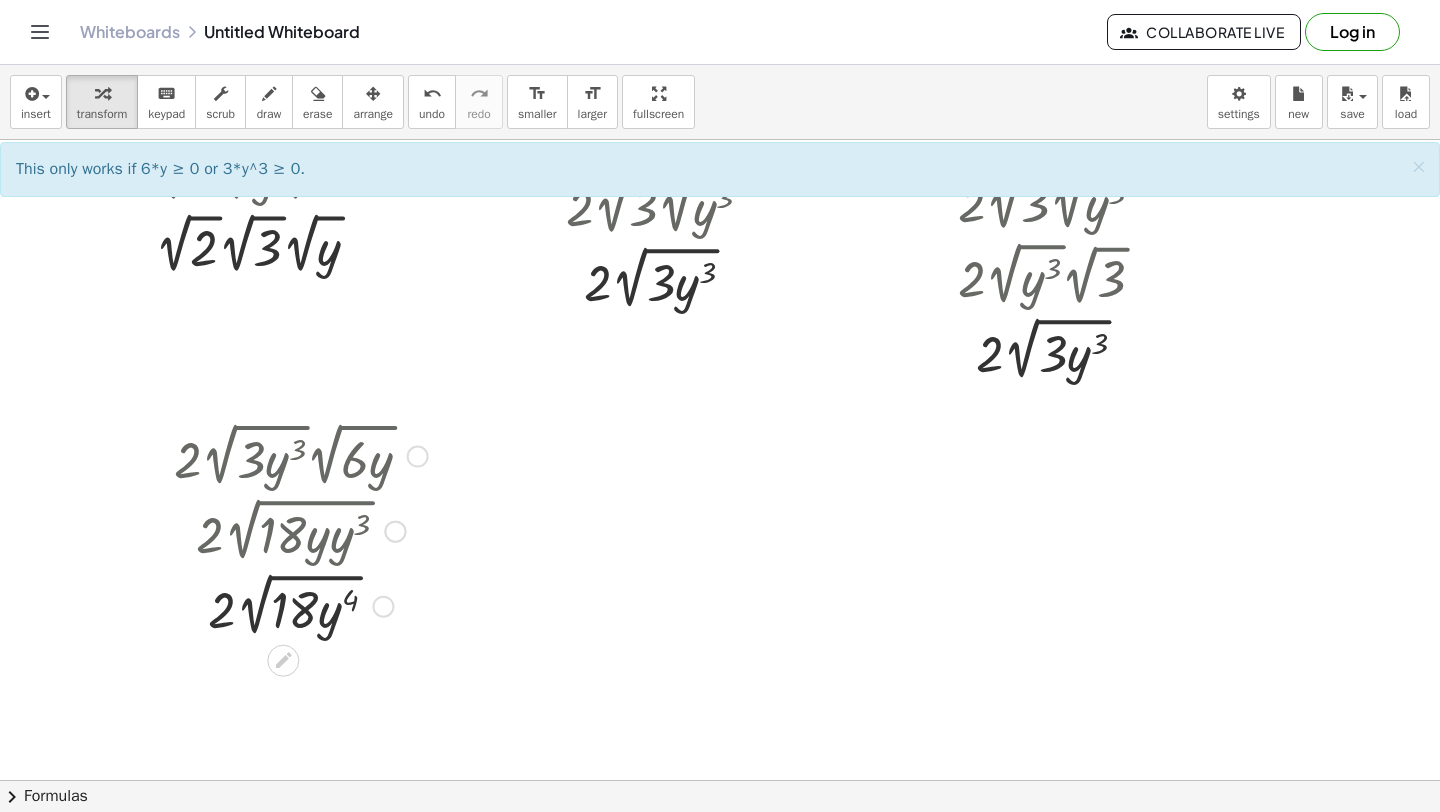 scroll, scrollTop: 1186, scrollLeft: 0, axis: vertical 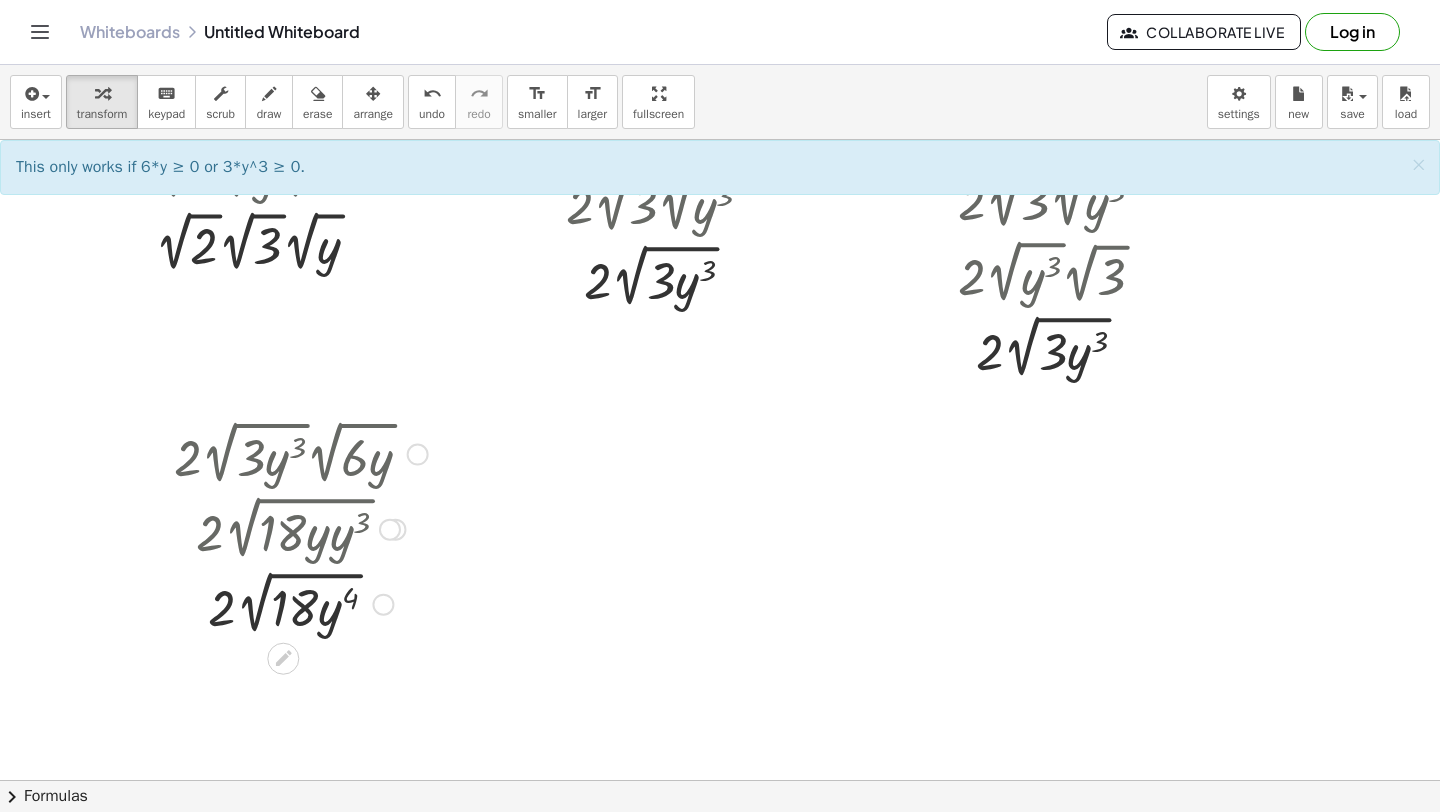 click at bounding box center (301, 602) 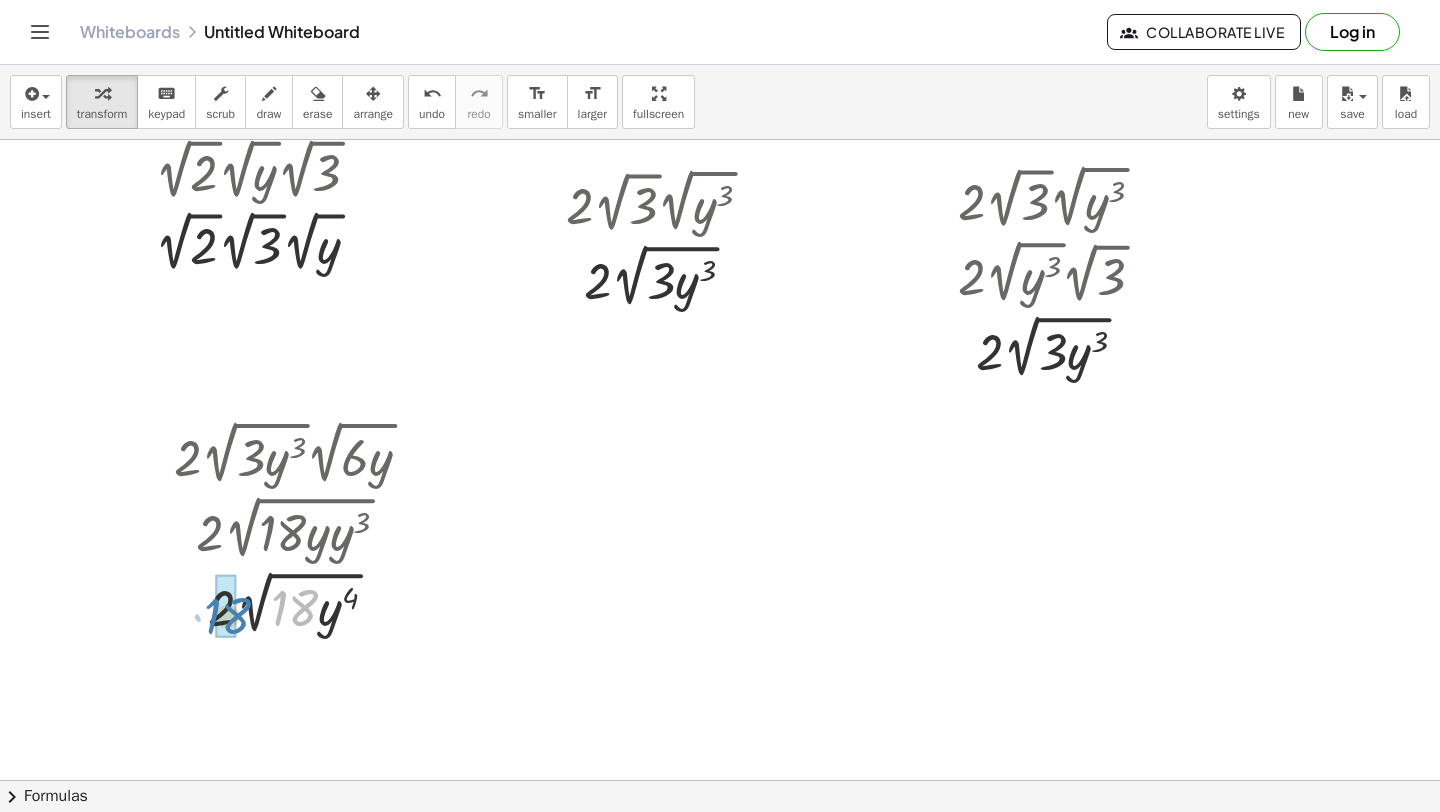 drag, startPoint x: 298, startPoint y: 602, endPoint x: 228, endPoint y: 609, distance: 70.34913 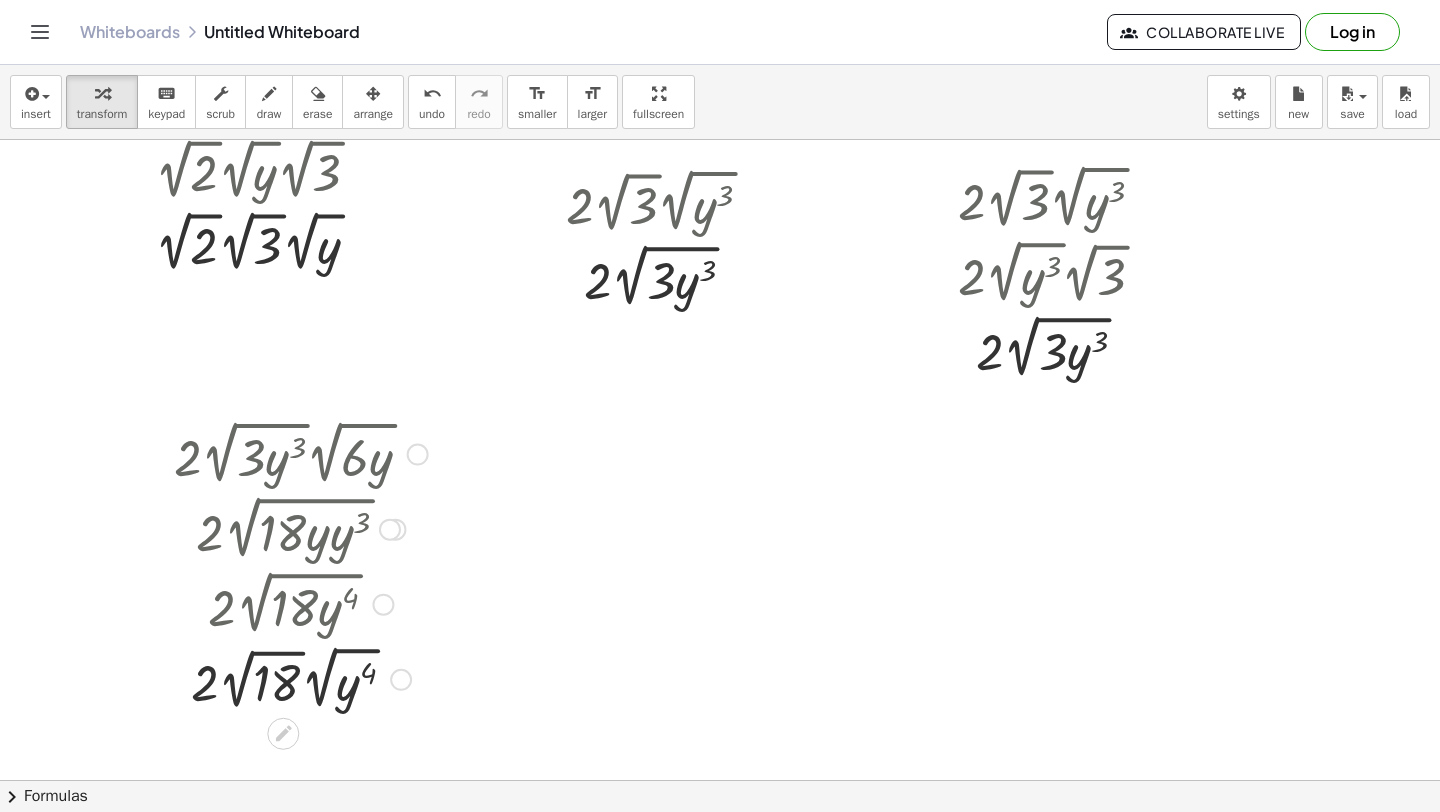 click at bounding box center (301, 677) 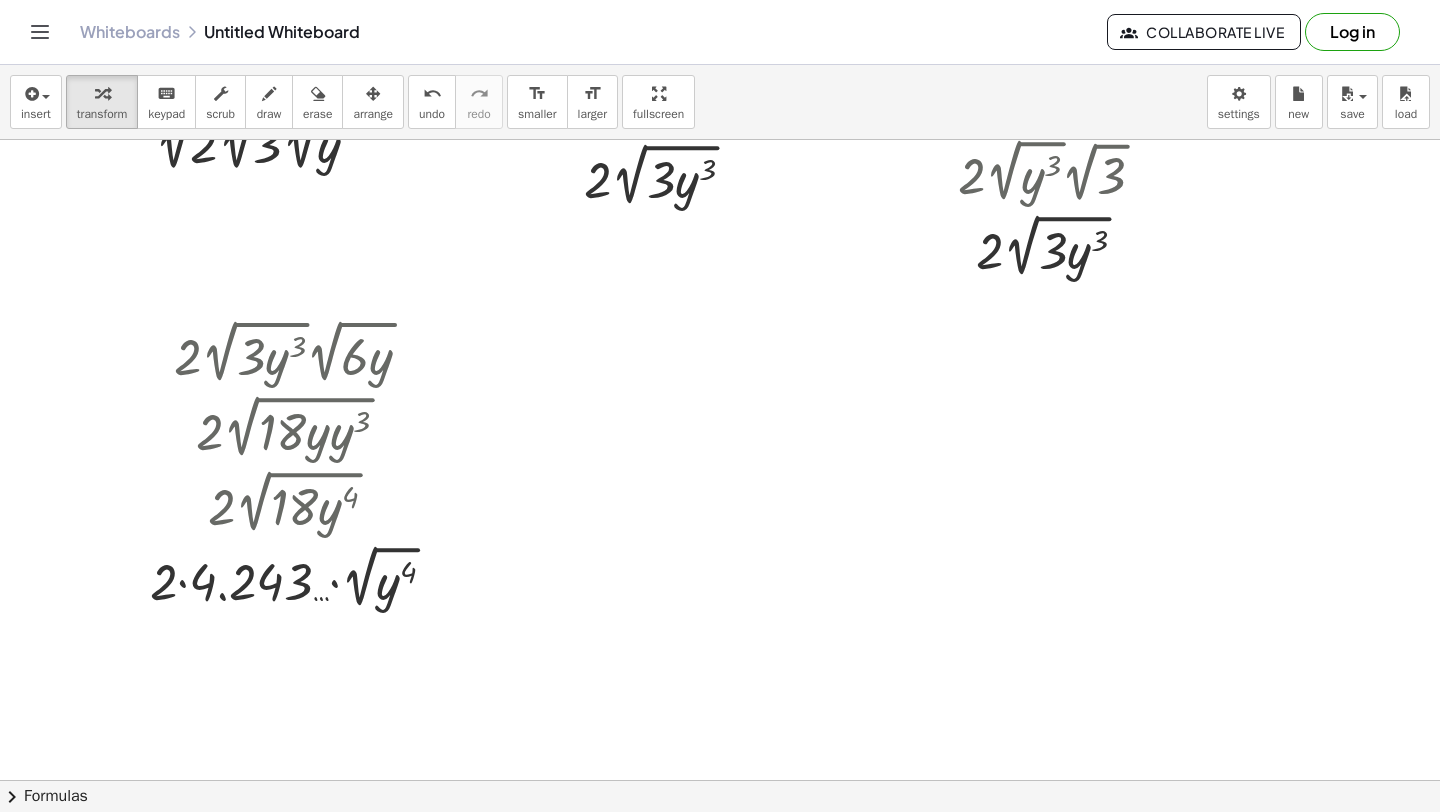 scroll, scrollTop: 1289, scrollLeft: 0, axis: vertical 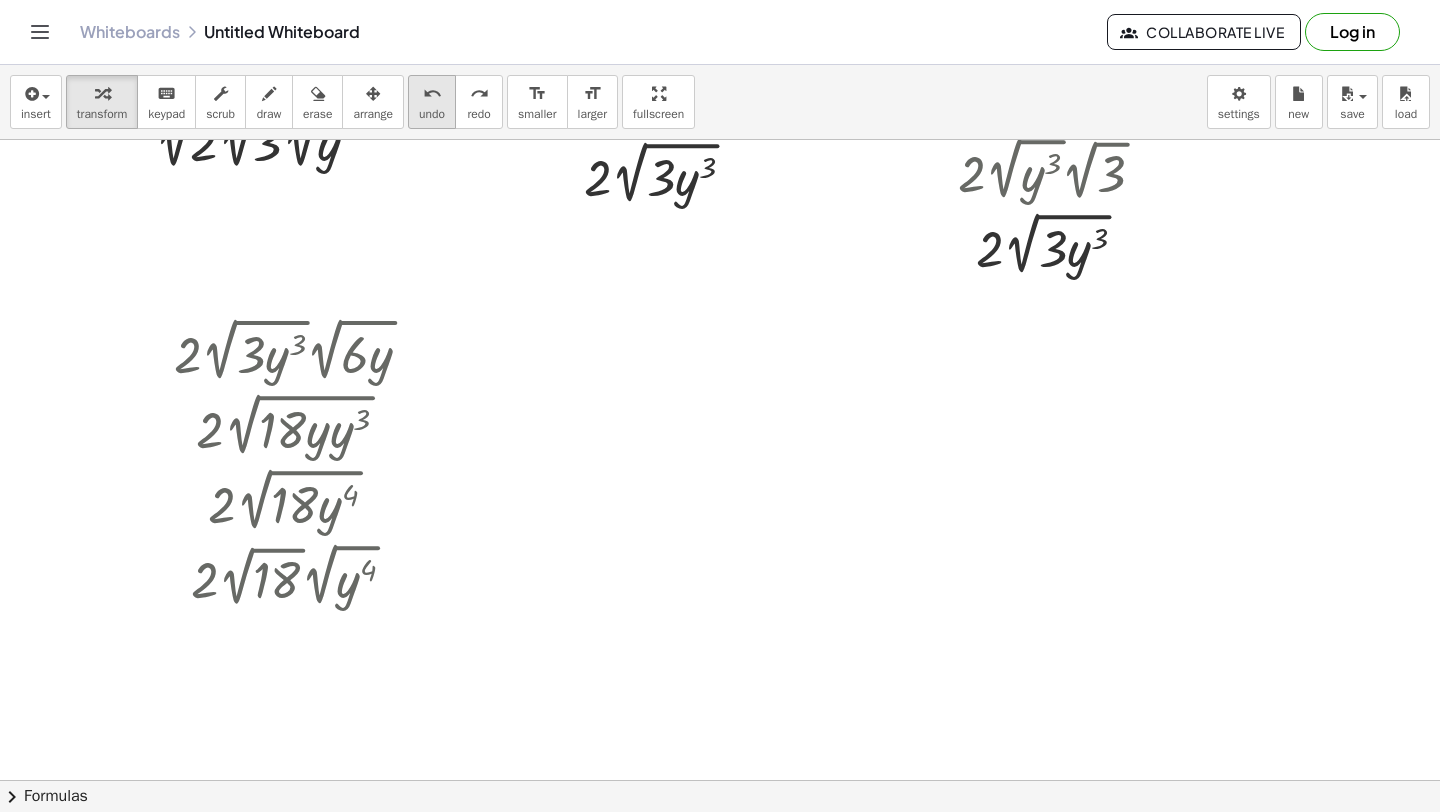 click on "undo" at bounding box center (432, 94) 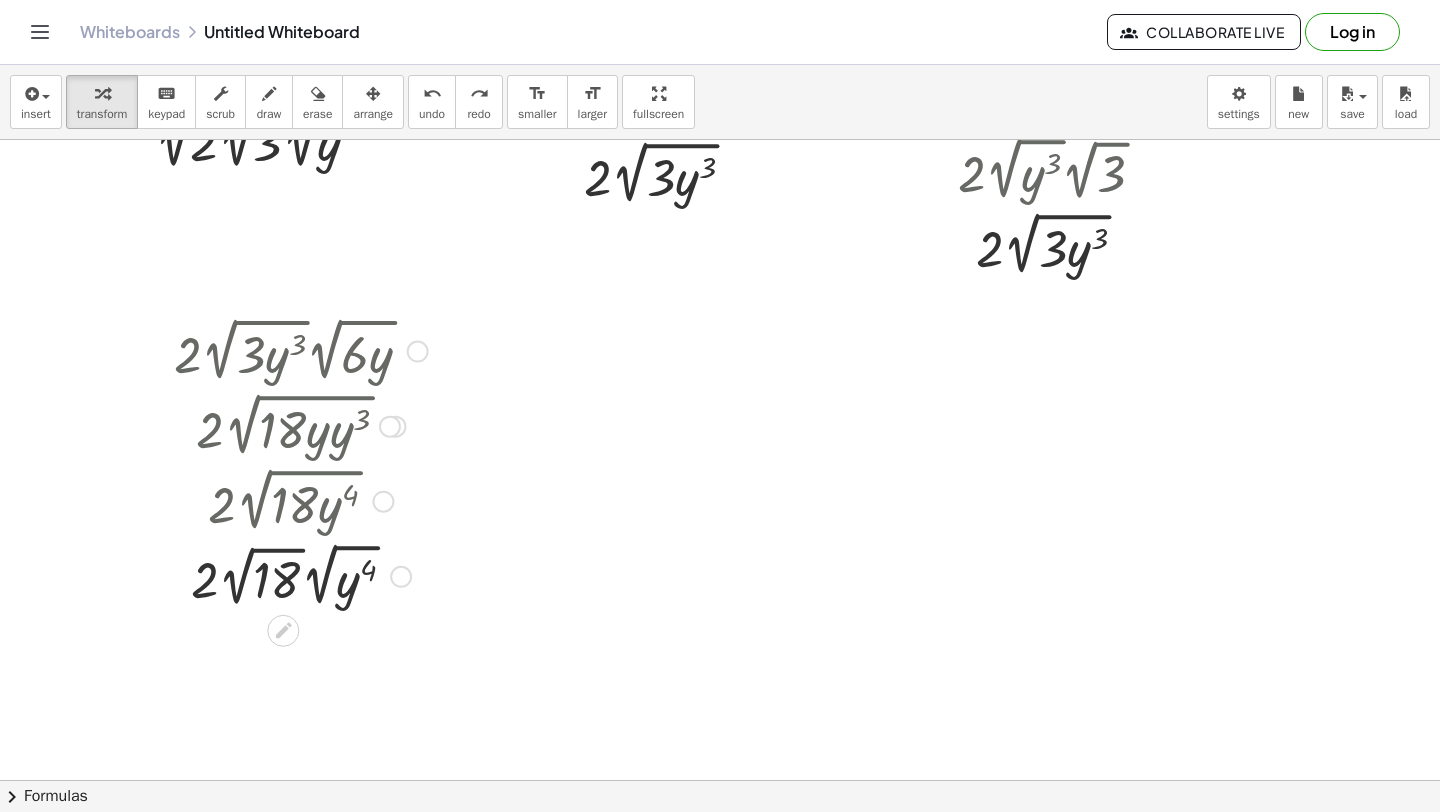 click at bounding box center (301, 574) 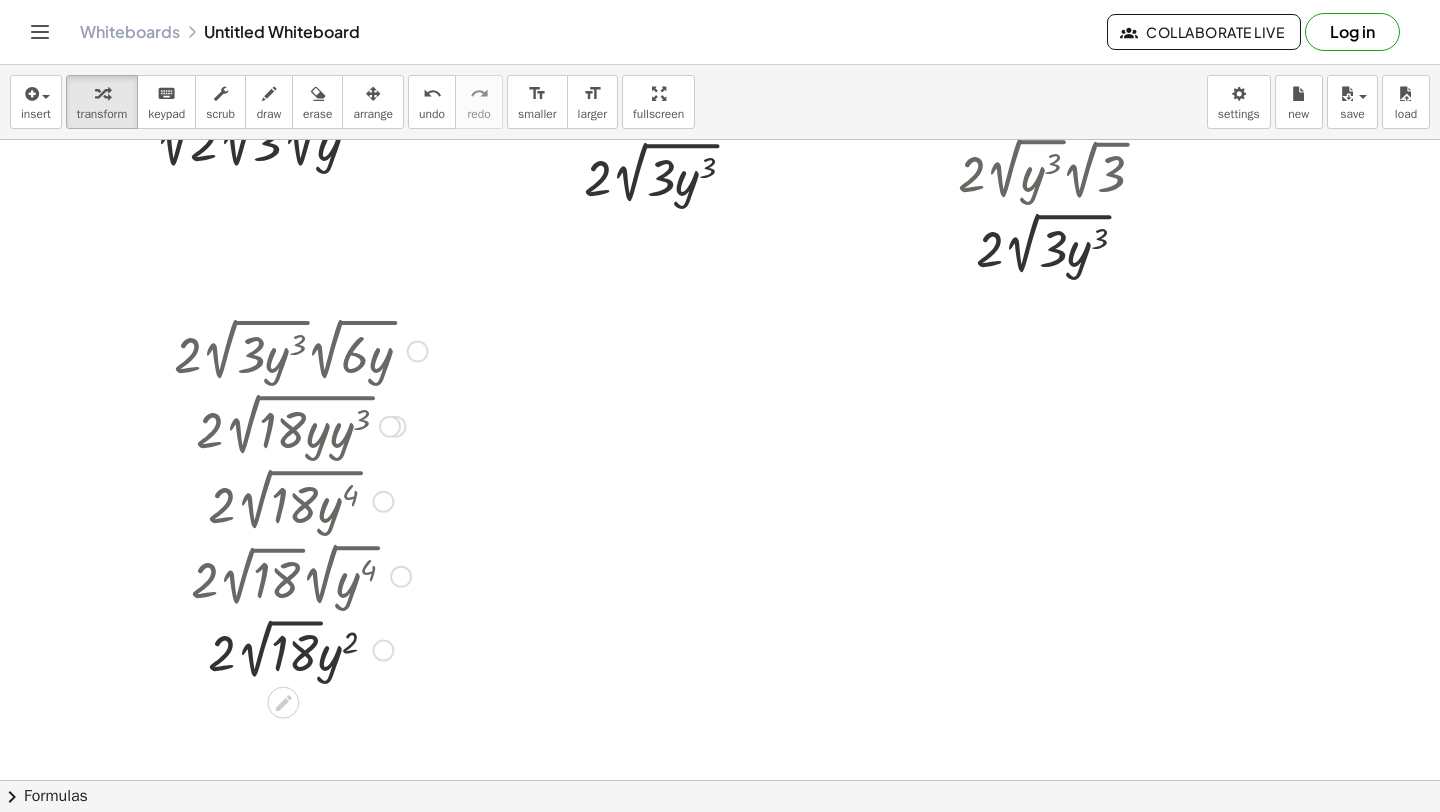click at bounding box center (301, 648) 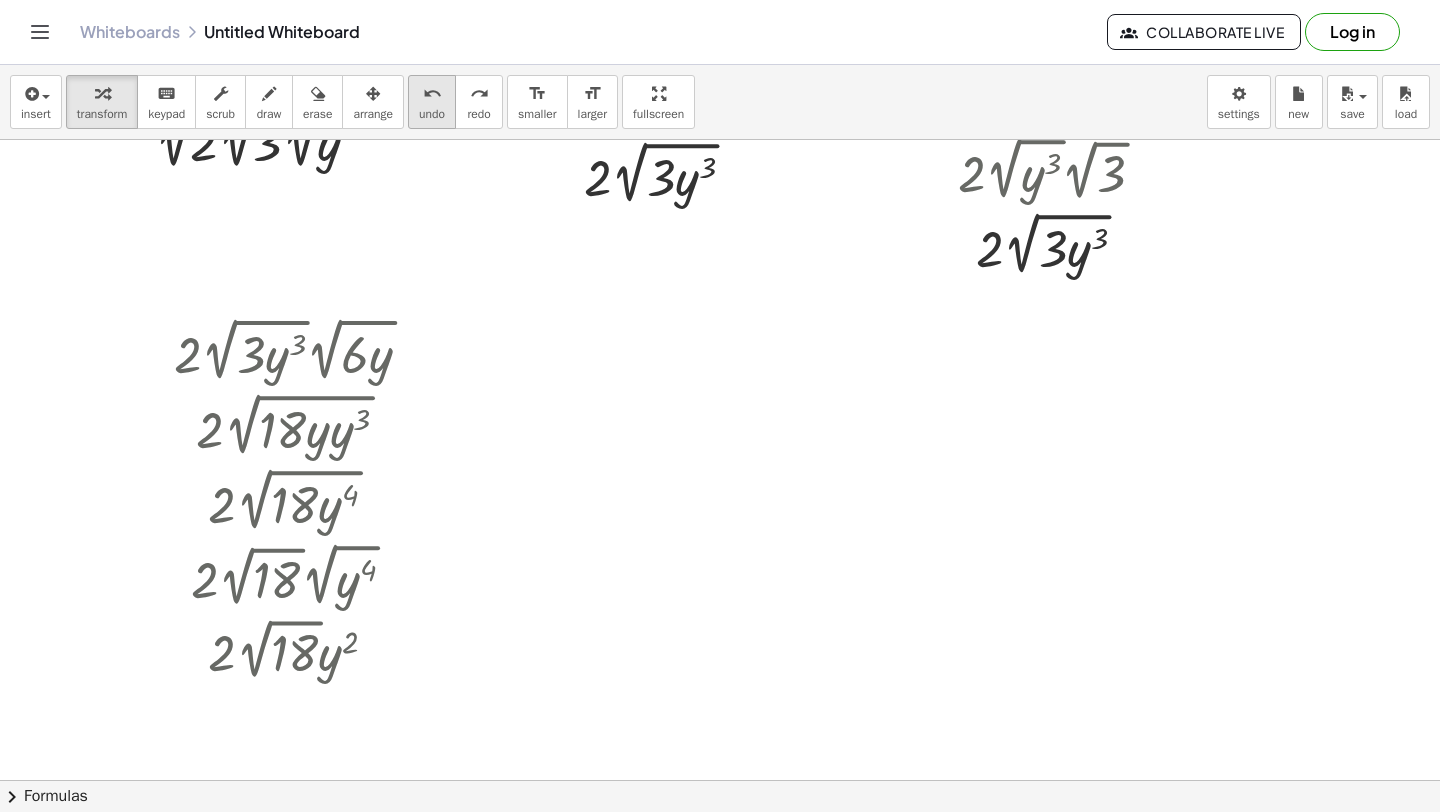 click on "undo" at bounding box center (432, 93) 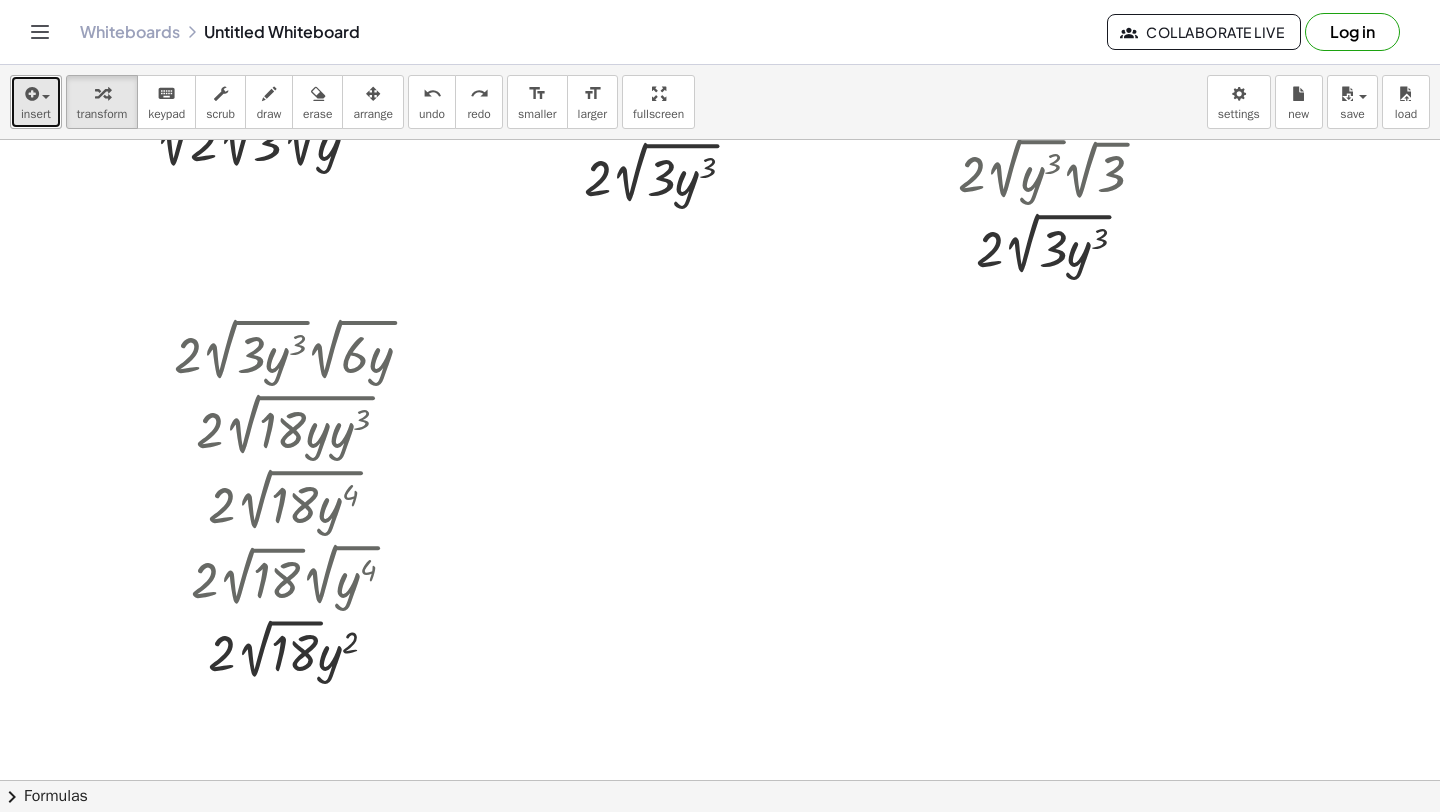 click on "insert" at bounding box center (36, 102) 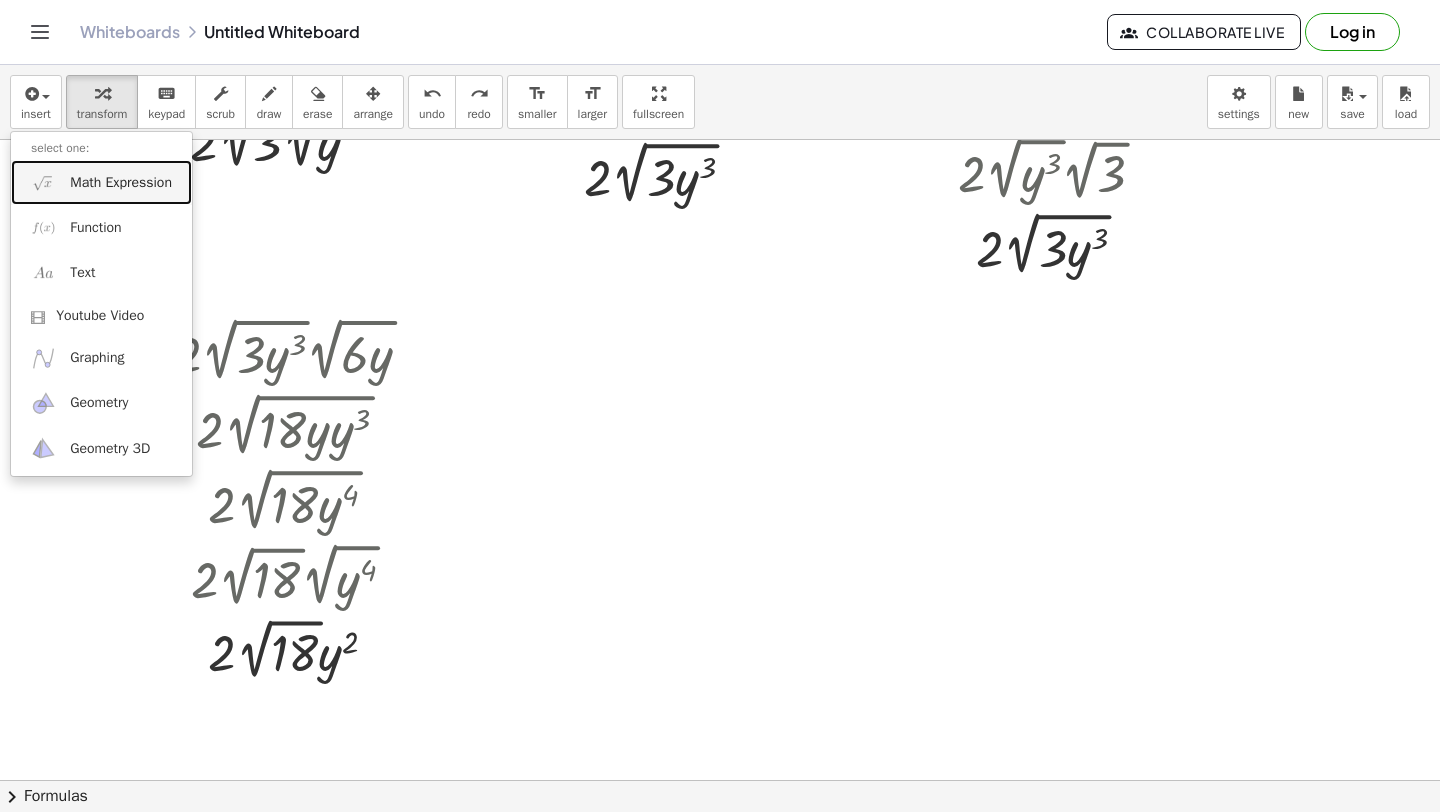 click on "Math Expression" at bounding box center [121, 183] 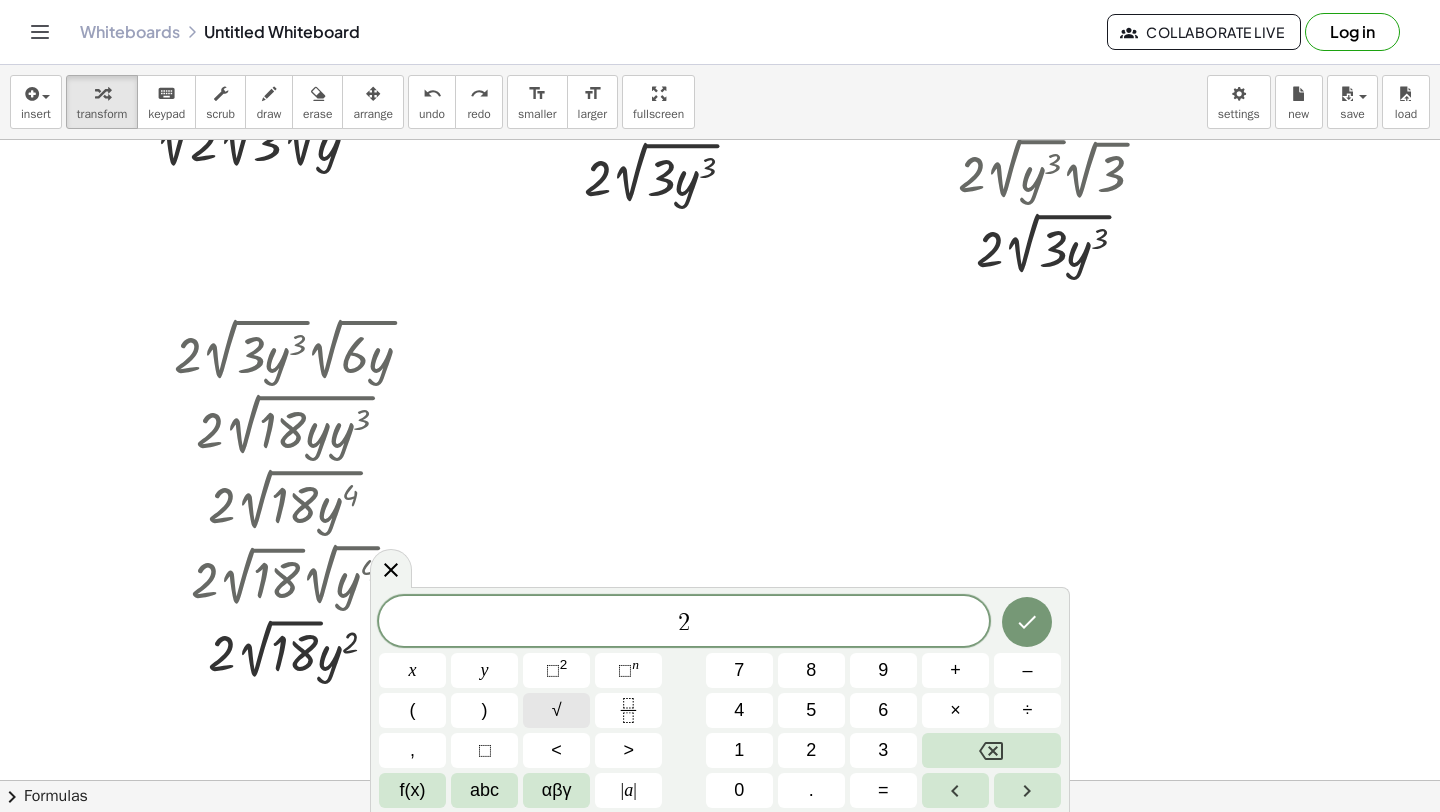 click on "√" at bounding box center [557, 710] 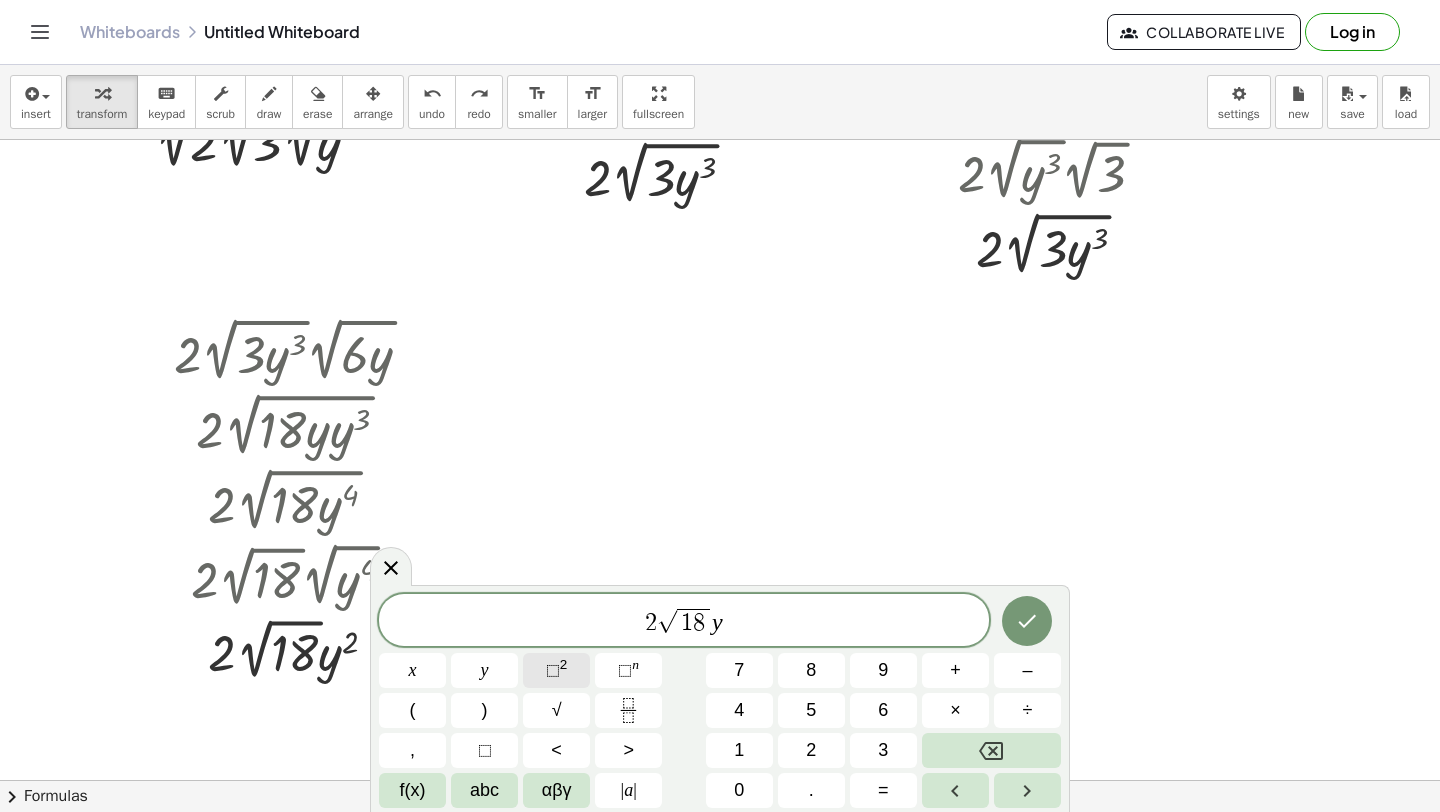 click on "⬚ 2" at bounding box center [556, 670] 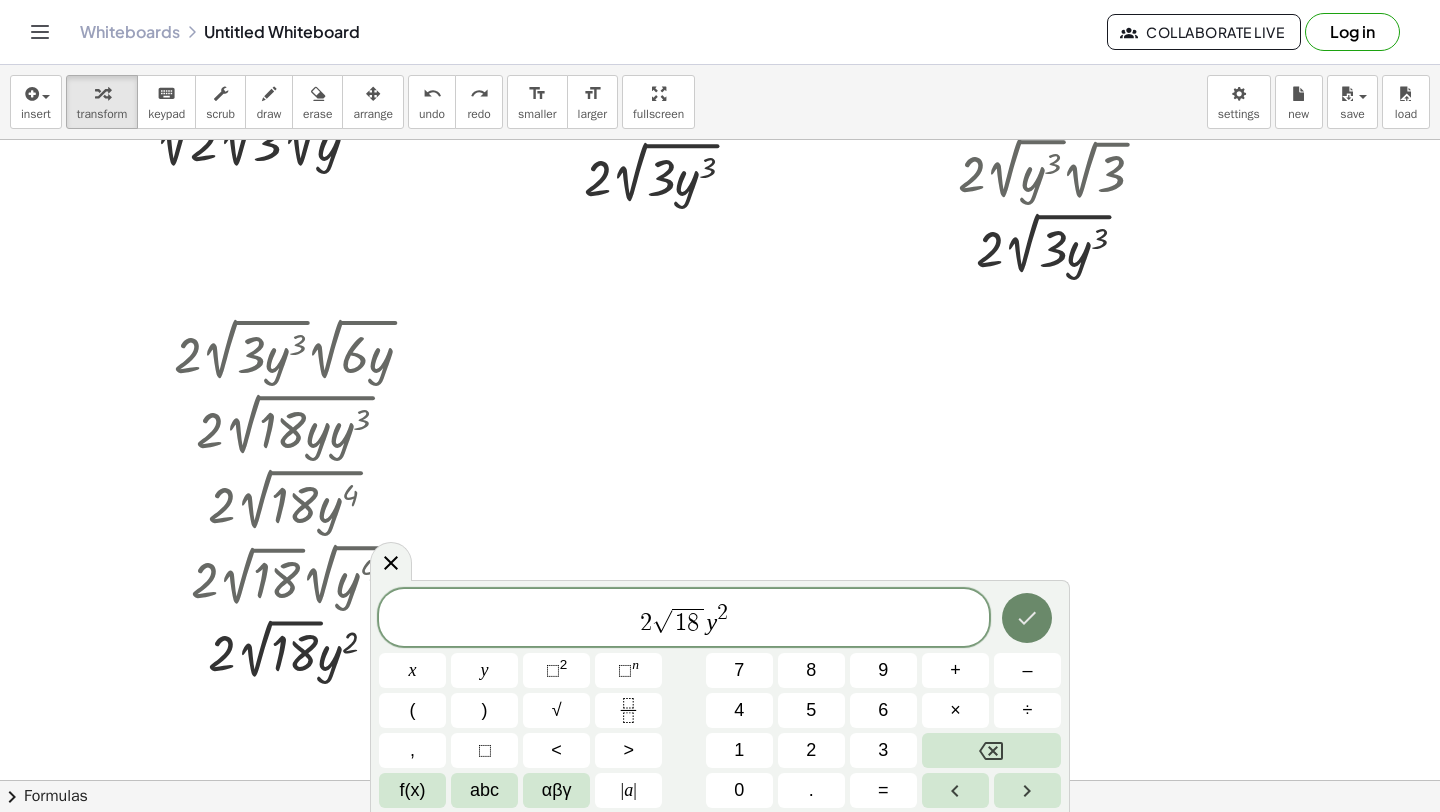 click 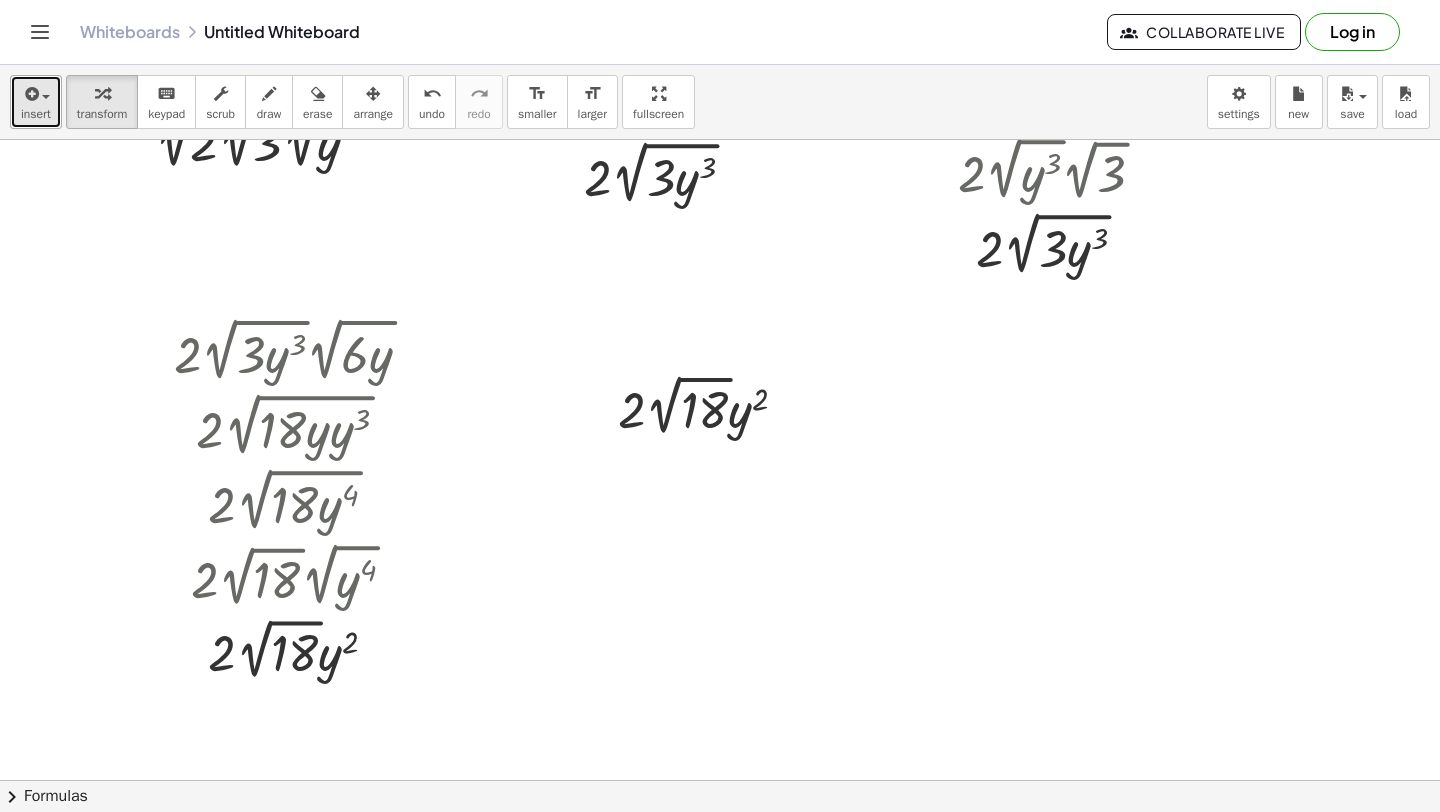 click on "insert" at bounding box center [36, 114] 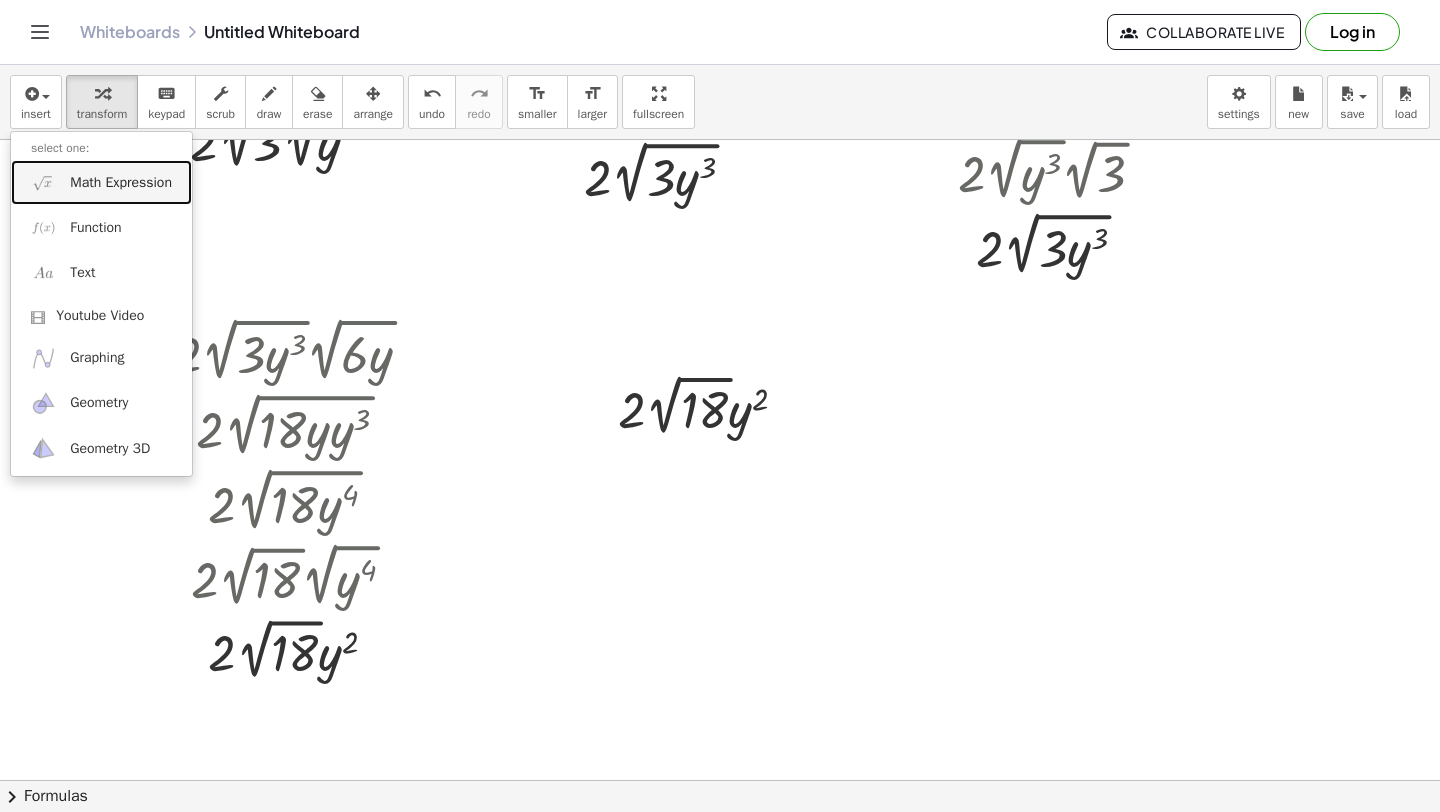 click on "Math Expression" at bounding box center (101, 182) 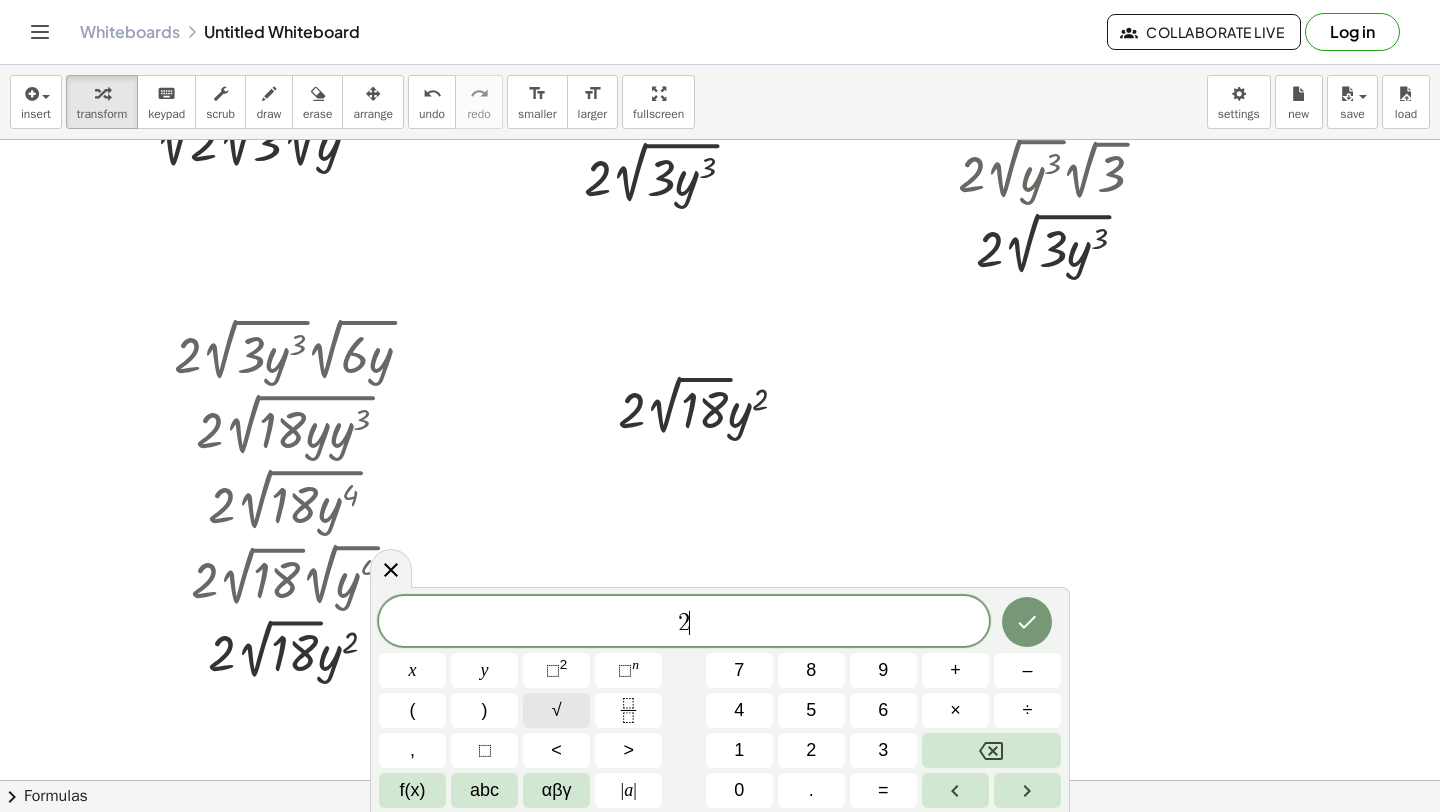 click on "√" at bounding box center [556, 710] 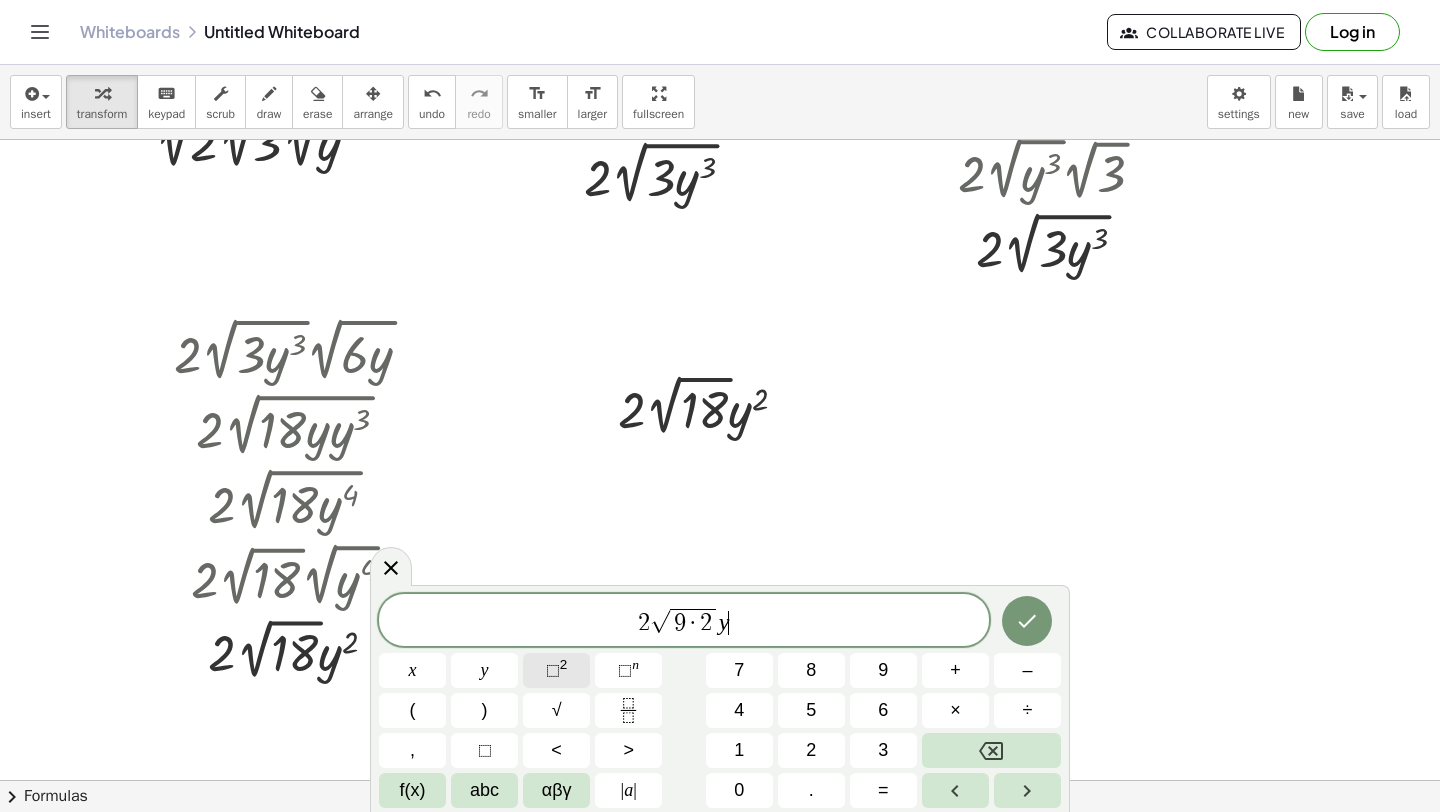 click on "⬚" at bounding box center [553, 670] 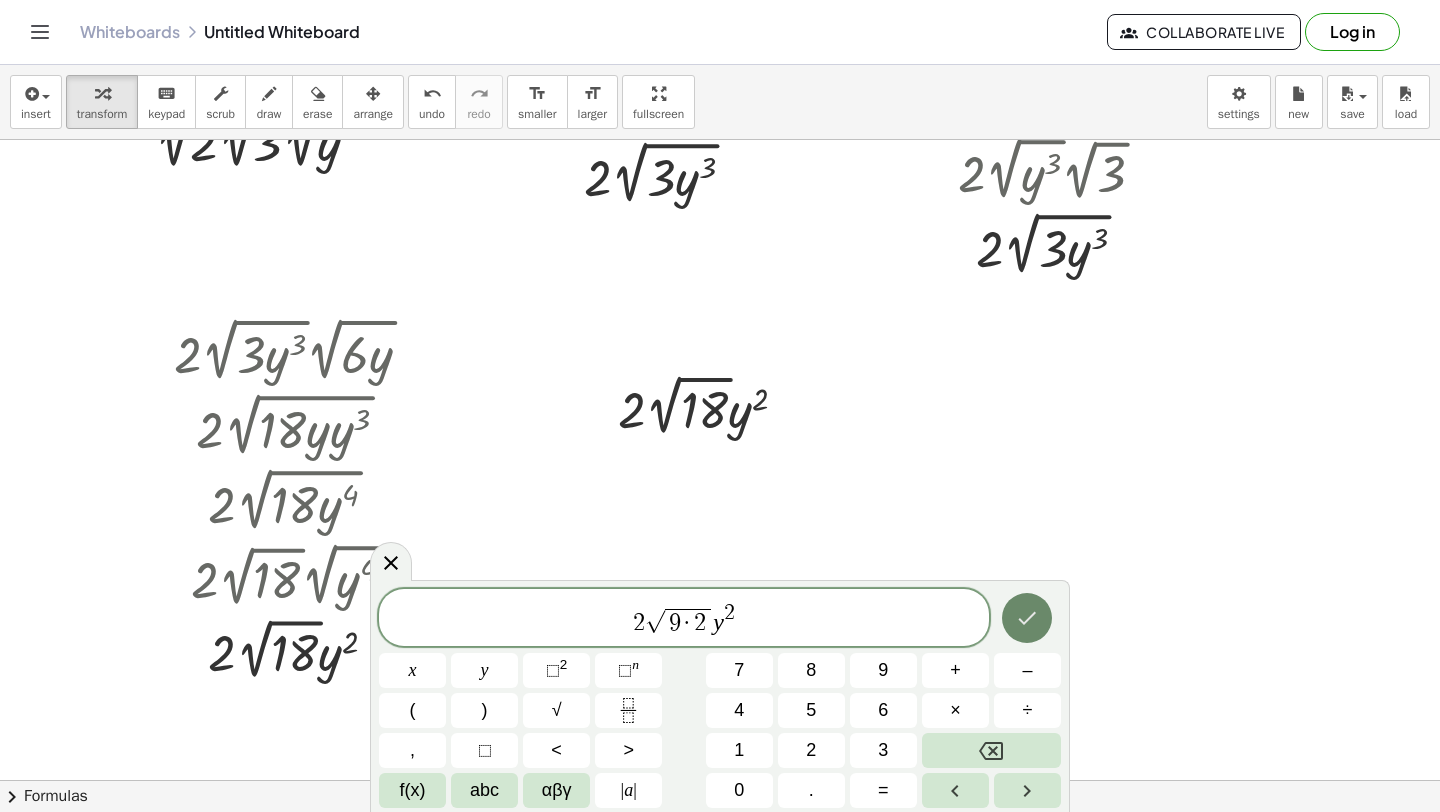 click 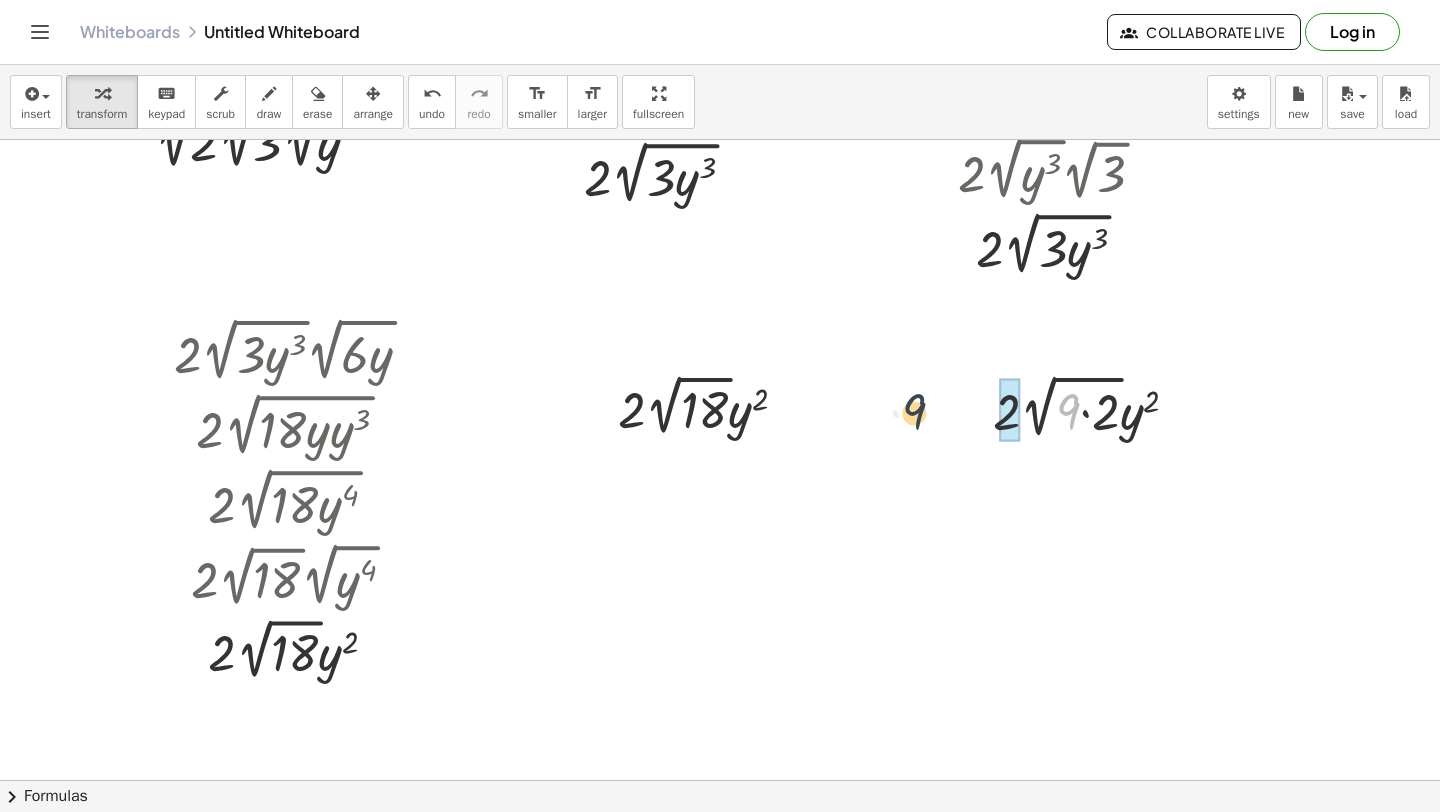 drag, startPoint x: 1072, startPoint y: 415, endPoint x: 919, endPoint y: 415, distance: 153 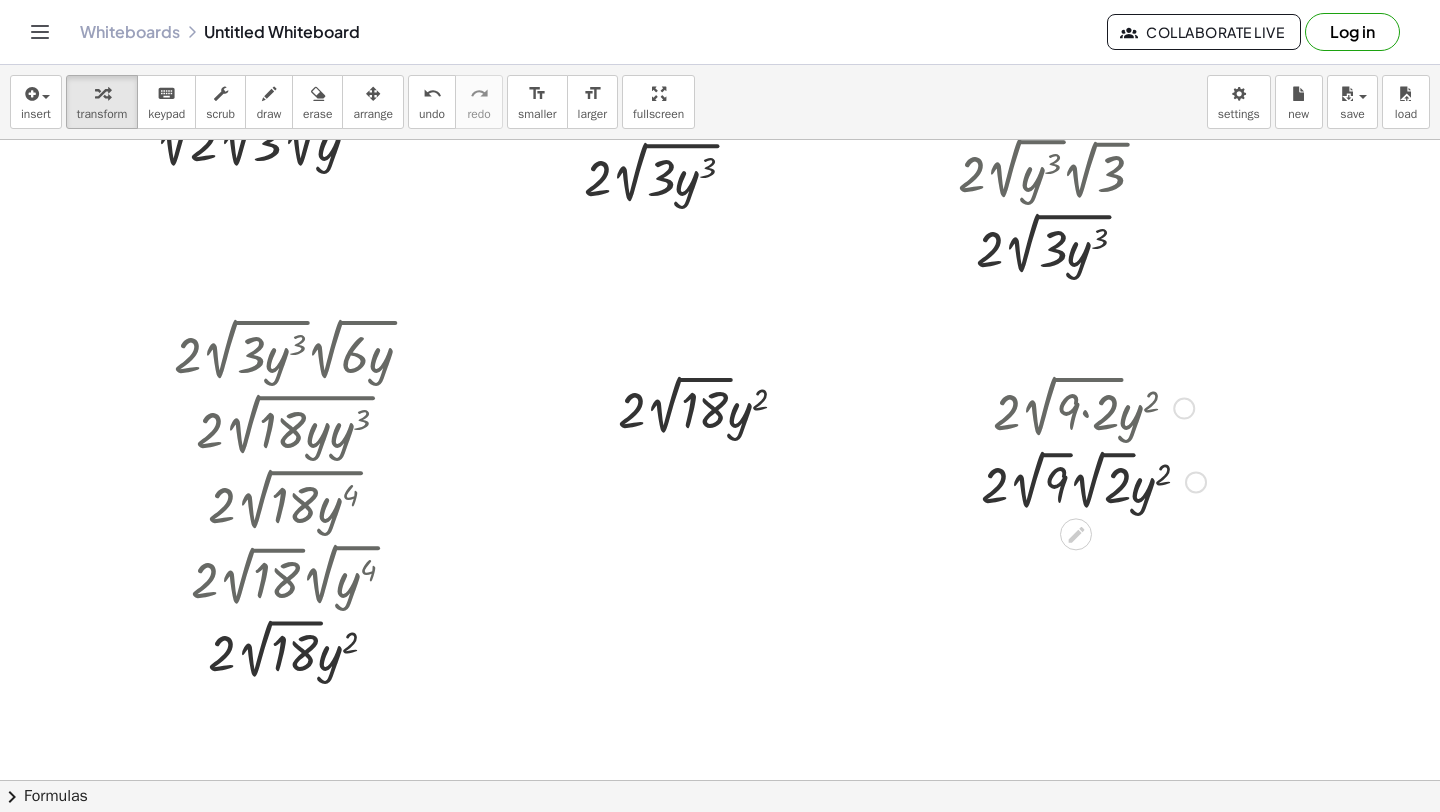 click at bounding box center [1093, 480] 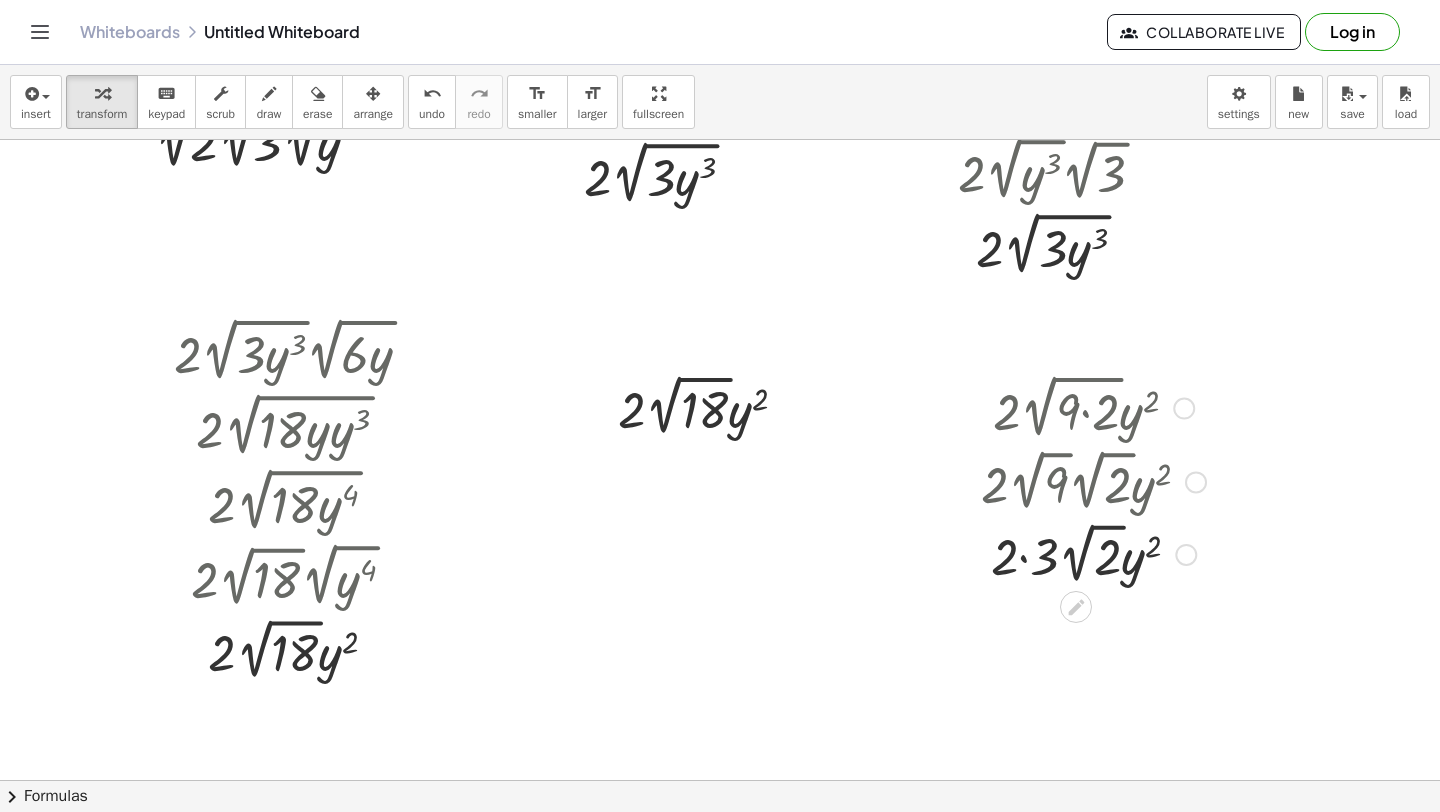 click at bounding box center [1093, 480] 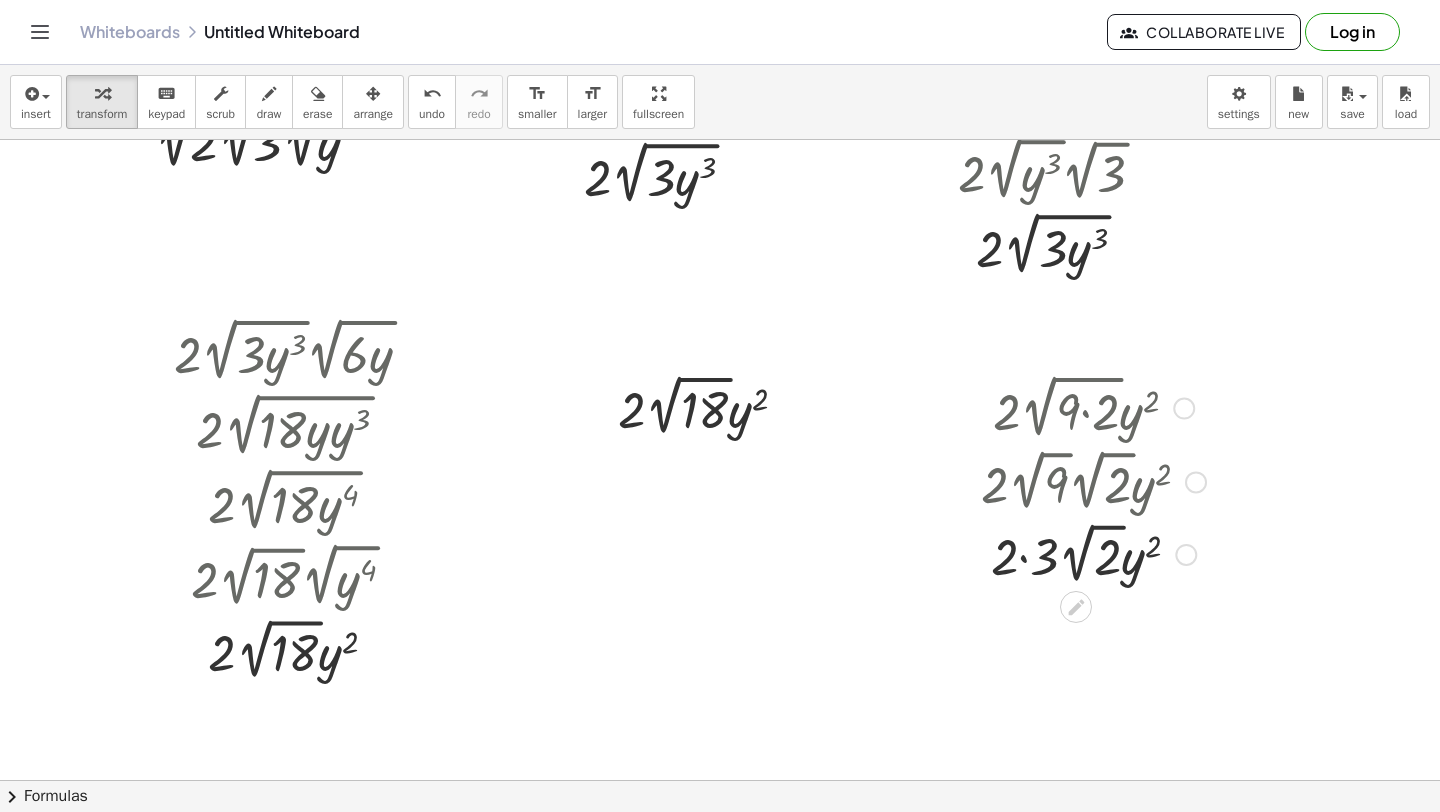 click at bounding box center [1093, 553] 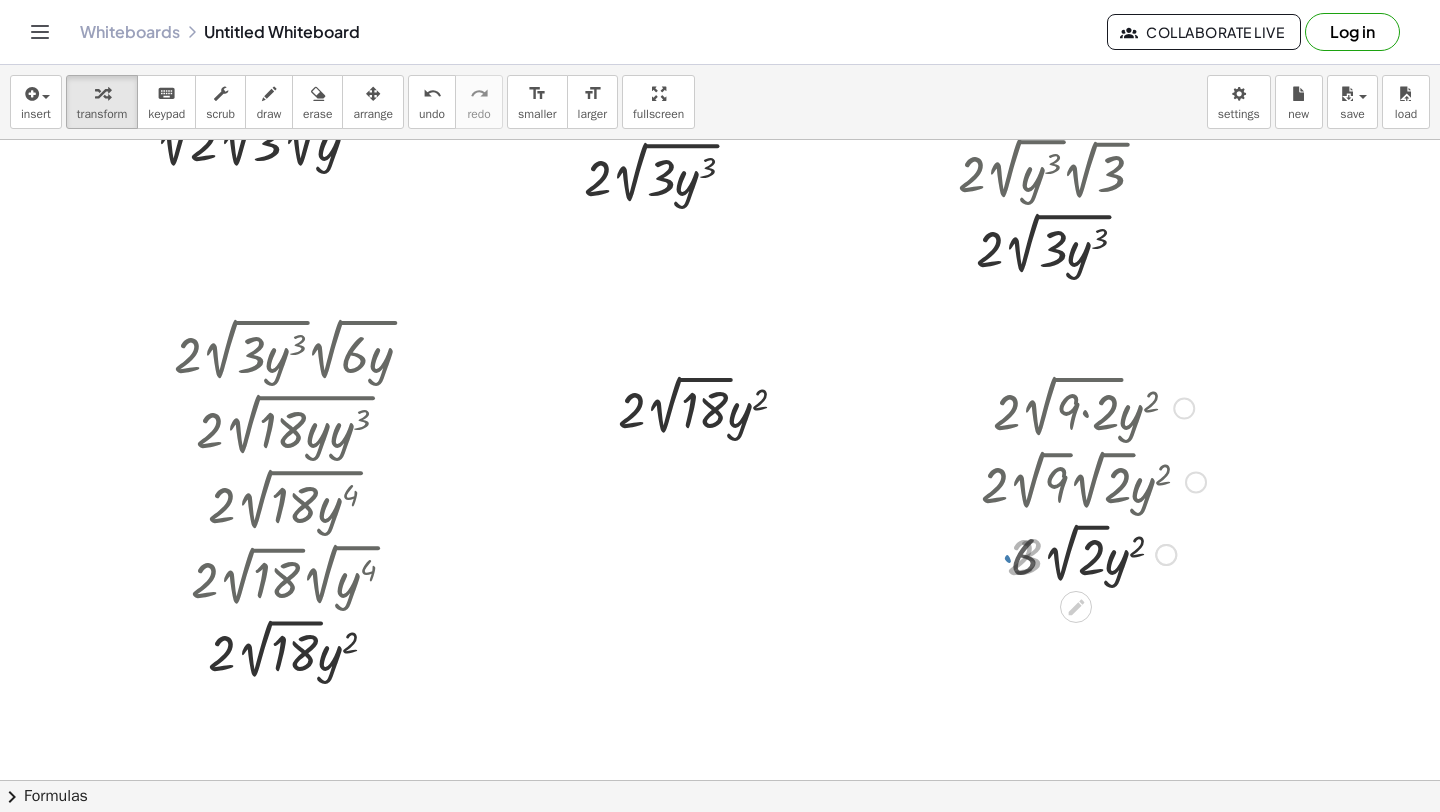 click at bounding box center [1093, 553] 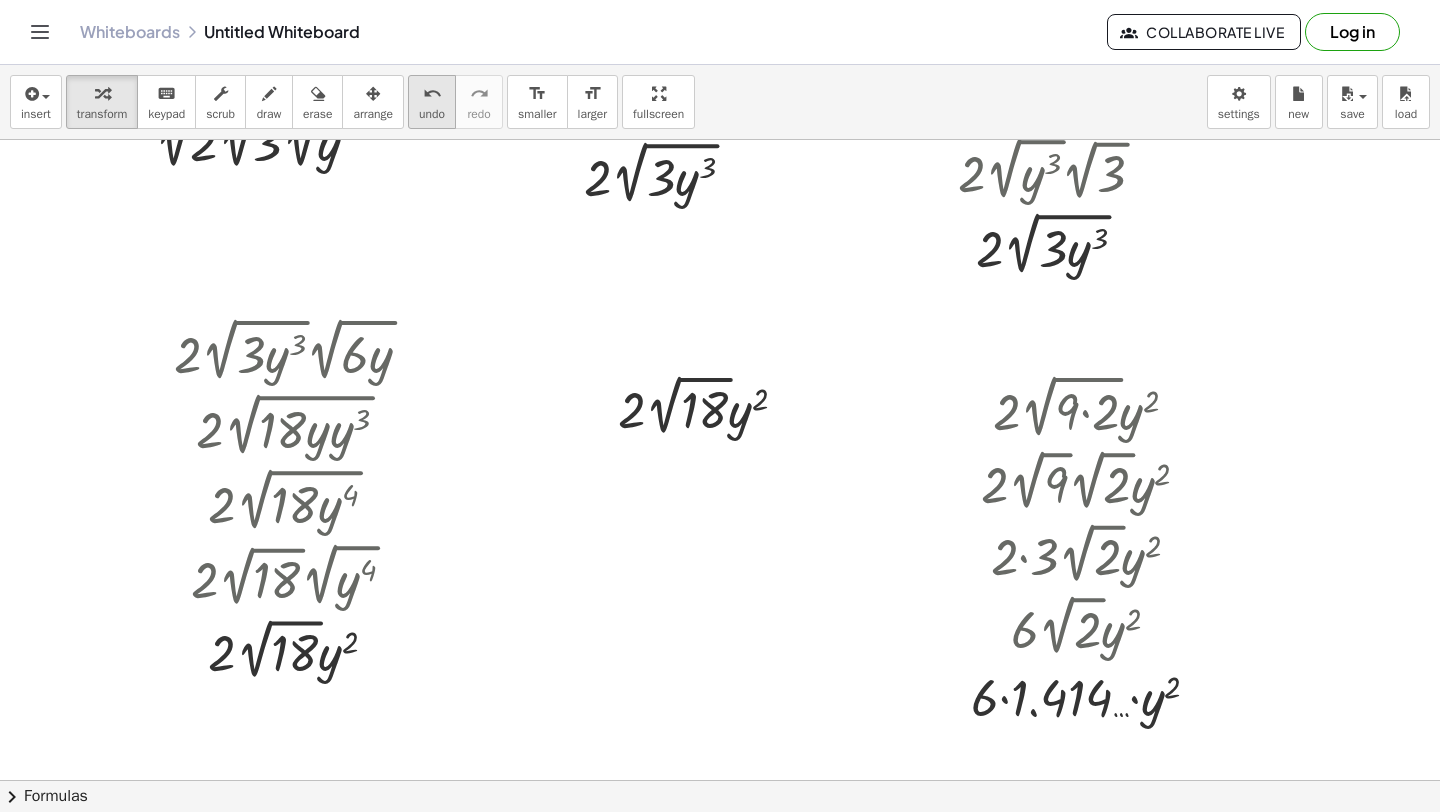 click on "undo undo" at bounding box center (432, 102) 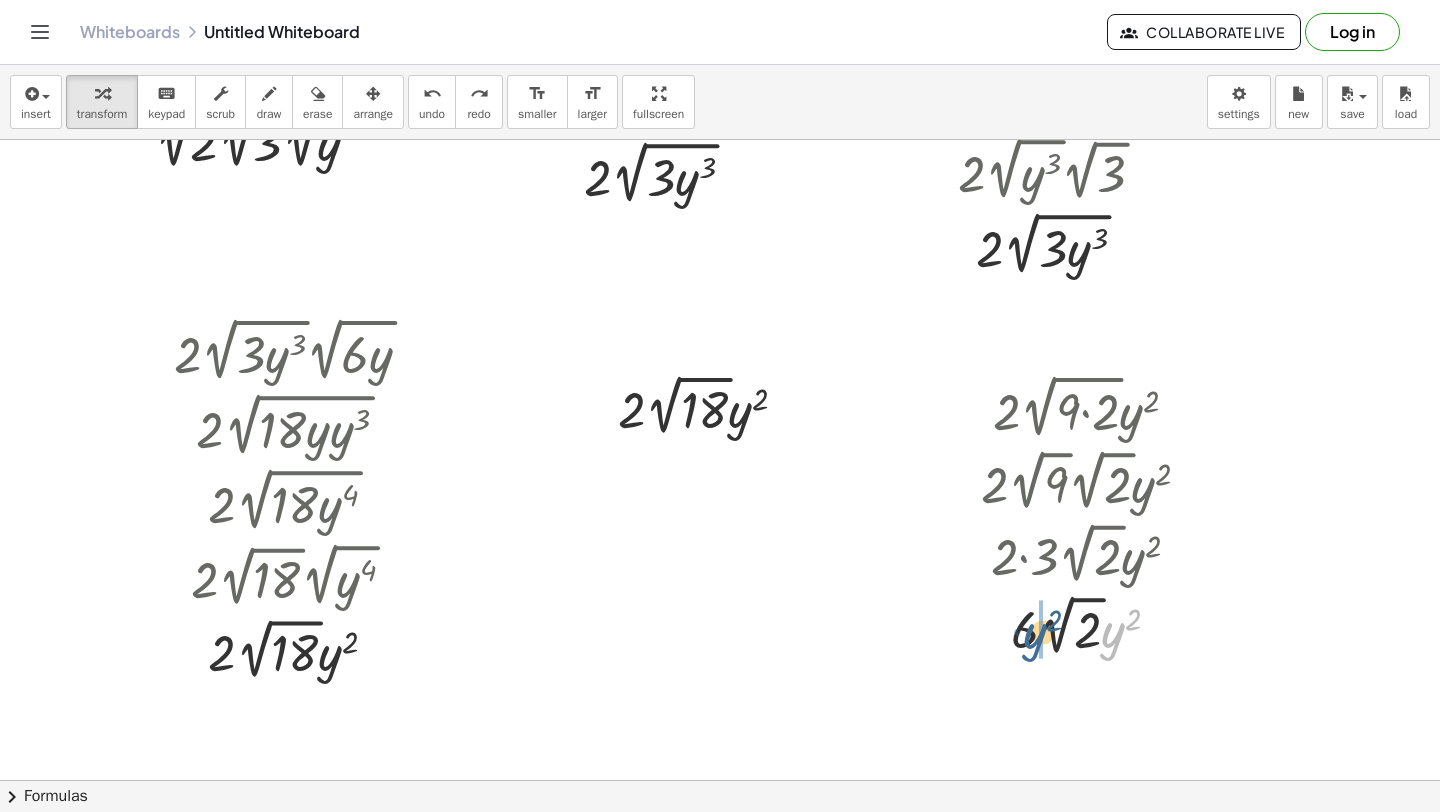 drag, startPoint x: 1118, startPoint y: 635, endPoint x: 1036, endPoint y: 628, distance: 82.29824 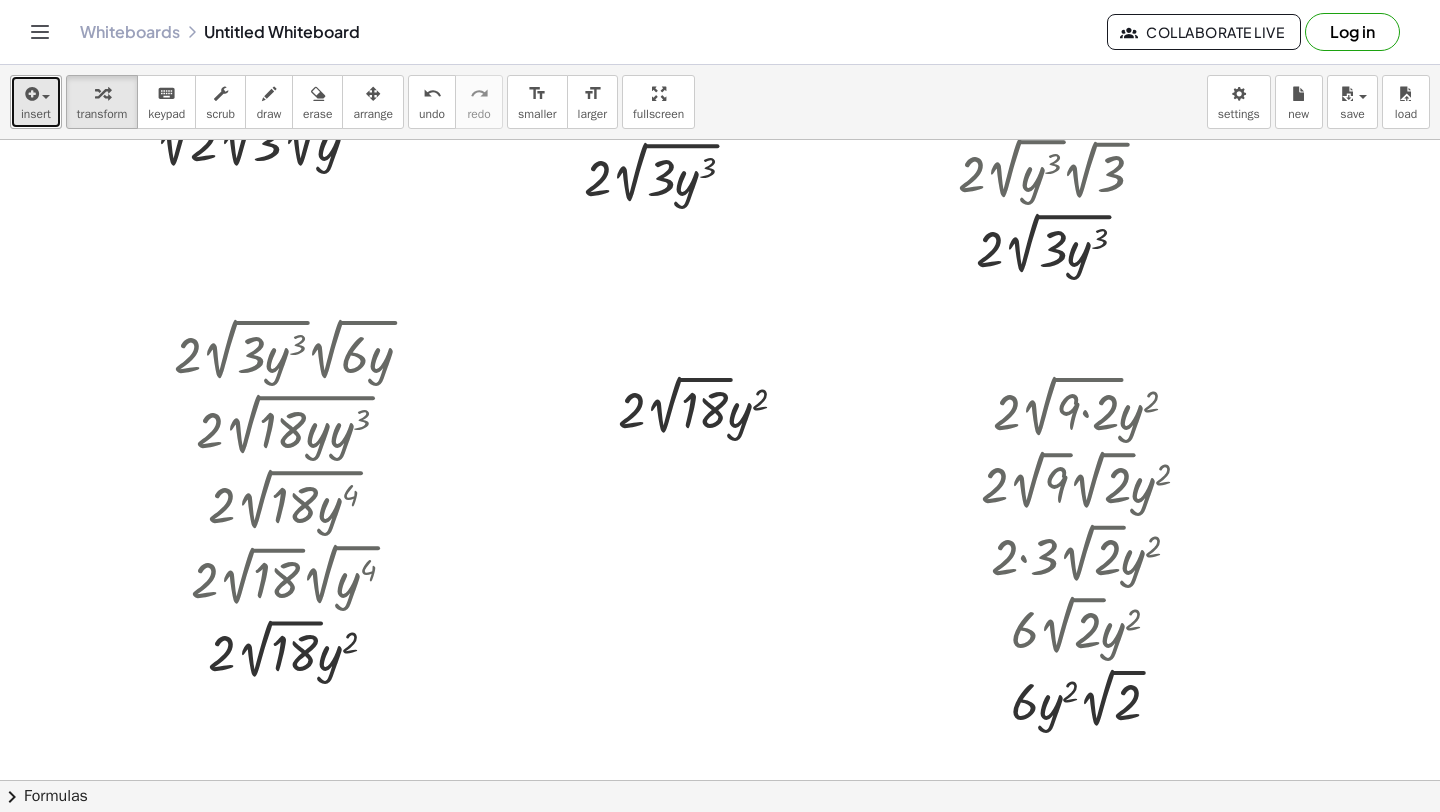 click on "insert" at bounding box center [36, 114] 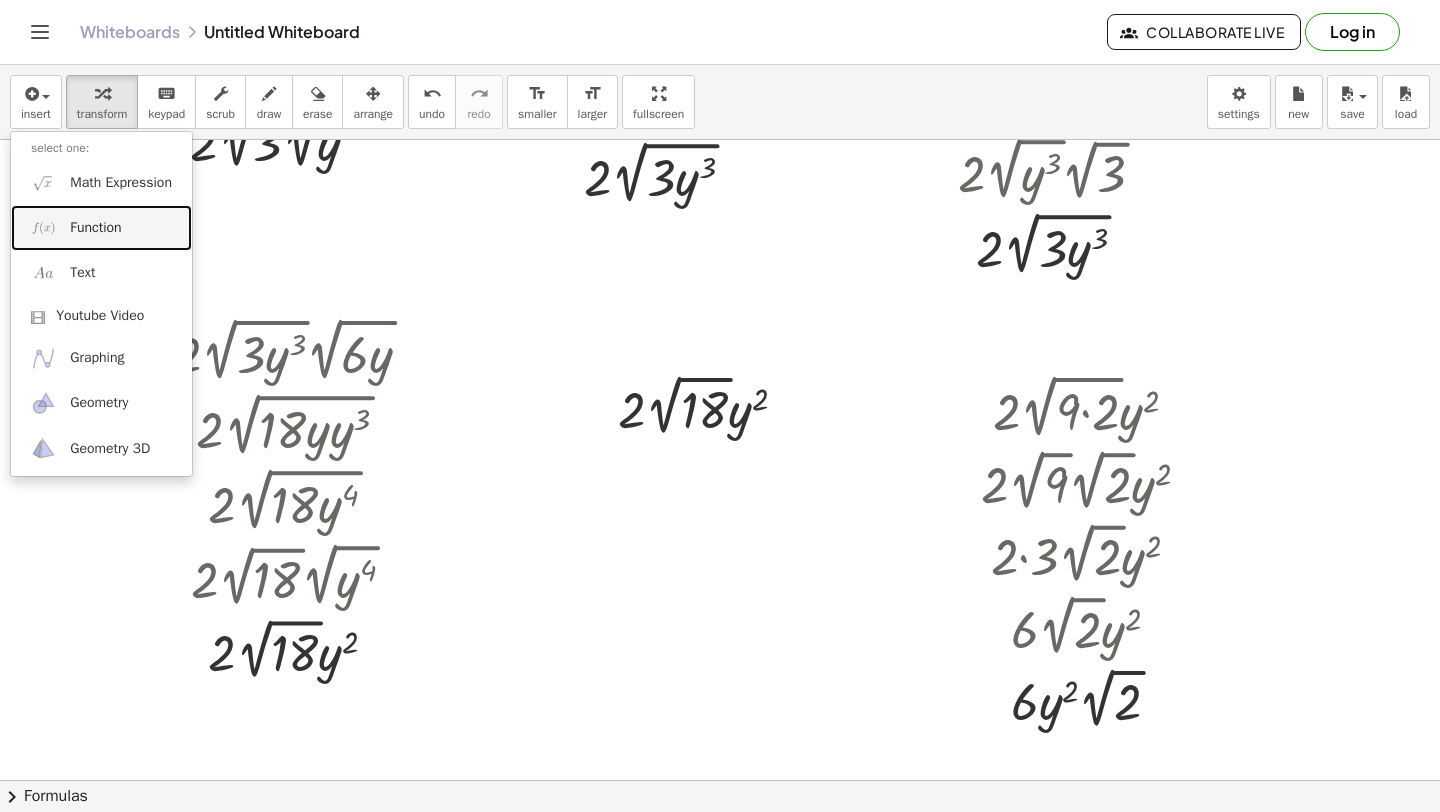 click on "Function" at bounding box center [101, 227] 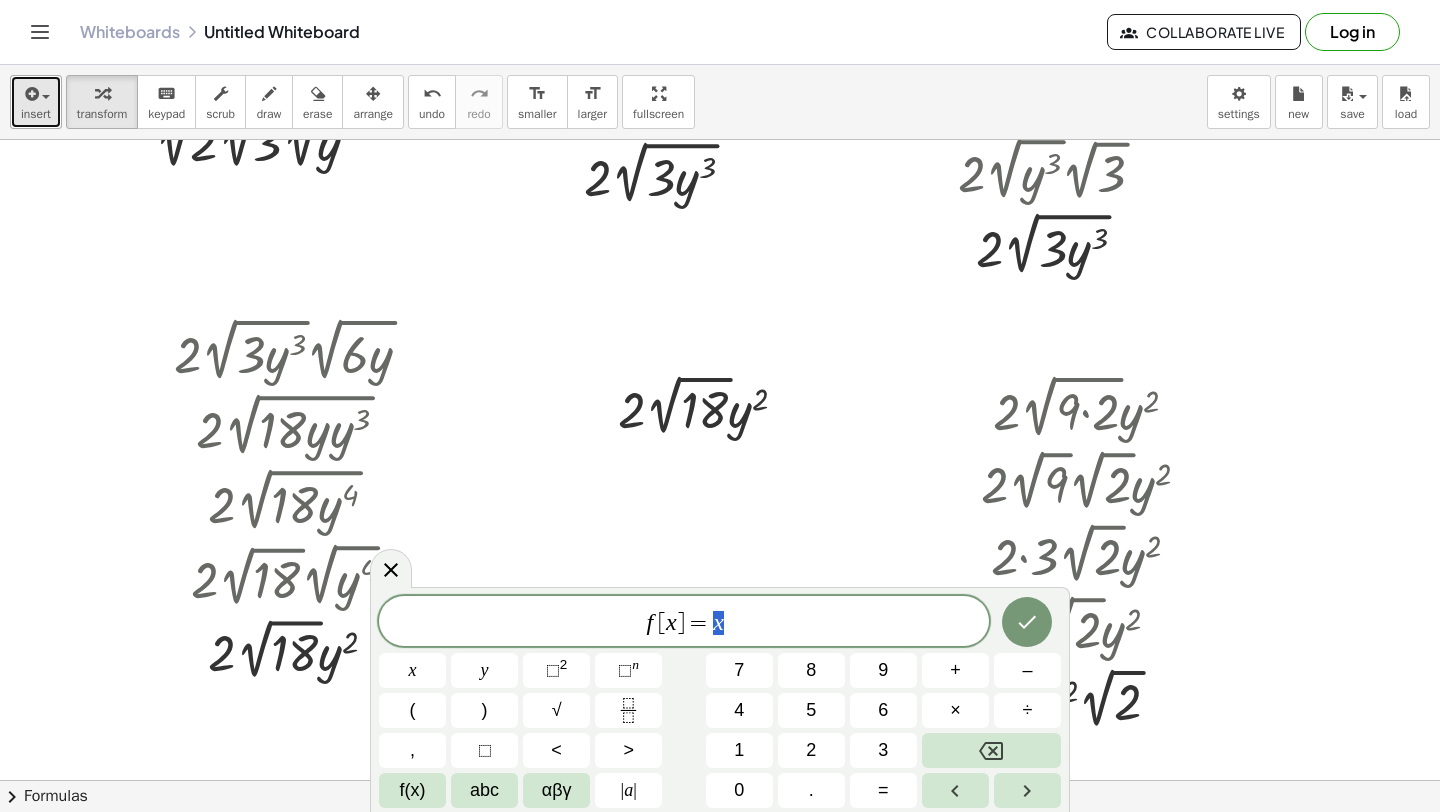 click on "insert" at bounding box center (36, 102) 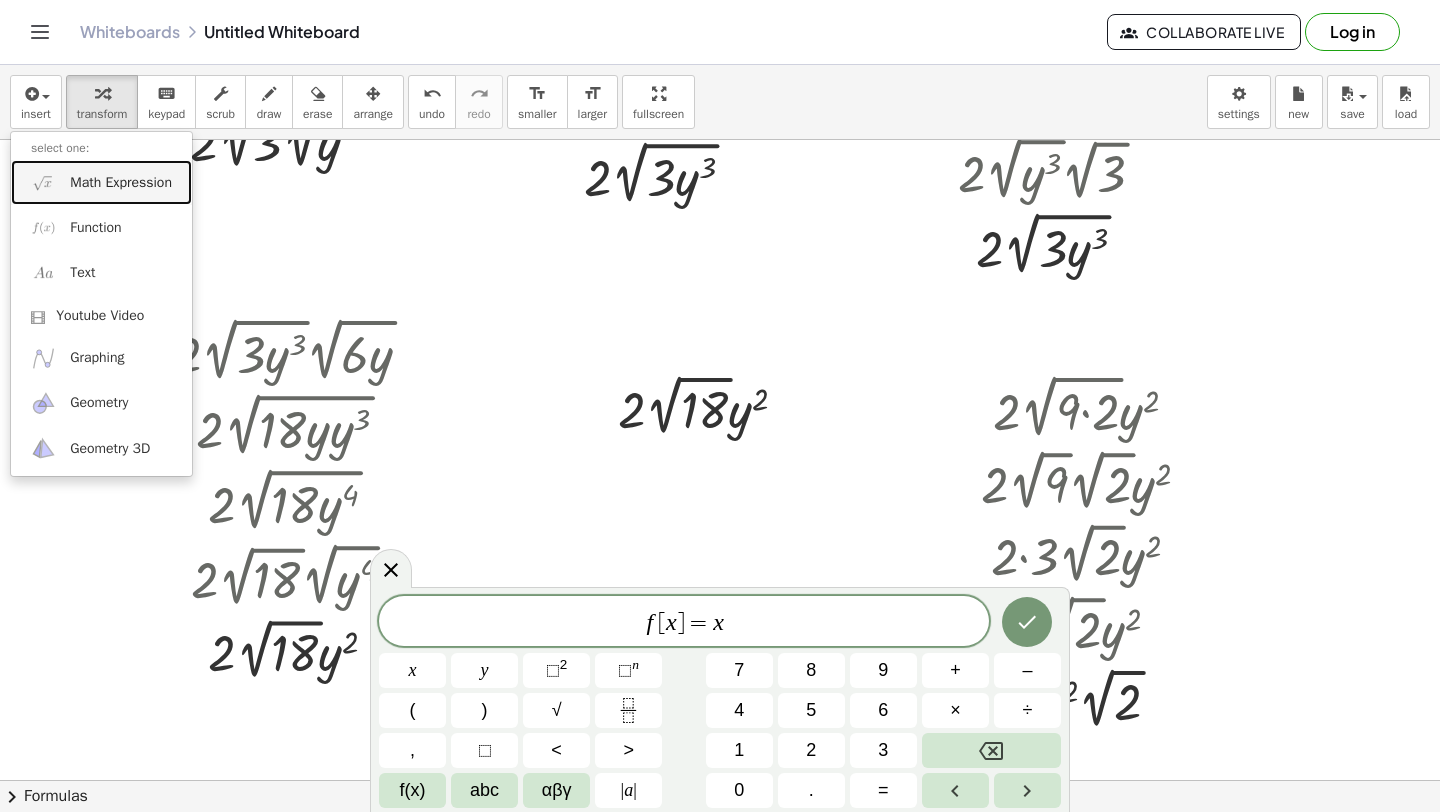 click on "Math Expression" at bounding box center [121, 183] 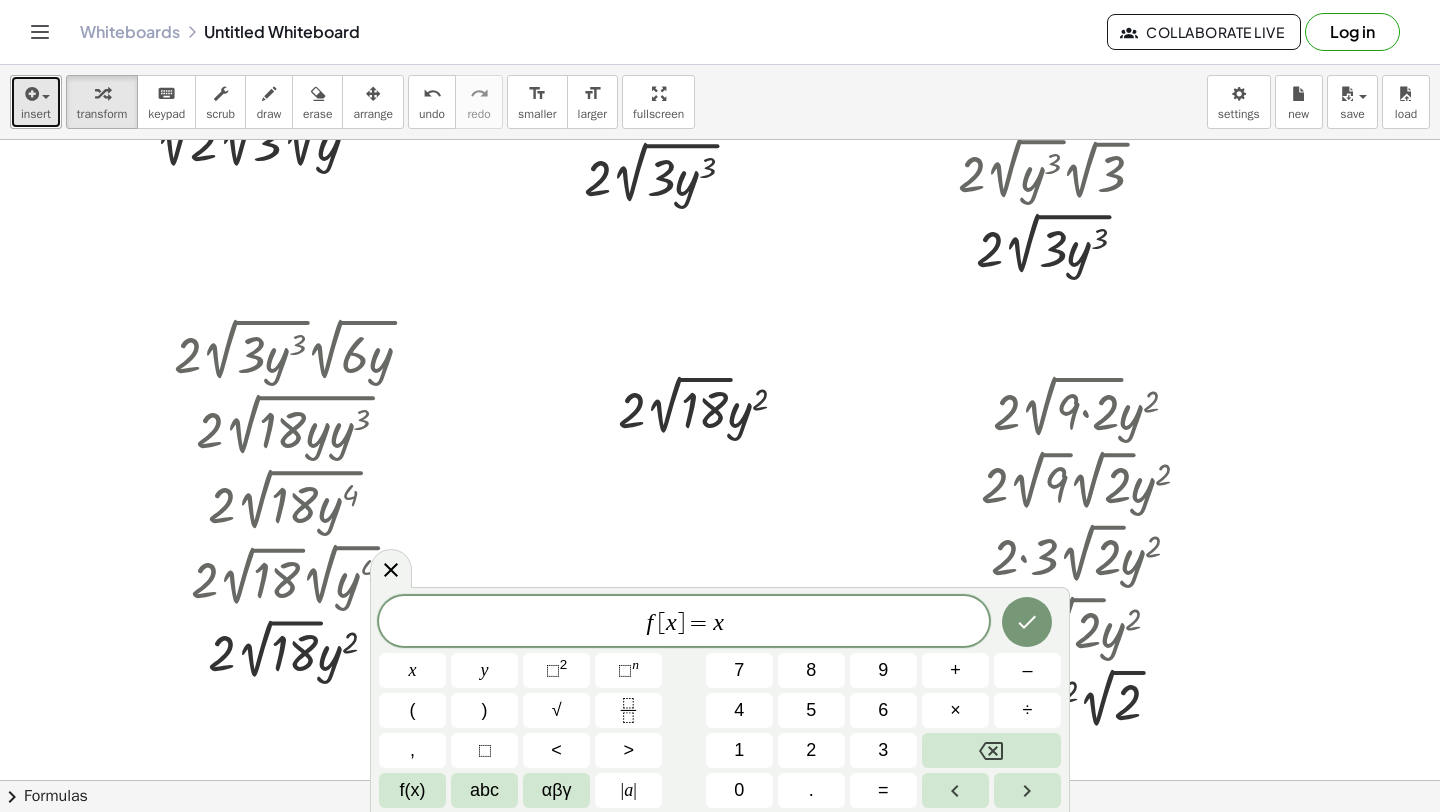 click on "insert" at bounding box center (36, 102) 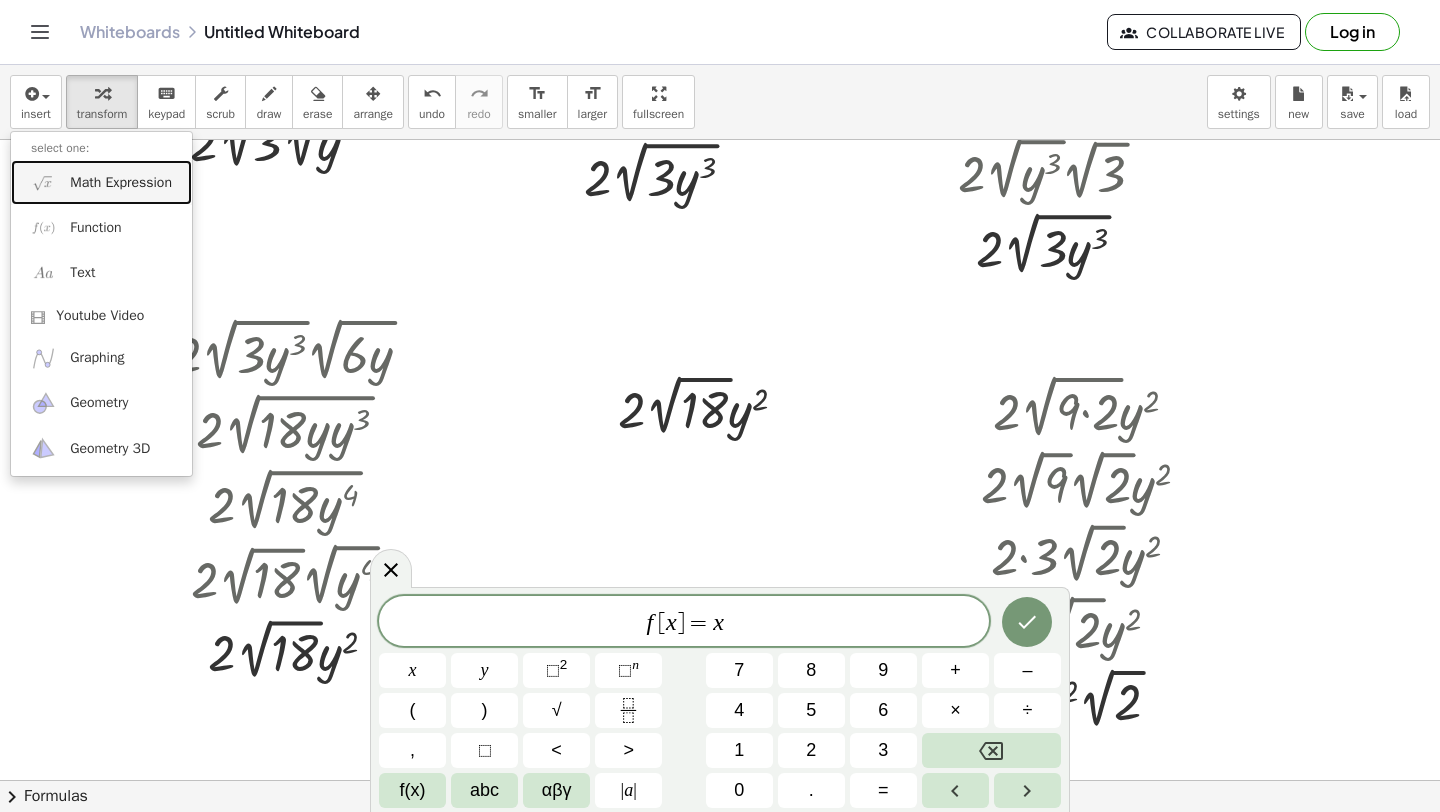 click at bounding box center [43, 182] 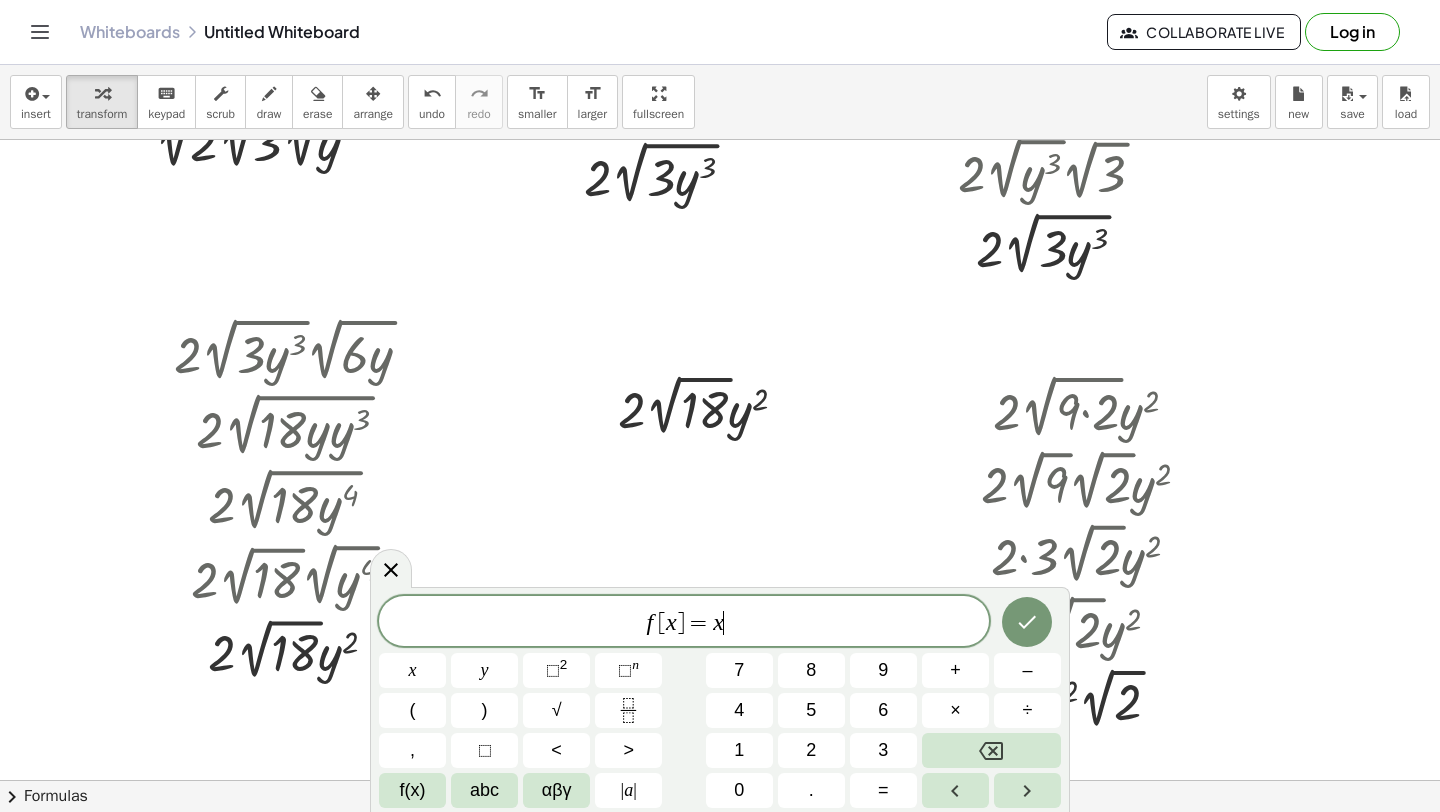 click on "f [ x ] = x ​" 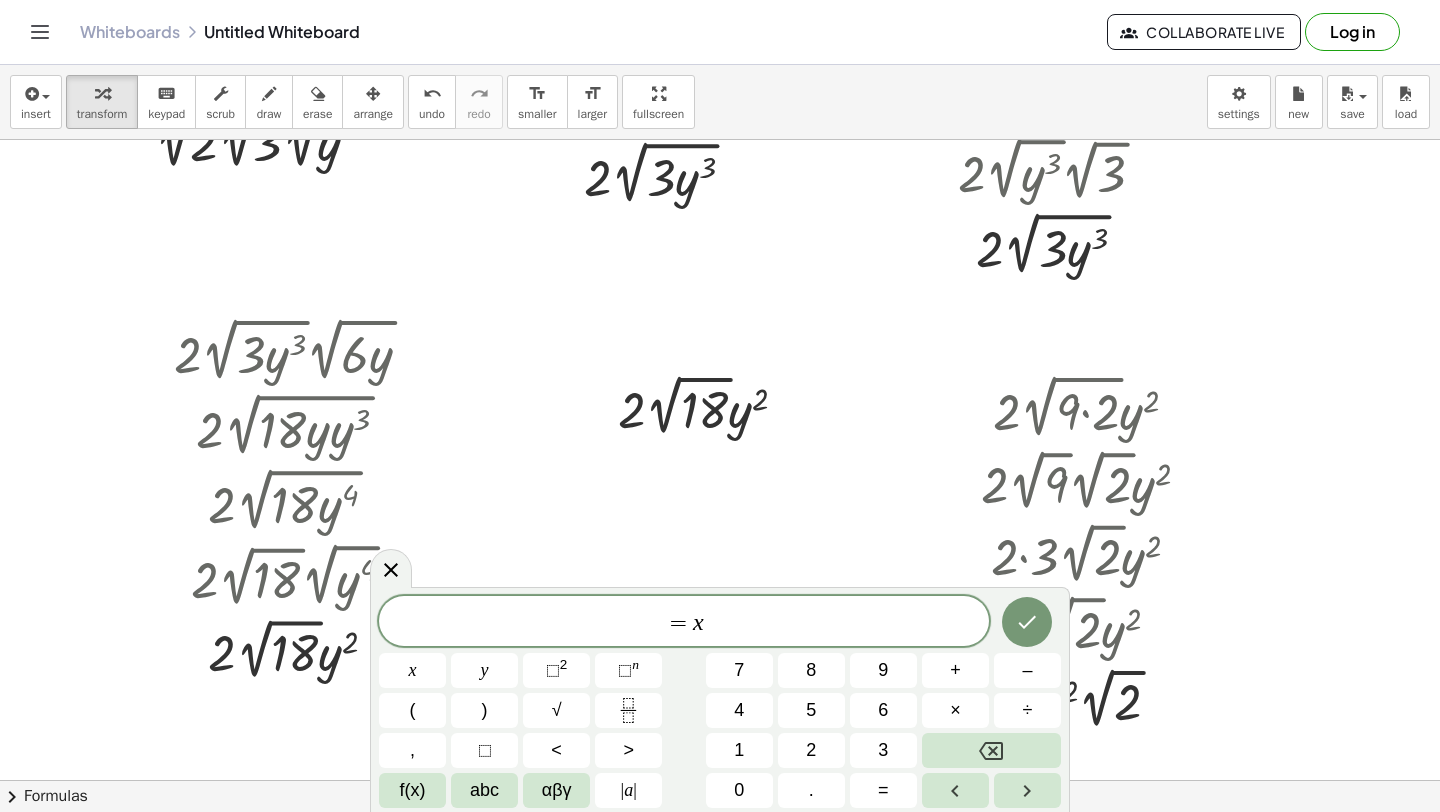 click on "​ = x x y ⬚ 2 ⬚ n 7 8 9 + – ( ) √ 4 5 6 × ÷ , ⬚ < > 1 2 3 f(x) abc αβγ | a | 0 . =" at bounding box center (720, 702) 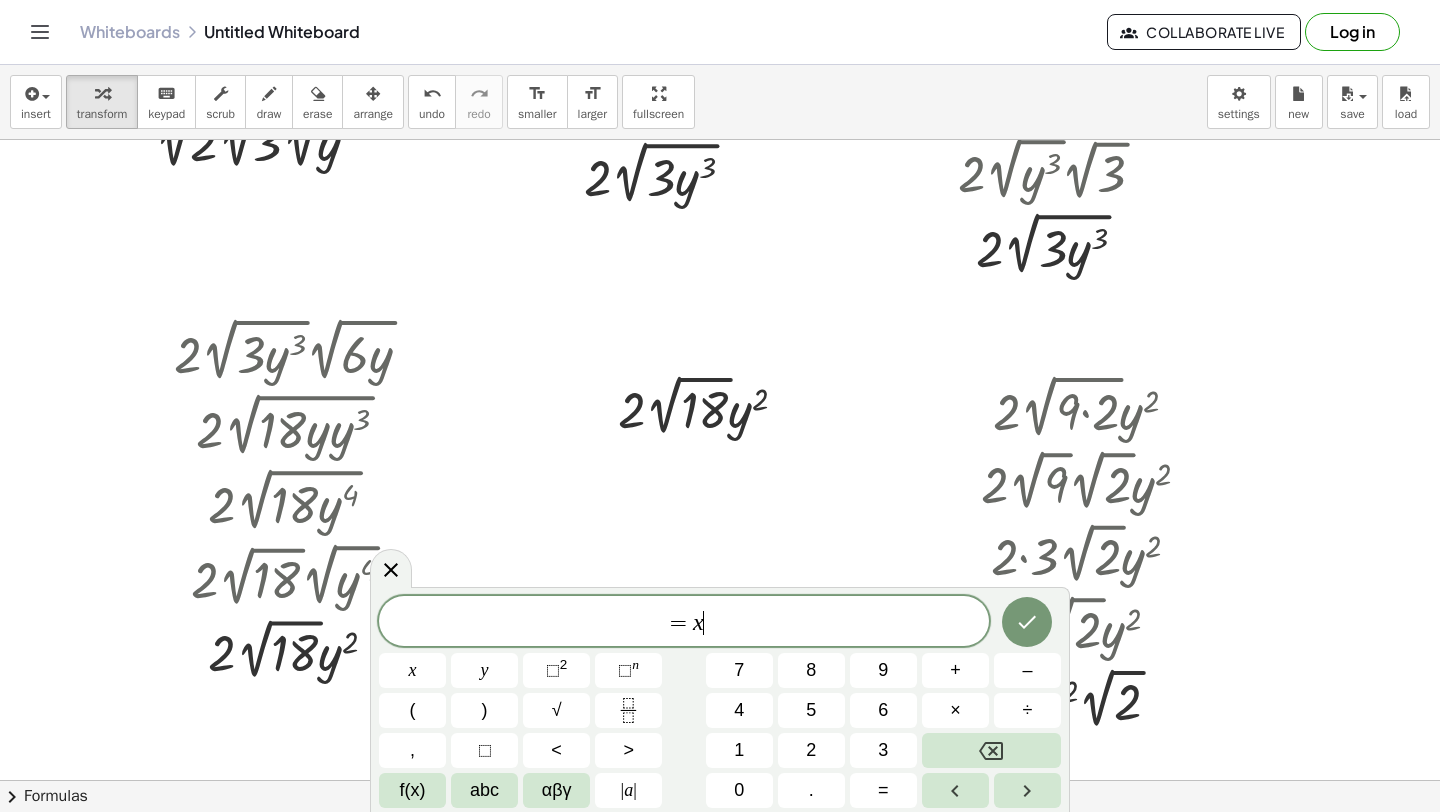 click on "= x ​" 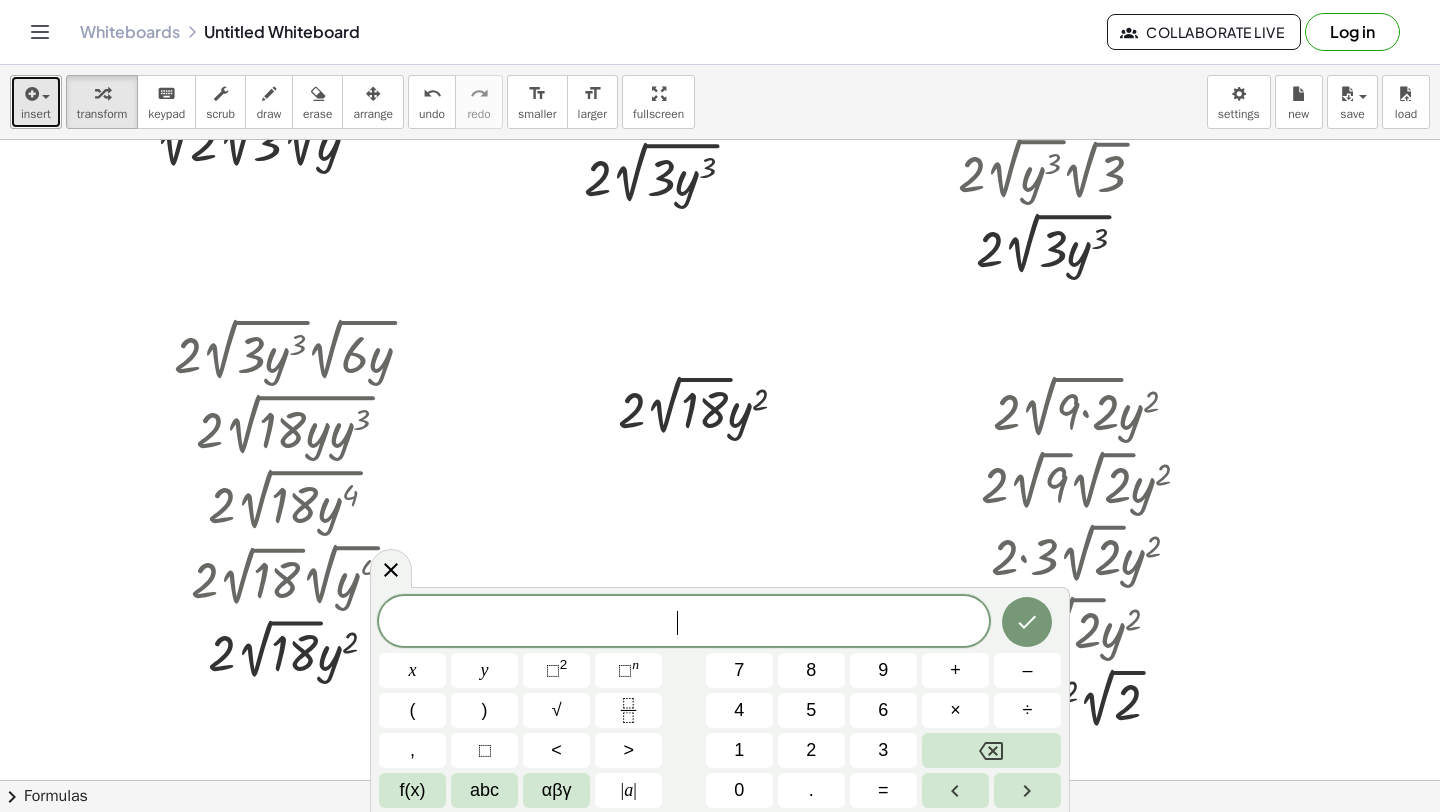 click at bounding box center [30, 94] 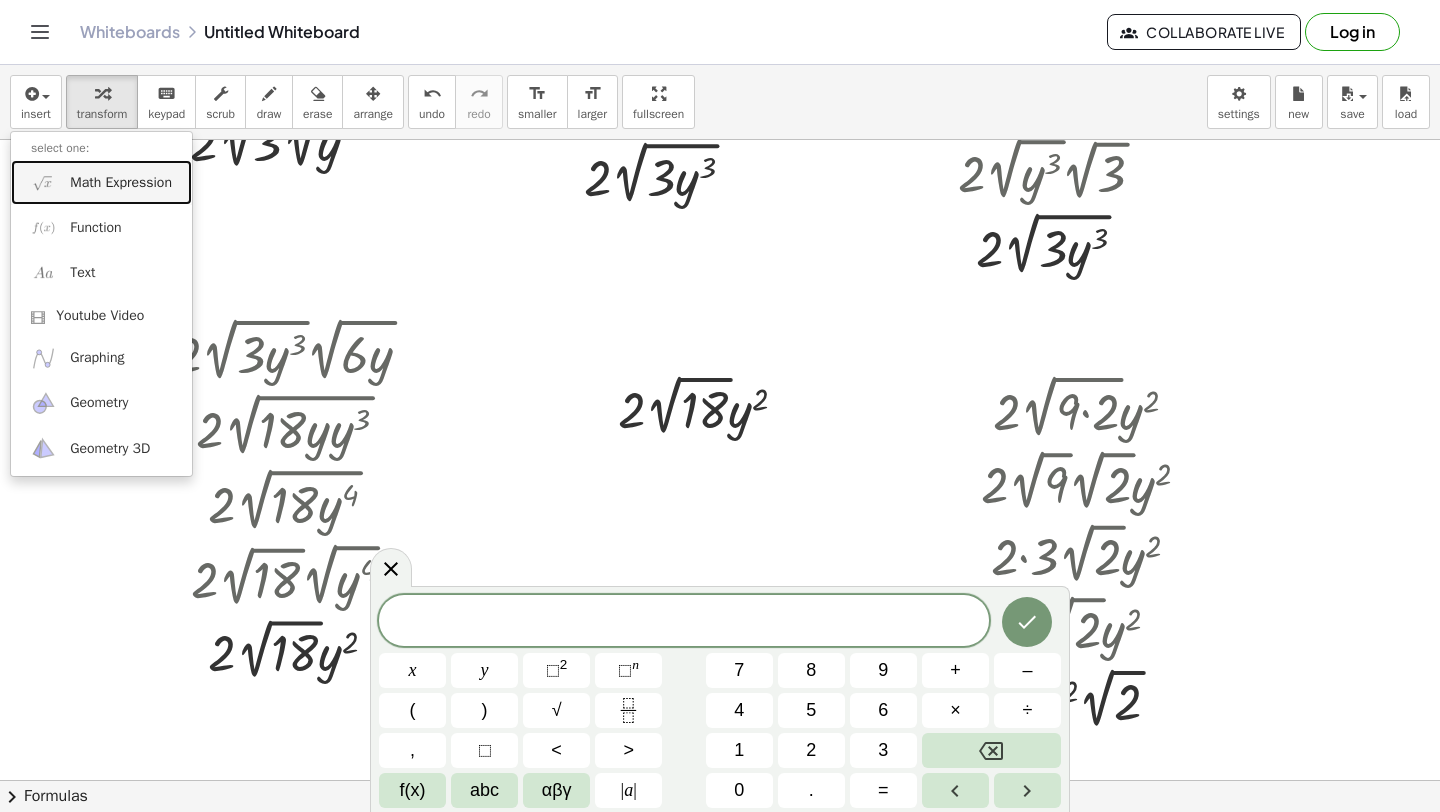 click on "Math Expression" at bounding box center [101, 182] 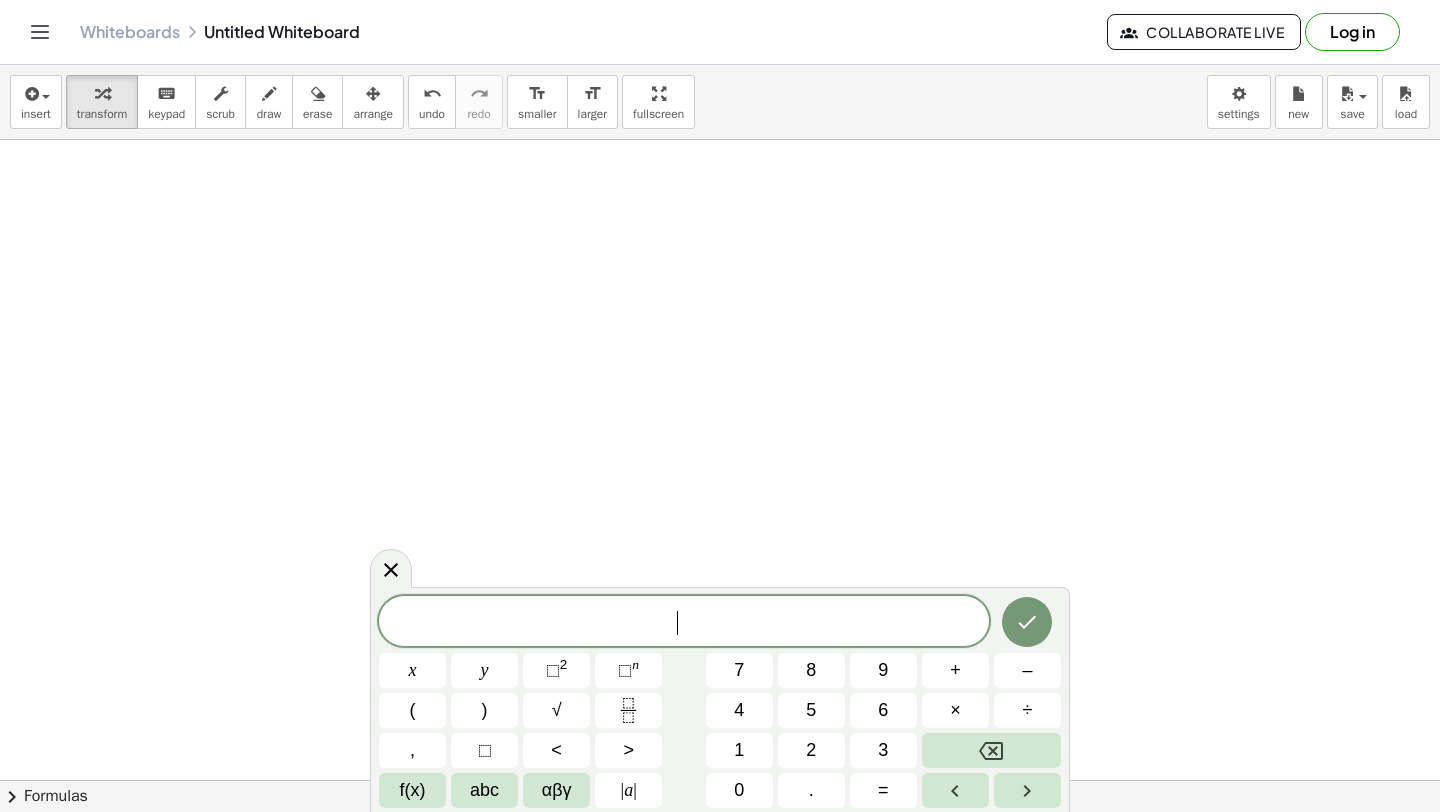 scroll, scrollTop: 1880, scrollLeft: 0, axis: vertical 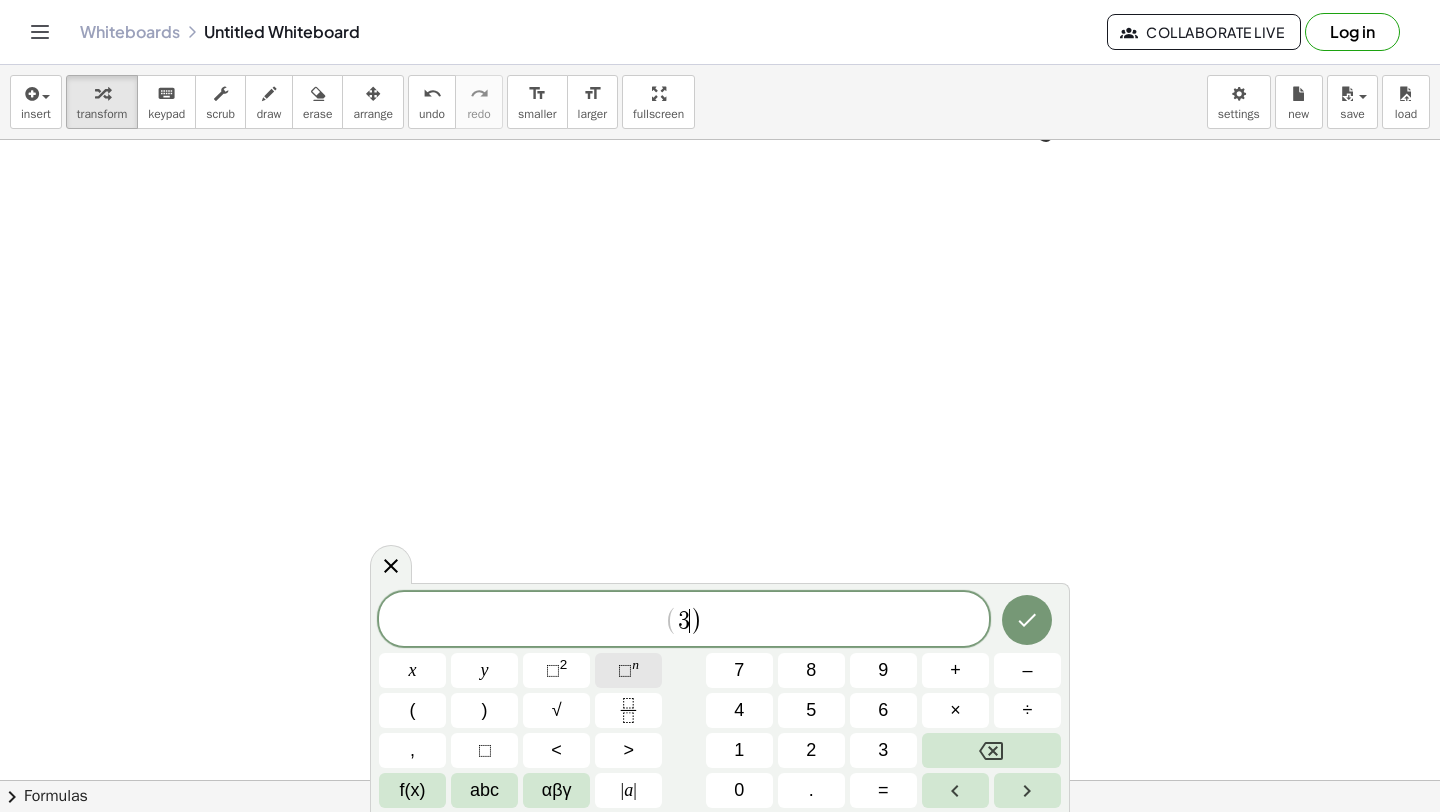 click on "n" at bounding box center [635, 664] 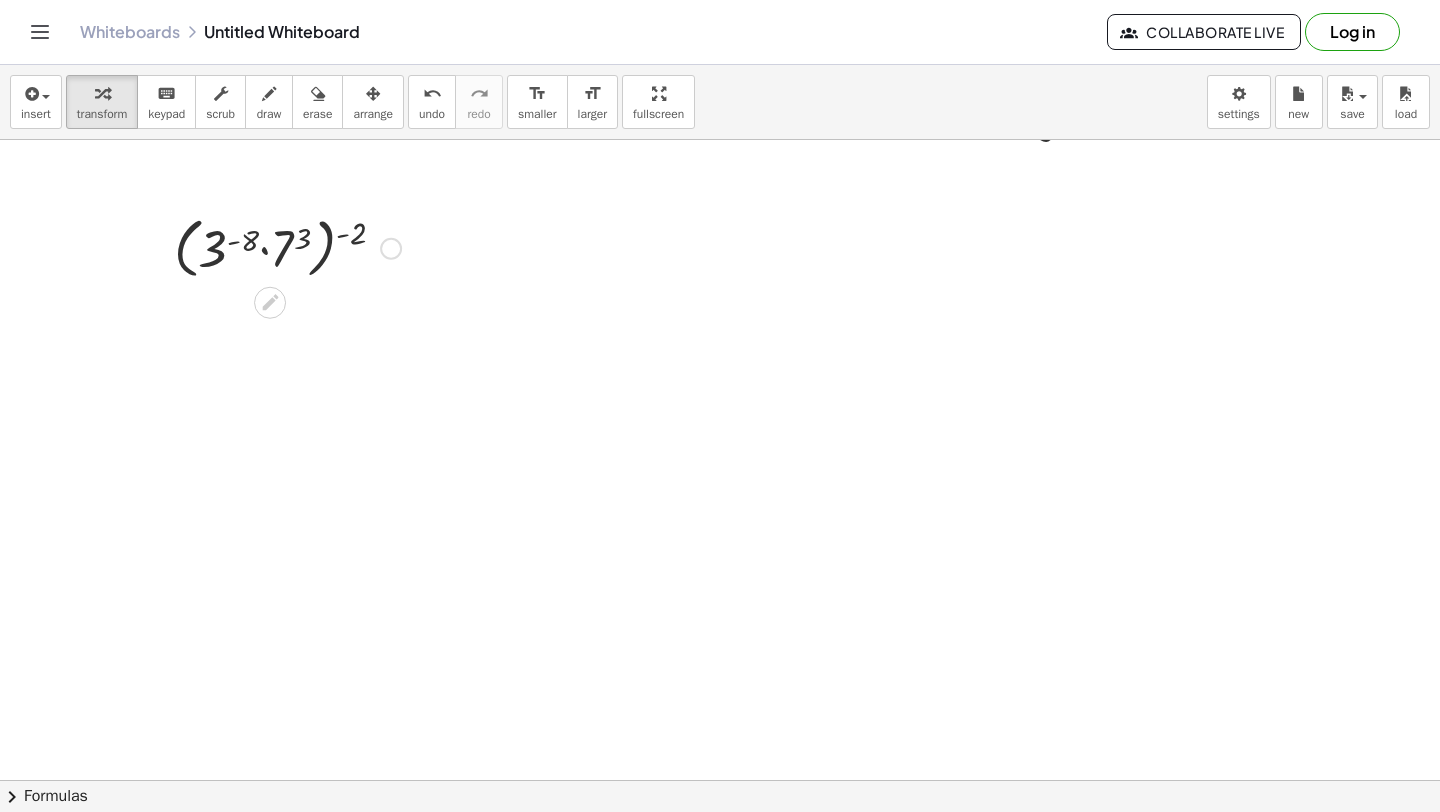 click at bounding box center [287, 247] 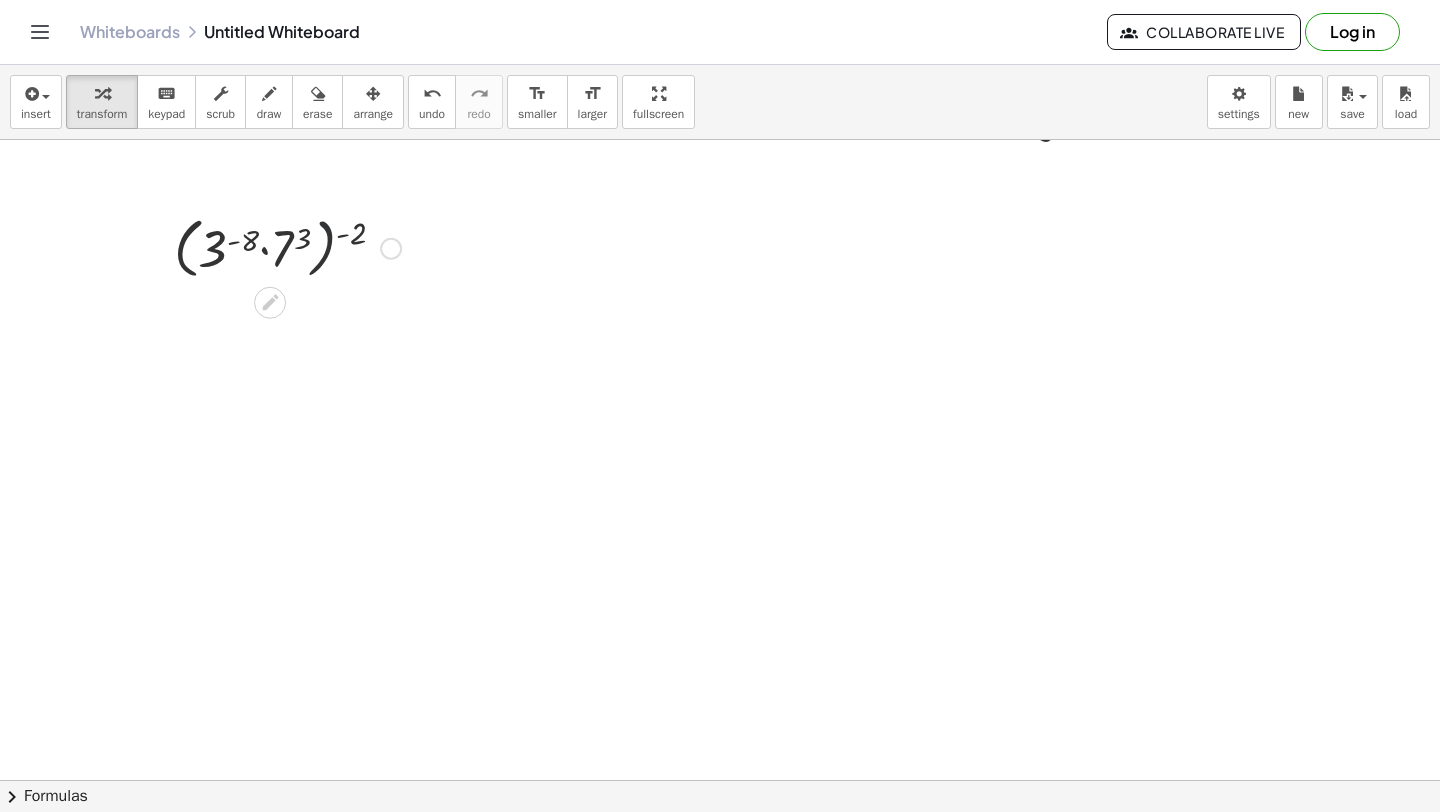 click at bounding box center (287, 247) 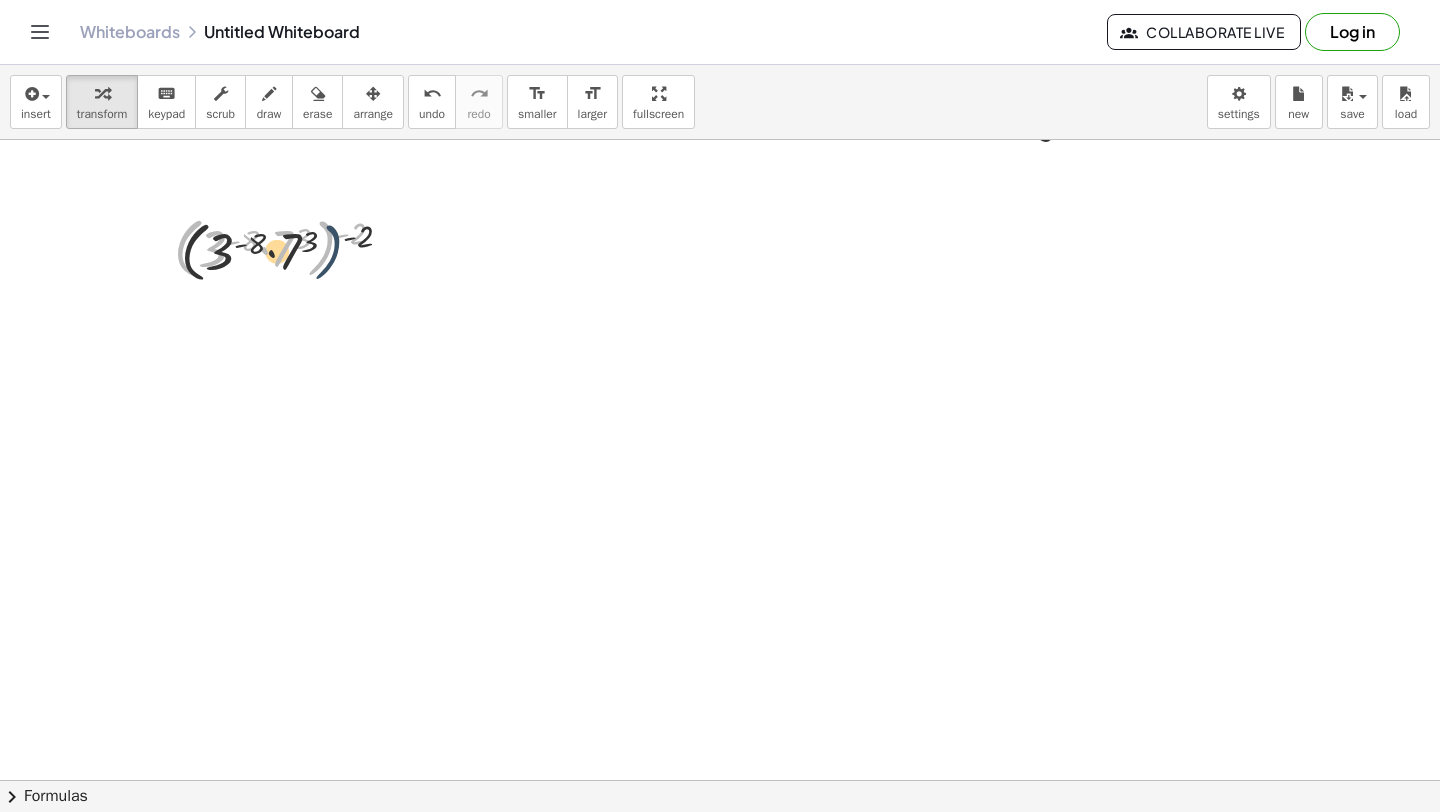 drag, startPoint x: 330, startPoint y: 243, endPoint x: 364, endPoint y: 276, distance: 47.38143 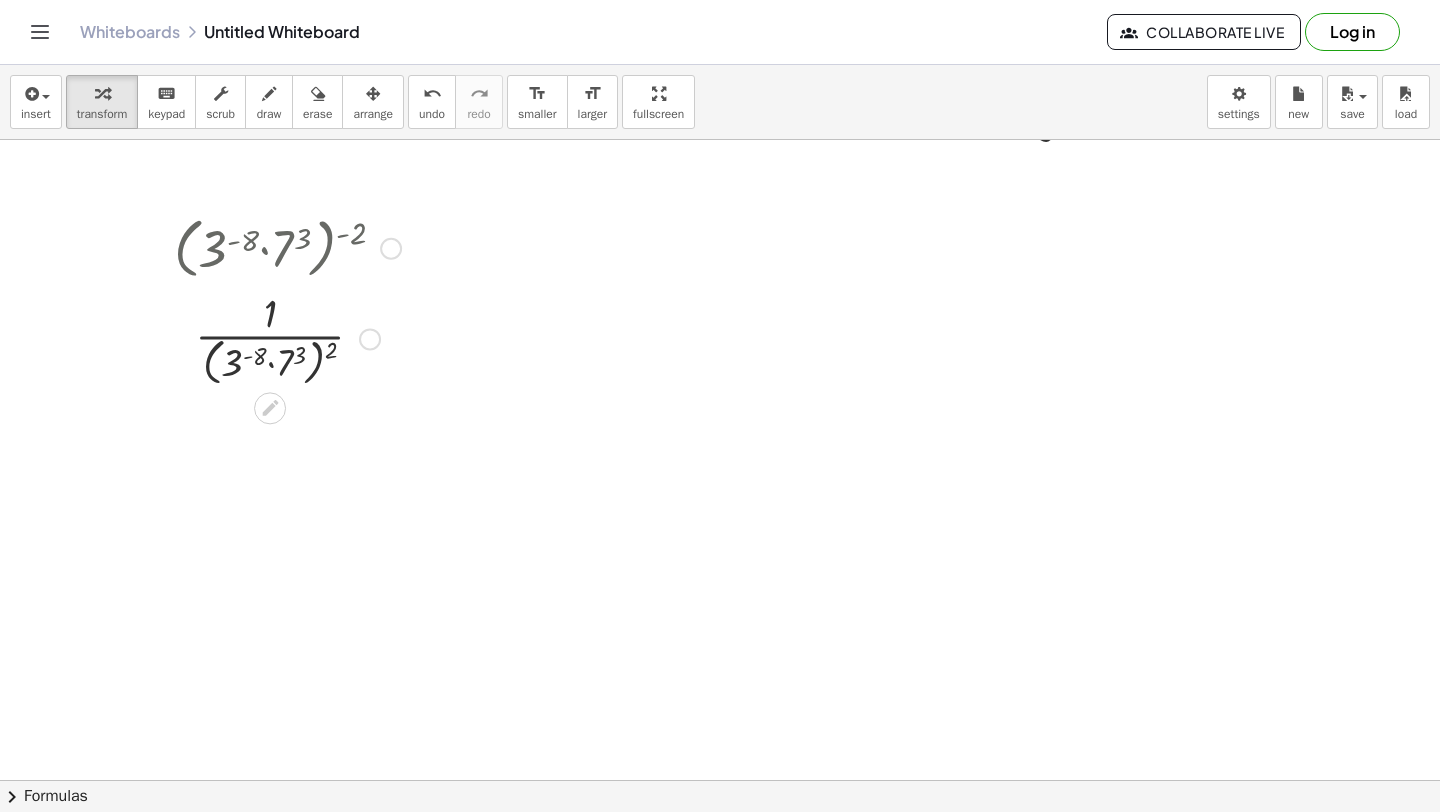 click at bounding box center [287, 338] 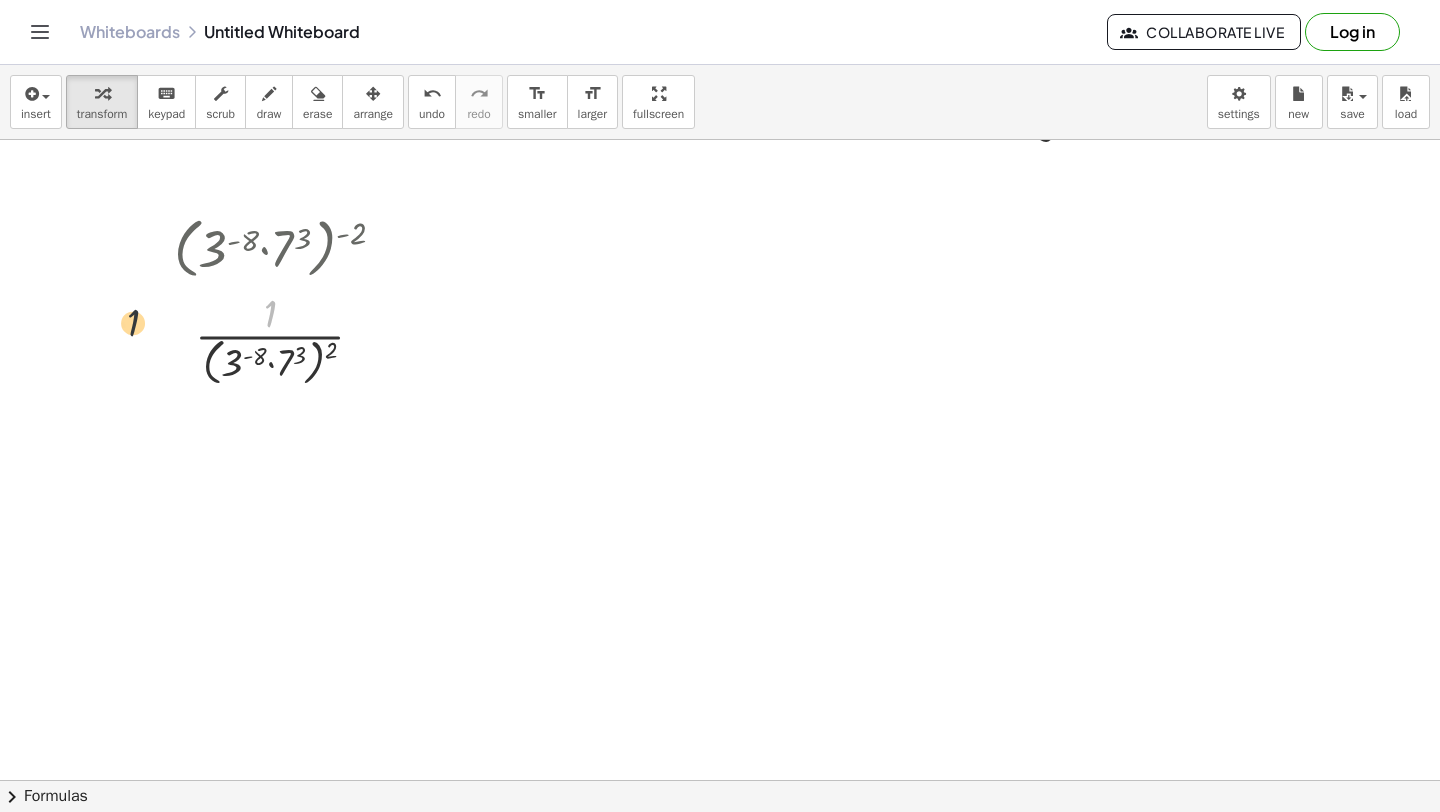 drag, startPoint x: 267, startPoint y: 319, endPoint x: 72, endPoint y: 337, distance: 195.82901 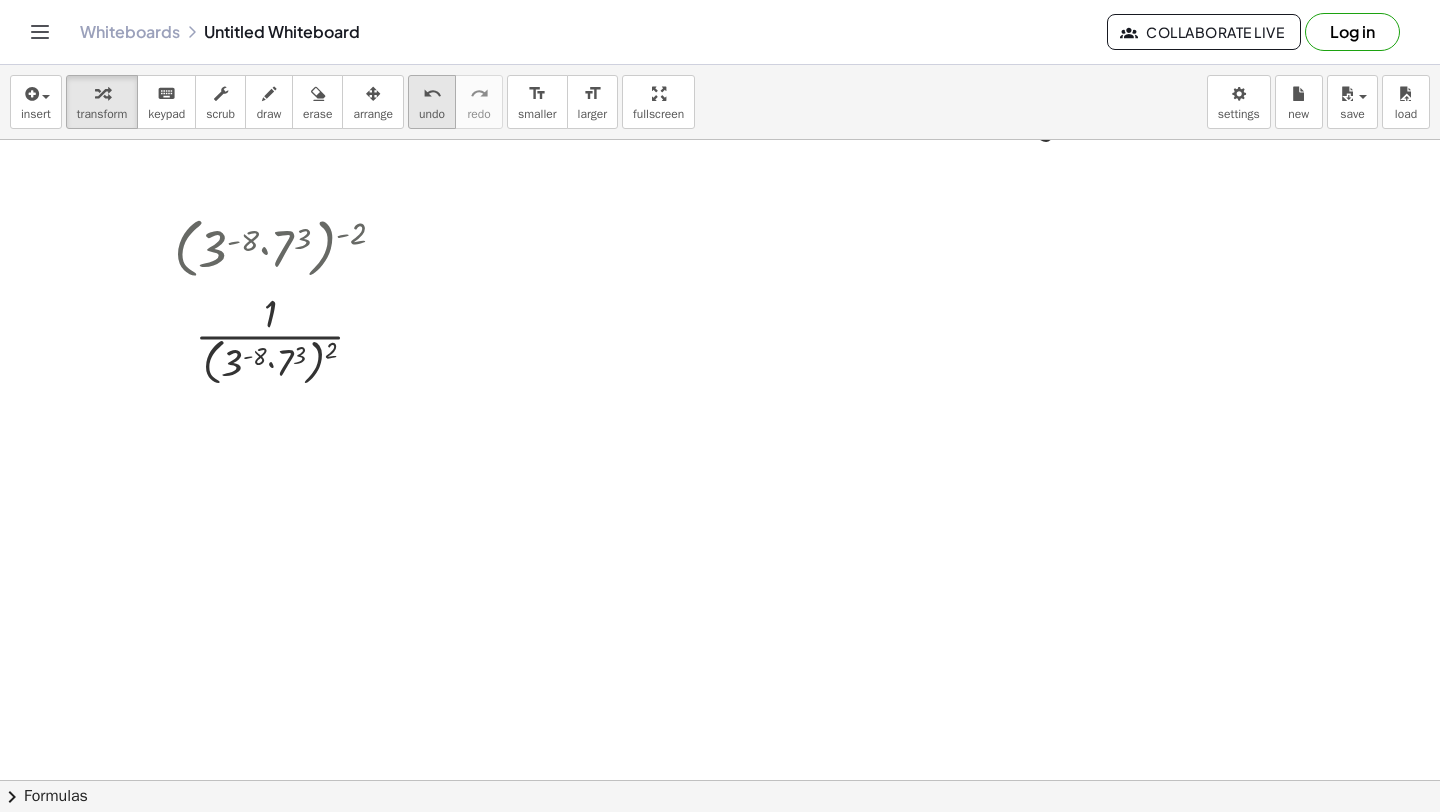 click on "undo undo" at bounding box center [432, 102] 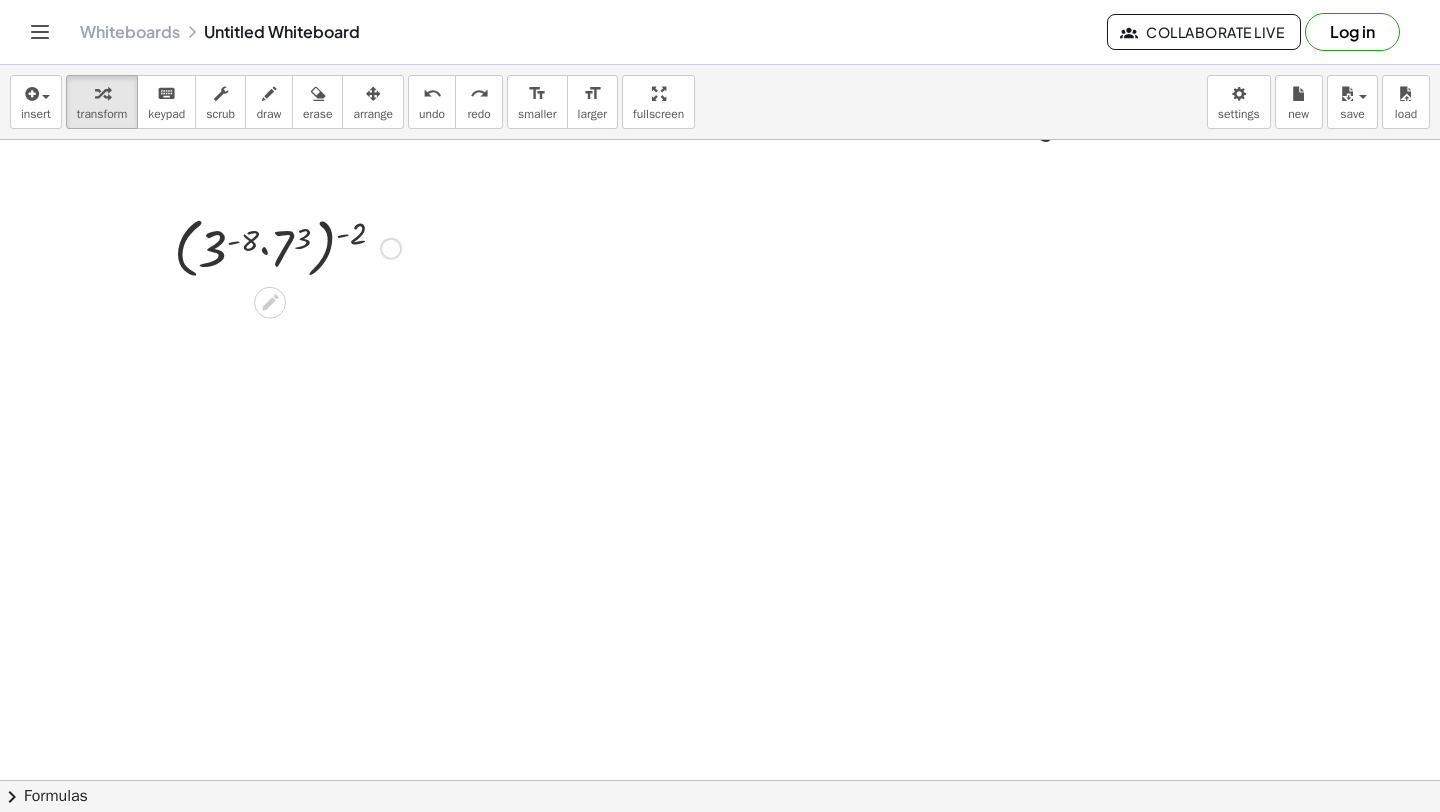 click at bounding box center [287, 247] 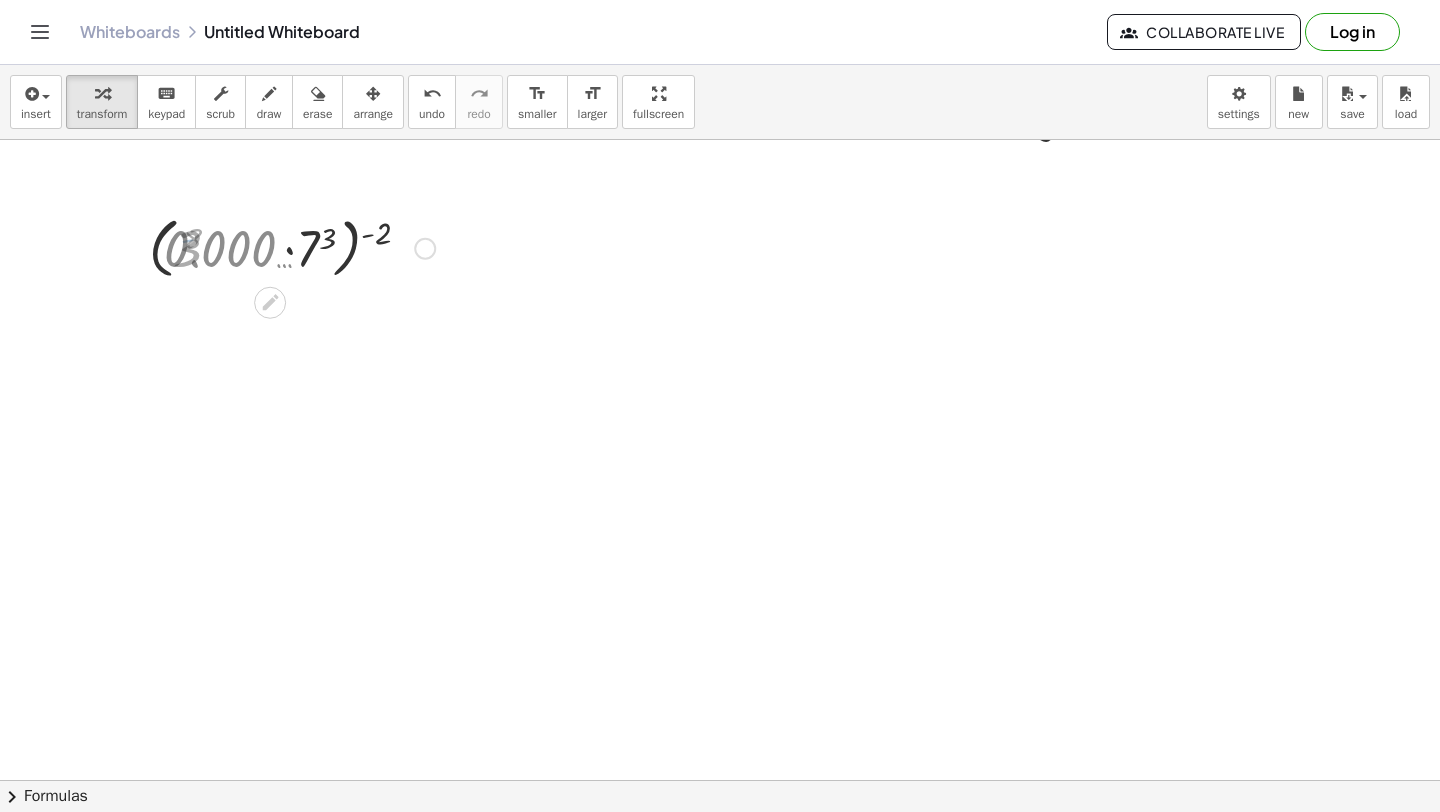 click at bounding box center (287, 247) 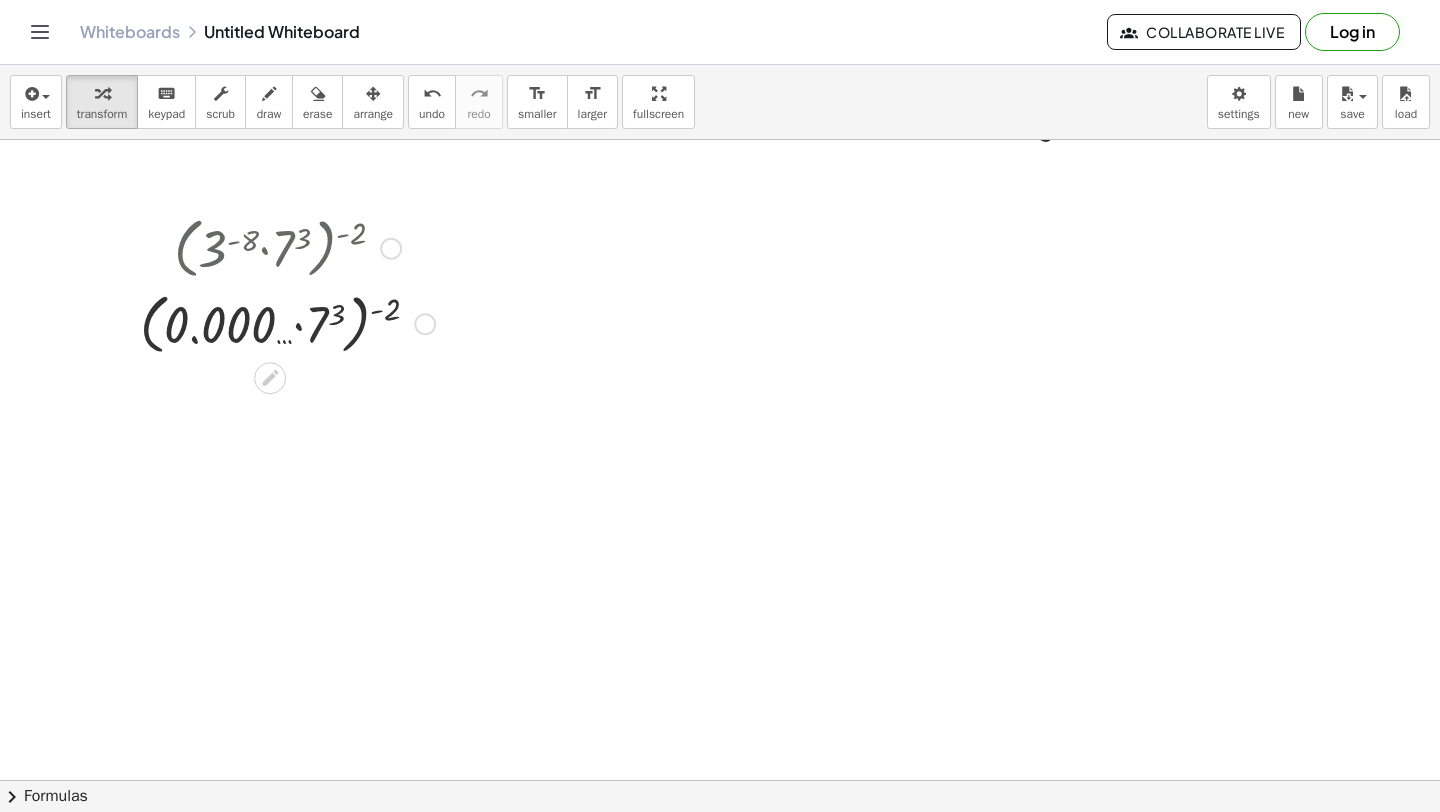 click at bounding box center [287, 323] 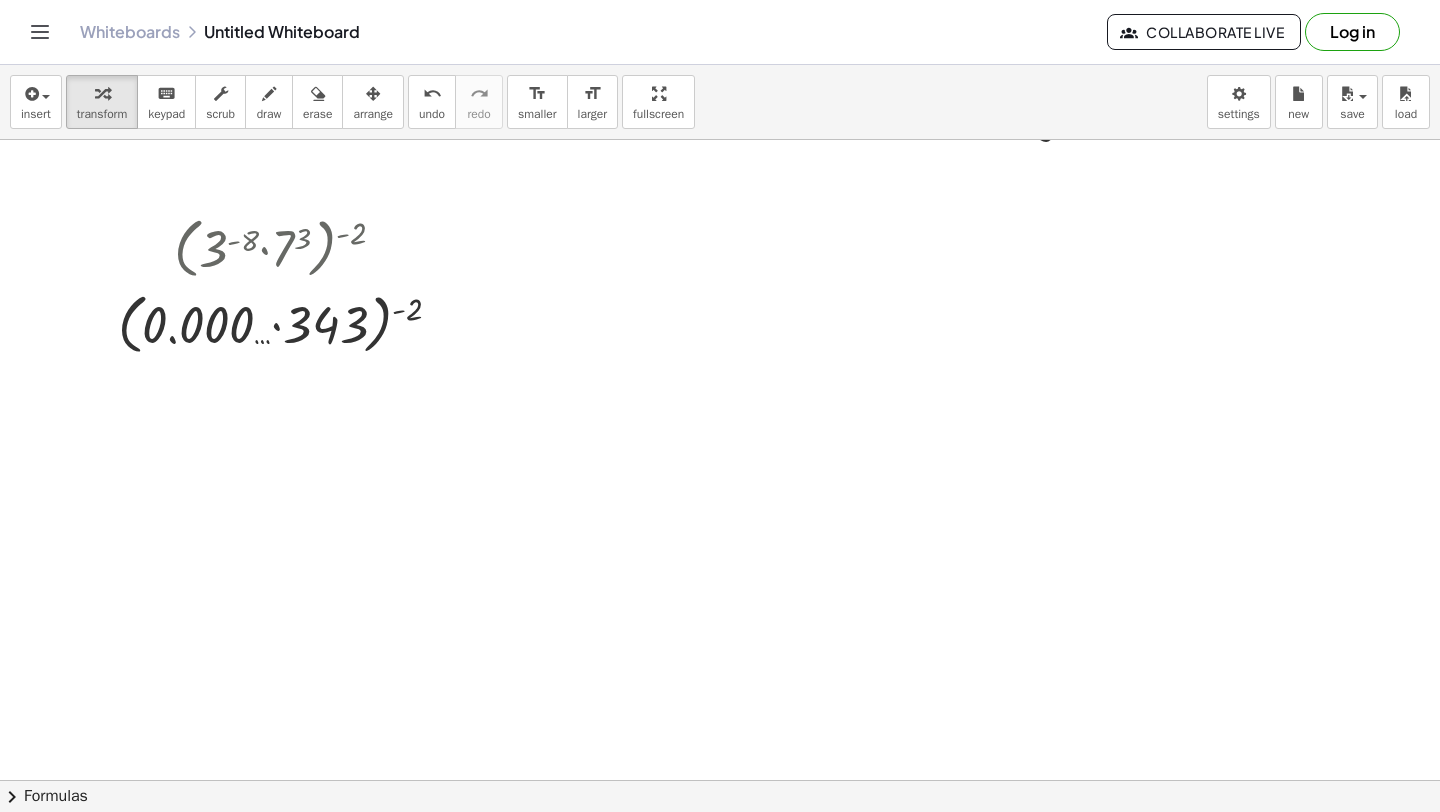 click on "insert select one: Math Expression Function Text Youtube Video Graphing Geometry Geometry 3D transform keyboard keypad scrub draw erase arrange undo undo redo redo format_size smaller format_size larger fullscreen load   save new settings" at bounding box center (720, 102) 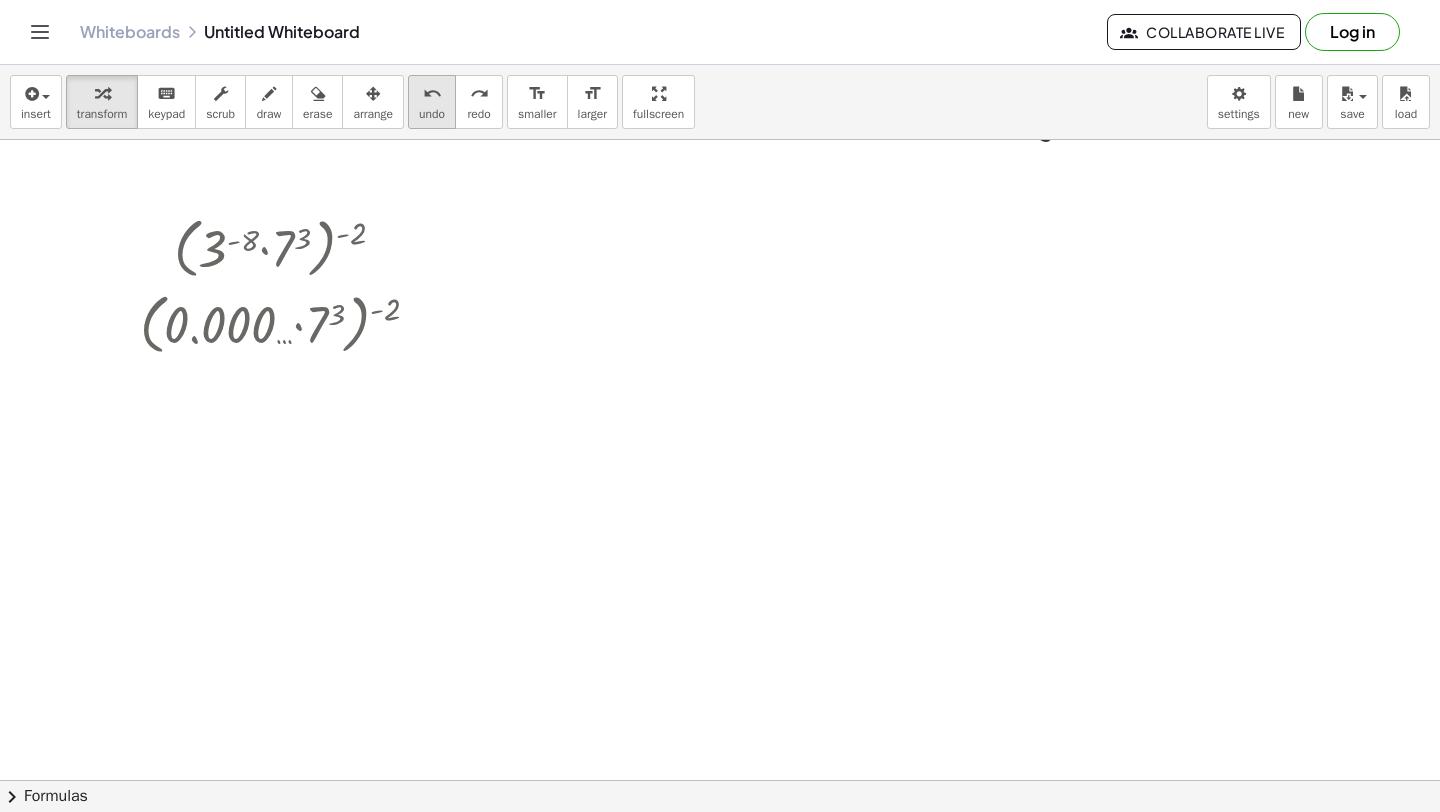 click on "undo" at bounding box center (432, 94) 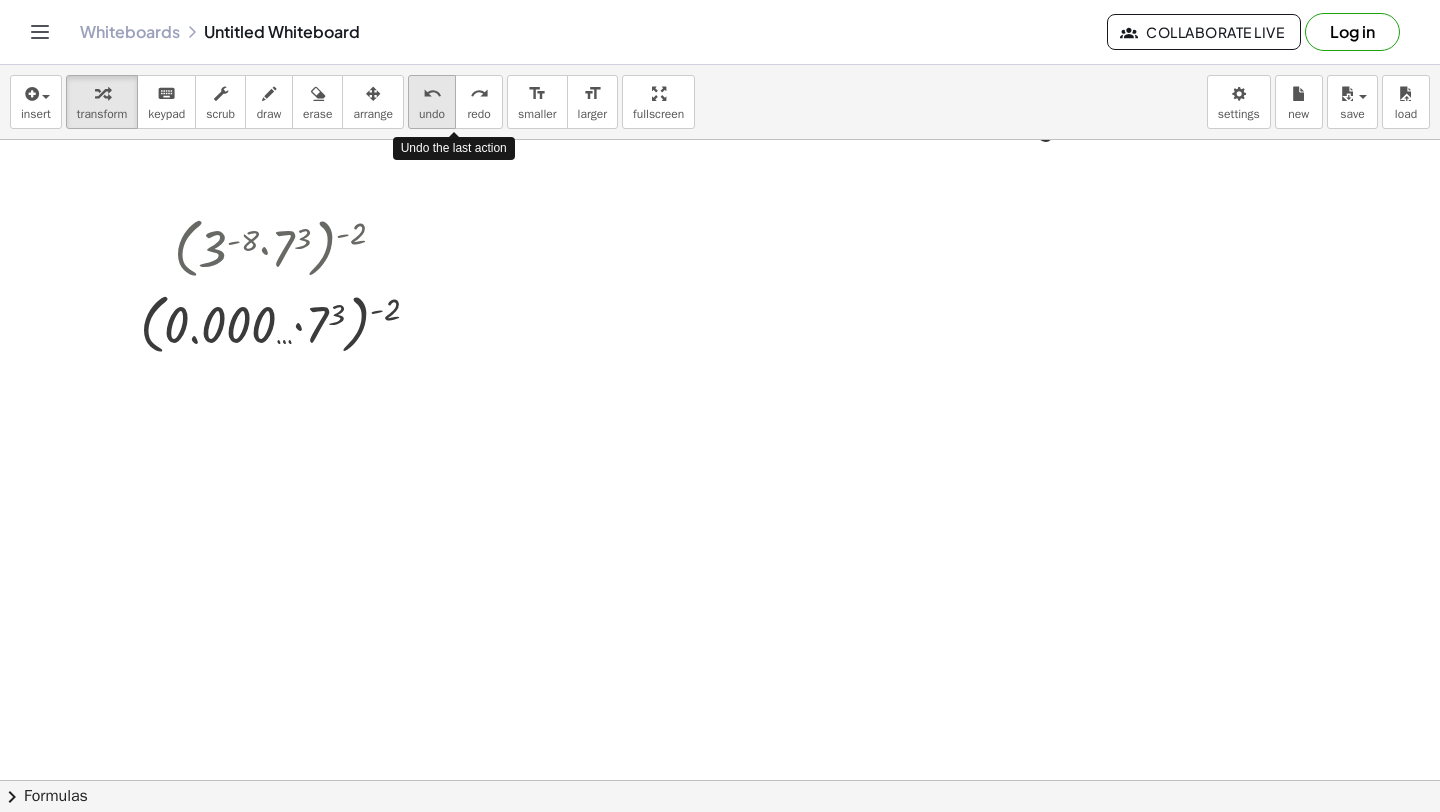 click on "undo" at bounding box center [432, 114] 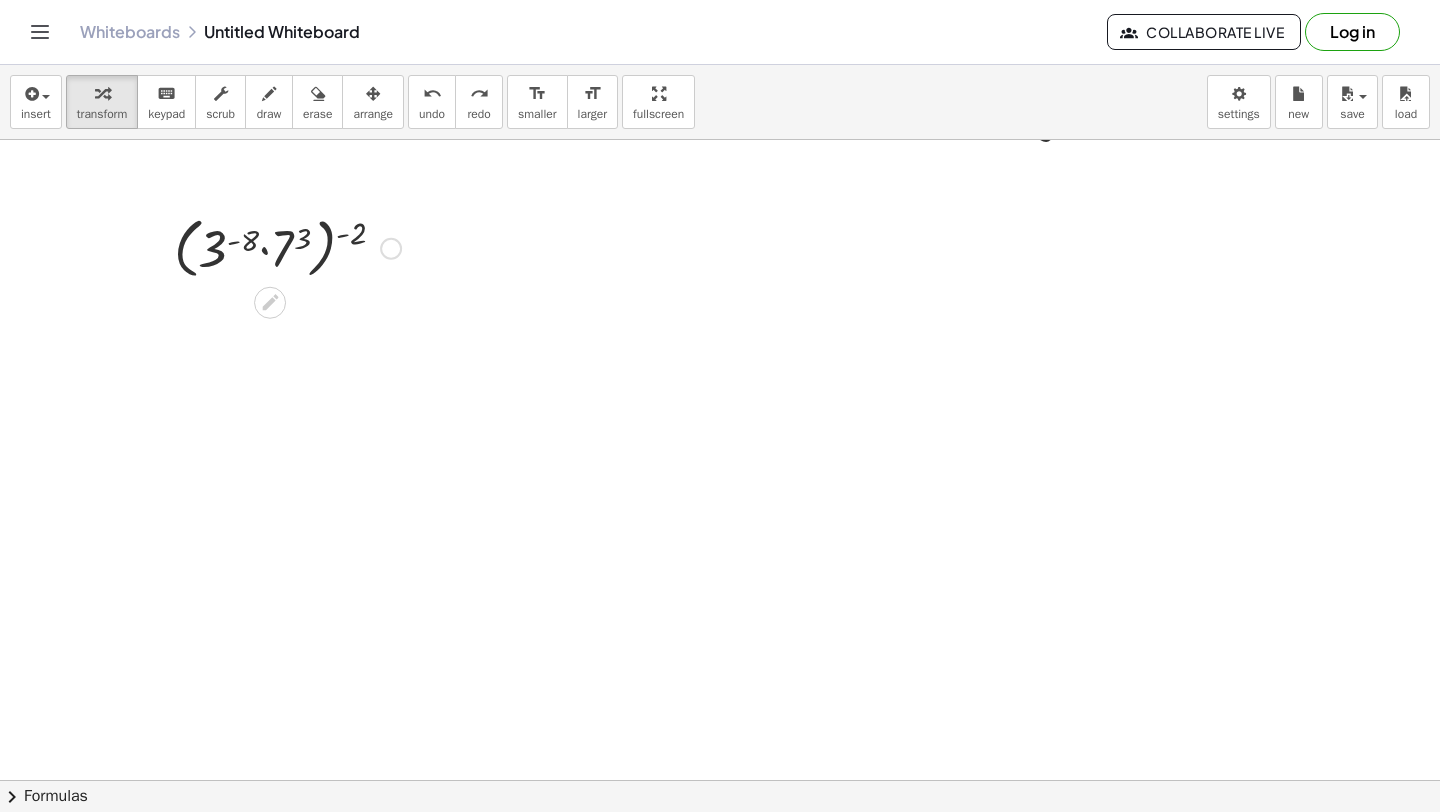 click at bounding box center [287, 247] 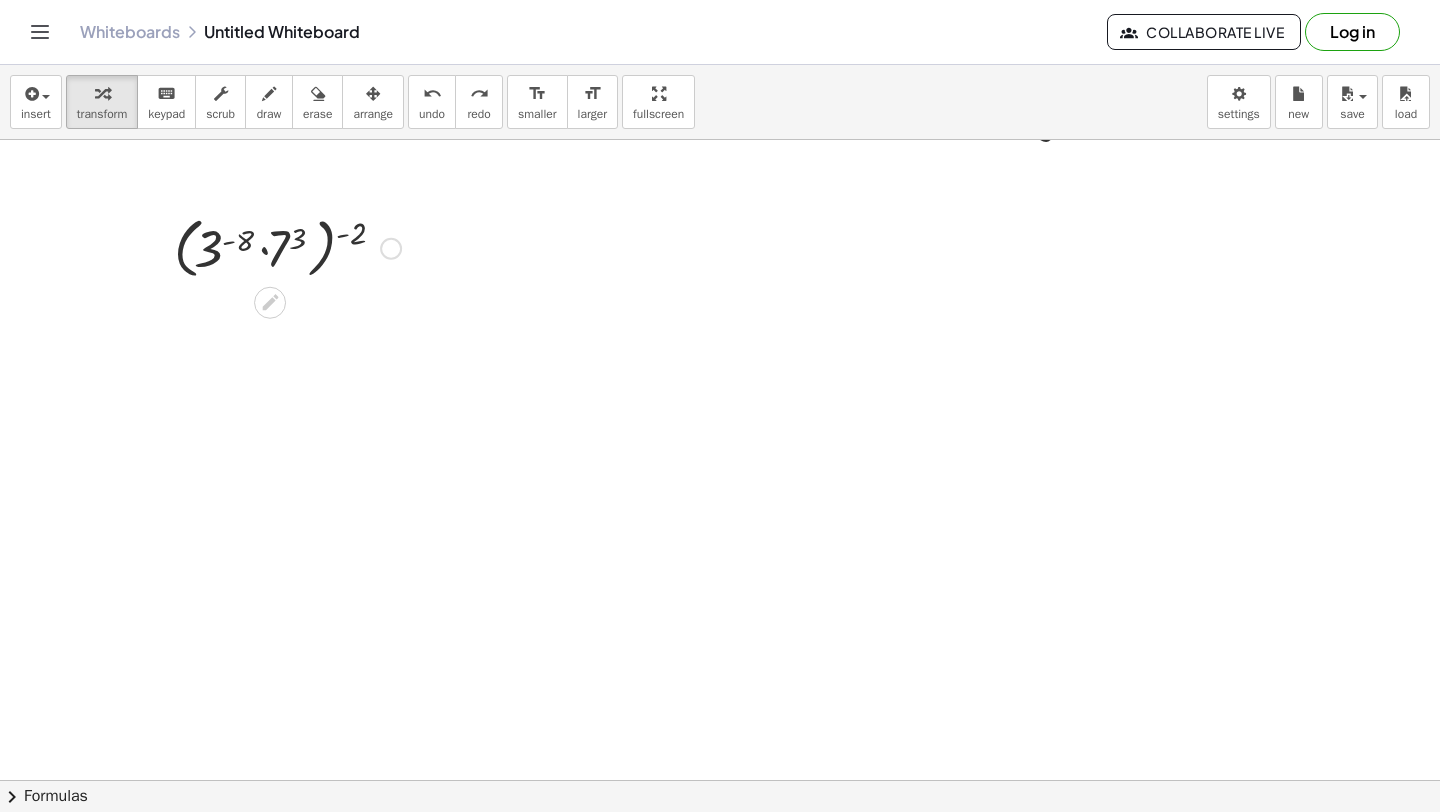 click at bounding box center [287, 247] 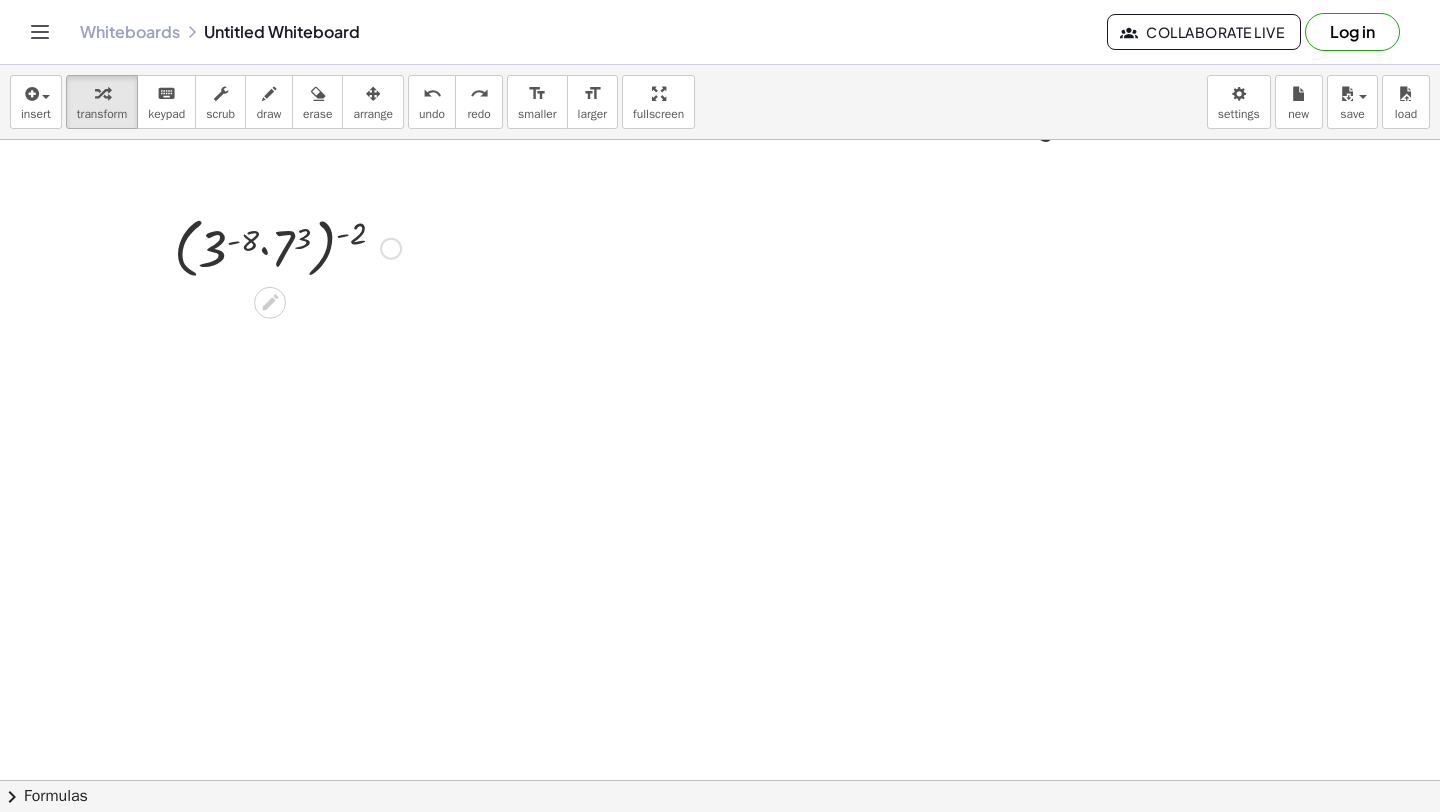click at bounding box center [287, 247] 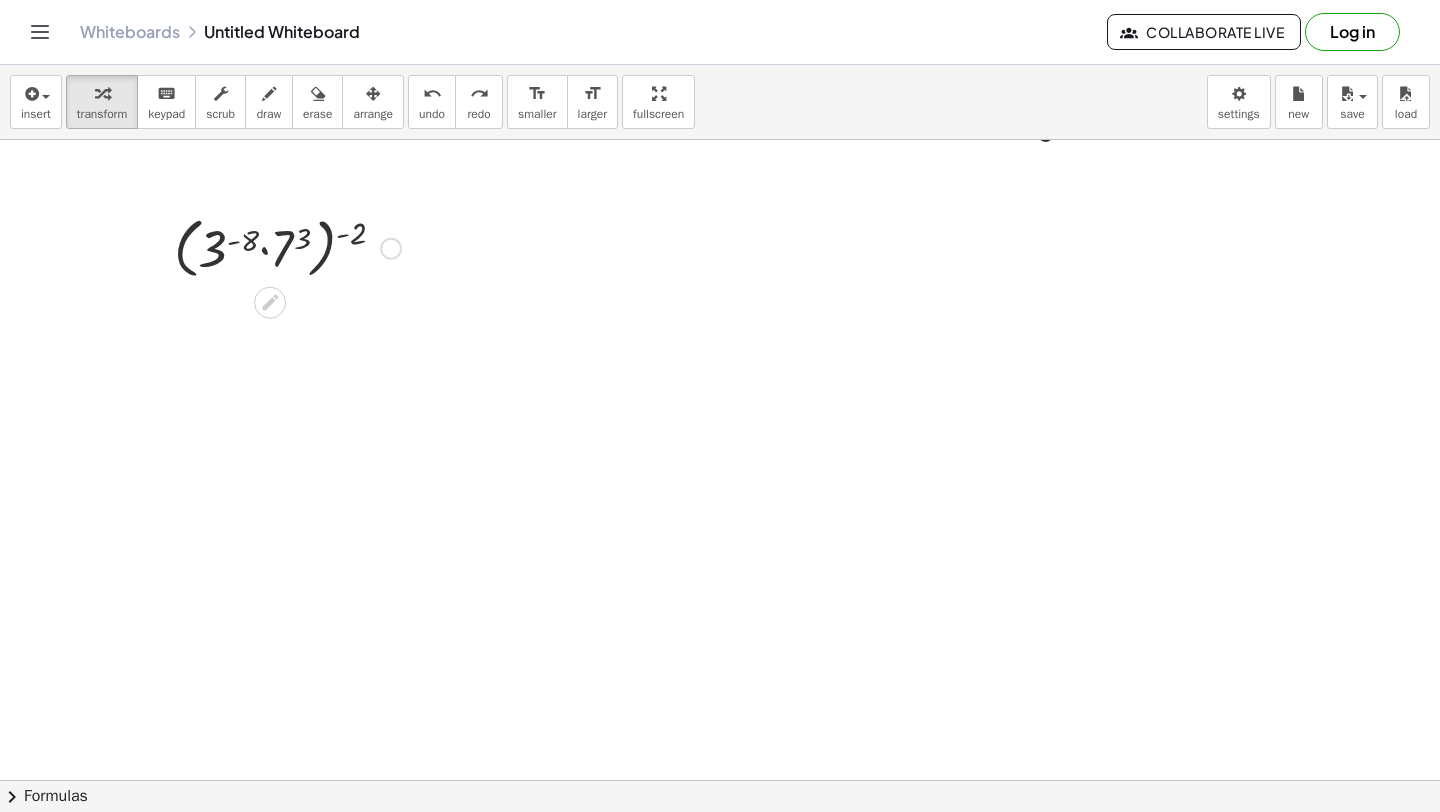 click at bounding box center (287, 247) 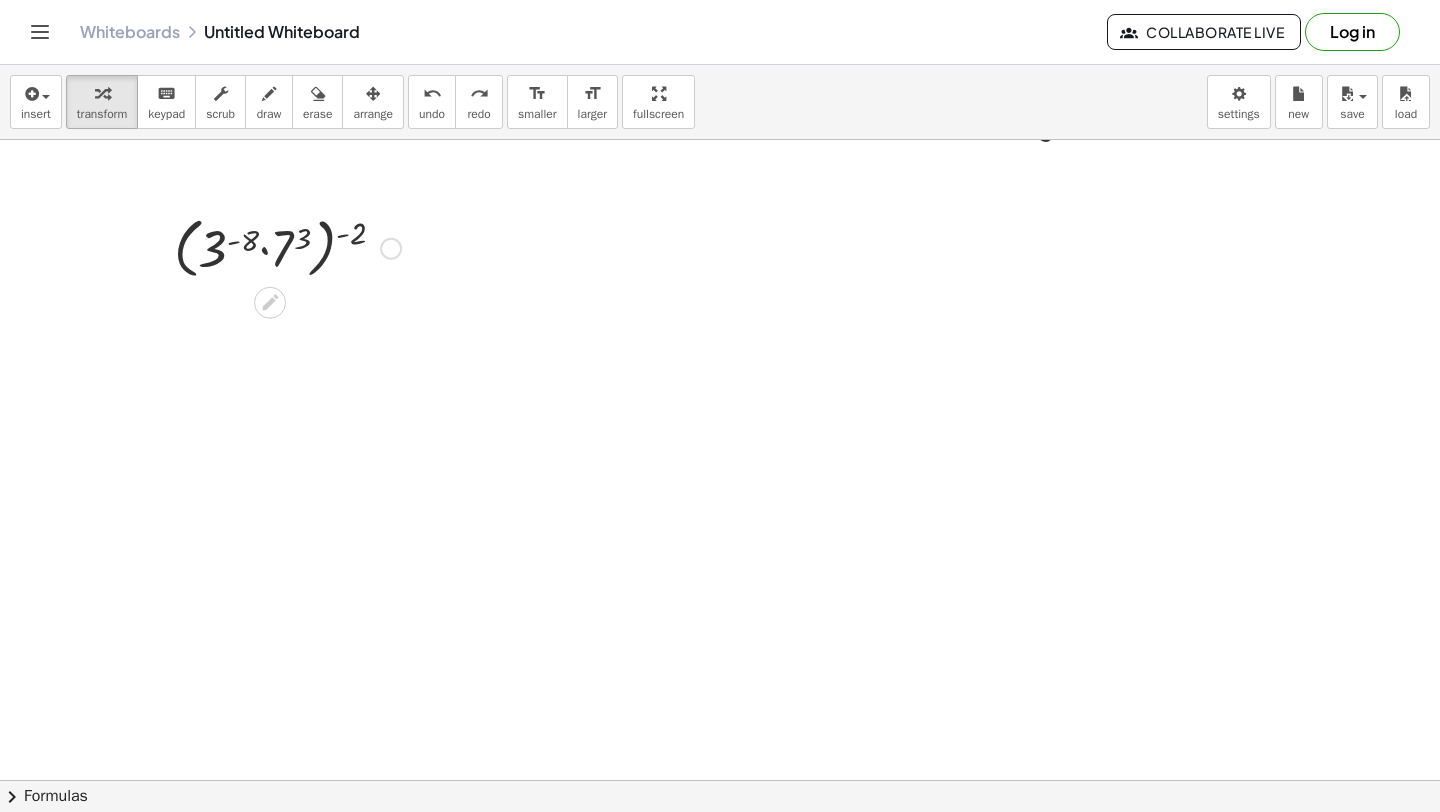 click at bounding box center (287, 247) 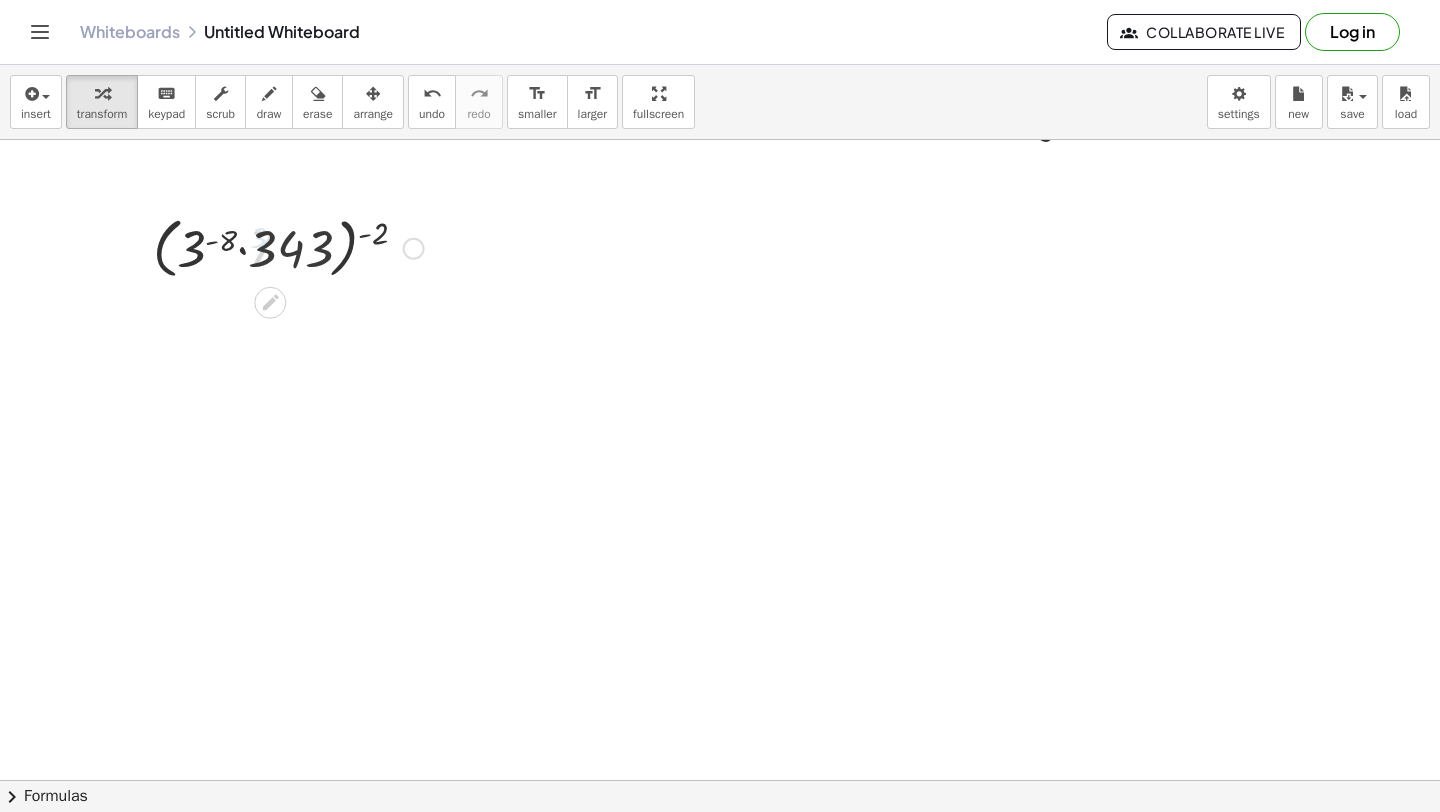 click at bounding box center [288, 247] 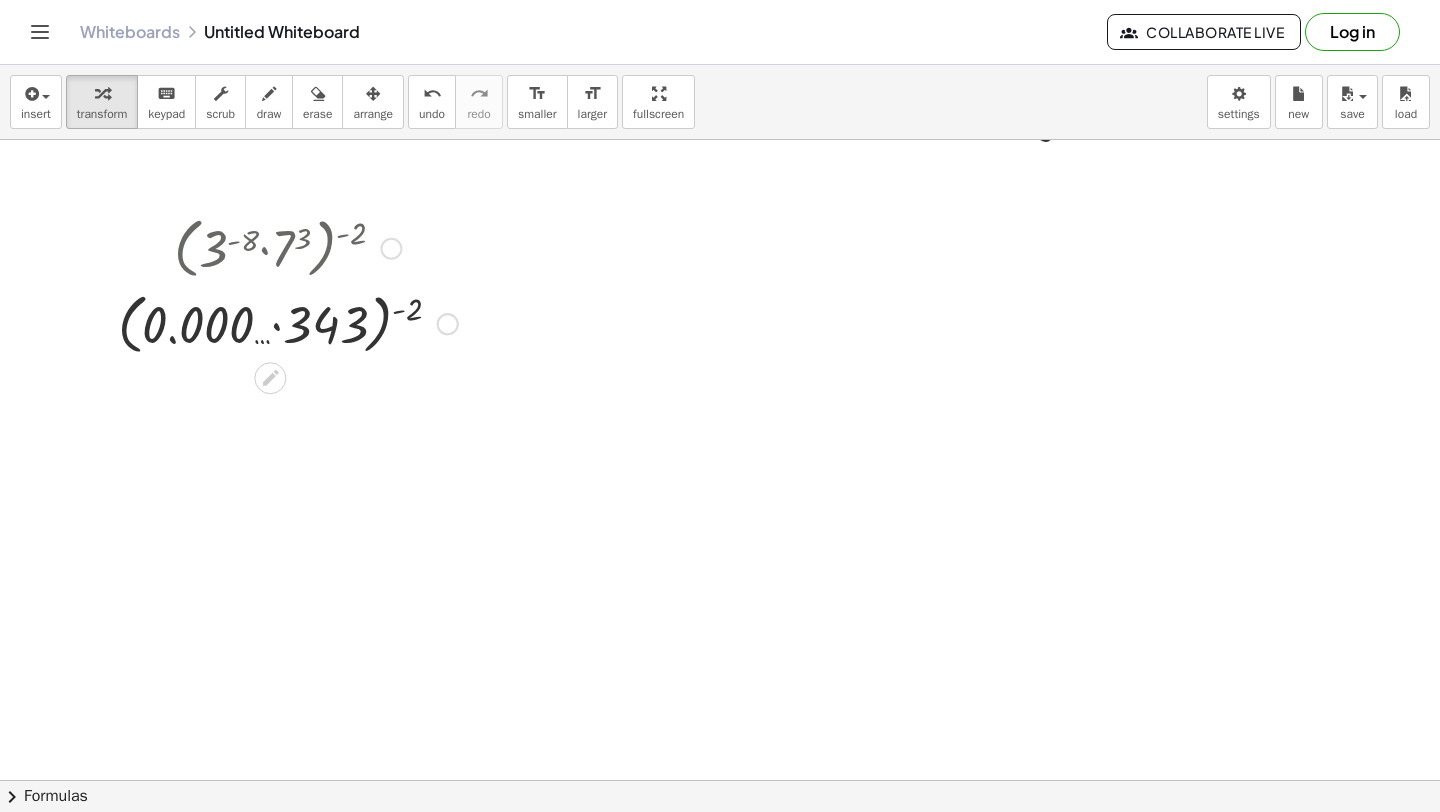 click at bounding box center (288, 323) 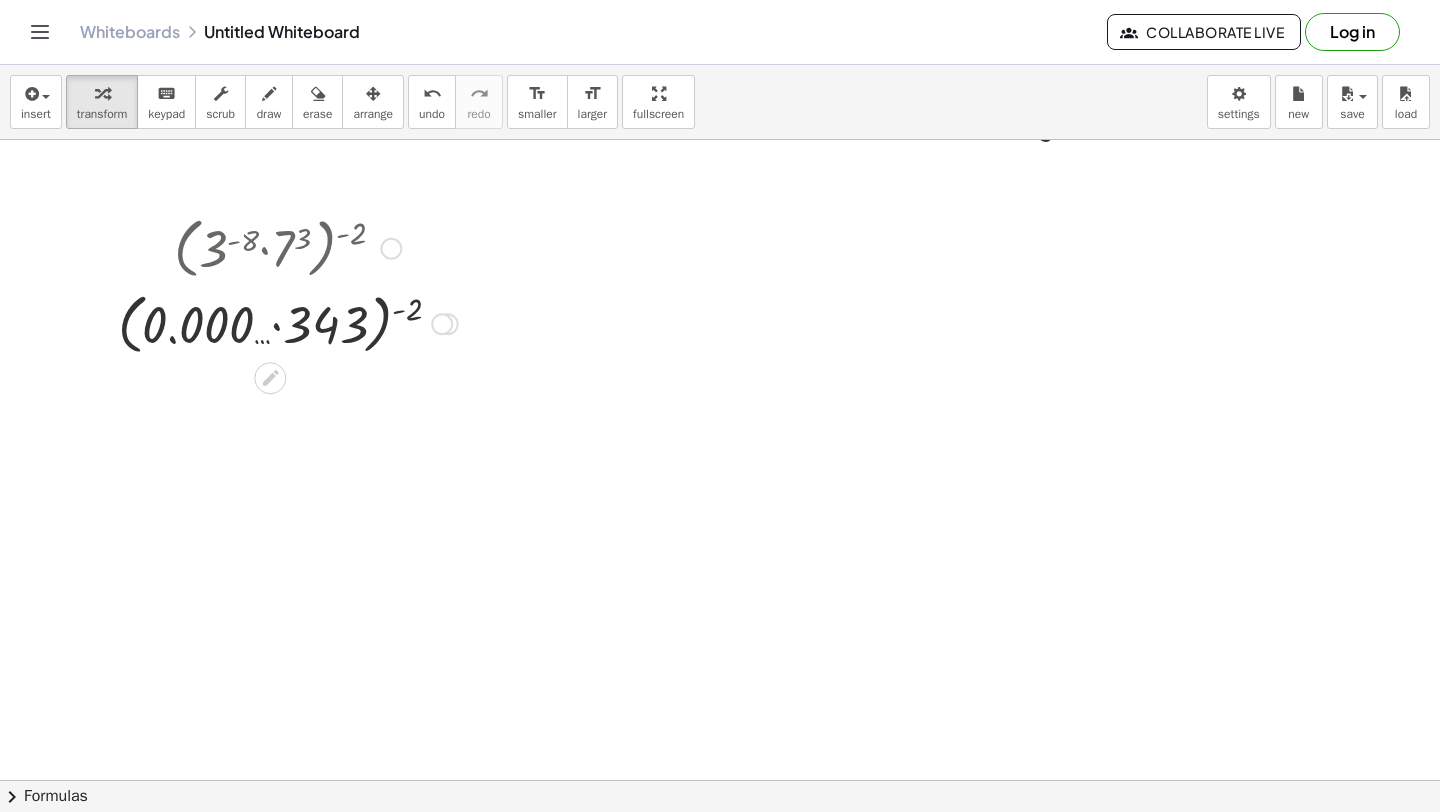 click at bounding box center (288, 323) 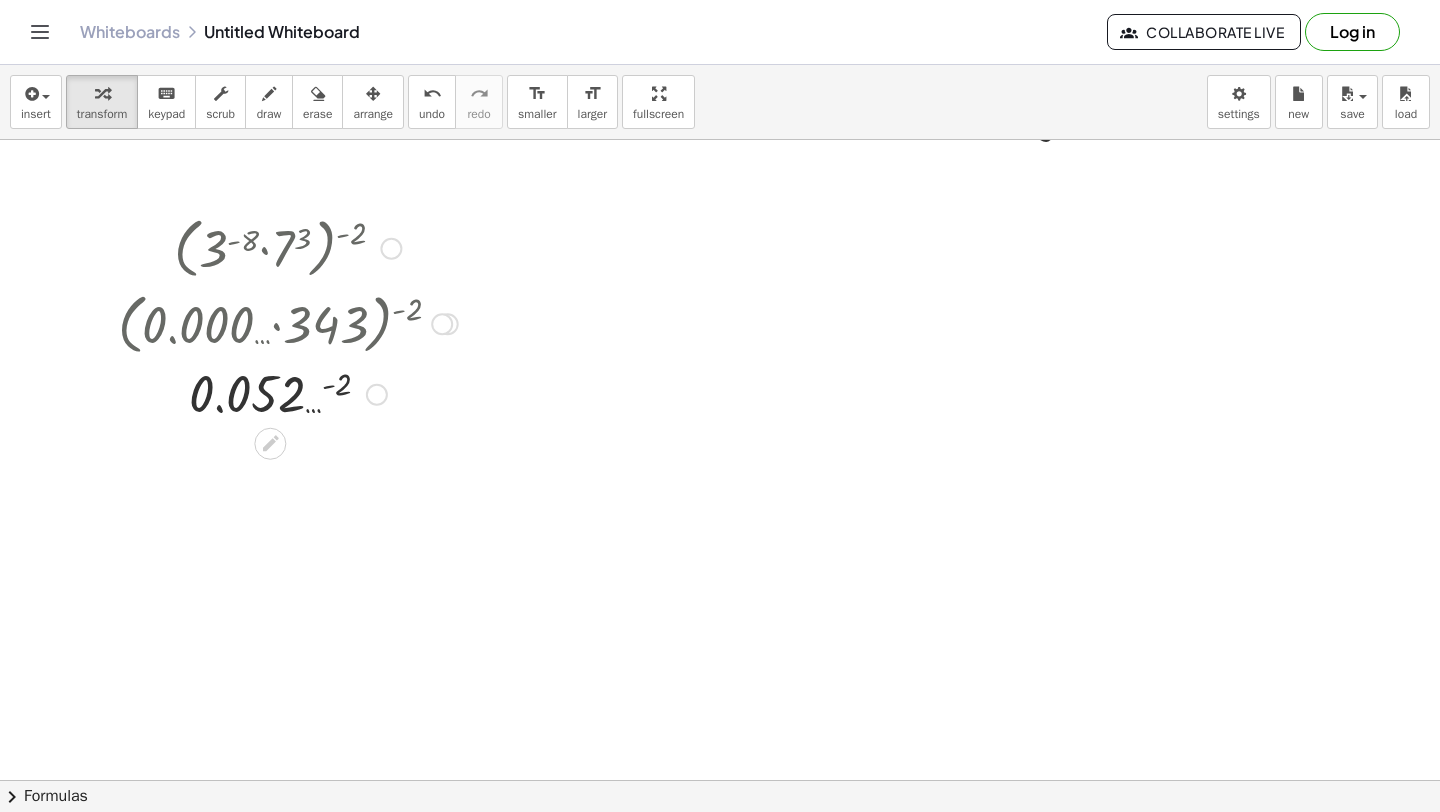 click at bounding box center (288, 393) 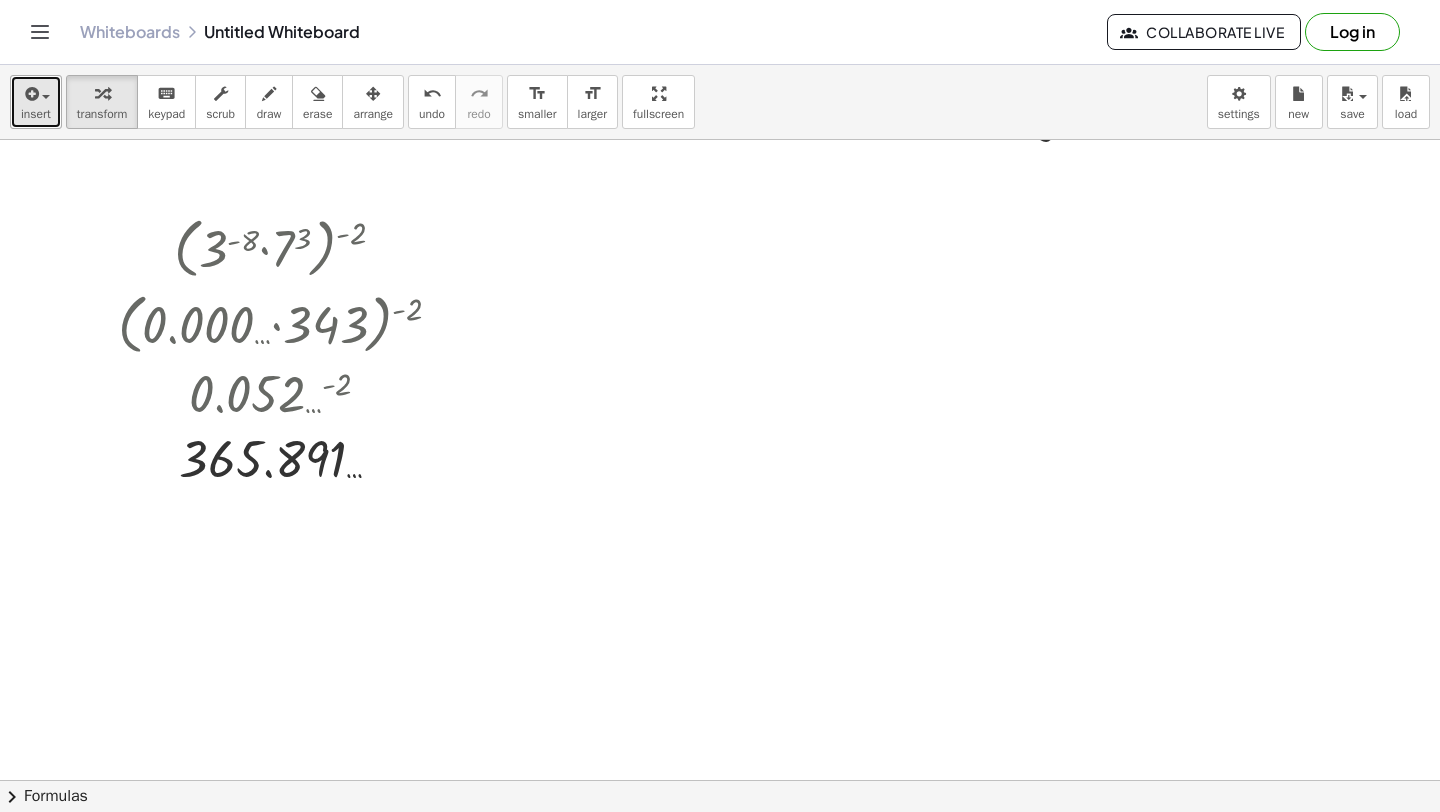 click at bounding box center [36, 93] 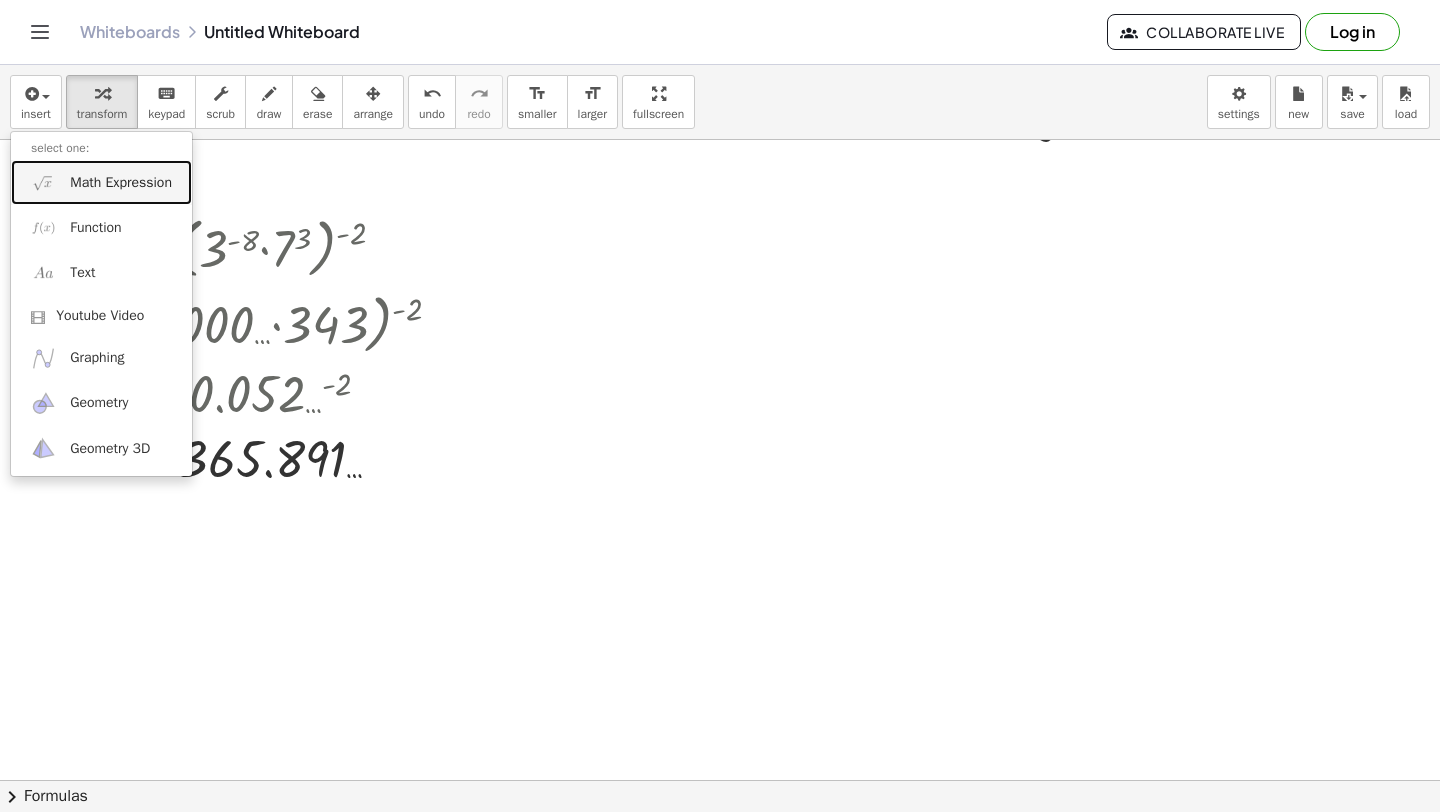 click at bounding box center (43, 182) 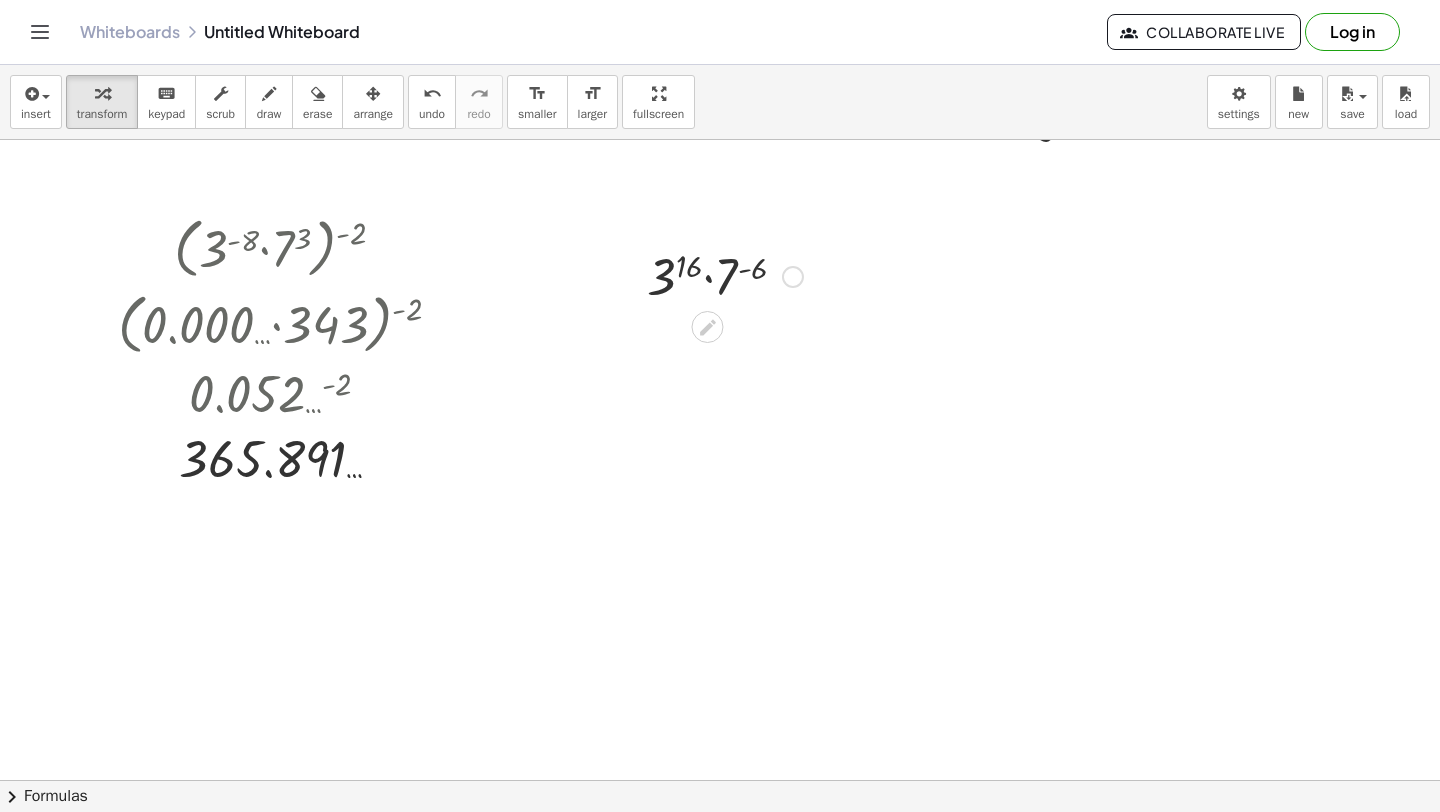 click at bounding box center (725, 275) 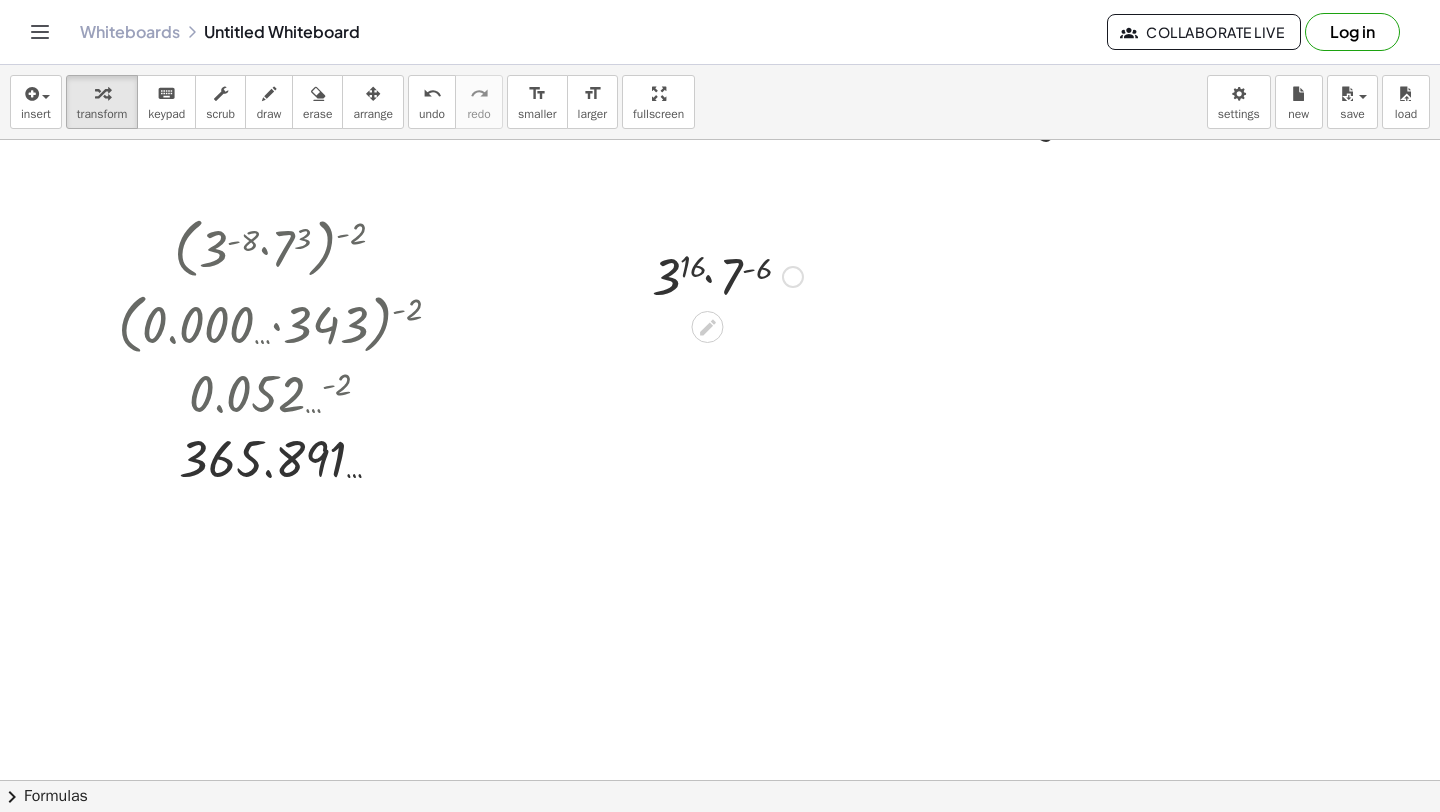 click at bounding box center [725, 275] 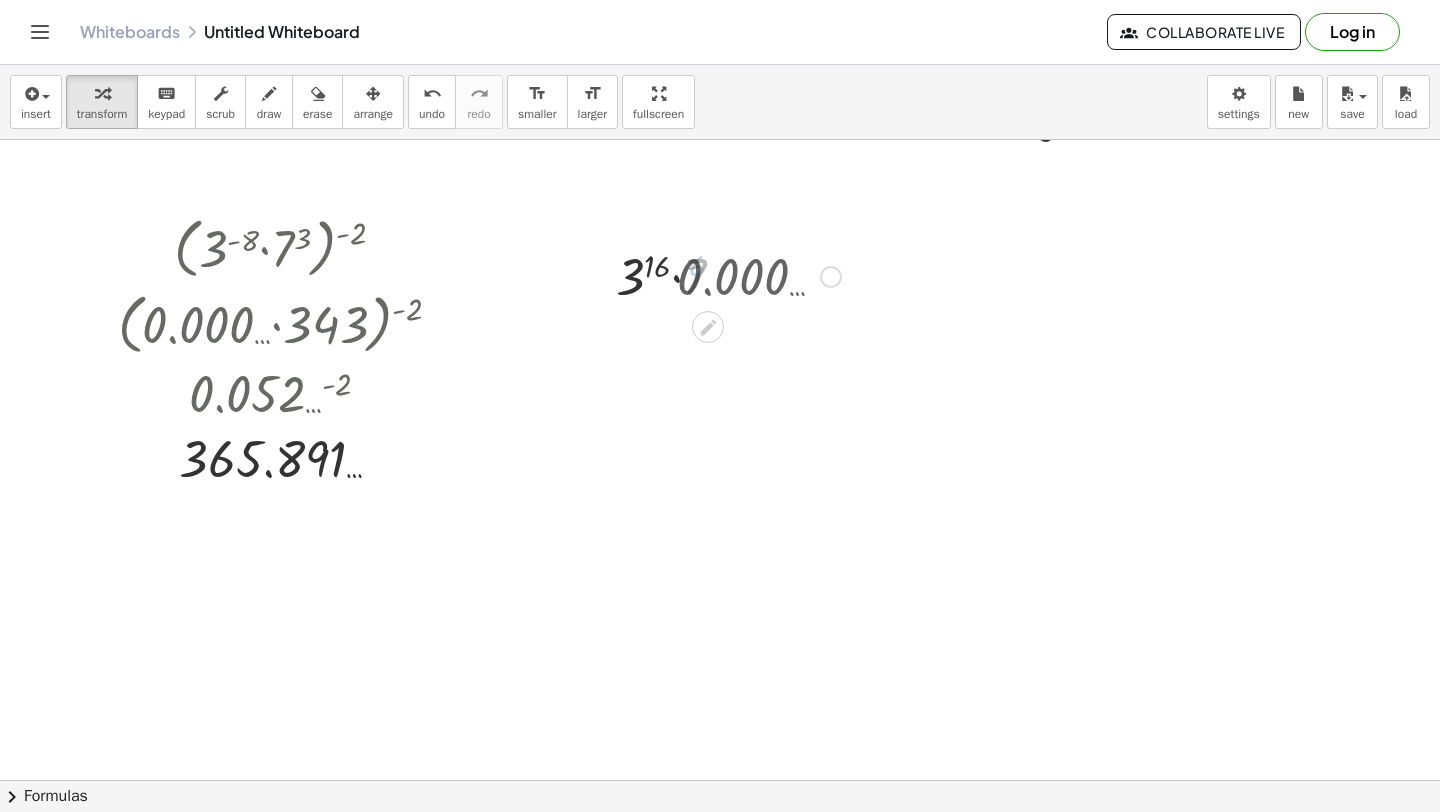 click at bounding box center [725, 275] 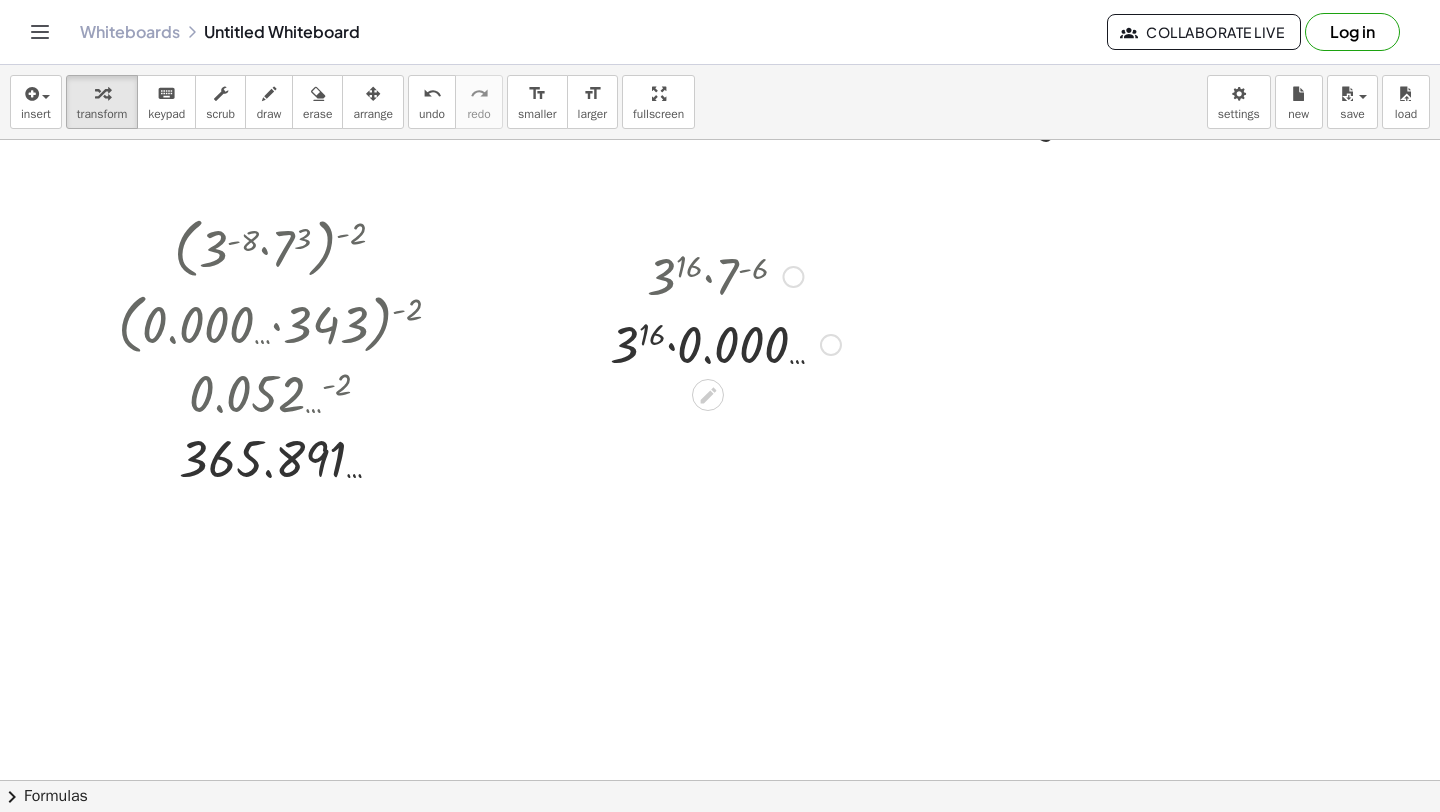 click at bounding box center [725, 343] 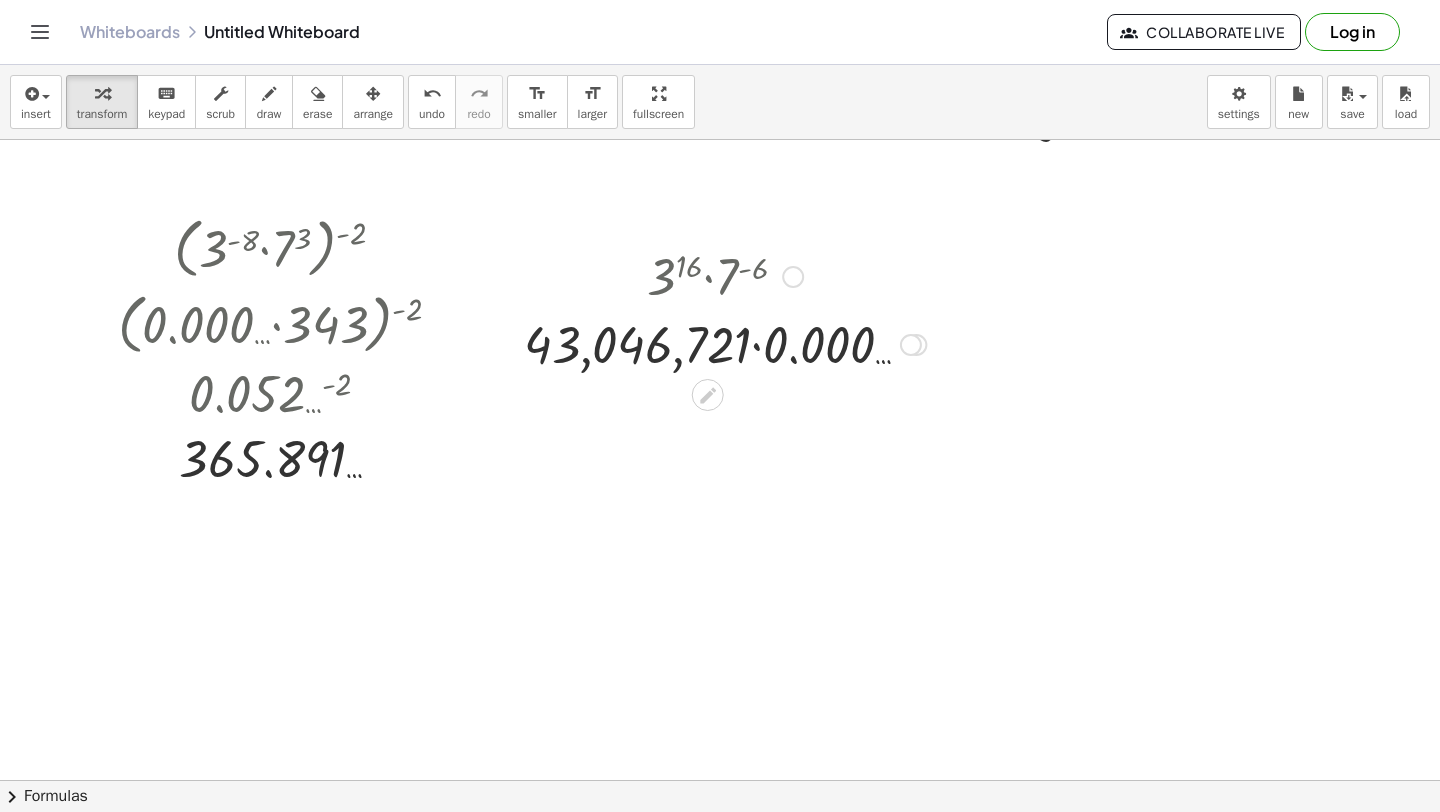 click at bounding box center [725, 343] 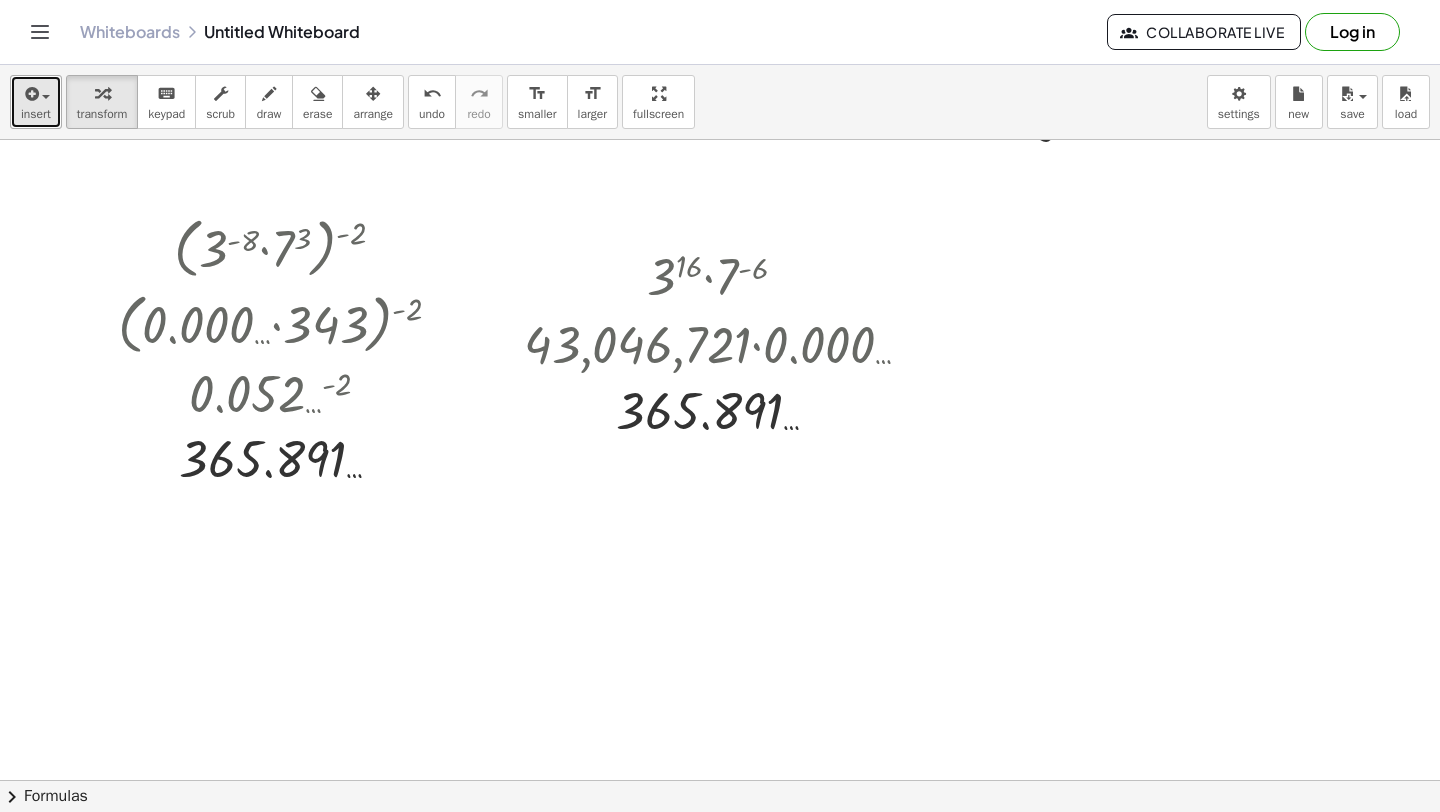 click on "insert" at bounding box center (36, 114) 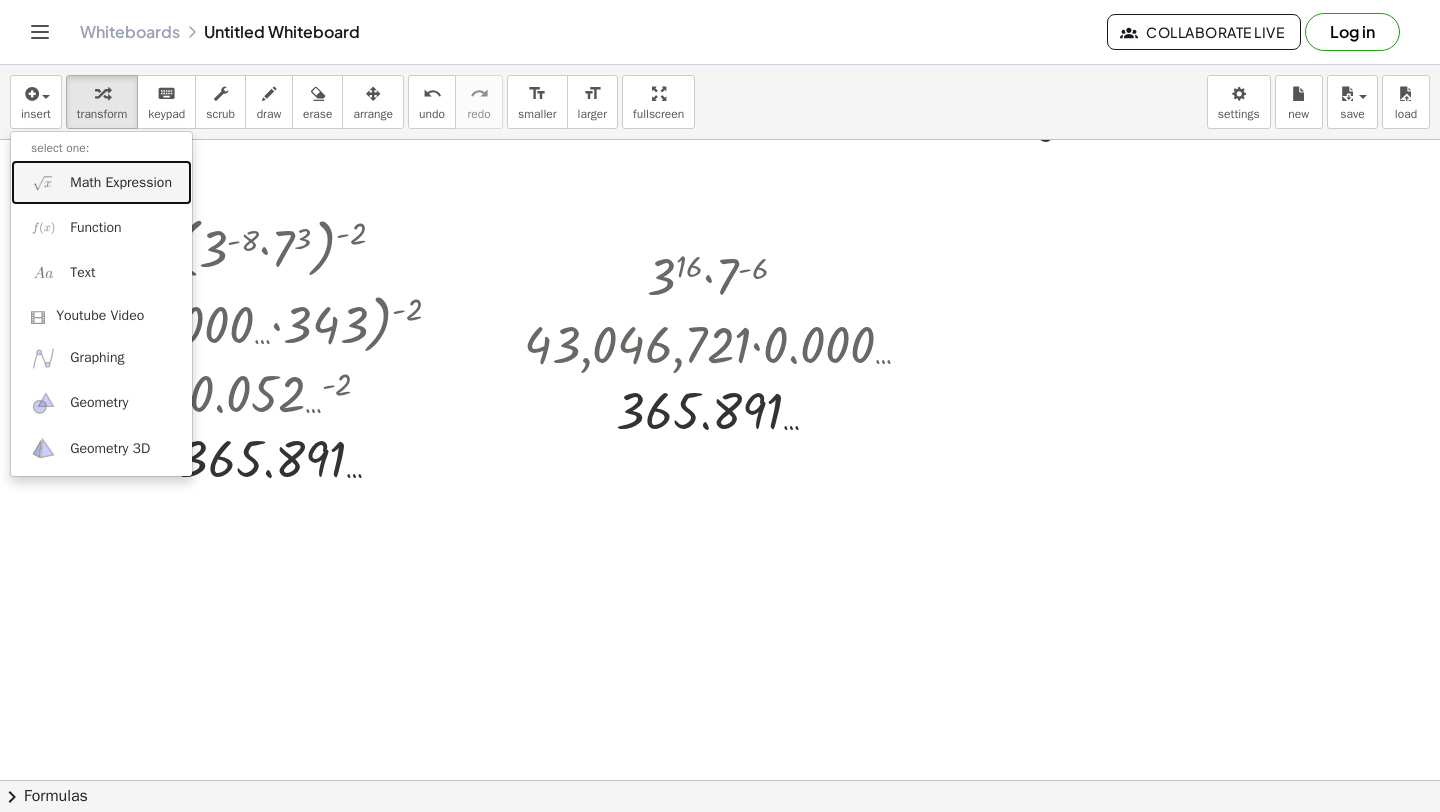 click at bounding box center (43, 182) 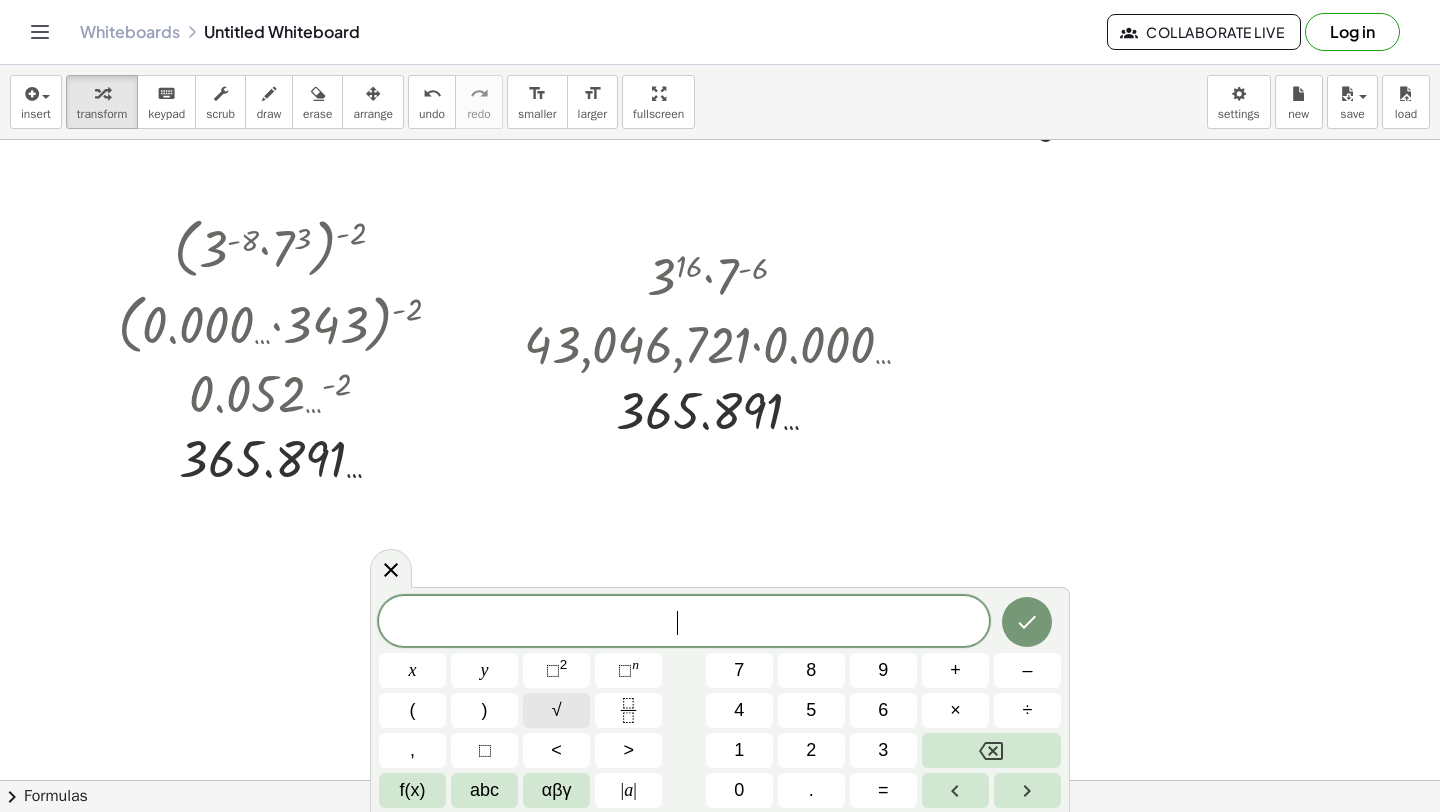 click on "√" at bounding box center [556, 710] 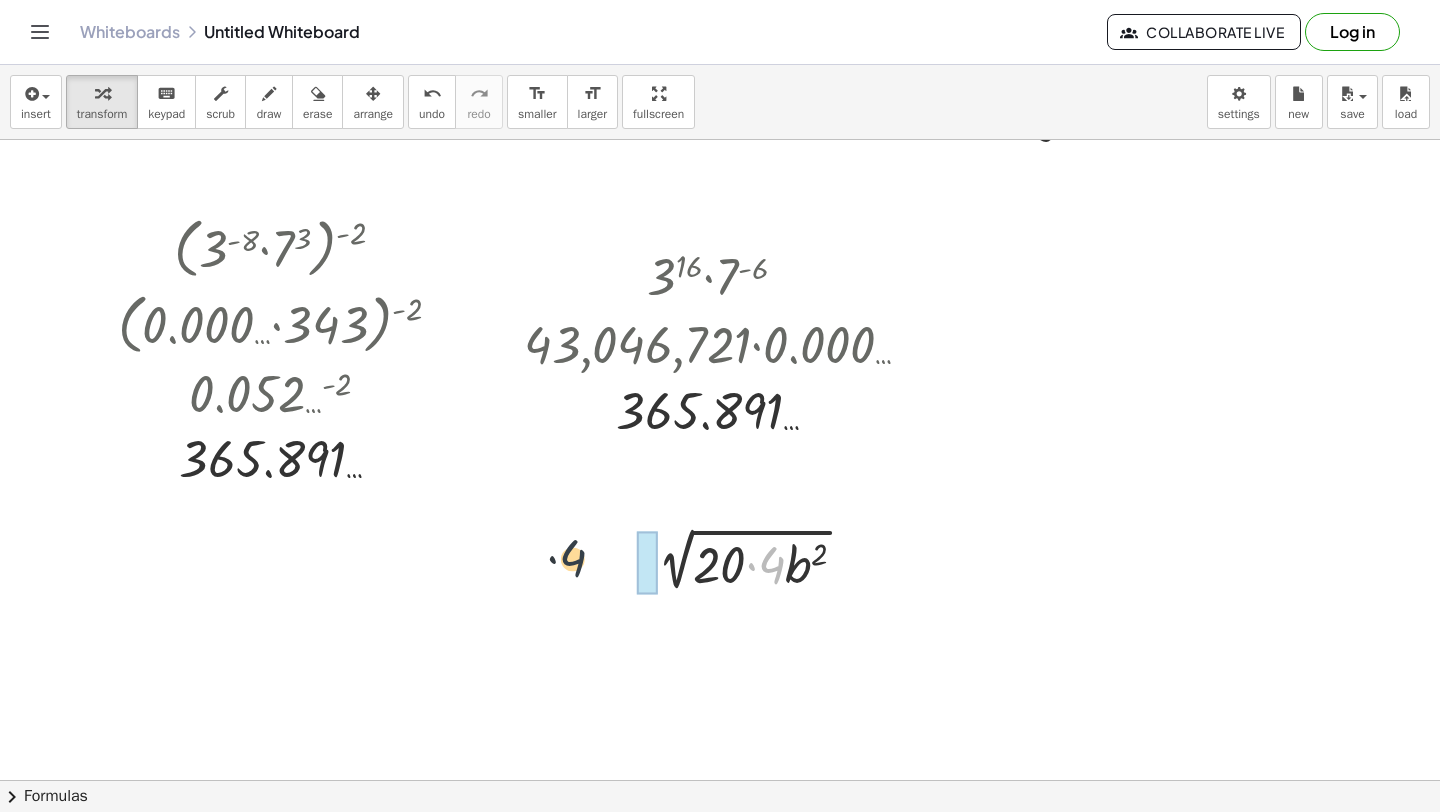 drag, startPoint x: 771, startPoint y: 557, endPoint x: 546, endPoint y: 538, distance: 225.8008 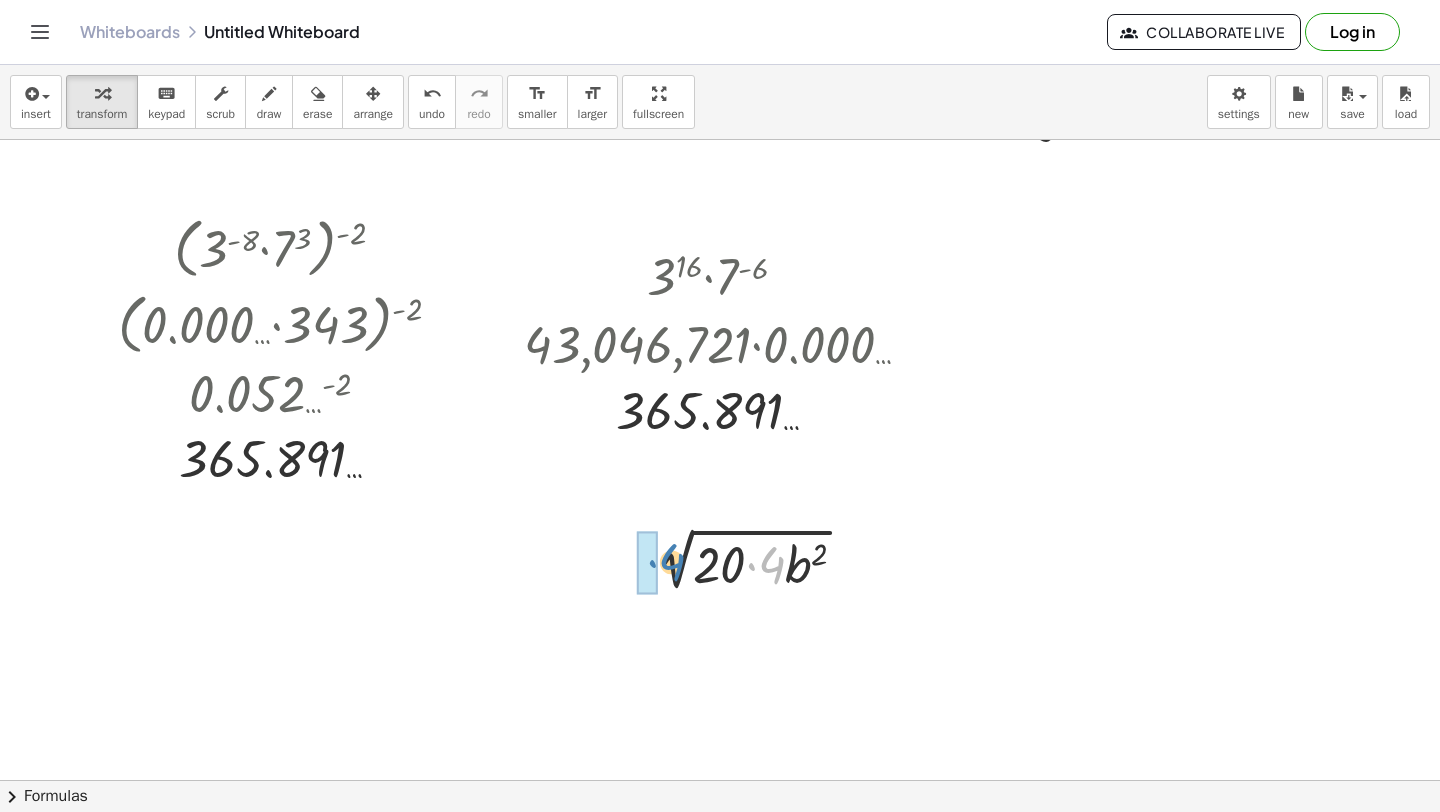 drag, startPoint x: 769, startPoint y: 573, endPoint x: 672, endPoint y: 569, distance: 97.082436 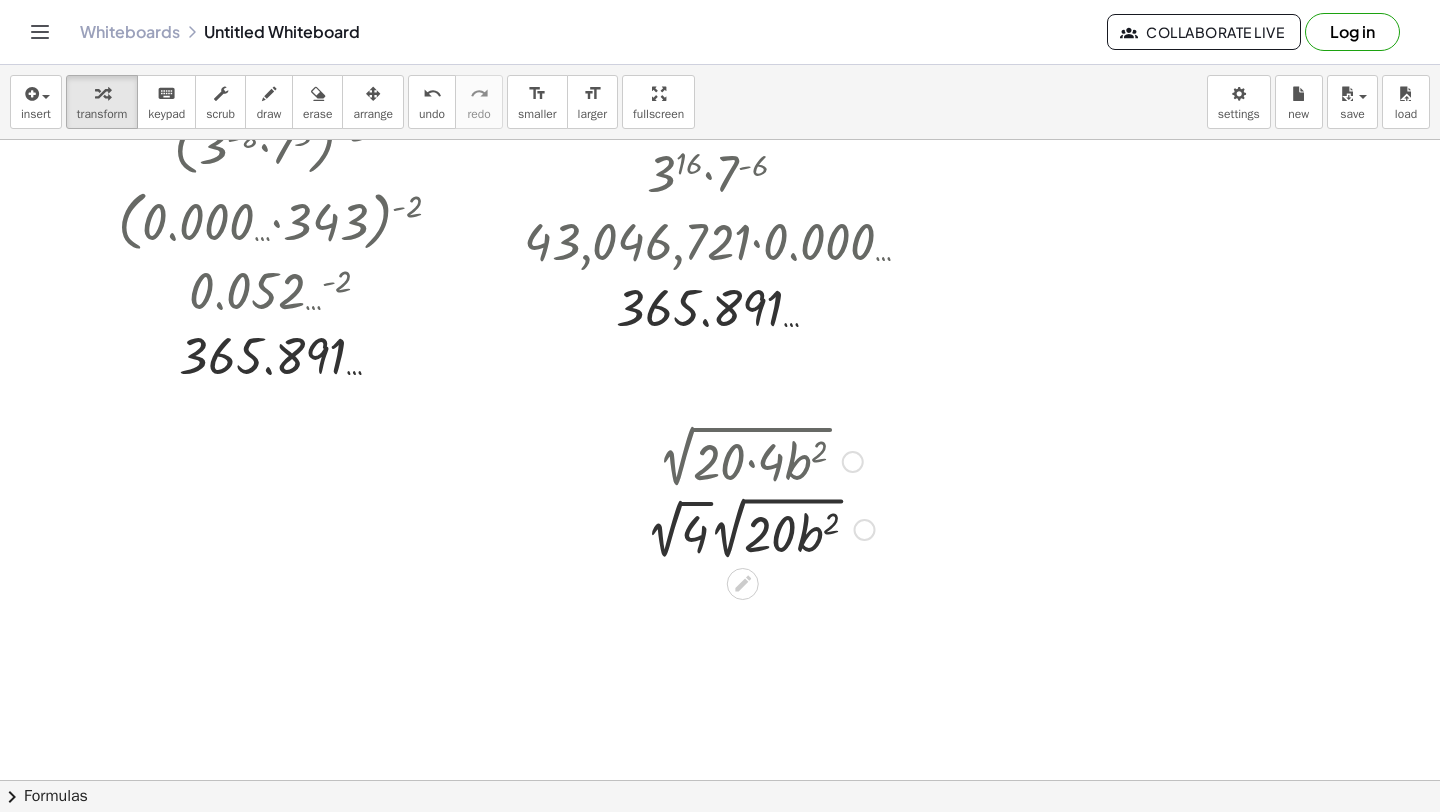 scroll, scrollTop: 1985, scrollLeft: 0, axis: vertical 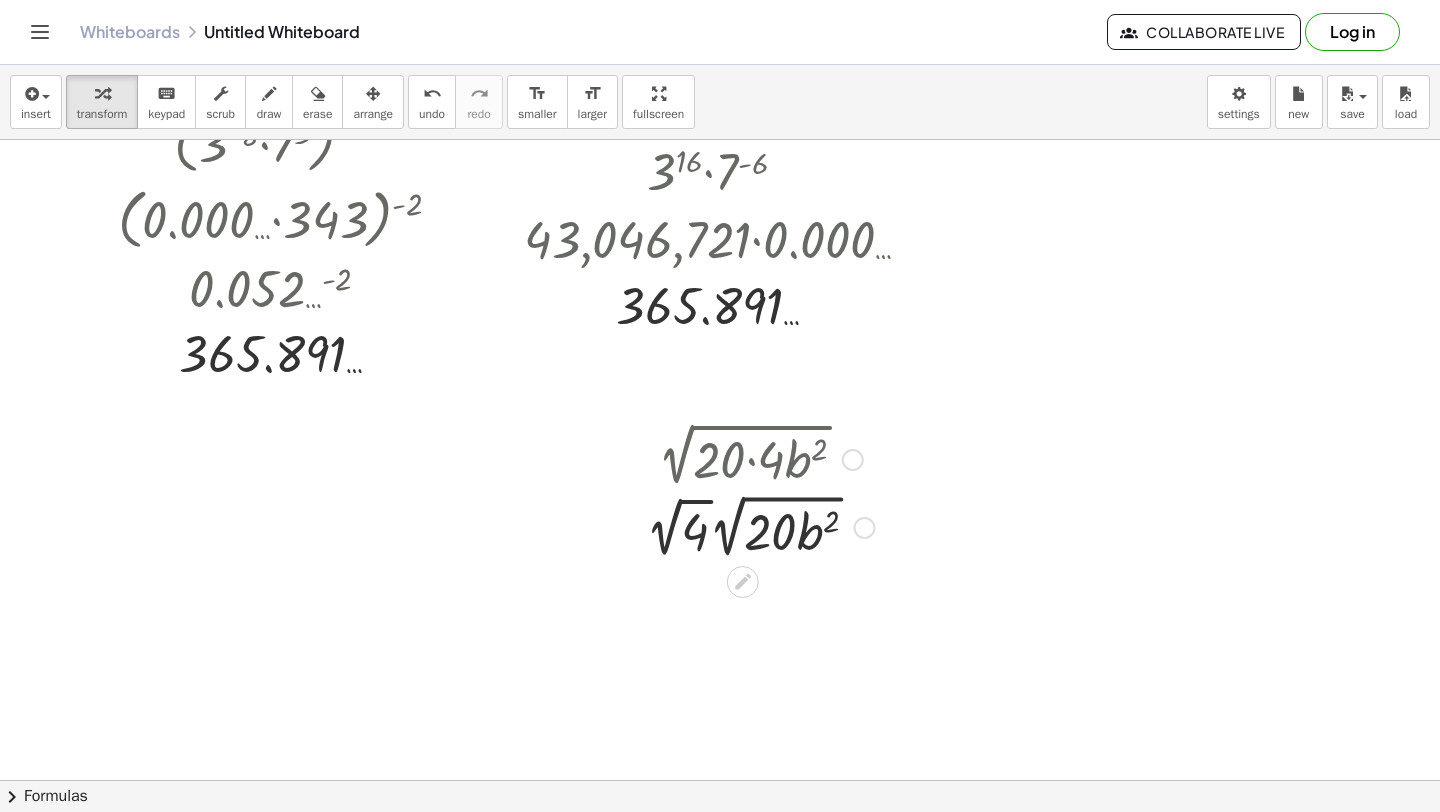 click at bounding box center [760, 525] 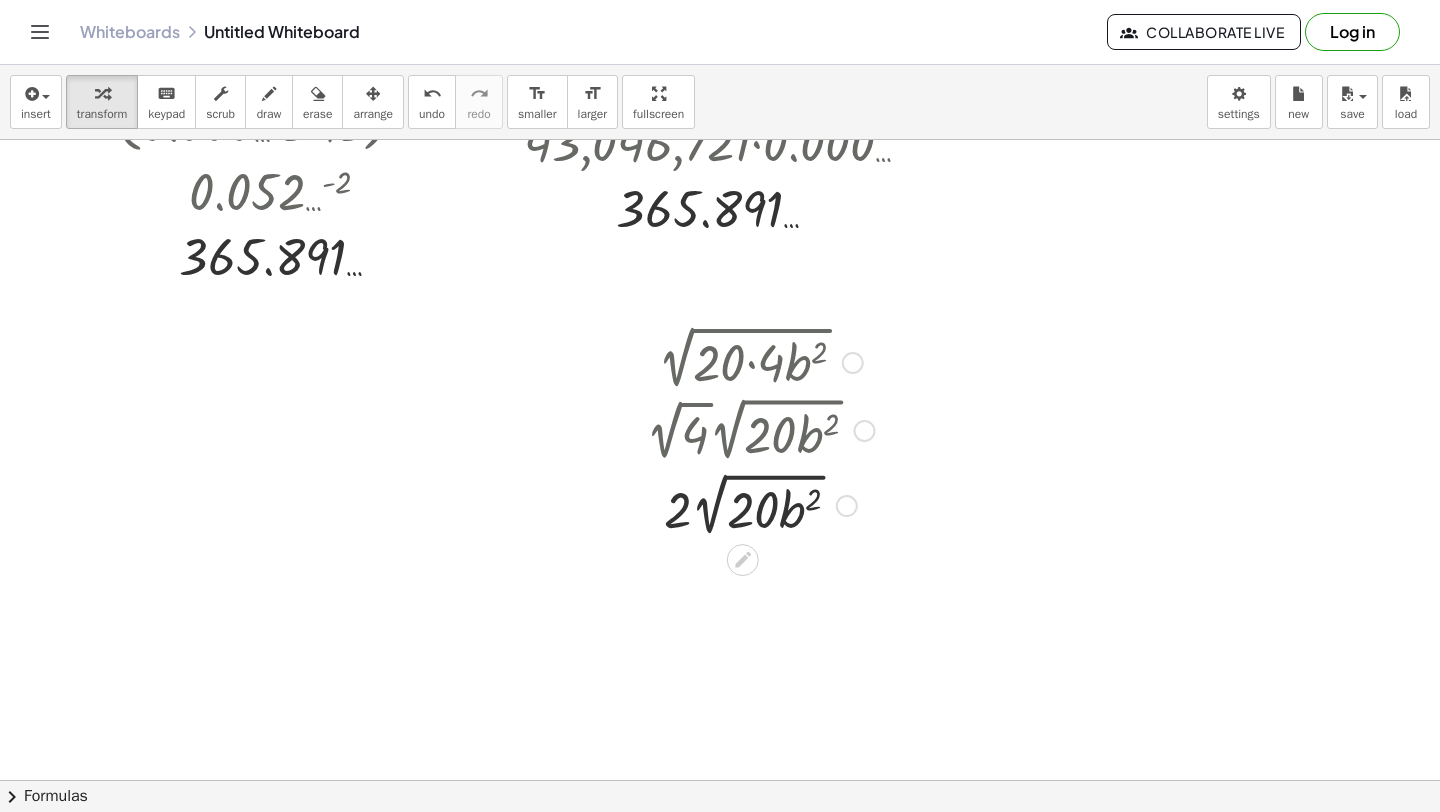 scroll, scrollTop: 2084, scrollLeft: 0, axis: vertical 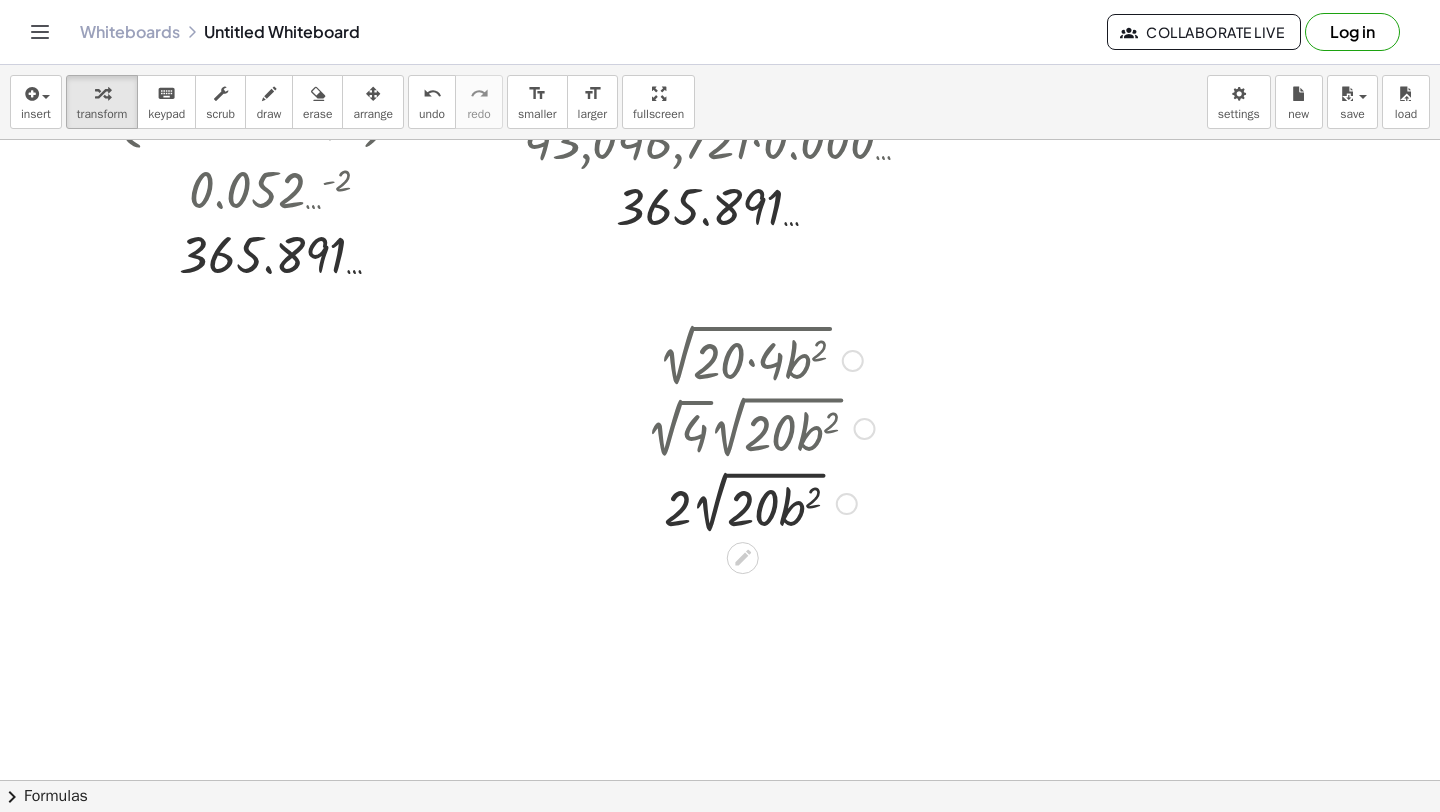 click at bounding box center [760, 502] 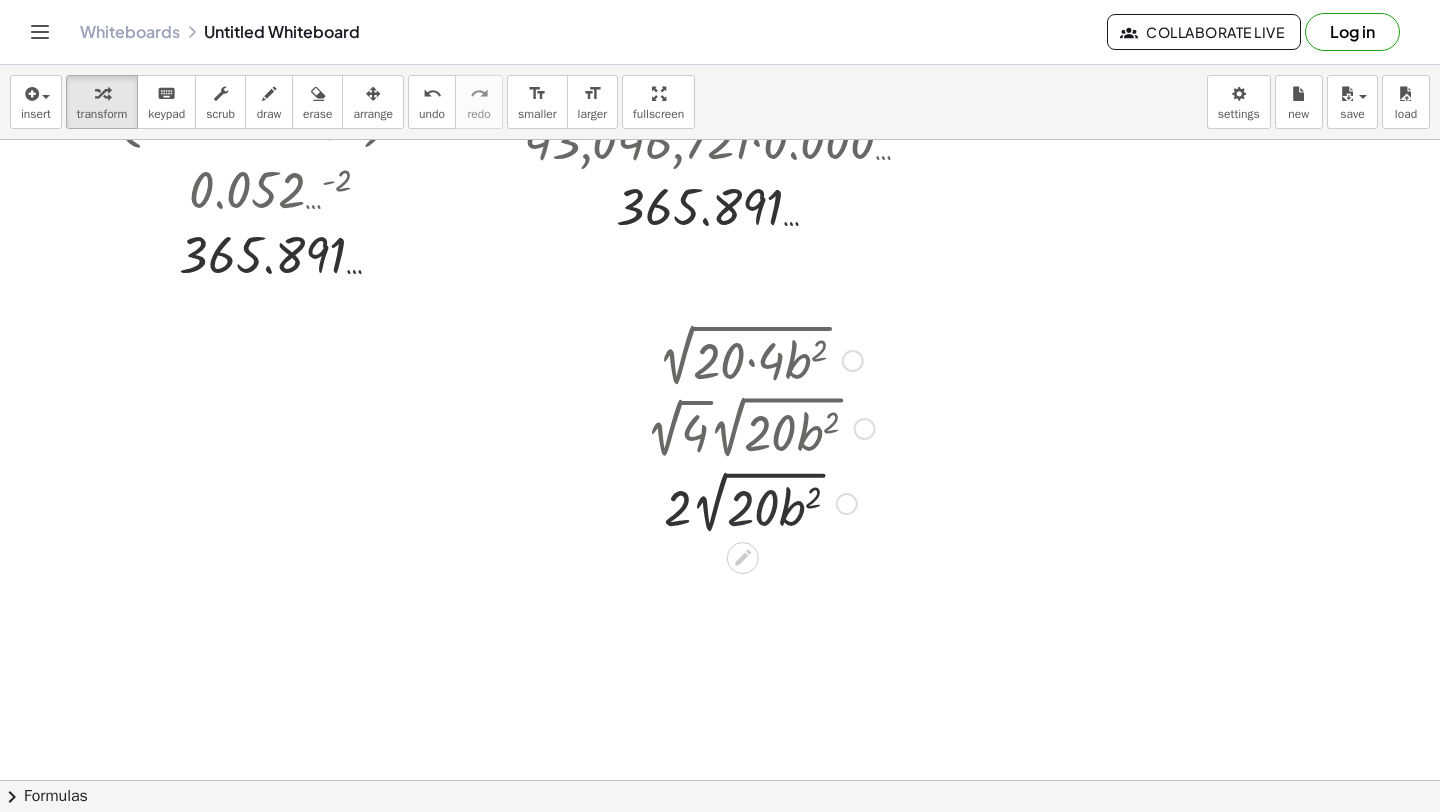 click at bounding box center (760, 502) 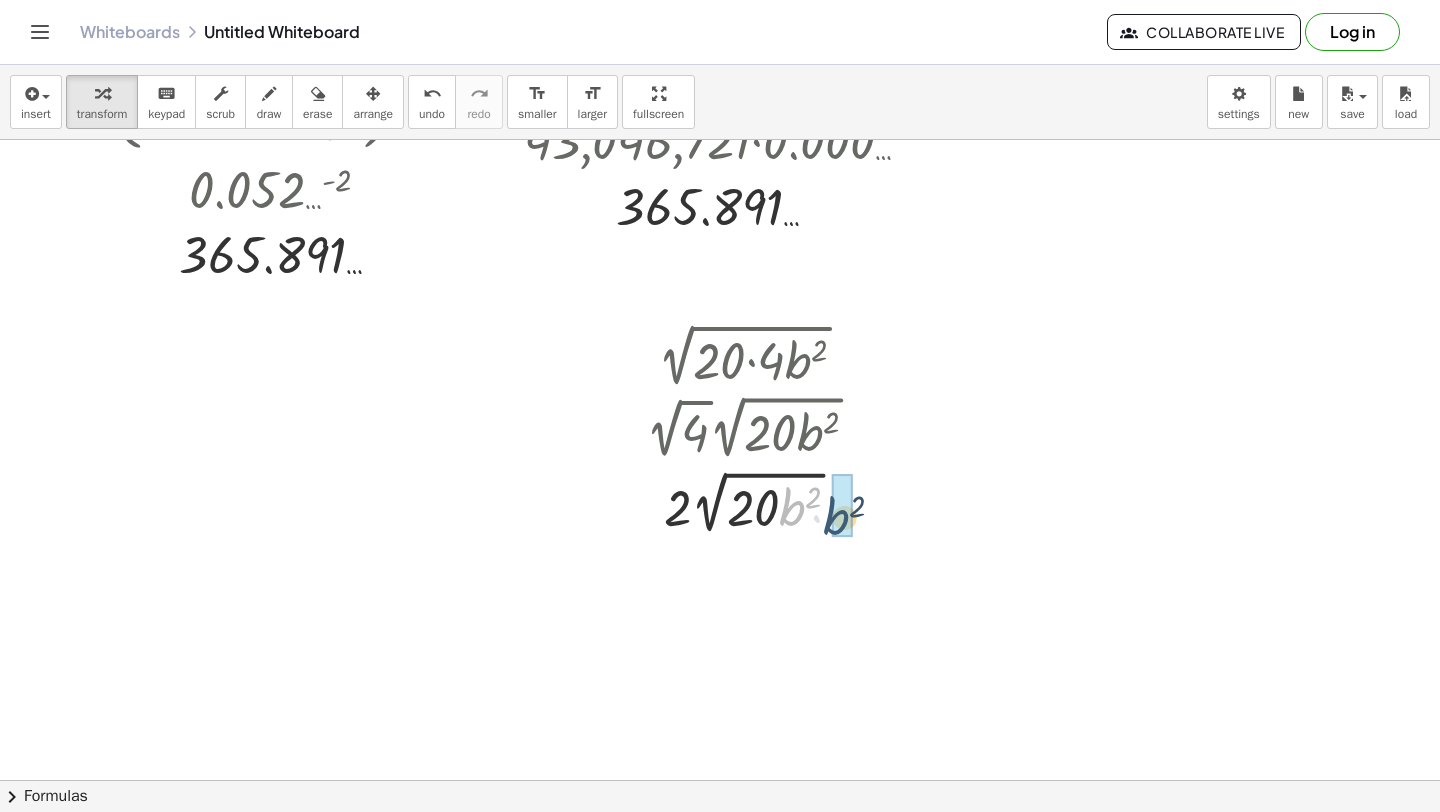 drag, startPoint x: 789, startPoint y: 505, endPoint x: 870, endPoint y: 497, distance: 81.394104 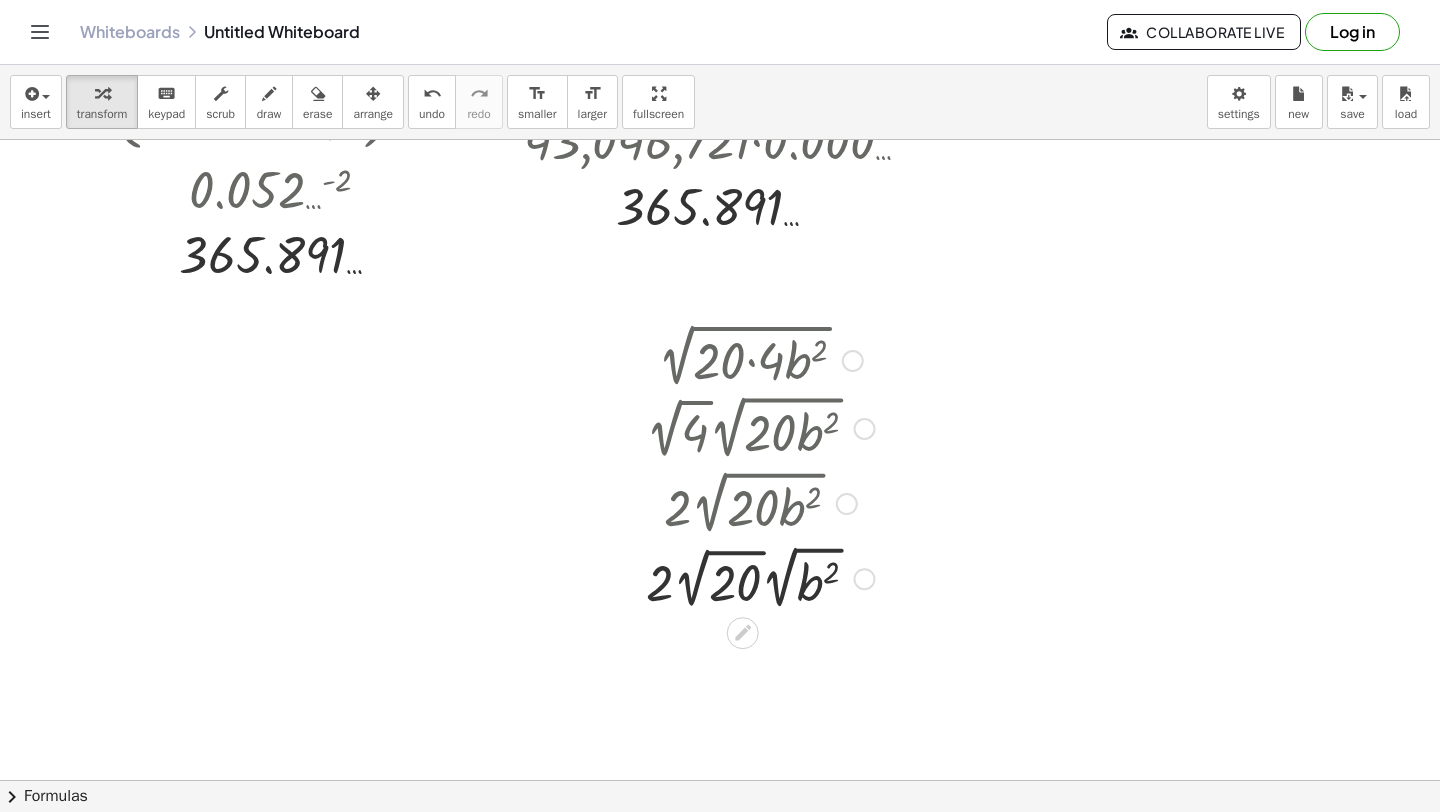 click at bounding box center [760, 577] 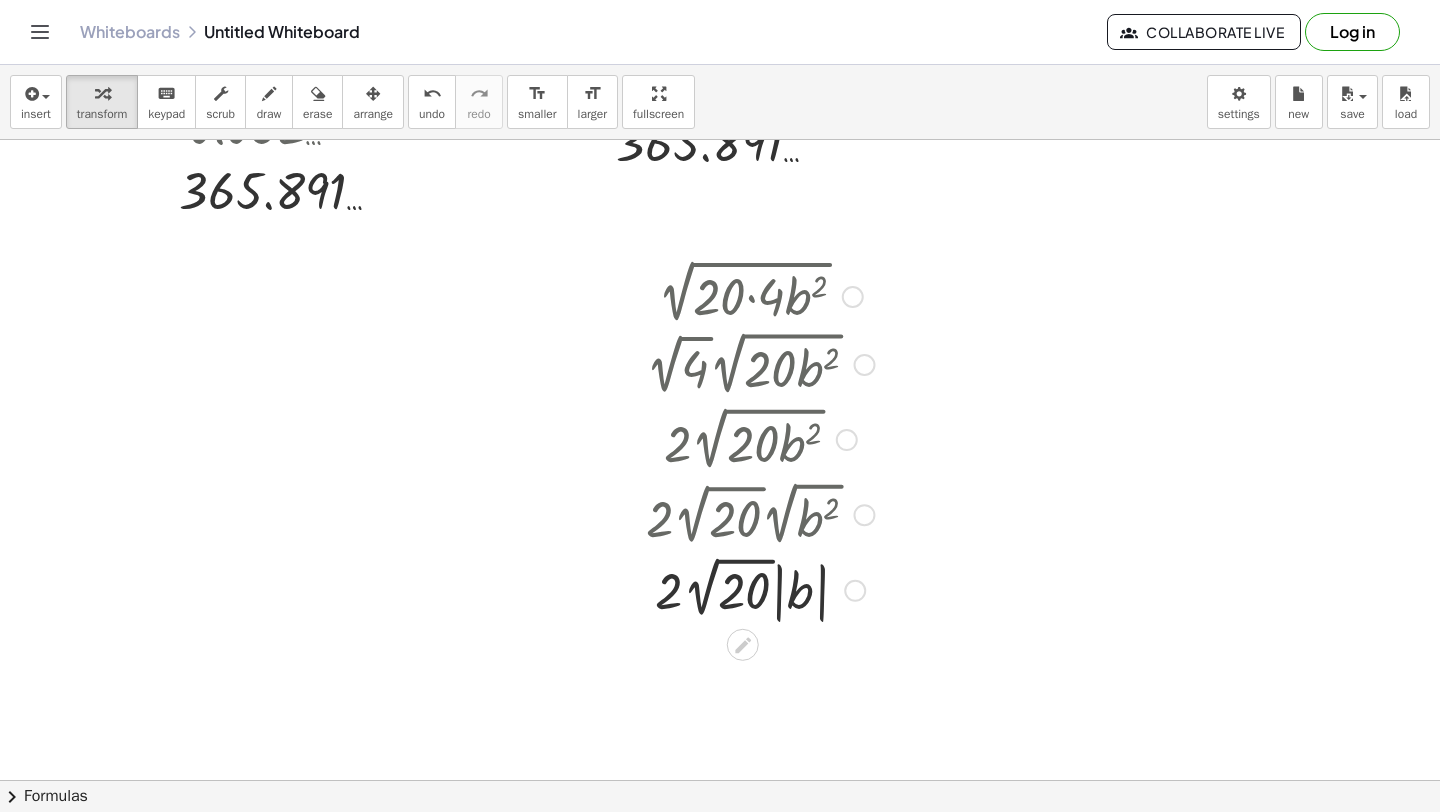 scroll, scrollTop: 2199, scrollLeft: 0, axis: vertical 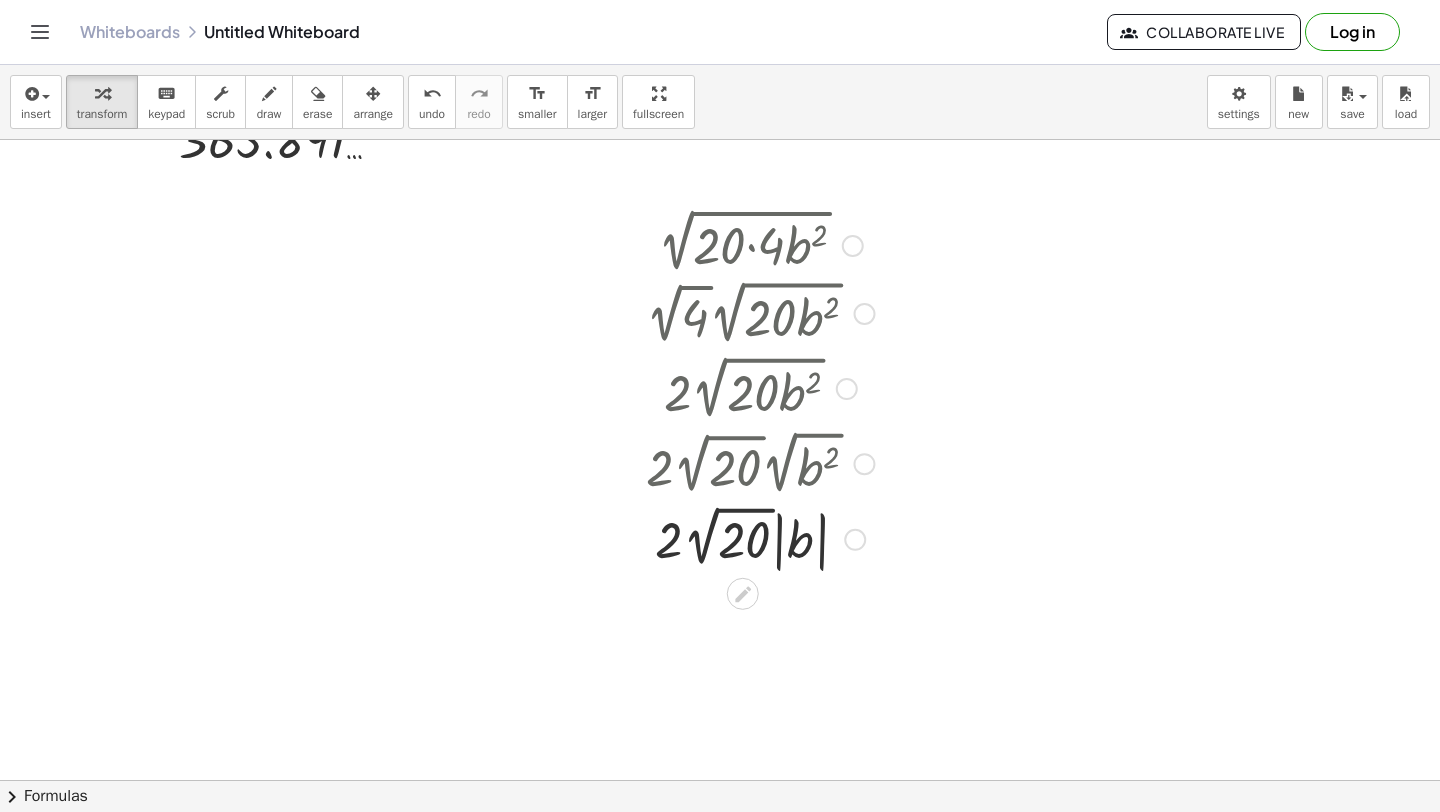 click at bounding box center (760, 538) 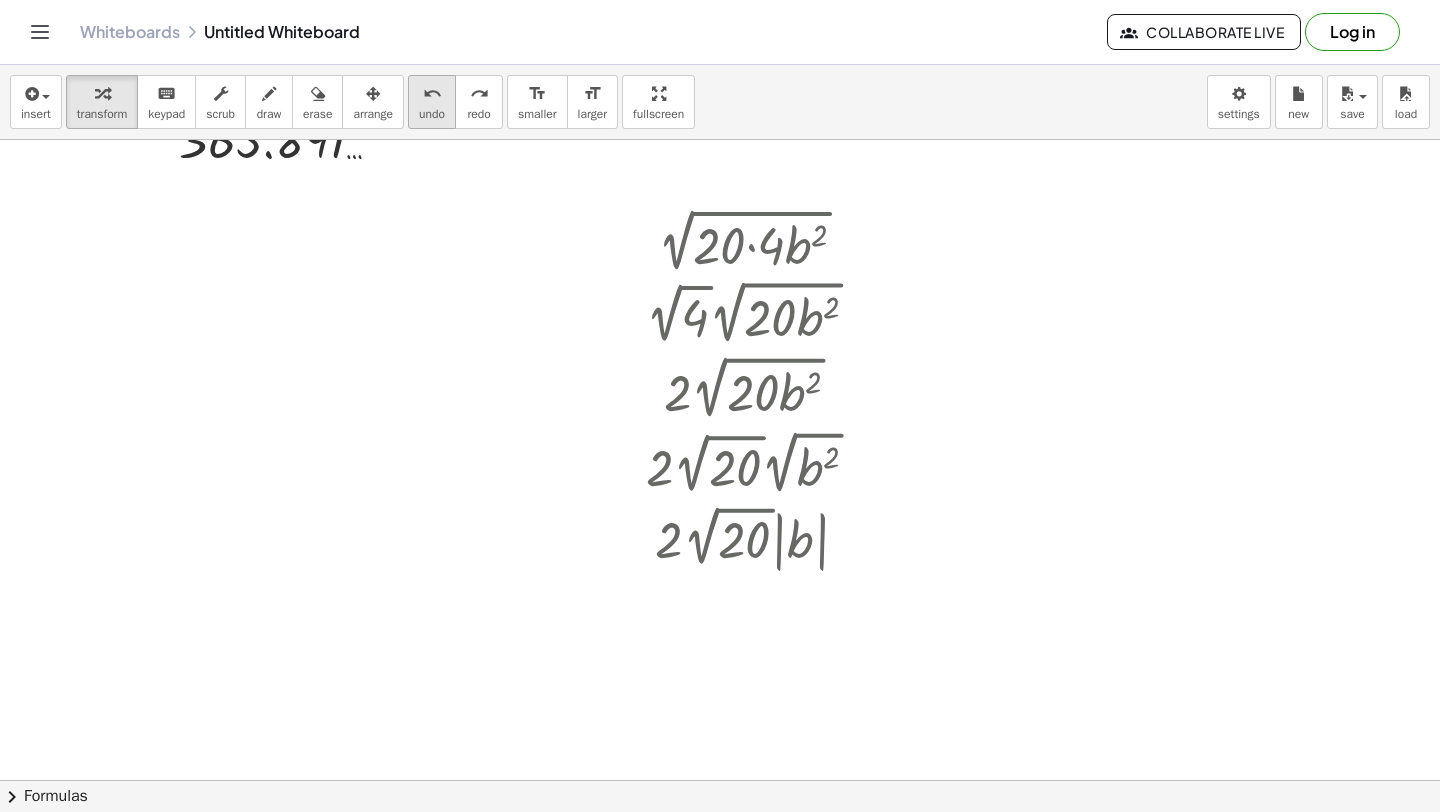 click on "undo" at bounding box center [432, 94] 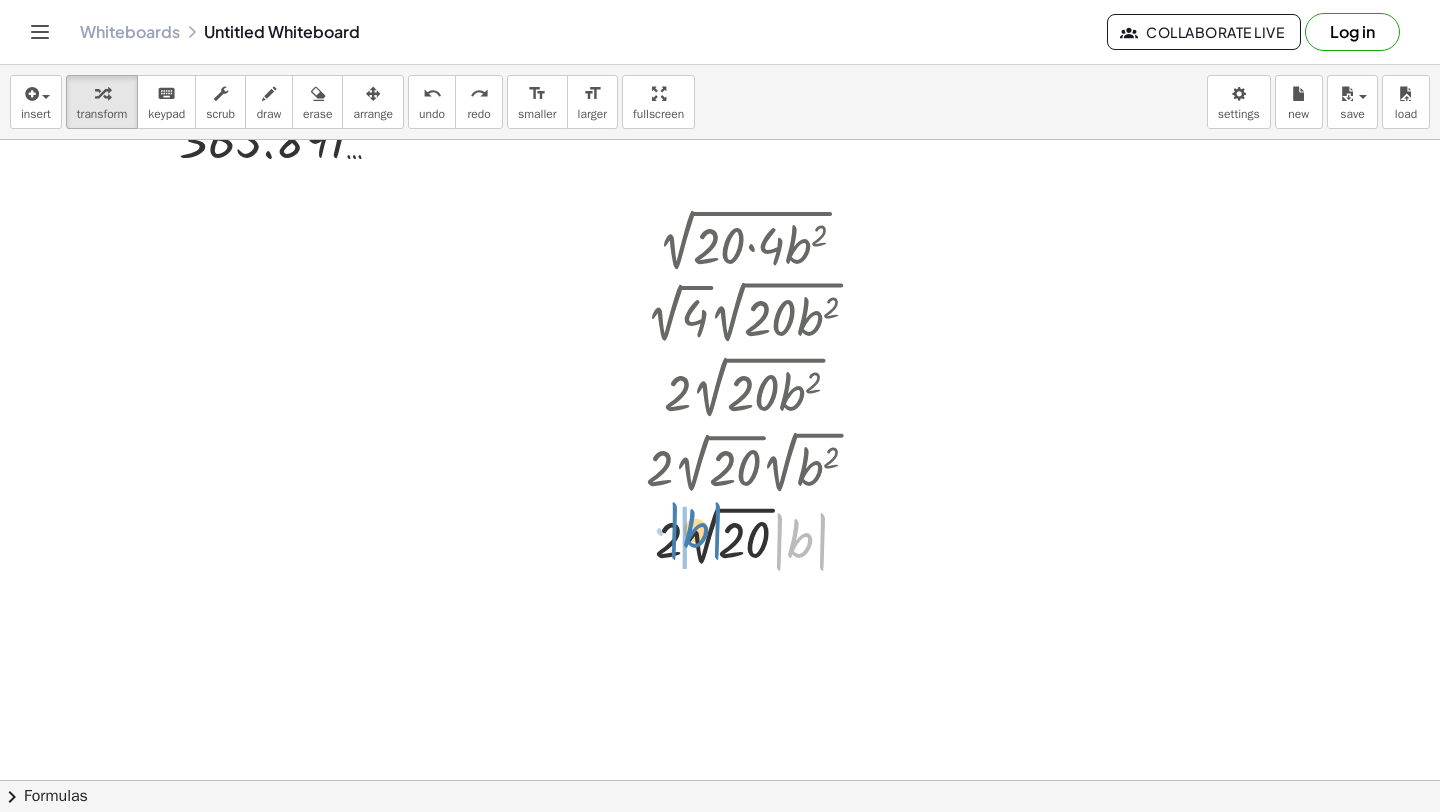 drag, startPoint x: 778, startPoint y: 547, endPoint x: 675, endPoint y: 538, distance: 103.392456 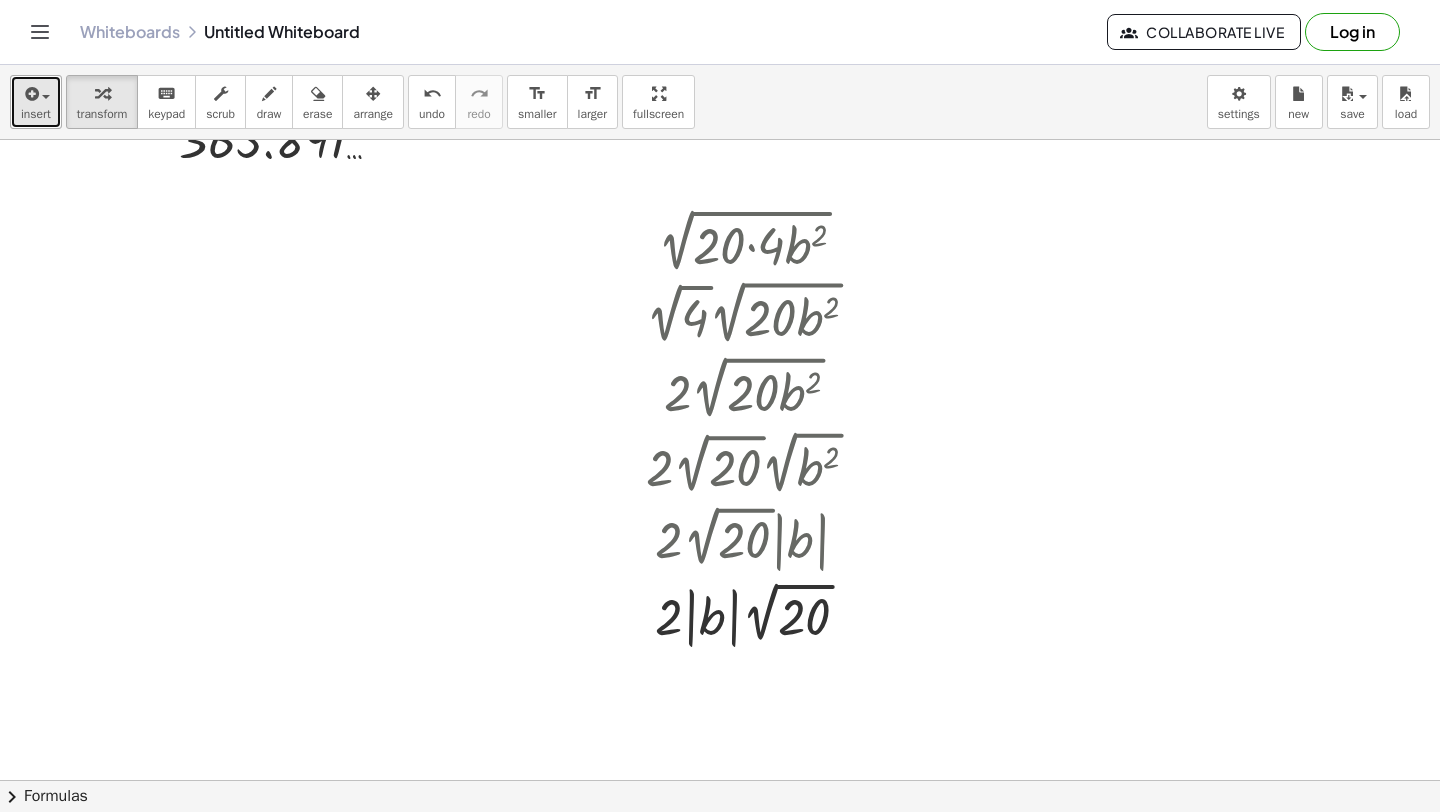 click on "insert" at bounding box center (36, 102) 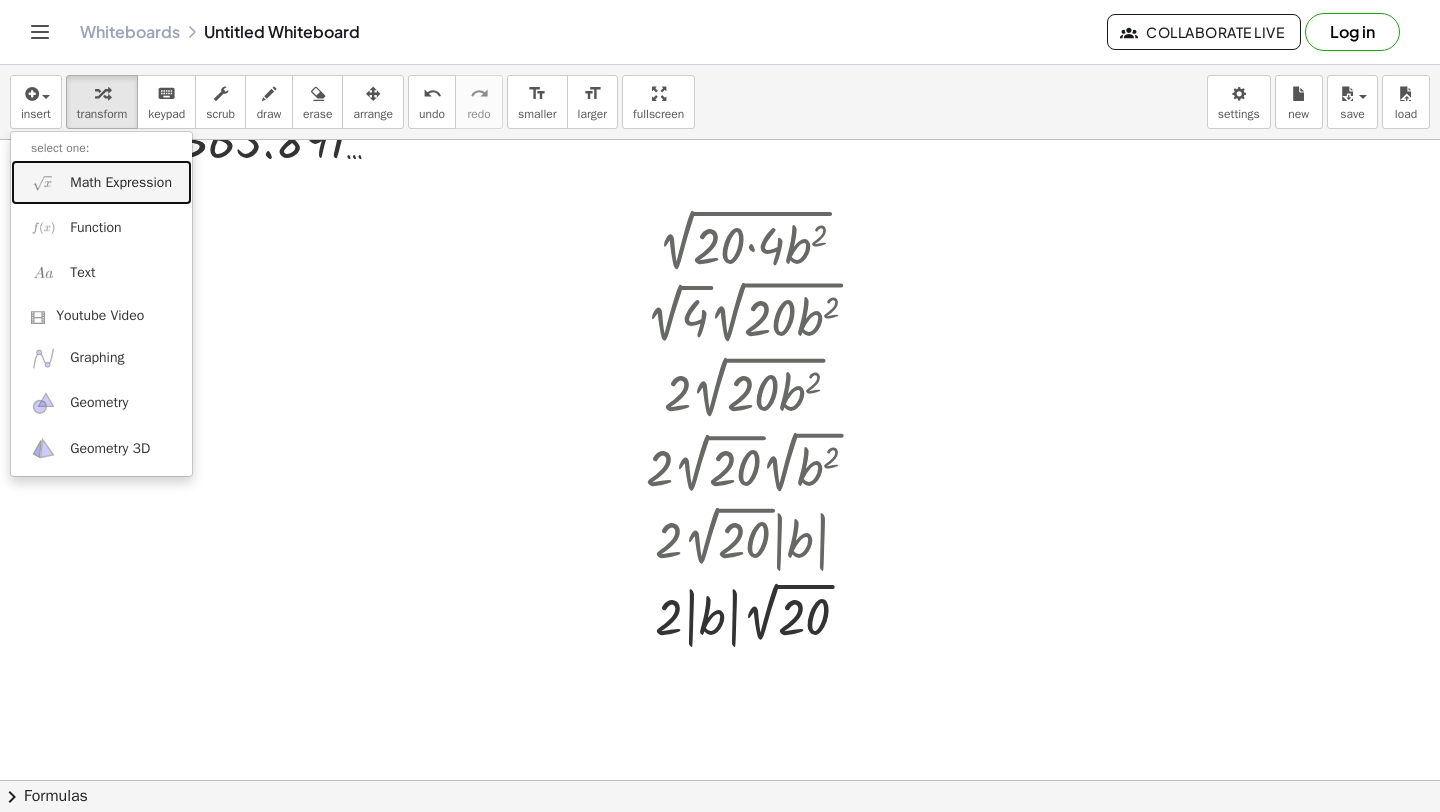 click on "Math Expression" at bounding box center [101, 182] 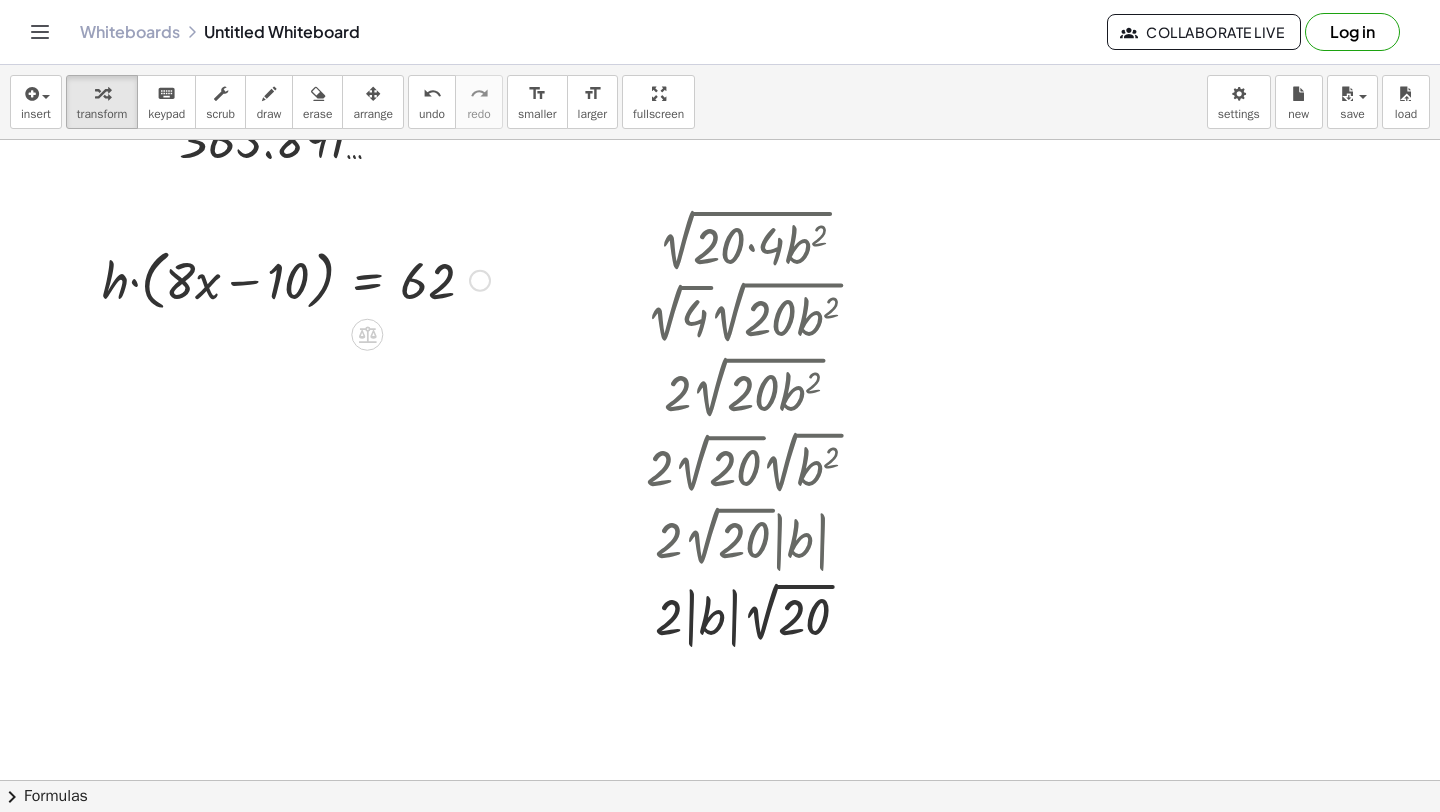 click at bounding box center [296, 279] 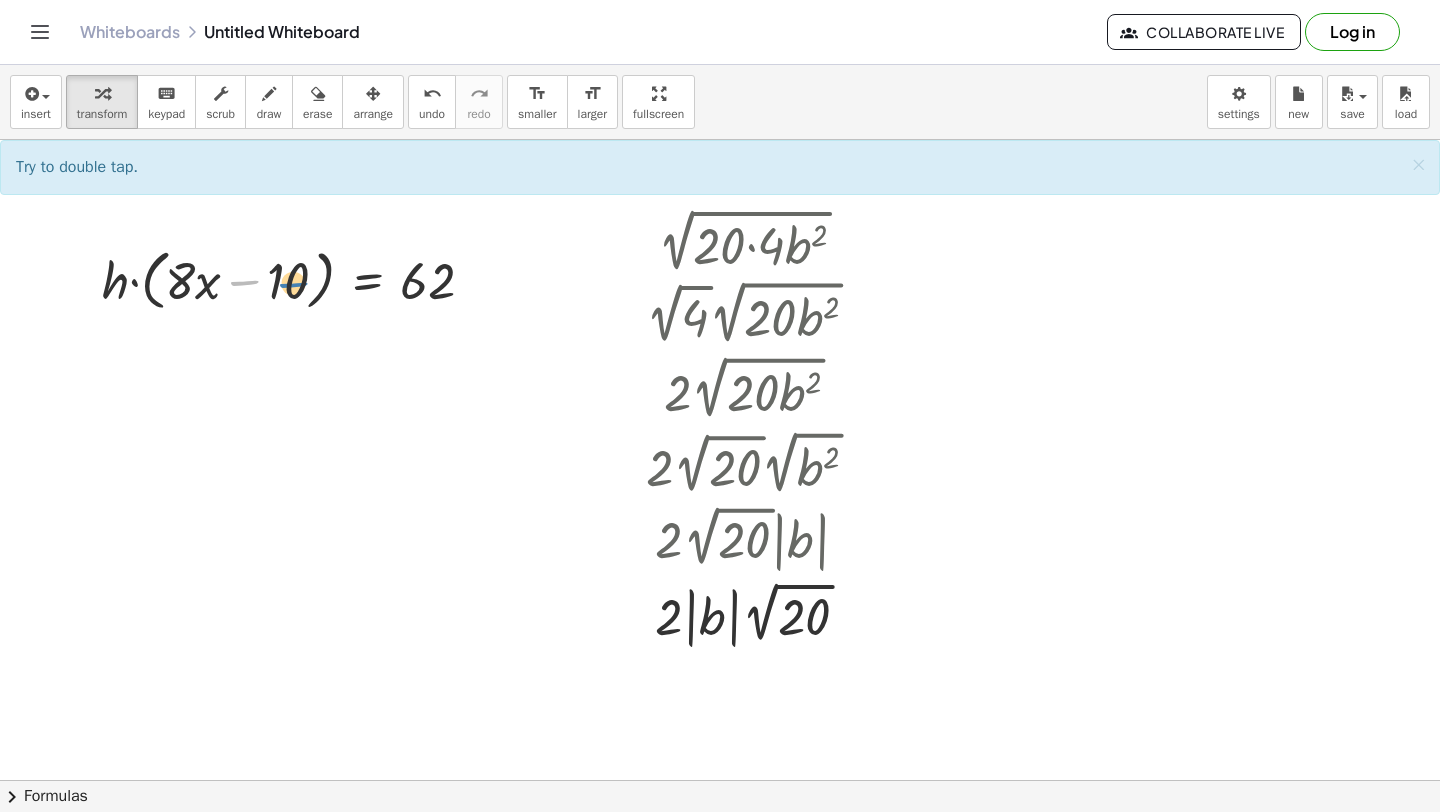 drag, startPoint x: 251, startPoint y: 286, endPoint x: 288, endPoint y: 288, distance: 37.054016 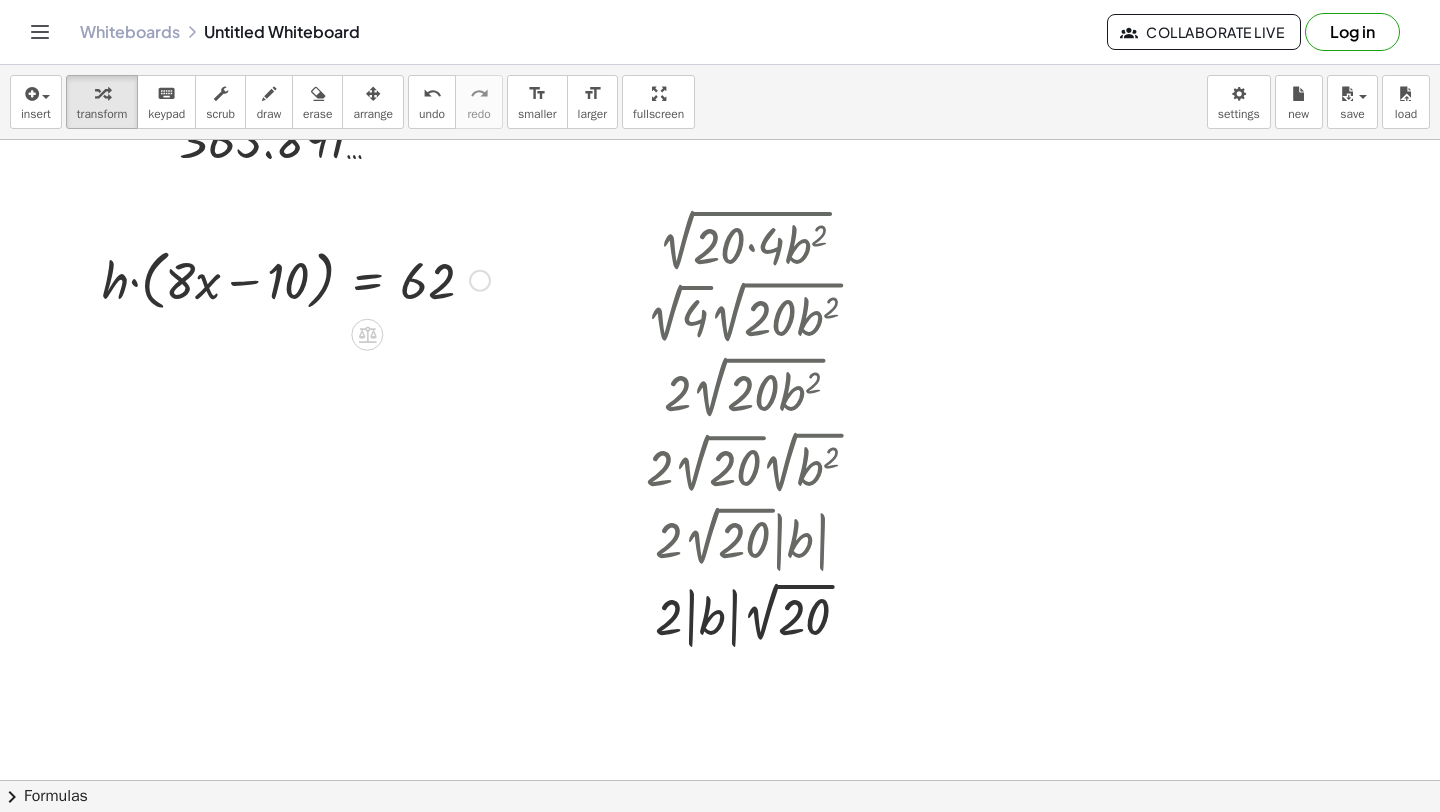 click at bounding box center (296, 279) 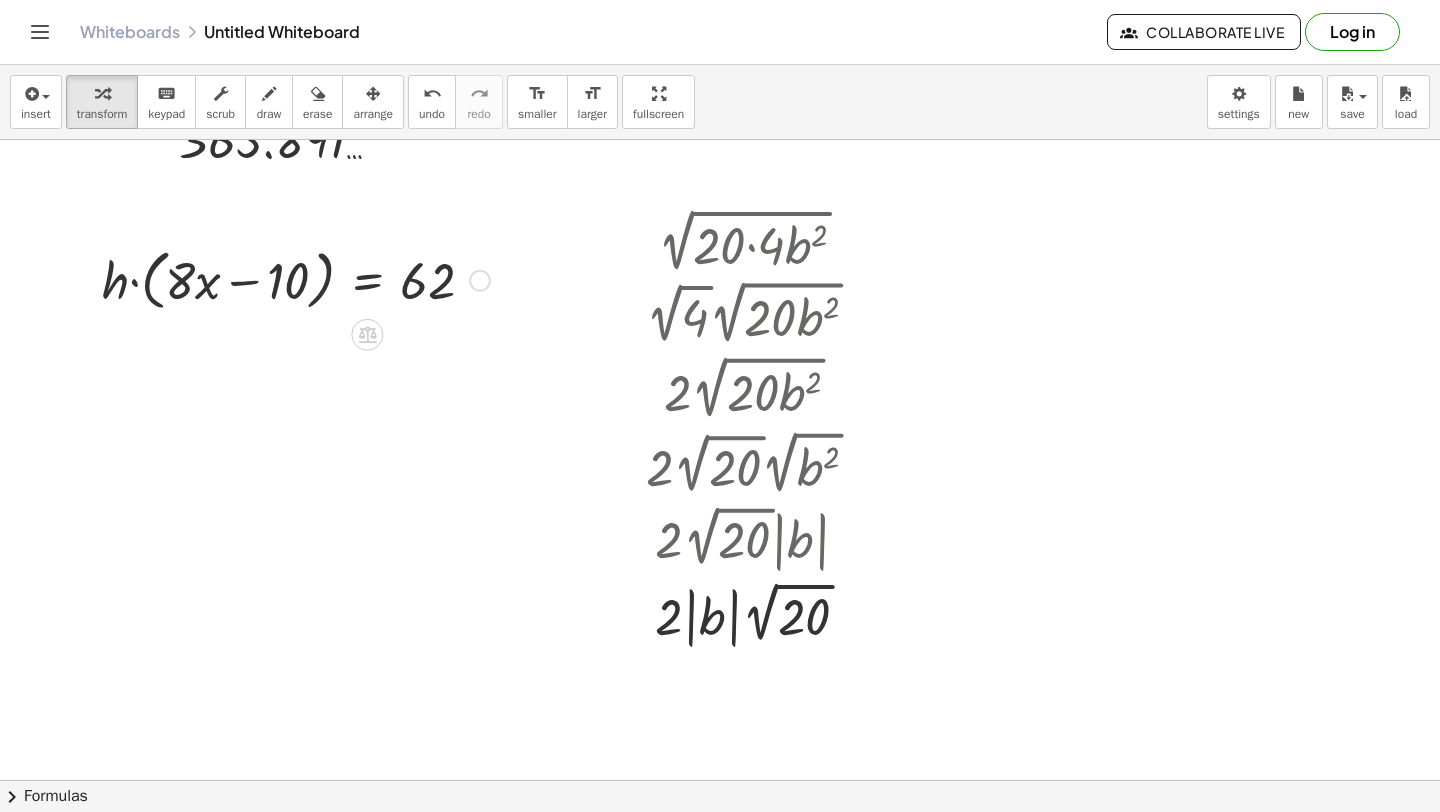 click at bounding box center [296, 279] 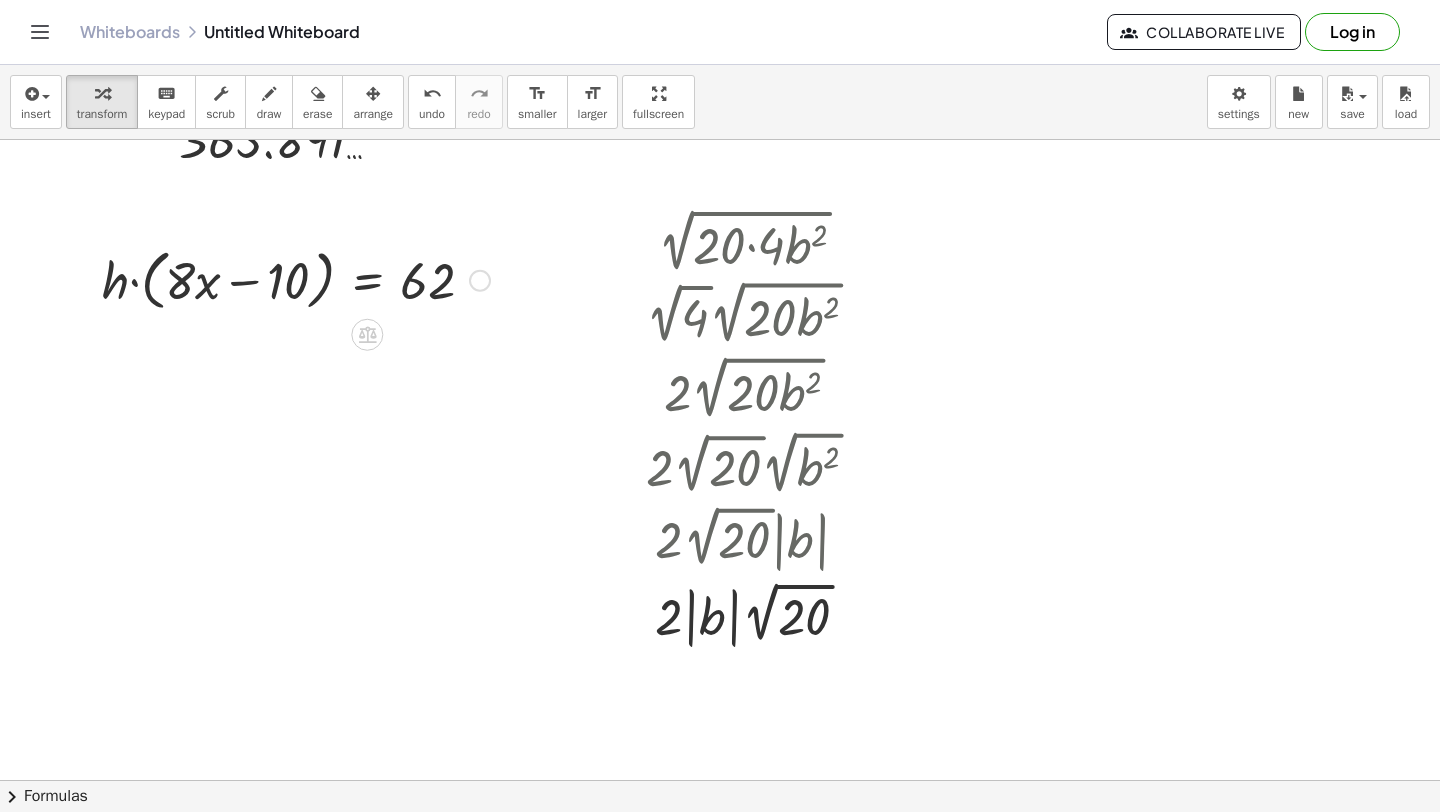 click at bounding box center (296, 279) 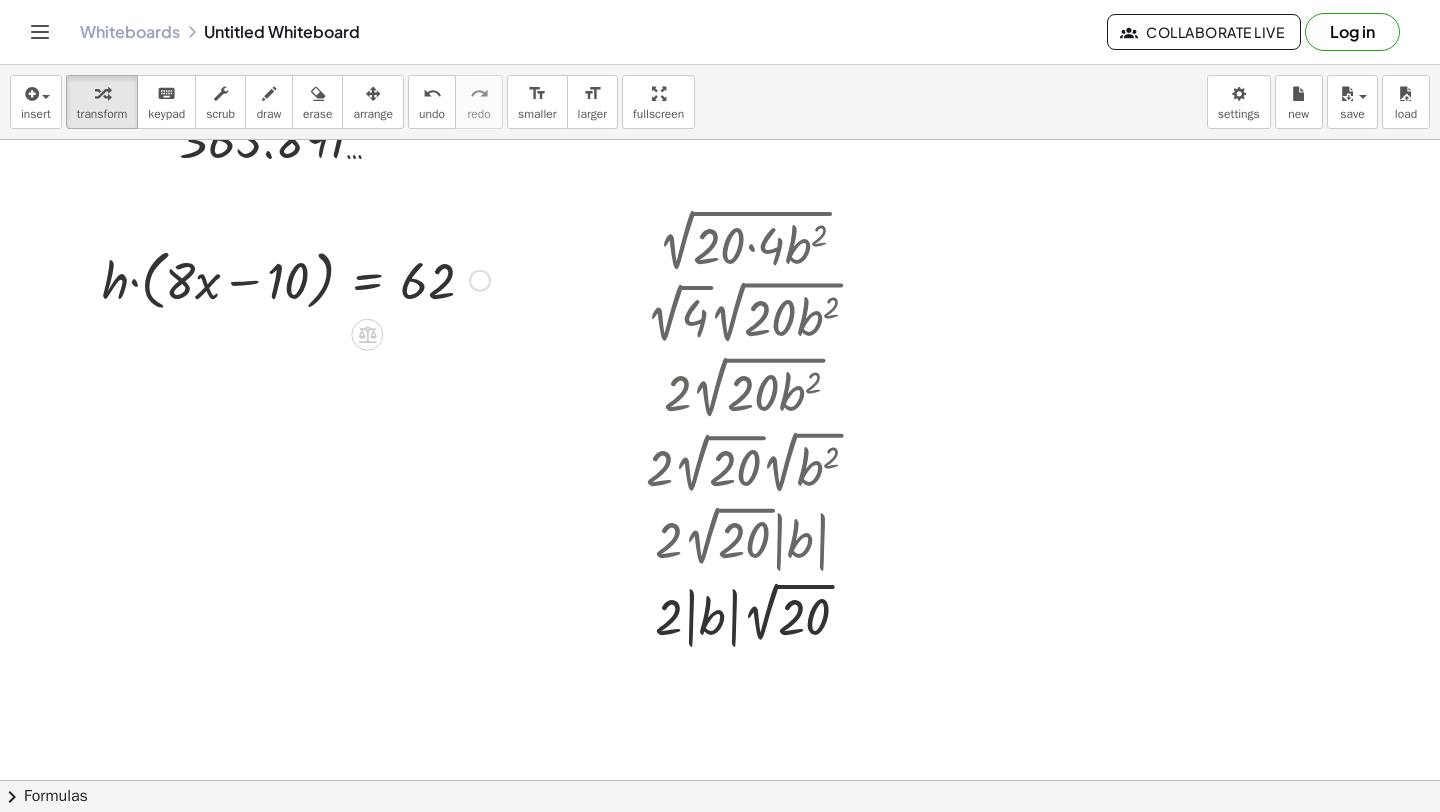 click at bounding box center [296, 279] 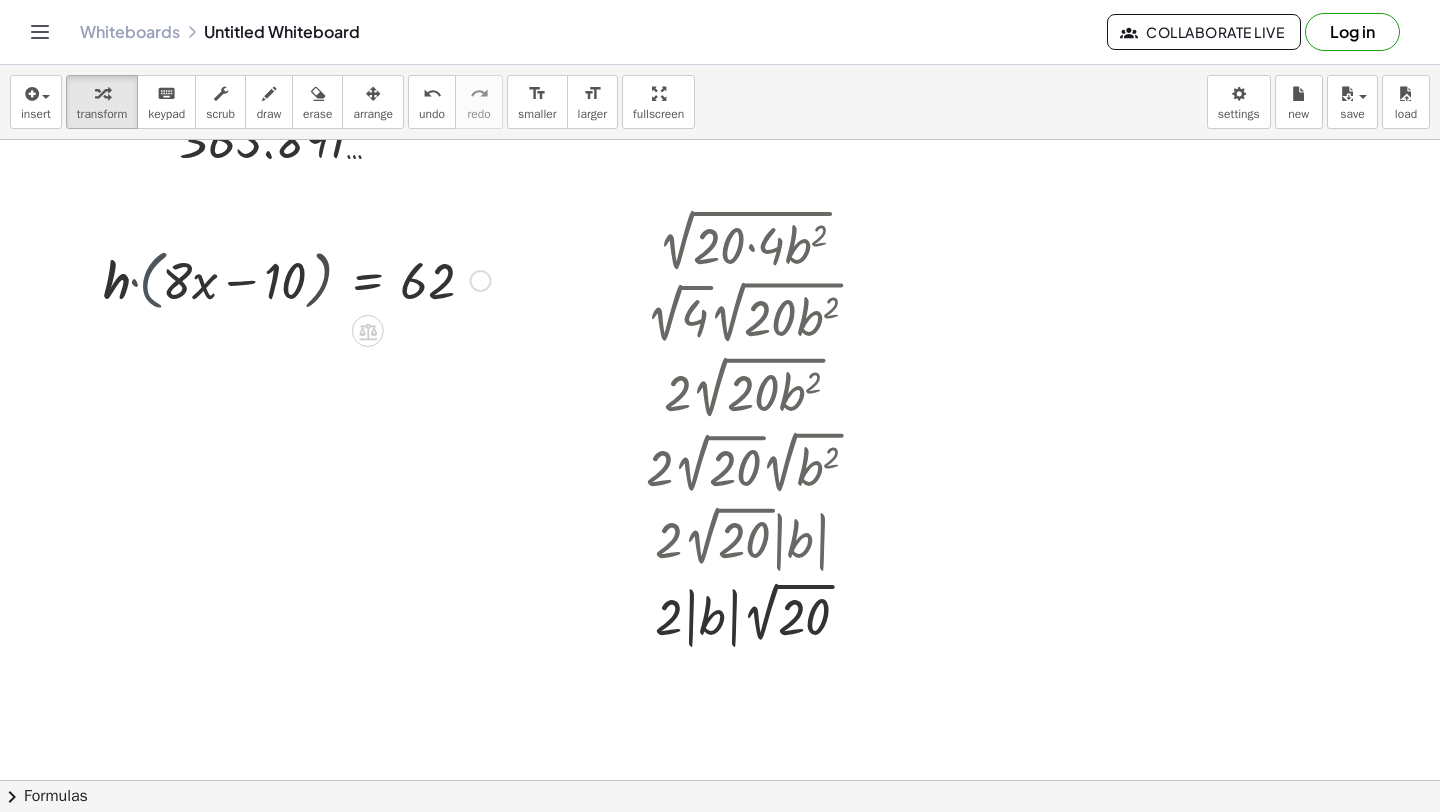 click at bounding box center (314, 279) 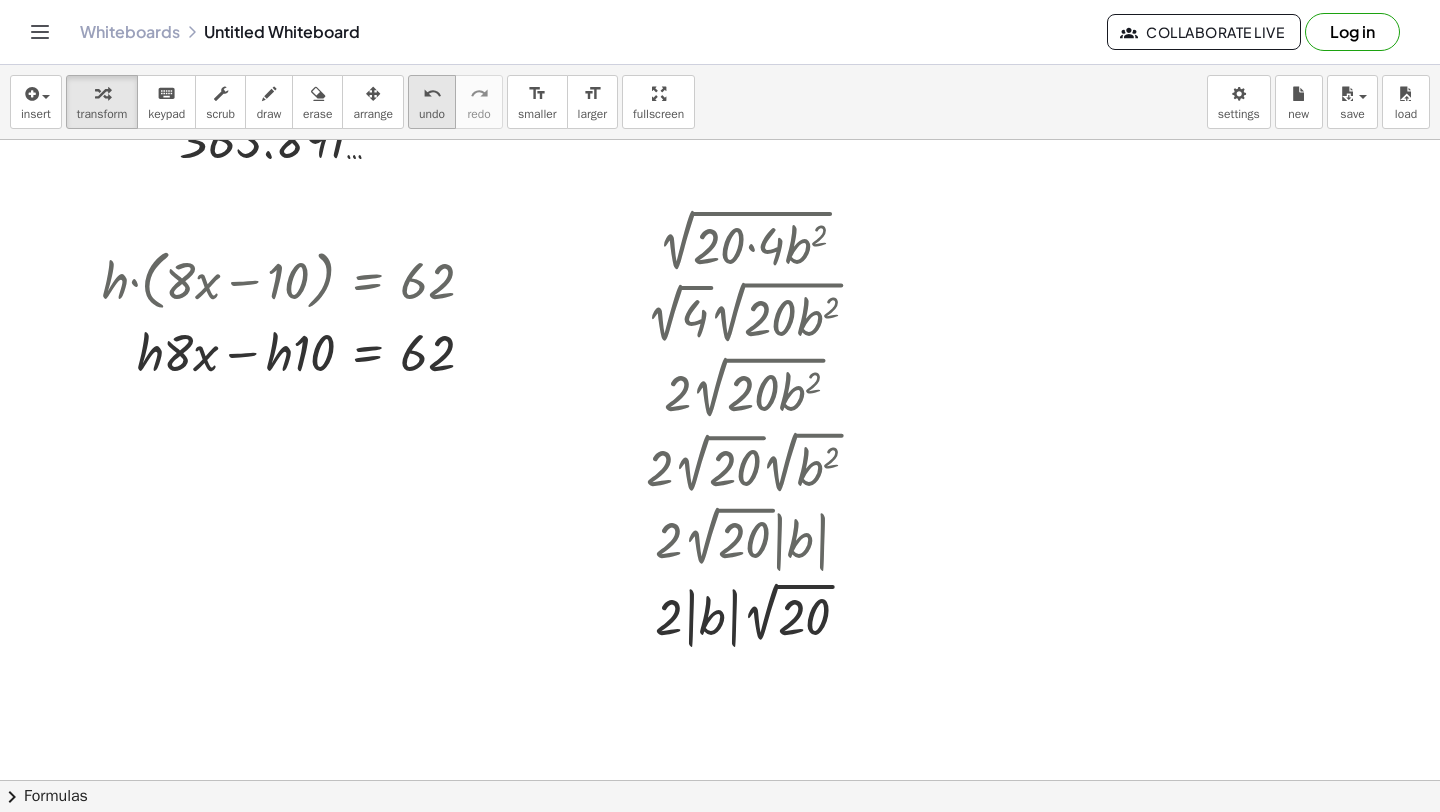 click on "undo" at bounding box center [432, 114] 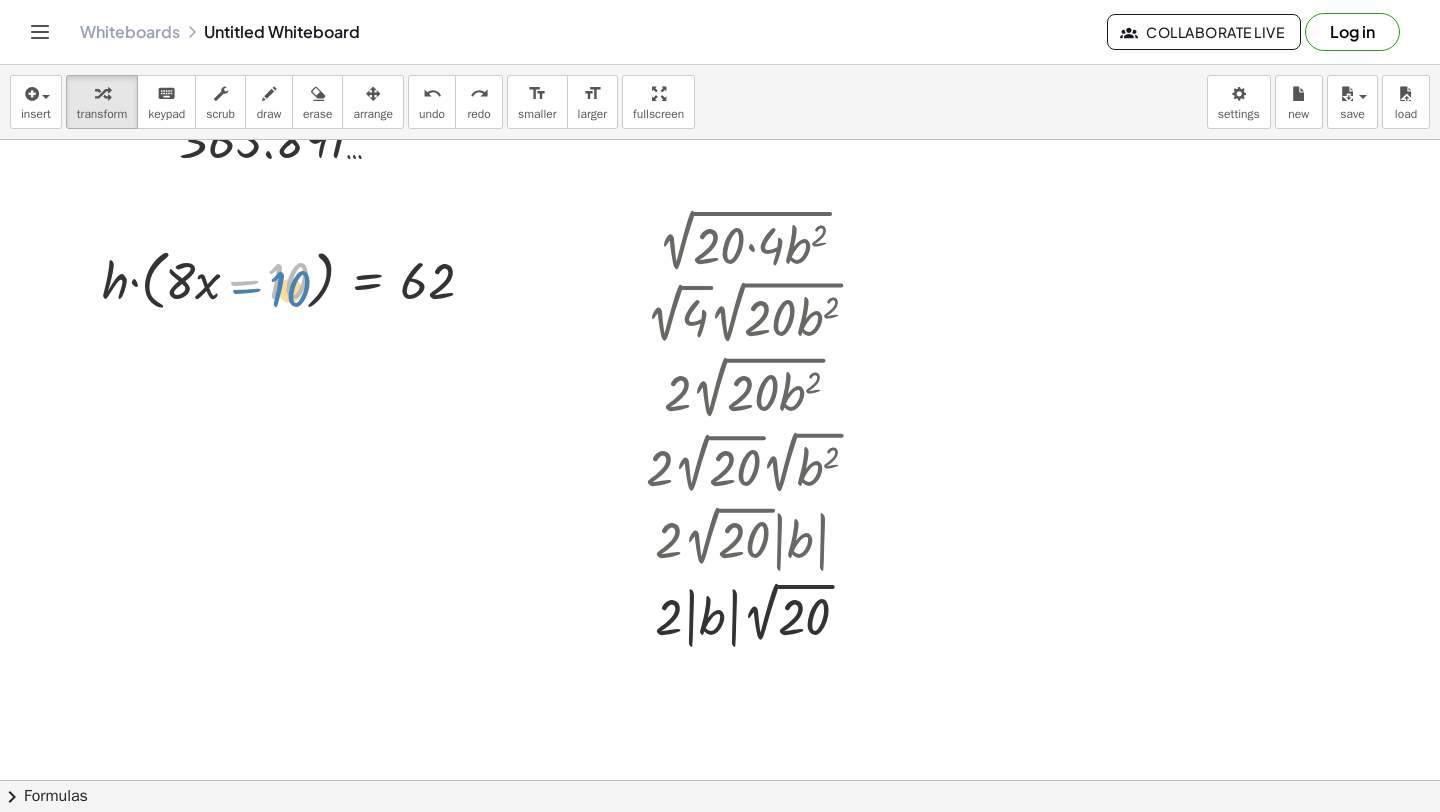 click at bounding box center [296, 279] 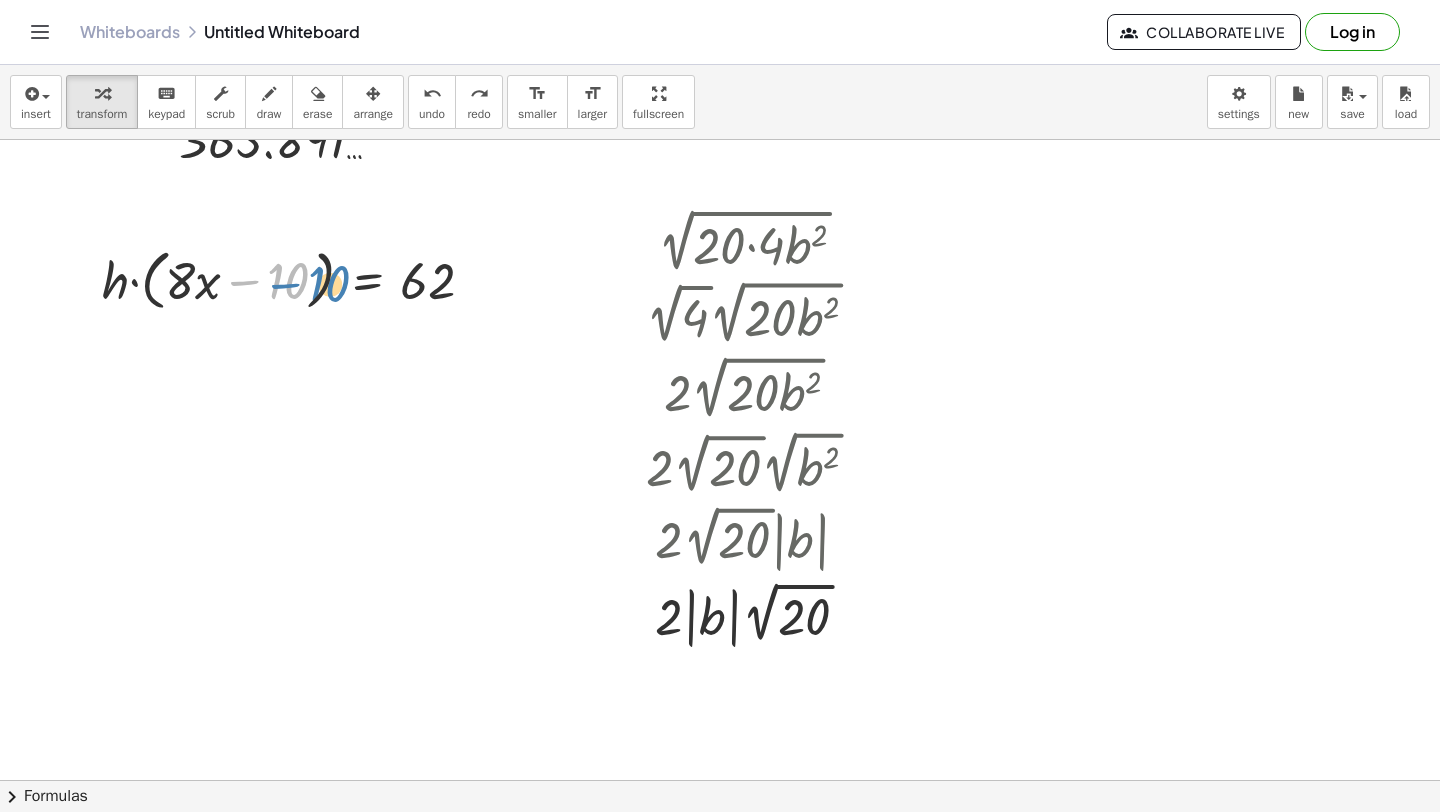 click at bounding box center [296, 279] 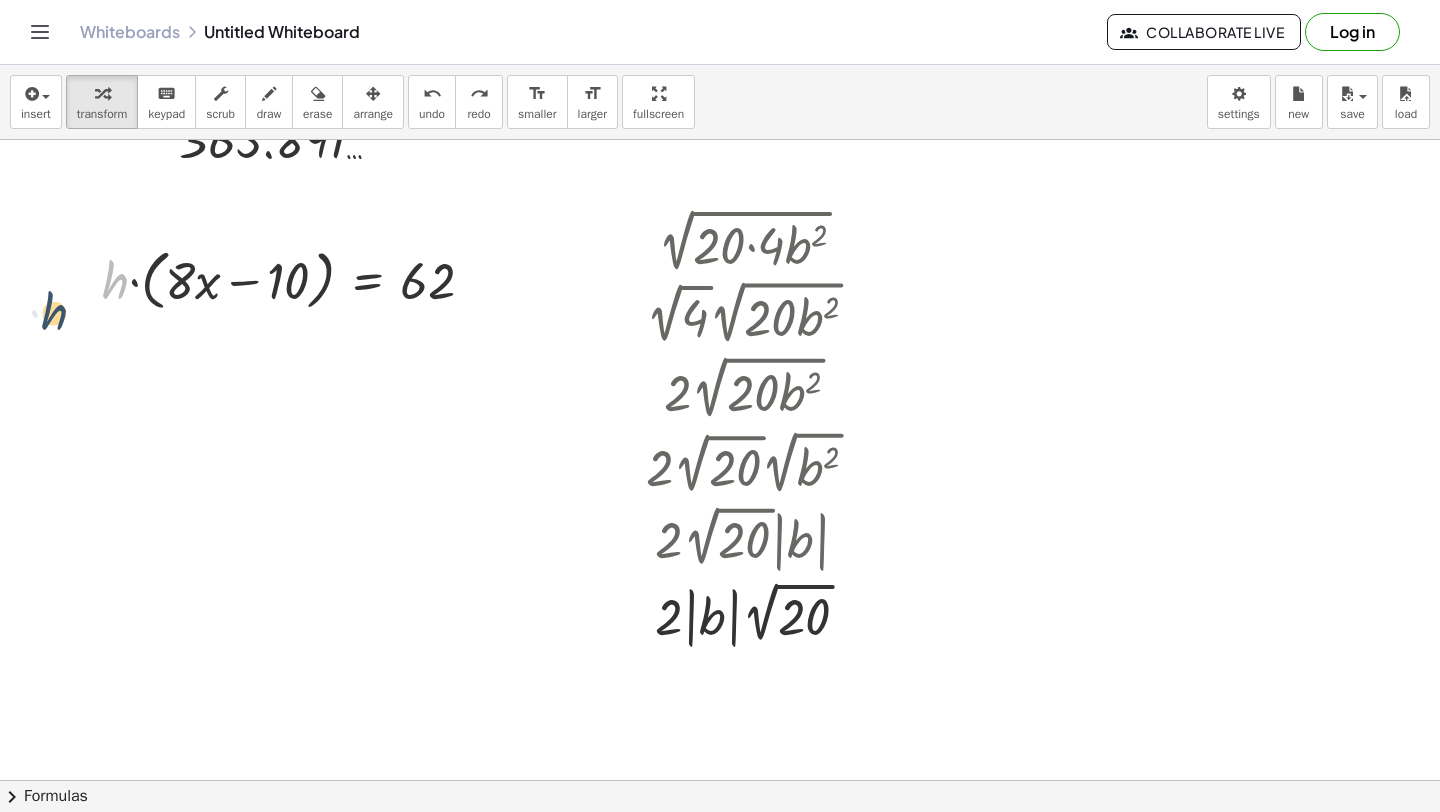 drag, startPoint x: 119, startPoint y: 281, endPoint x: 61, endPoint y: 294, distance: 59.439045 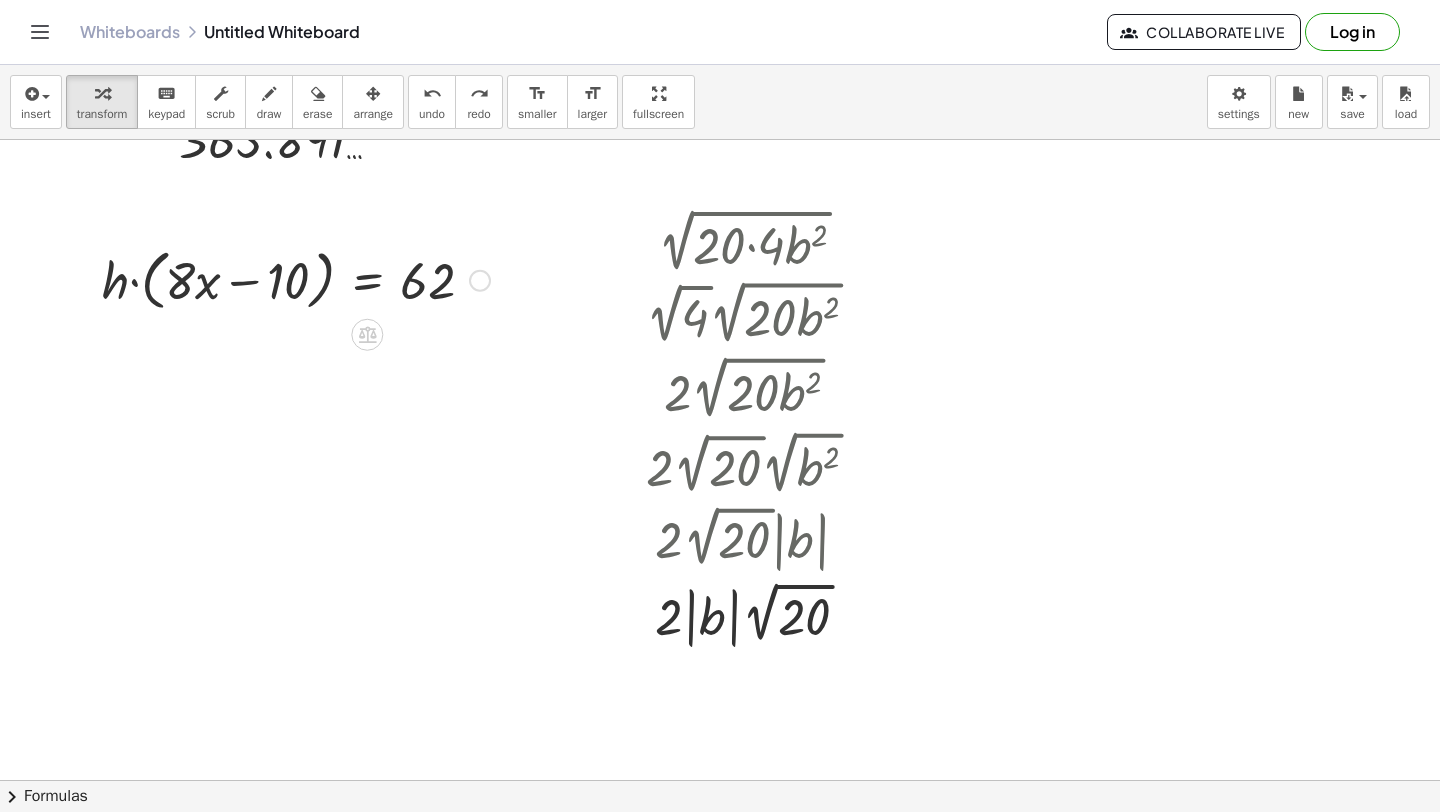 click at bounding box center (296, 279) 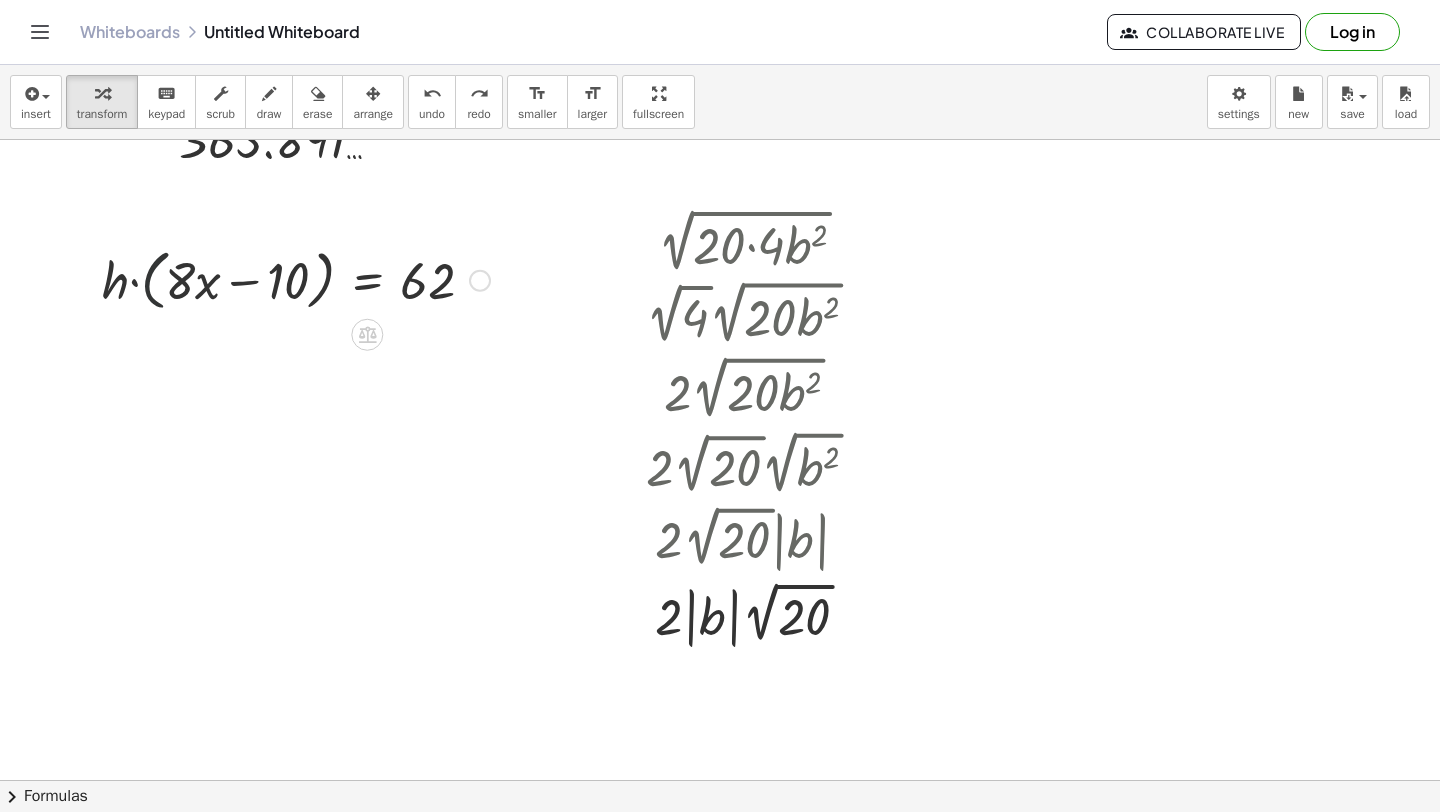click at bounding box center [296, 279] 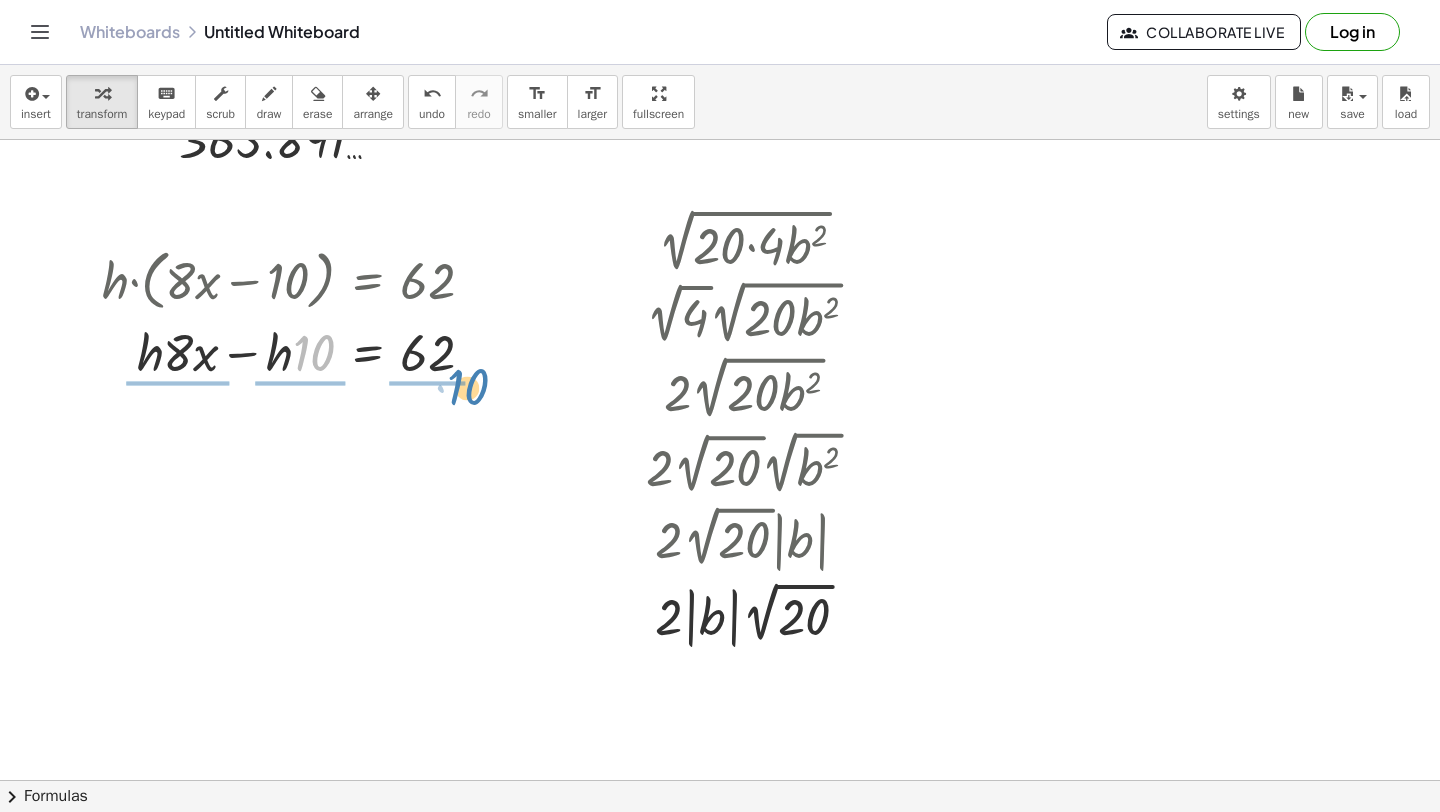 drag, startPoint x: 311, startPoint y: 349, endPoint x: 465, endPoint y: 382, distance: 157.49603 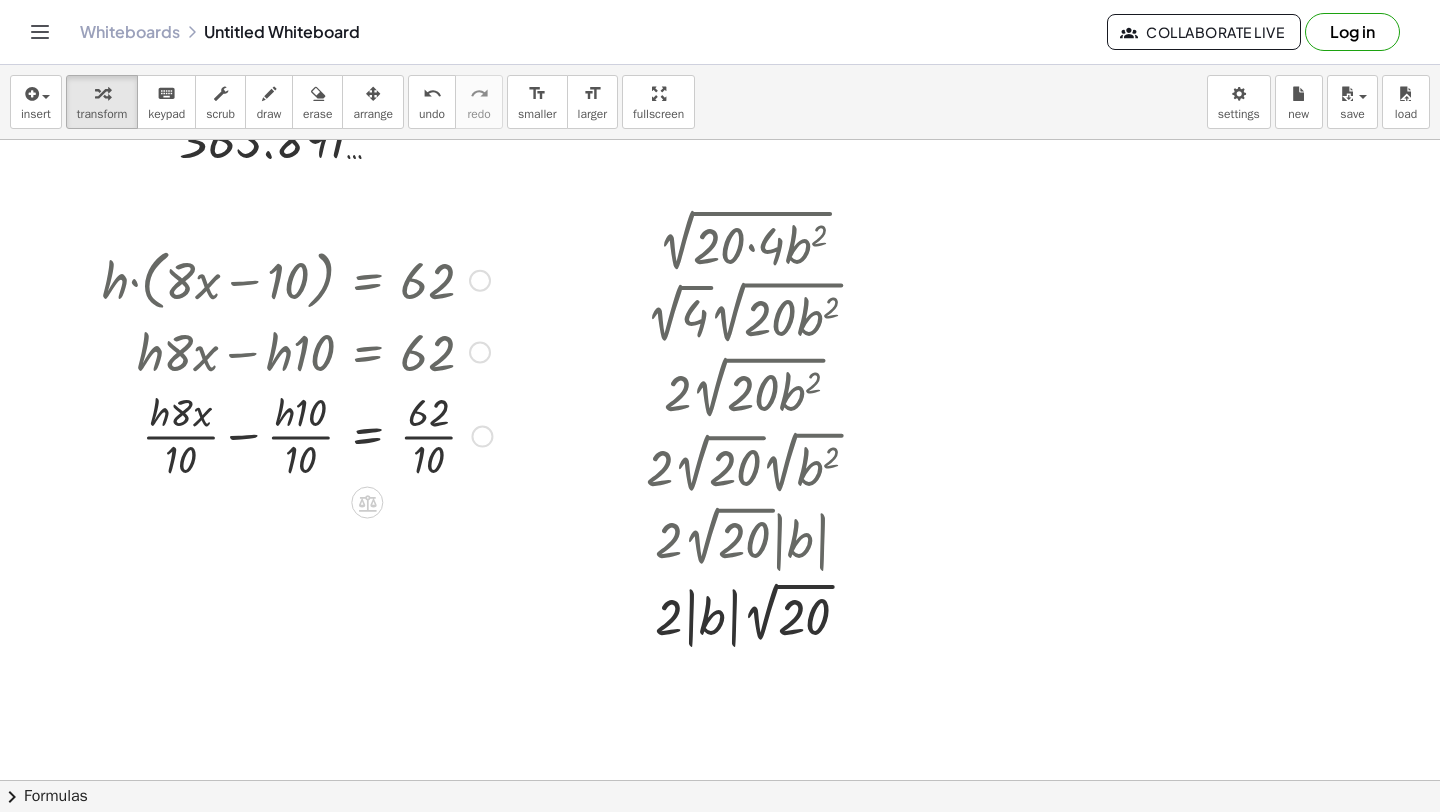 click at bounding box center (297, 434) 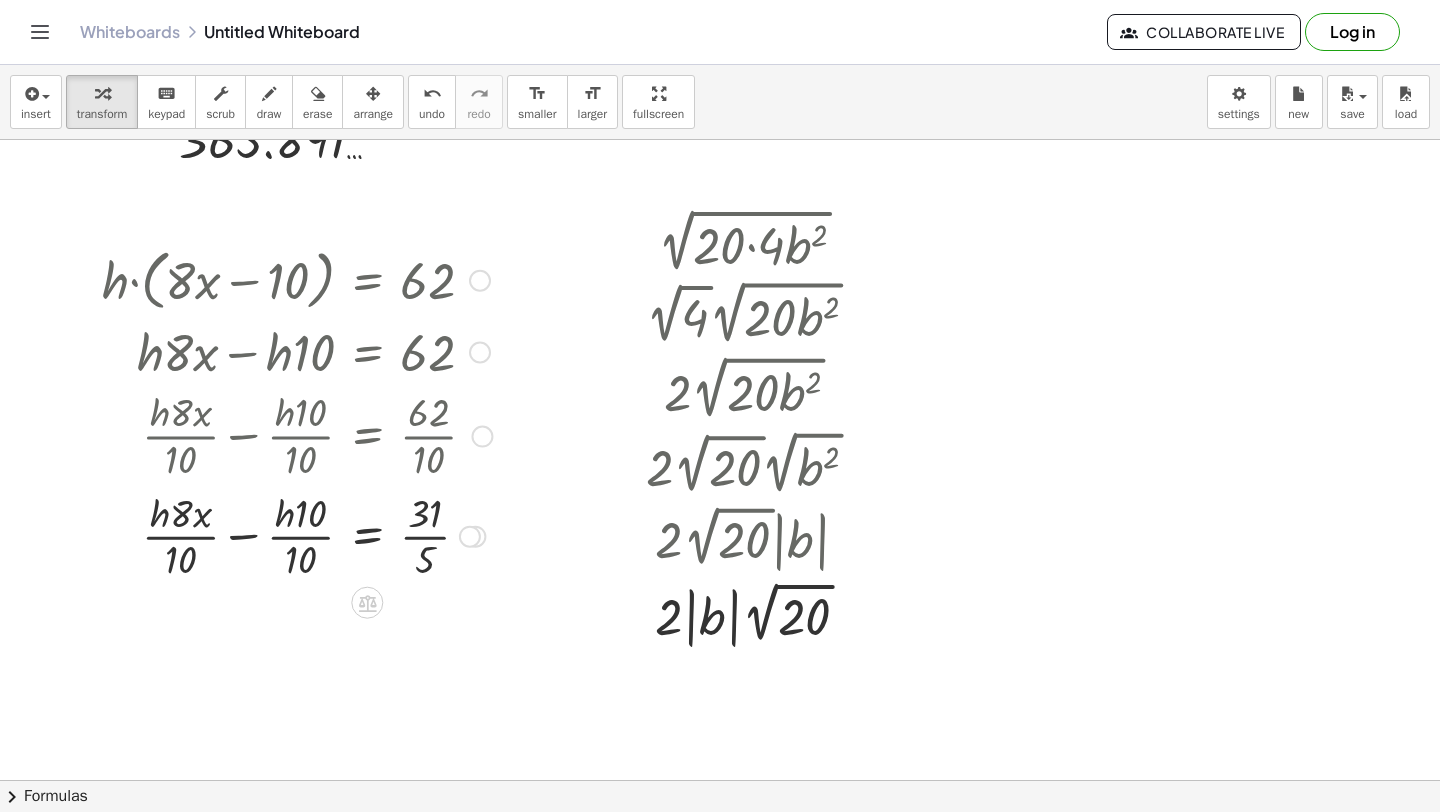 click at bounding box center (297, 535) 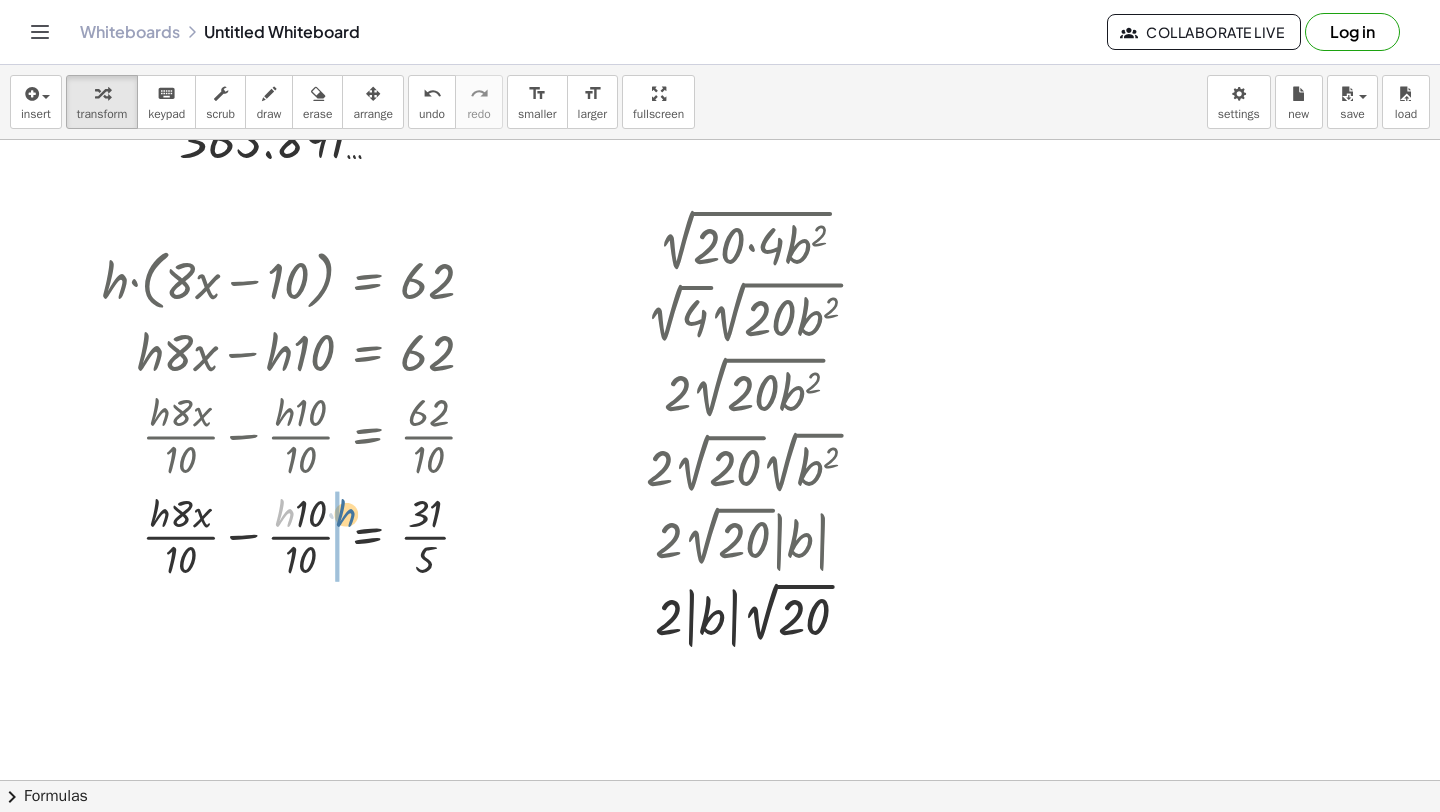 drag, startPoint x: 285, startPoint y: 496, endPoint x: 351, endPoint y: 494, distance: 66.0303 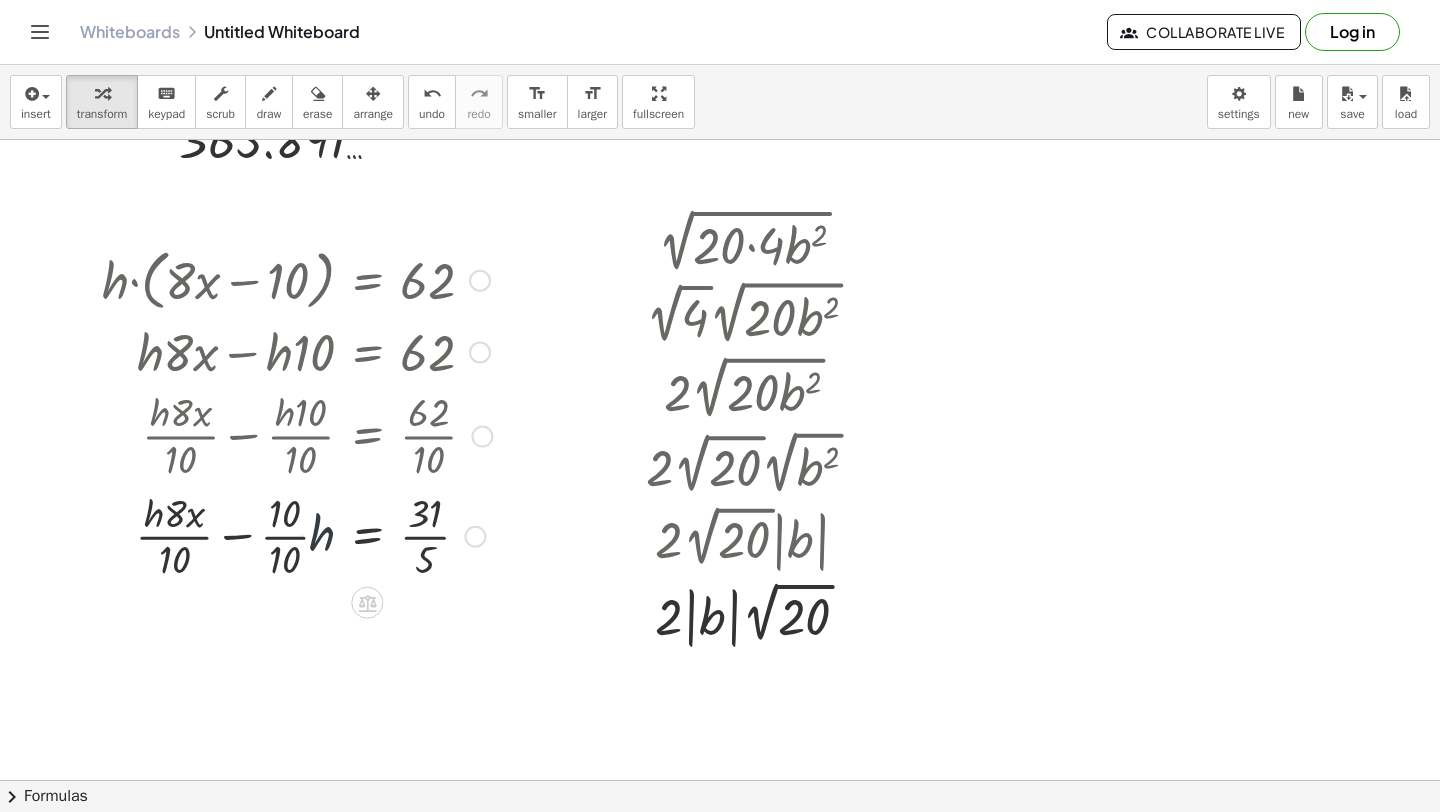 click at bounding box center [297, 535] 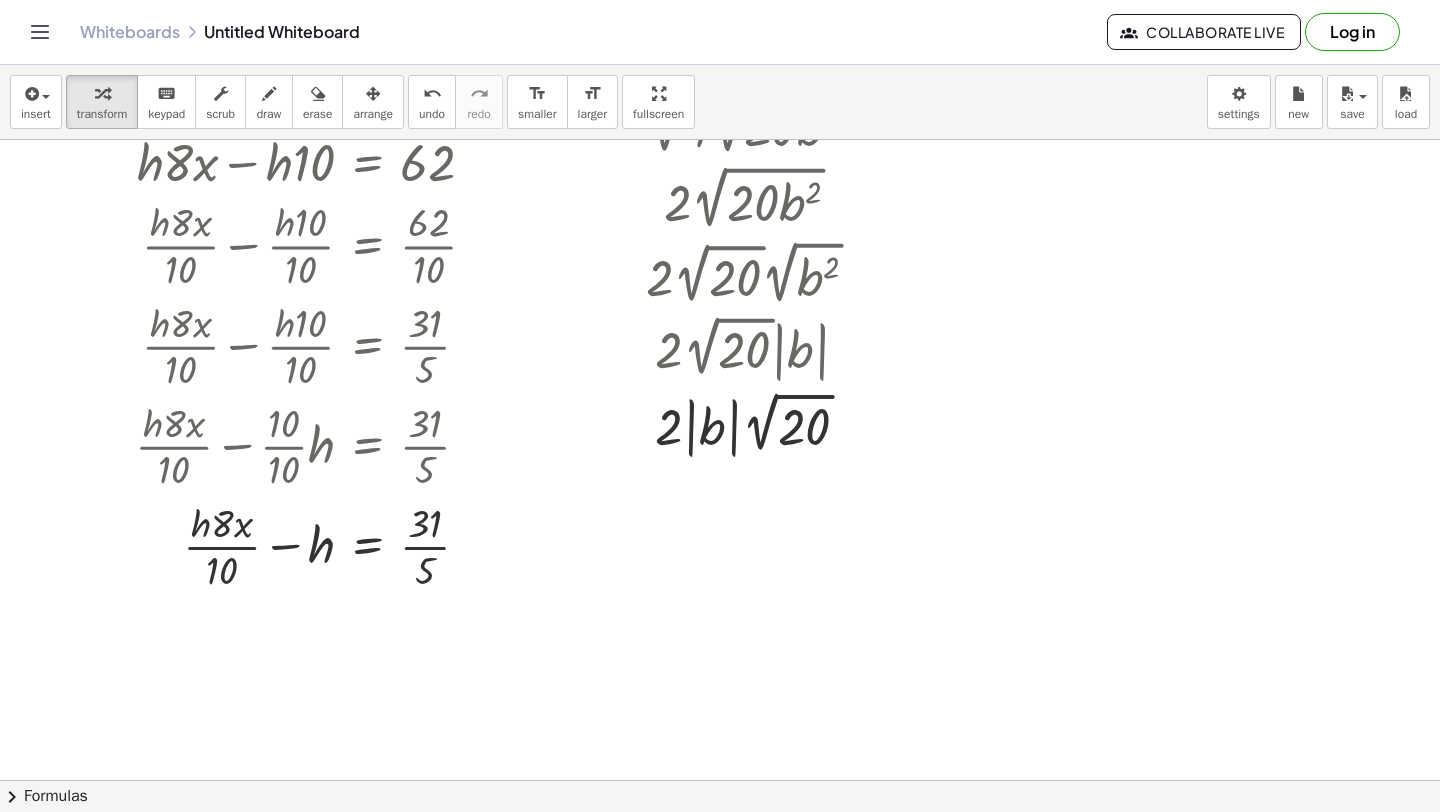 scroll, scrollTop: 2397, scrollLeft: 0, axis: vertical 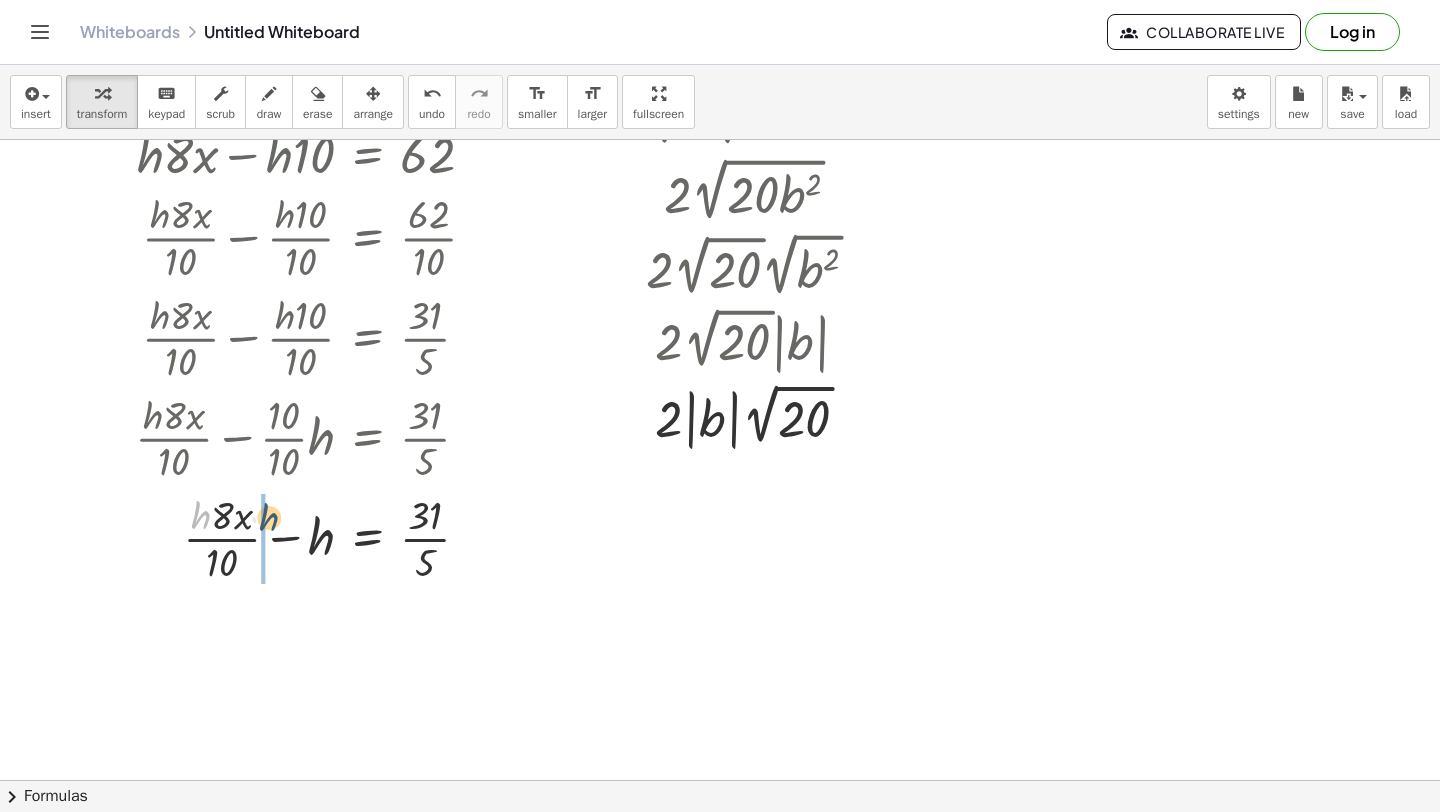 drag, startPoint x: 202, startPoint y: 522, endPoint x: 274, endPoint y: 526, distance: 72.11102 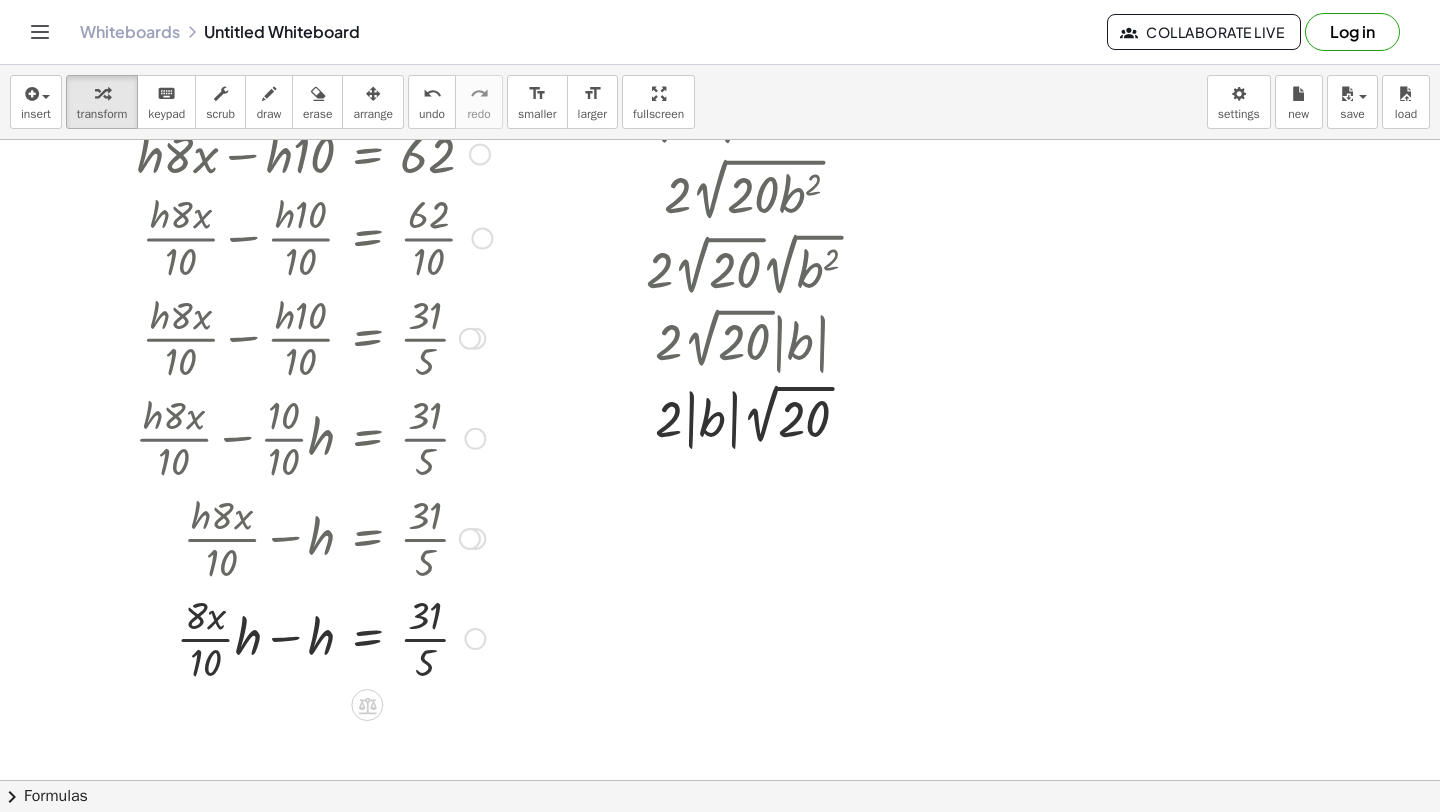 click at bounding box center (297, 637) 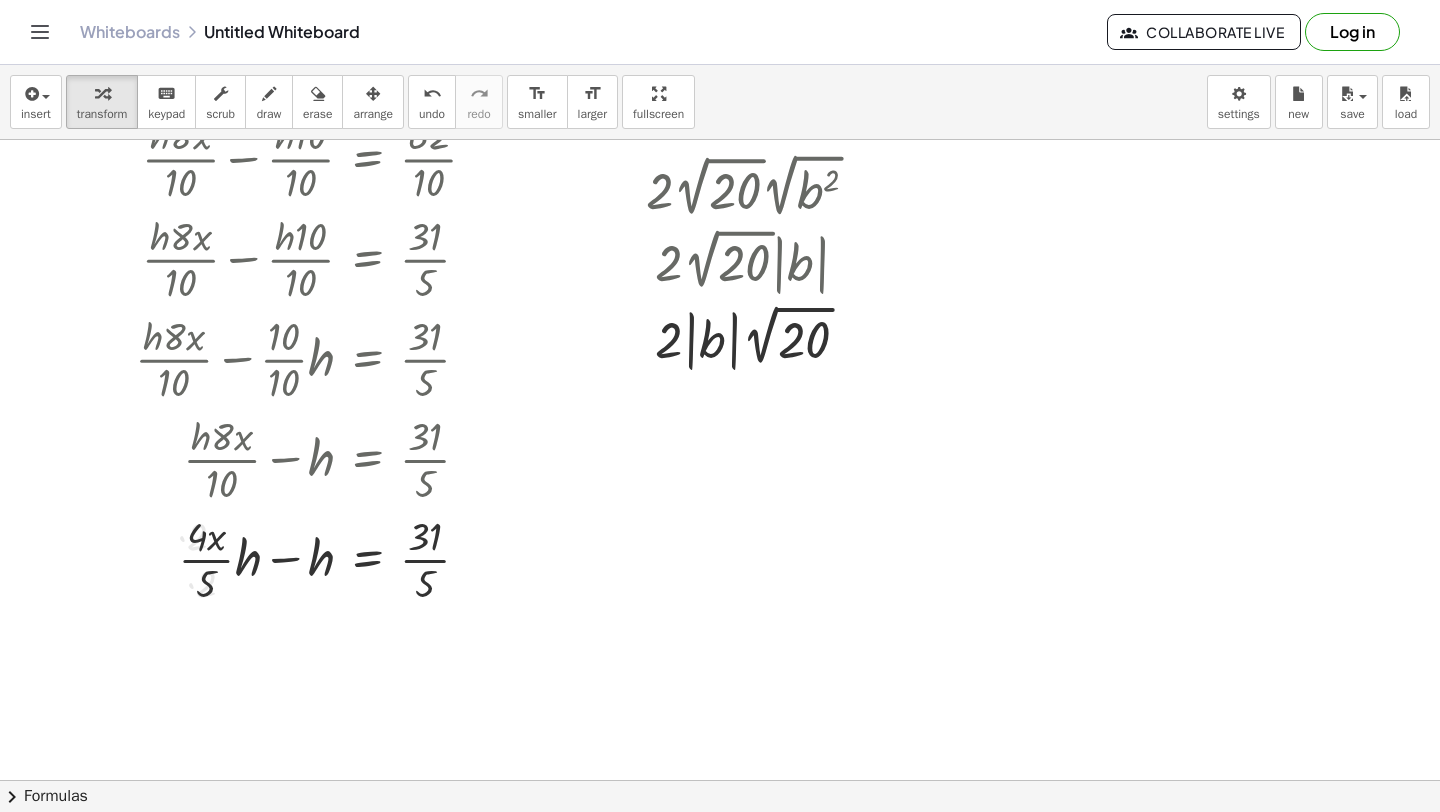 scroll, scrollTop: 2479, scrollLeft: 0, axis: vertical 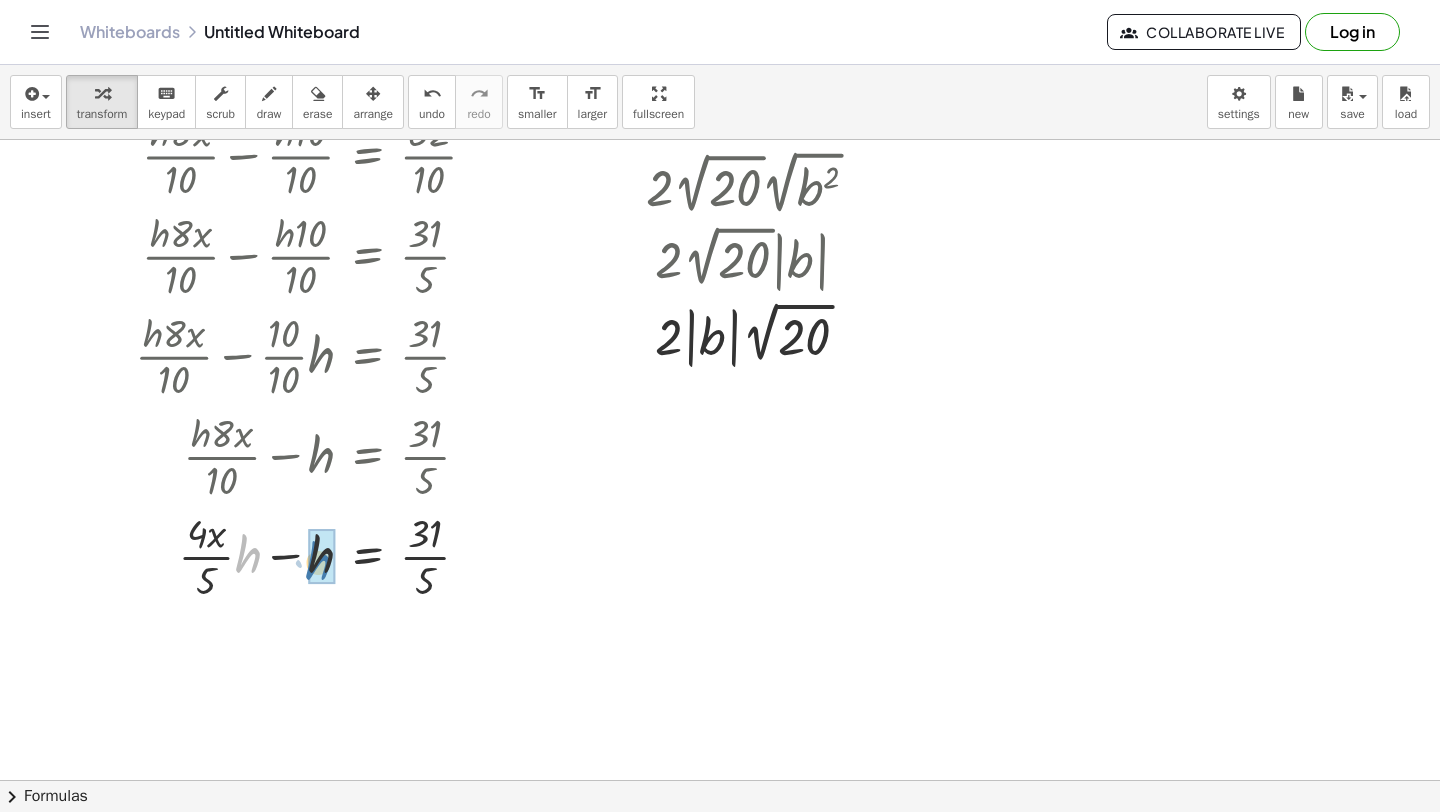 drag, startPoint x: 248, startPoint y: 562, endPoint x: 317, endPoint y: 565, distance: 69.065186 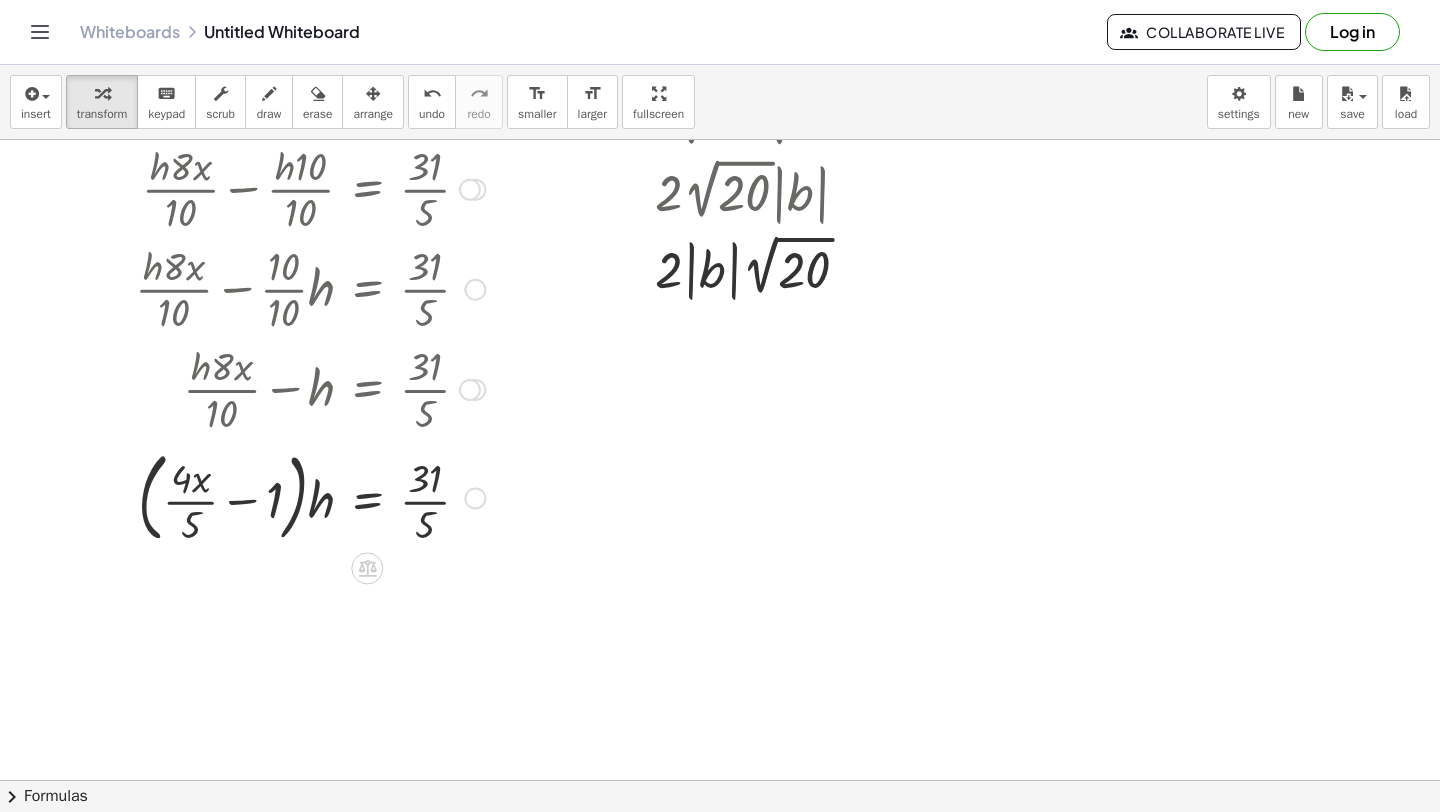 scroll, scrollTop: 2553, scrollLeft: 0, axis: vertical 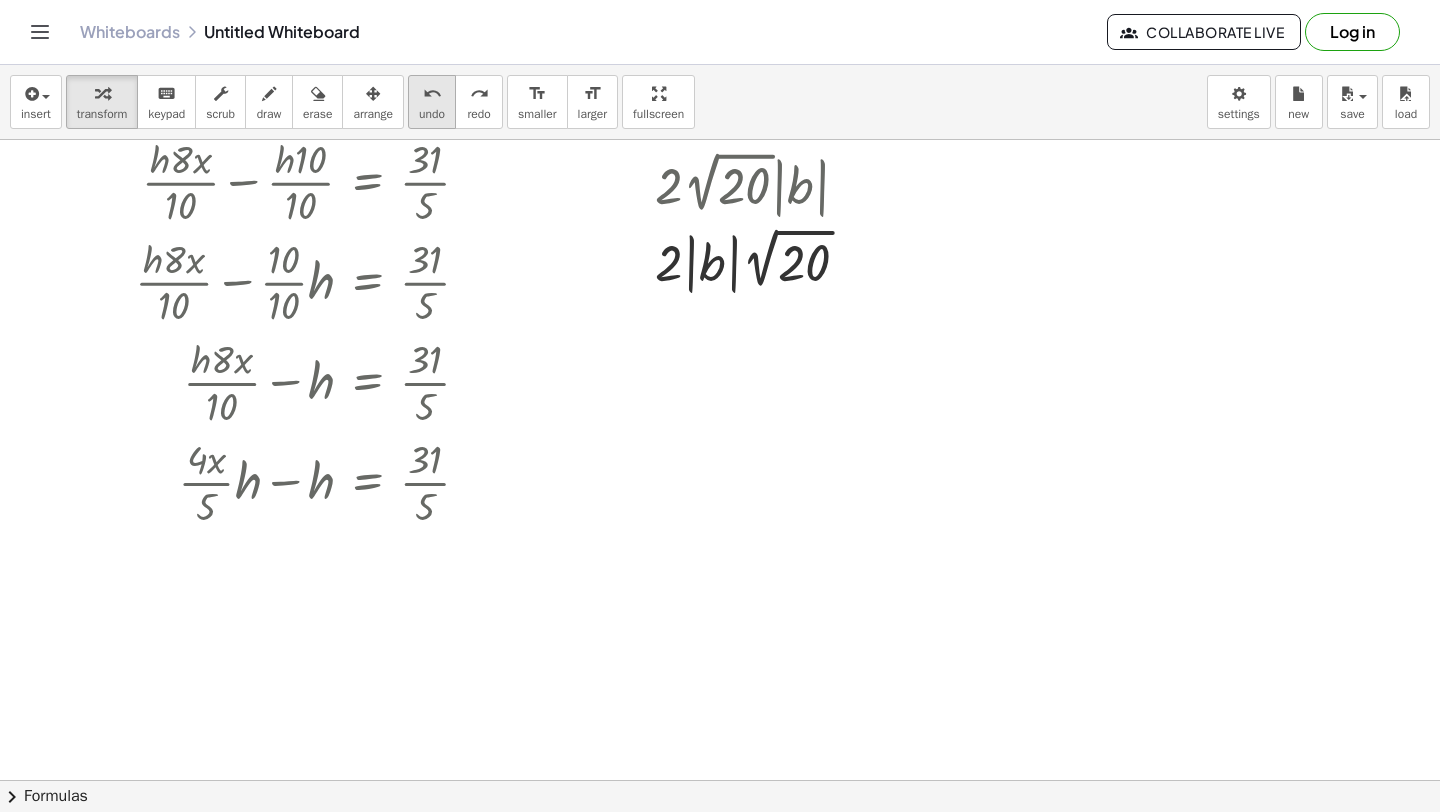 click on "undo" at bounding box center [432, 114] 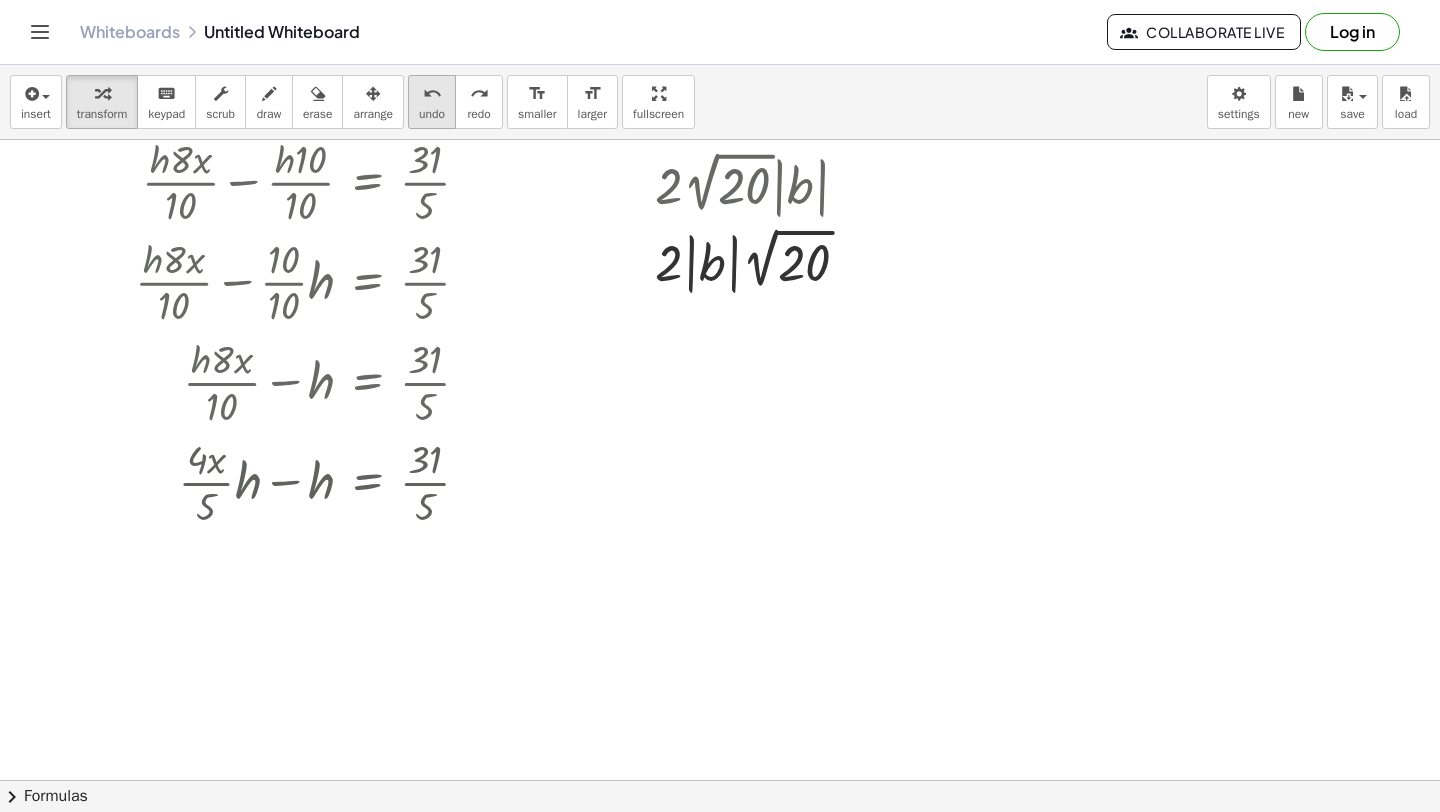 click on "undo" at bounding box center [432, 114] 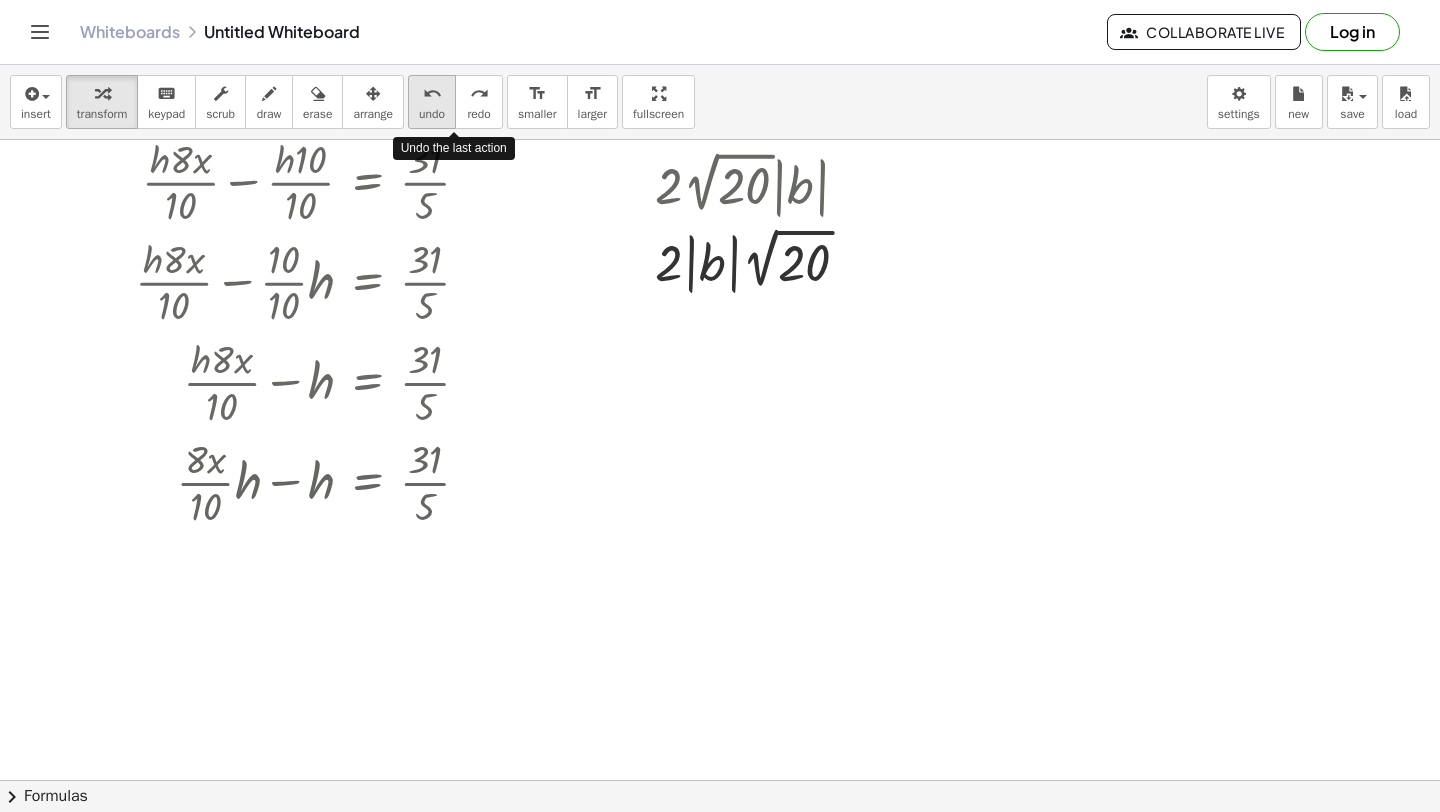 click on "undo" at bounding box center (432, 114) 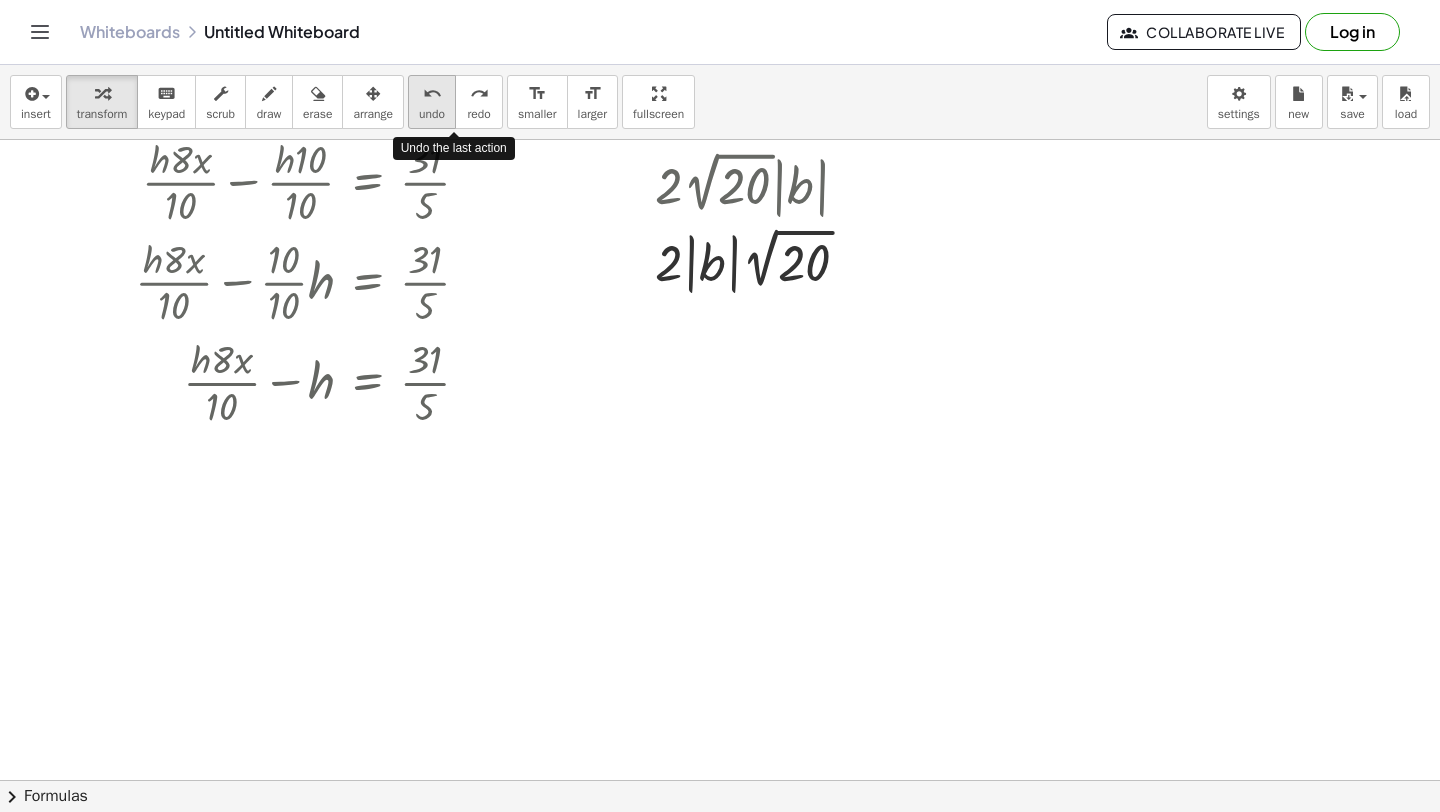 click on "undo" at bounding box center (432, 114) 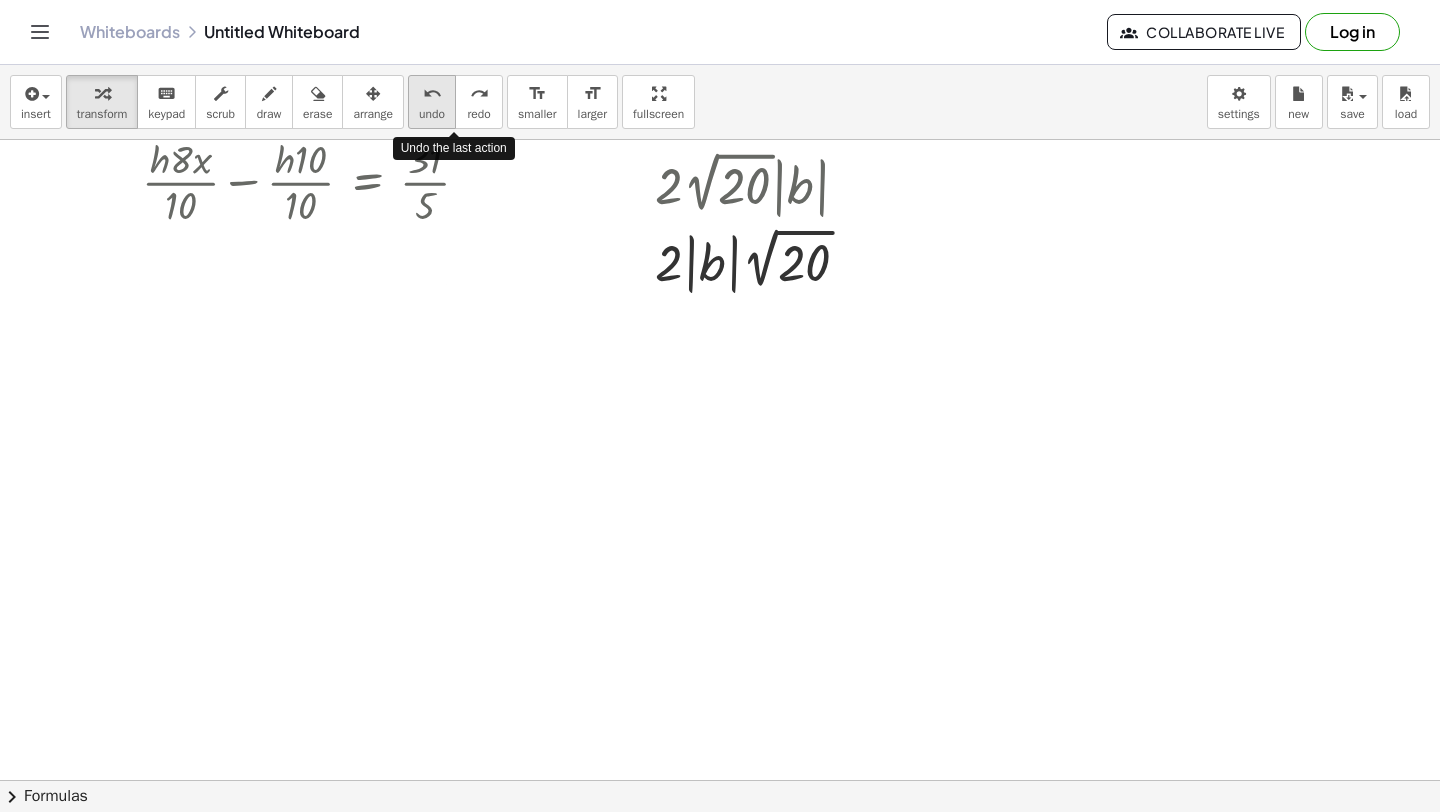 click on "undo" at bounding box center [432, 114] 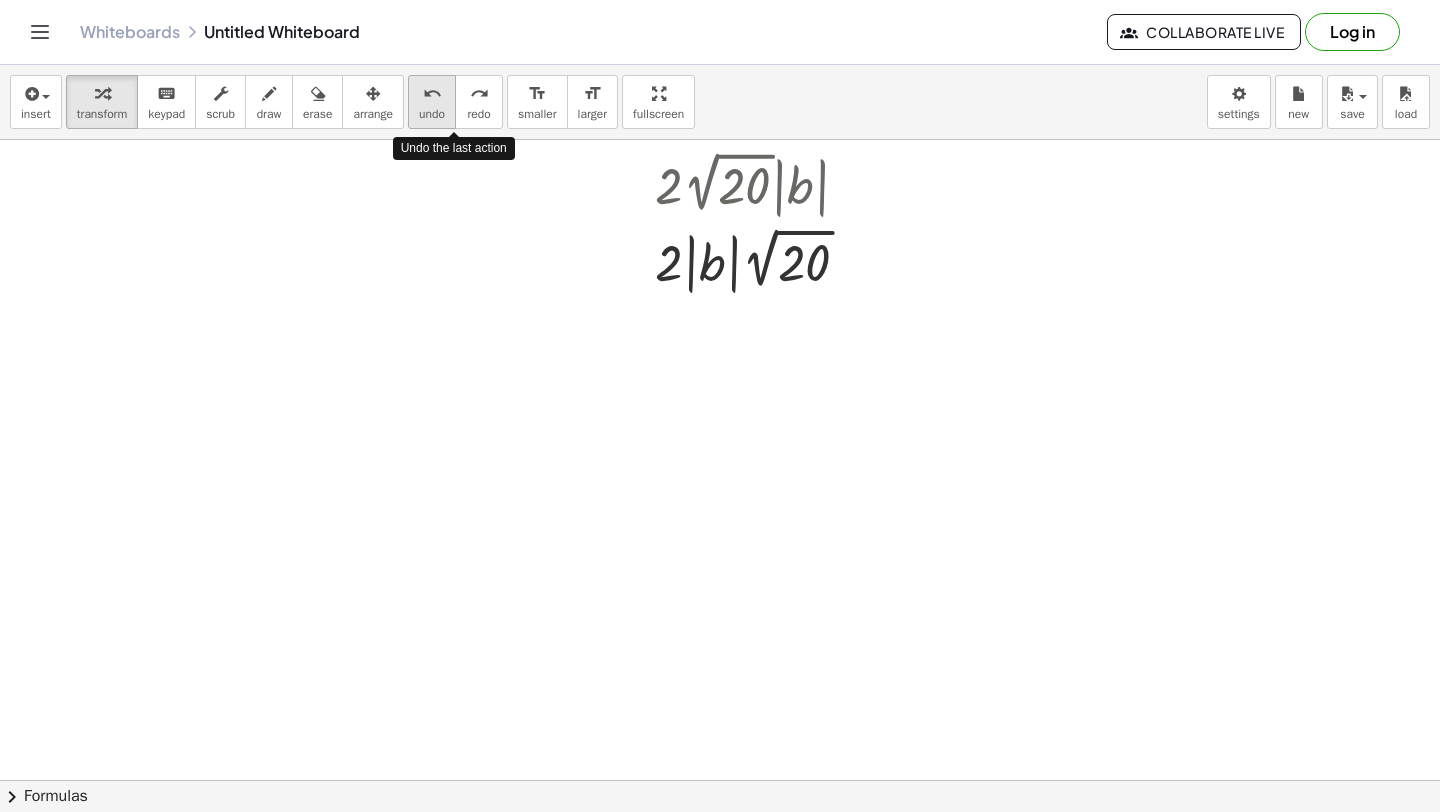 click on "undo" at bounding box center (432, 114) 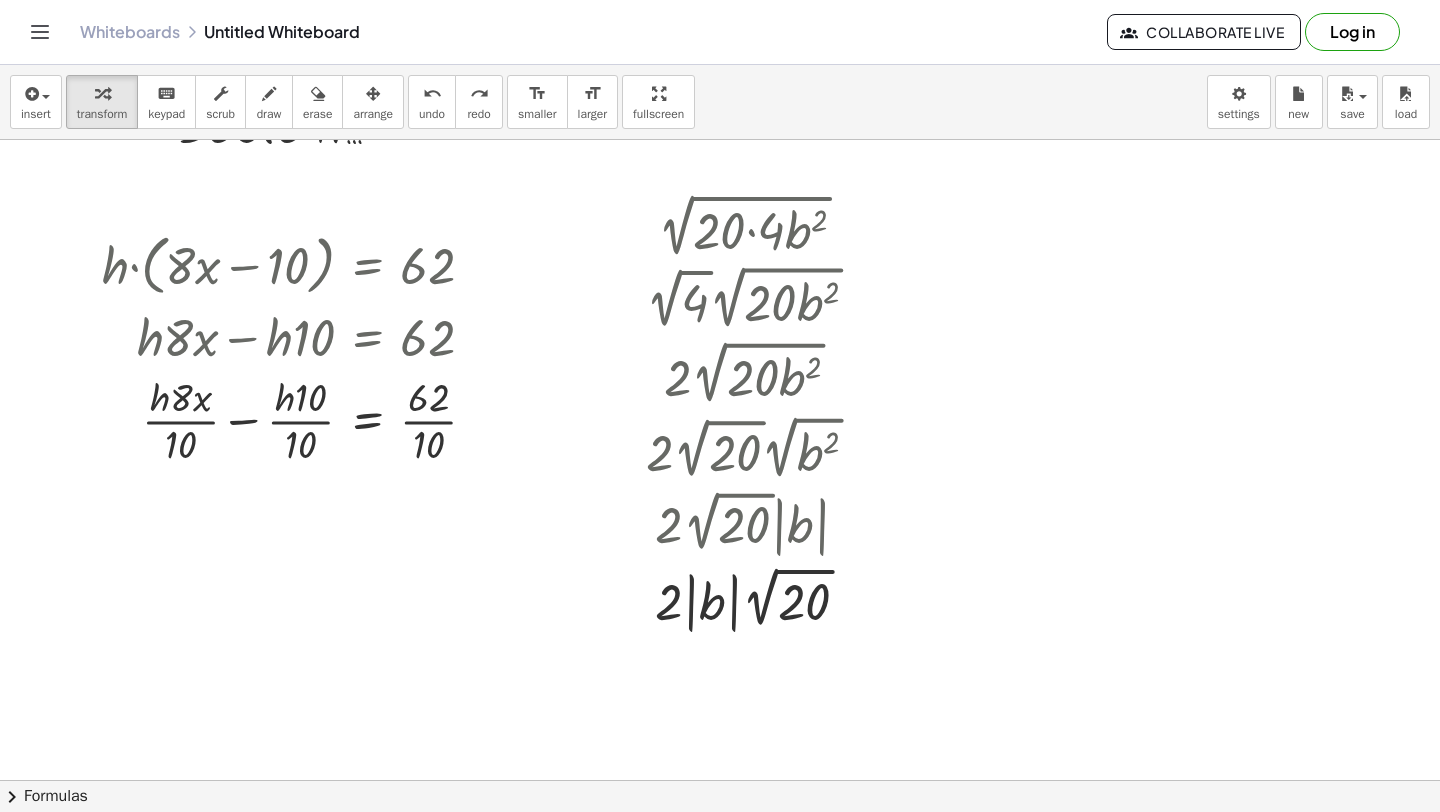 scroll, scrollTop: 2176, scrollLeft: 0, axis: vertical 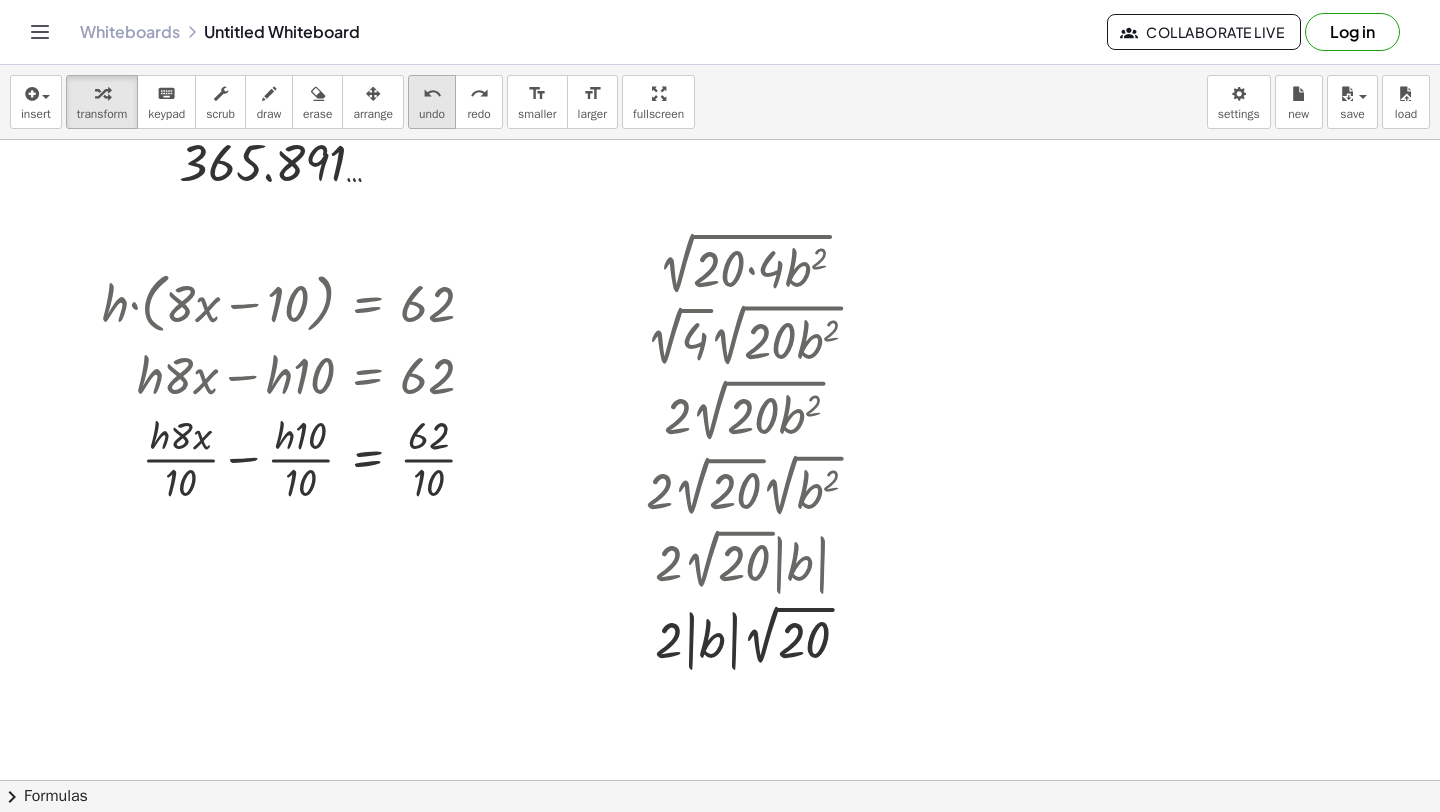 click on "undo" at bounding box center [432, 94] 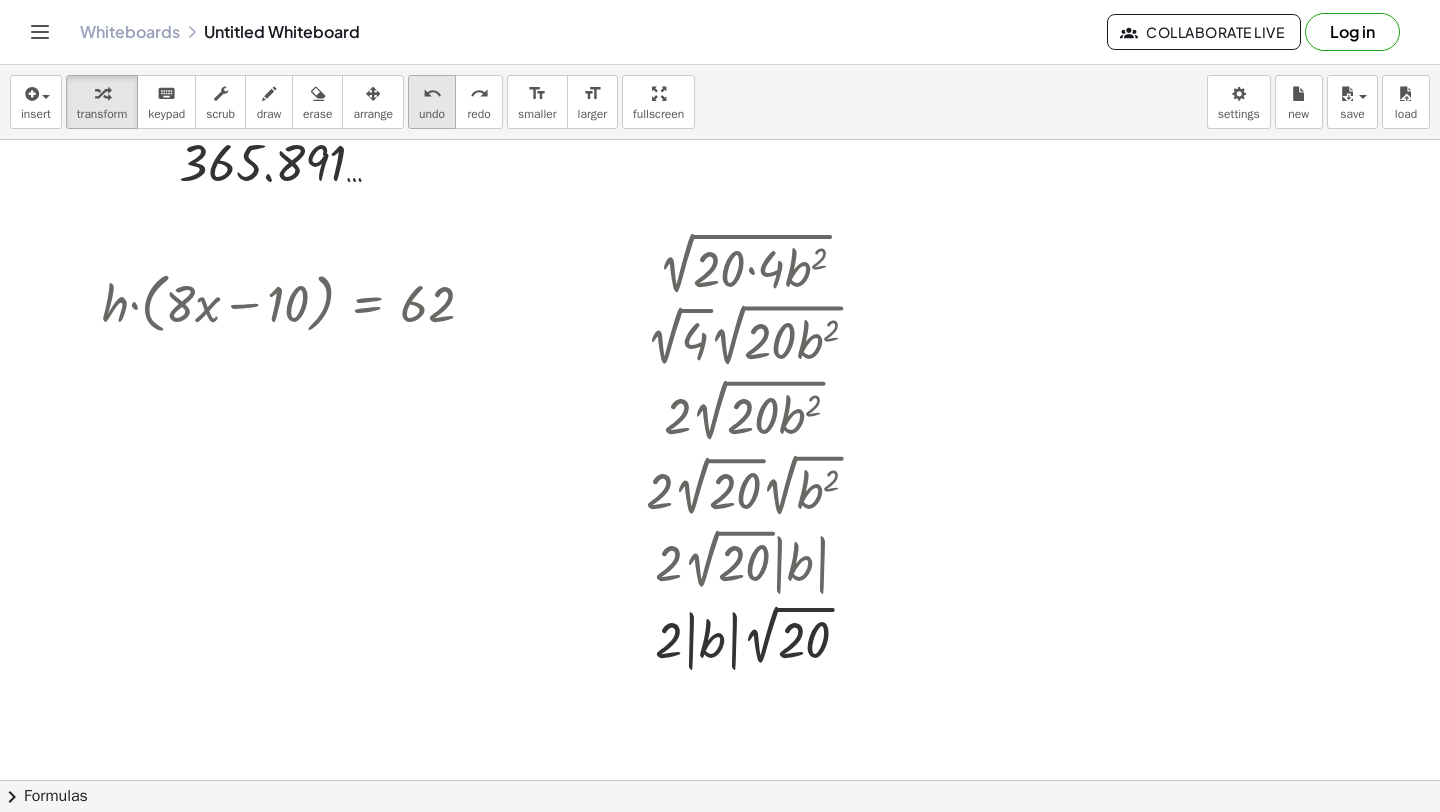 click on "undo" at bounding box center (432, 94) 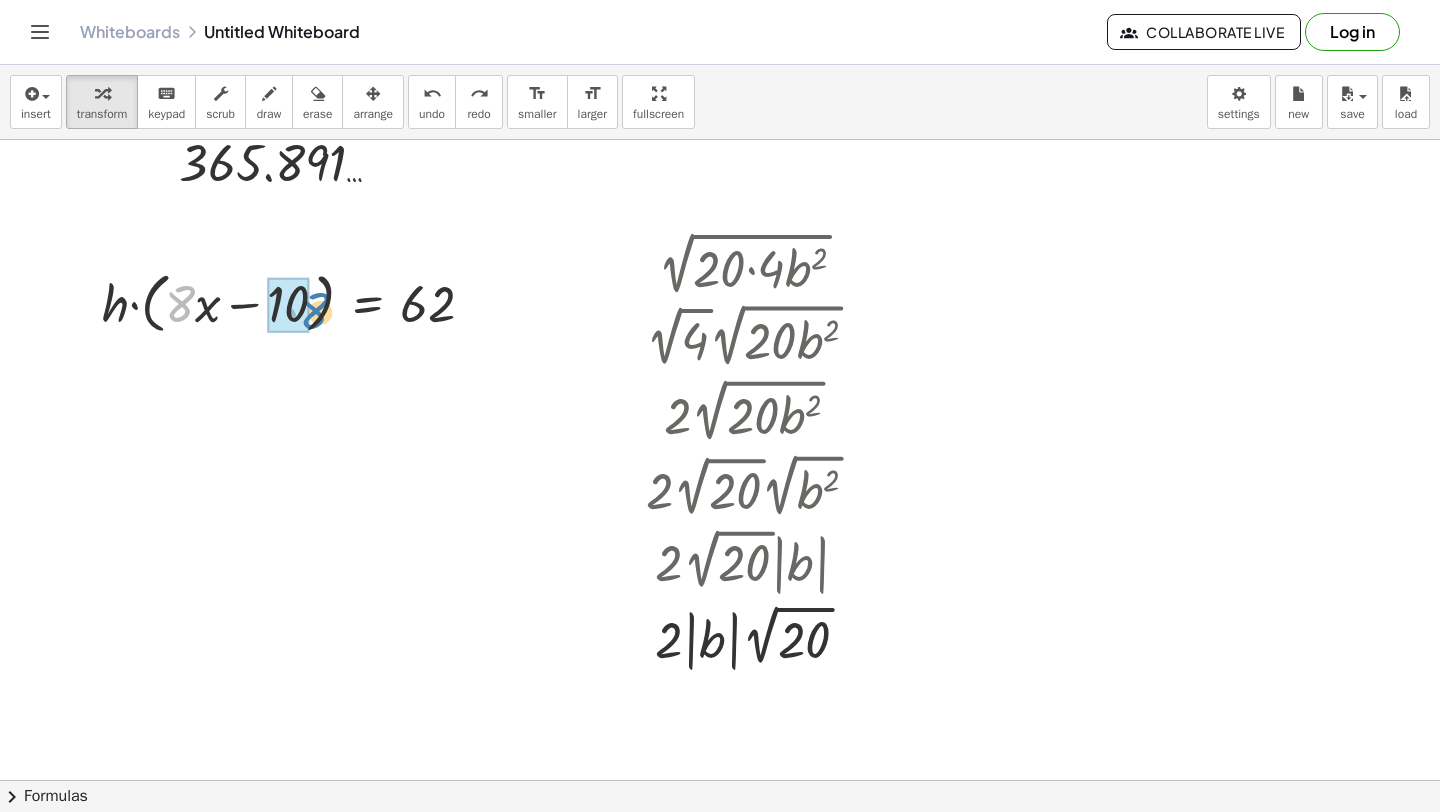 drag, startPoint x: 189, startPoint y: 299, endPoint x: 296, endPoint y: 303, distance: 107.07474 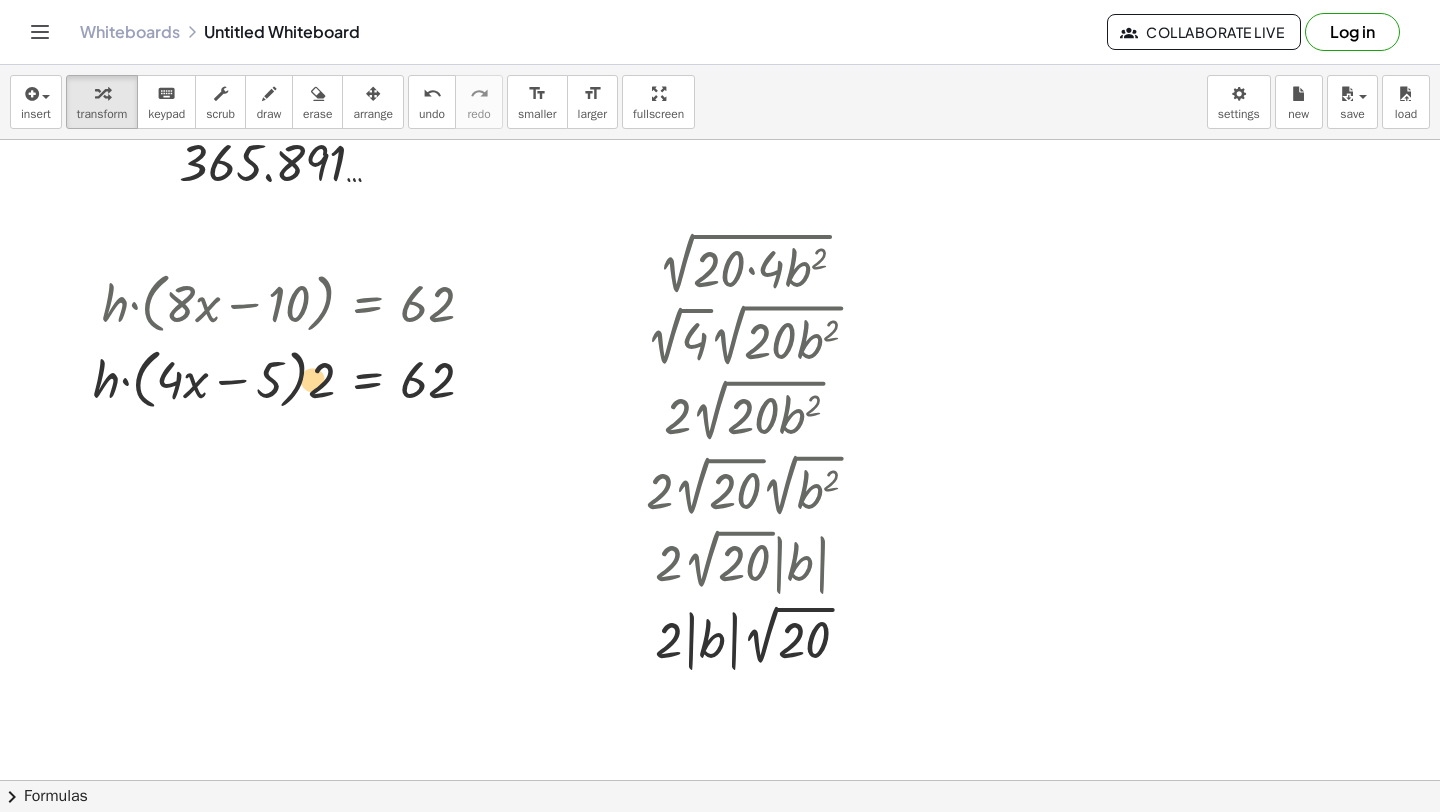 drag, startPoint x: 327, startPoint y: 375, endPoint x: 312, endPoint y: 371, distance: 15.524175 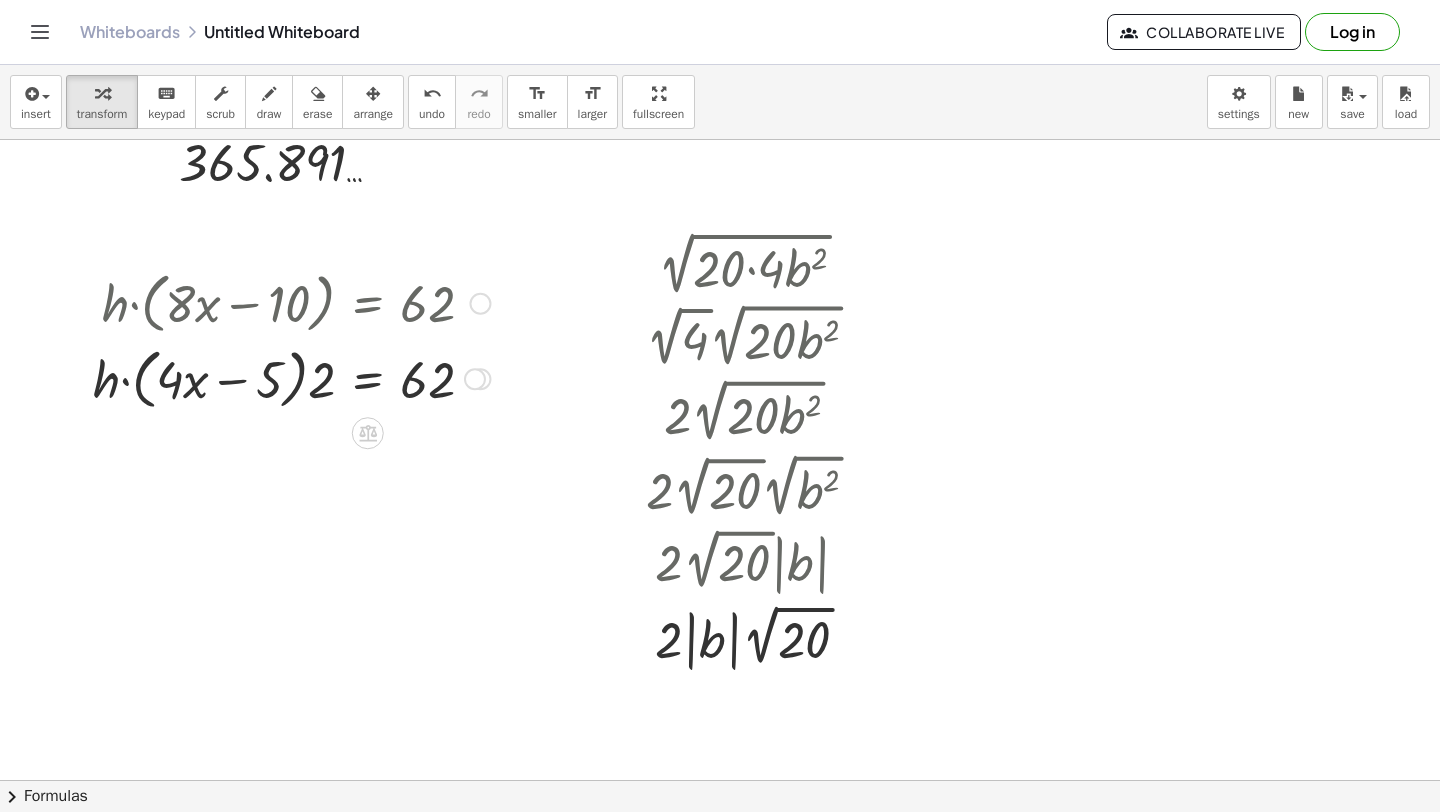 click at bounding box center [291, 378] 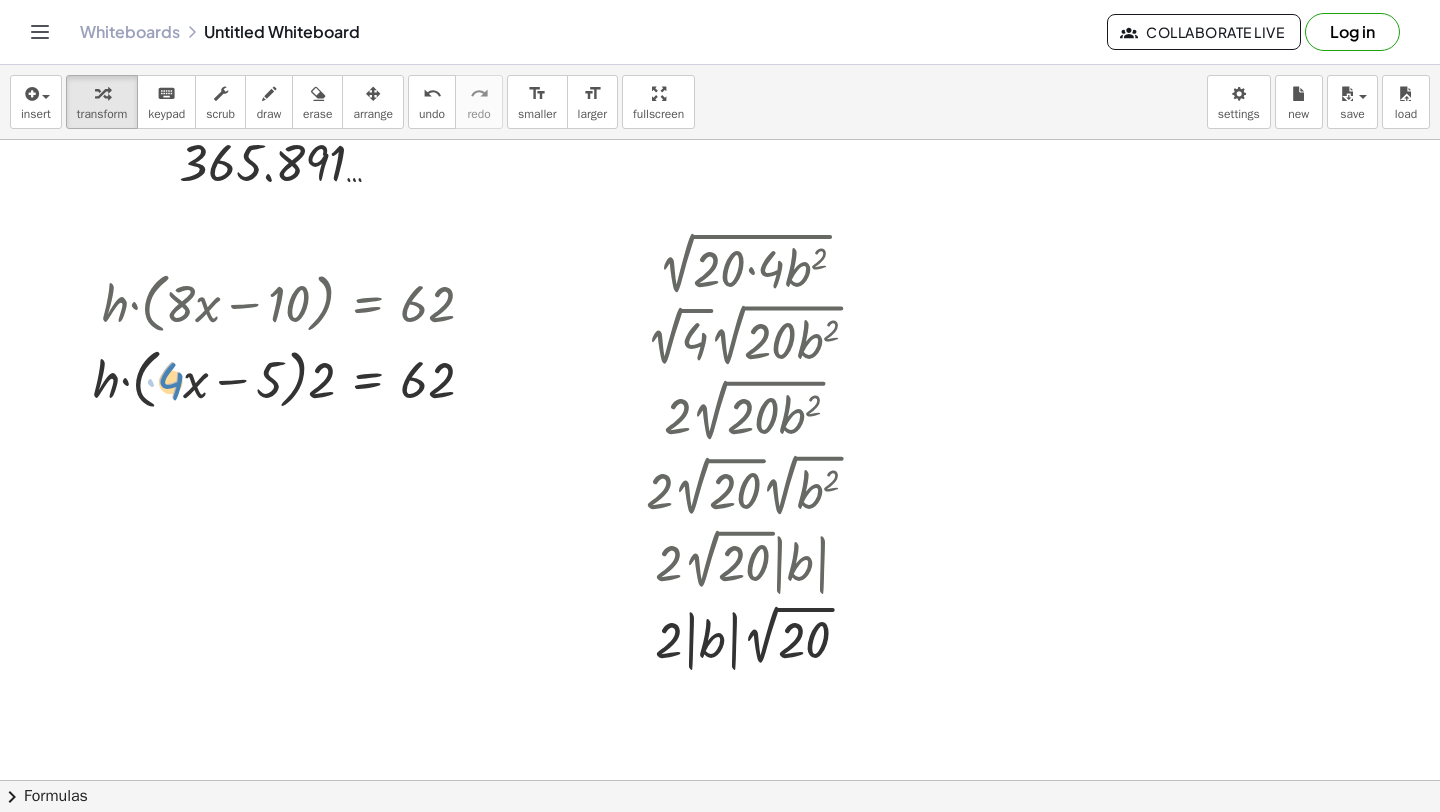 click at bounding box center [291, 378] 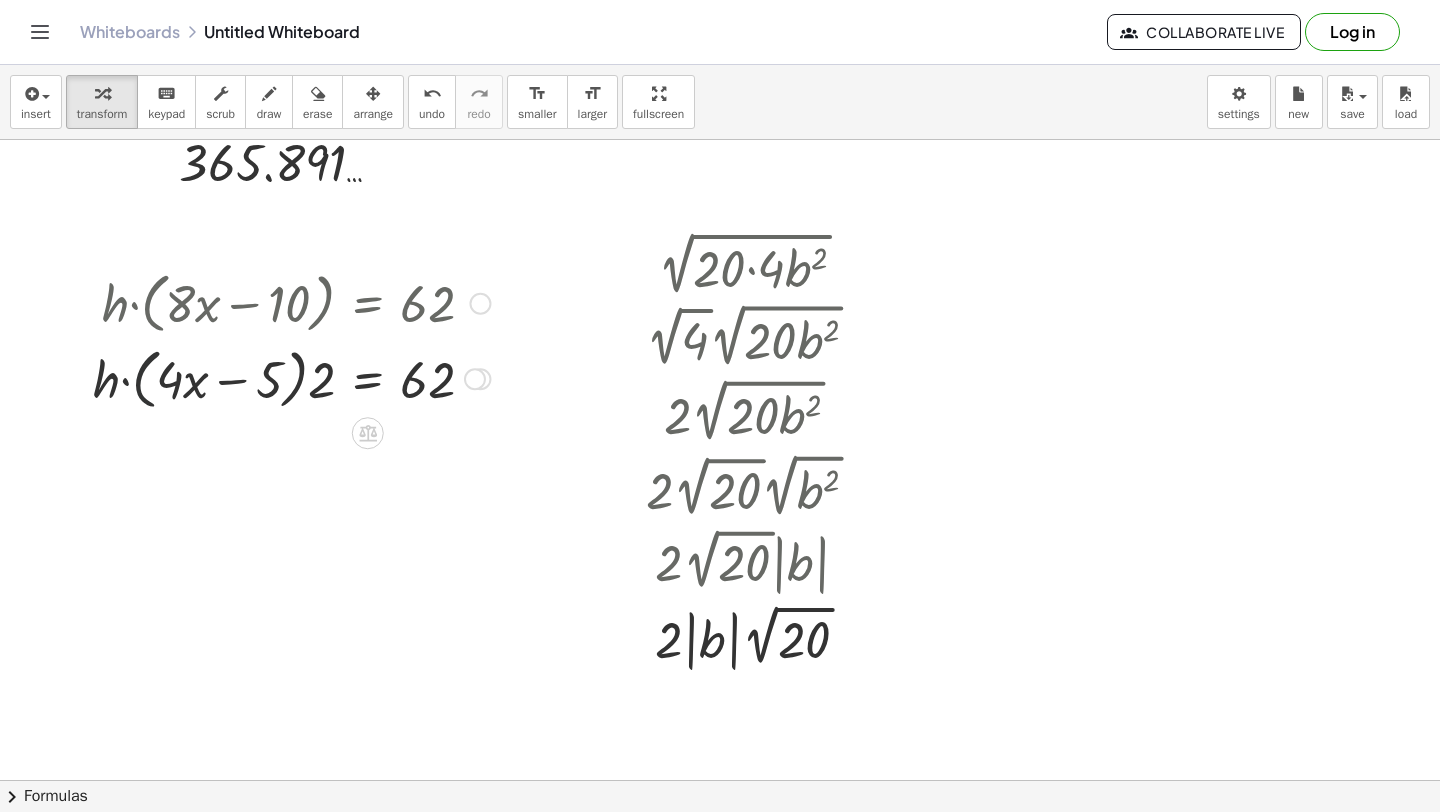 click at bounding box center [291, 378] 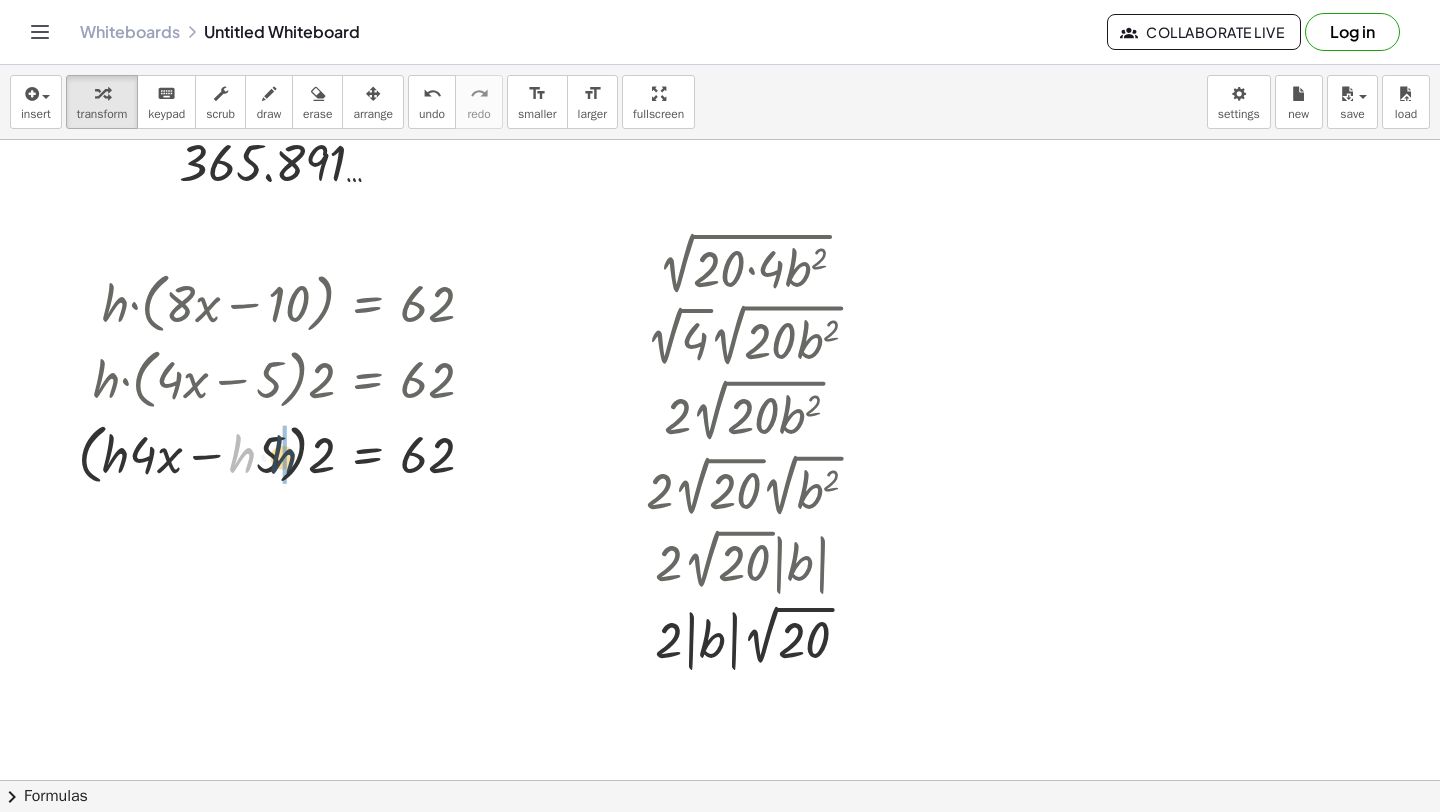 drag, startPoint x: 240, startPoint y: 460, endPoint x: 291, endPoint y: 462, distance: 51.0392 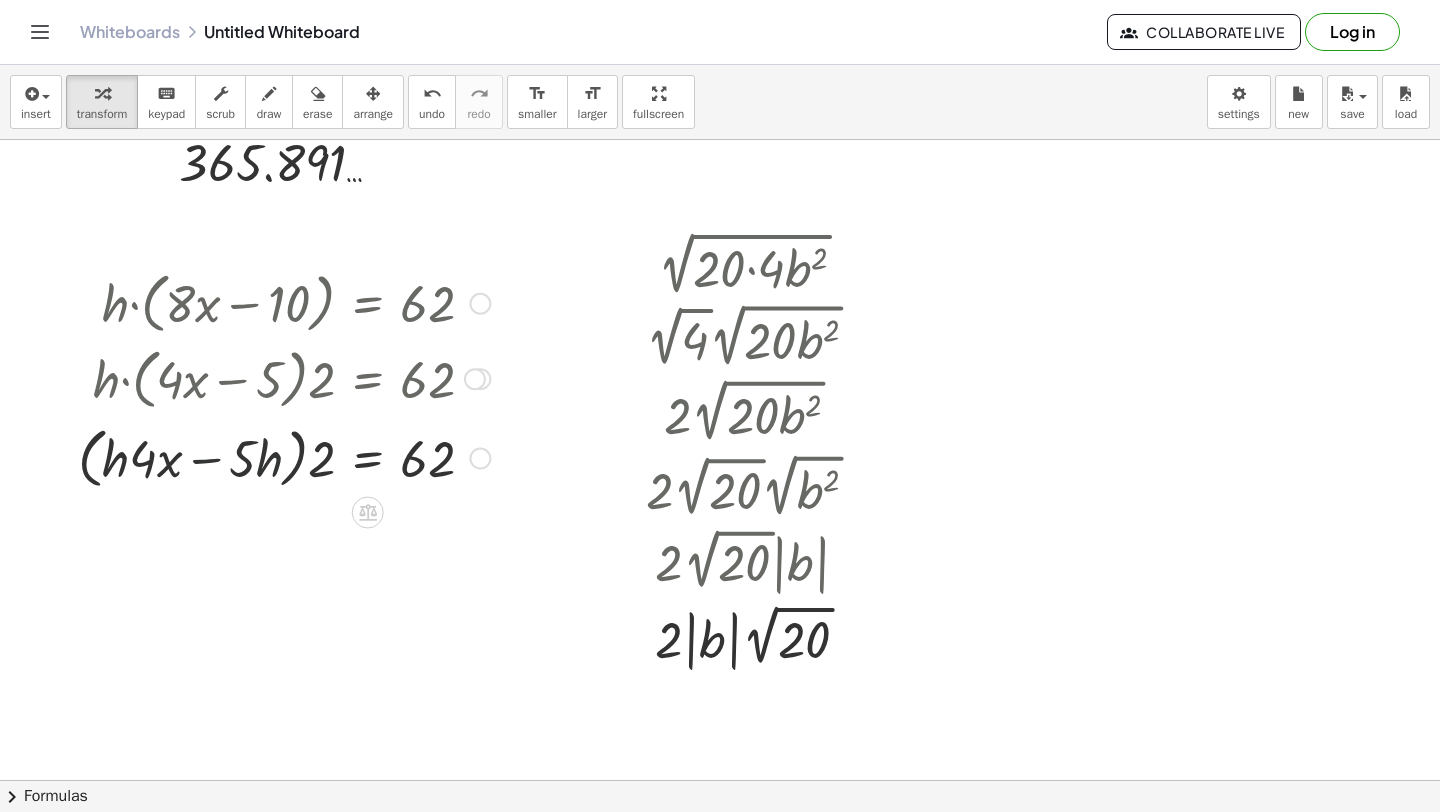 click at bounding box center [284, 457] 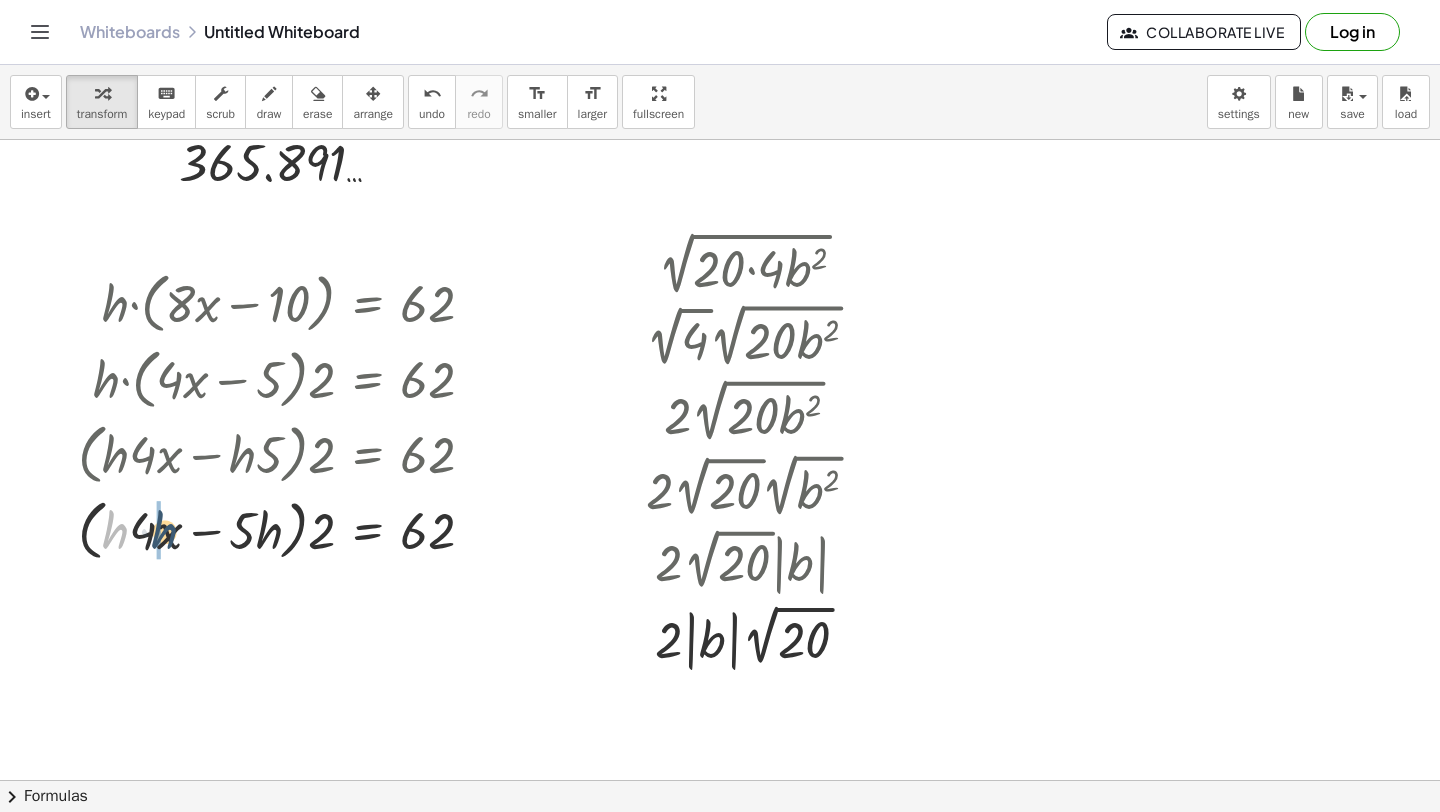 drag, startPoint x: 113, startPoint y: 524, endPoint x: 159, endPoint y: 524, distance: 46 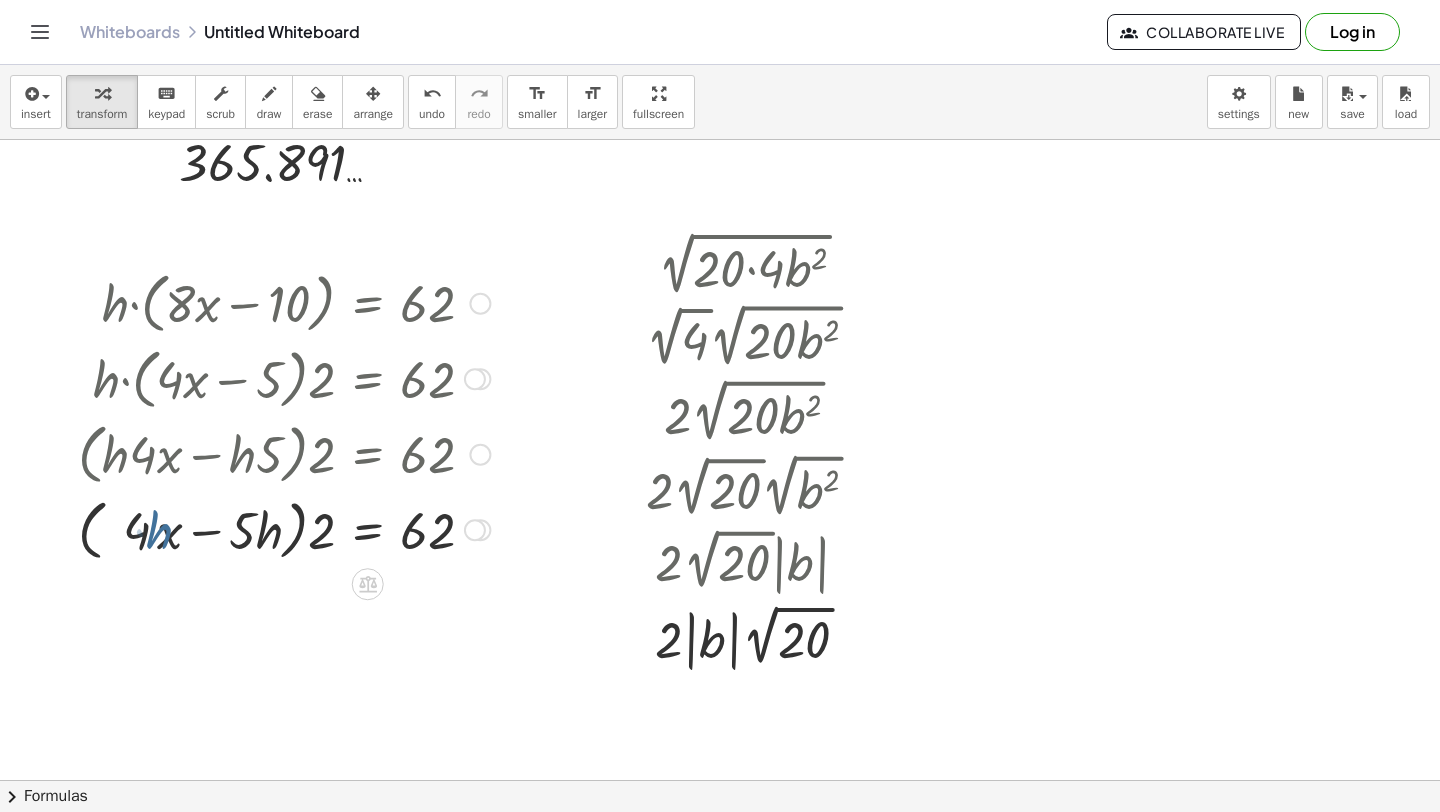 scroll, scrollTop: 2262, scrollLeft: 0, axis: vertical 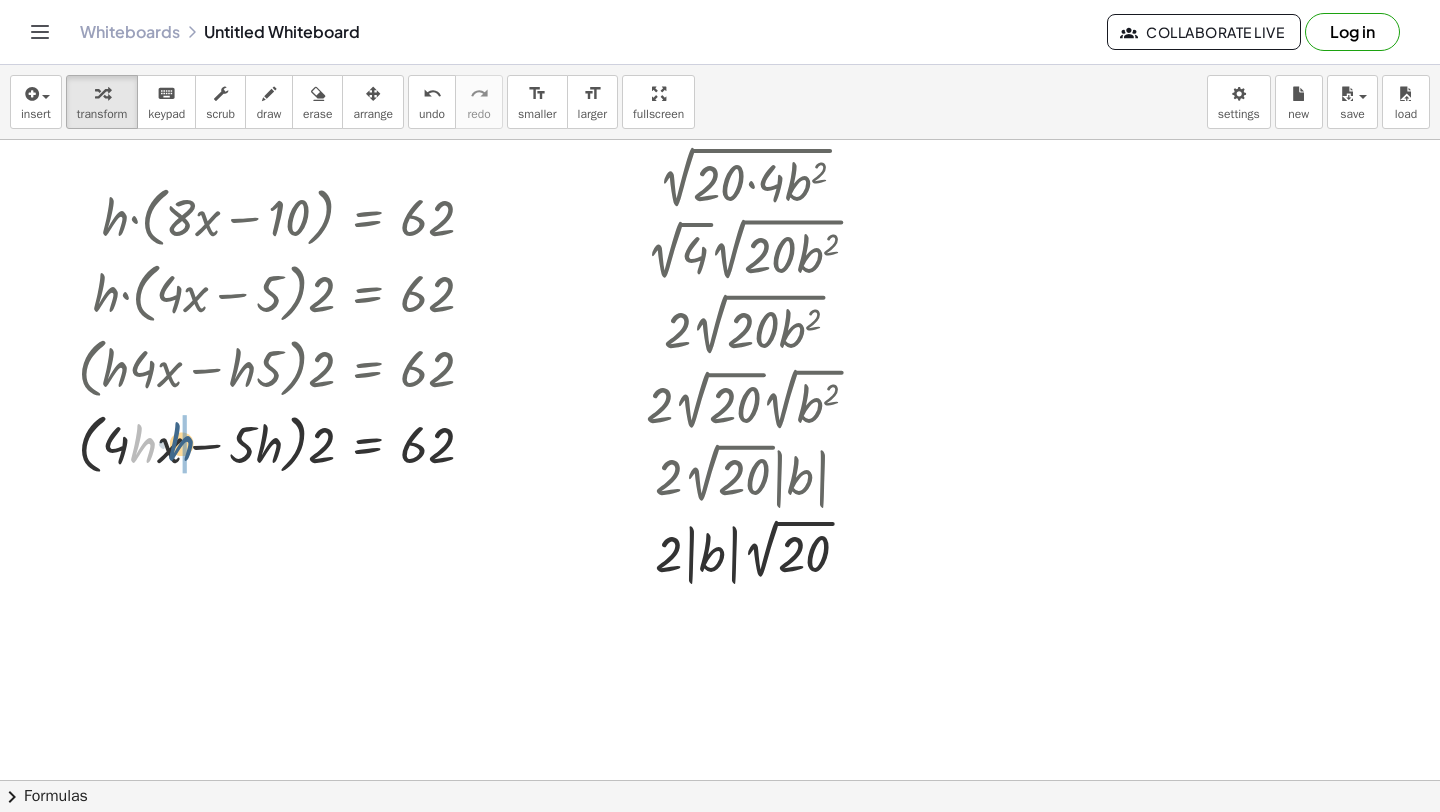 drag, startPoint x: 139, startPoint y: 459, endPoint x: 185, endPoint y: 458, distance: 46.010868 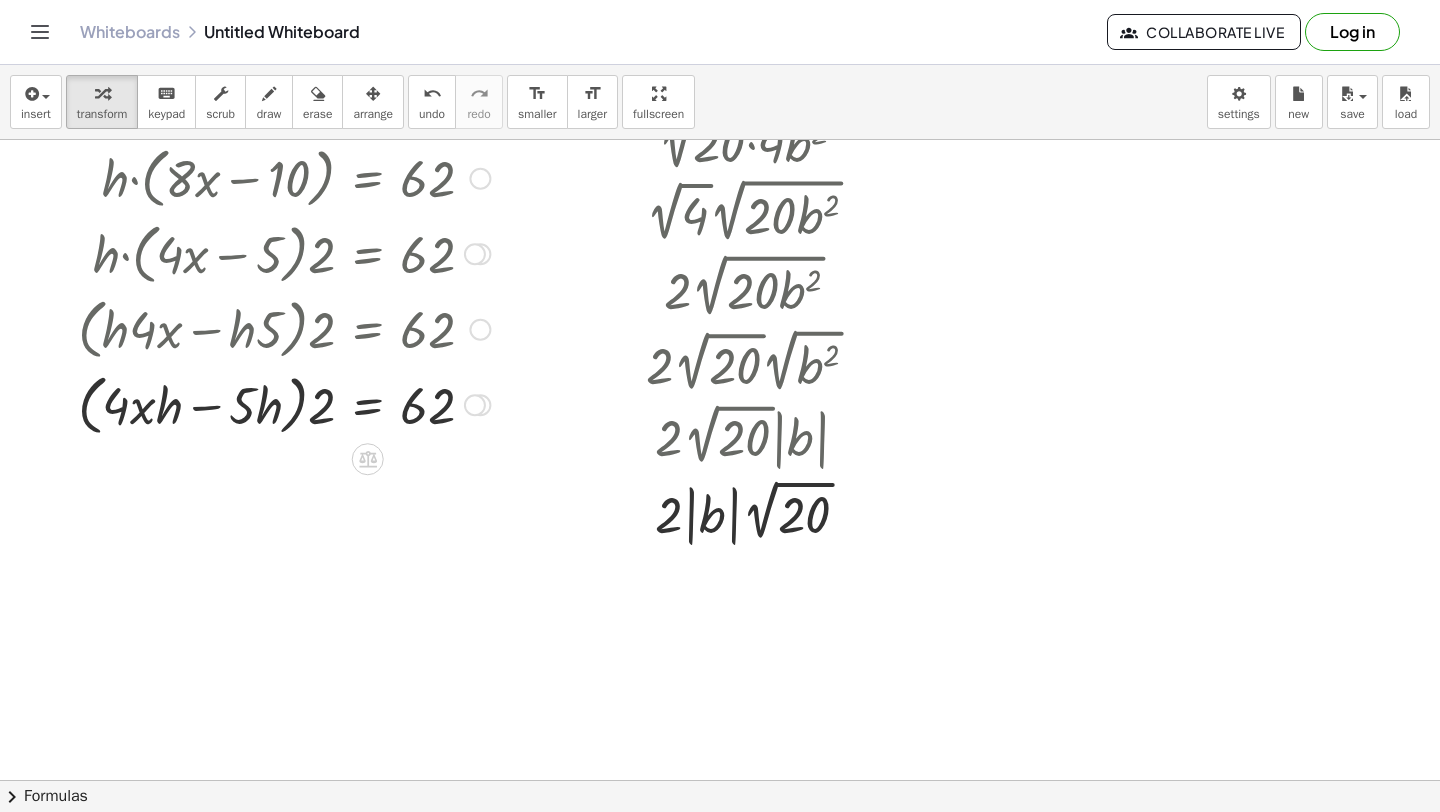 scroll, scrollTop: 2304, scrollLeft: 0, axis: vertical 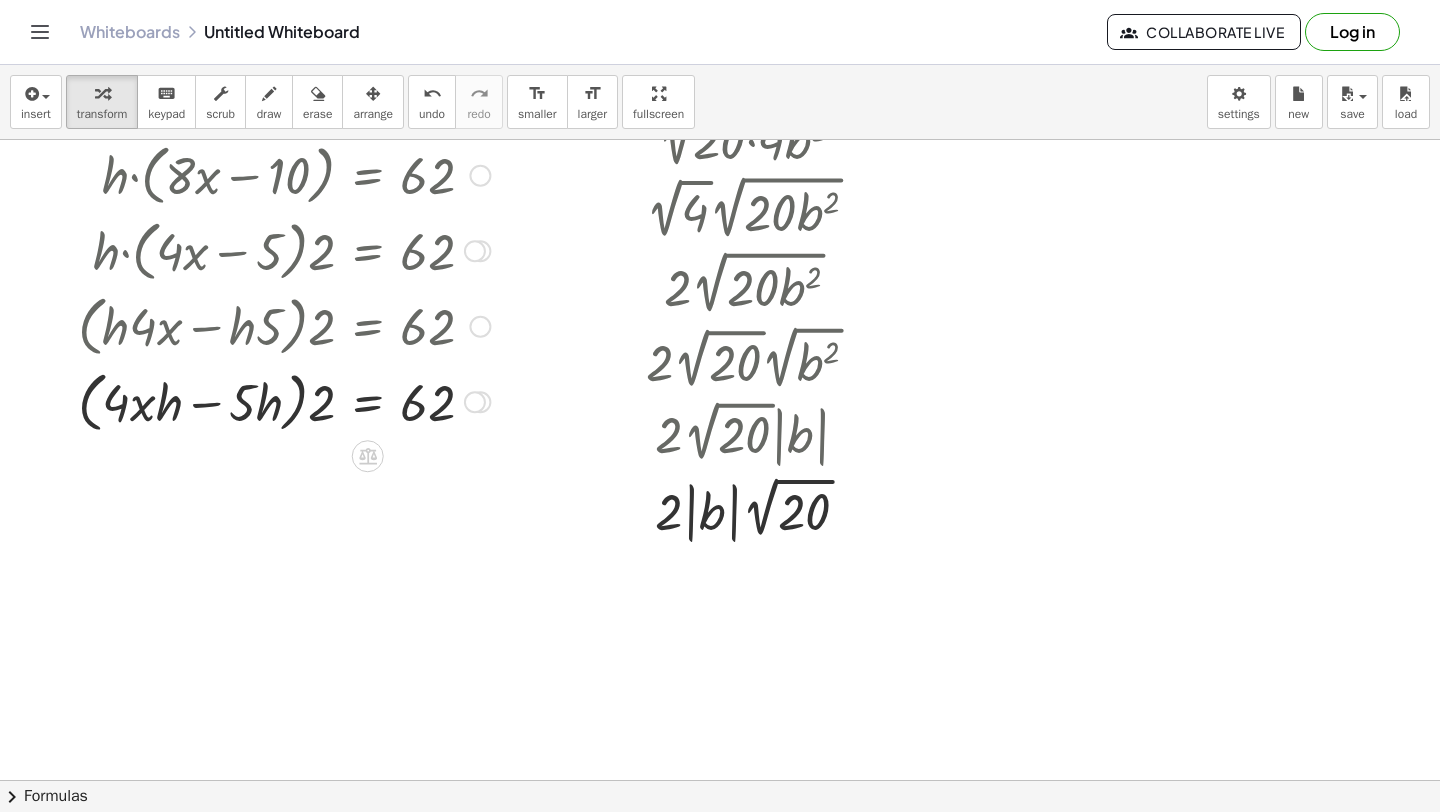 click at bounding box center [284, 401] 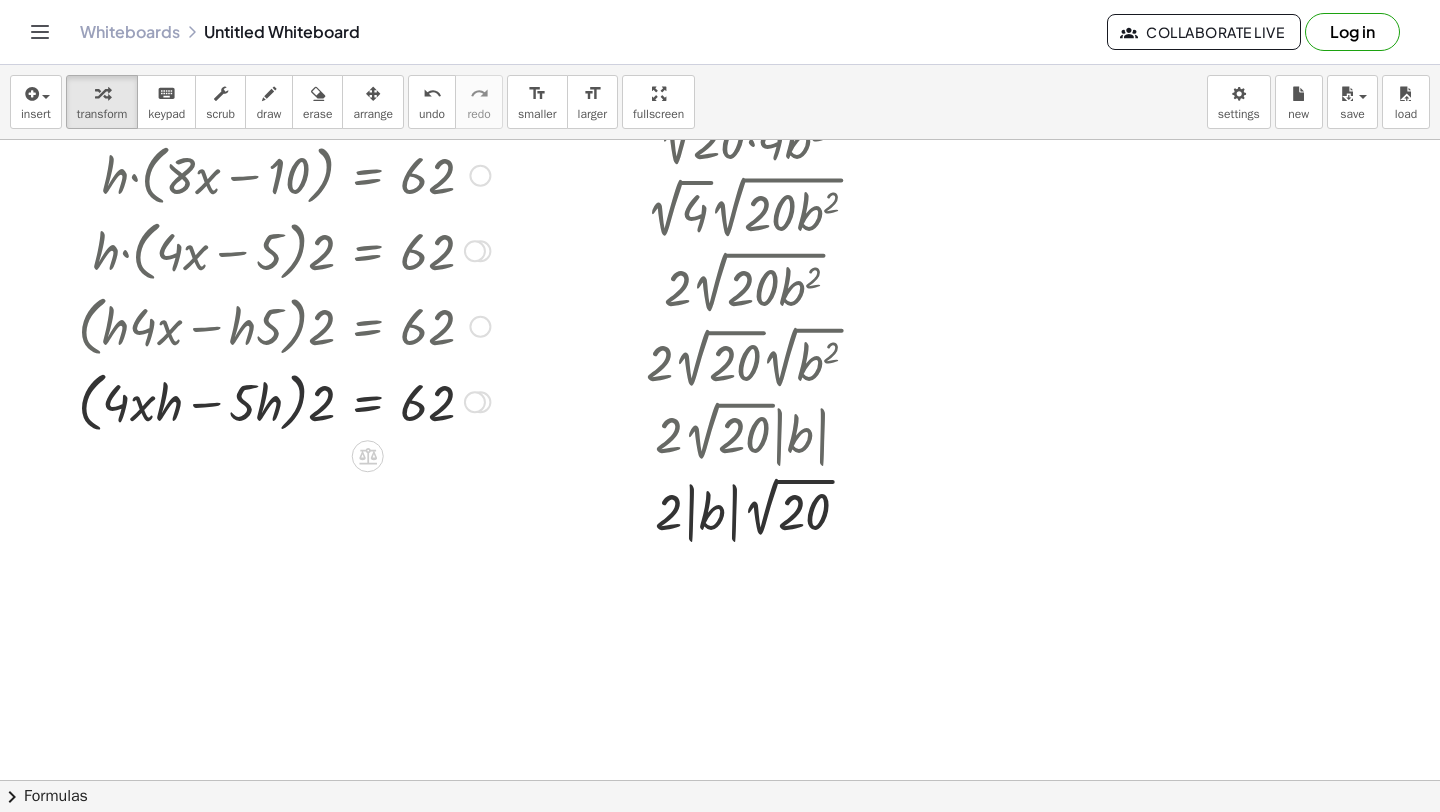 click at bounding box center [284, 401] 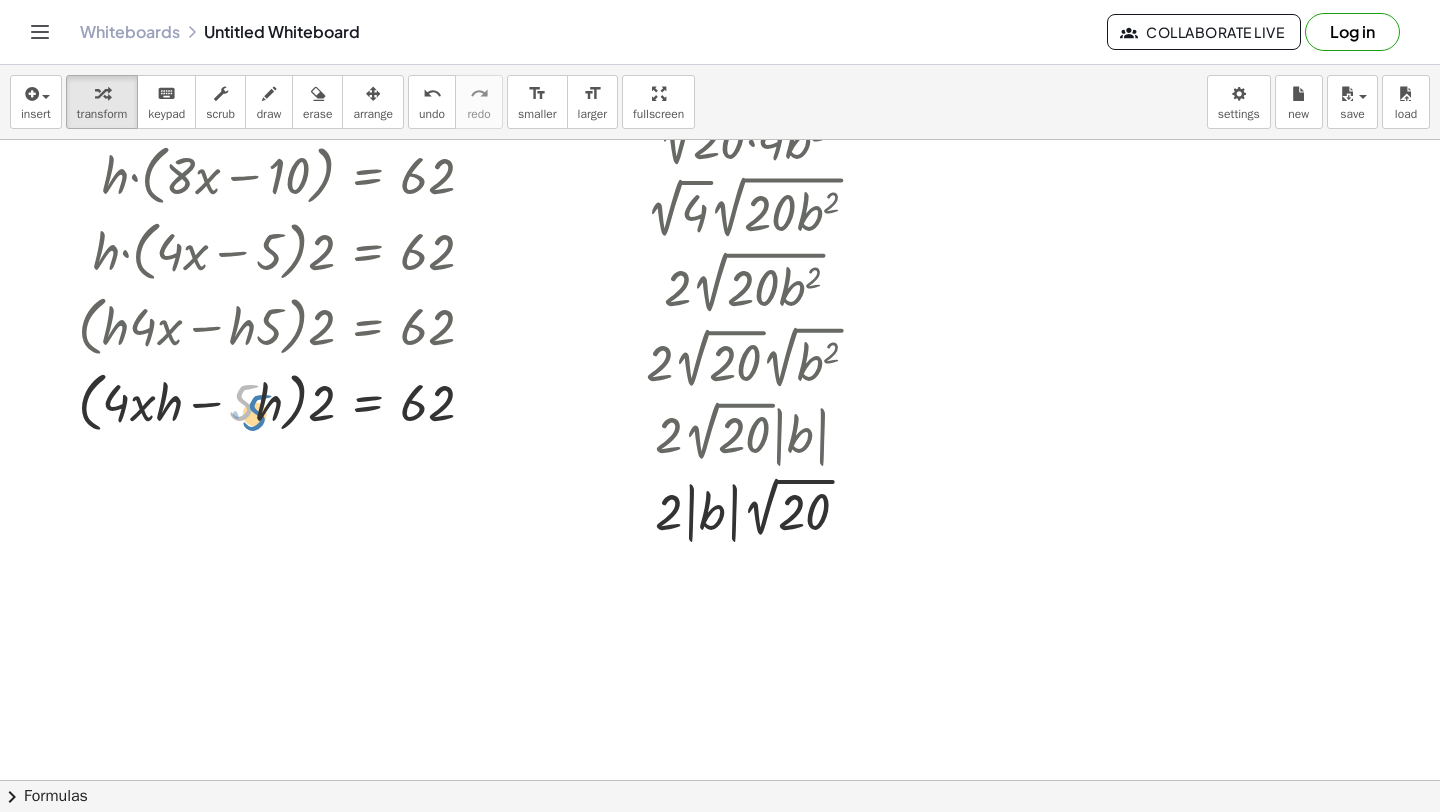 click at bounding box center [284, 401] 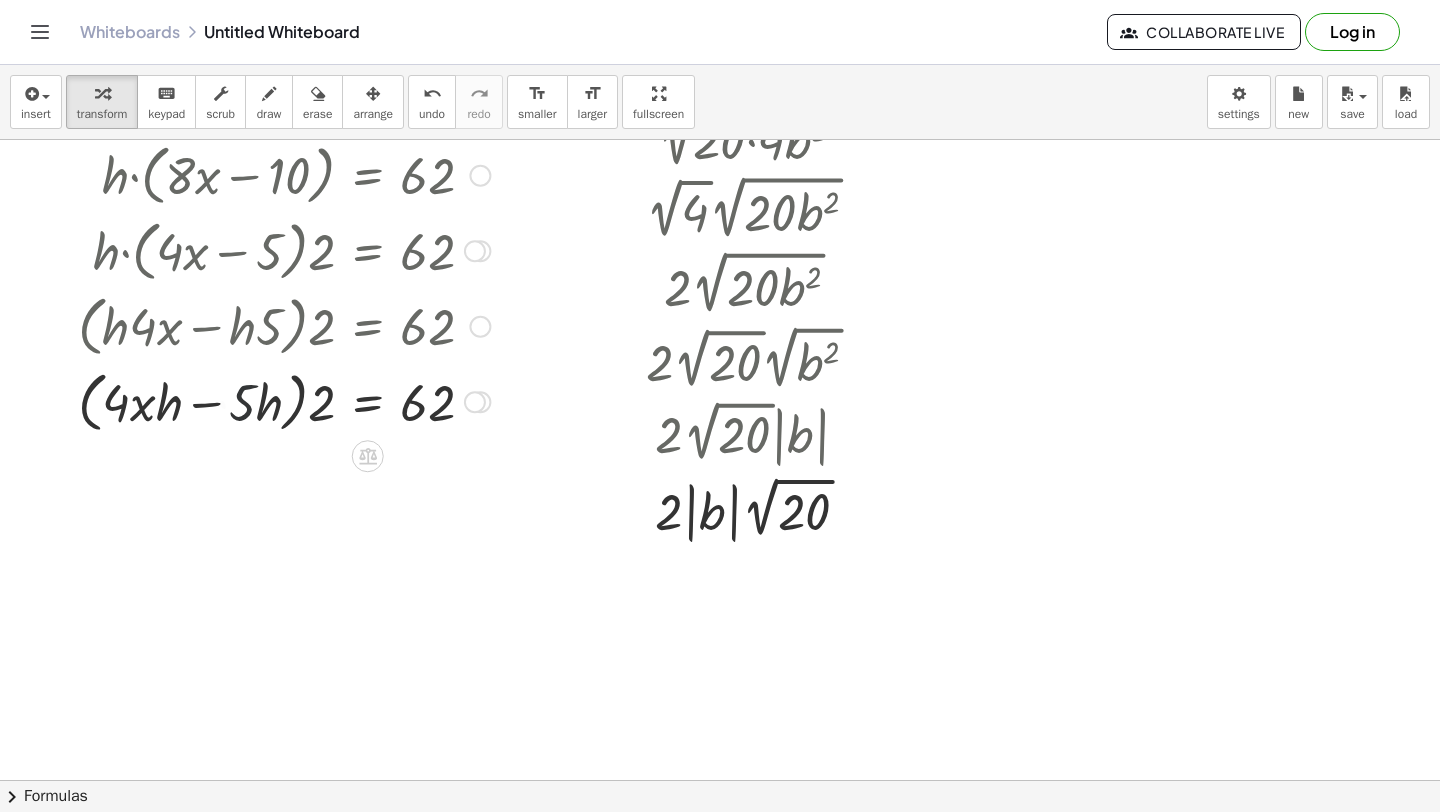 click at bounding box center (284, 401) 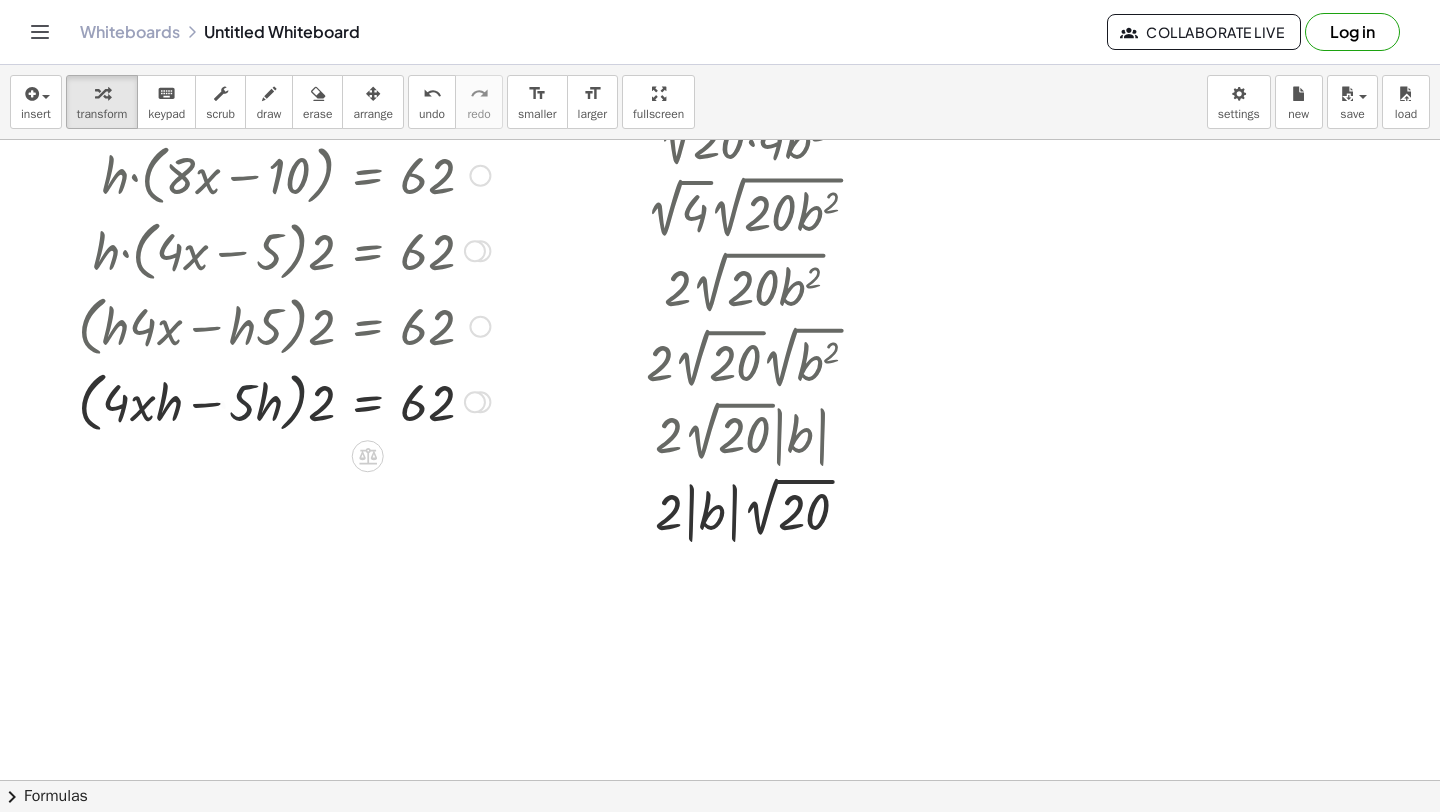click at bounding box center [284, 401] 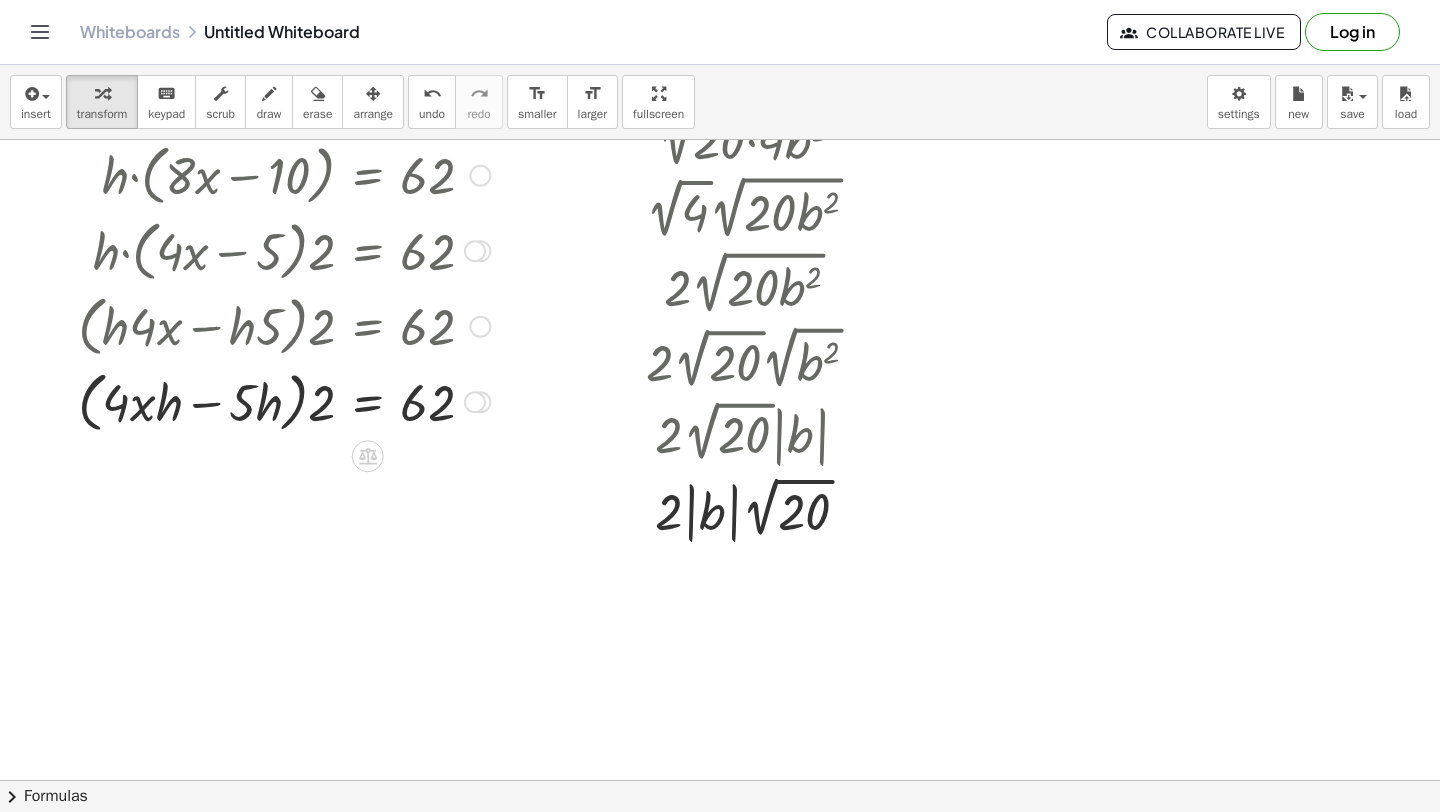 click at bounding box center (284, 401) 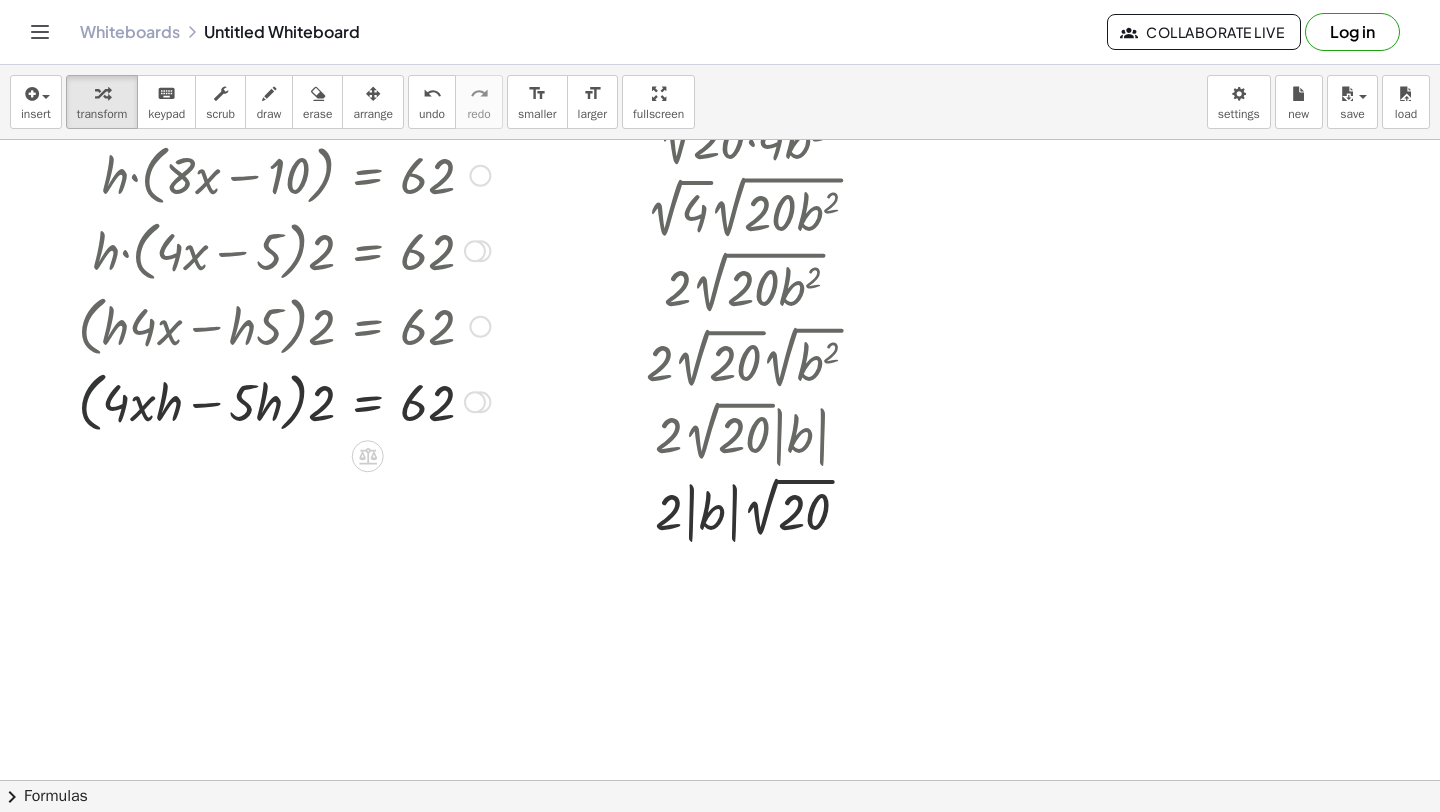 click at bounding box center (284, 401) 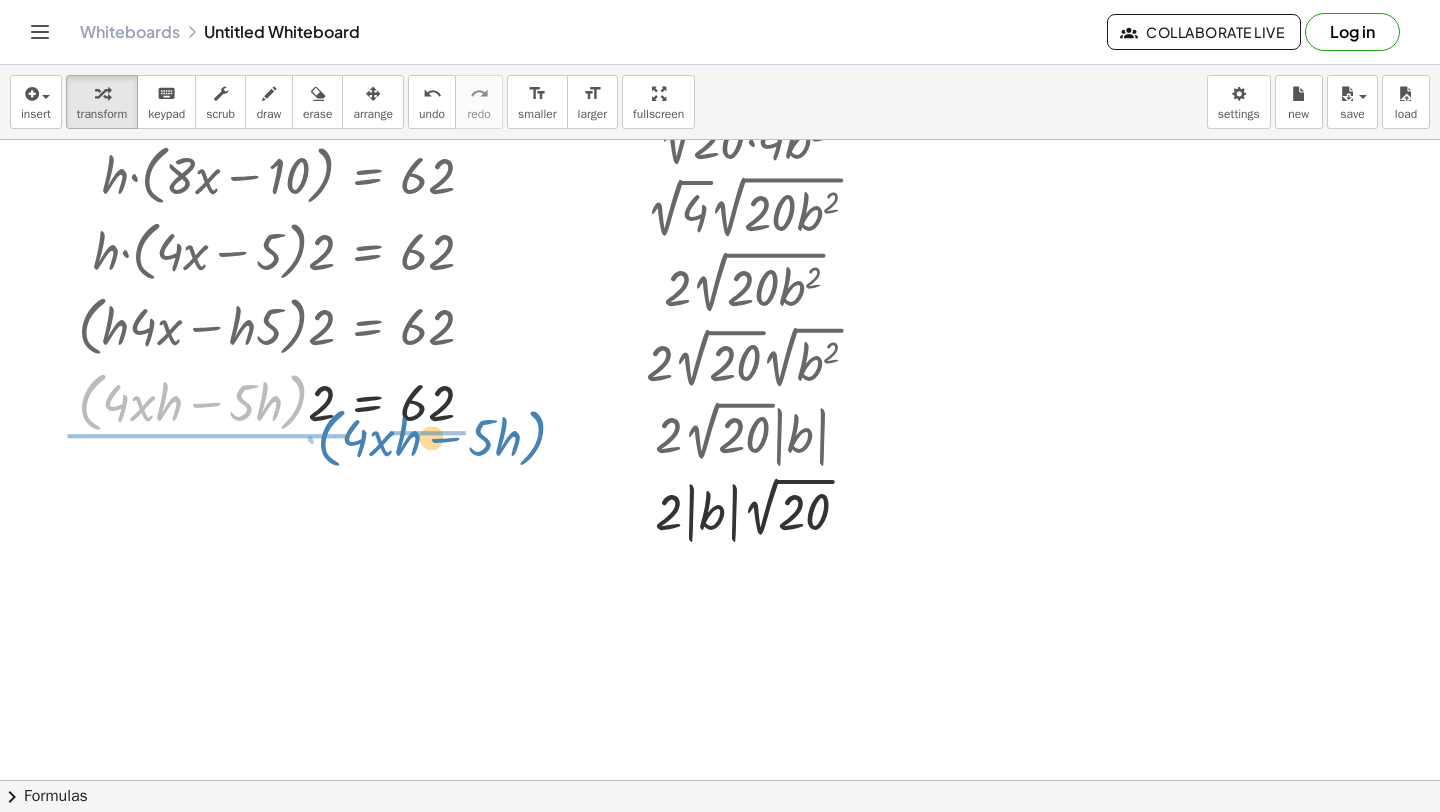 drag, startPoint x: 80, startPoint y: 408, endPoint x: 324, endPoint y: 443, distance: 246.49747 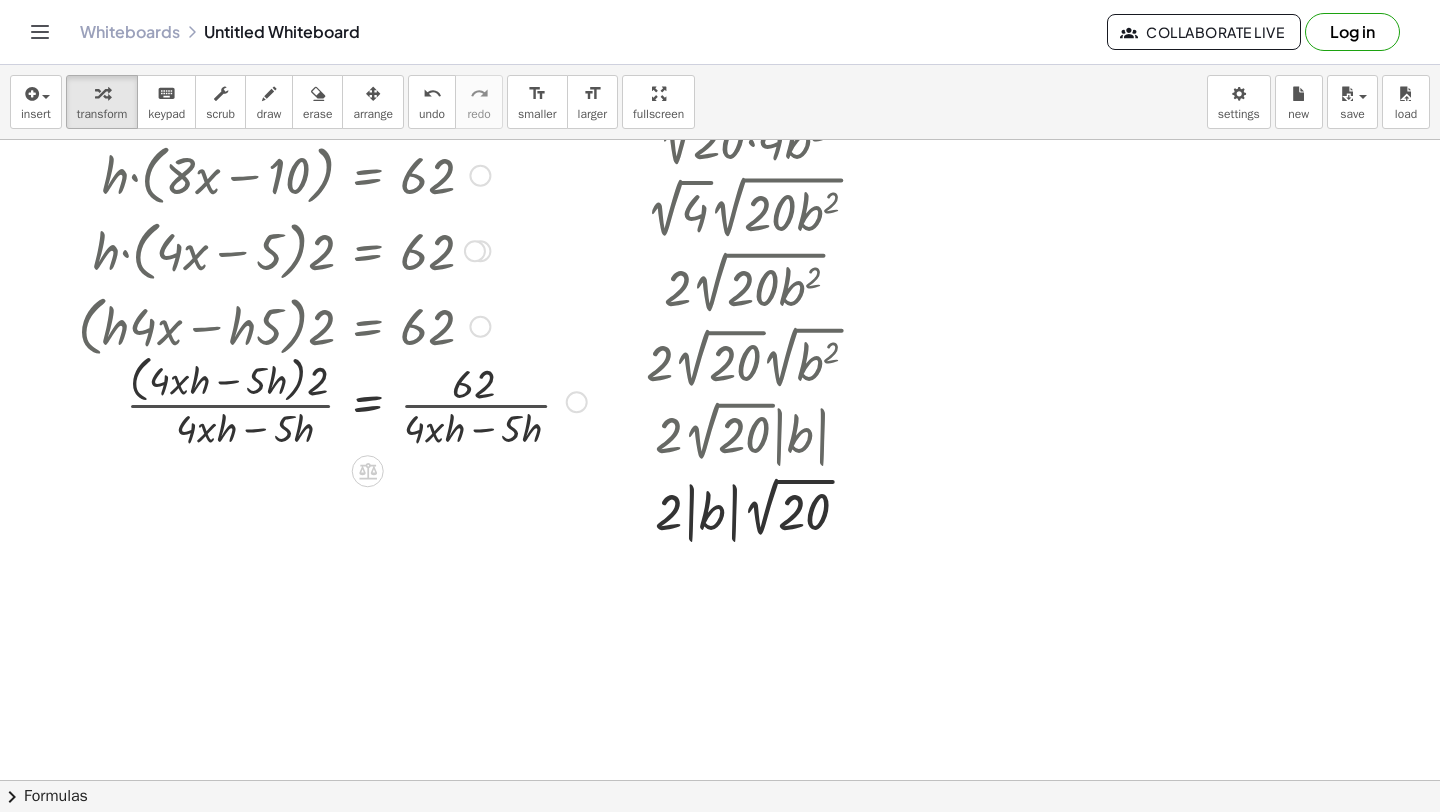 scroll, scrollTop: 2369, scrollLeft: 0, axis: vertical 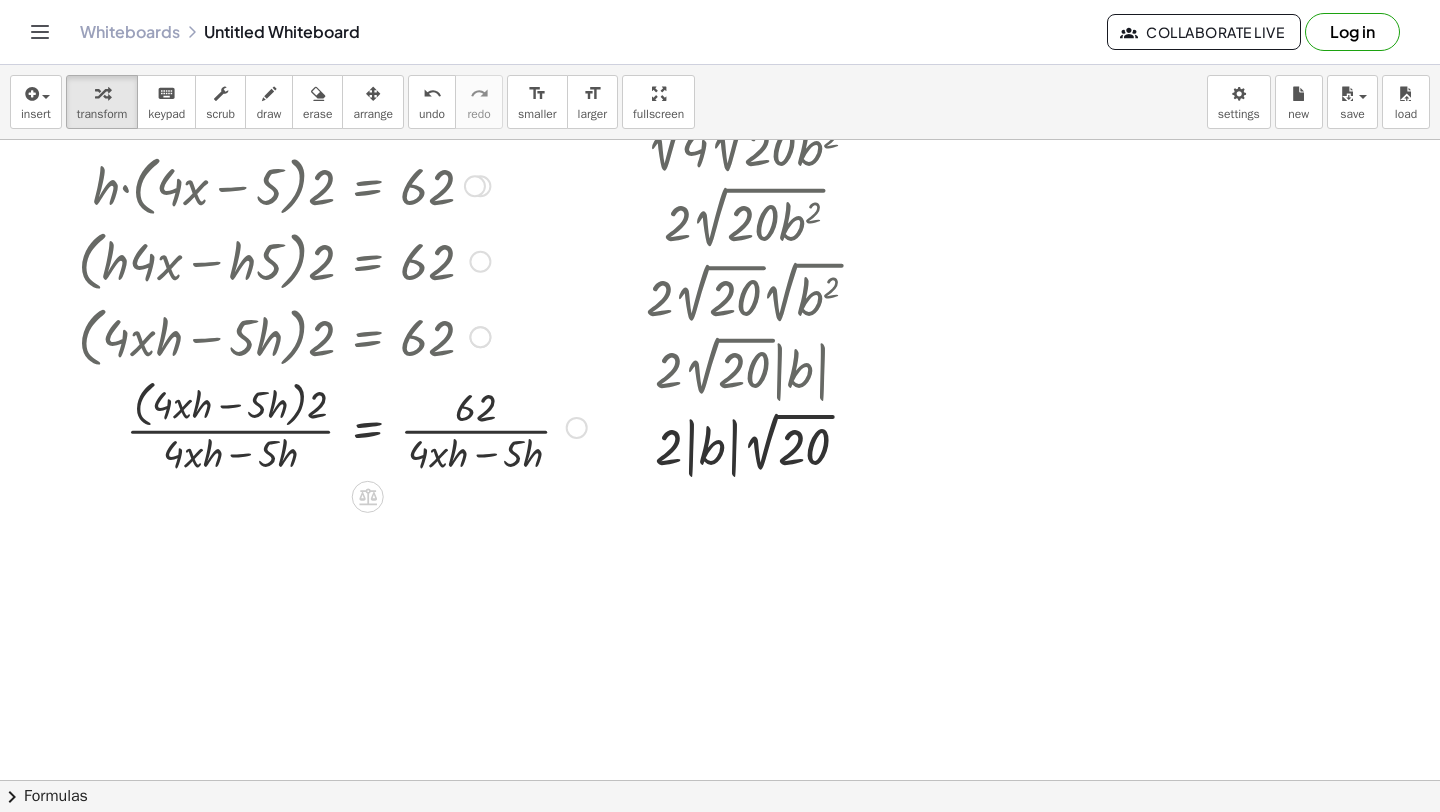 click at bounding box center [332, 426] 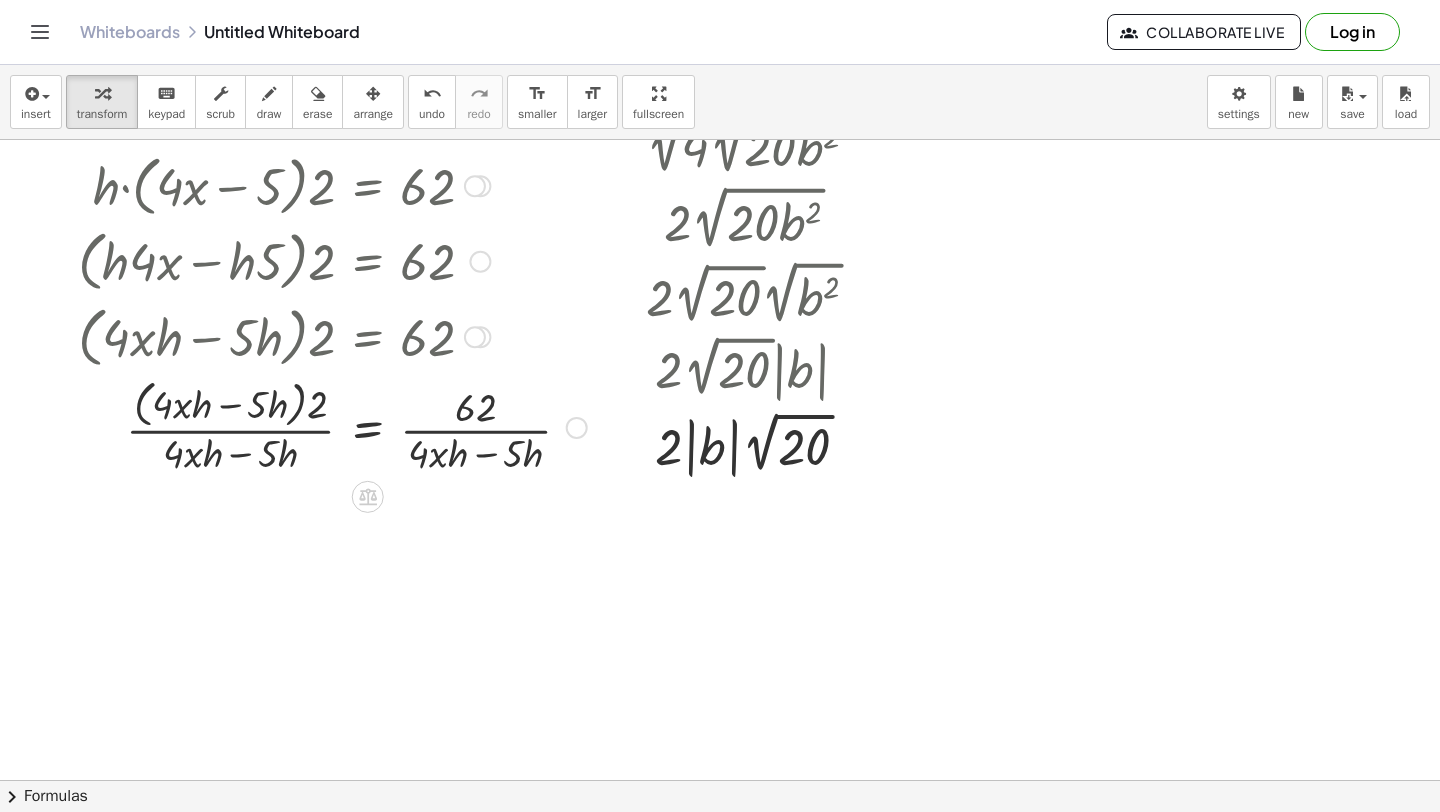 click at bounding box center (332, 426) 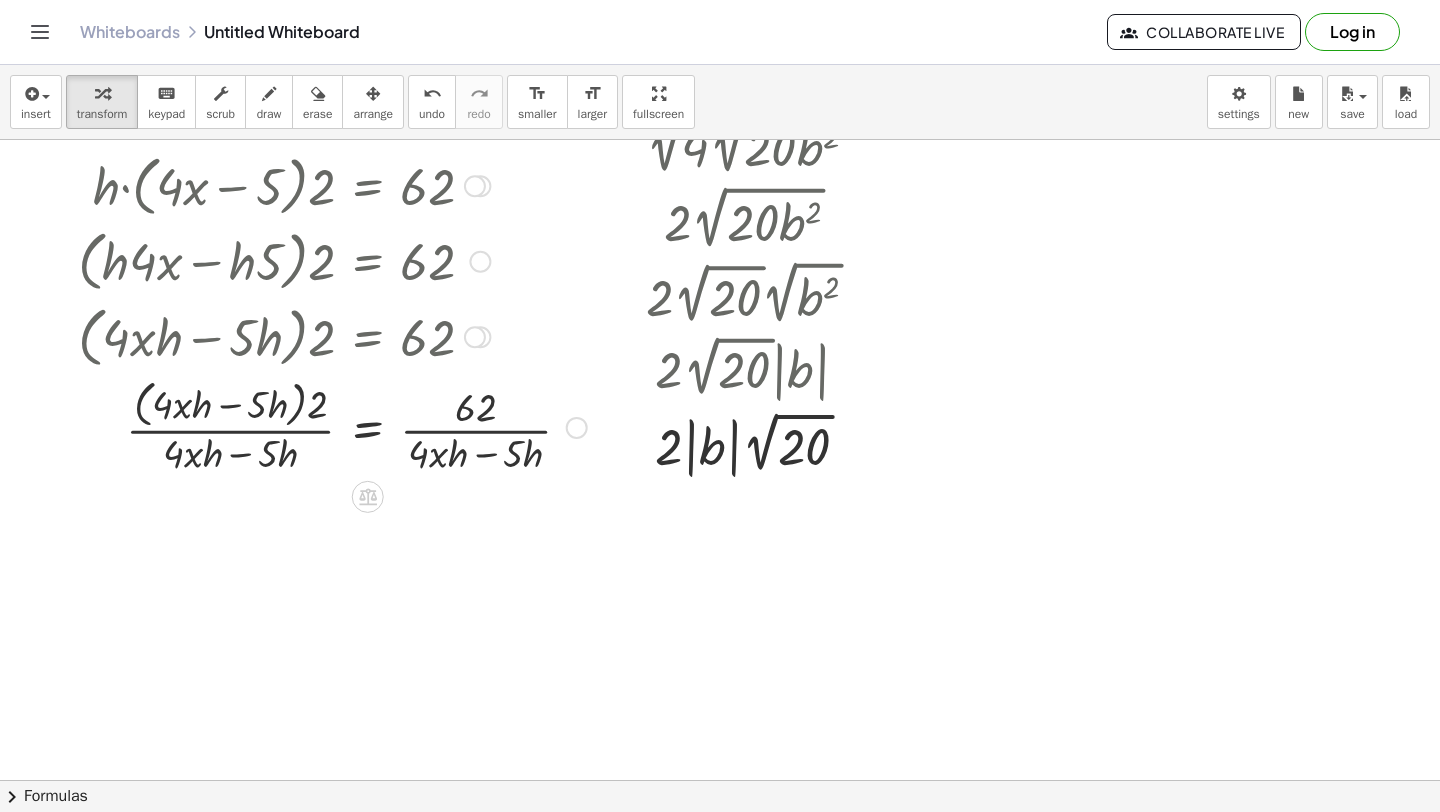 click at bounding box center (332, 426) 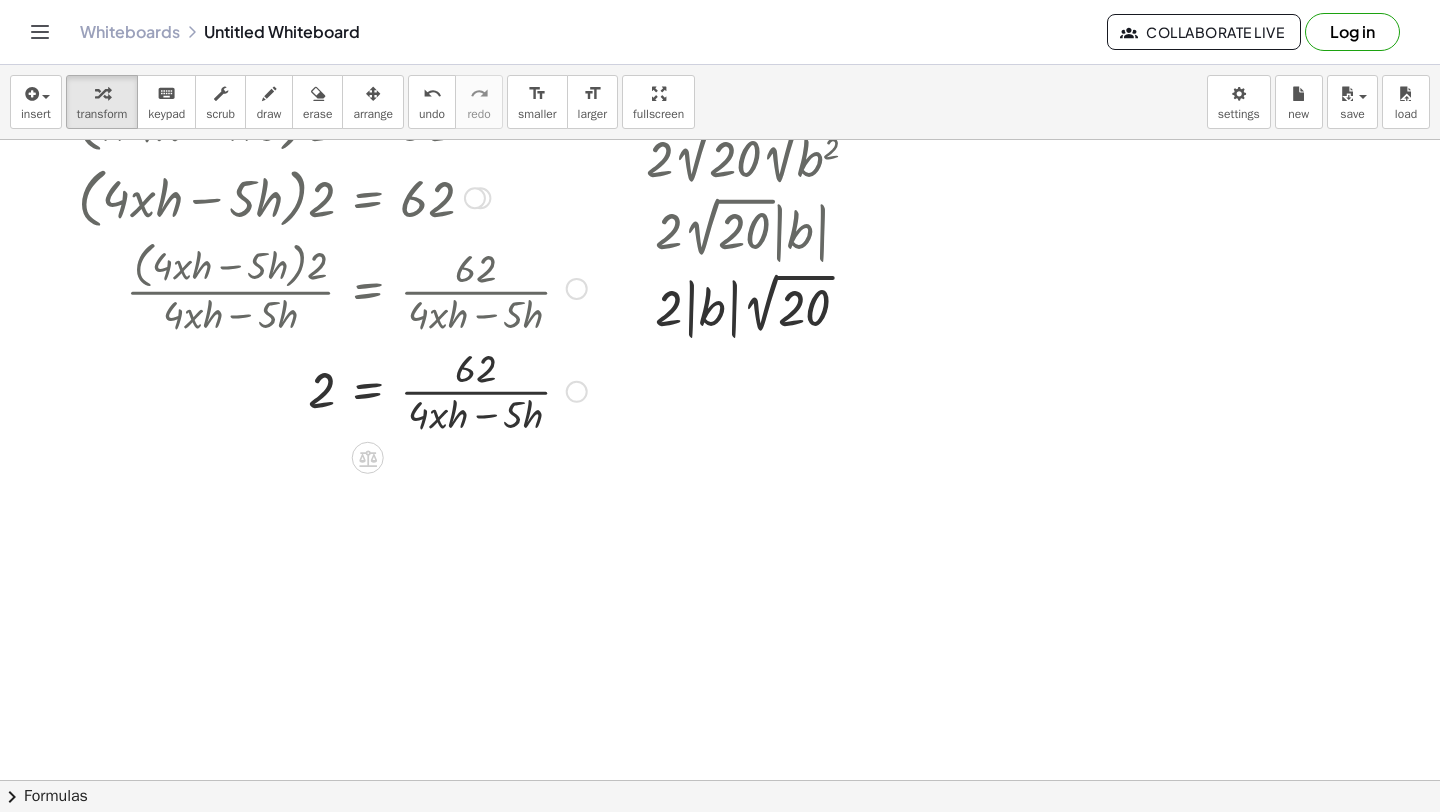 scroll, scrollTop: 2509, scrollLeft: 0, axis: vertical 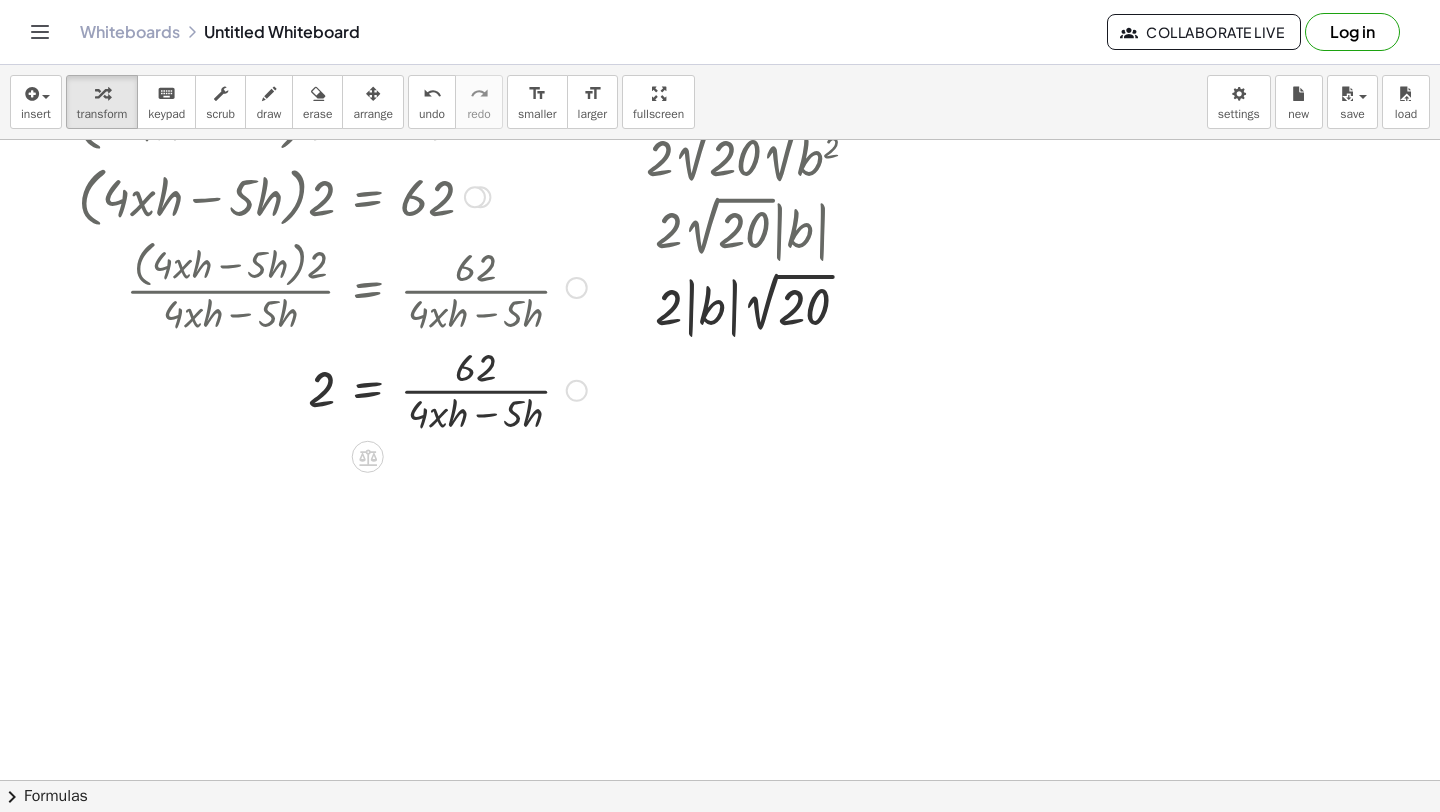 click at bounding box center (332, 389) 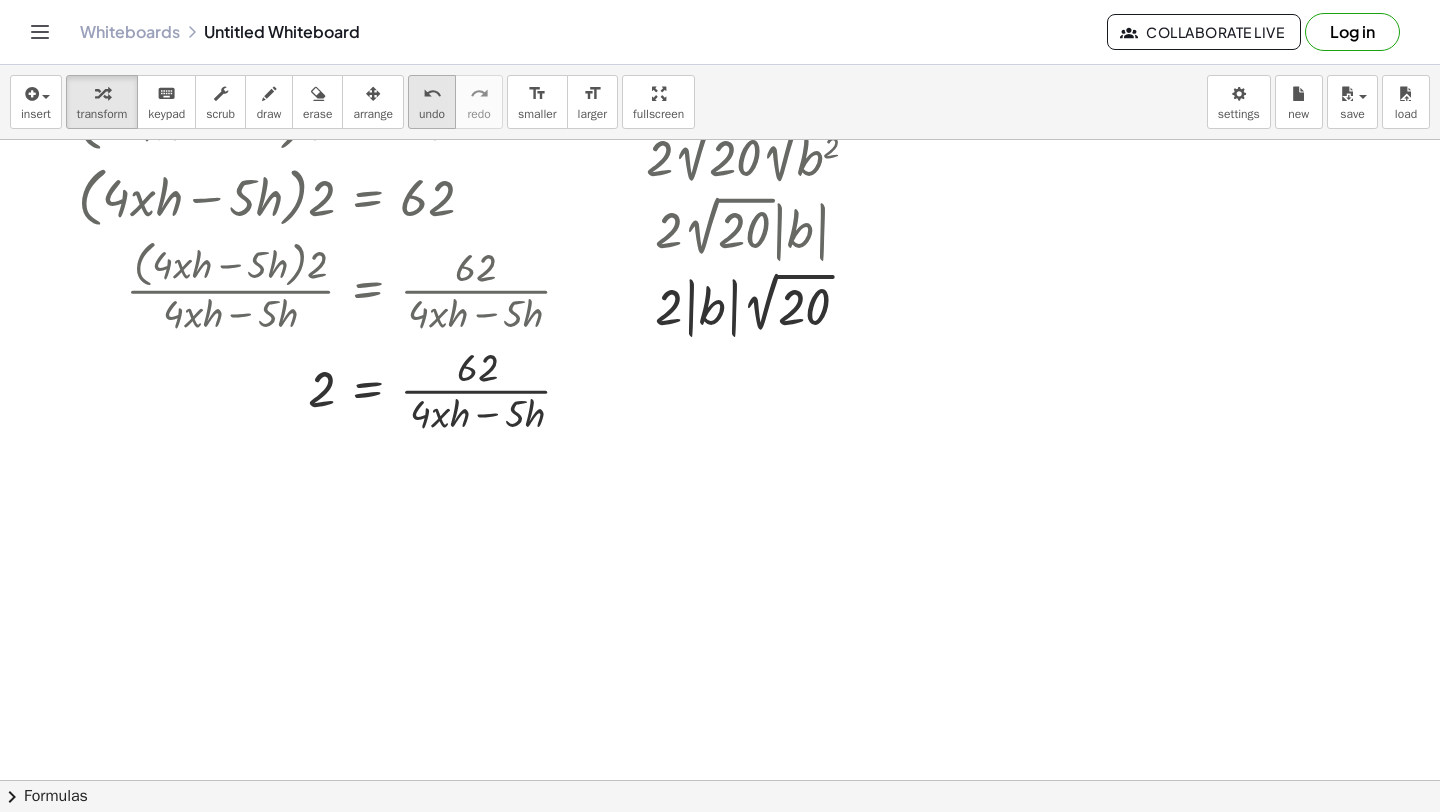 click on "undo" at bounding box center (432, 93) 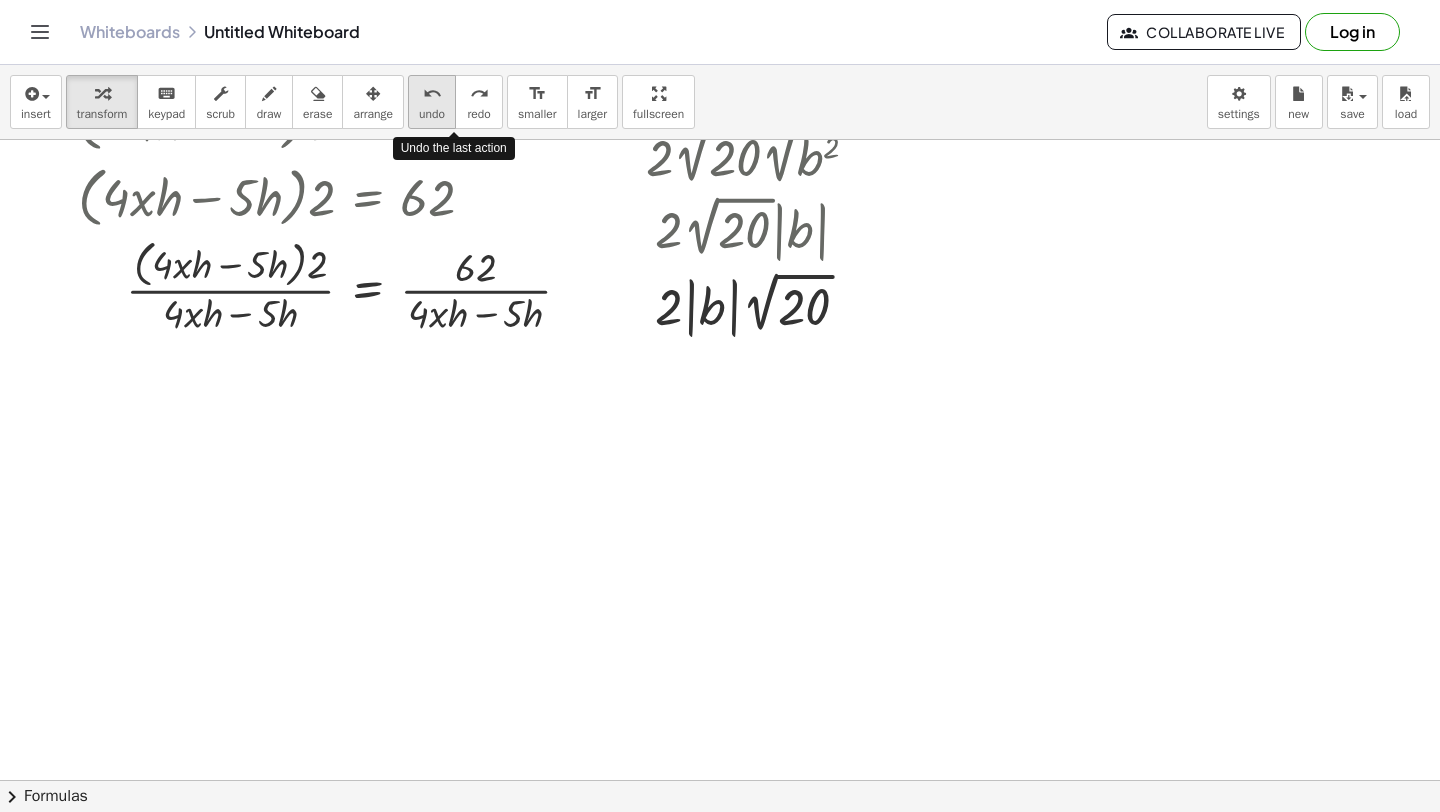 click on "undo undo" at bounding box center [432, 102] 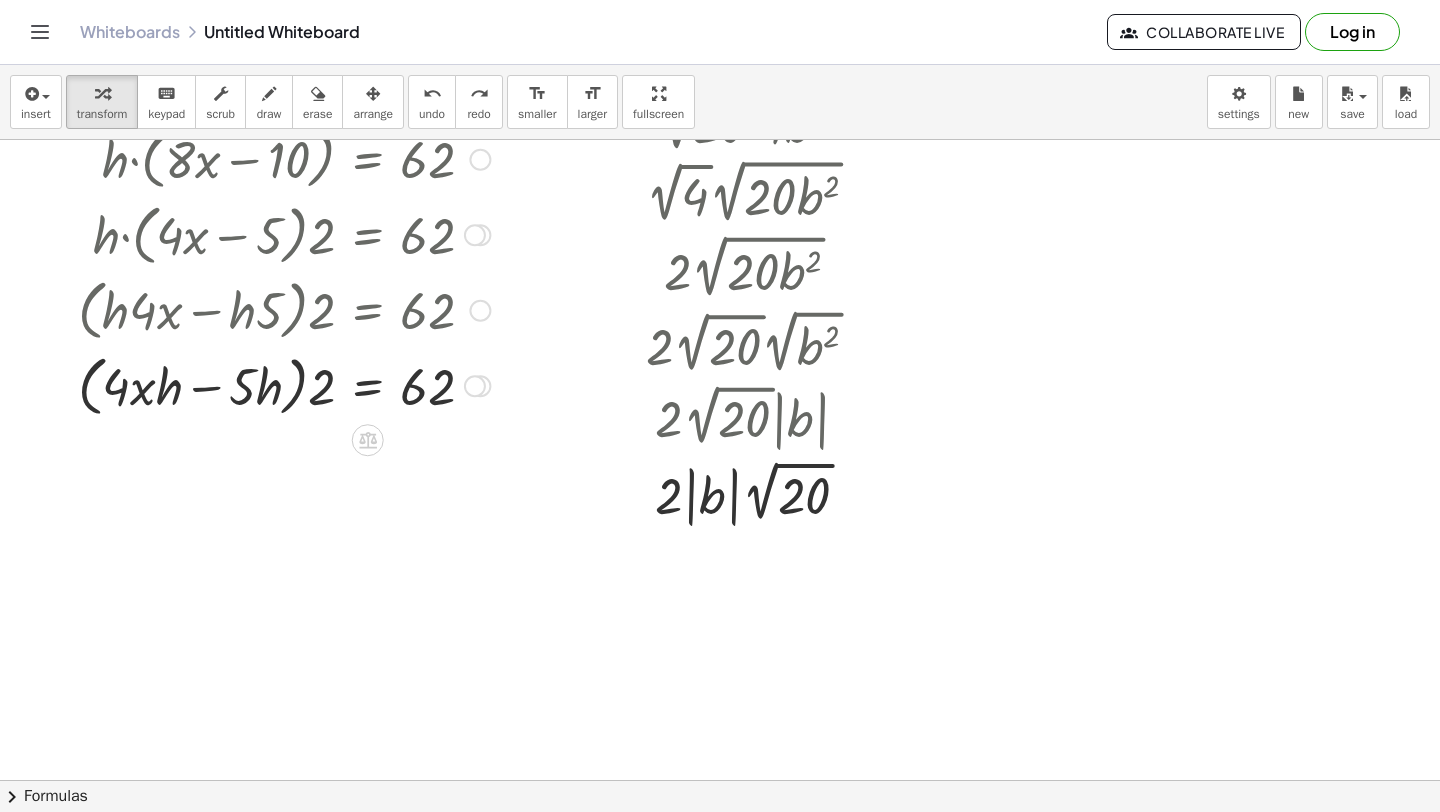 scroll, scrollTop: 2299, scrollLeft: 0, axis: vertical 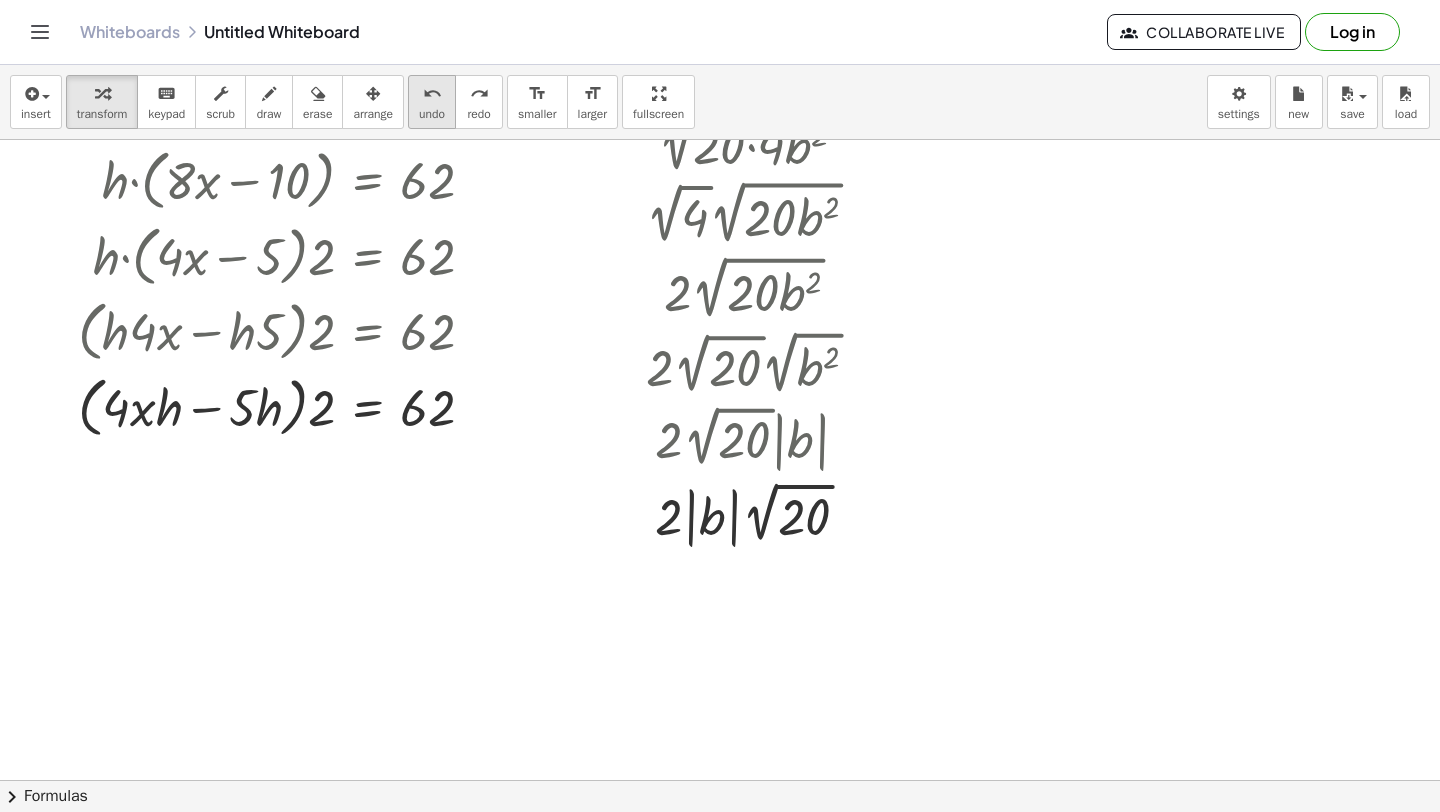 click on "undo" at bounding box center [432, 94] 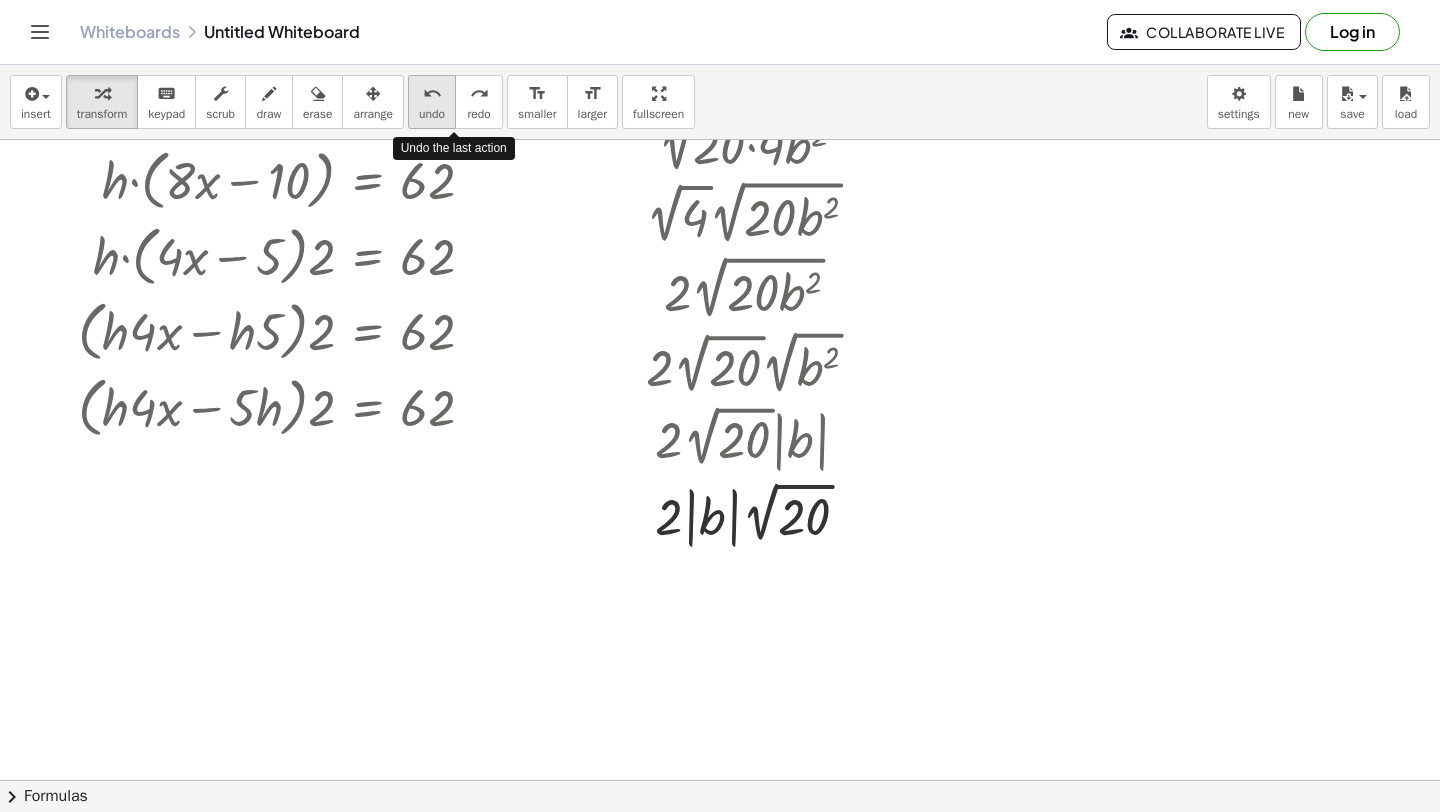 click on "undo" at bounding box center (432, 94) 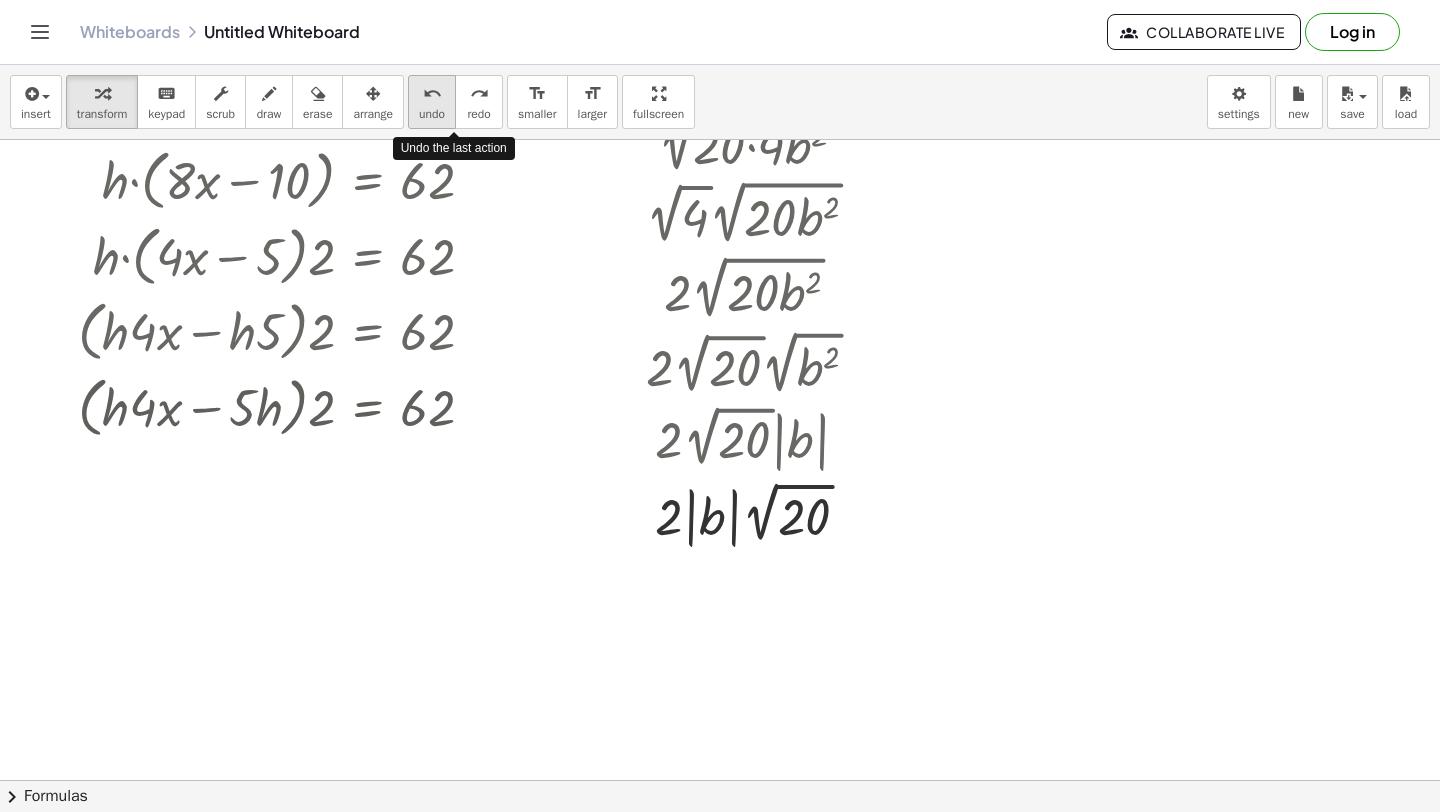 click on "undo" at bounding box center [432, 94] 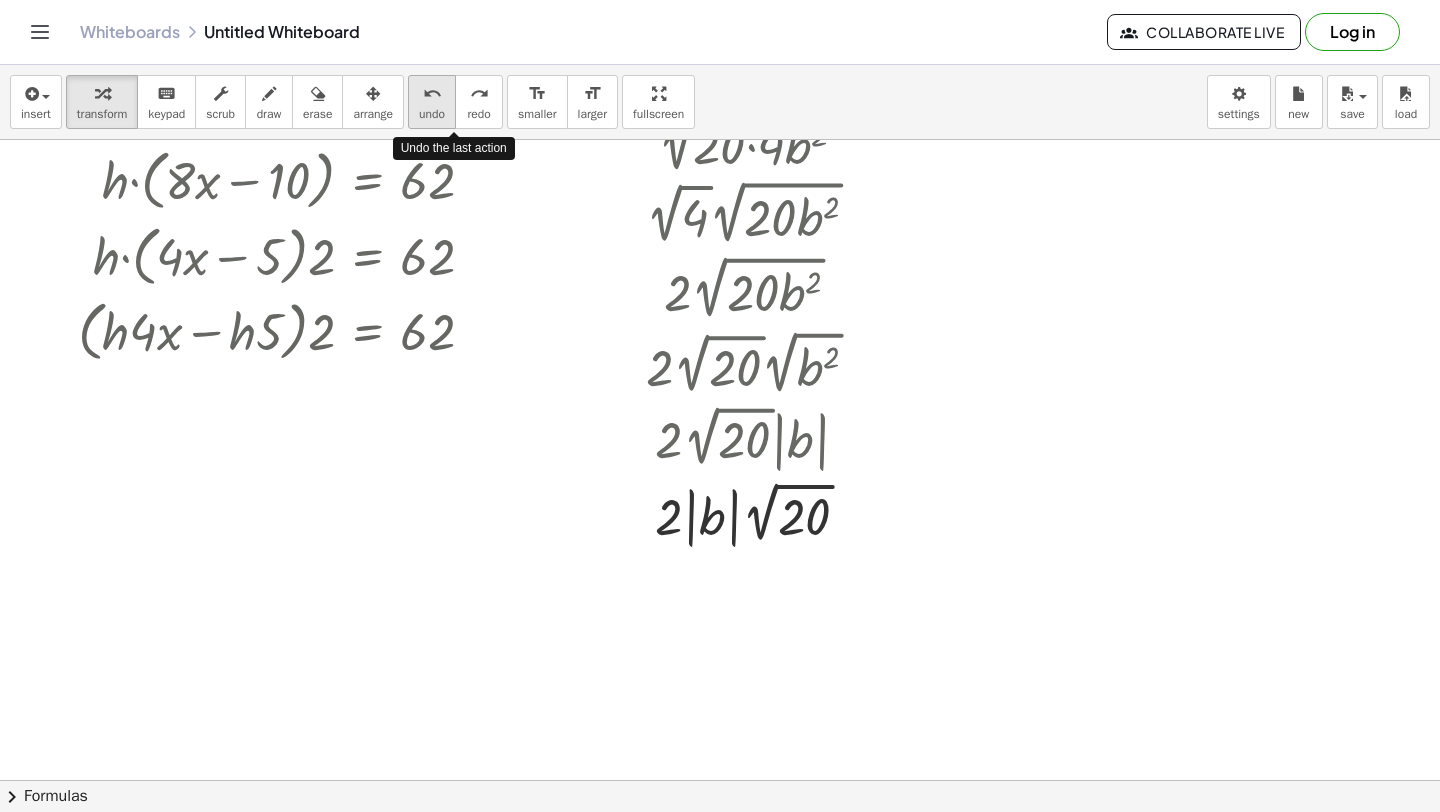 click on "undo" at bounding box center (432, 94) 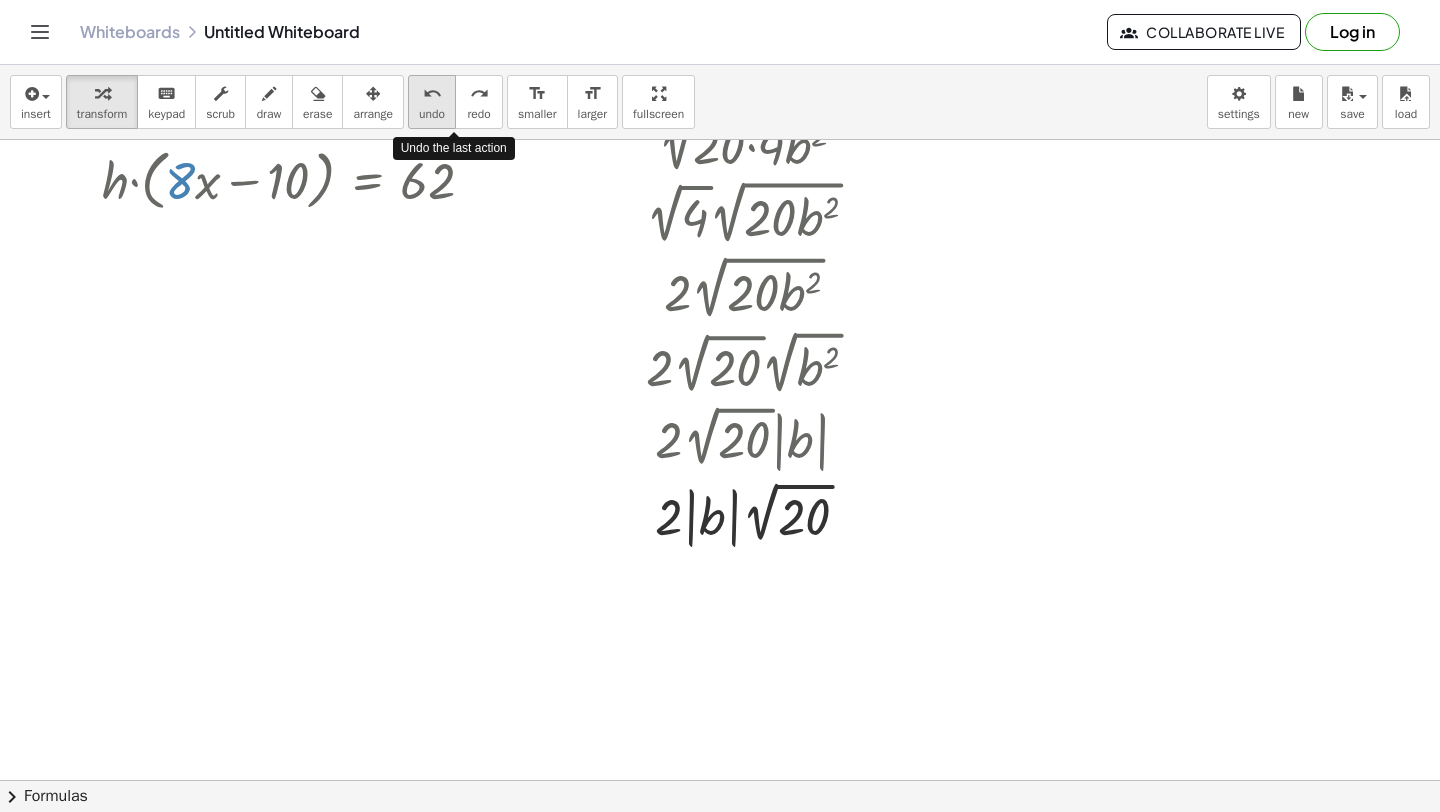 click on "undo" at bounding box center (432, 94) 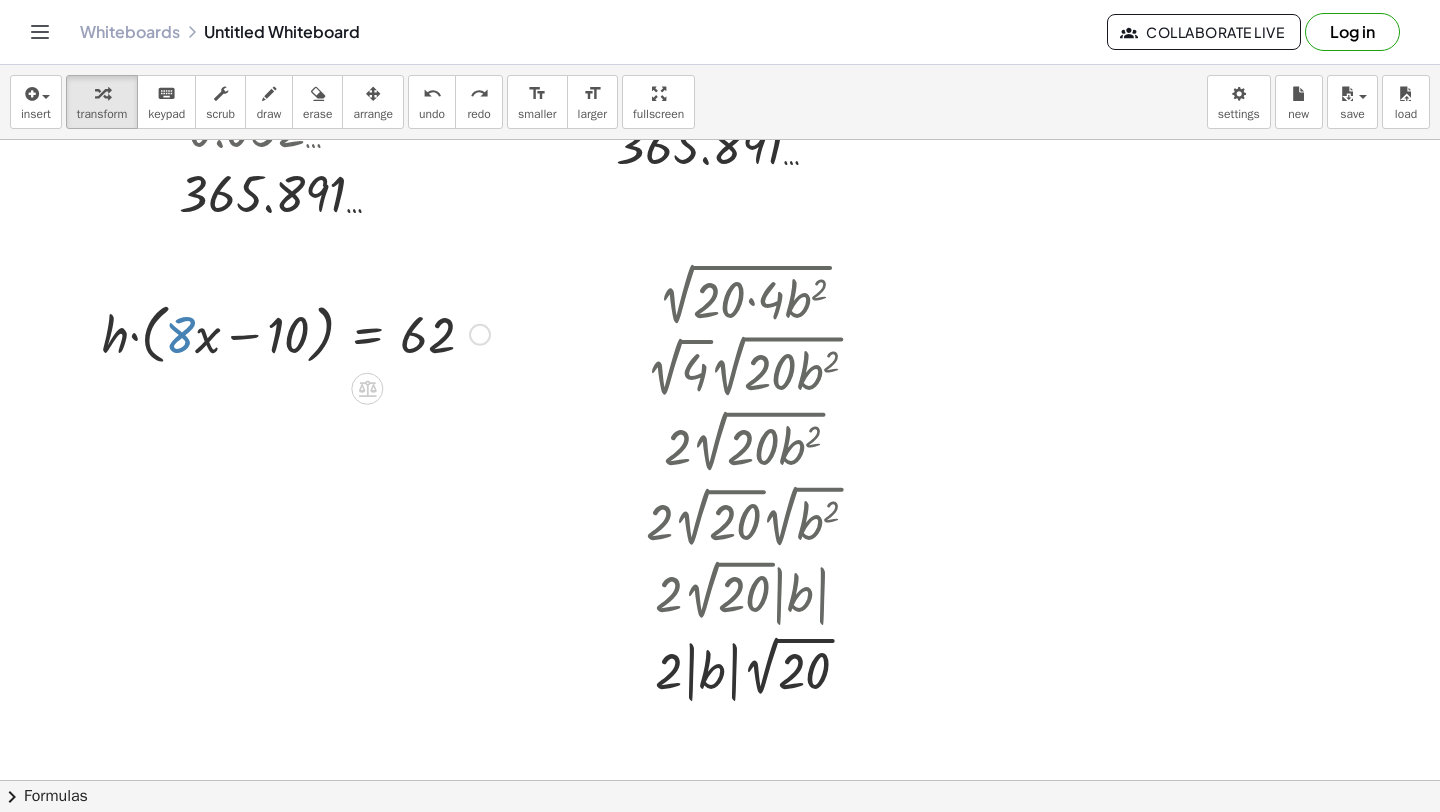 scroll, scrollTop: 2081, scrollLeft: 0, axis: vertical 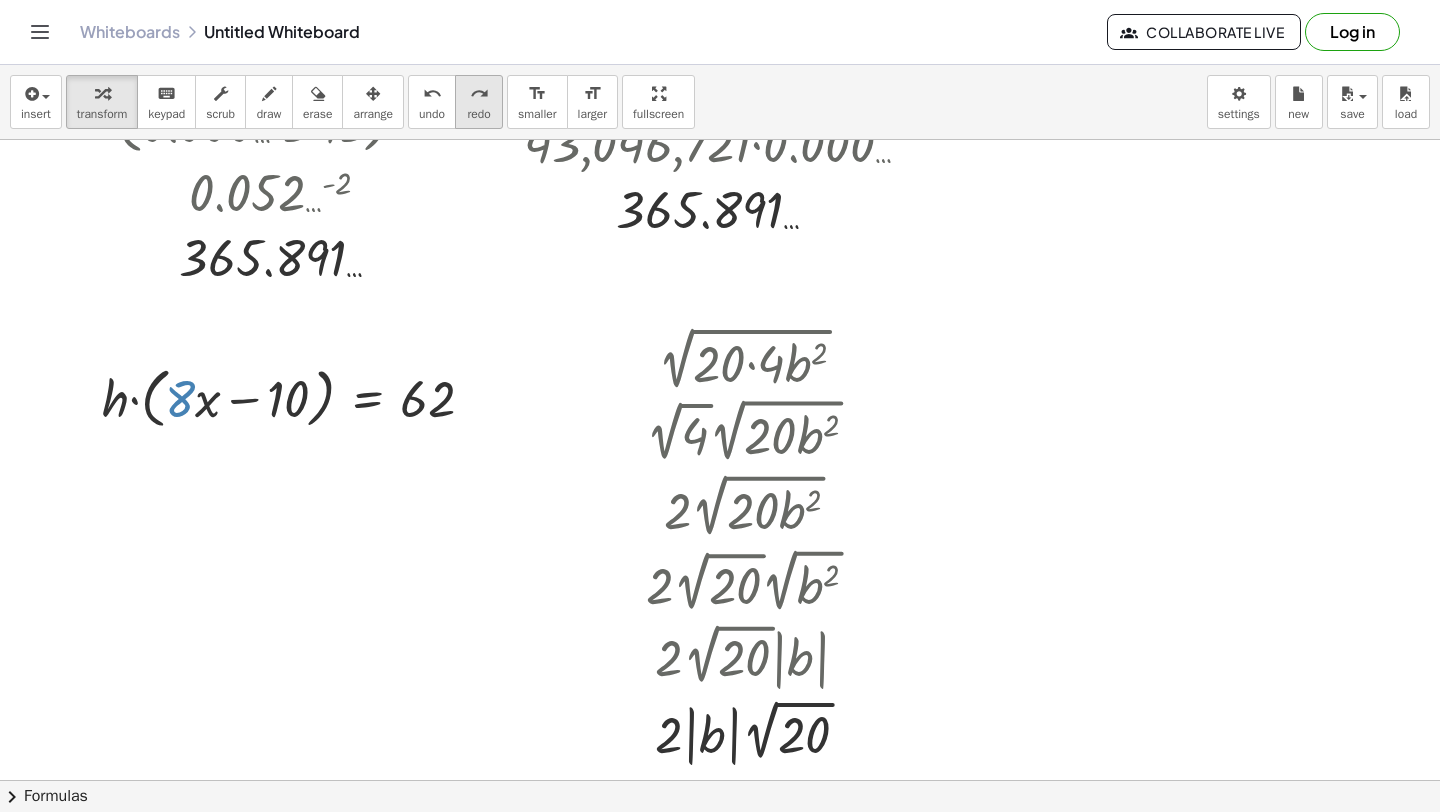 click on "redo" at bounding box center (478, 114) 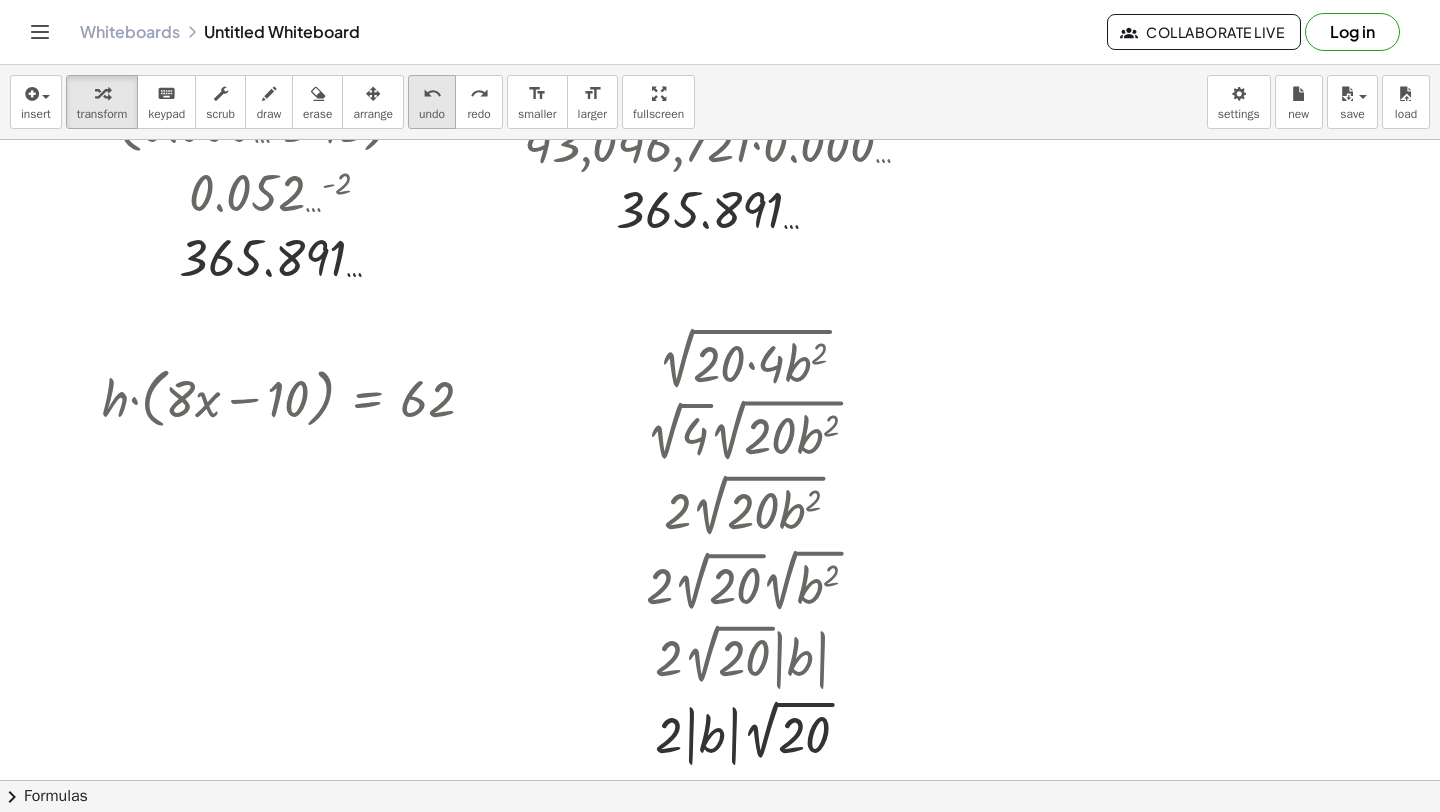 click on "undo undo" at bounding box center (432, 102) 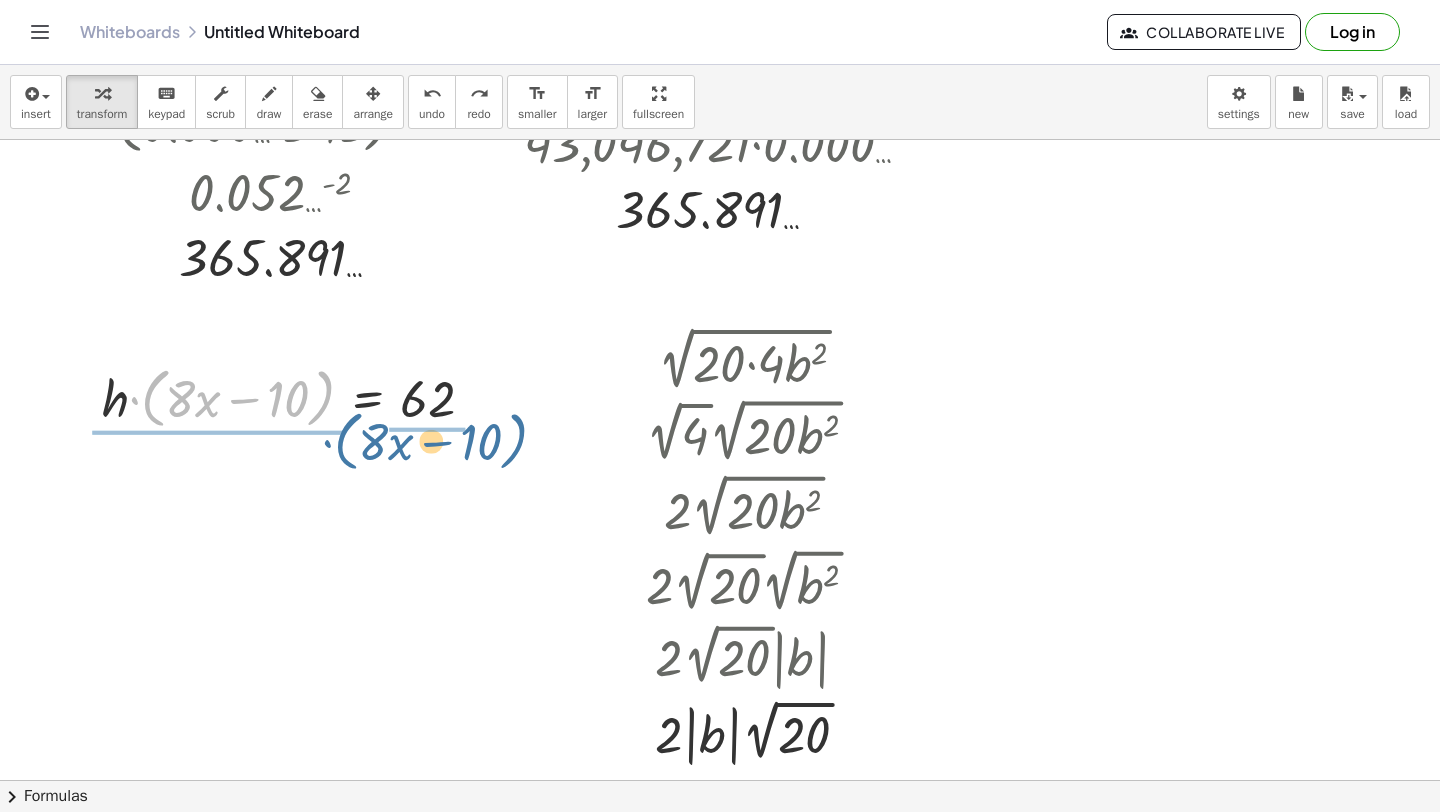 drag, startPoint x: 146, startPoint y: 399, endPoint x: 337, endPoint y: 442, distance: 195.78049 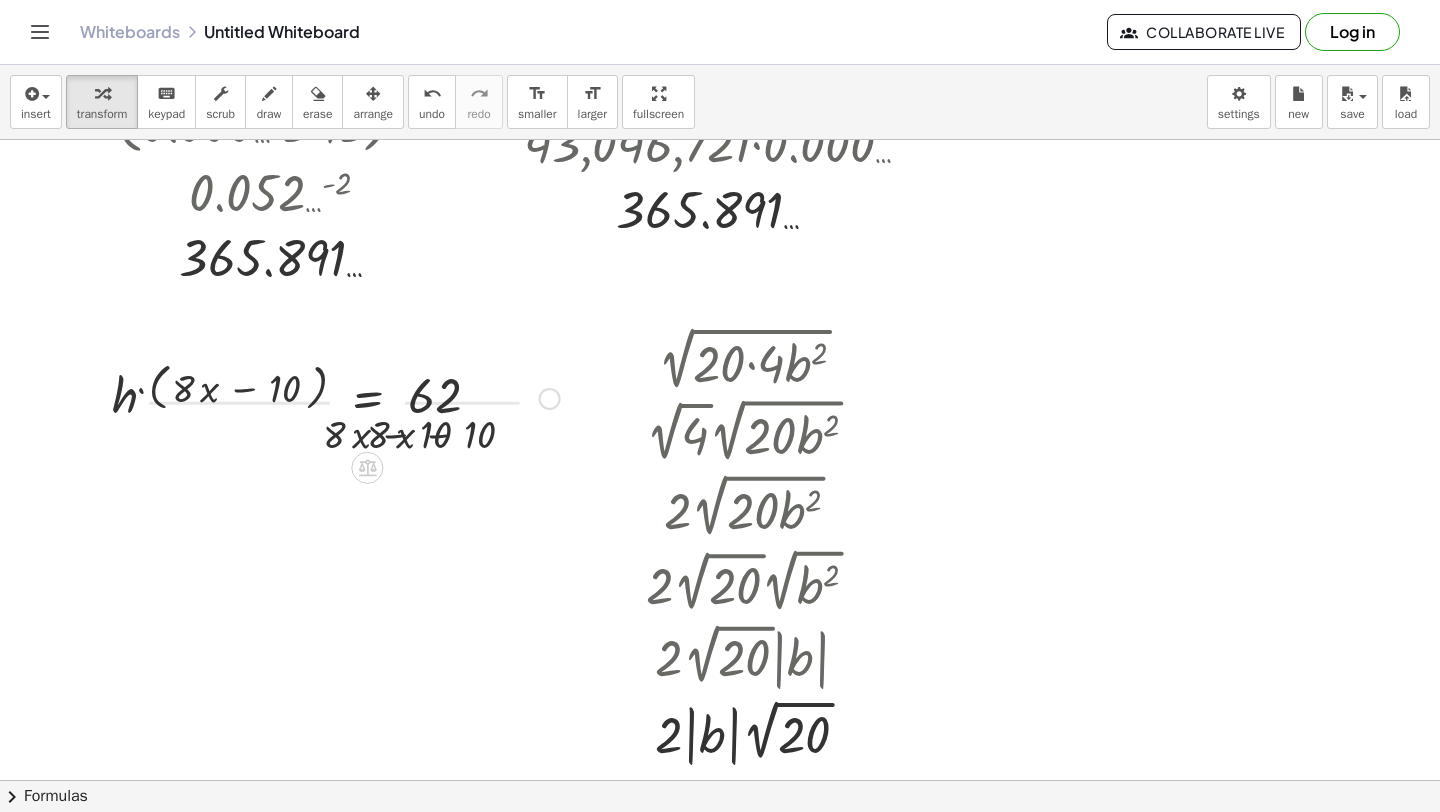scroll, scrollTop: 2140, scrollLeft: 0, axis: vertical 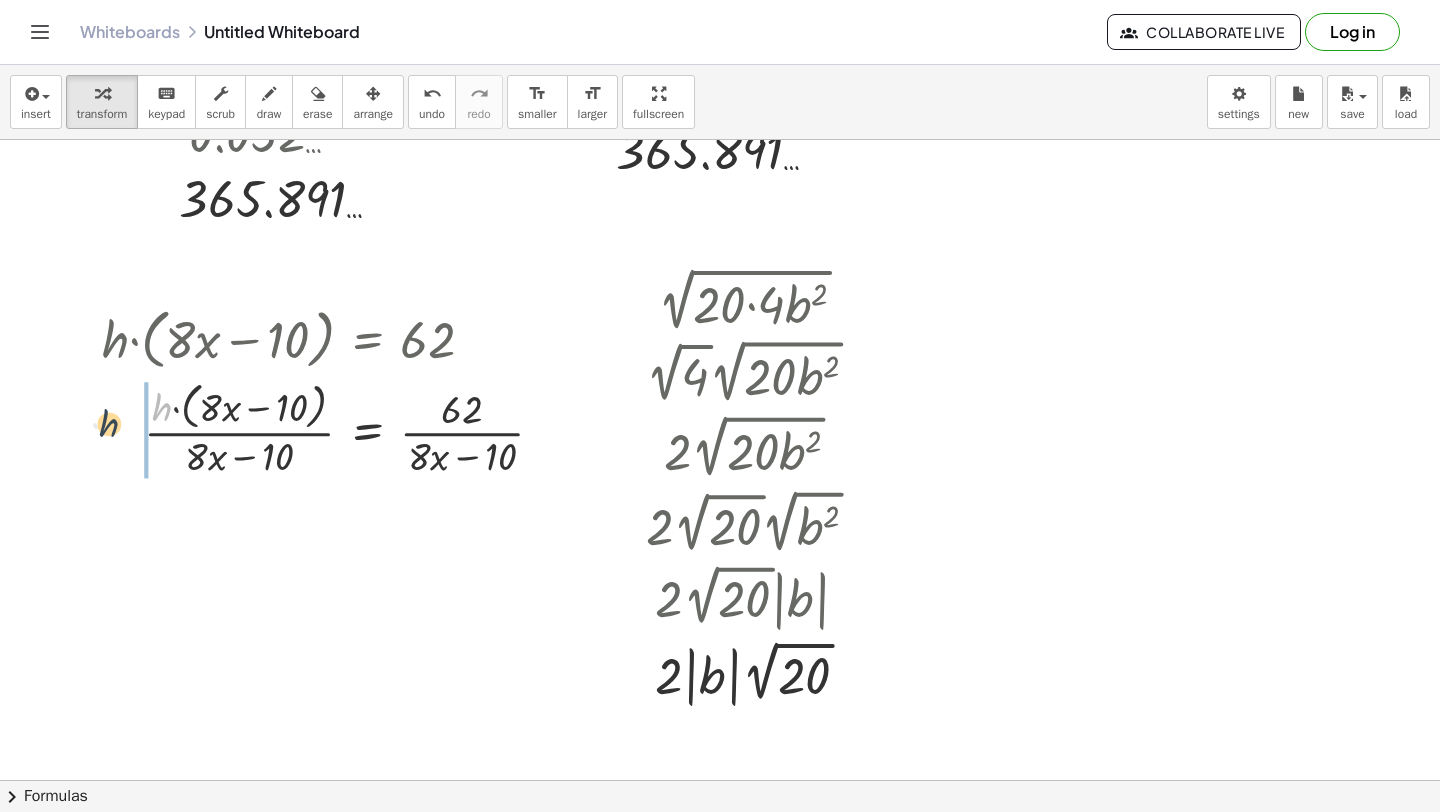 click at bounding box center (331, 429) 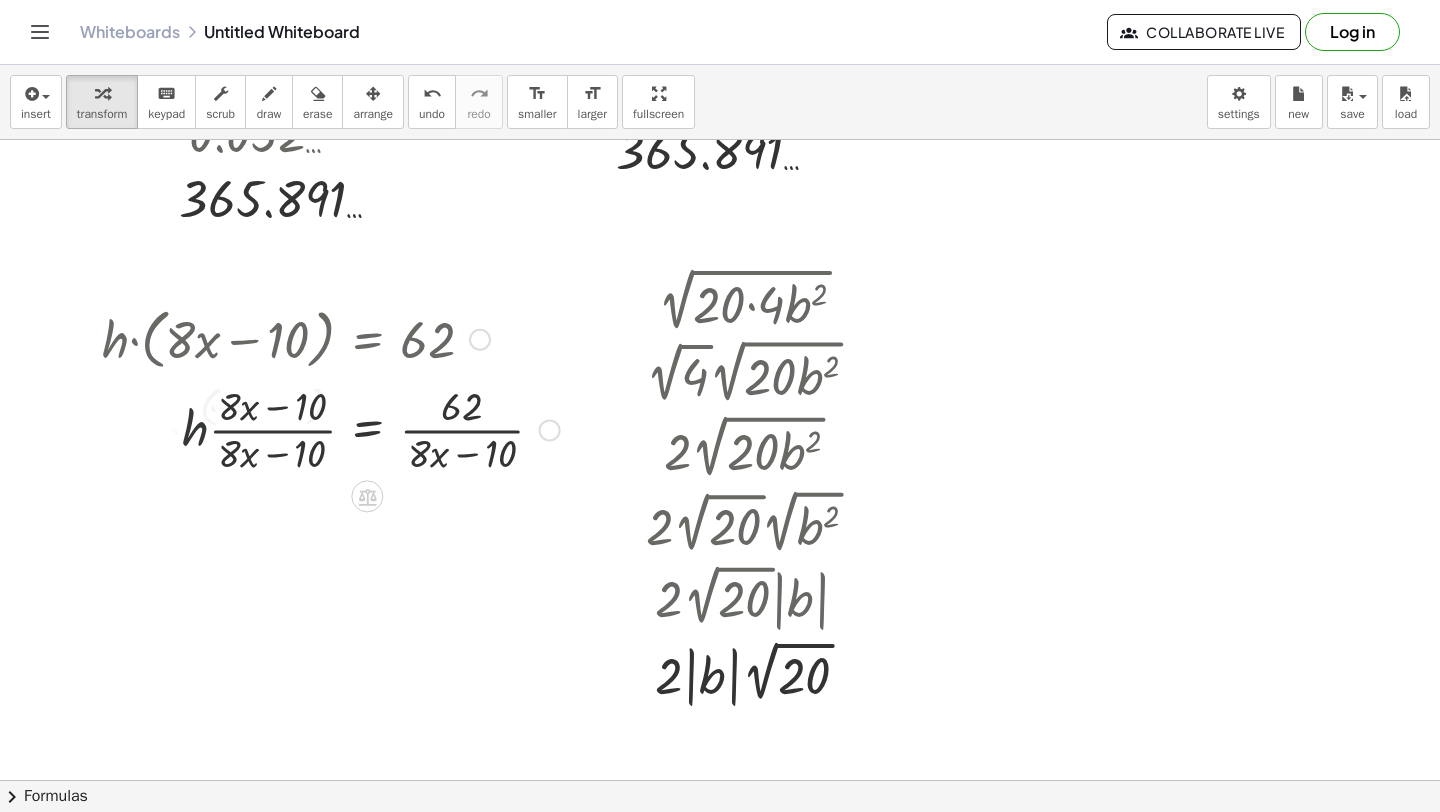 click at bounding box center (331, 428) 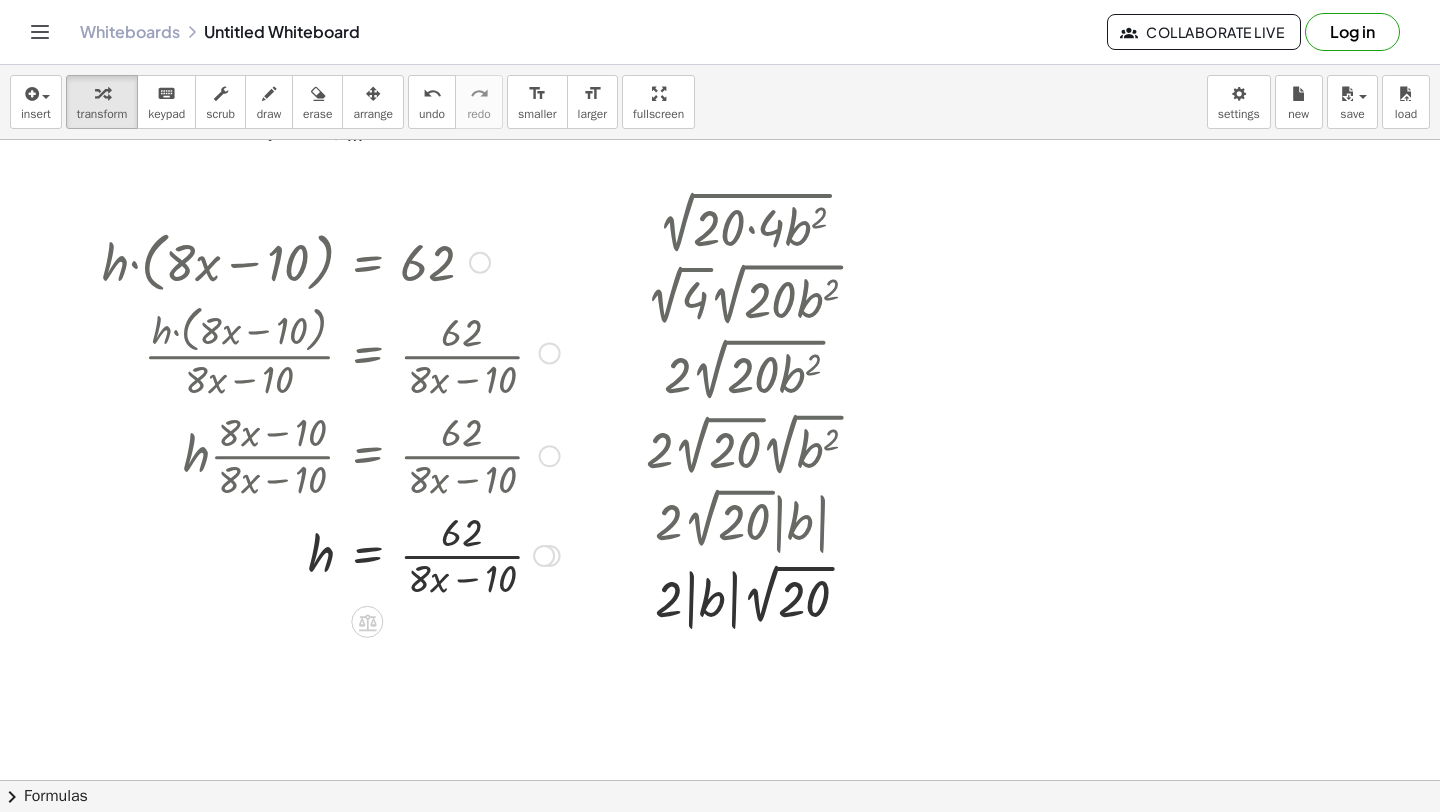 scroll, scrollTop: 2223, scrollLeft: 0, axis: vertical 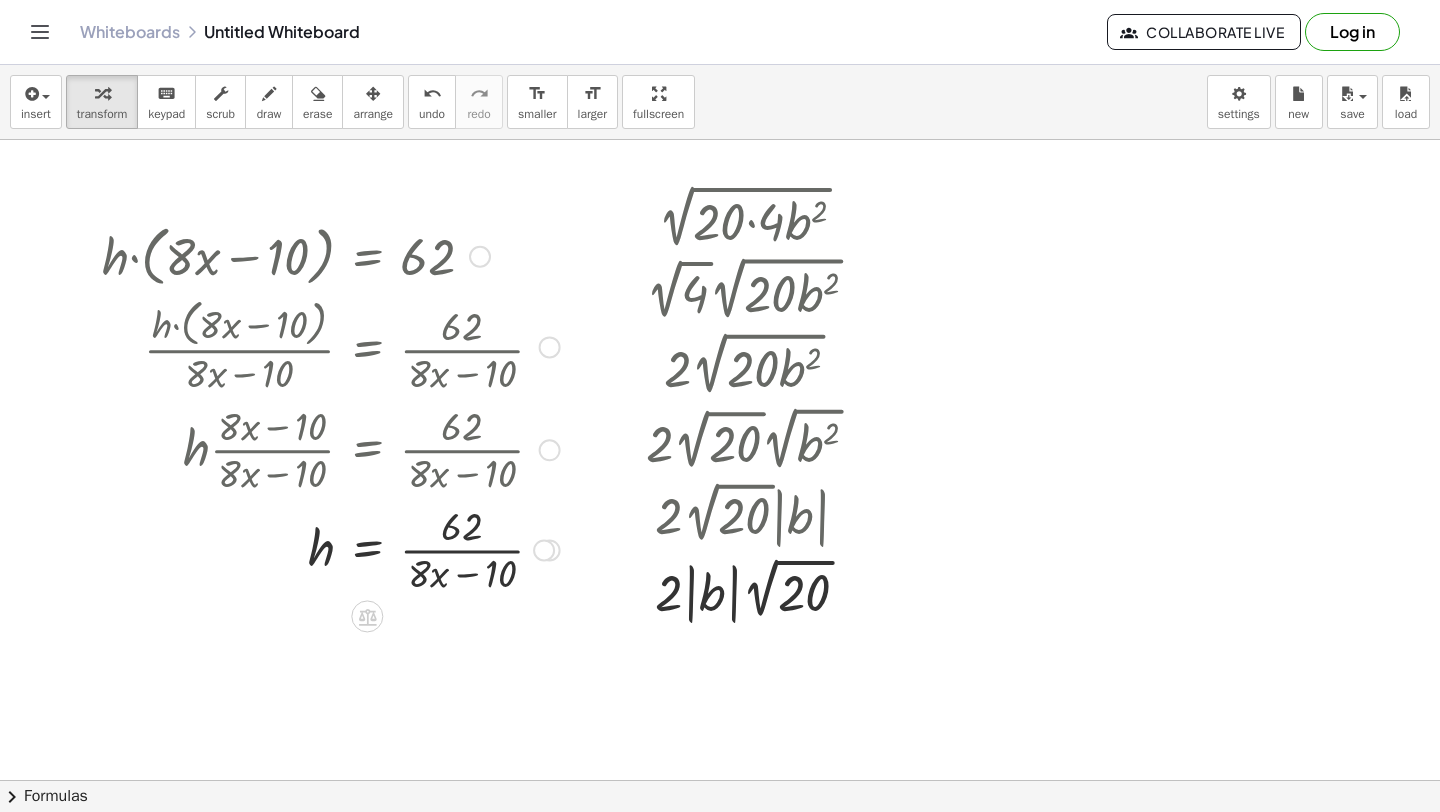 click at bounding box center (331, 548) 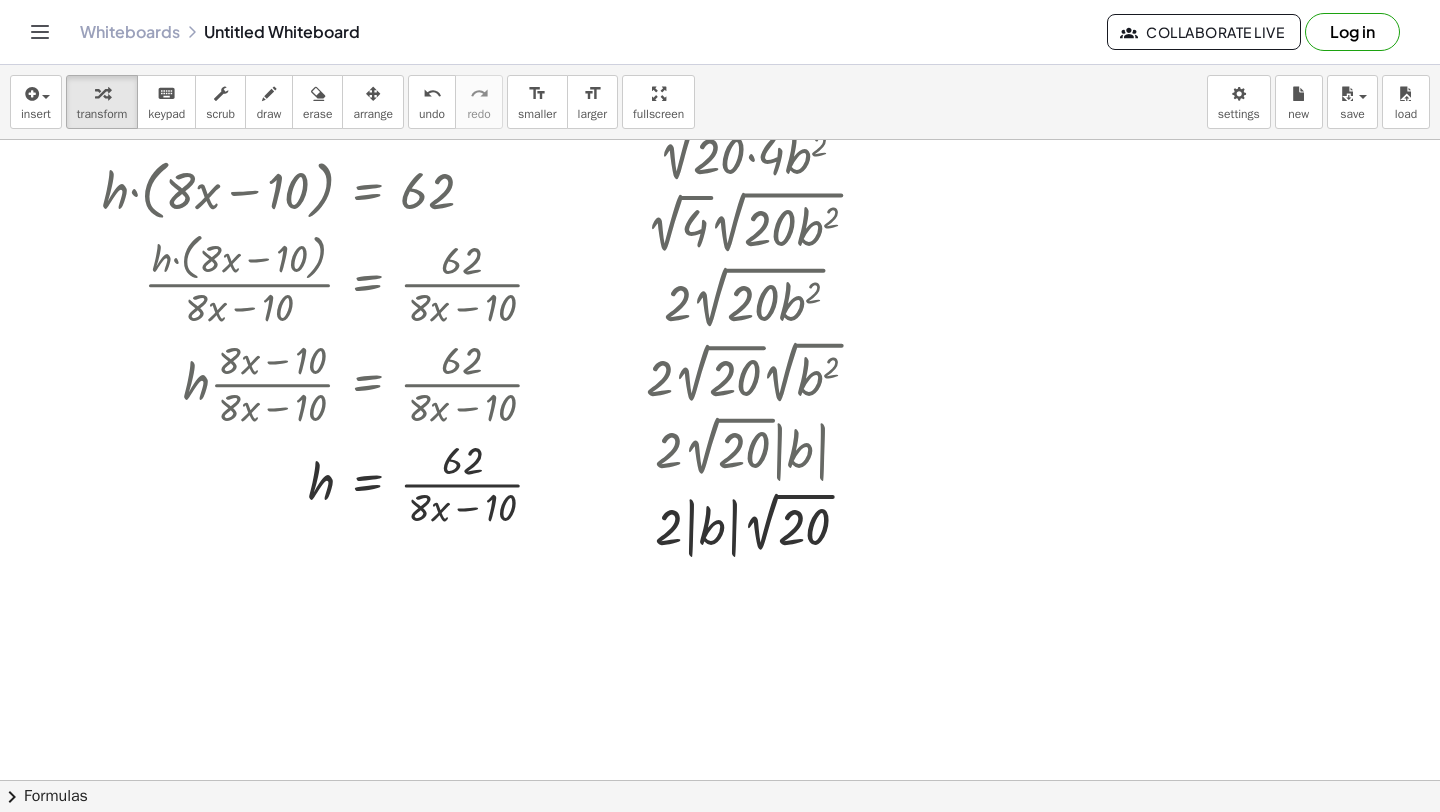 scroll, scrollTop: 2297, scrollLeft: 0, axis: vertical 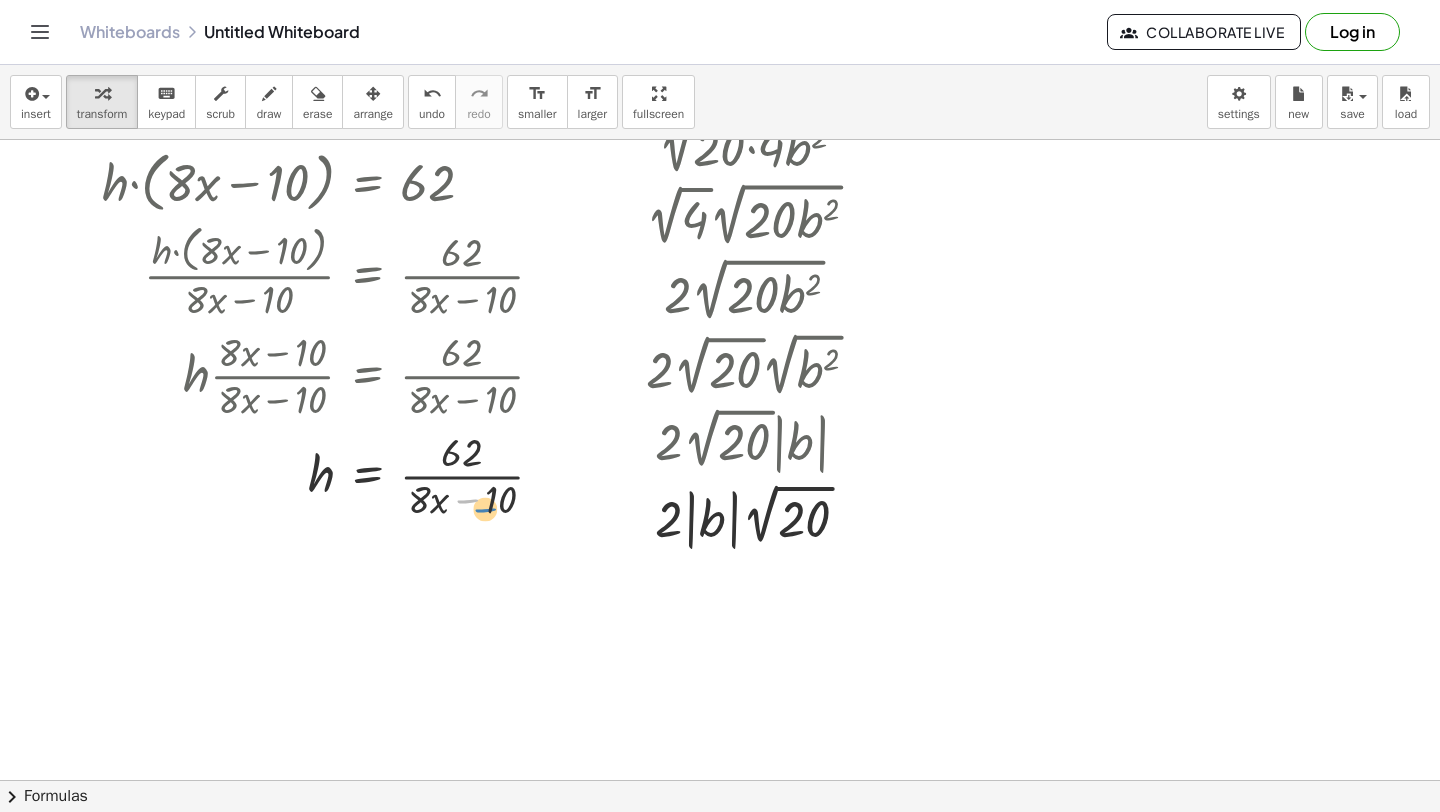 drag, startPoint x: 471, startPoint y: 512, endPoint x: 458, endPoint y: 517, distance: 13.928389 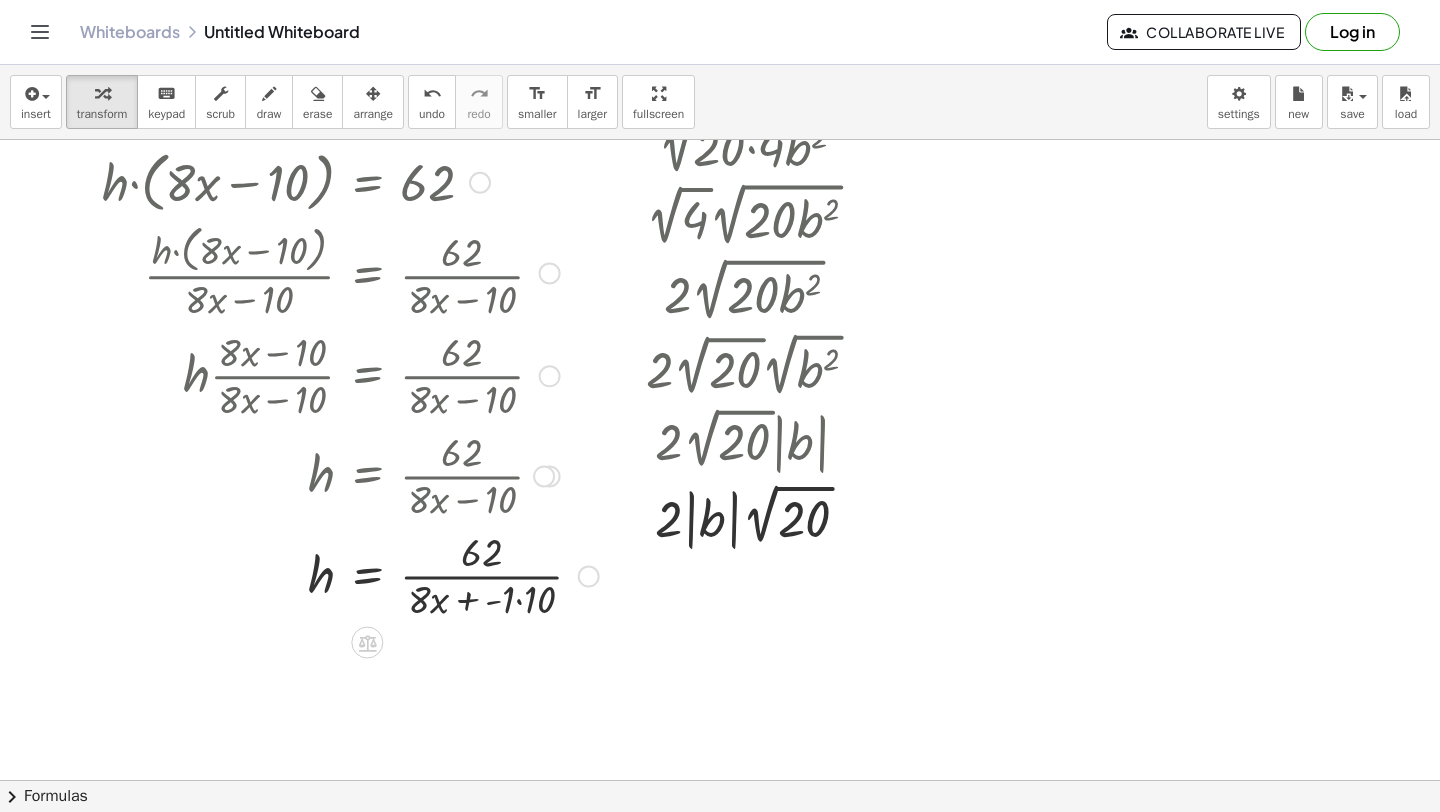 click at bounding box center [350, 574] 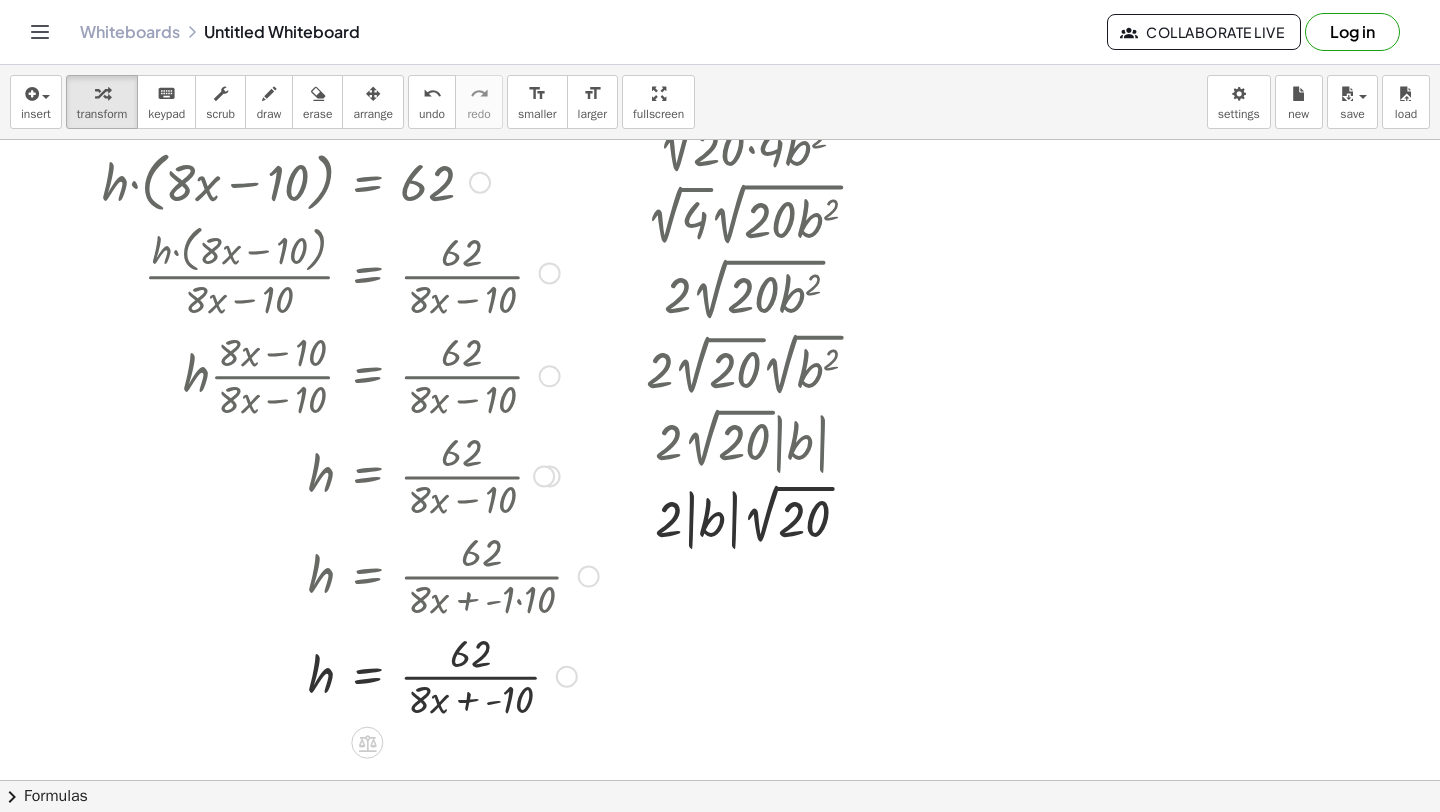 click at bounding box center [350, 675] 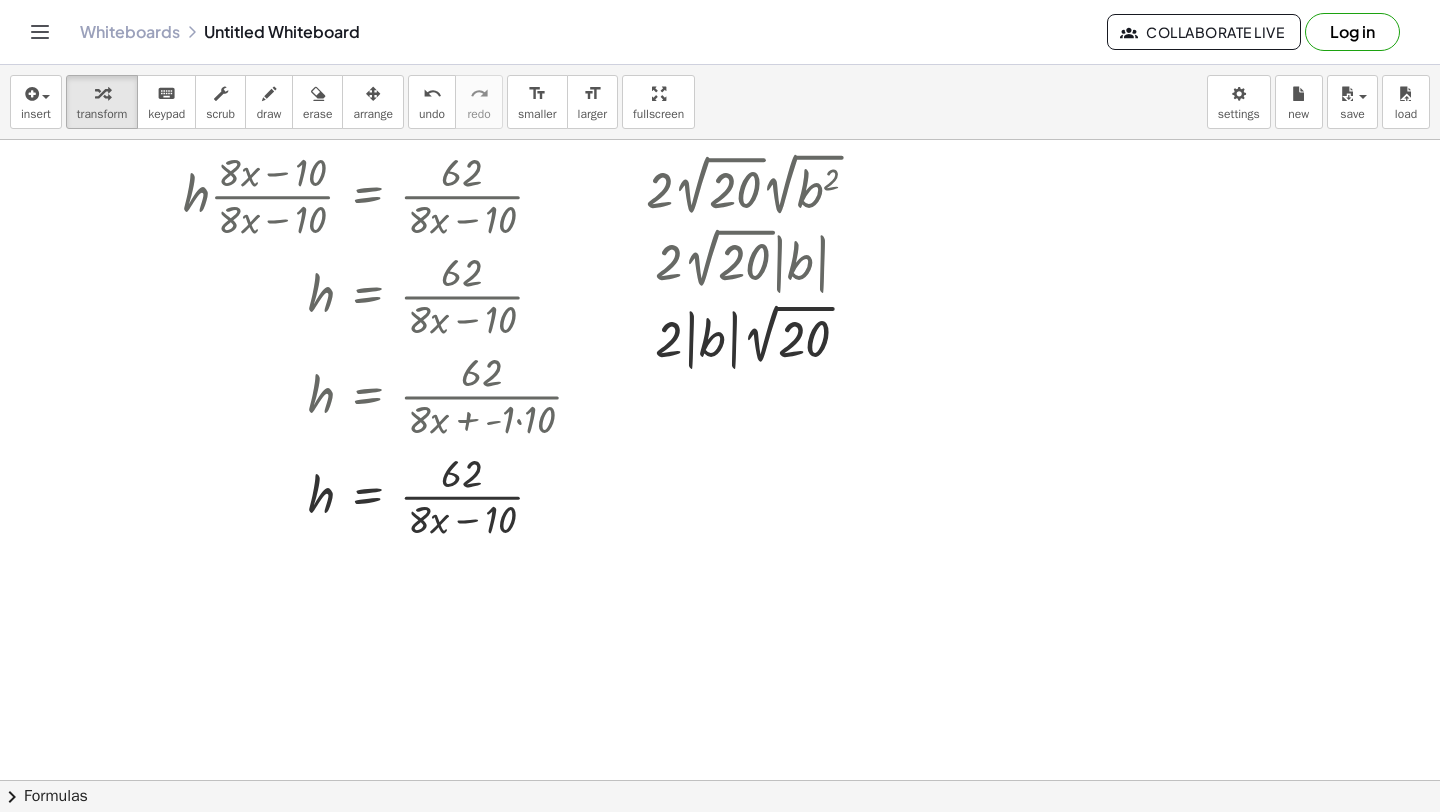 scroll, scrollTop: 2483, scrollLeft: 0, axis: vertical 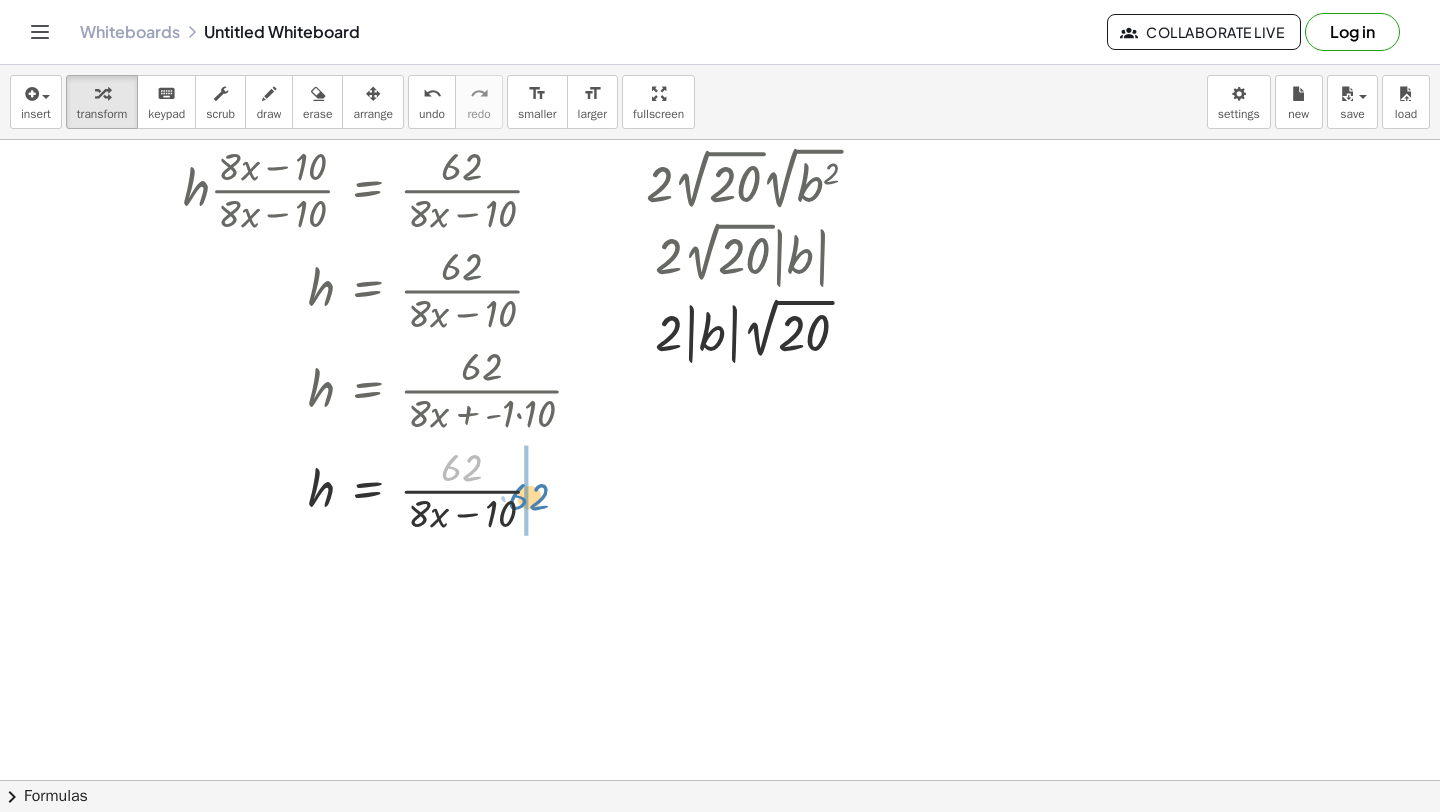 drag, startPoint x: 460, startPoint y: 469, endPoint x: 545, endPoint y: 497, distance: 89.49302 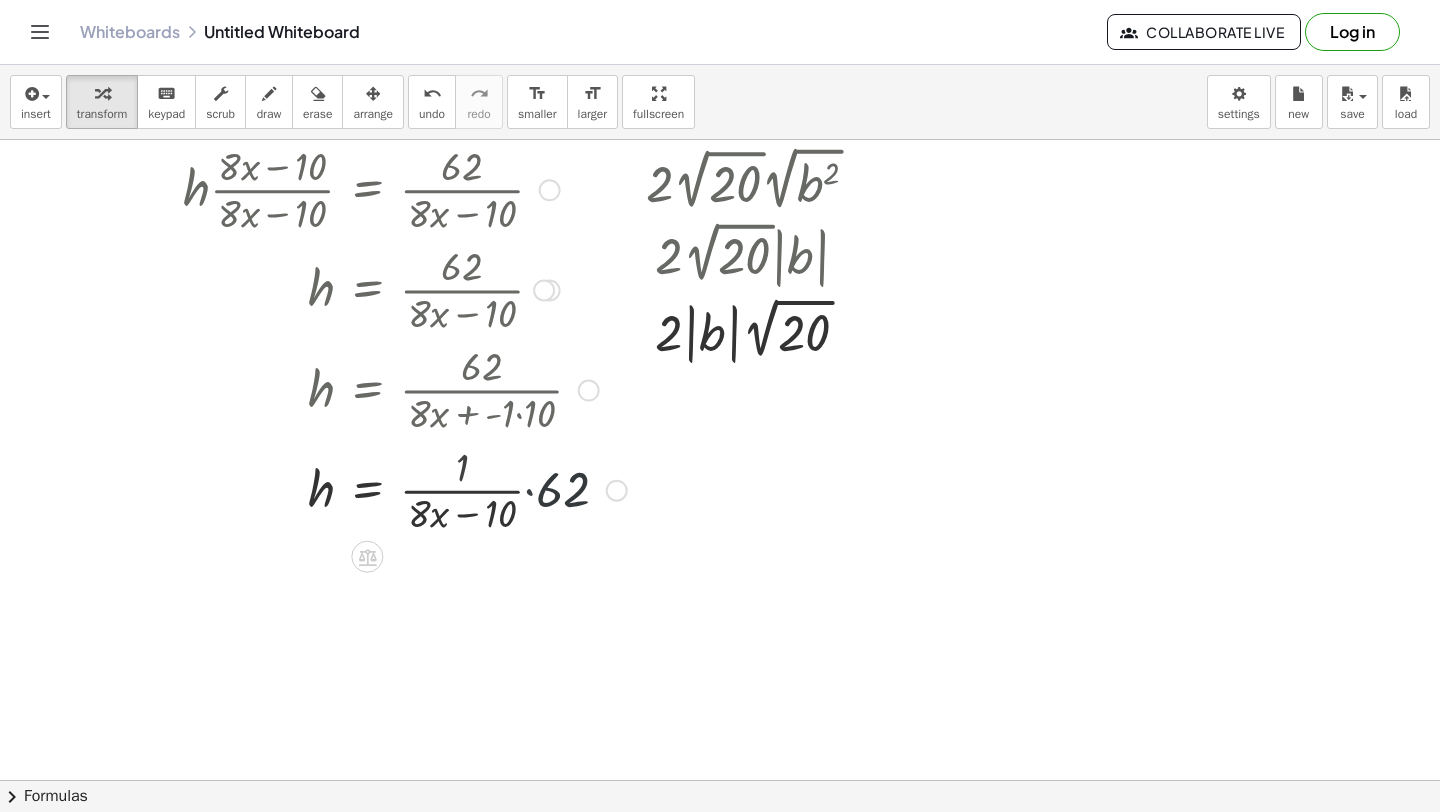 scroll, scrollTop: 2528, scrollLeft: 0, axis: vertical 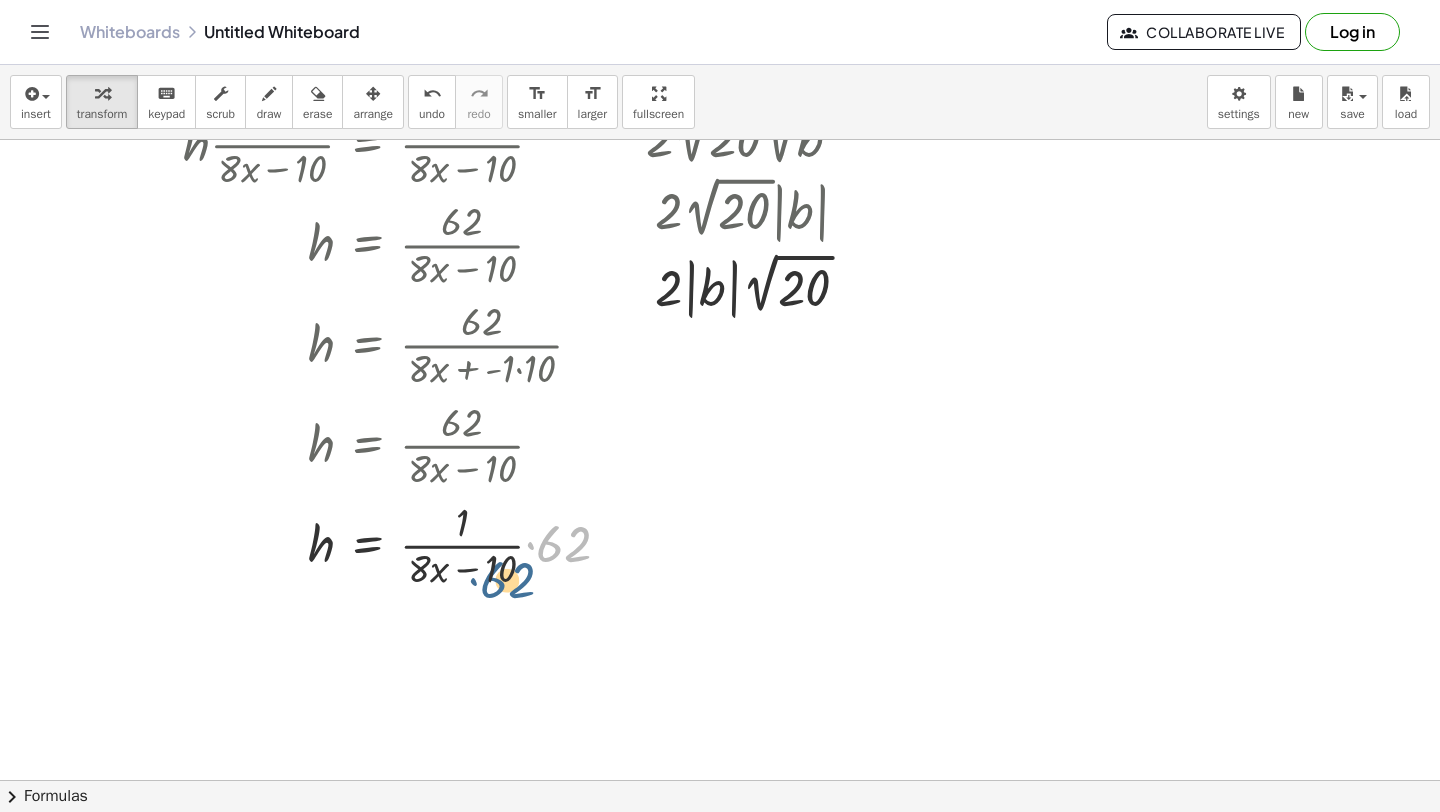 drag, startPoint x: 537, startPoint y: 546, endPoint x: 460, endPoint y: 565, distance: 79.30952 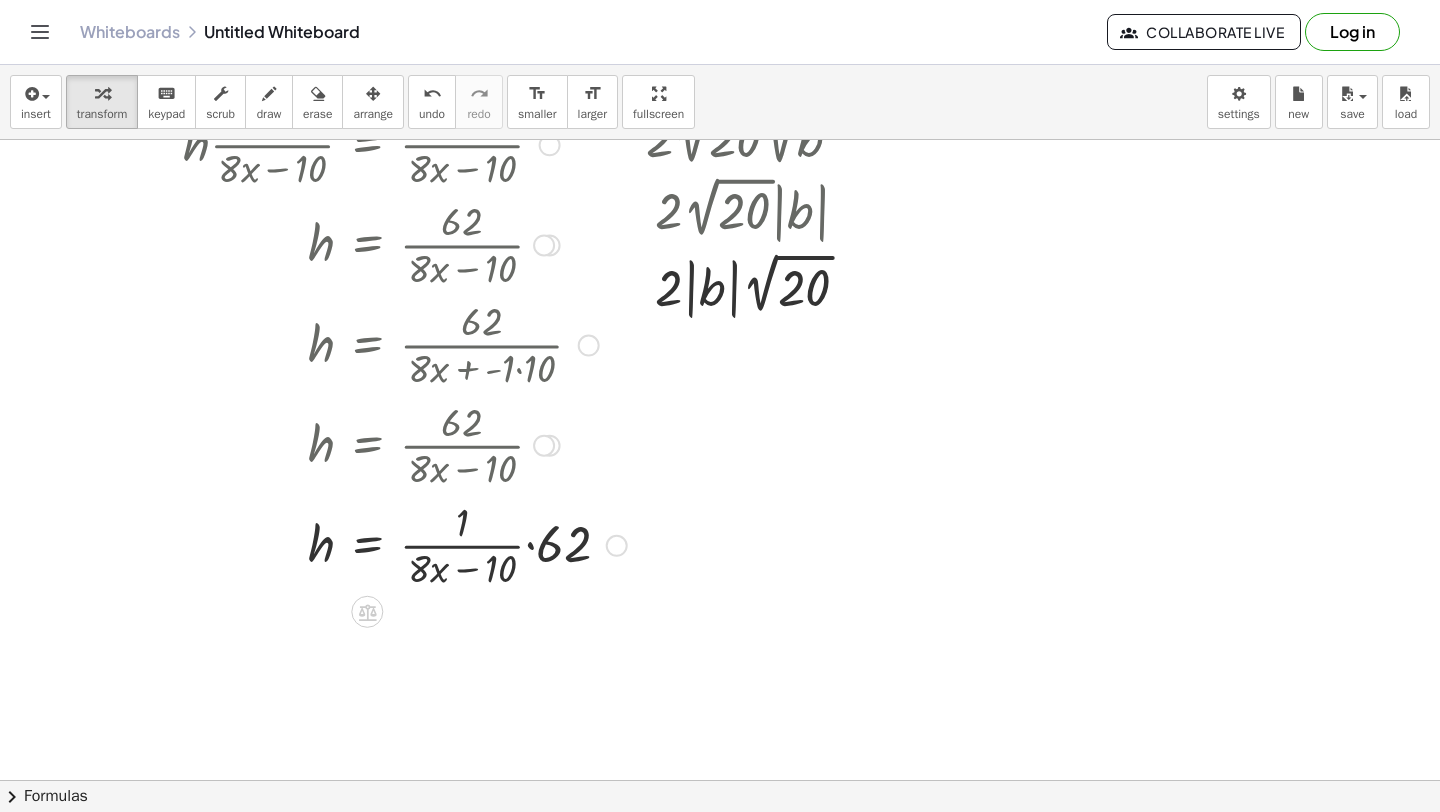 click at bounding box center (364, 544) 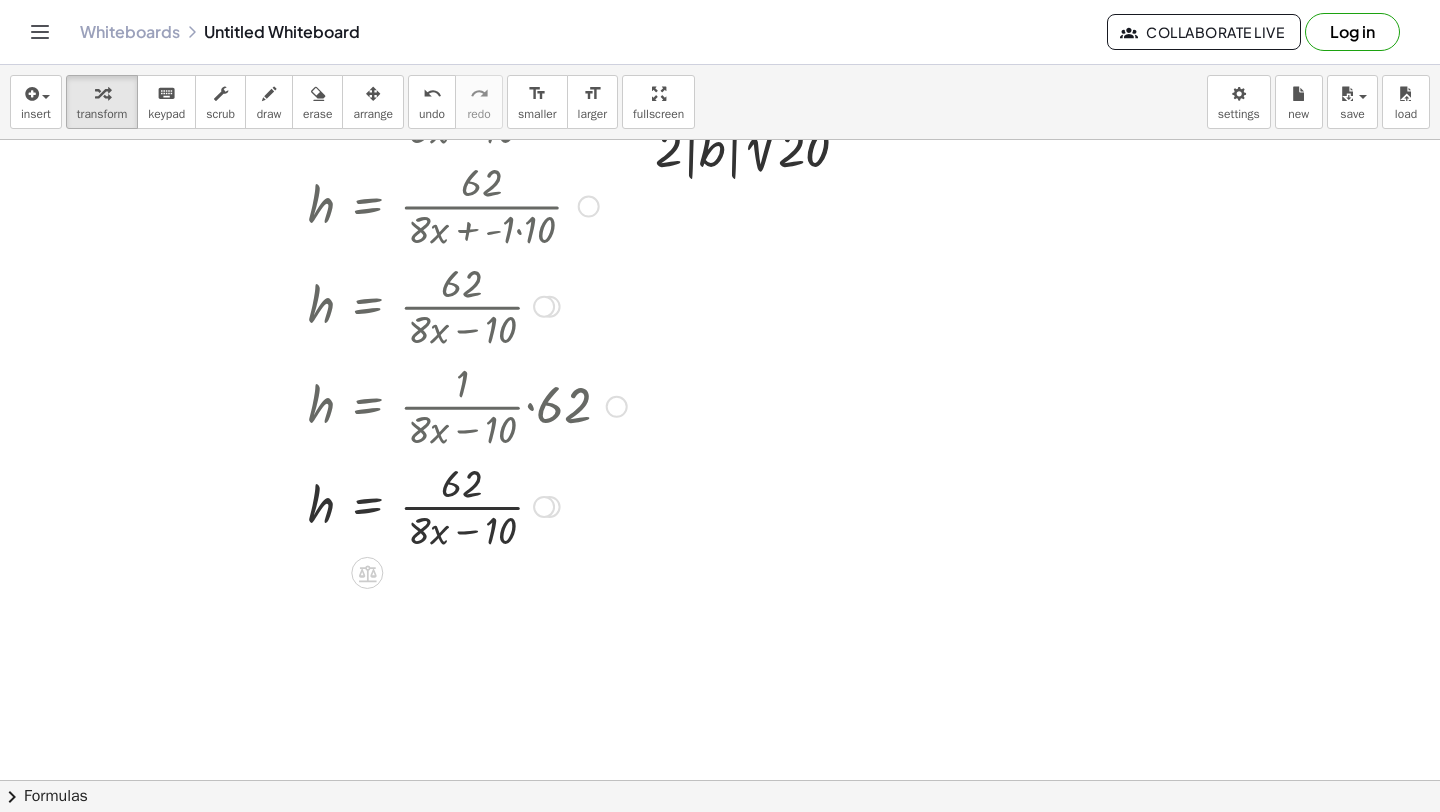 scroll, scrollTop: 2689, scrollLeft: 0, axis: vertical 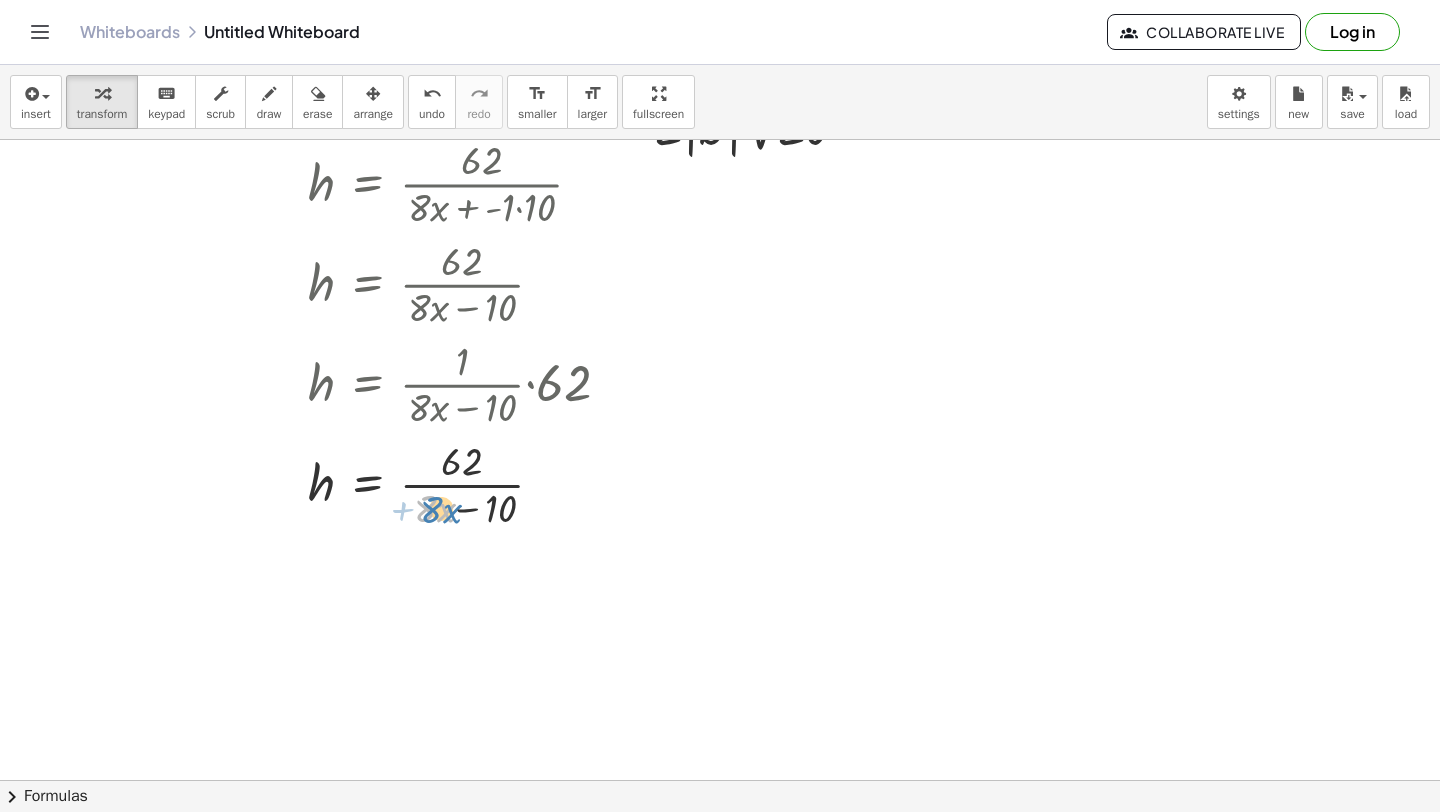 click at bounding box center [364, 483] 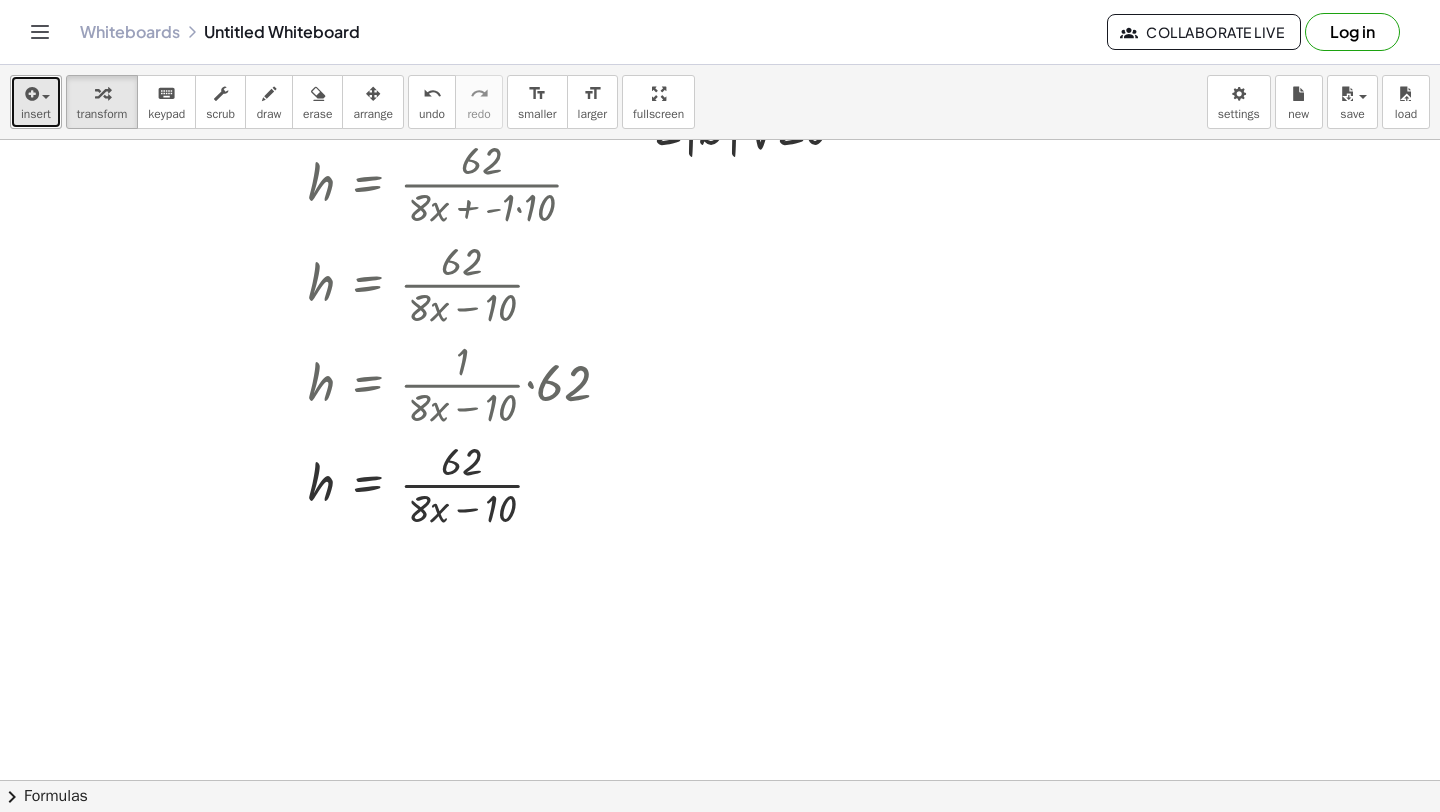 click on "insert" at bounding box center [36, 114] 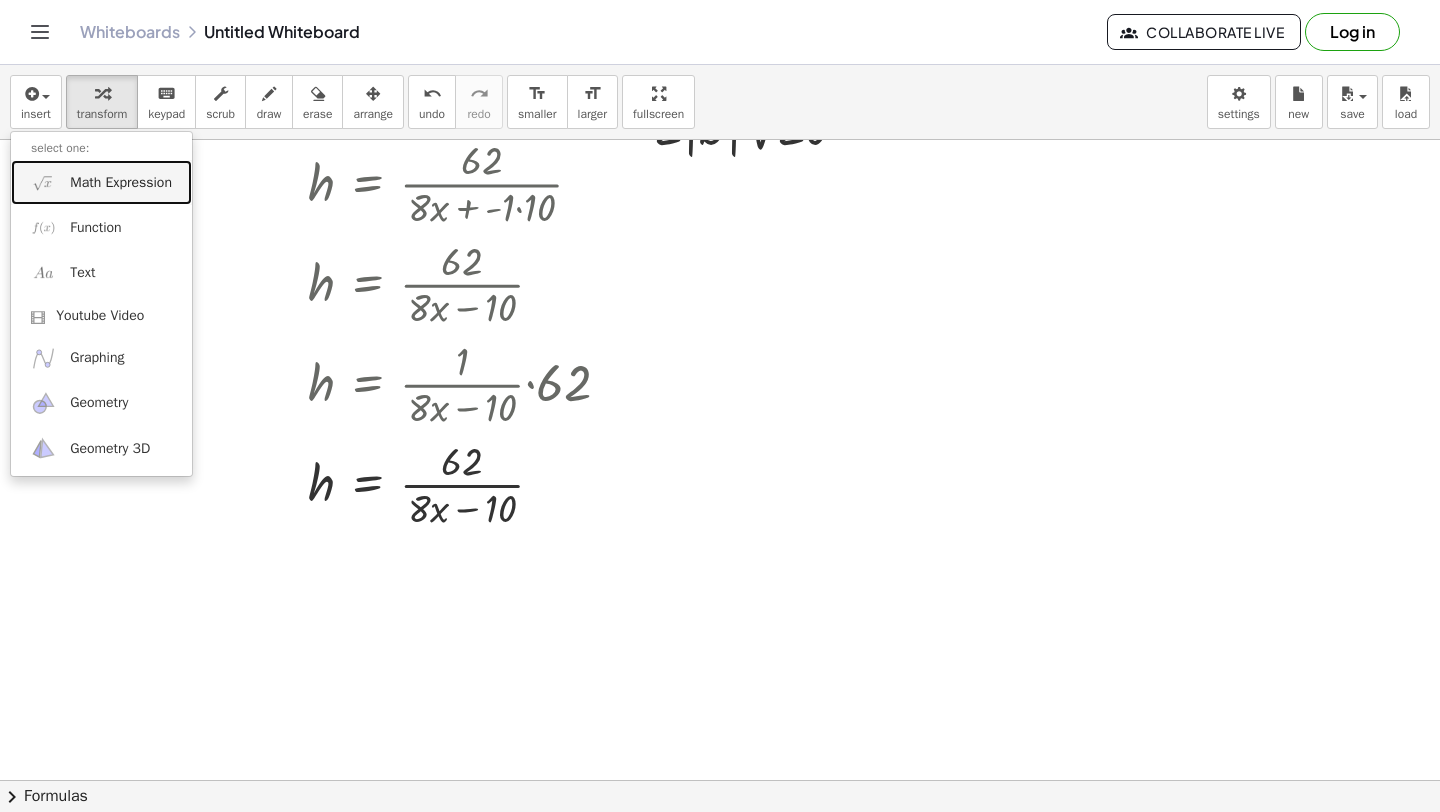 click on "Math Expression" at bounding box center [121, 183] 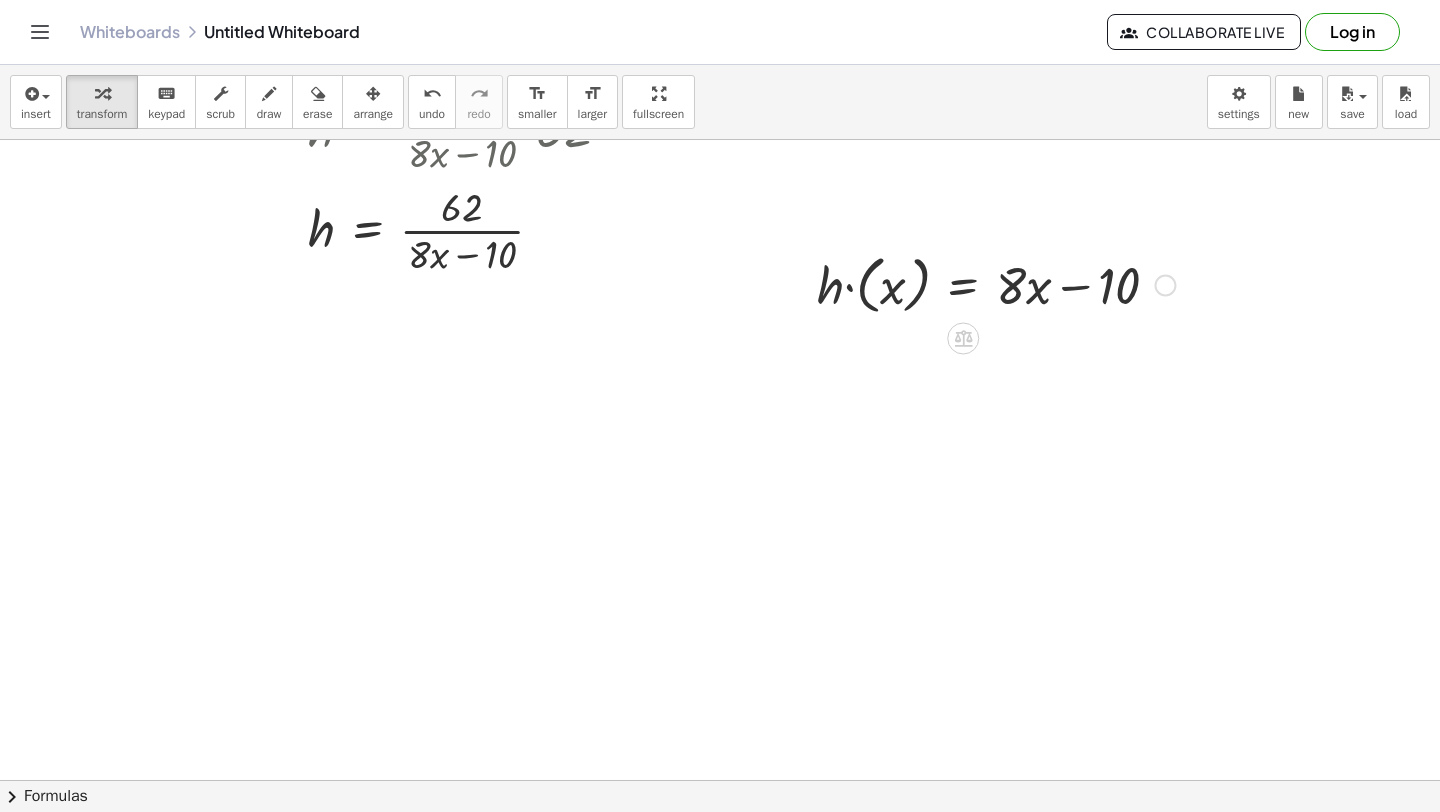 scroll, scrollTop: 2942, scrollLeft: 0, axis: vertical 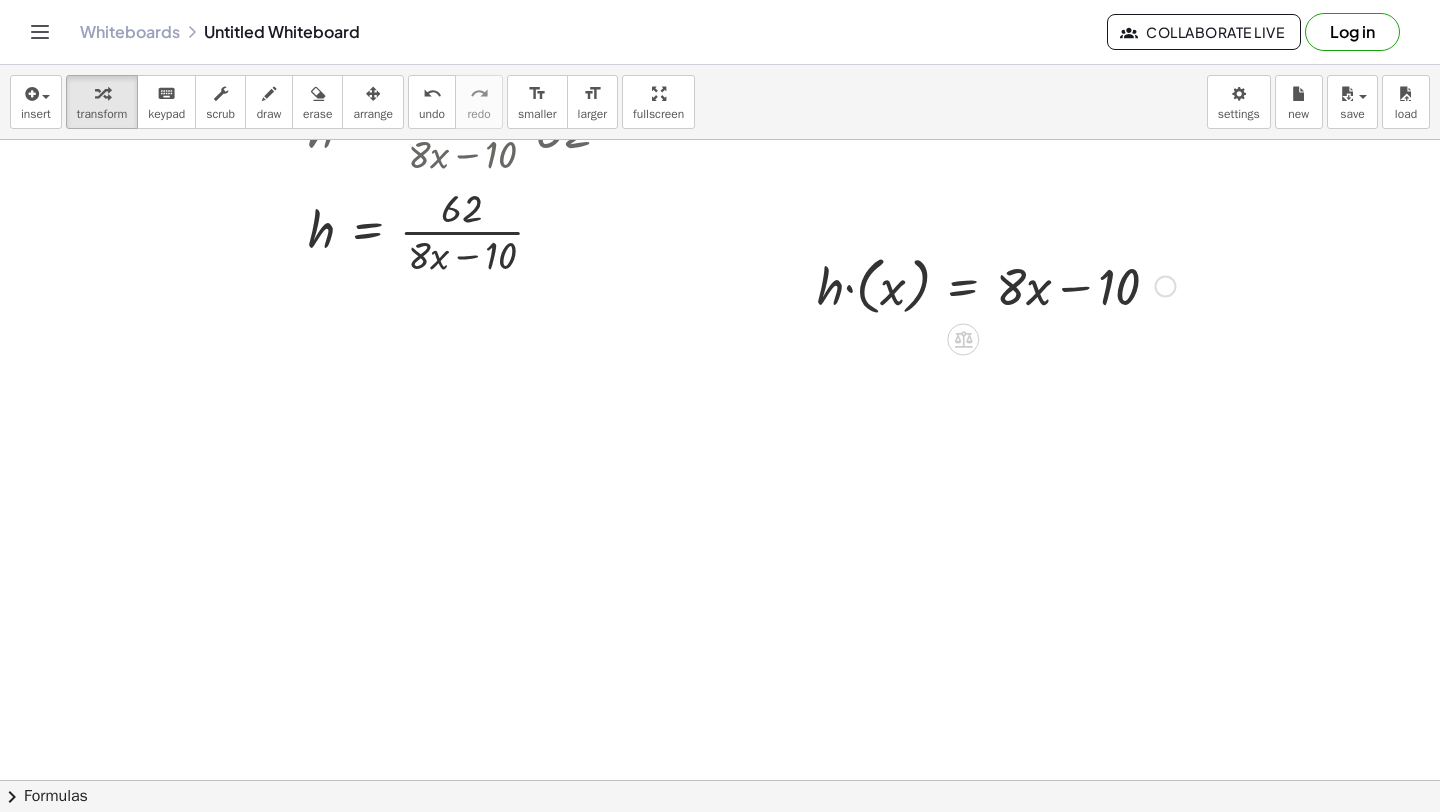 click at bounding box center (996, 284) 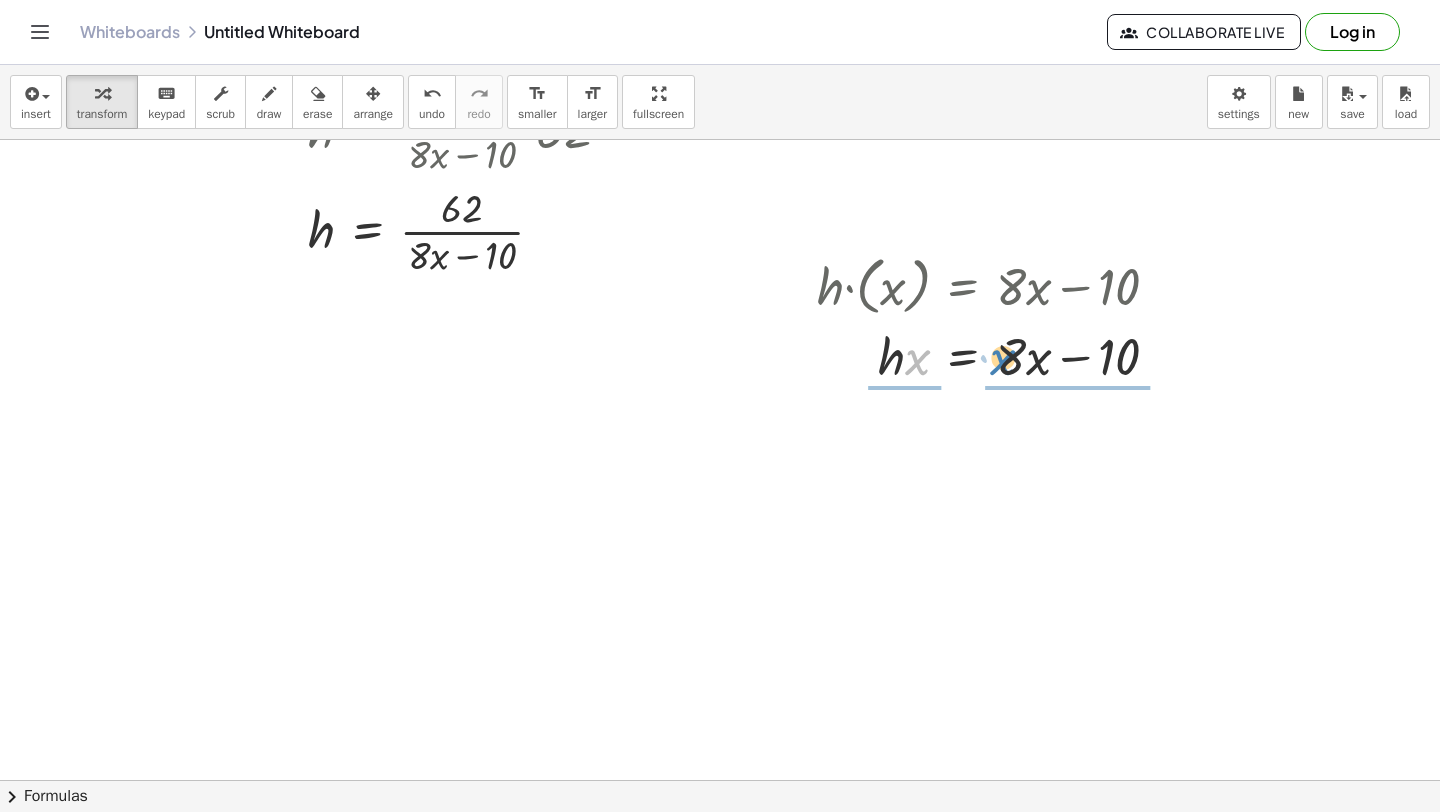 drag, startPoint x: 918, startPoint y: 349, endPoint x: 1021, endPoint y: 357, distance: 103.31021 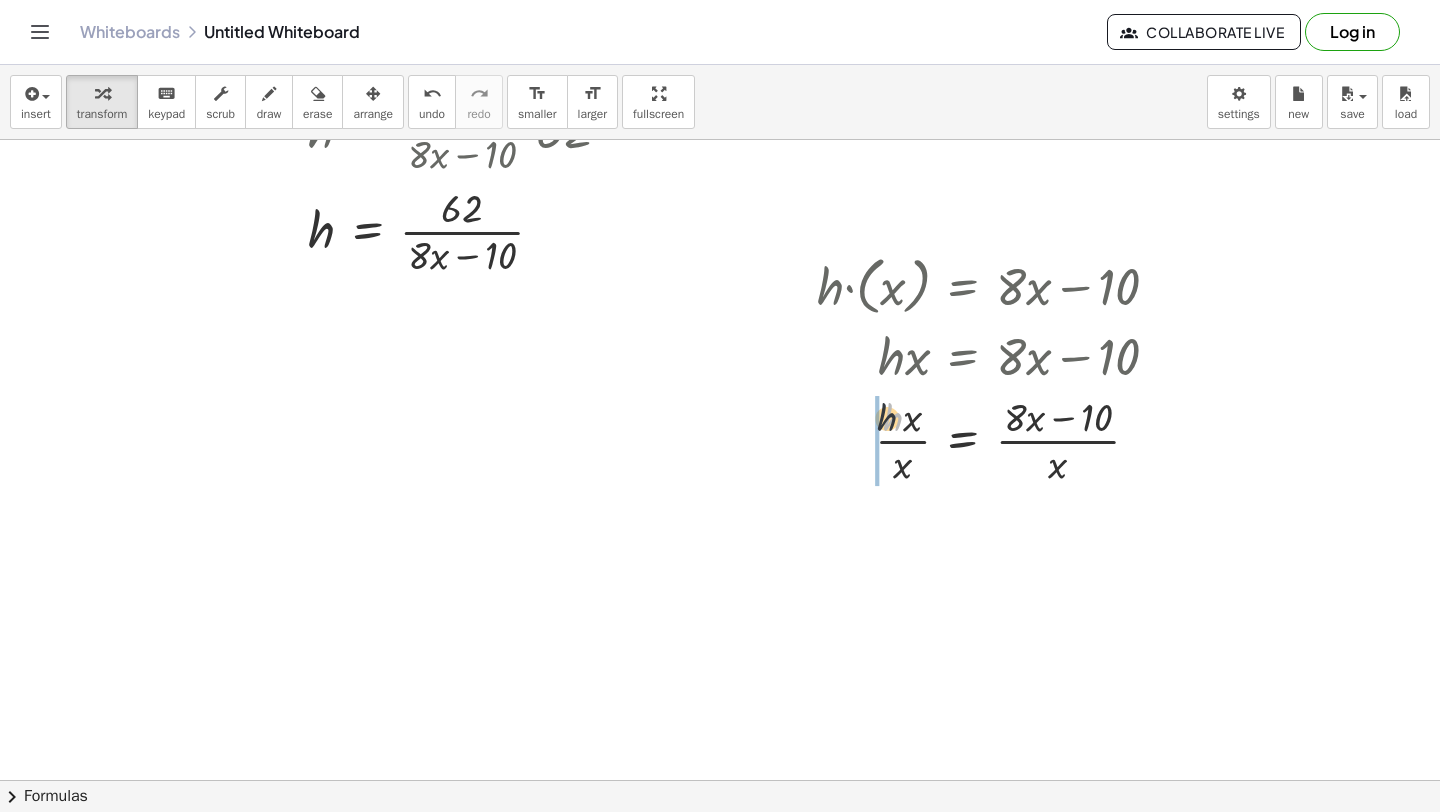 drag, startPoint x: 888, startPoint y: 421, endPoint x: 840, endPoint y: 426, distance: 48.259712 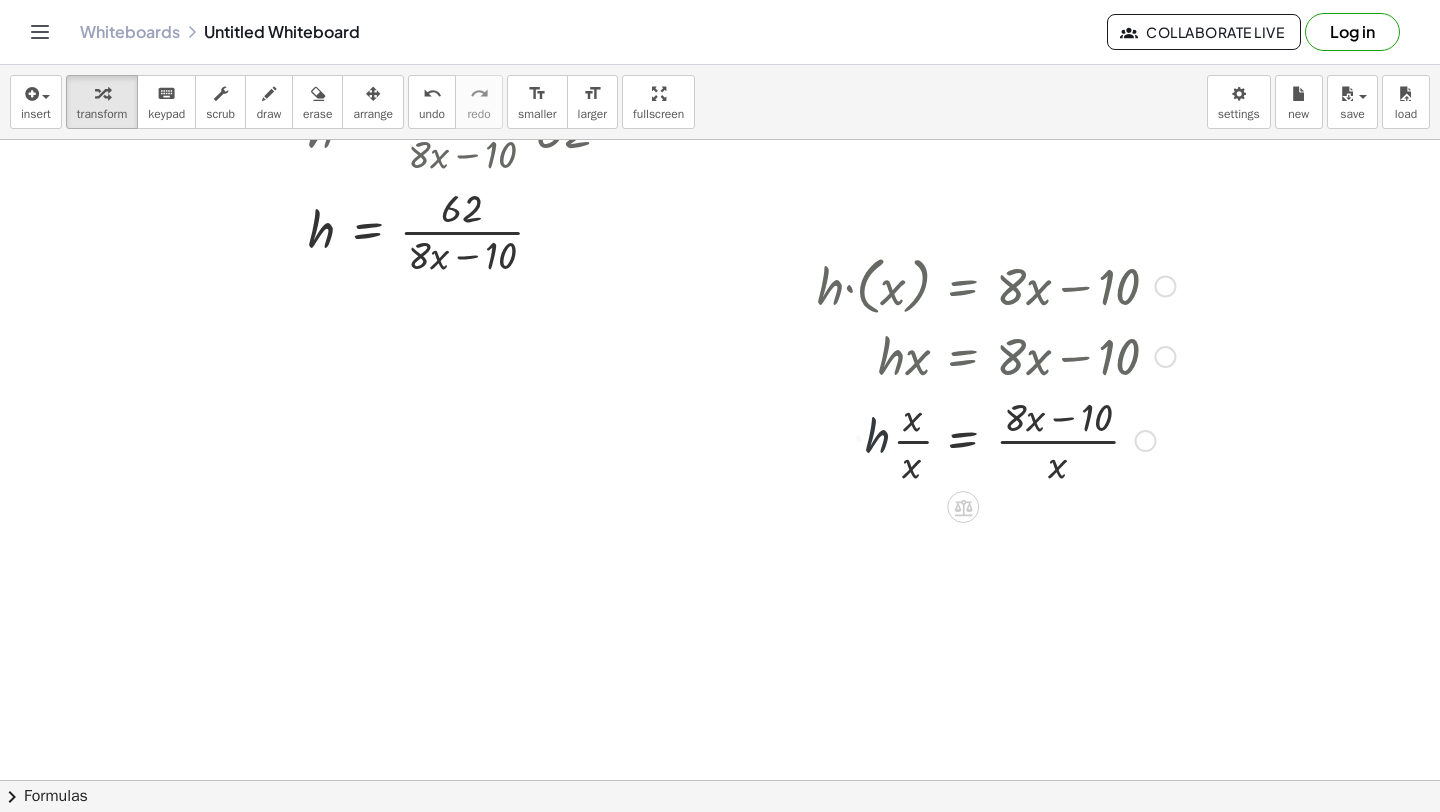 click at bounding box center [996, 439] 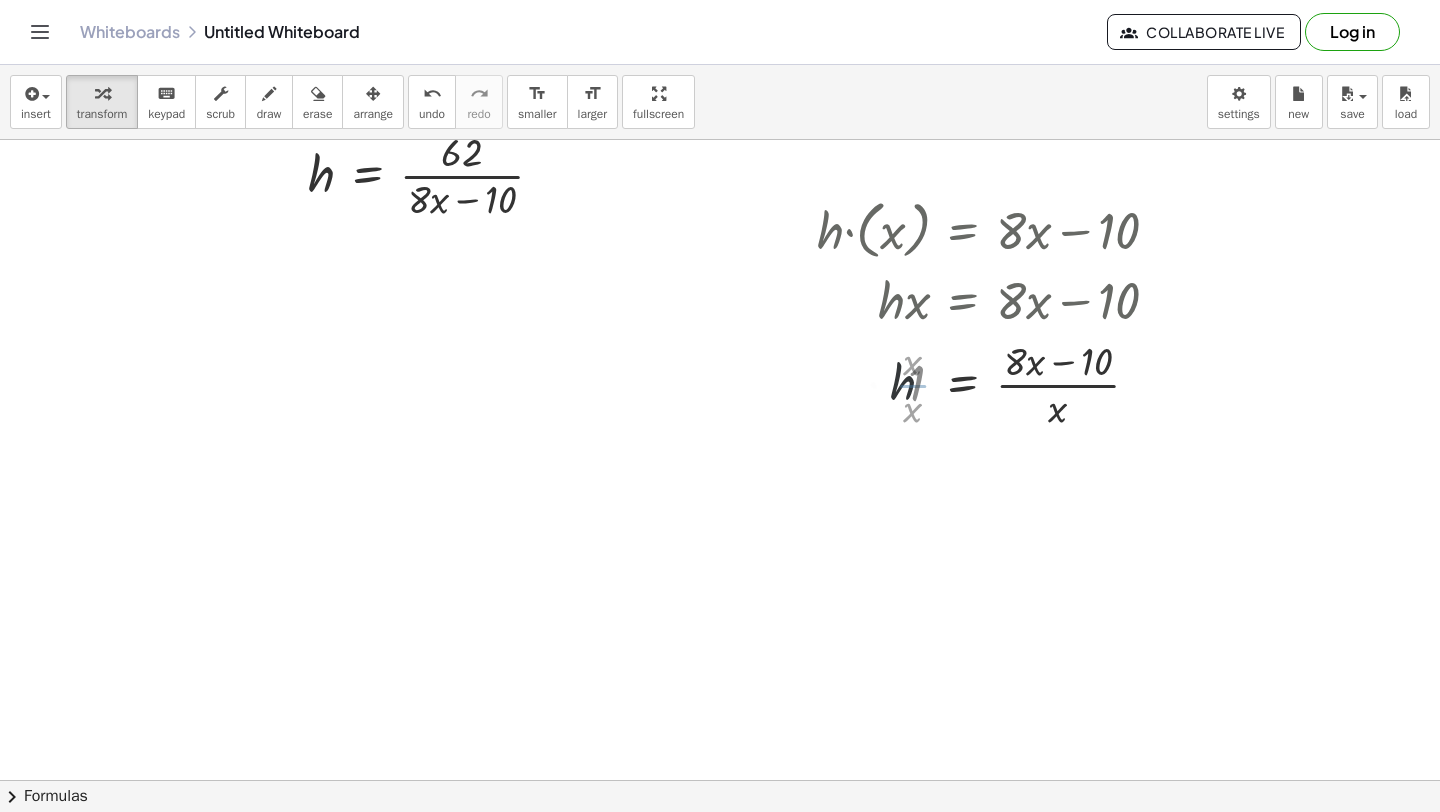 scroll, scrollTop: 3024, scrollLeft: 0, axis: vertical 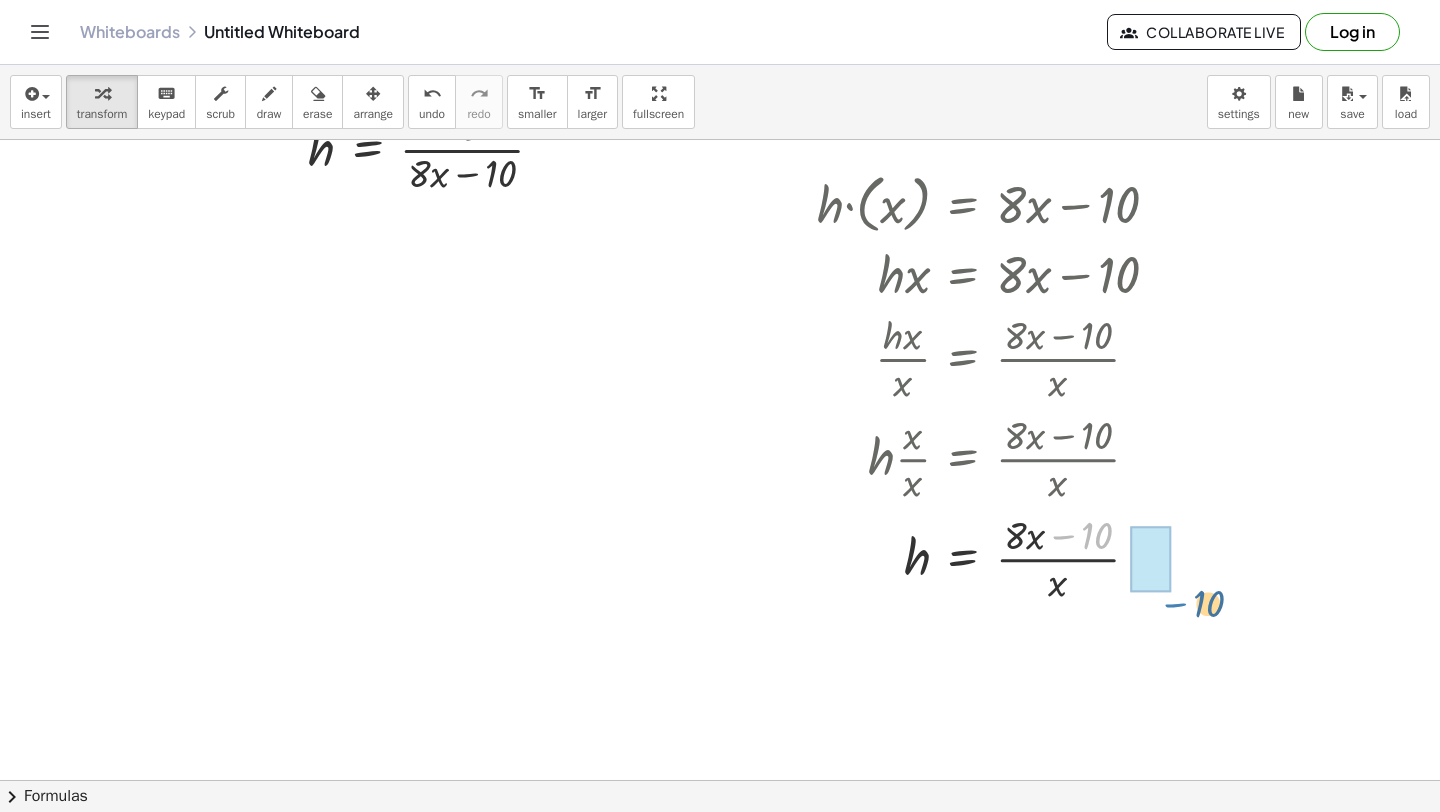 drag, startPoint x: 1061, startPoint y: 535, endPoint x: 1164, endPoint y: 582, distance: 113.216606 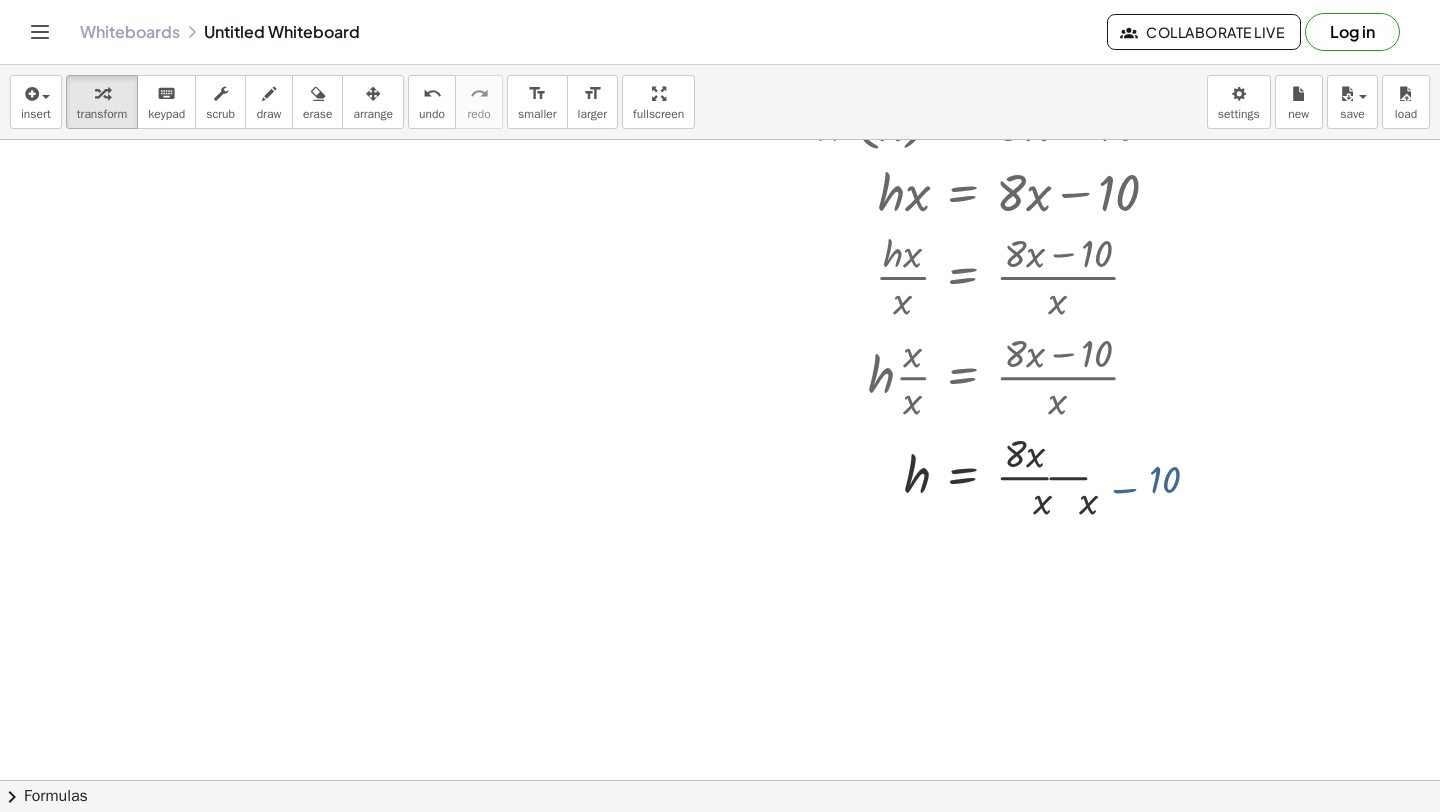 scroll, scrollTop: 3151, scrollLeft: 0, axis: vertical 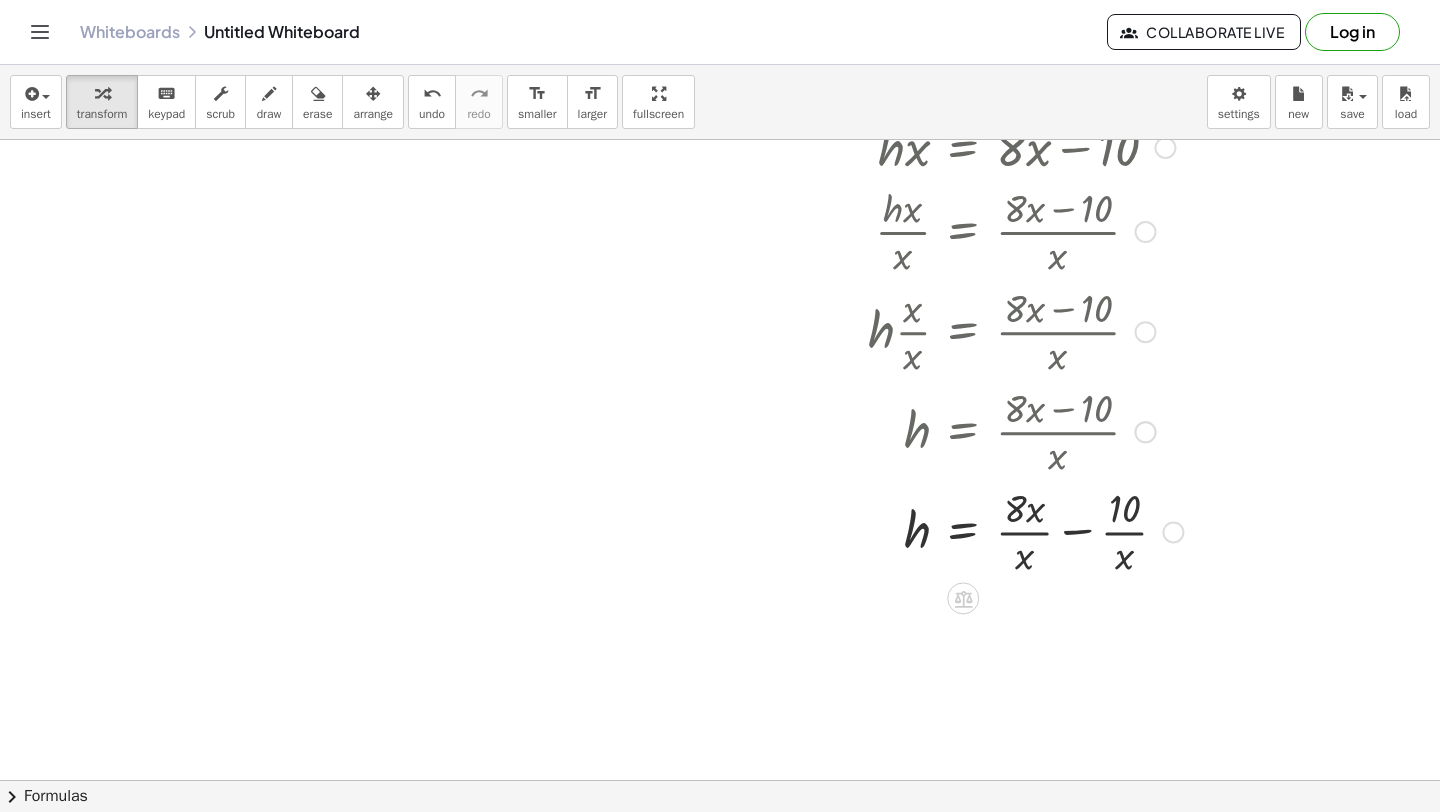 click at bounding box center [1000, 530] 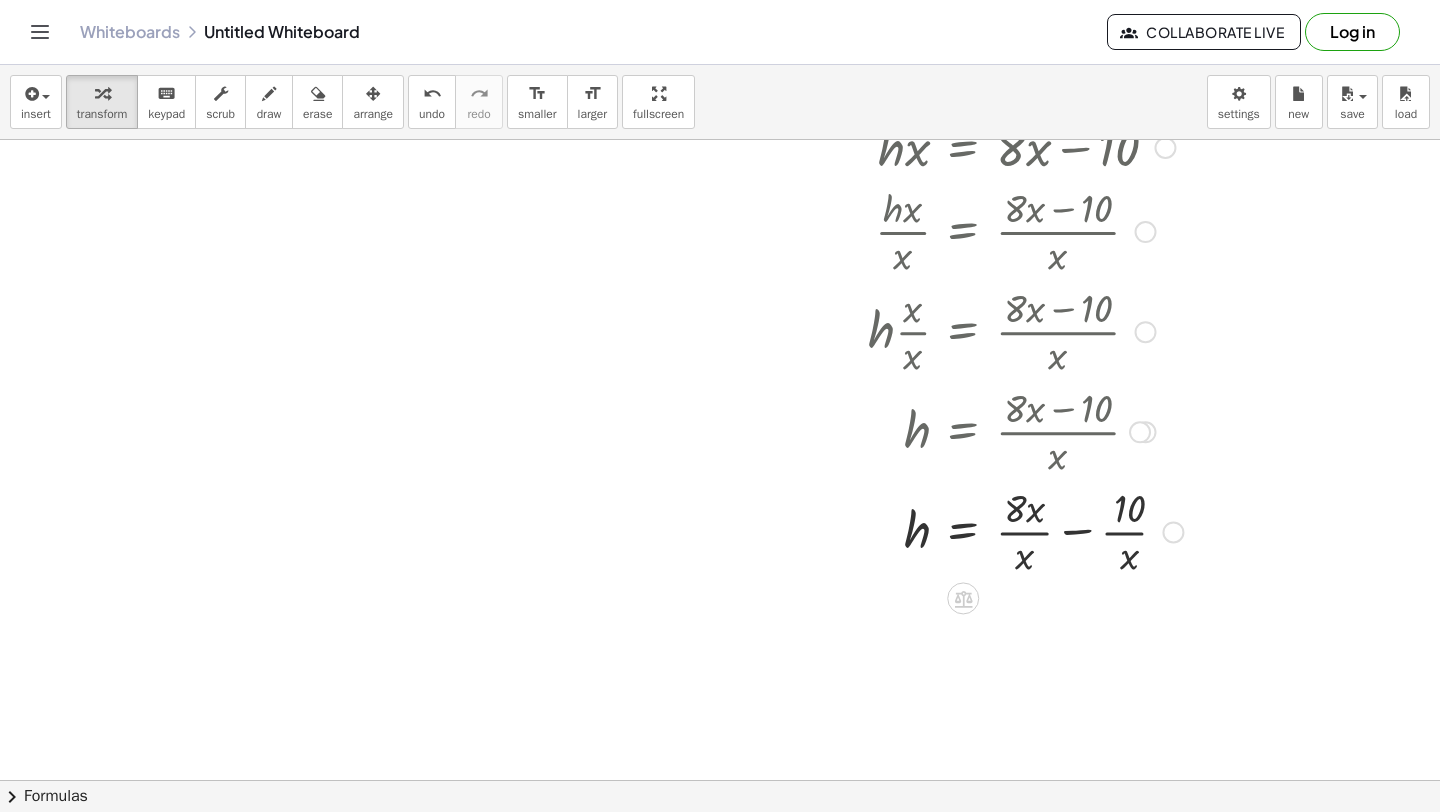 click at bounding box center [1000, 530] 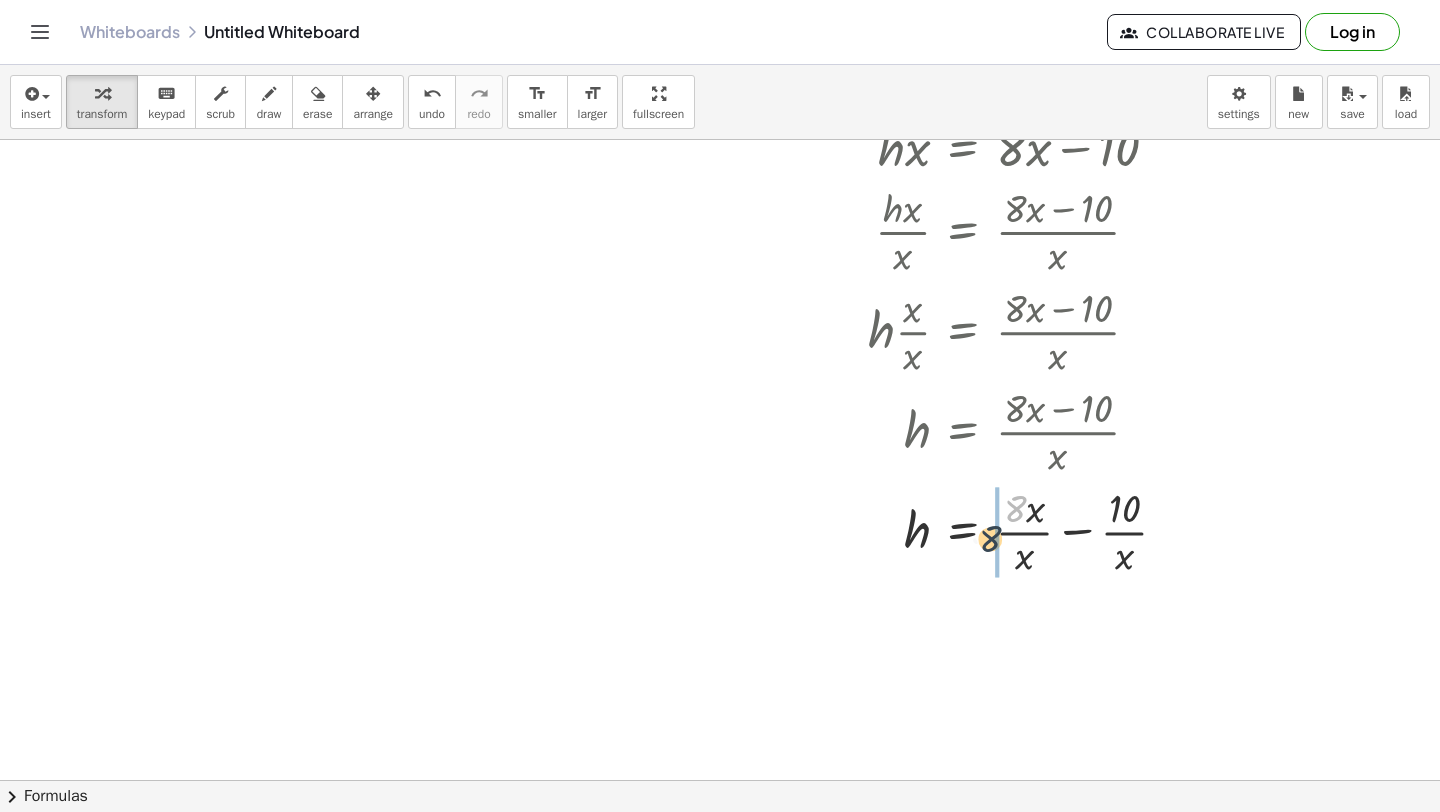 drag, startPoint x: 1018, startPoint y: 495, endPoint x: 983, endPoint y: 526, distance: 46.75468 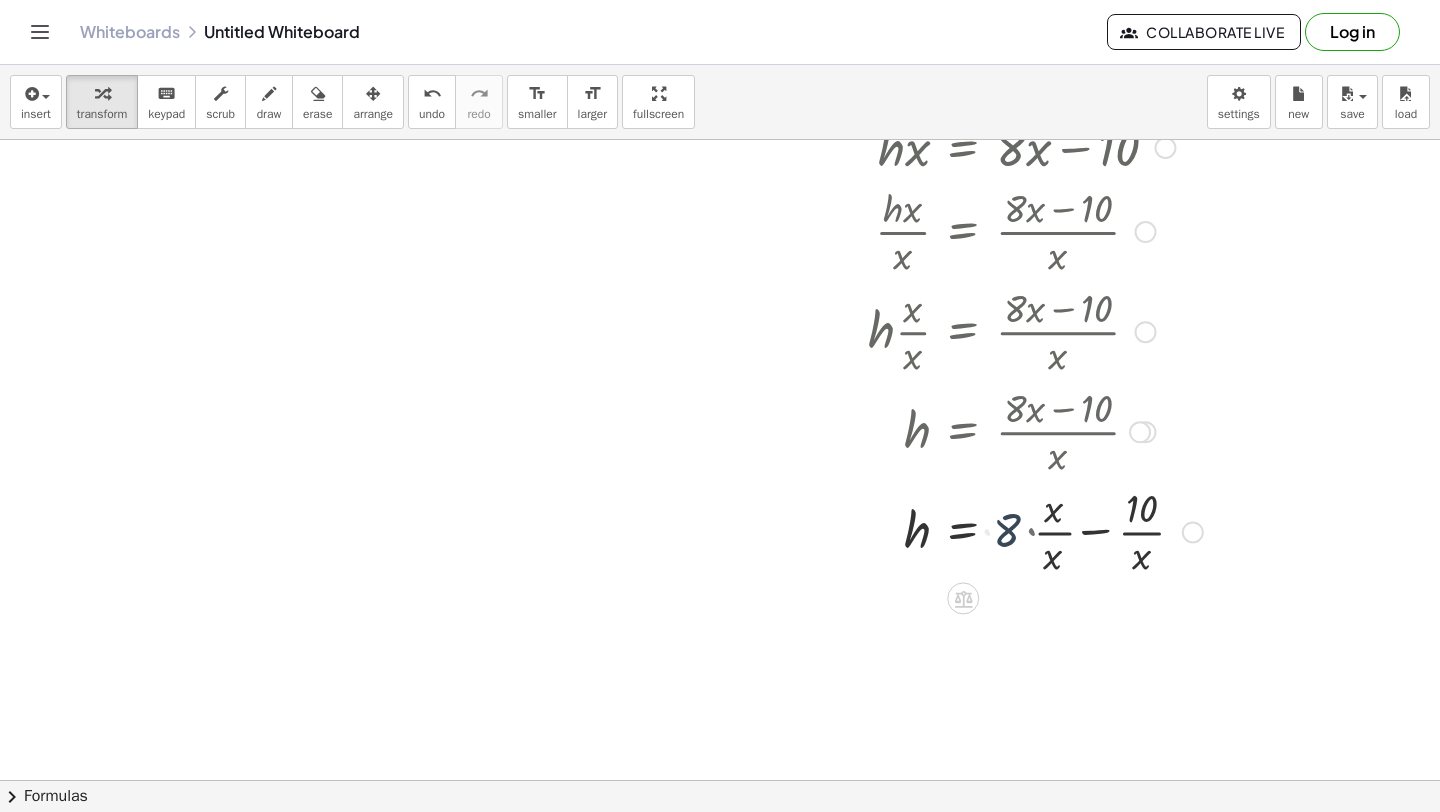 click at bounding box center (1010, 530) 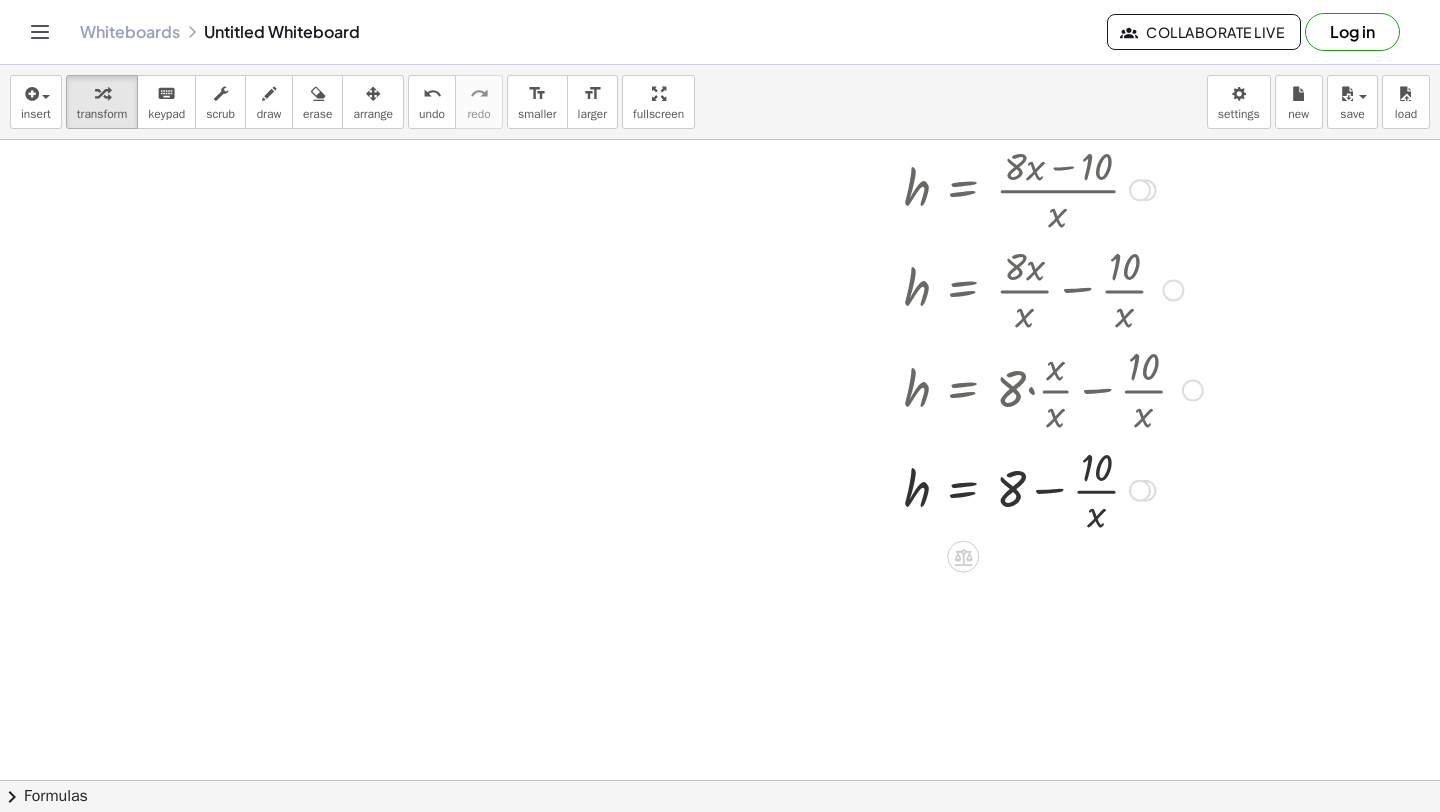 scroll, scrollTop: 3400, scrollLeft: 0, axis: vertical 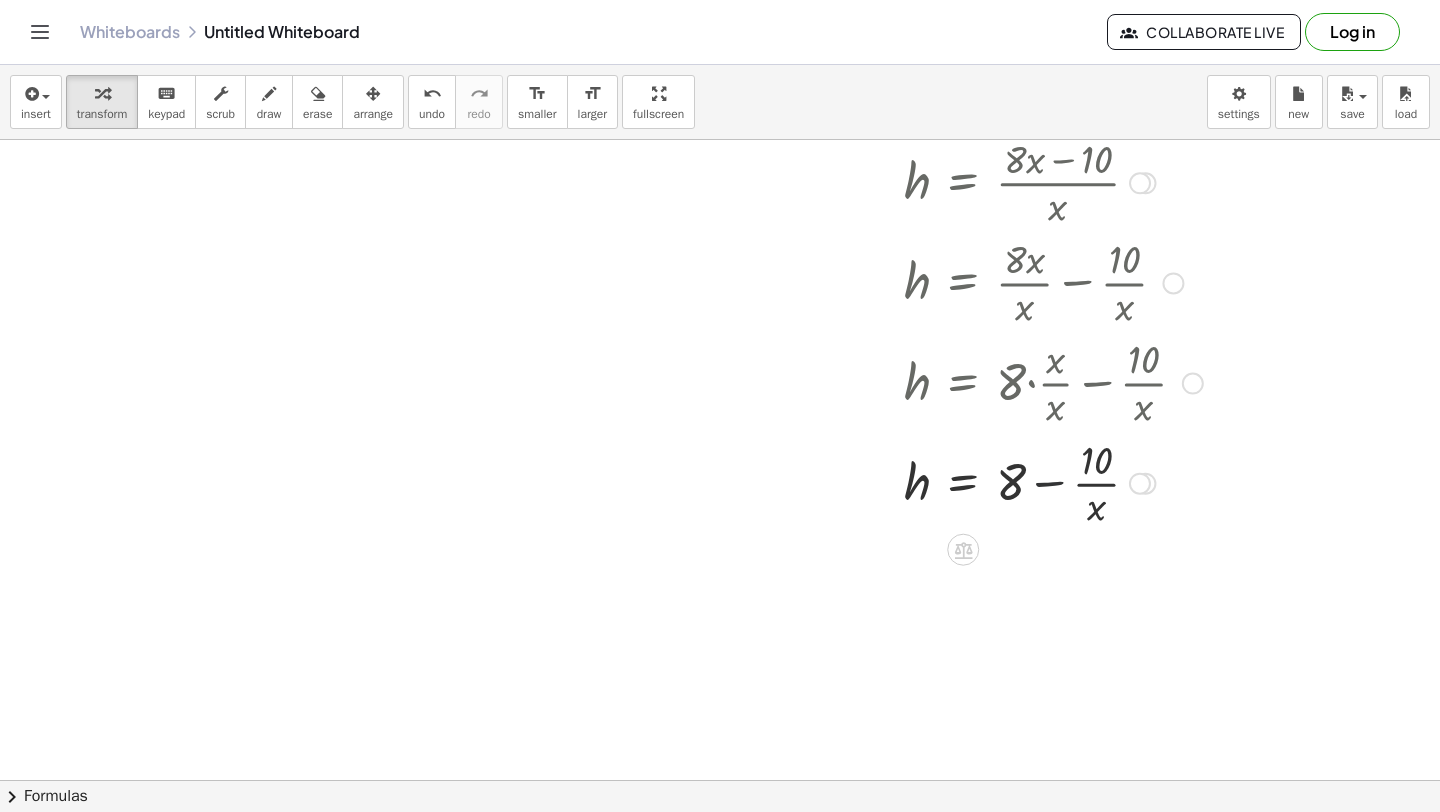 click at bounding box center (1010, 482) 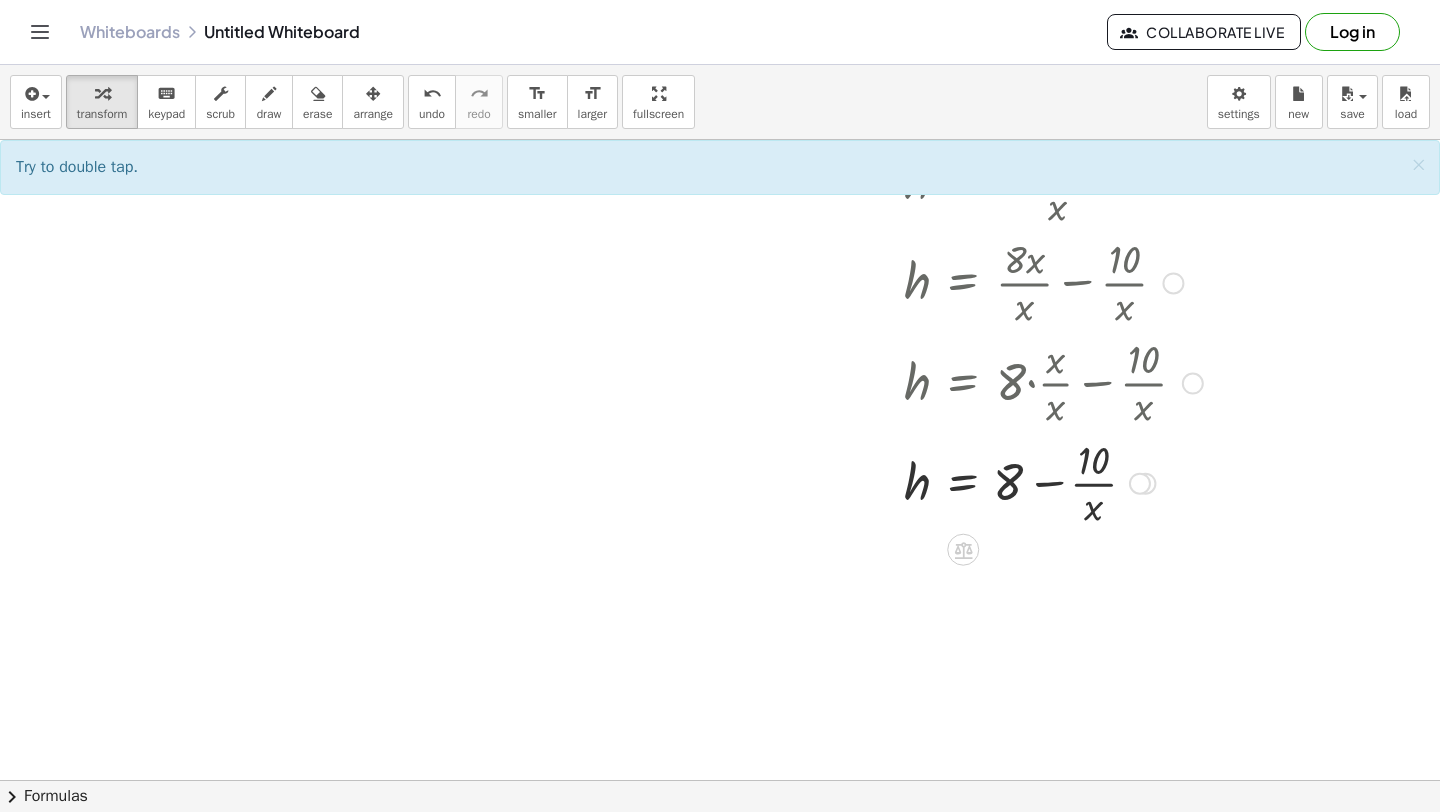click at bounding box center [1010, 482] 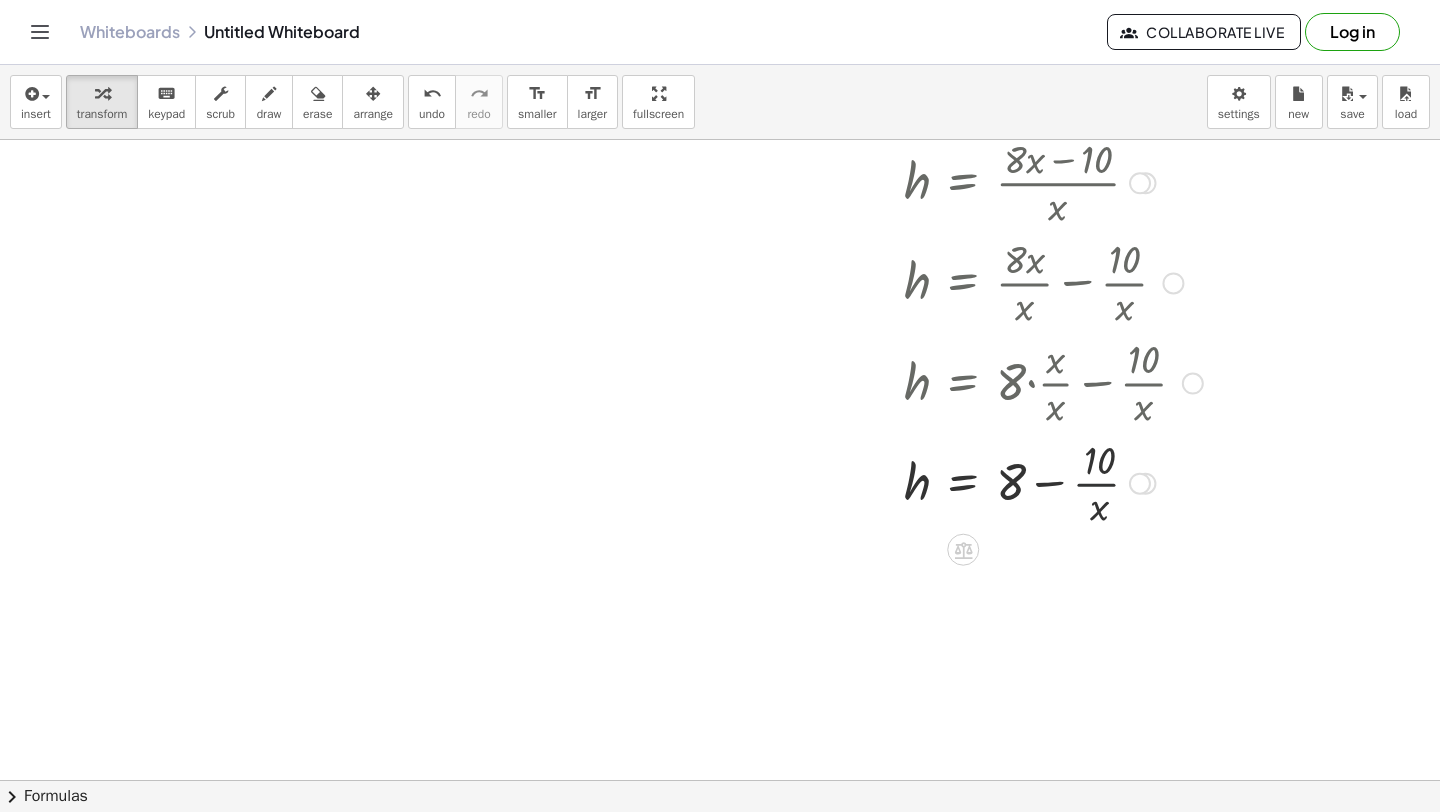 click at bounding box center [1010, 482] 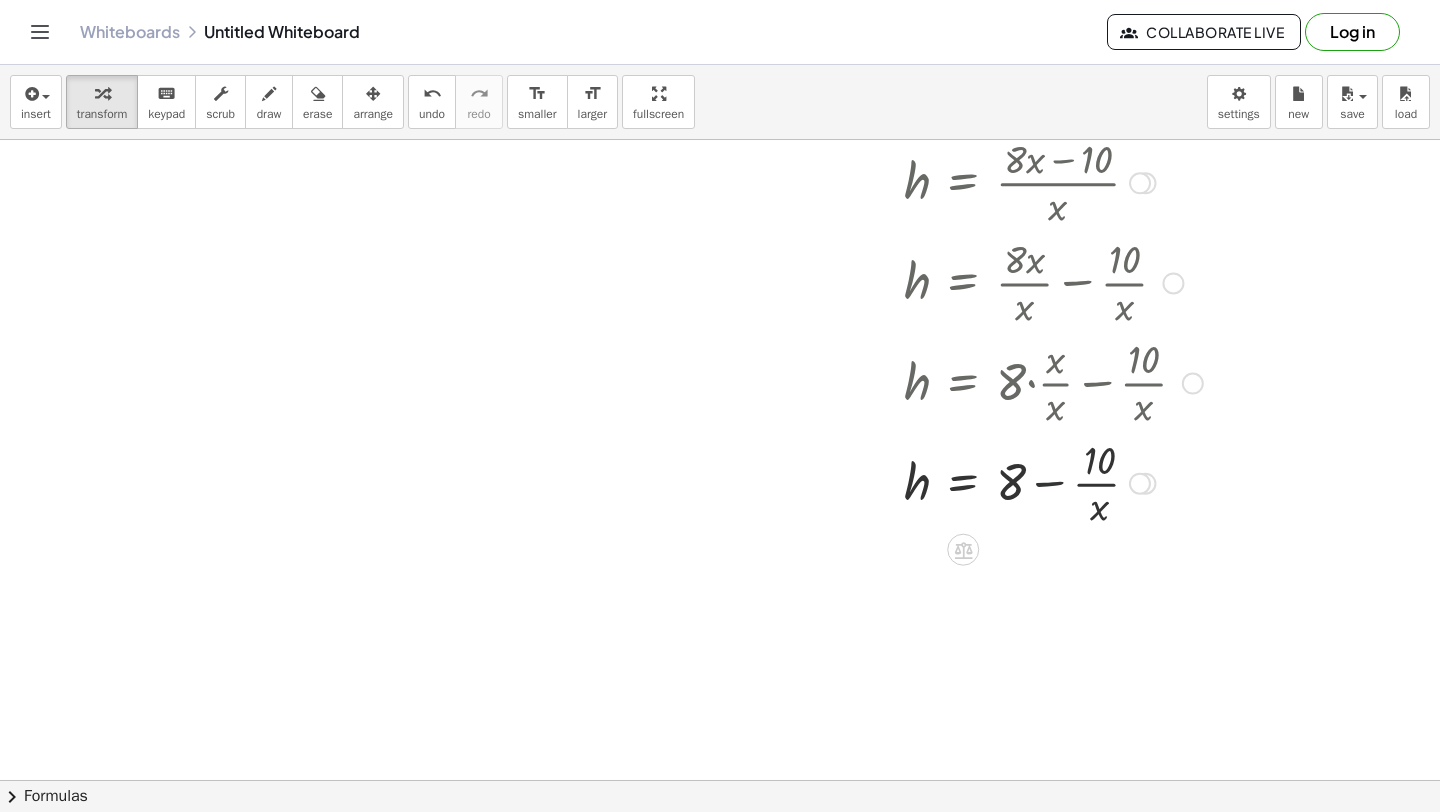 click at bounding box center (1010, 482) 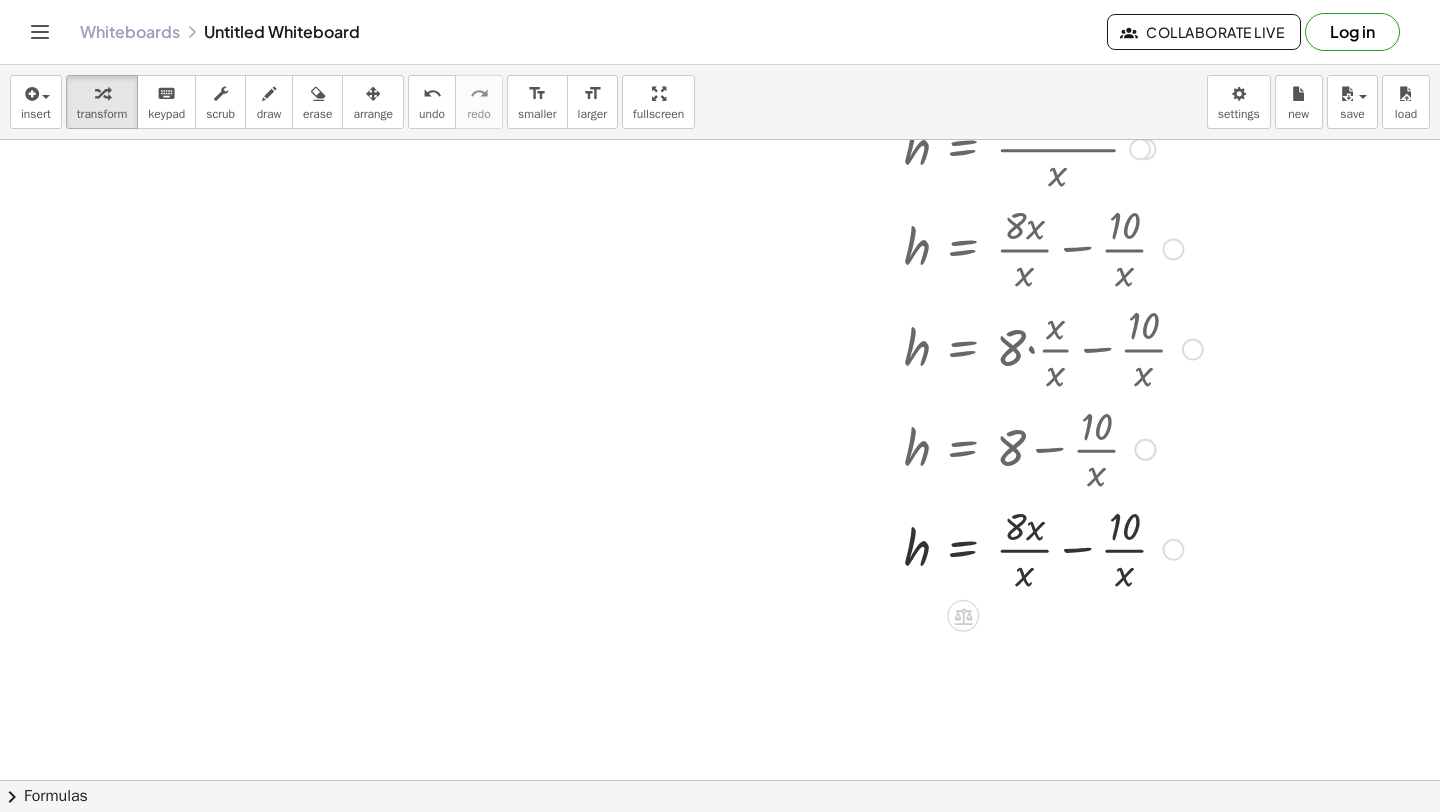 scroll, scrollTop: 3440, scrollLeft: 0, axis: vertical 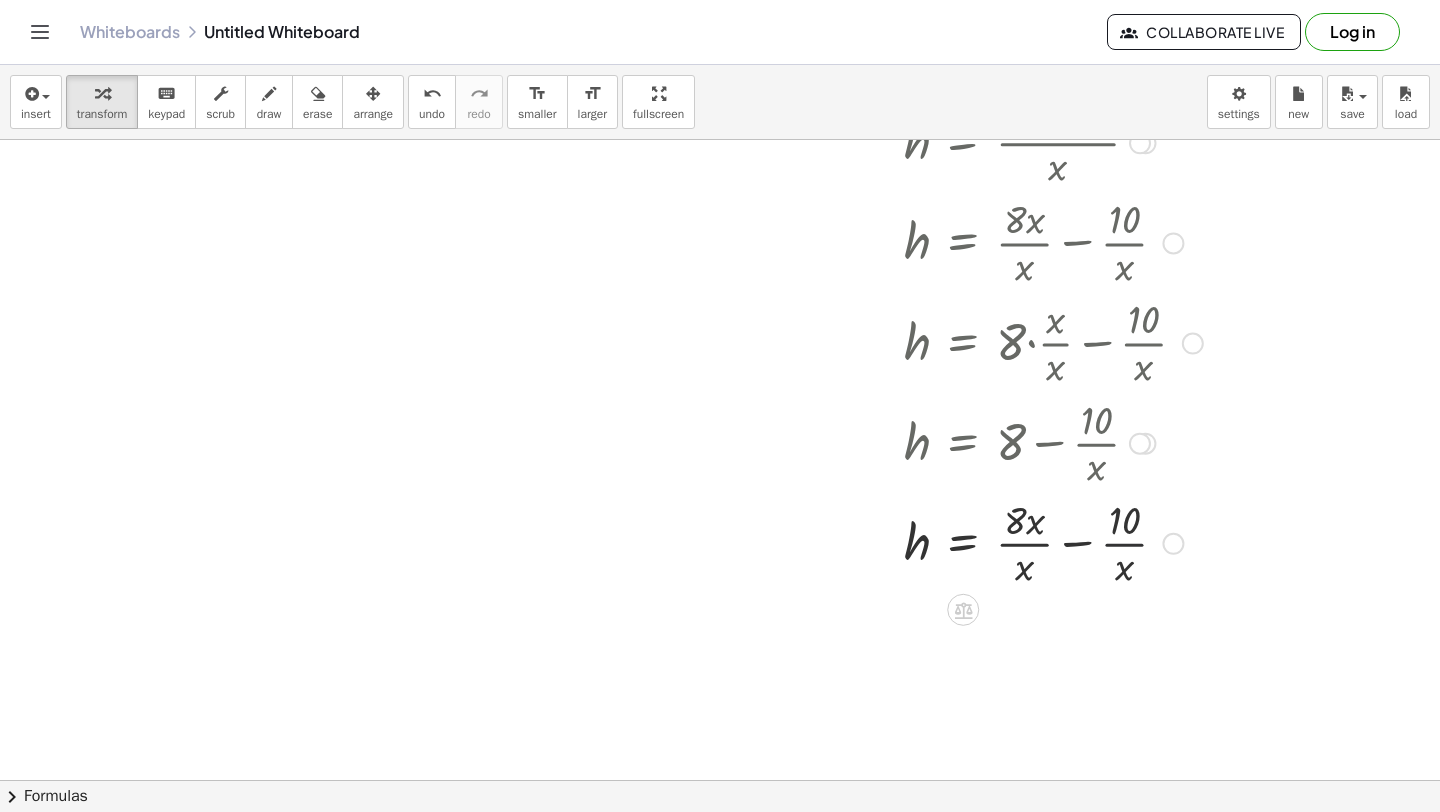 click at bounding box center [1010, 542] 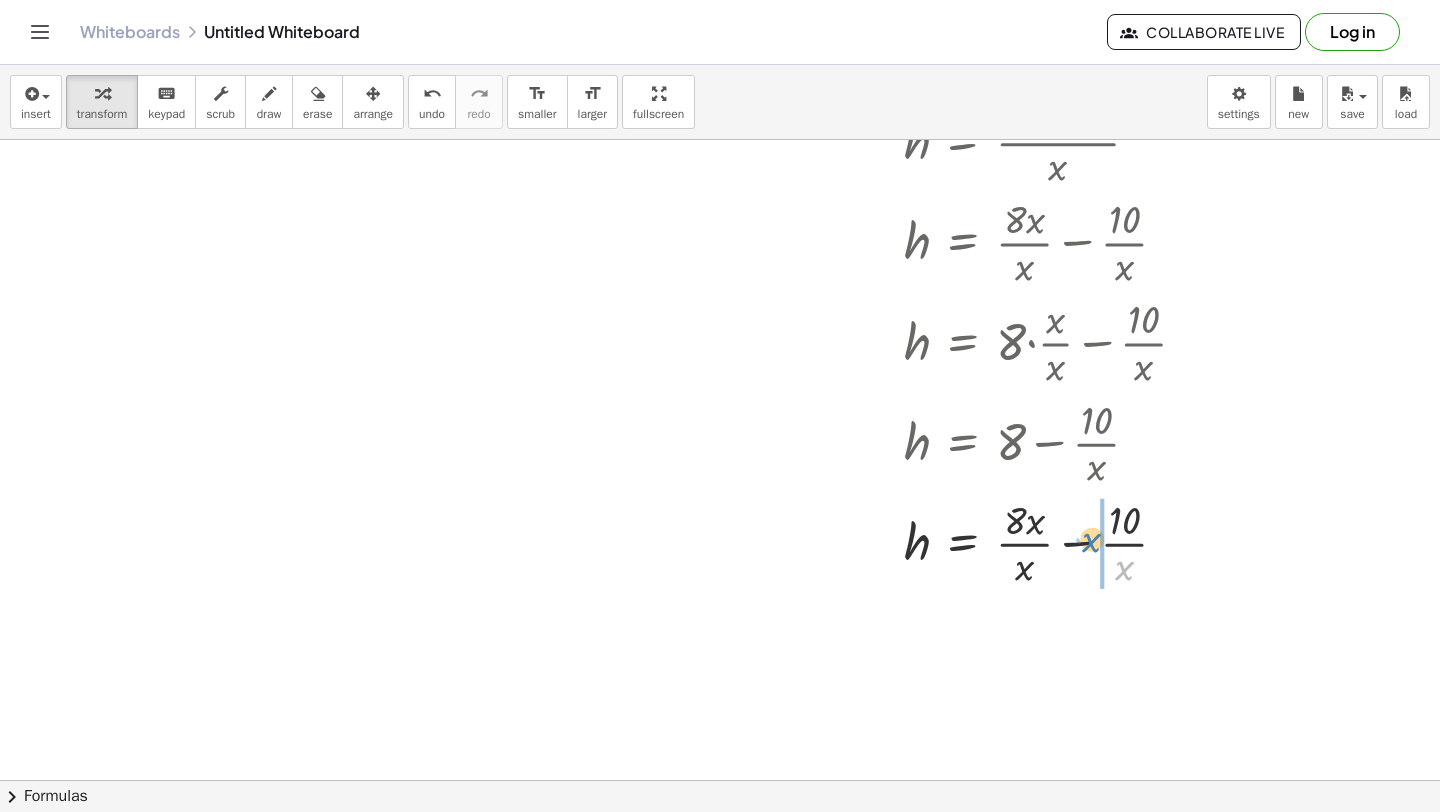drag, startPoint x: 1114, startPoint y: 576, endPoint x: 1084, endPoint y: 549, distance: 40.36087 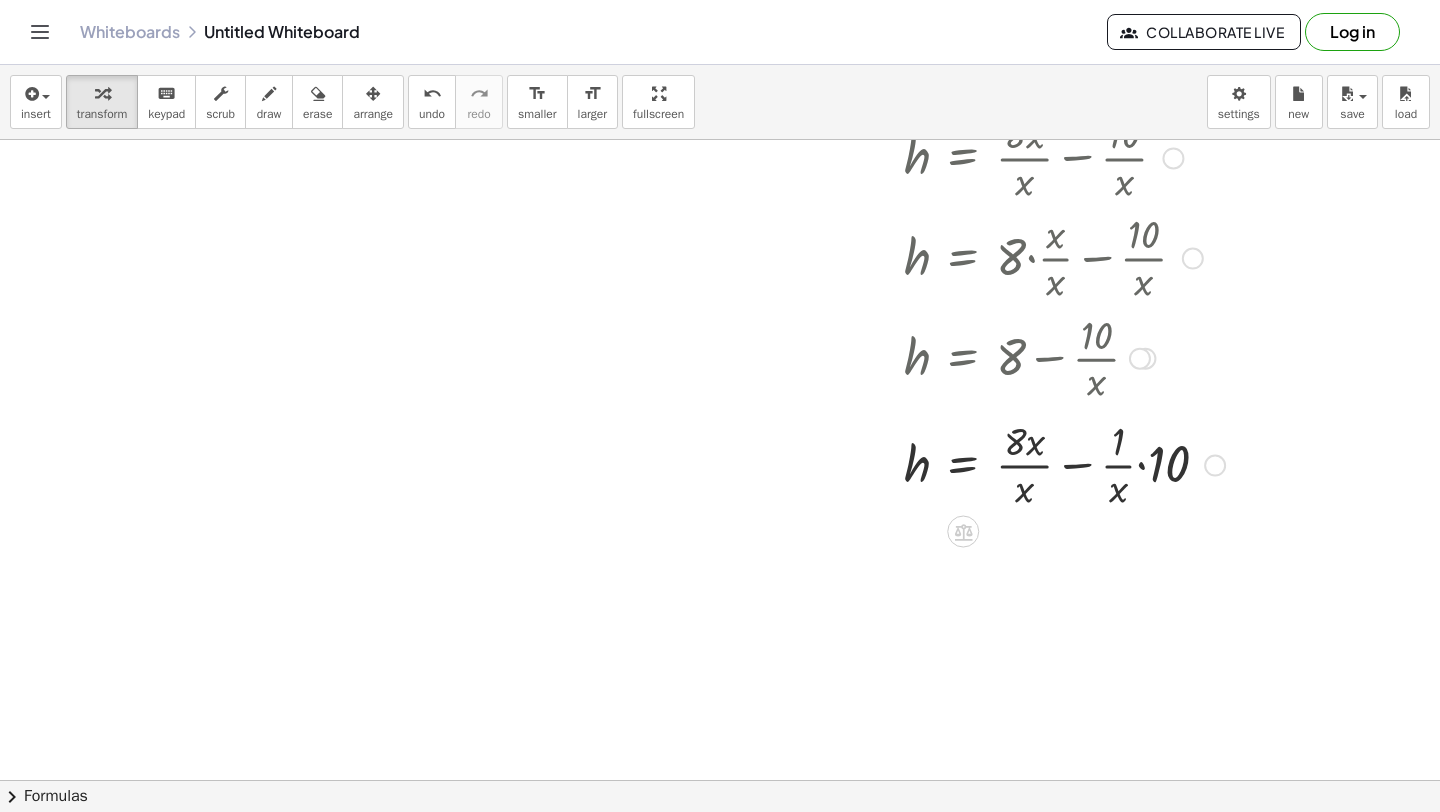 scroll, scrollTop: 3523, scrollLeft: 0, axis: vertical 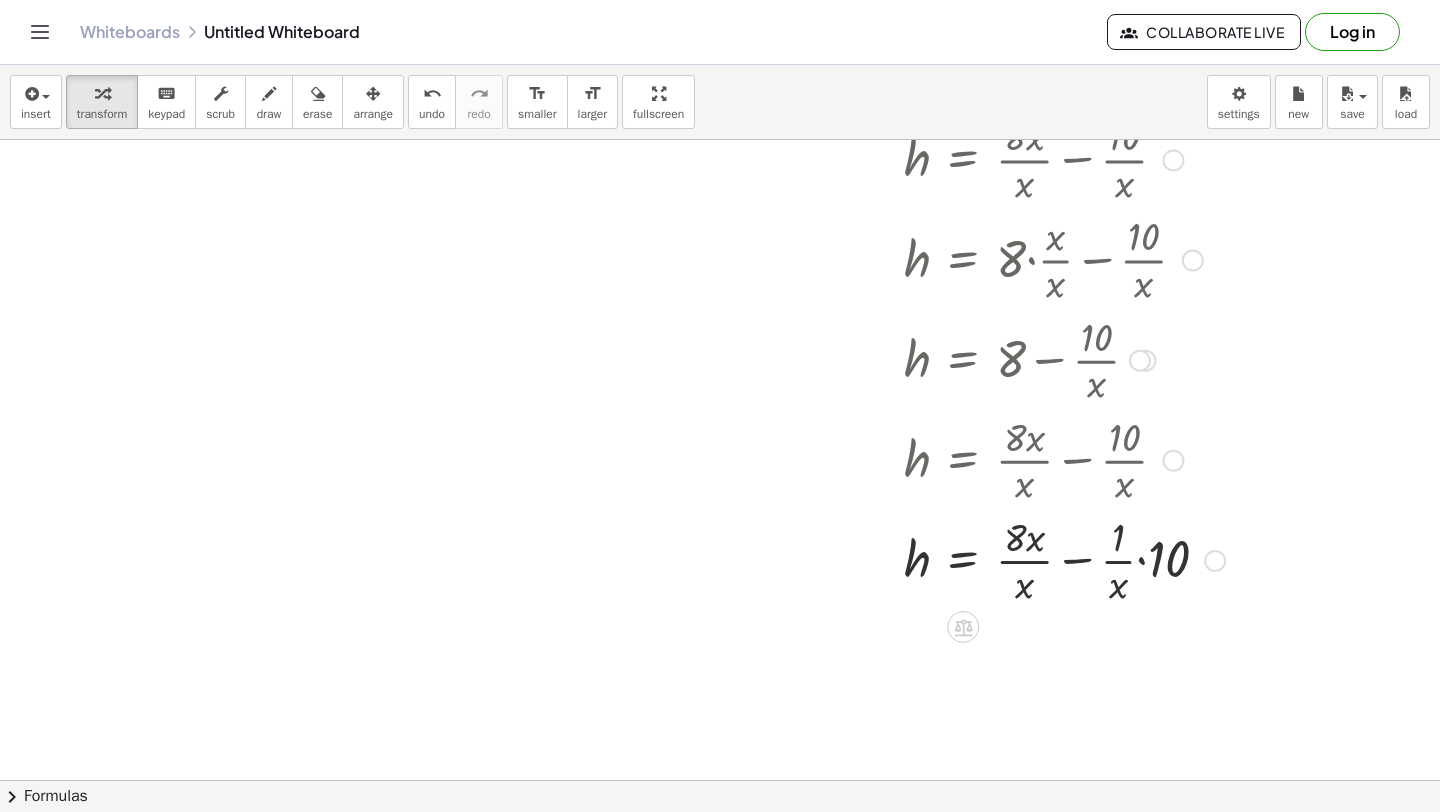 click at bounding box center (1021, 559) 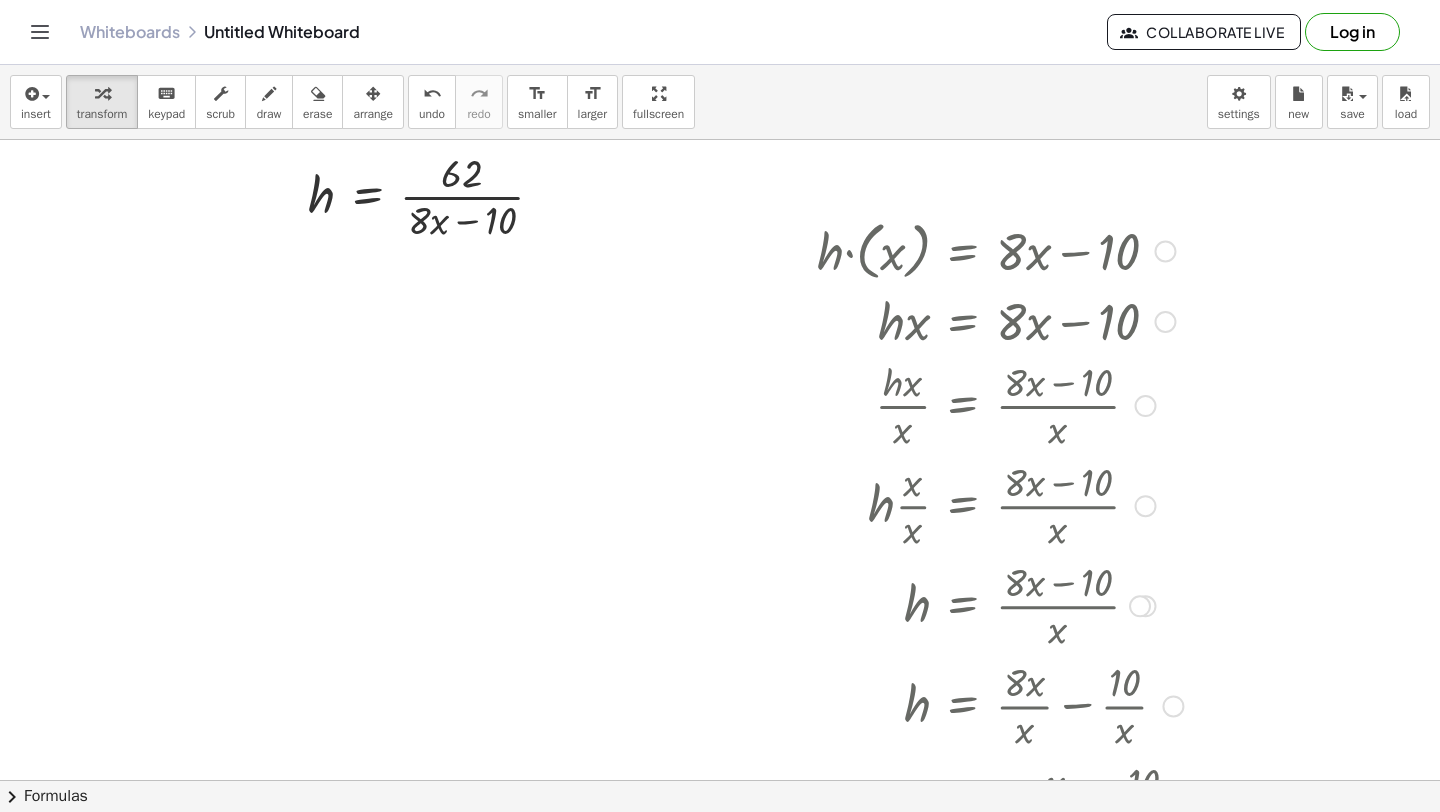 scroll, scrollTop: 2974, scrollLeft: 0, axis: vertical 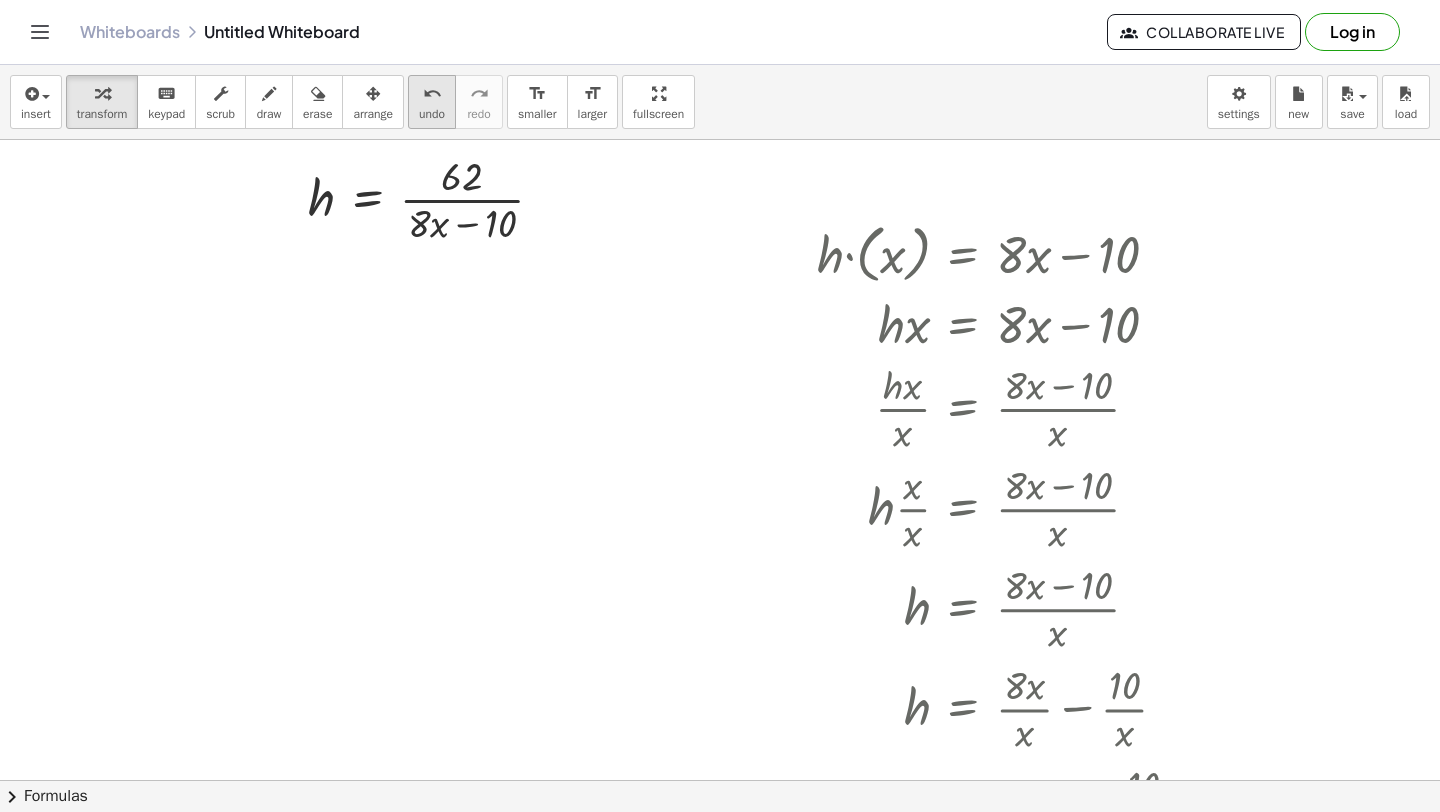 click on "undo undo" at bounding box center (432, 102) 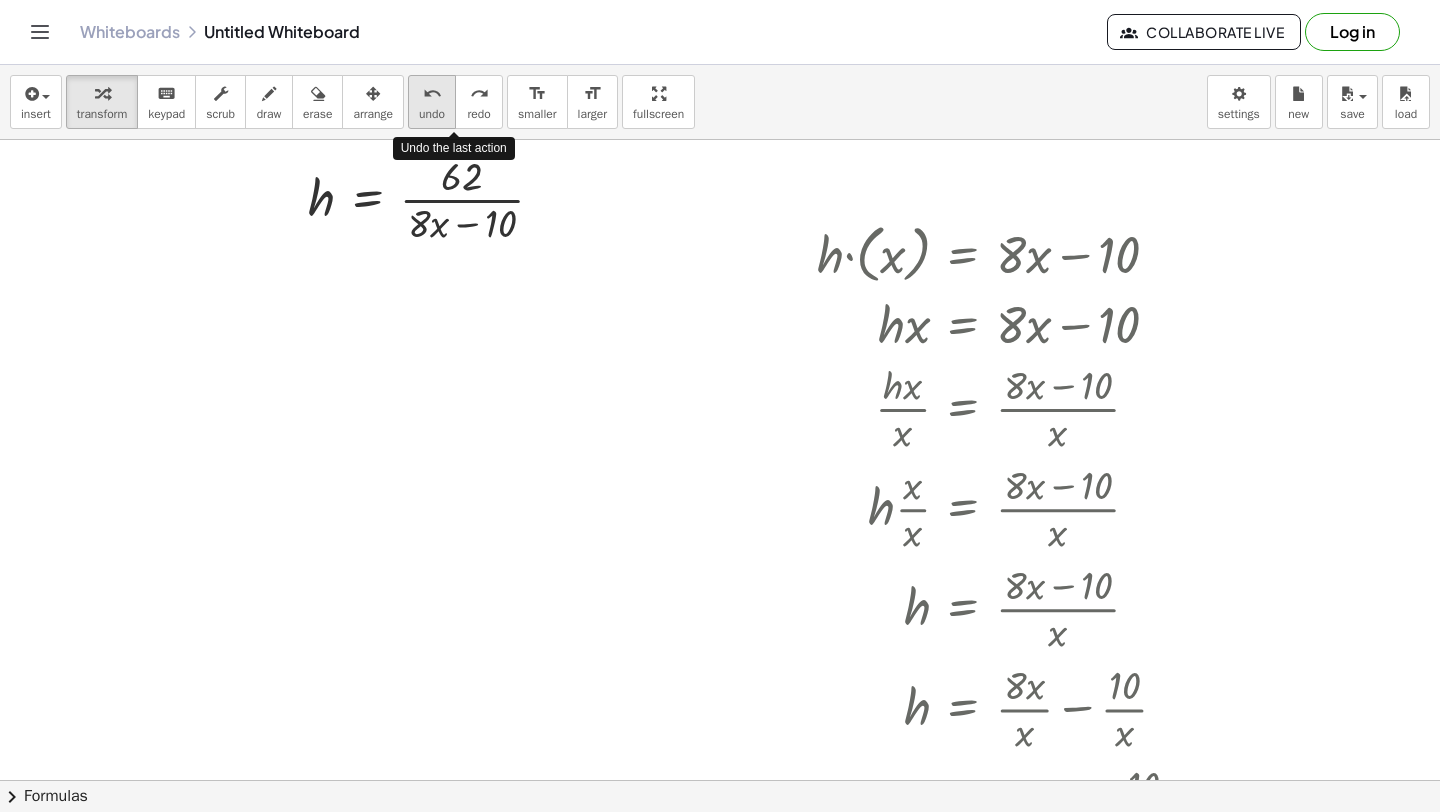 click on "undo" at bounding box center (432, 94) 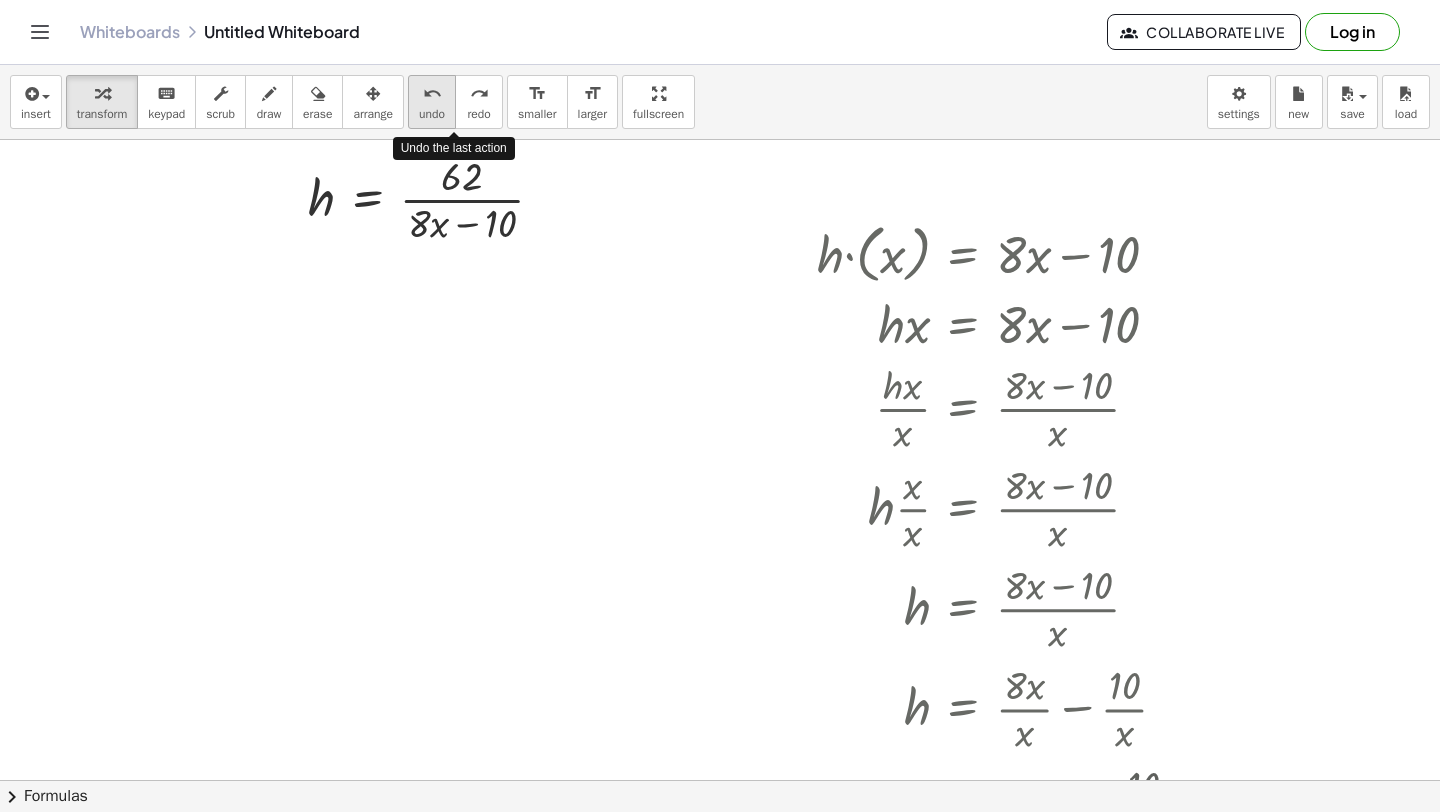 click on "undo" at bounding box center (432, 94) 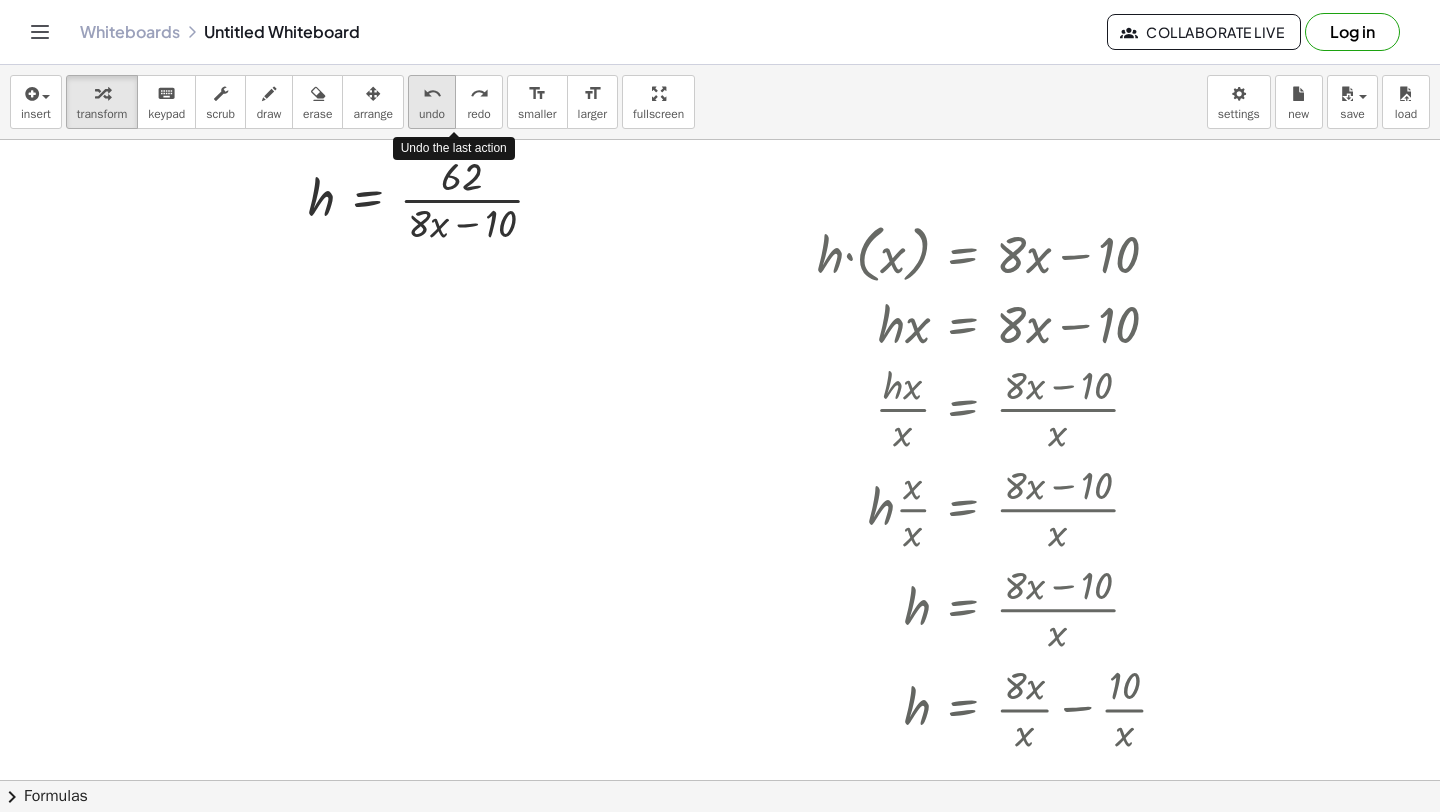 click on "undo" at bounding box center (432, 94) 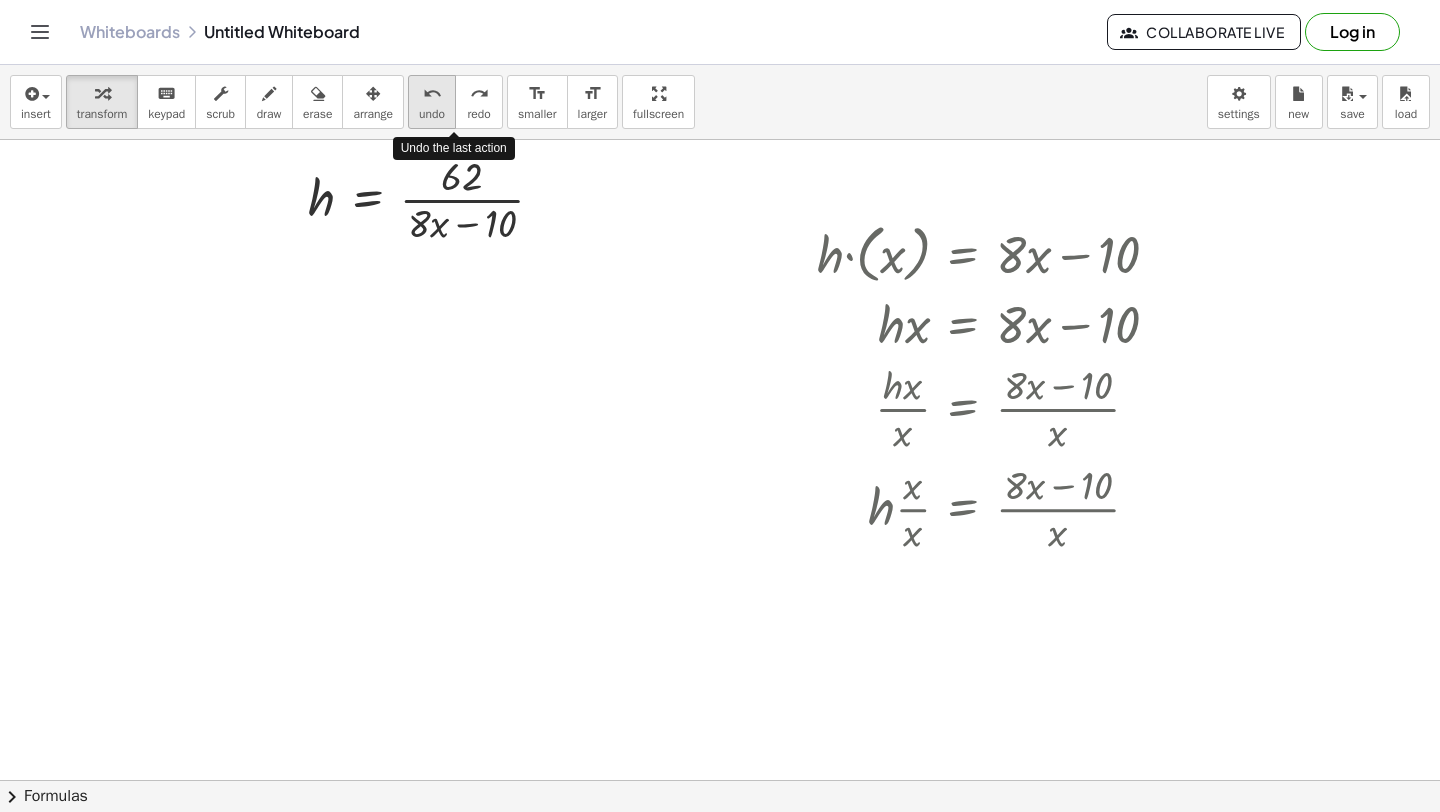 click on "undo" at bounding box center (432, 94) 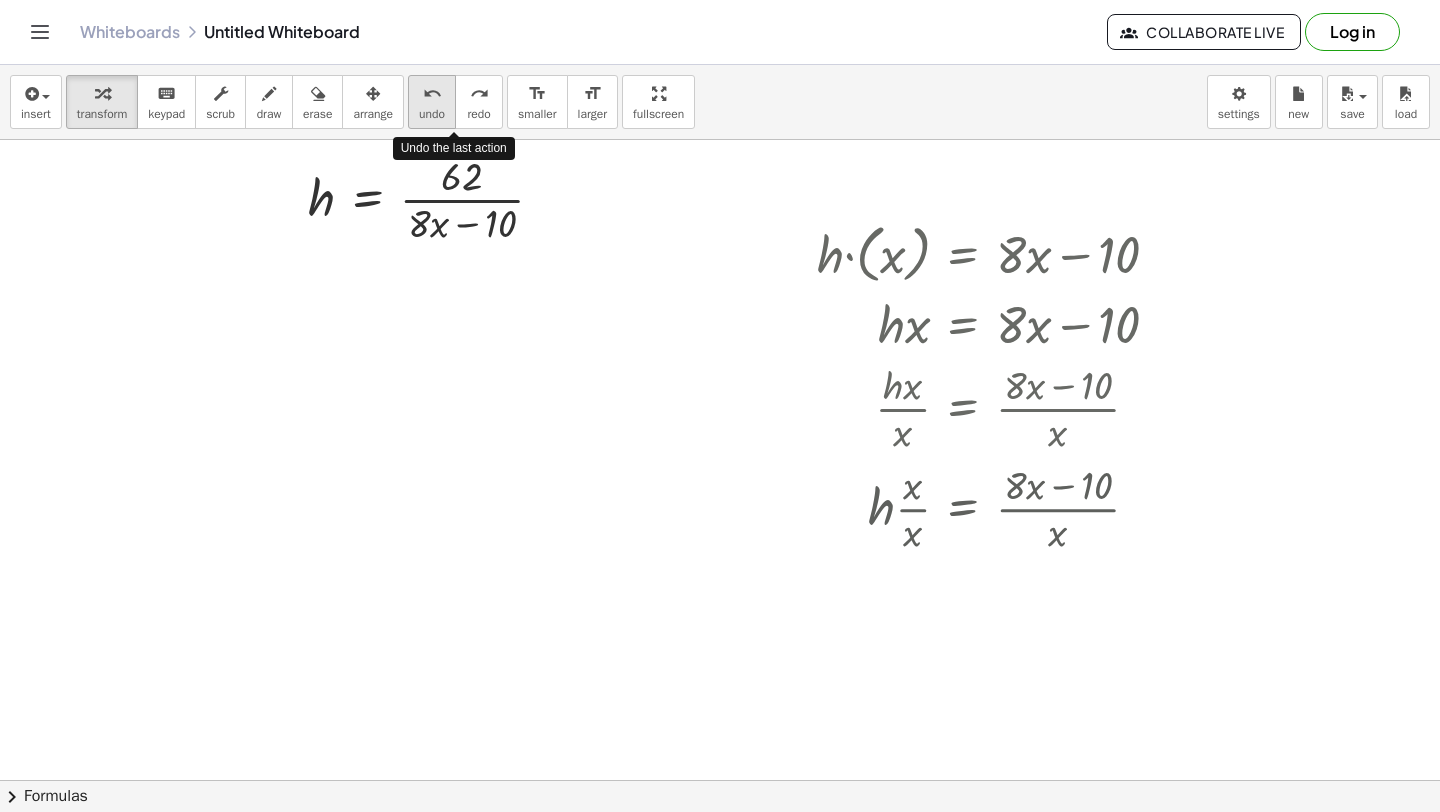click on "undo" at bounding box center [432, 94] 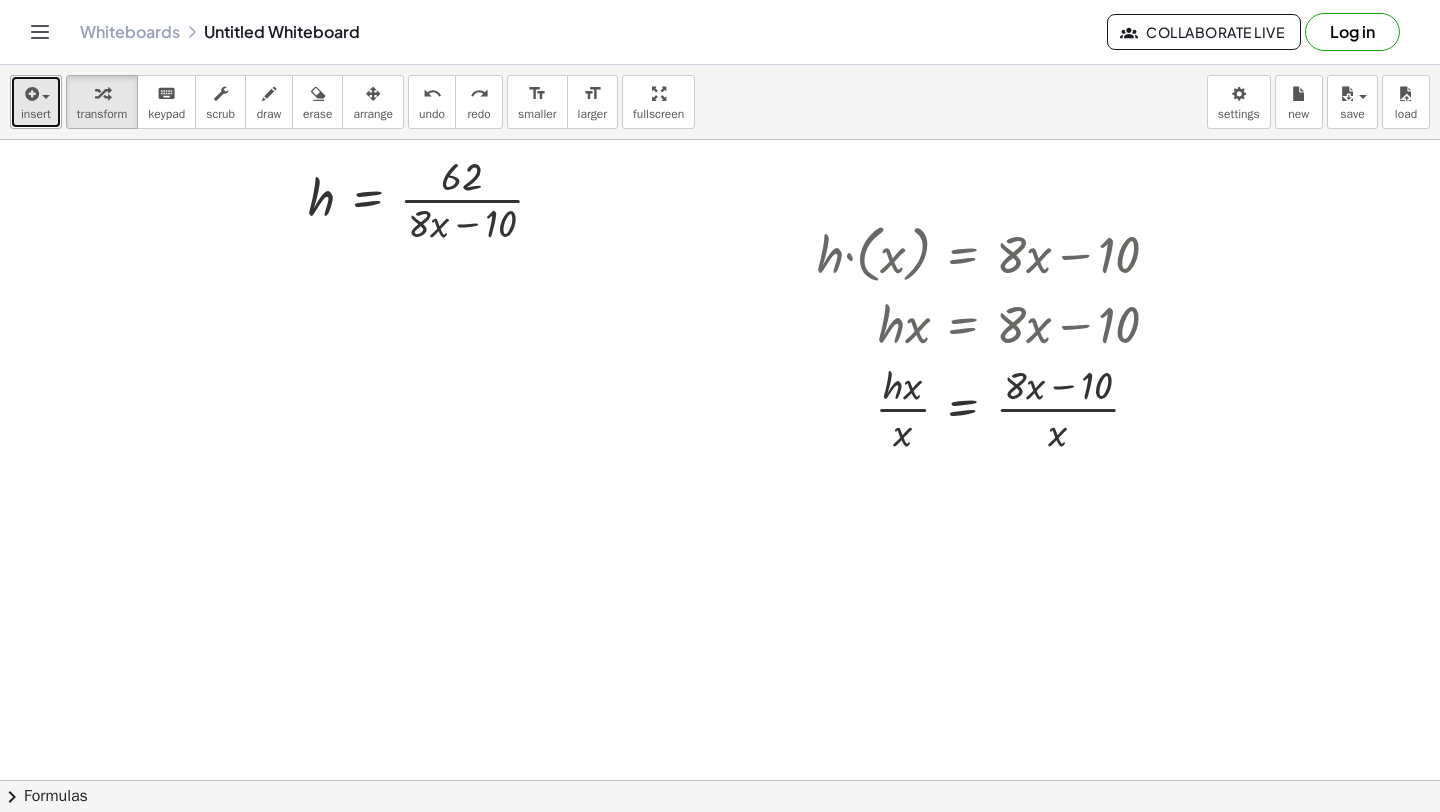 click on "insert" at bounding box center [36, 102] 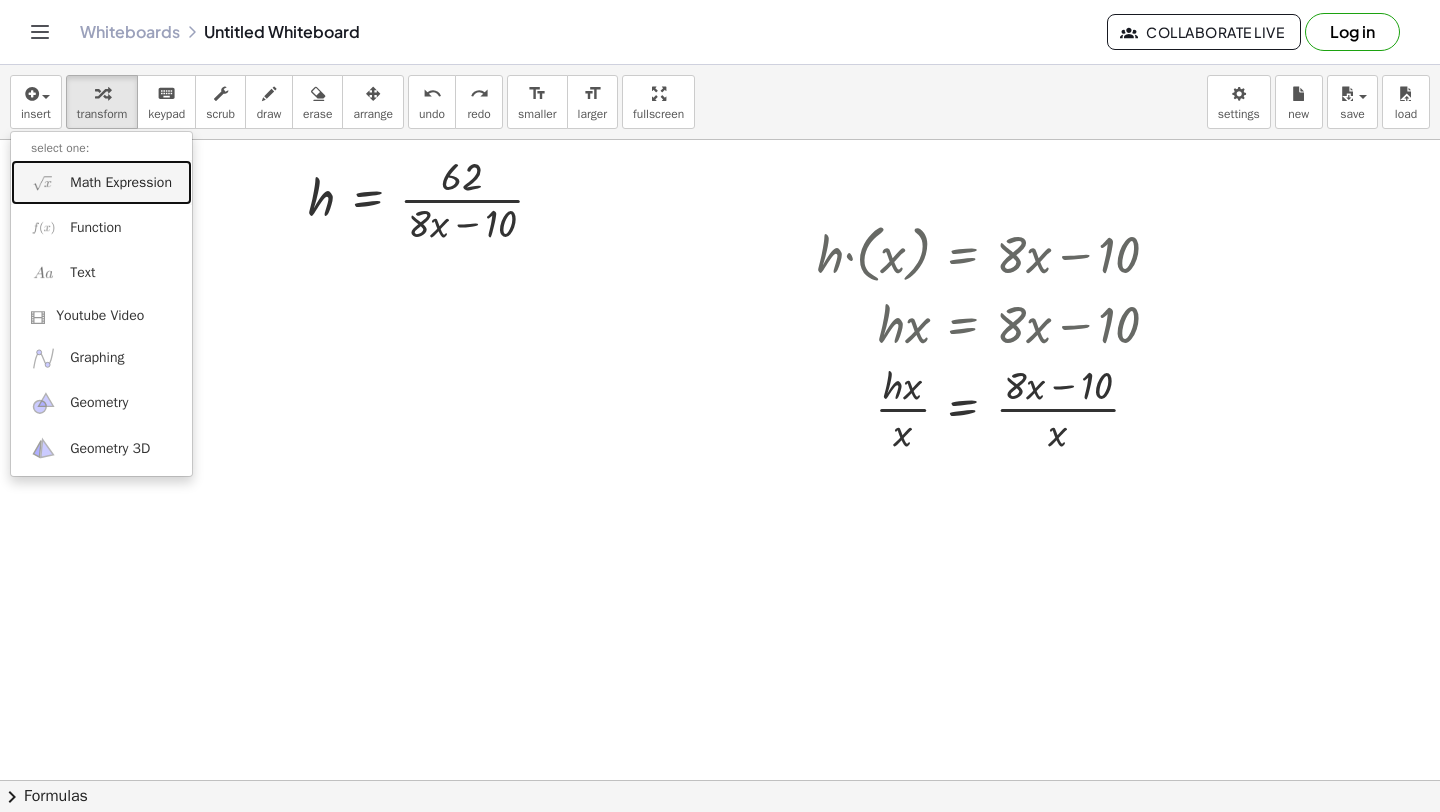 click at bounding box center (43, 182) 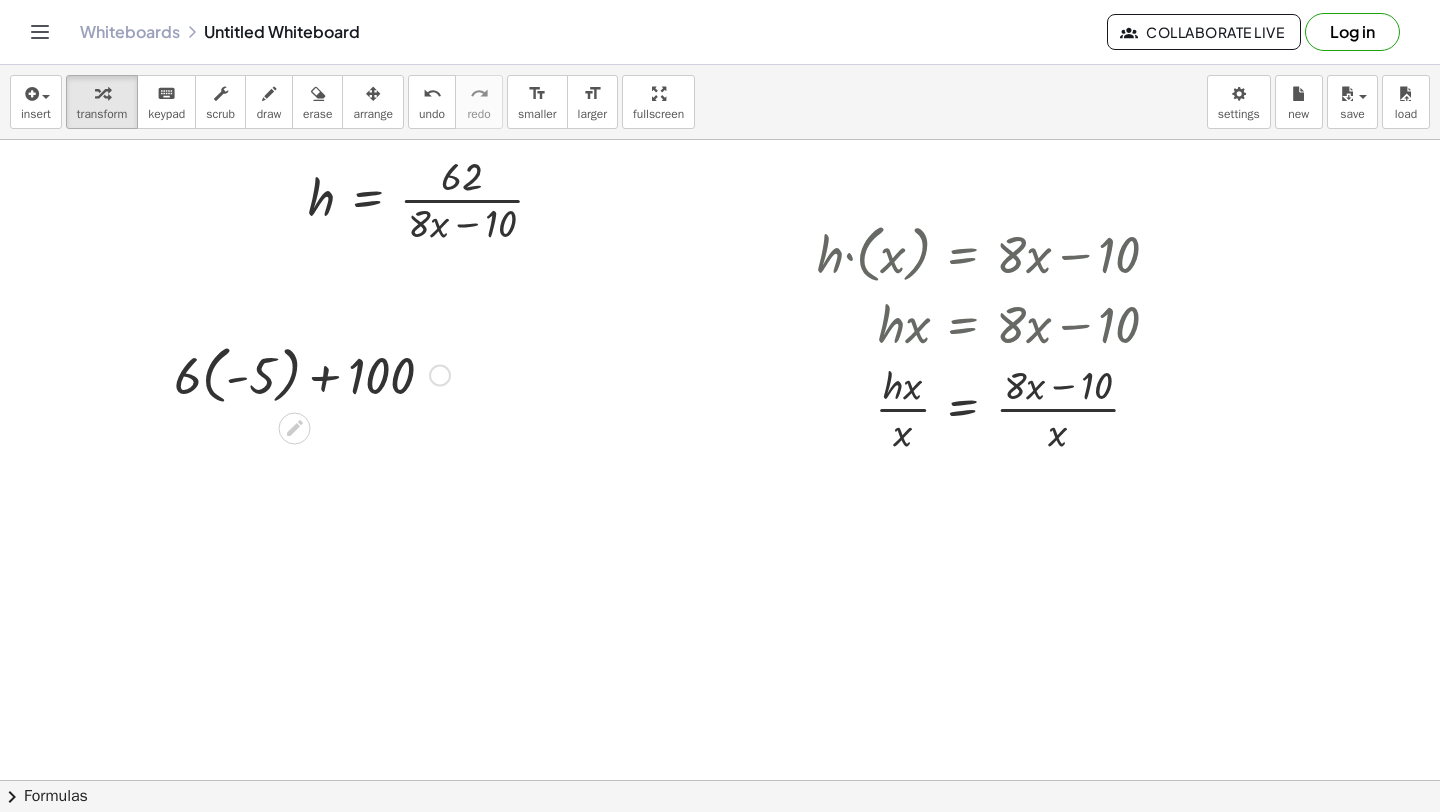 click at bounding box center (312, 373) 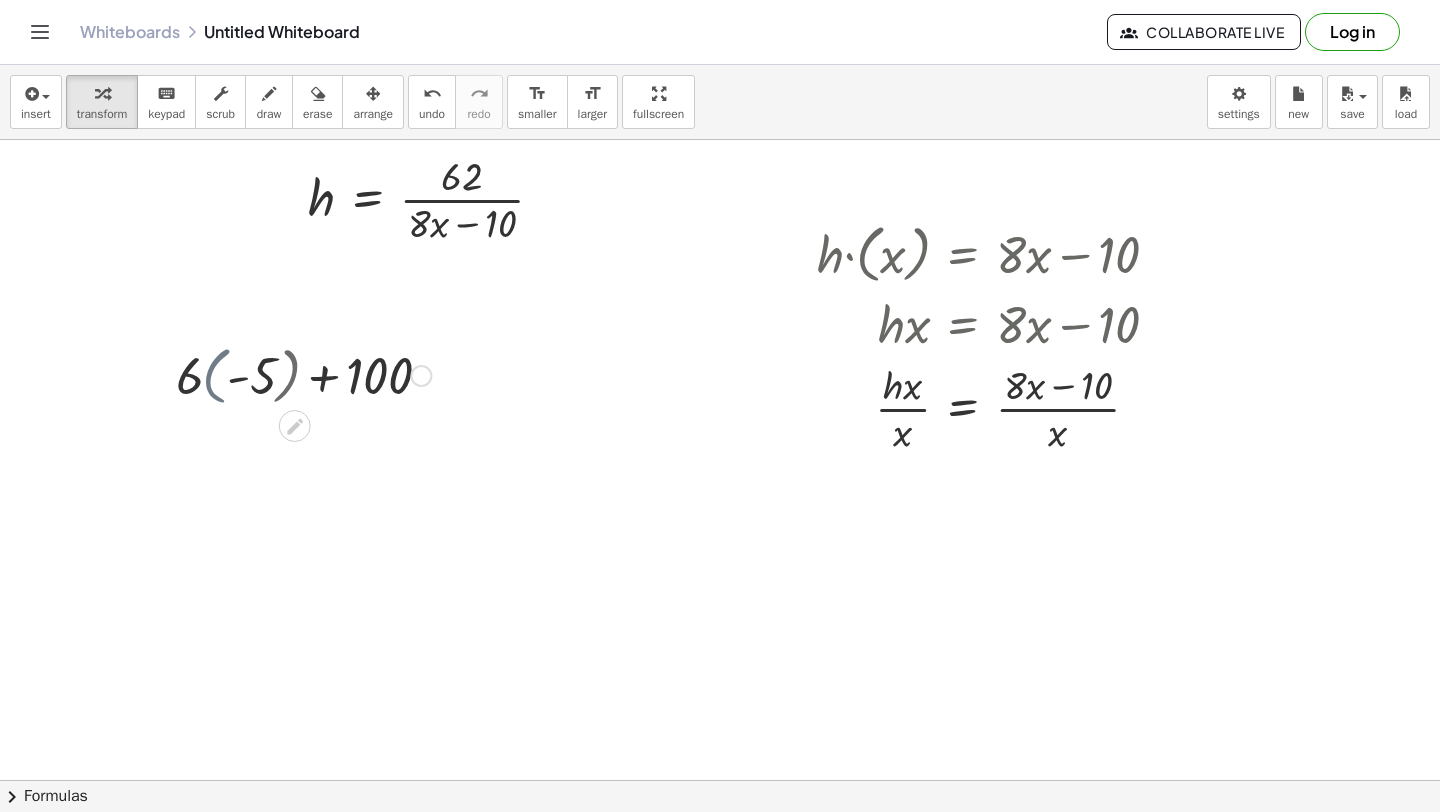 click at bounding box center (312, 374) 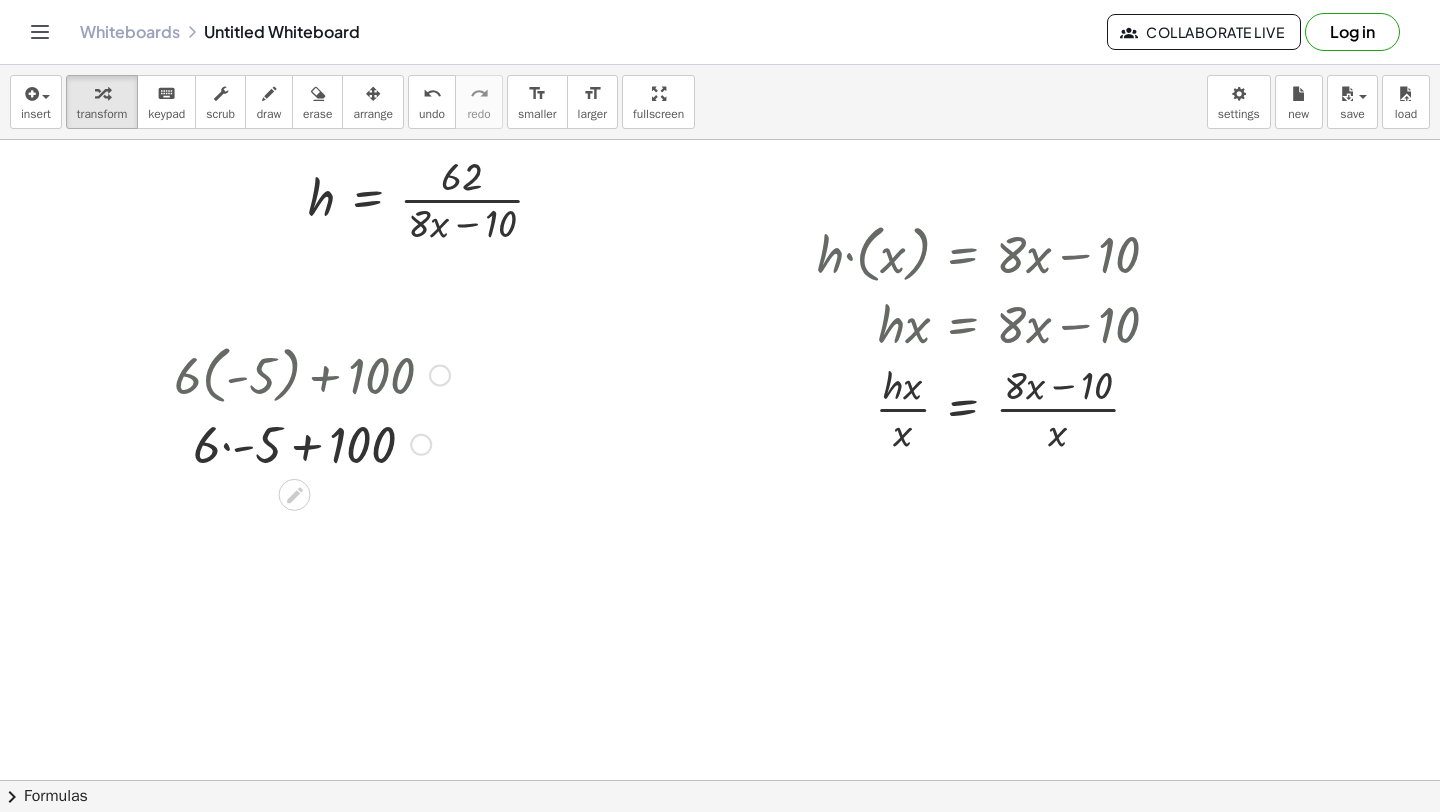click at bounding box center (312, 373) 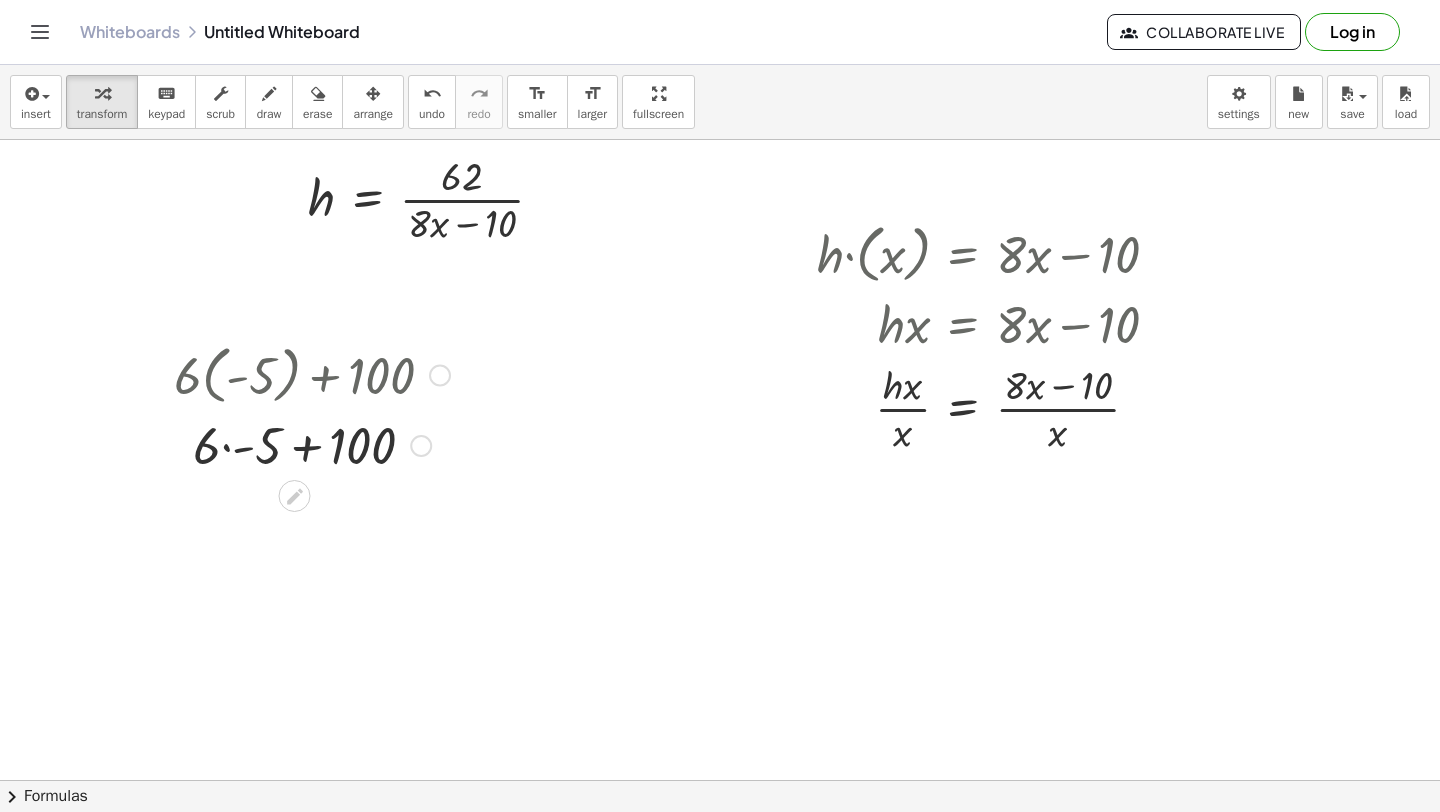 click at bounding box center [312, 444] 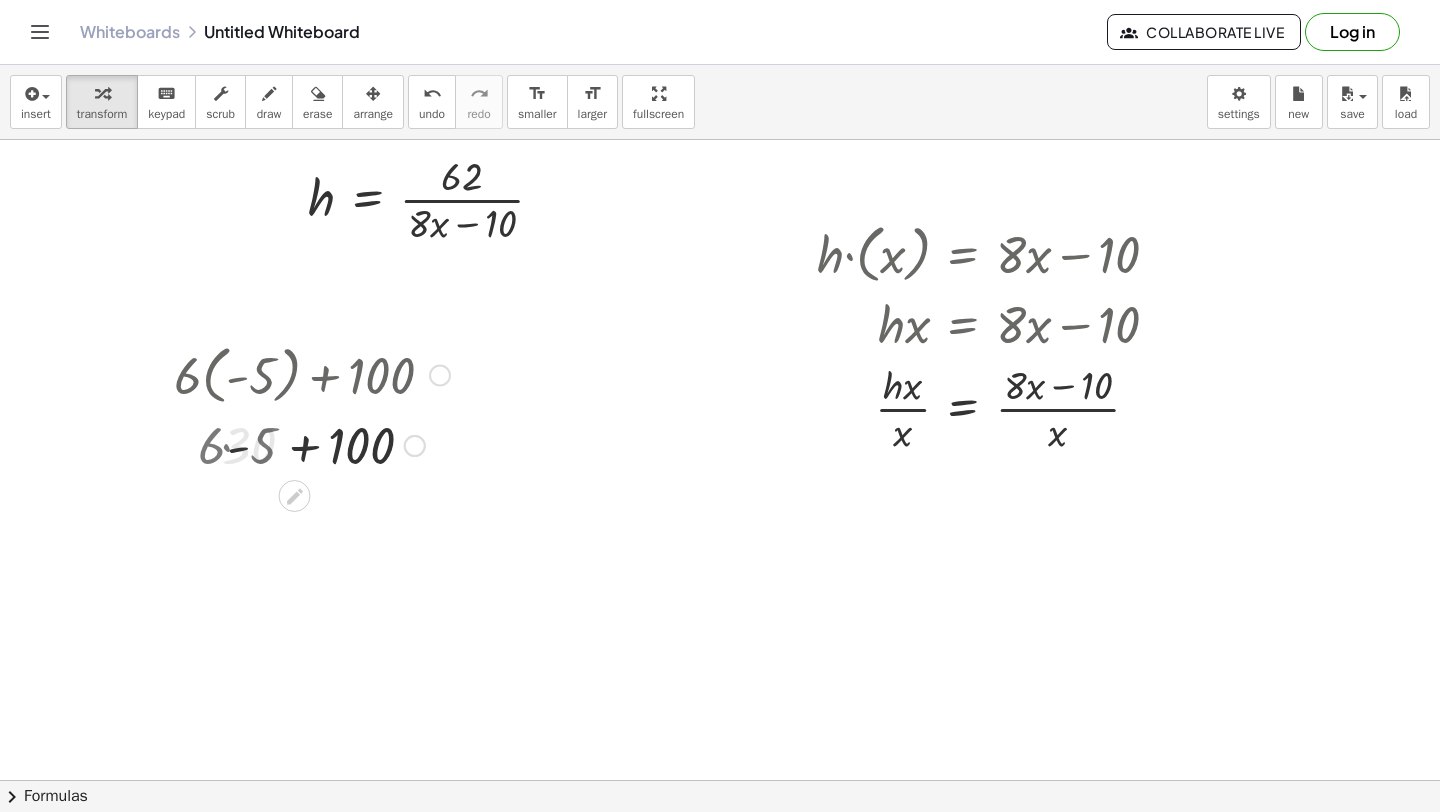 click at bounding box center [312, 444] 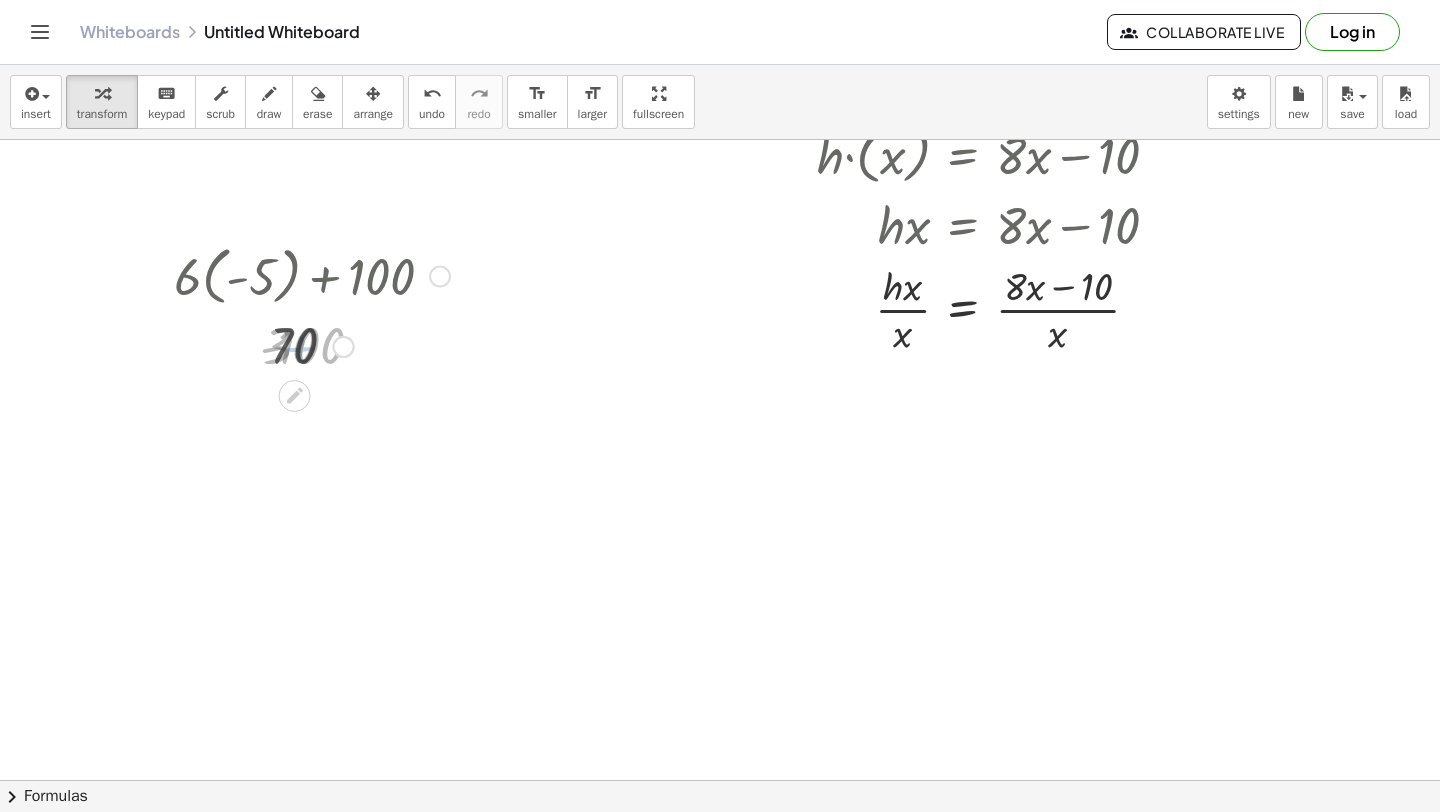 scroll, scrollTop: 3080, scrollLeft: 0, axis: vertical 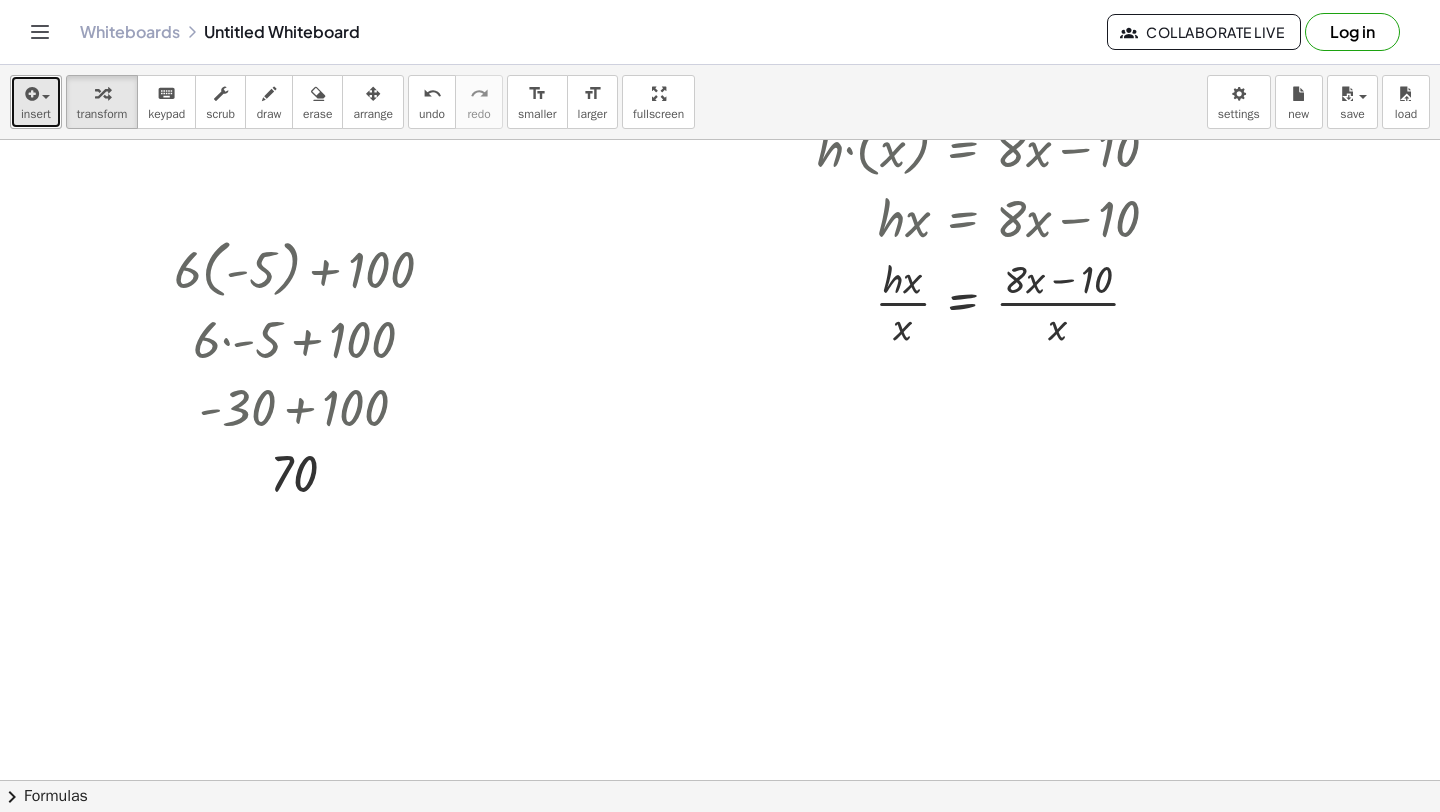 click on "insert" at bounding box center [36, 114] 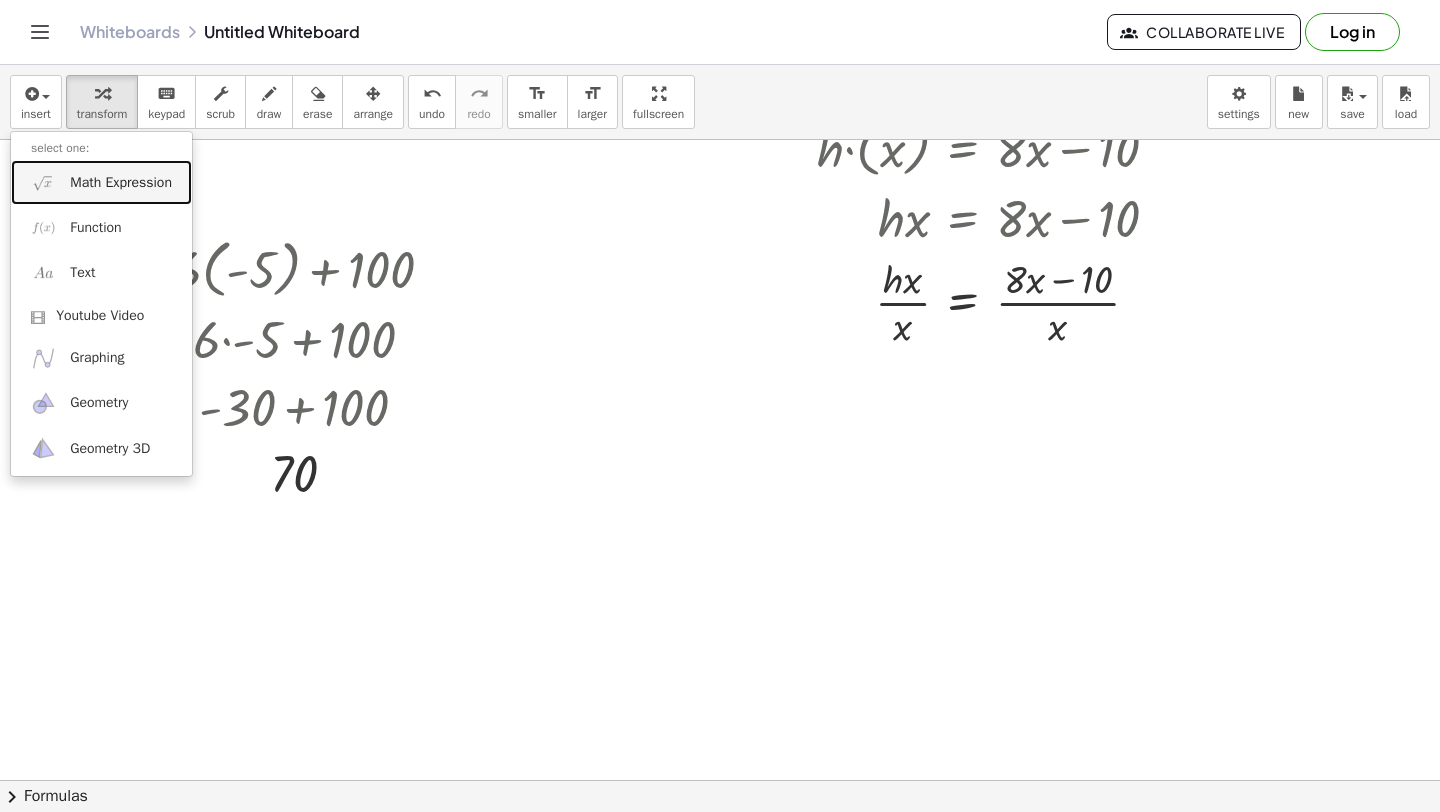 click on "Math Expression" at bounding box center [121, 183] 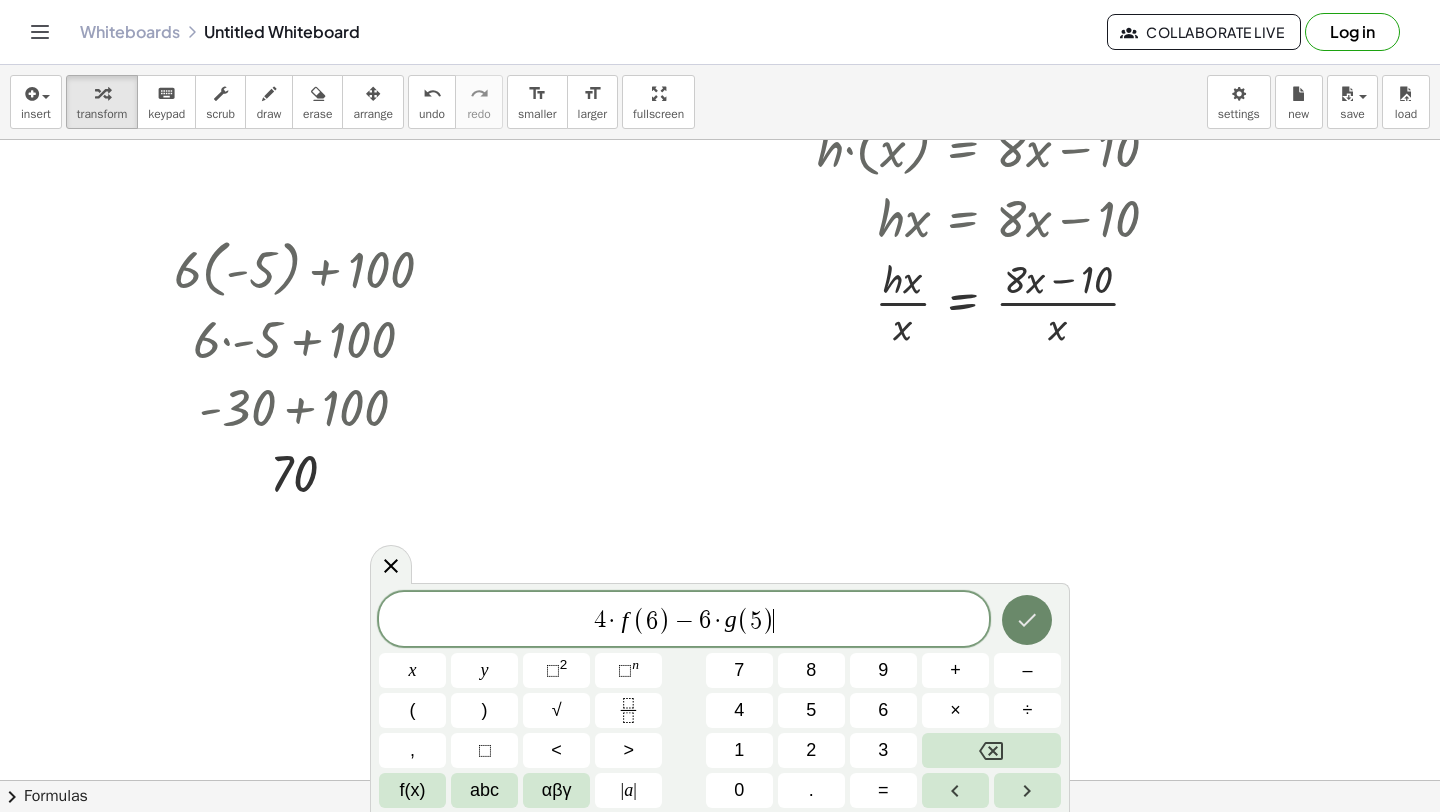 click 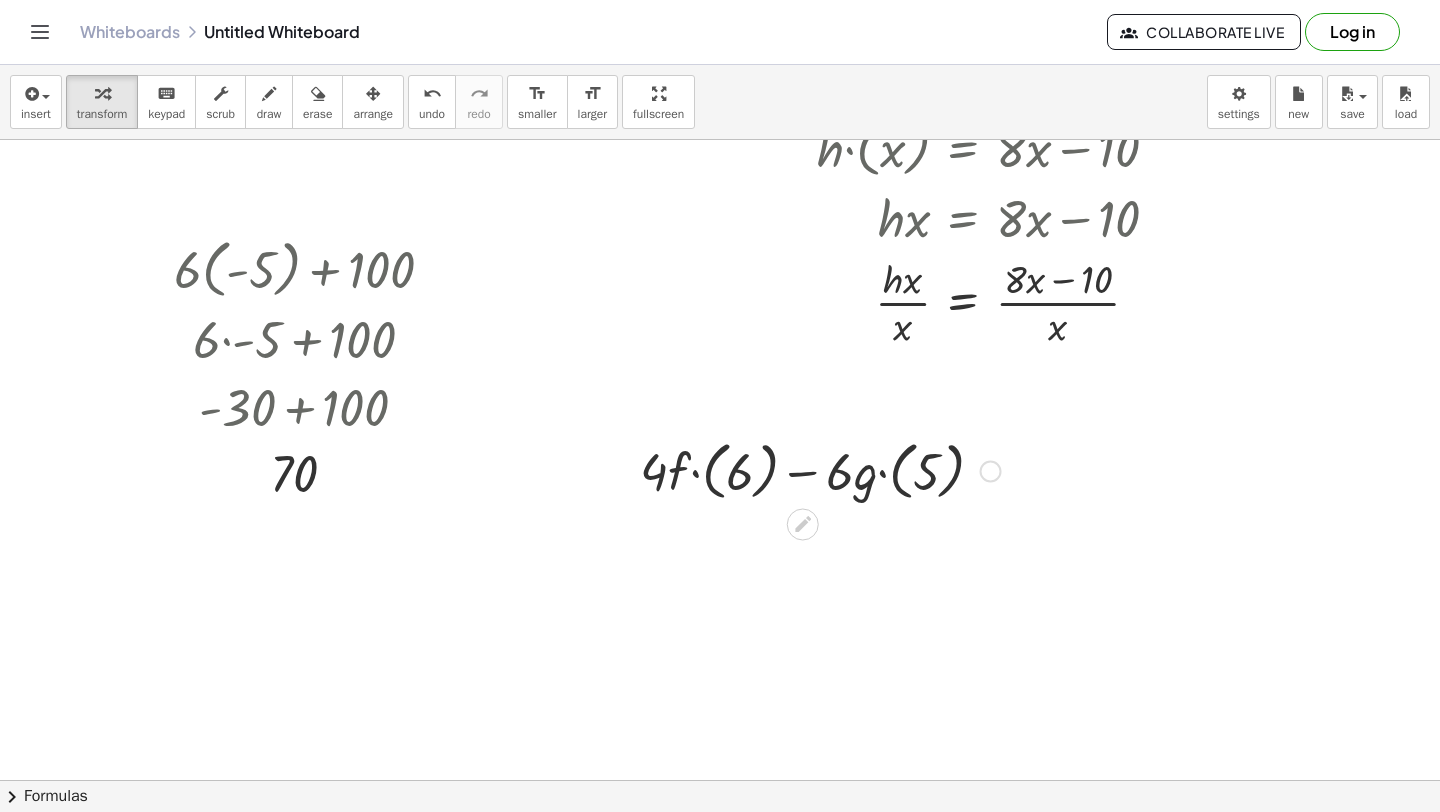 click at bounding box center (820, 469) 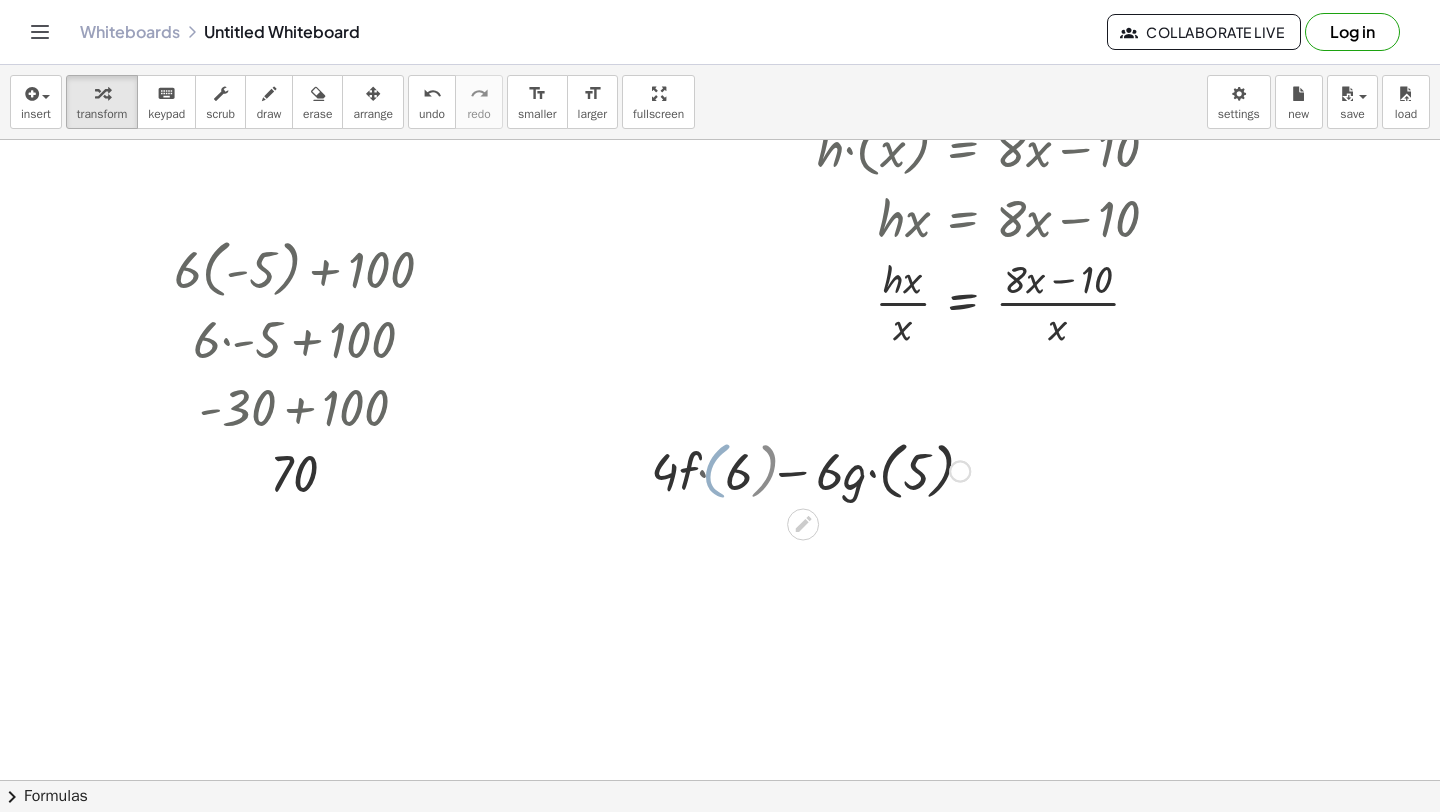 click at bounding box center (820, 469) 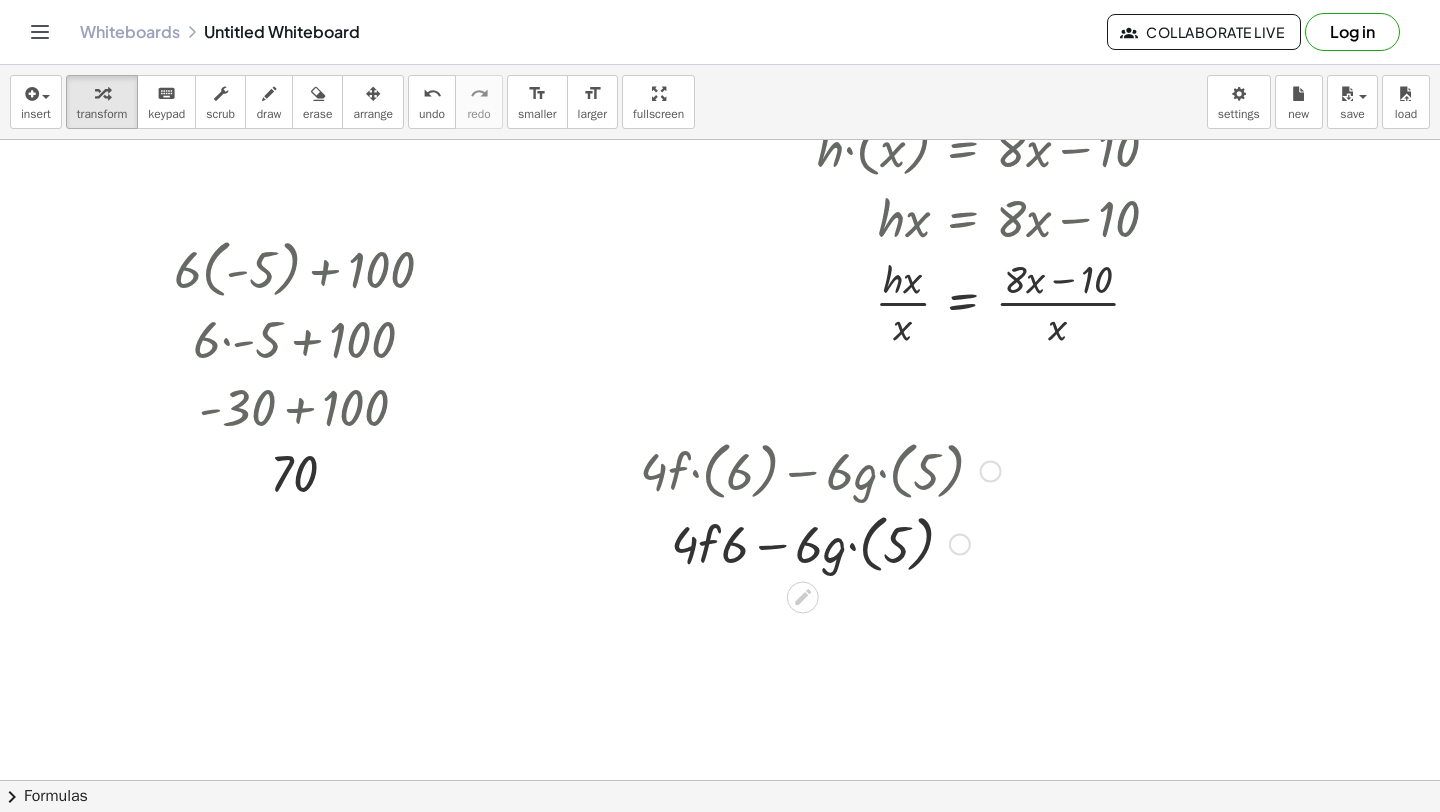 click at bounding box center (820, 542) 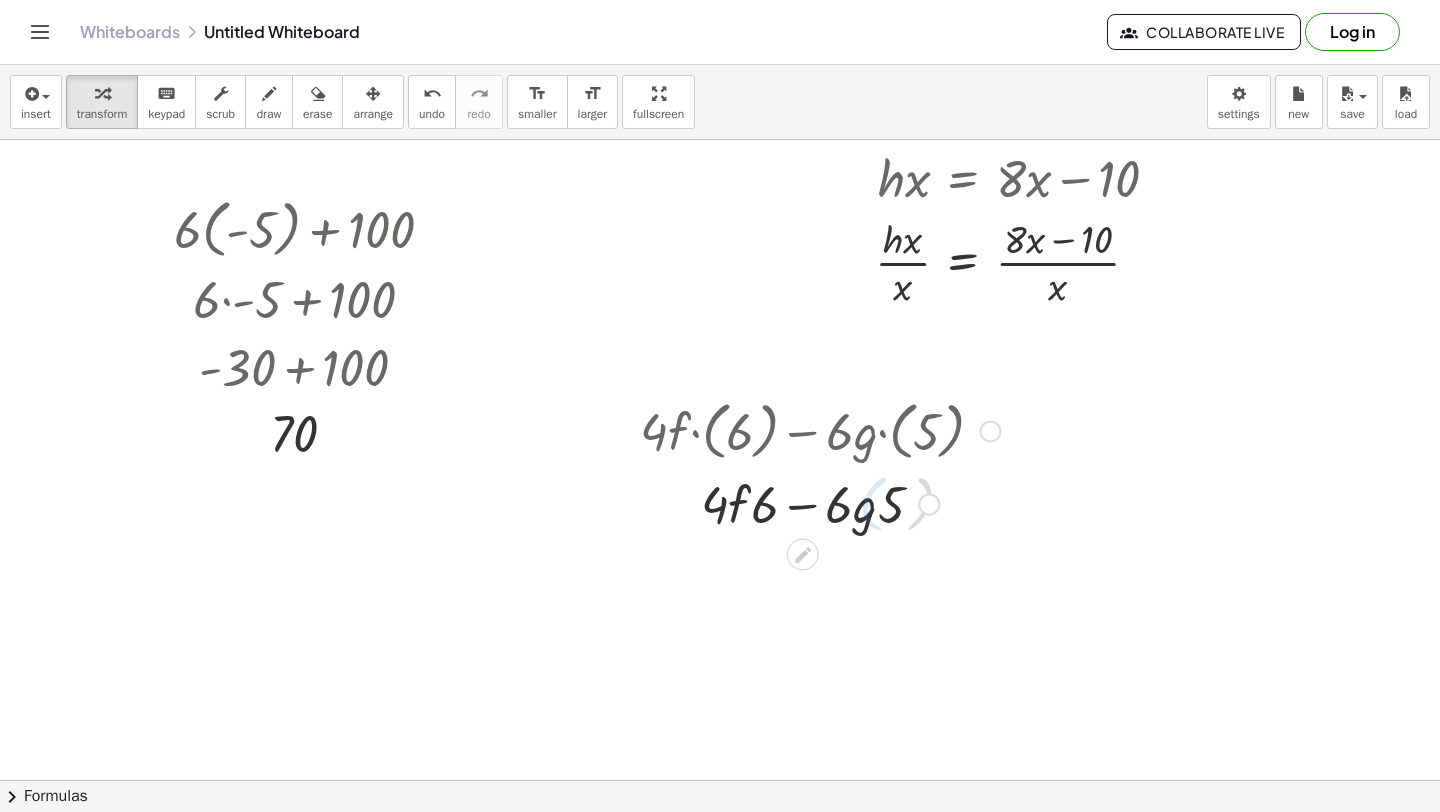 scroll, scrollTop: 3144, scrollLeft: 0, axis: vertical 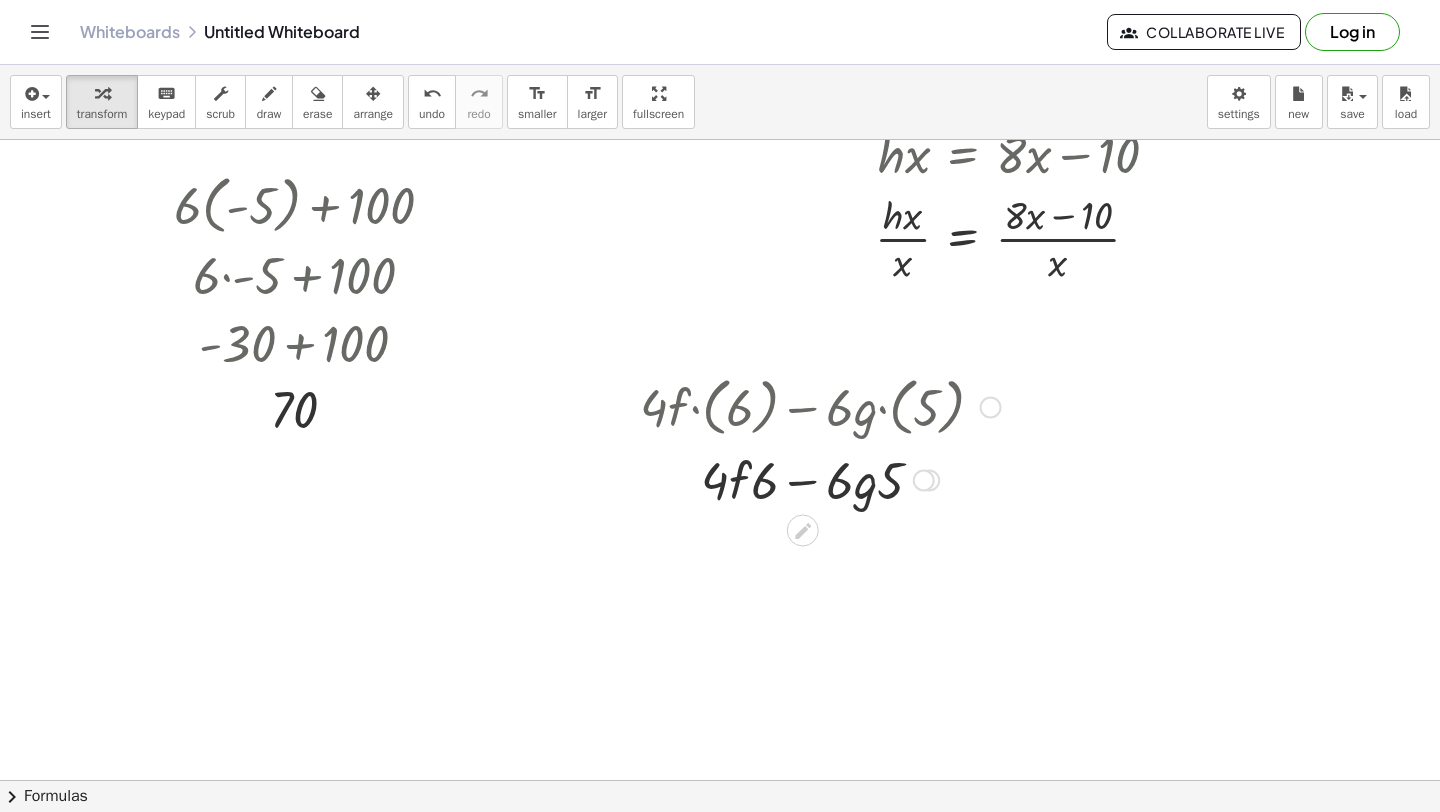 click at bounding box center (820, 479) 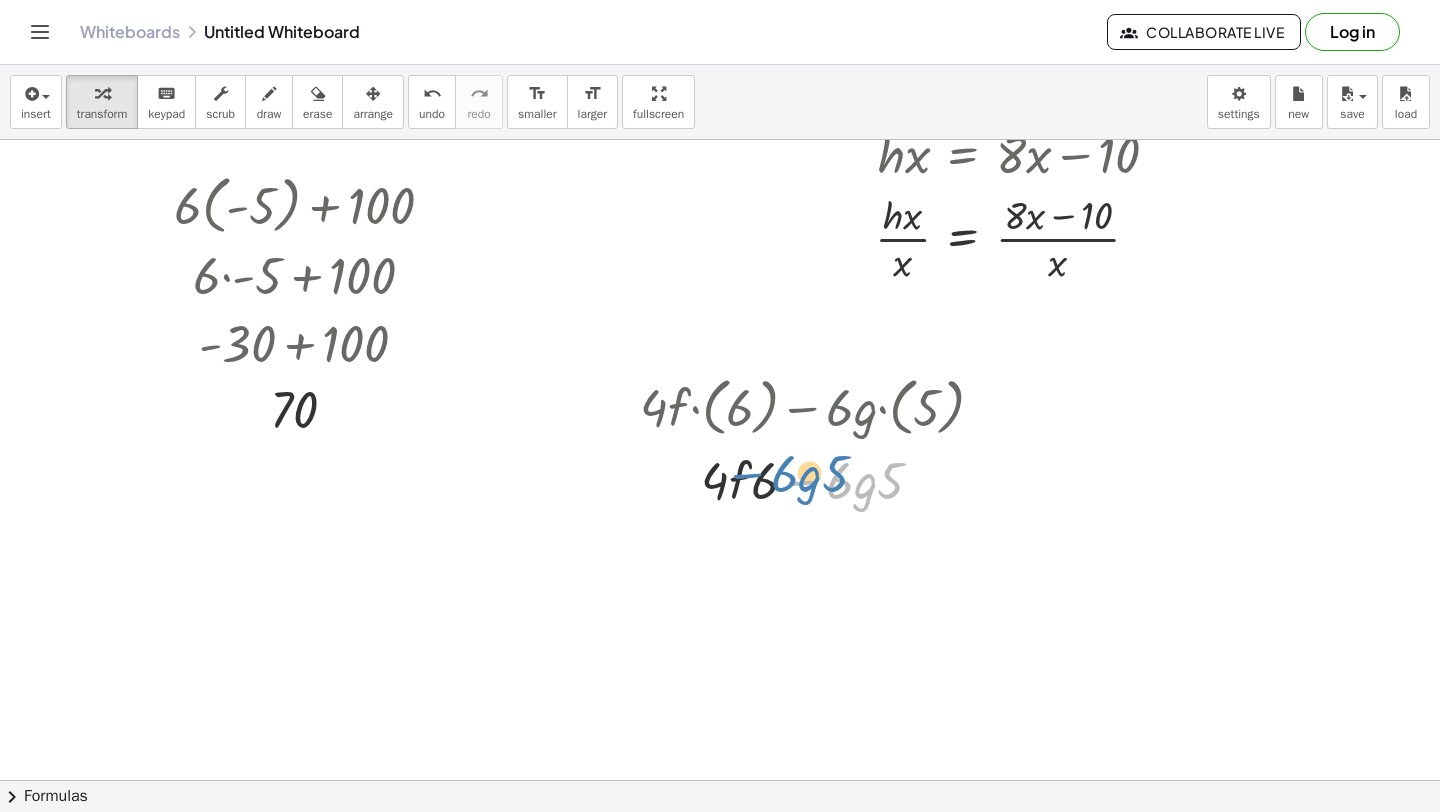 drag, startPoint x: 804, startPoint y: 484, endPoint x: 783, endPoint y: 491, distance: 22.135944 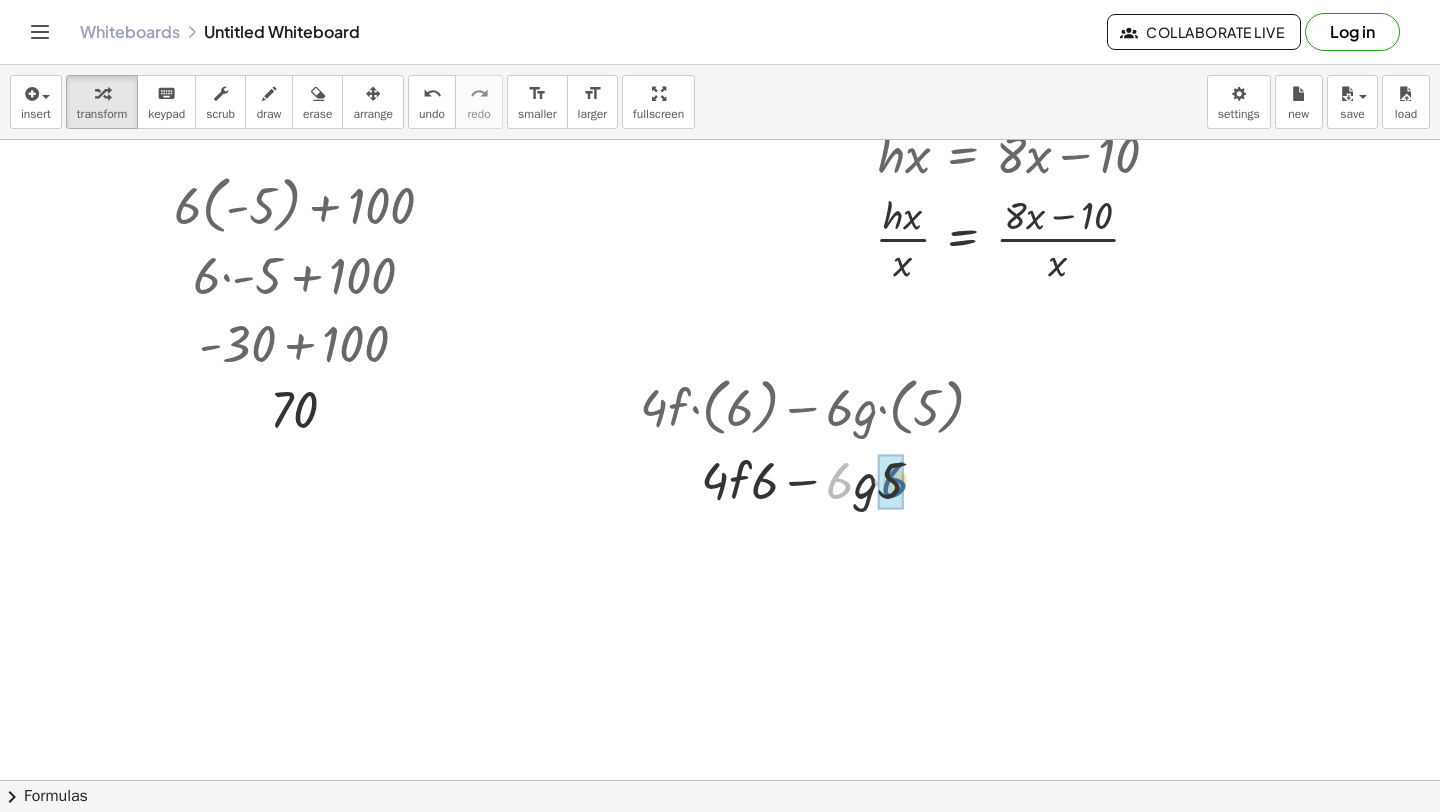 drag, startPoint x: 836, startPoint y: 491, endPoint x: 888, endPoint y: 490, distance: 52.009613 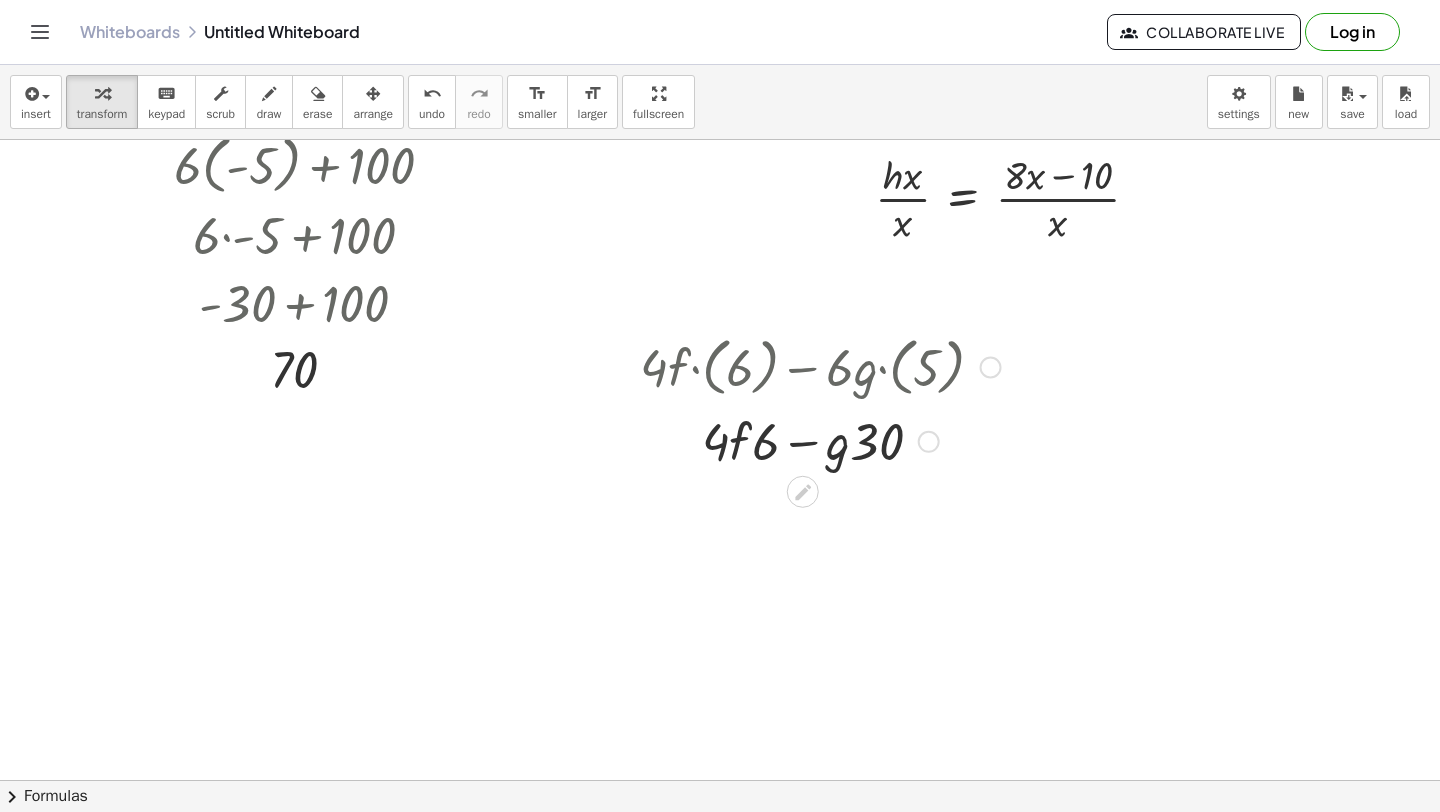 scroll, scrollTop: 3185, scrollLeft: 0, axis: vertical 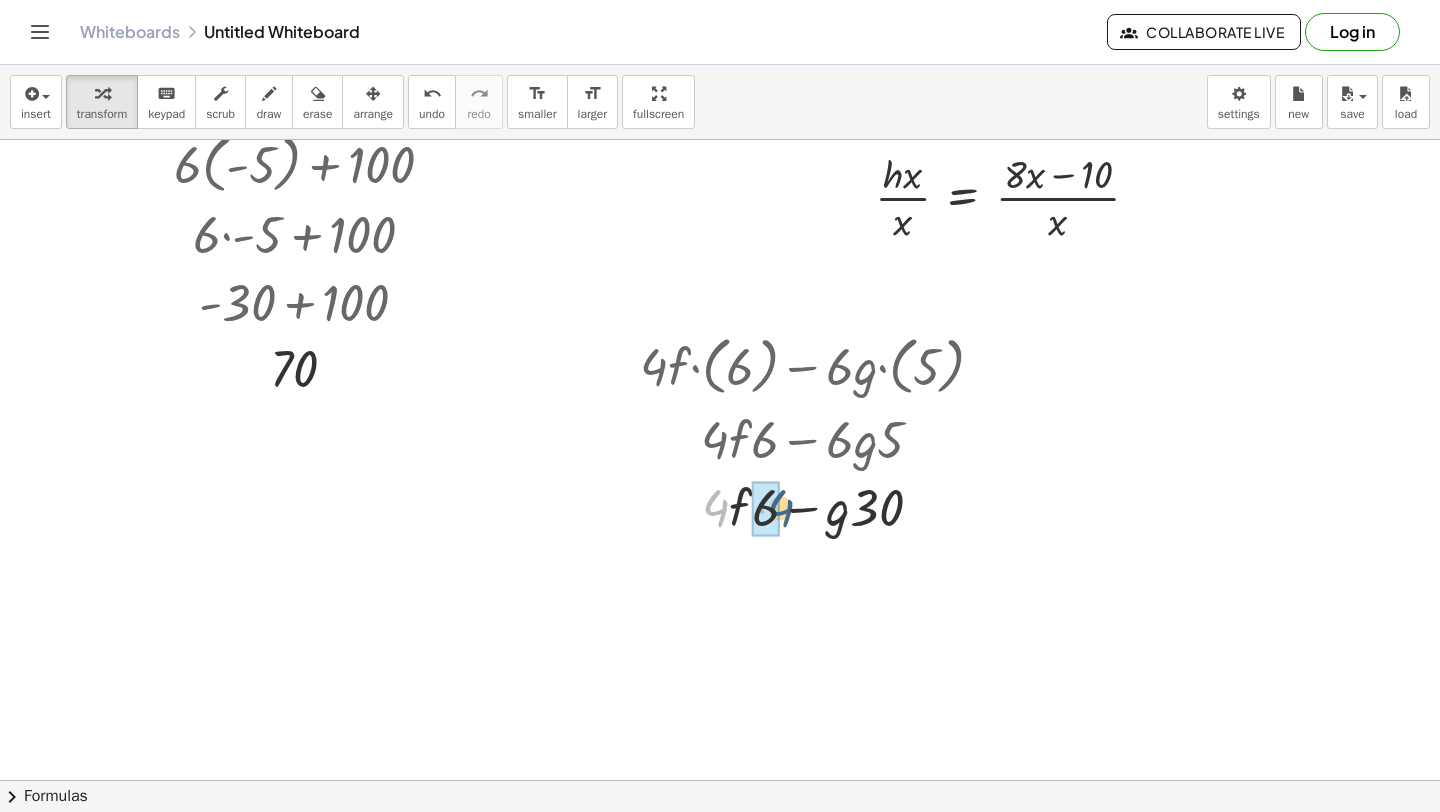 drag, startPoint x: 701, startPoint y: 505, endPoint x: 761, endPoint y: 503, distance: 60.033325 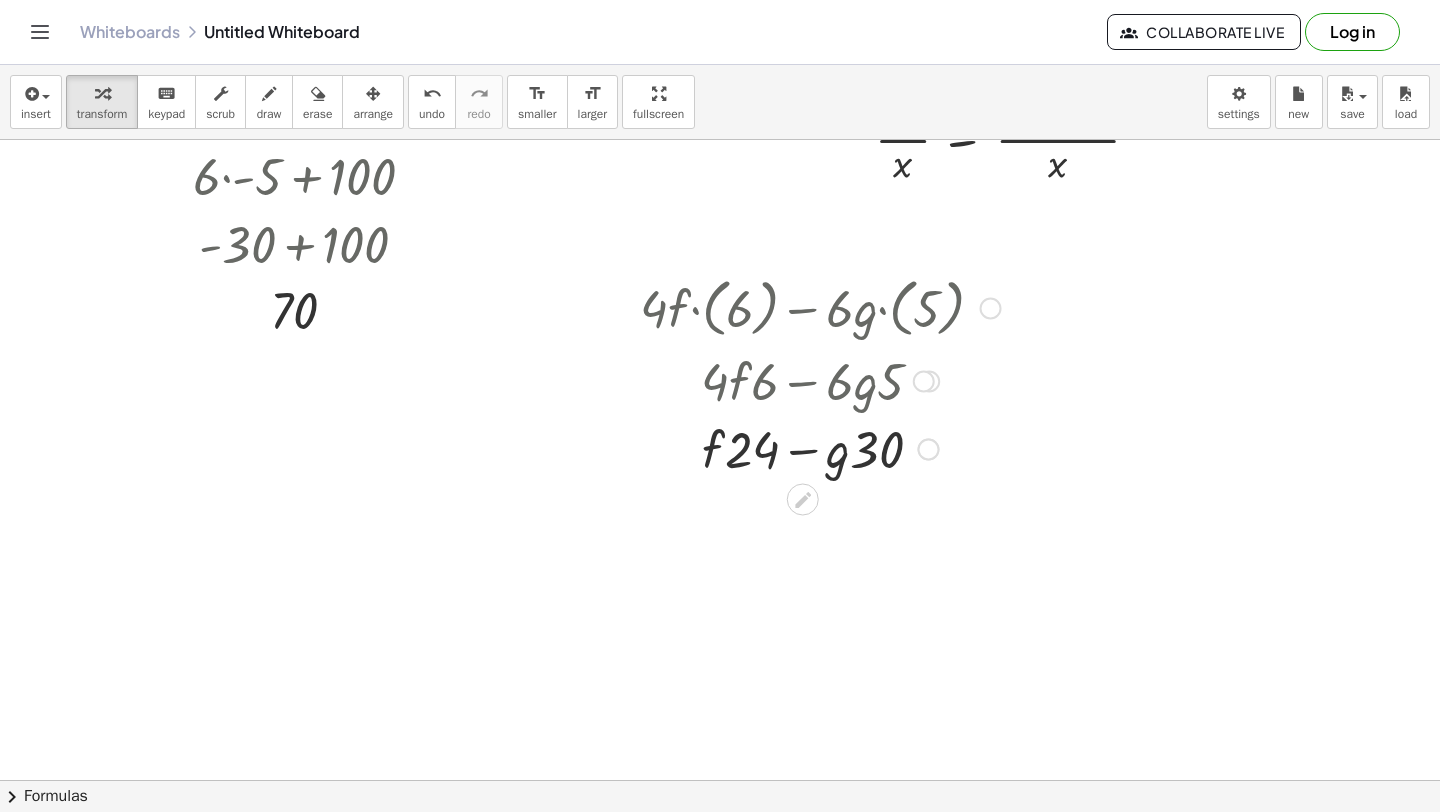 scroll, scrollTop: 3244, scrollLeft: 0, axis: vertical 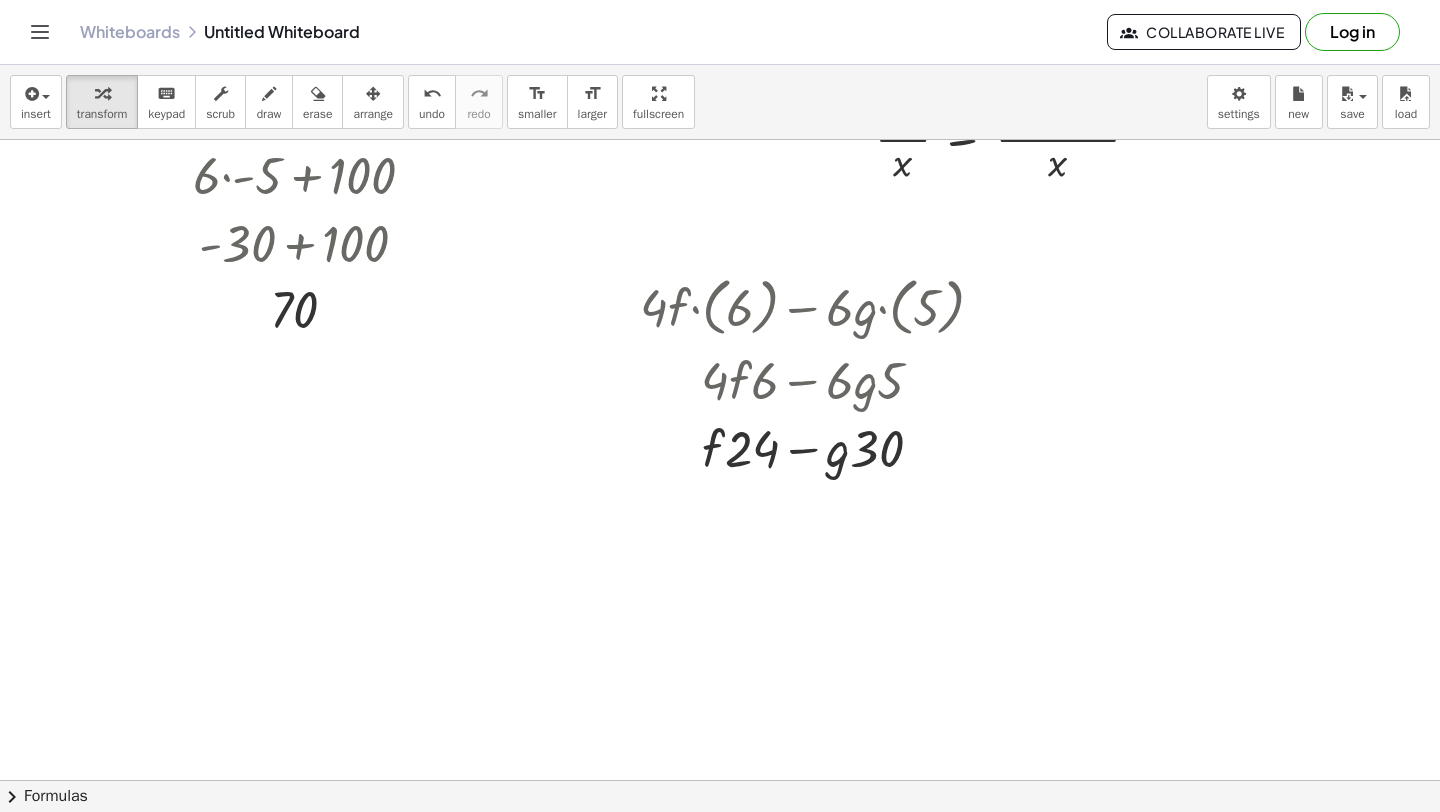 click at bounding box center [820, 447] 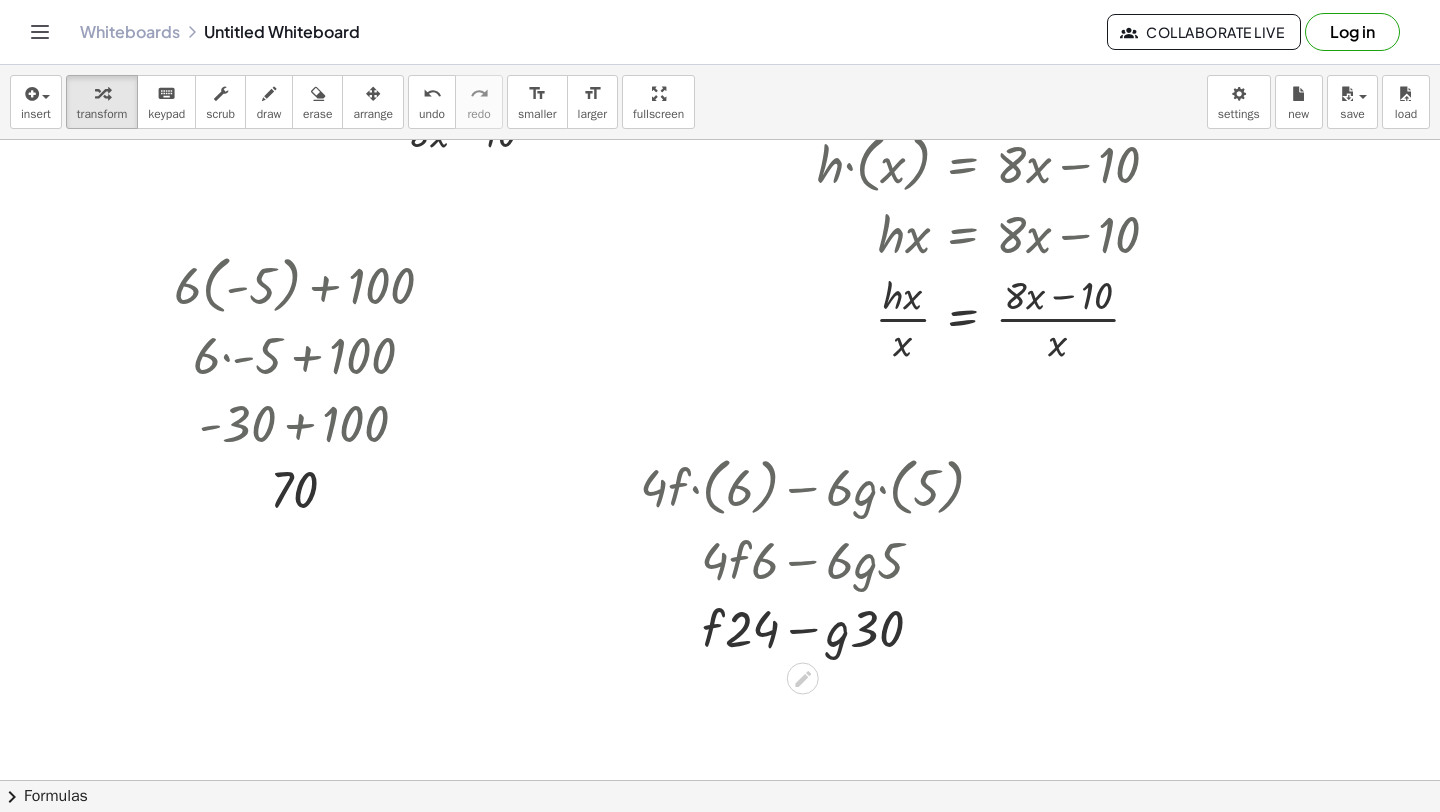 scroll, scrollTop: 3065, scrollLeft: 0, axis: vertical 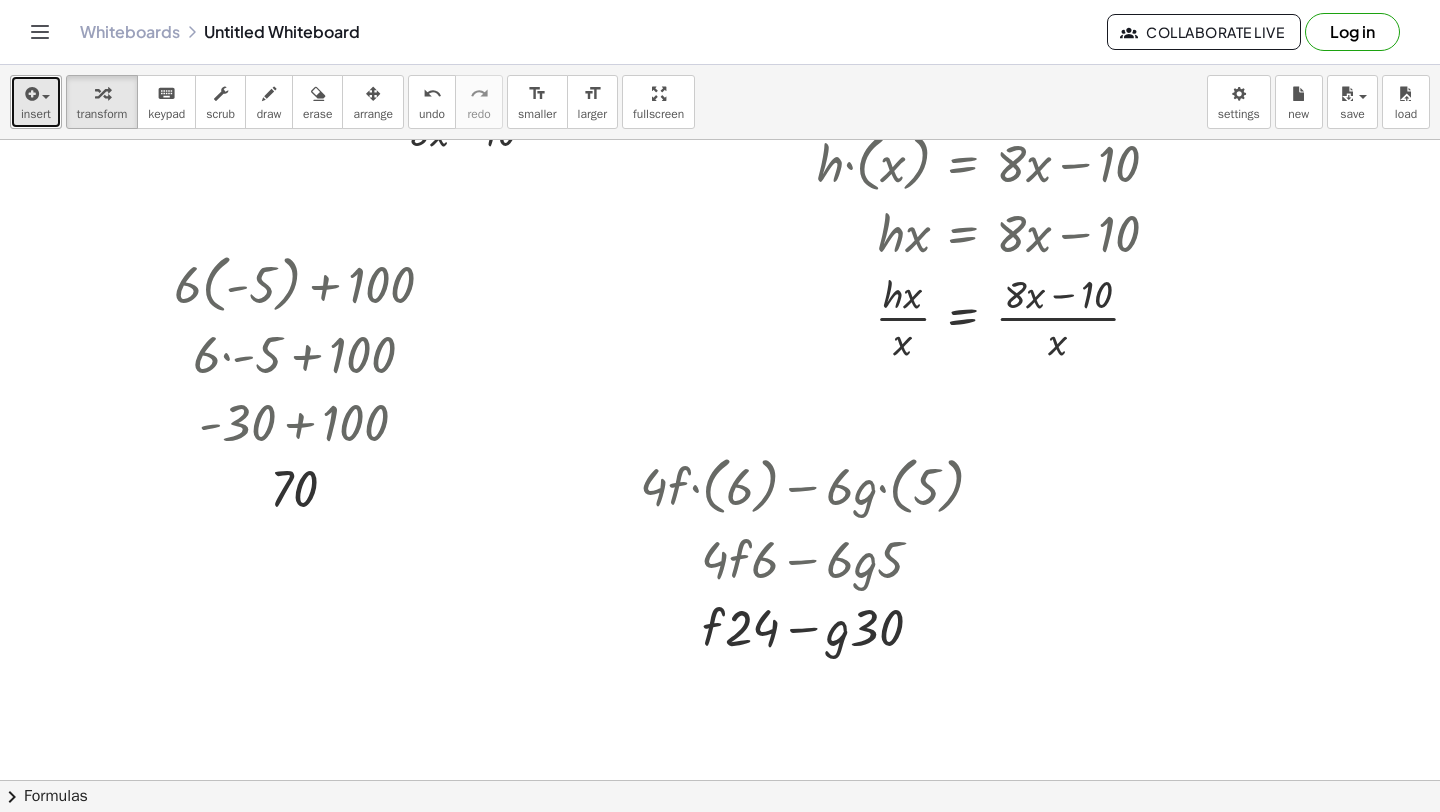click on "insert" at bounding box center (36, 114) 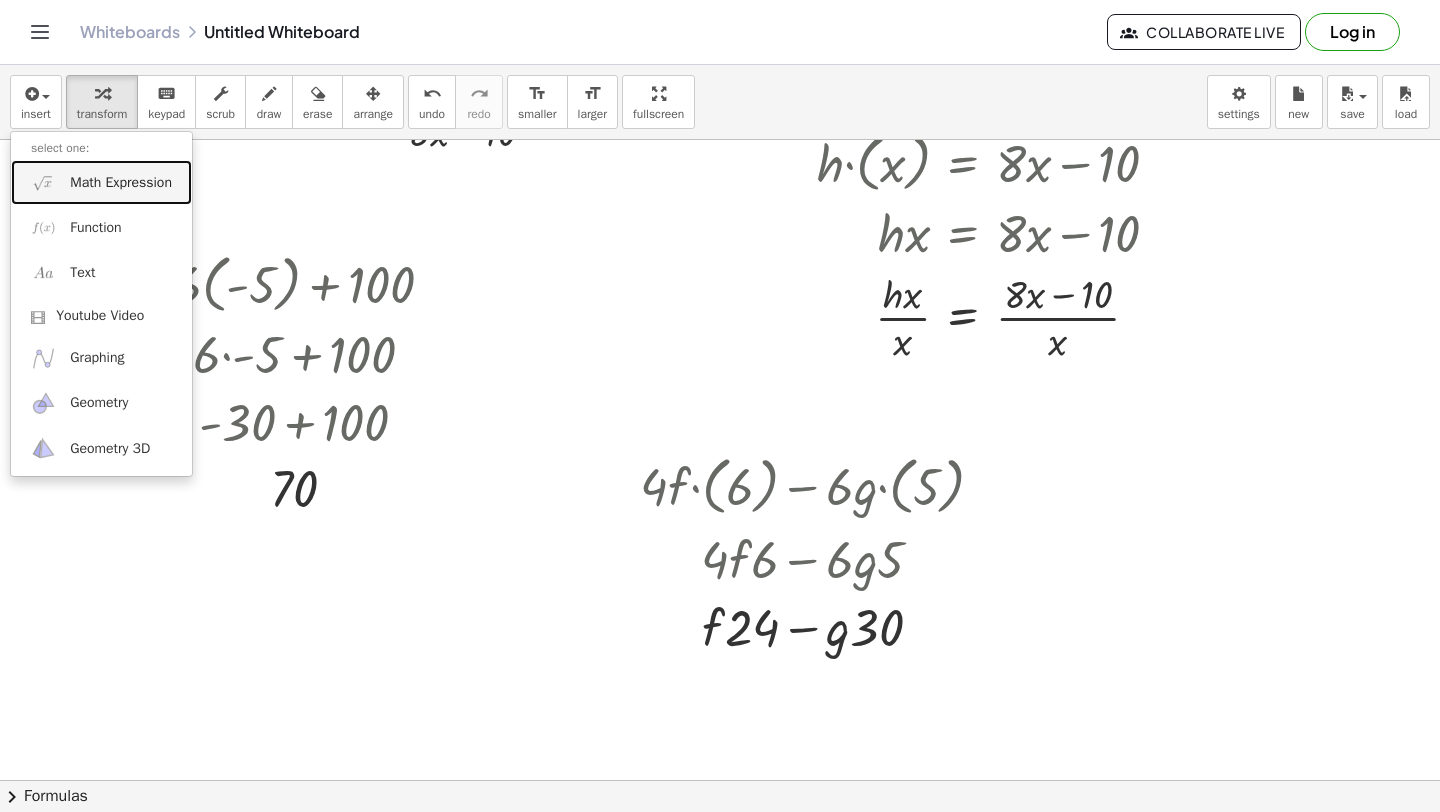click on "Math Expression" at bounding box center [121, 183] 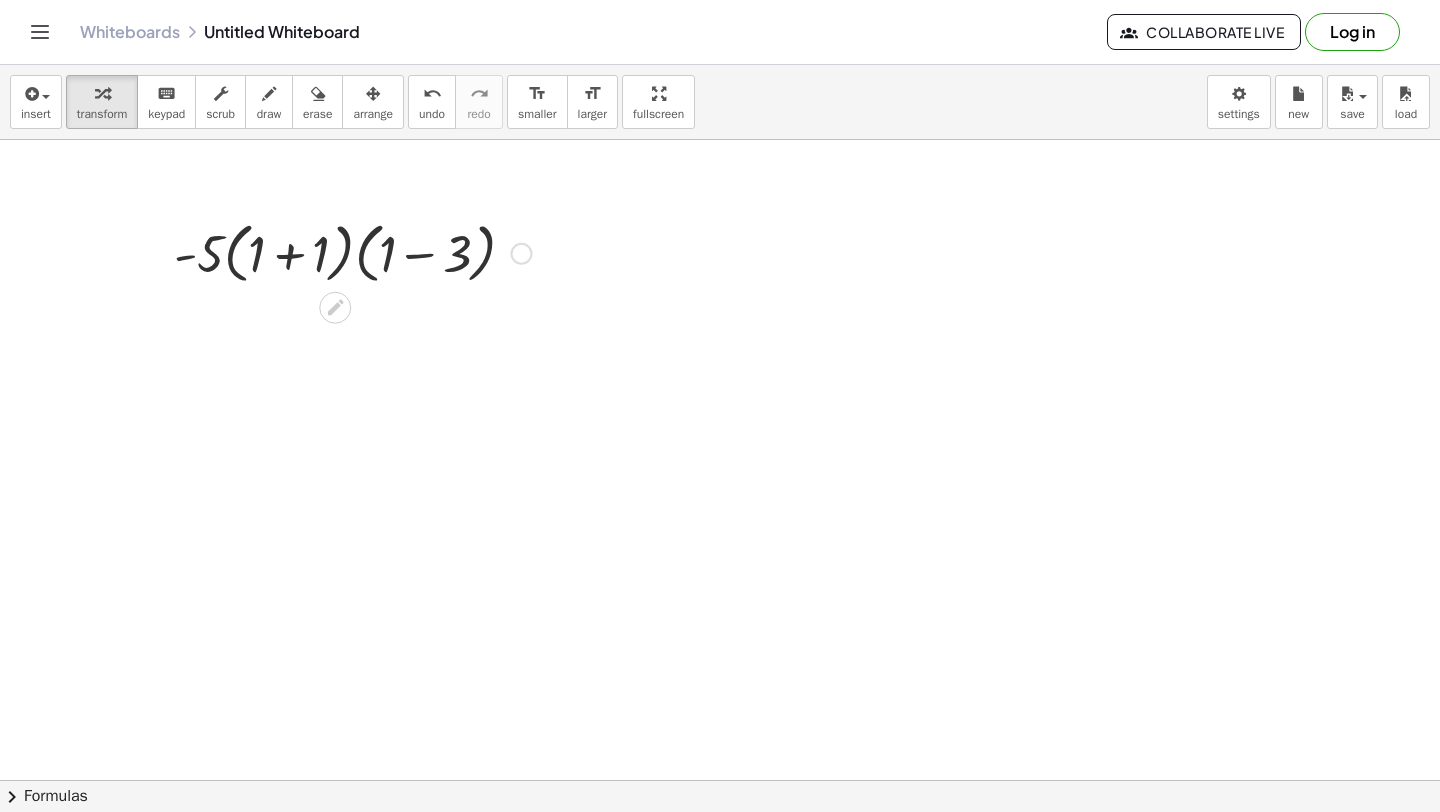 scroll, scrollTop: 3596, scrollLeft: 0, axis: vertical 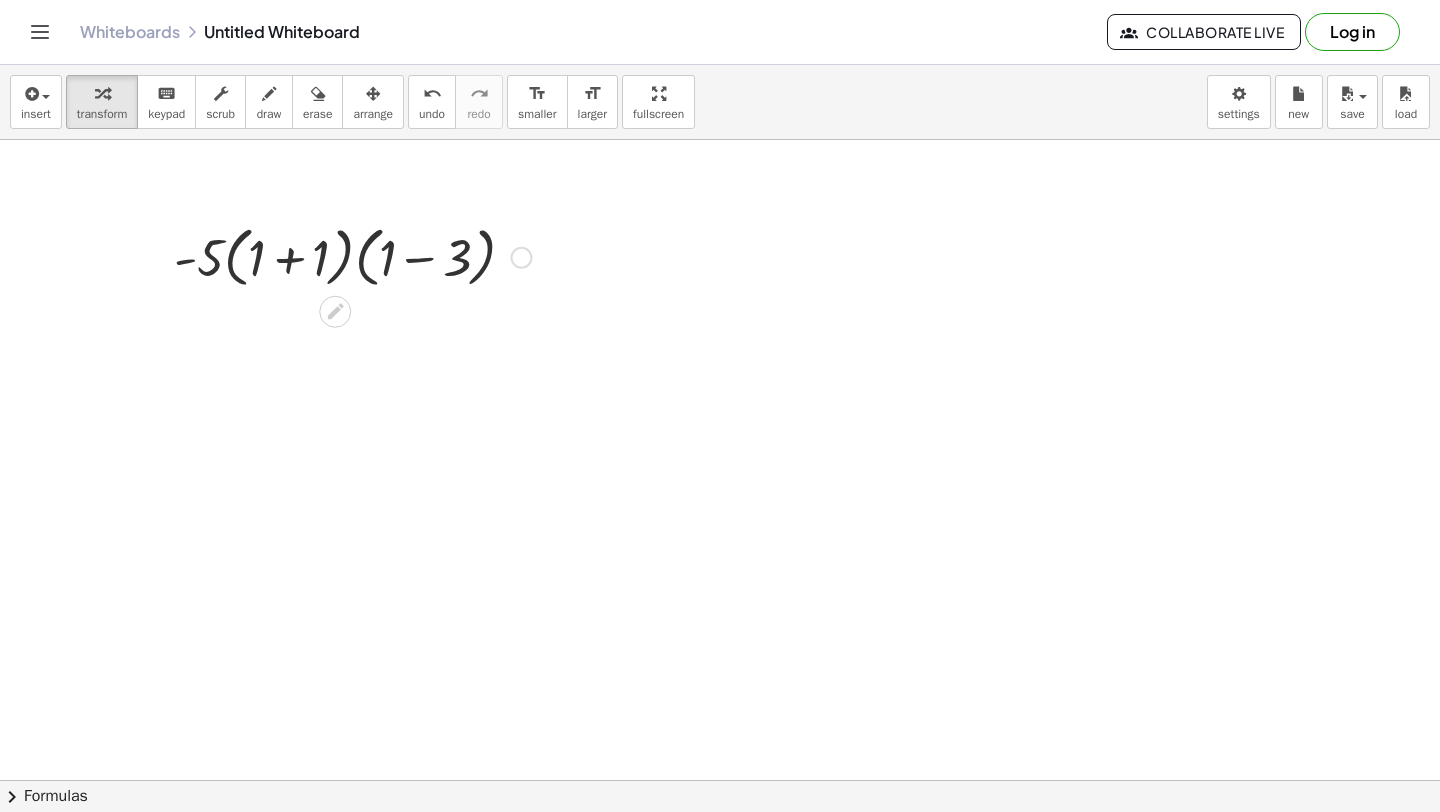 click at bounding box center (352, 256) 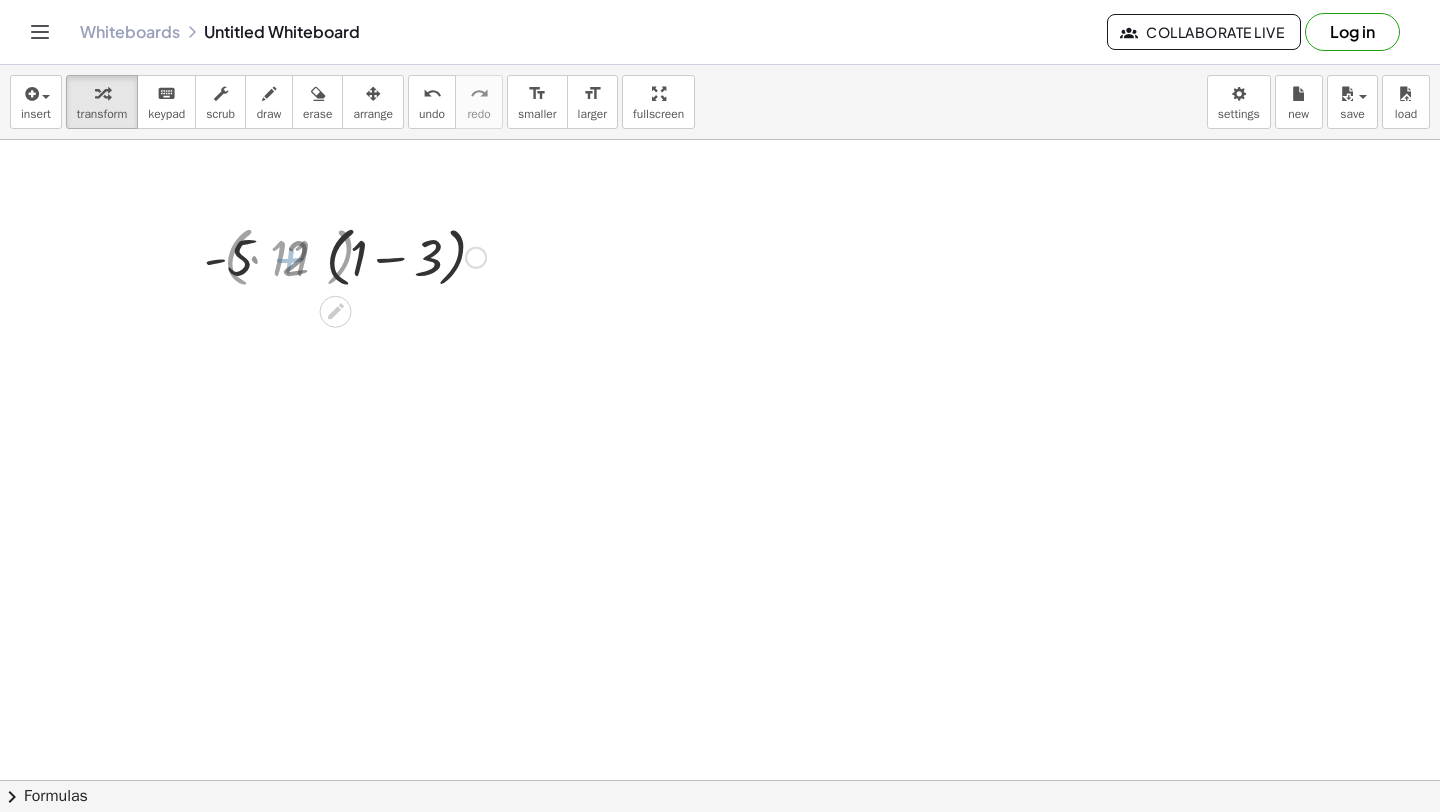 click at bounding box center [353, 256] 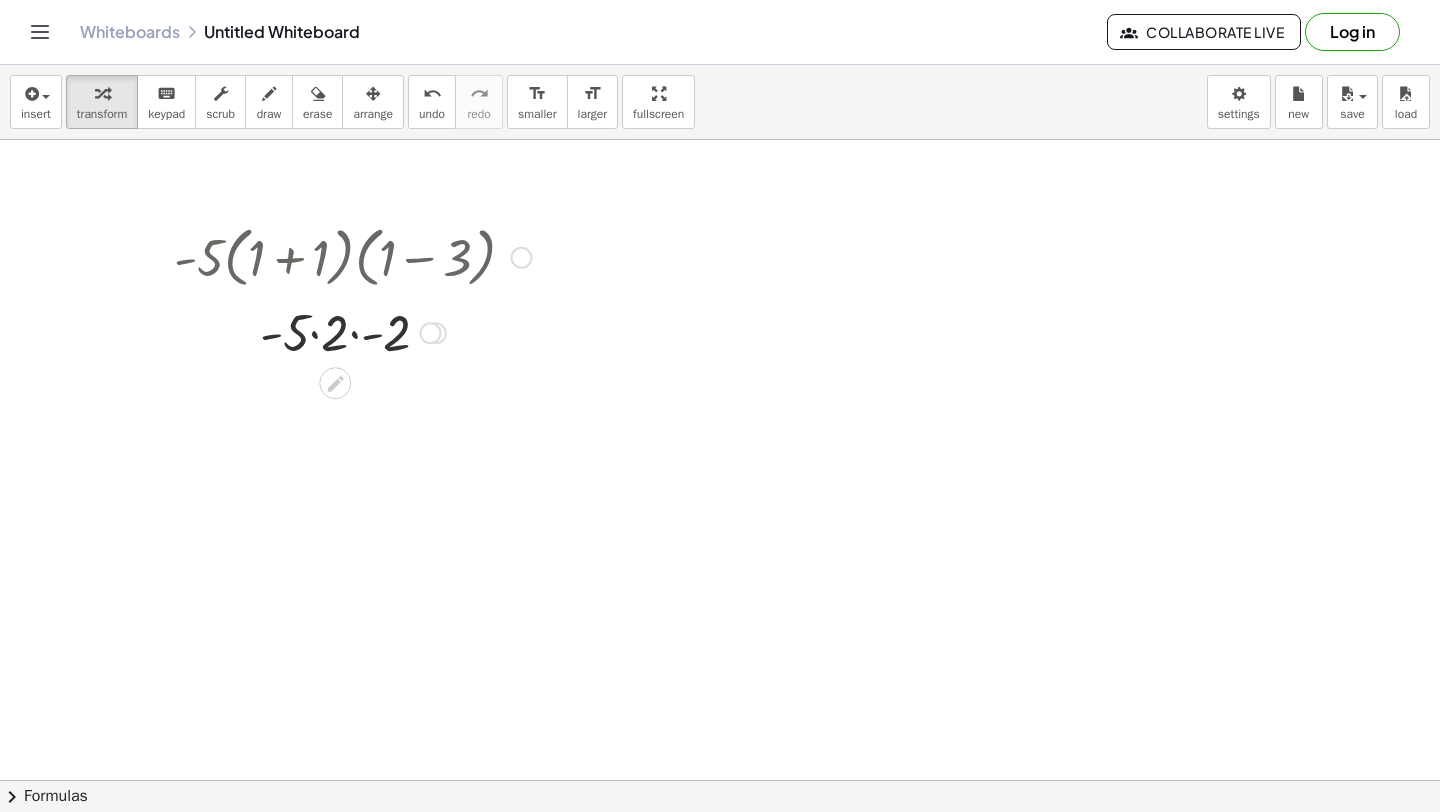 click at bounding box center (352, 331) 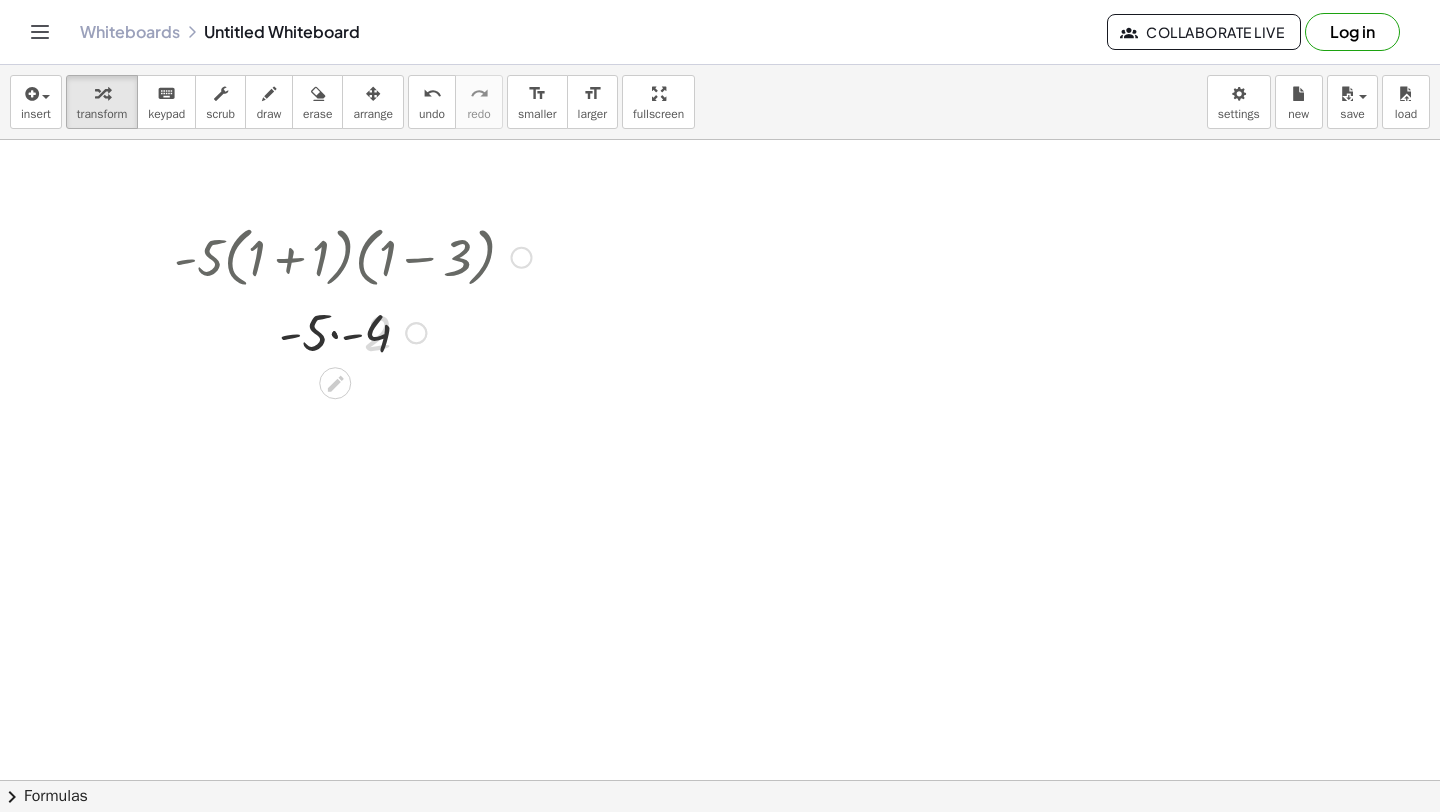 click at bounding box center [352, 331] 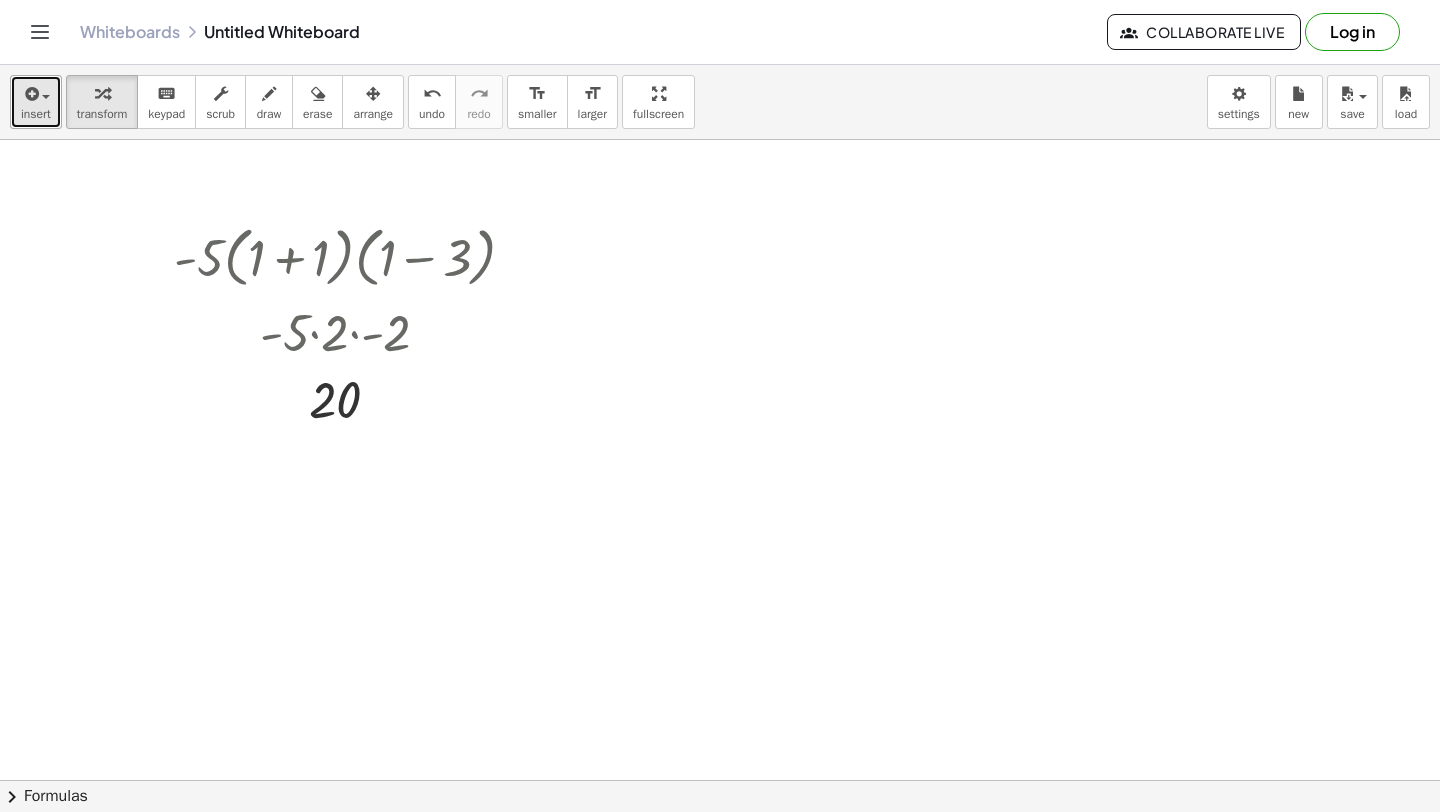 click on "insert" at bounding box center (36, 102) 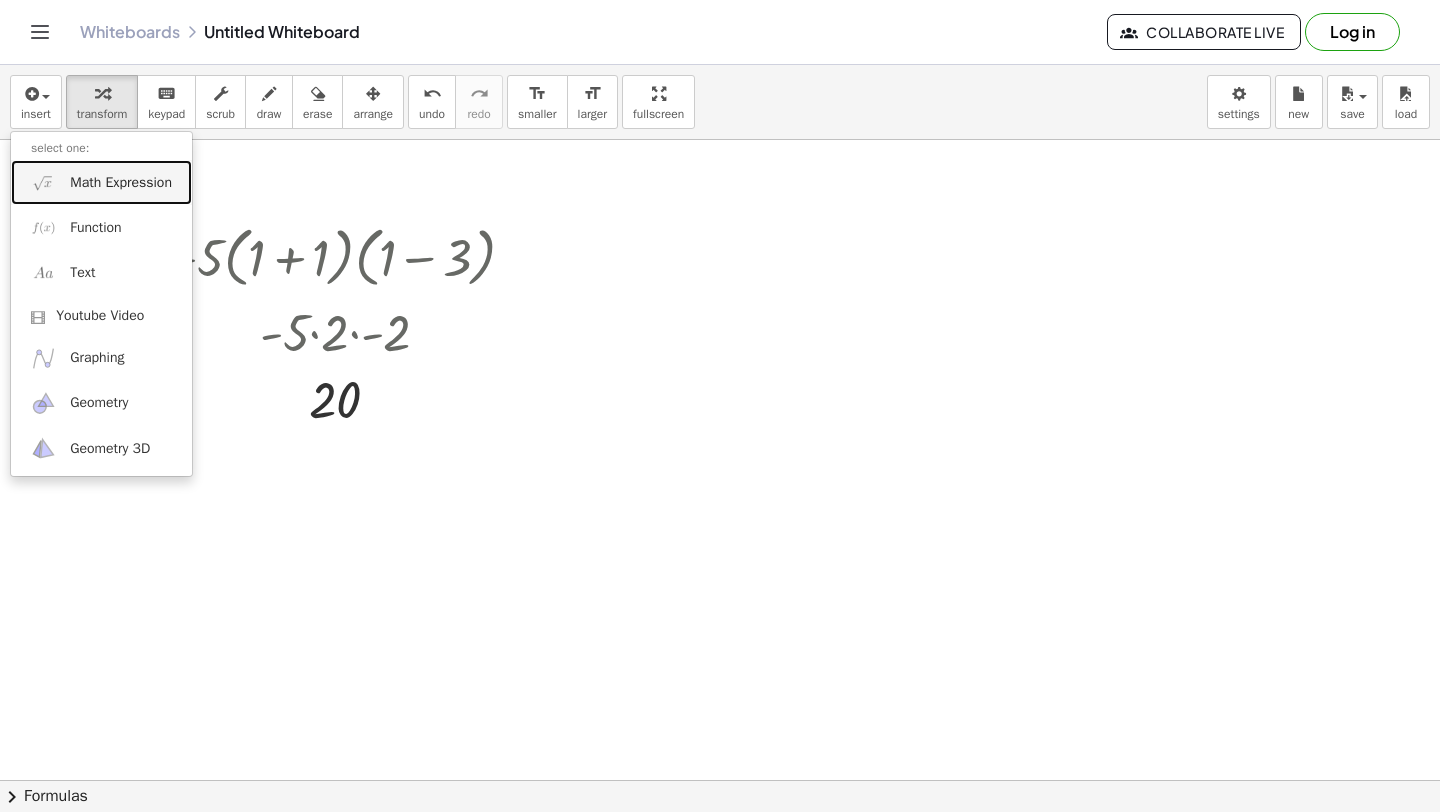 click on "Math Expression" at bounding box center [121, 183] 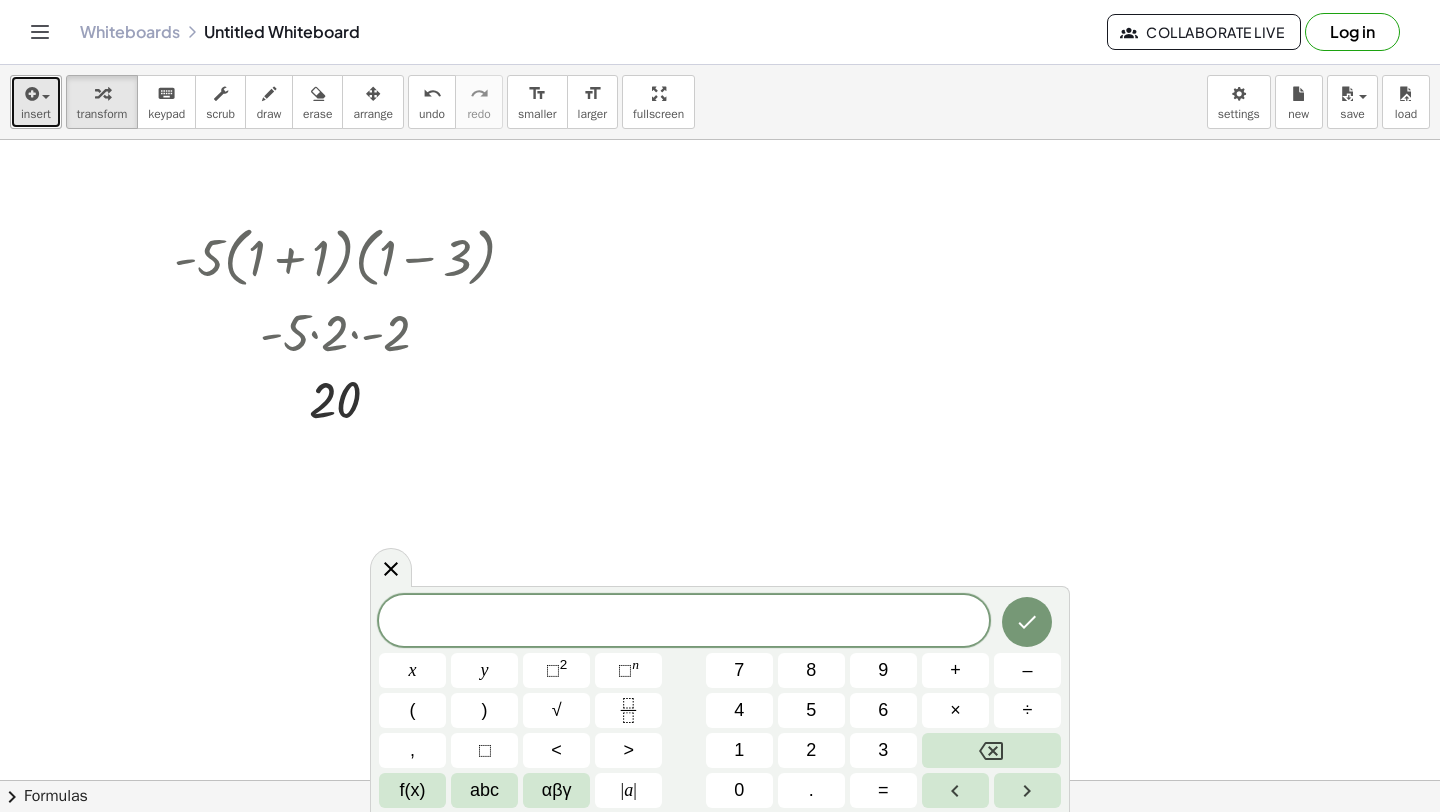 click on "insert" at bounding box center (36, 102) 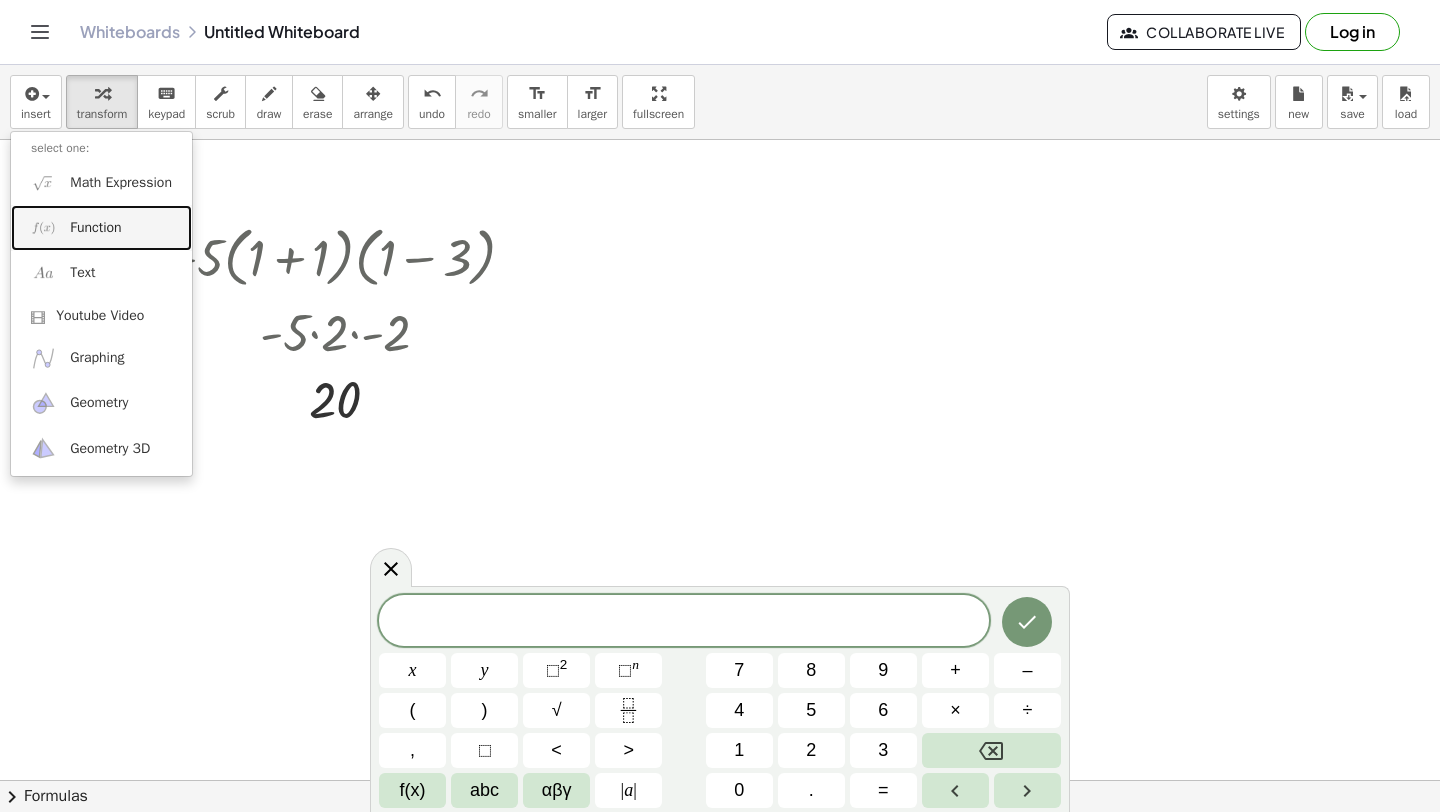 click on "Function" at bounding box center [101, 227] 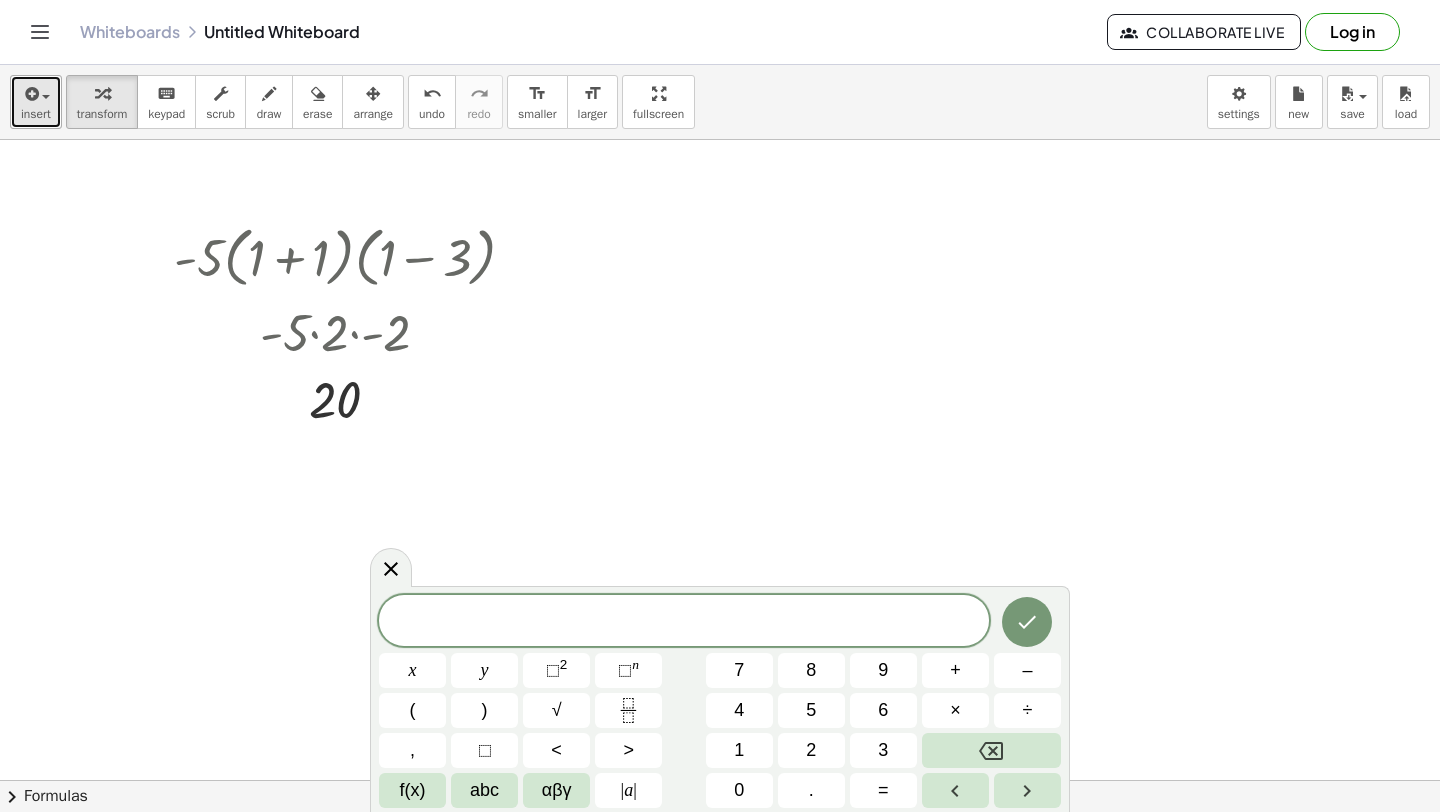 click at bounding box center (30, 94) 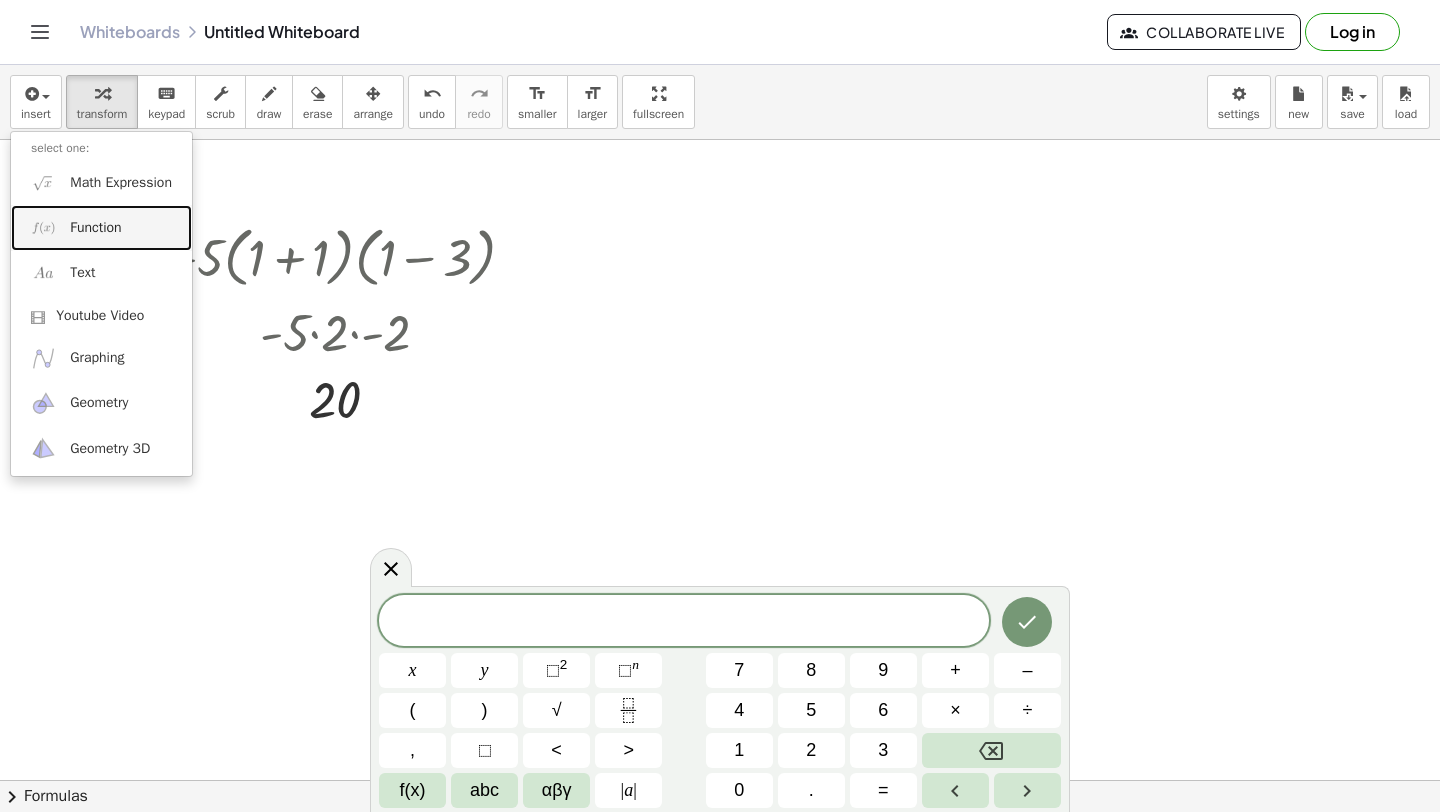 click on "Function" at bounding box center [101, 227] 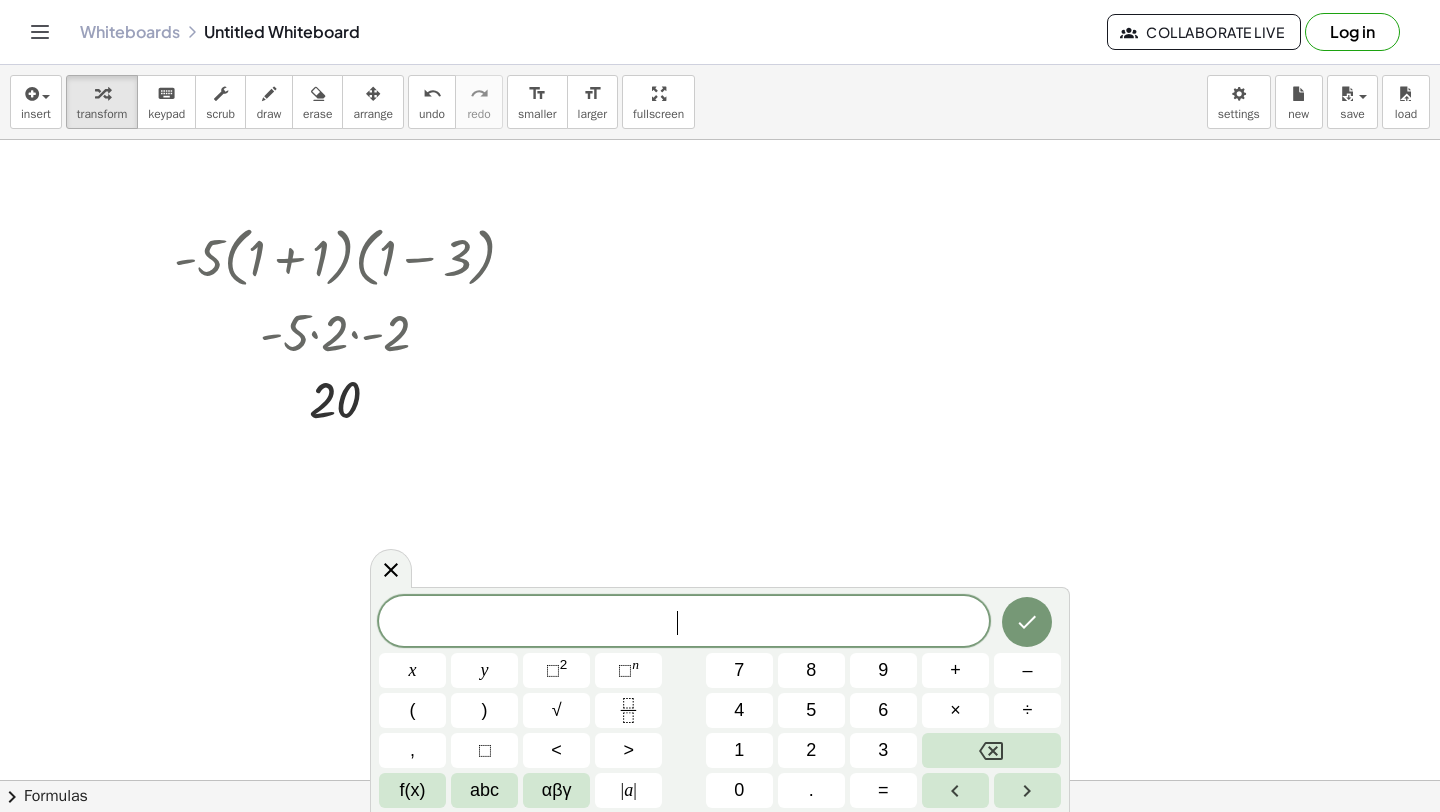 click at bounding box center [720, -1216] 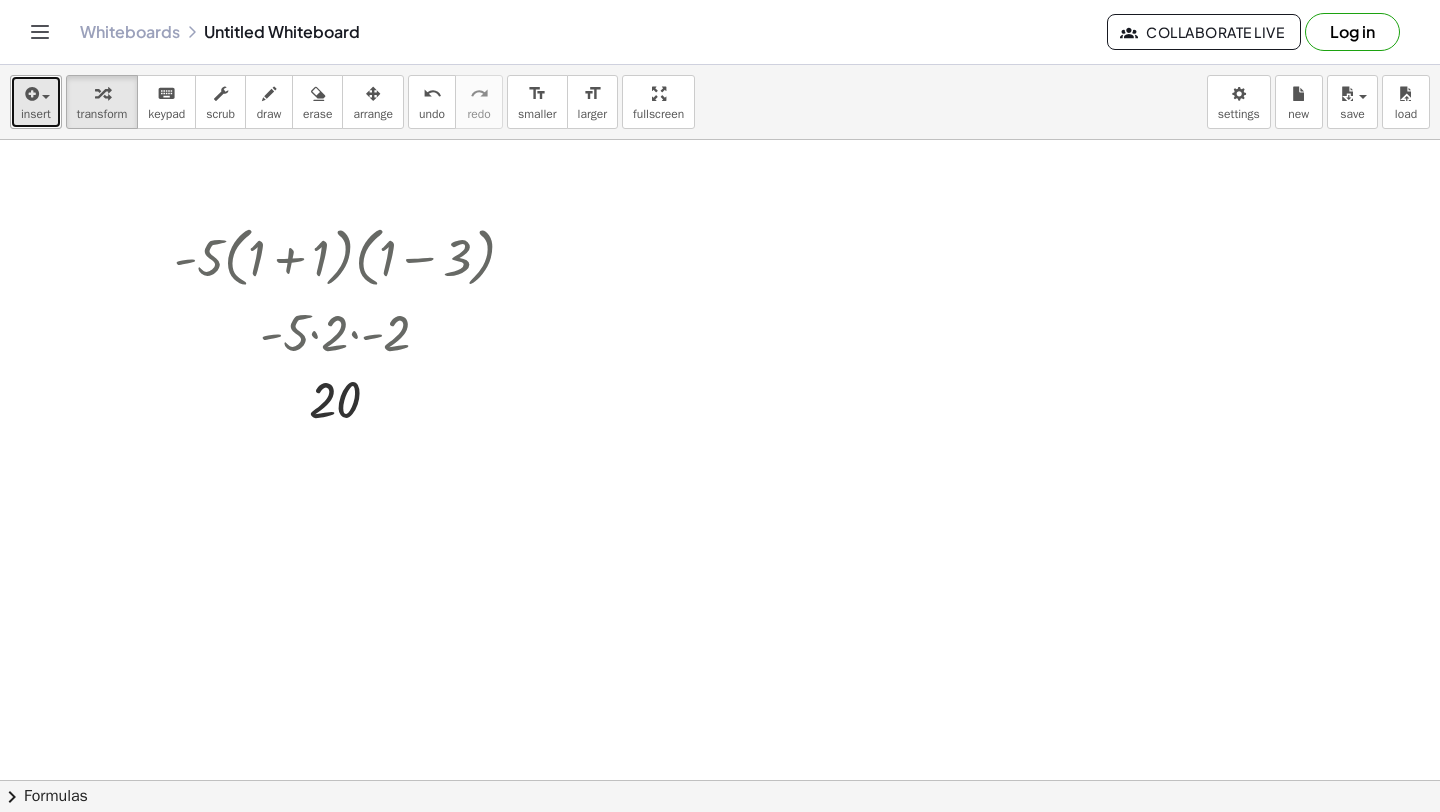 click at bounding box center (30, 94) 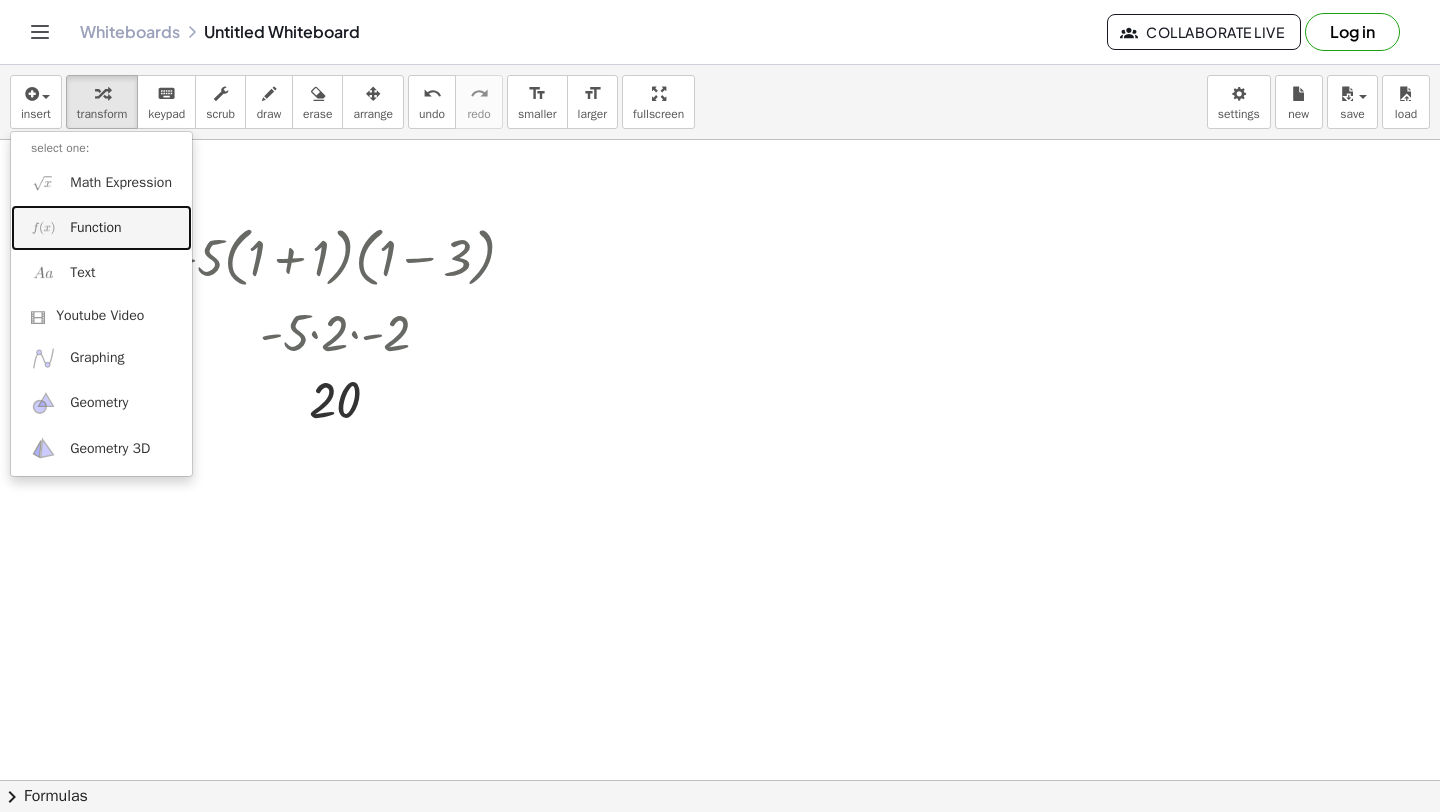click on "Function" at bounding box center (101, 227) 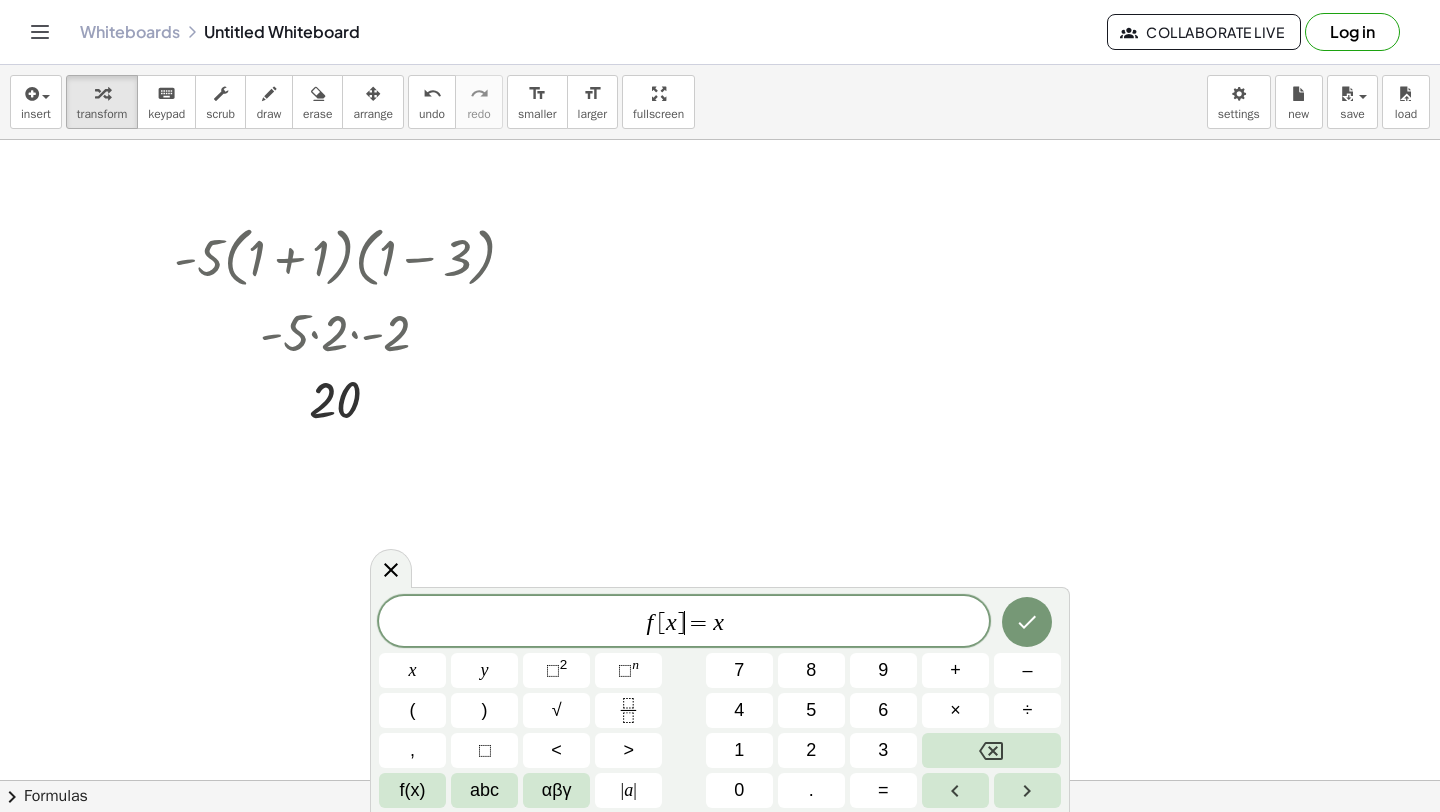 click on "]" at bounding box center (681, 623) 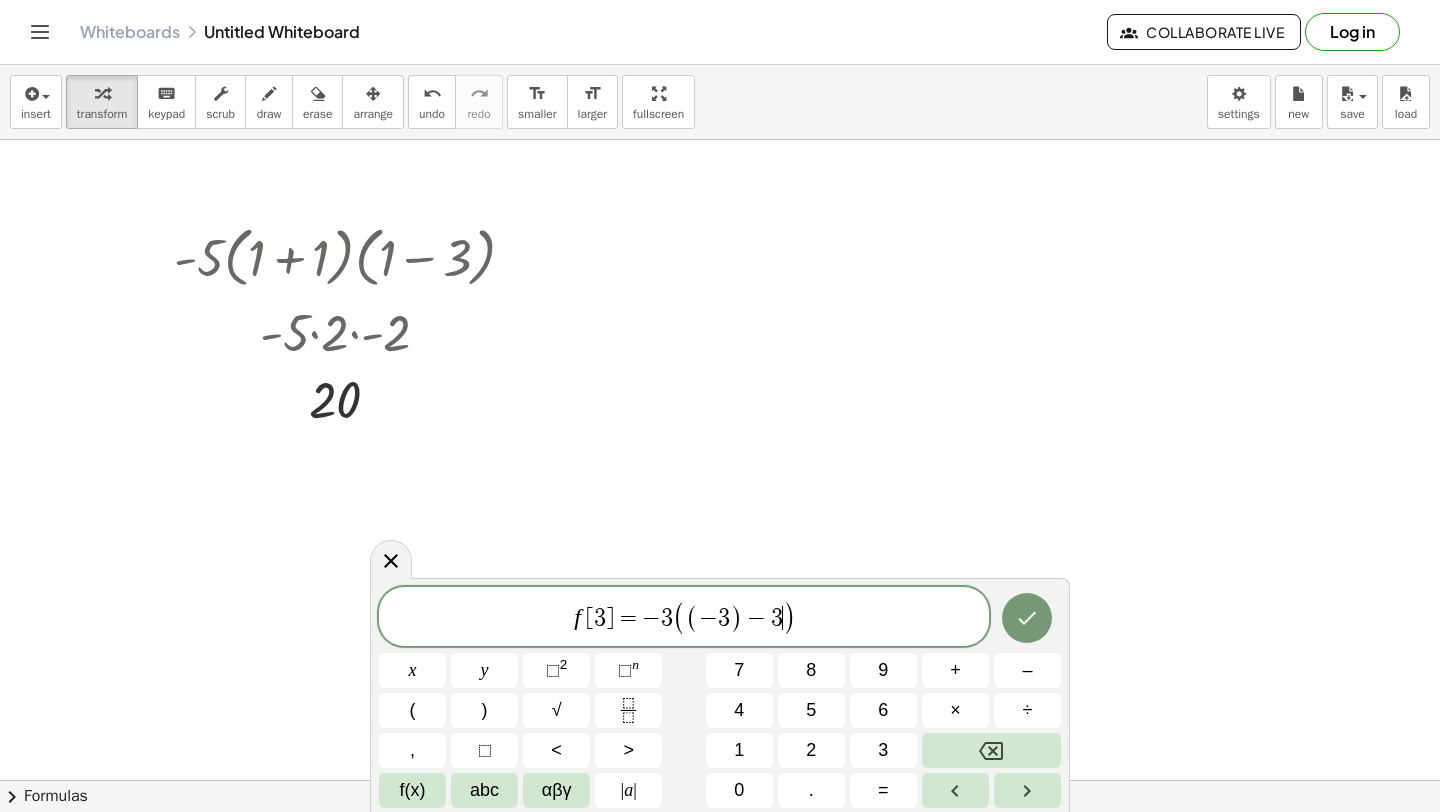 click on "−" at bounding box center [708, 618] 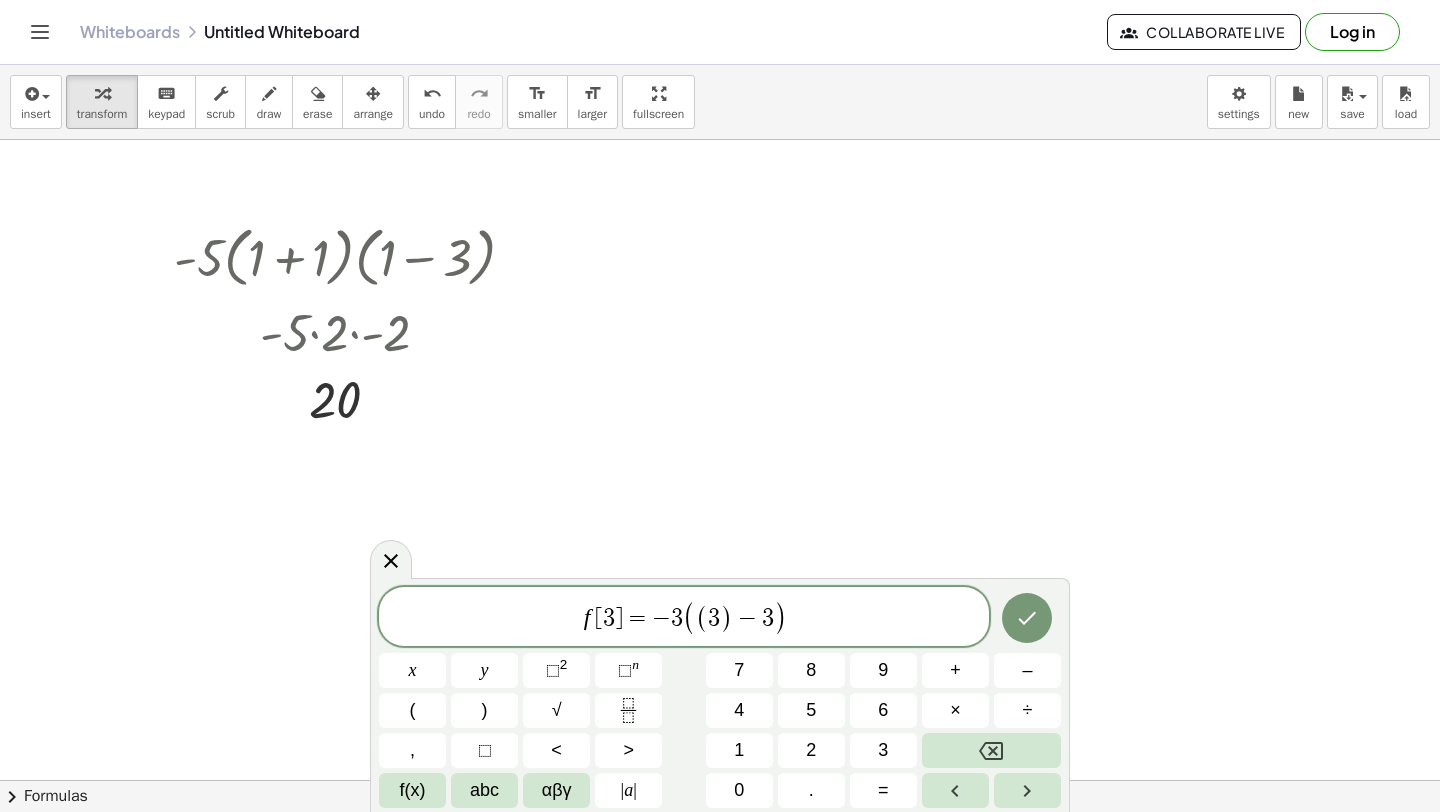 click on "f [ 3 ] = − 3 ( ( ​ 3 ) − 3 )" at bounding box center (684, 618) 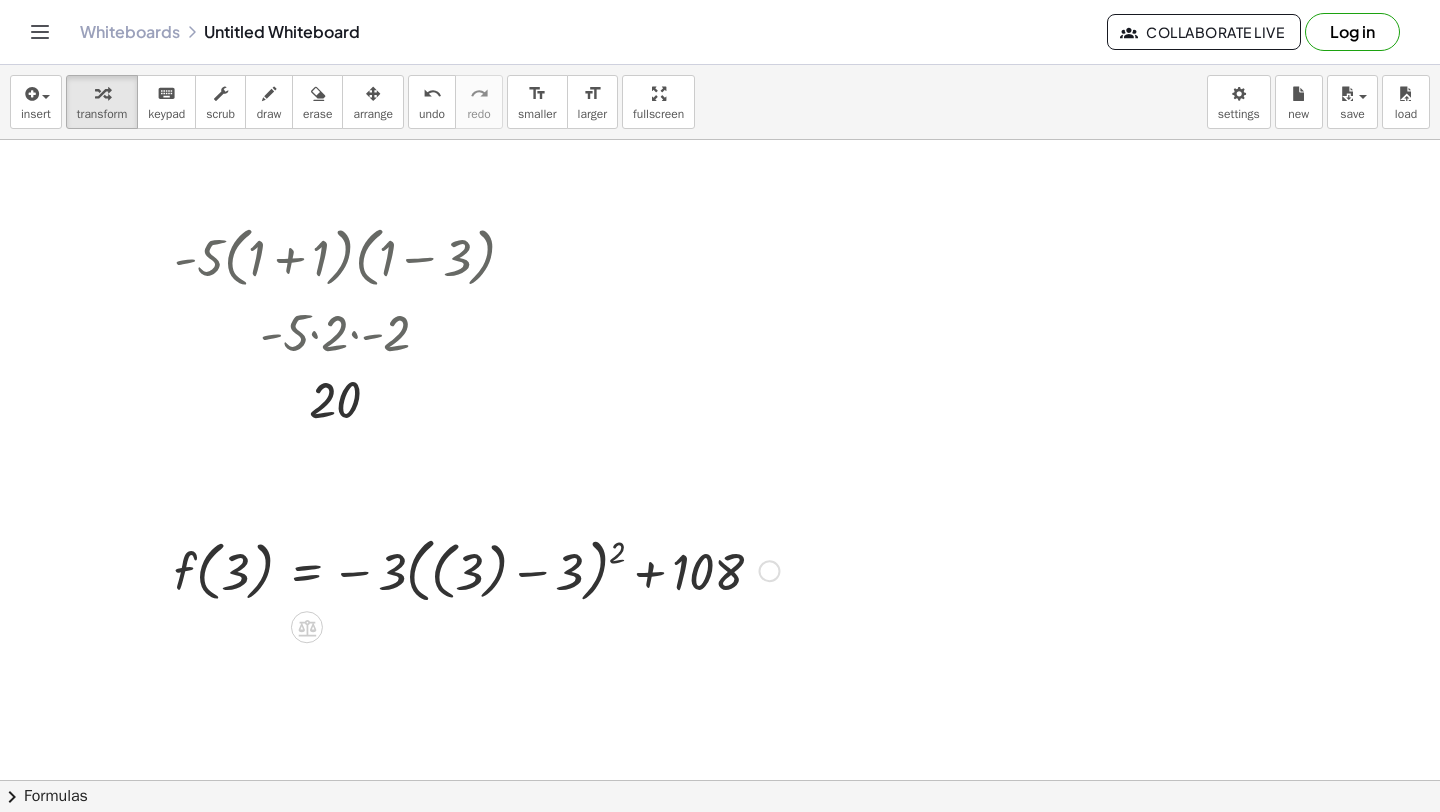 click at bounding box center [476, 569] 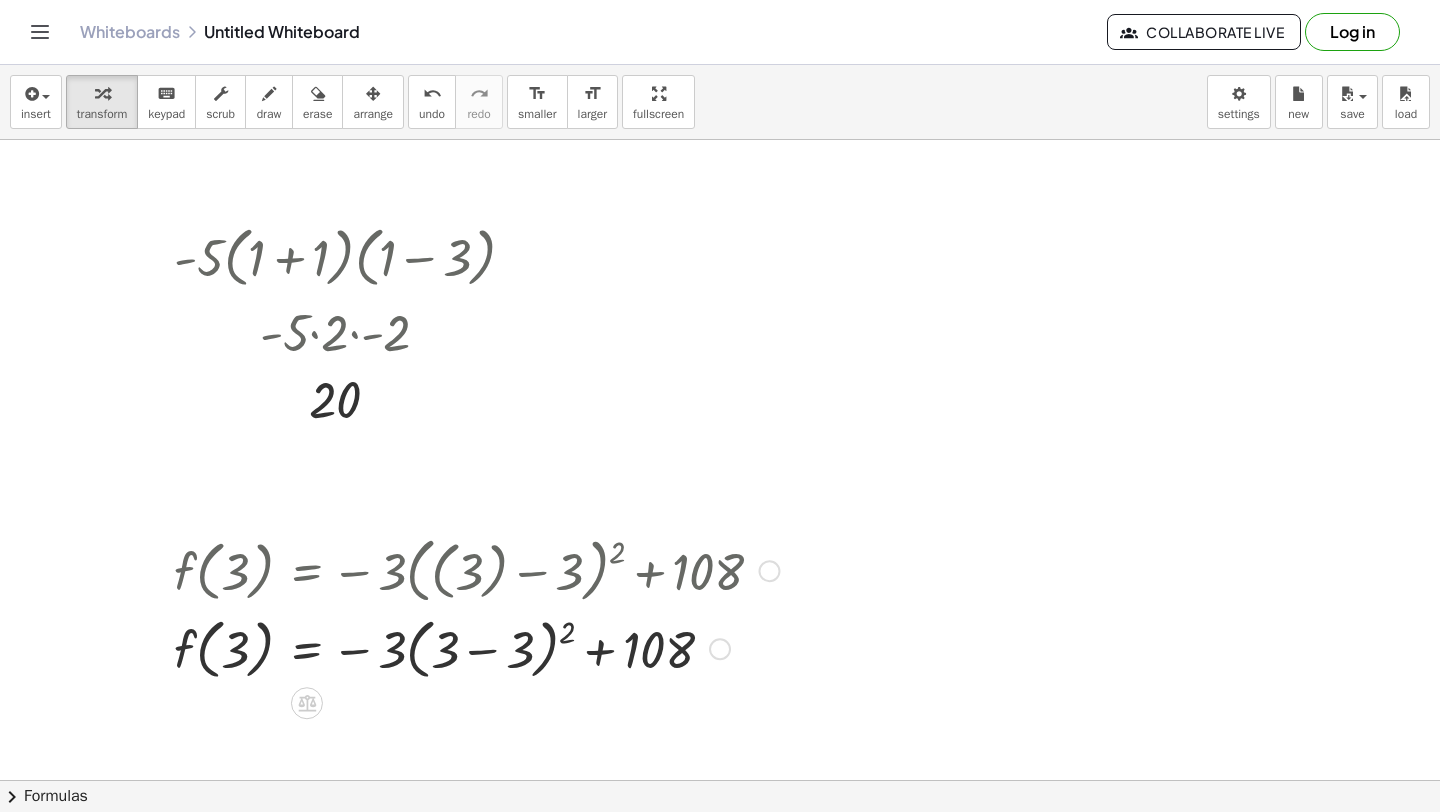 click at bounding box center [476, 648] 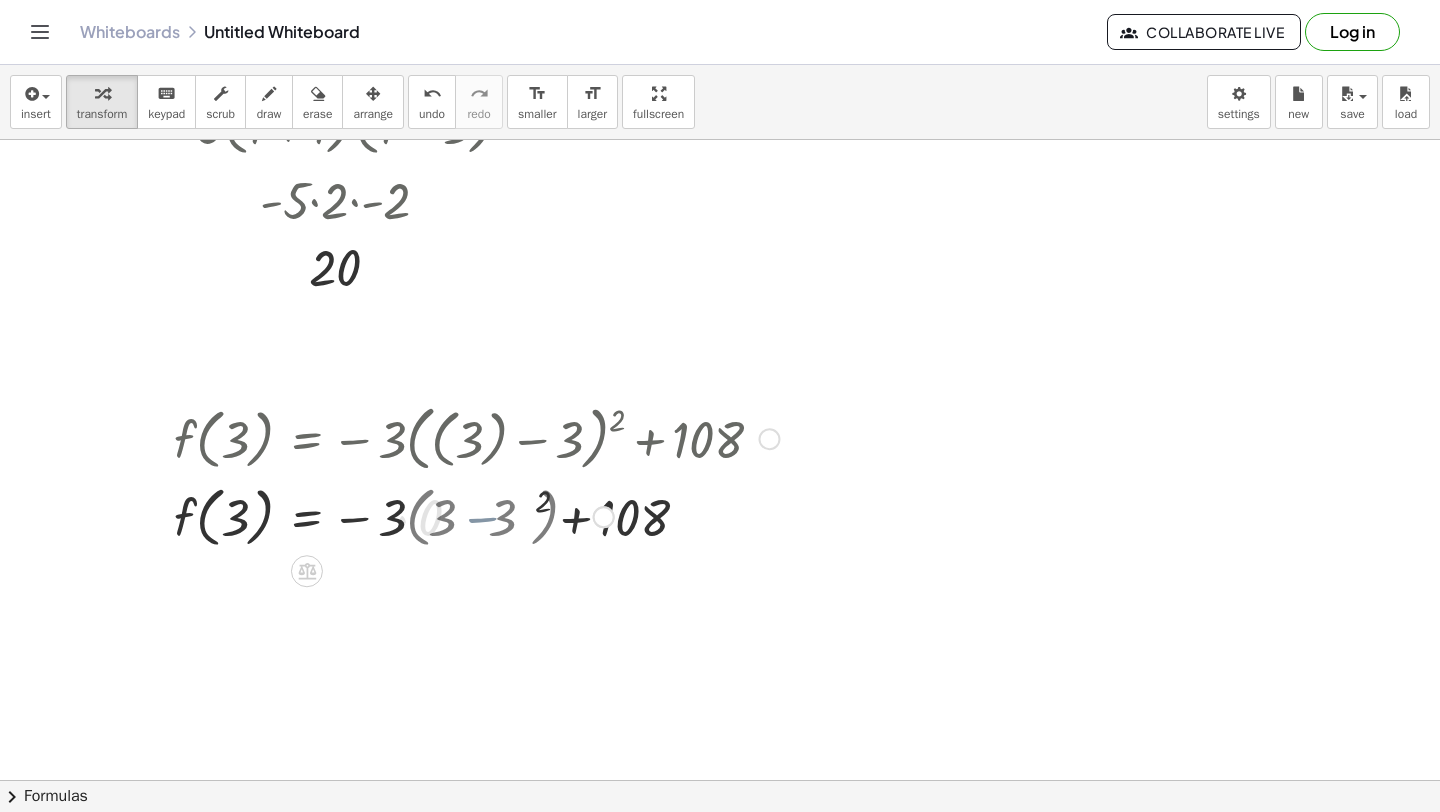 scroll, scrollTop: 3733, scrollLeft: 0, axis: vertical 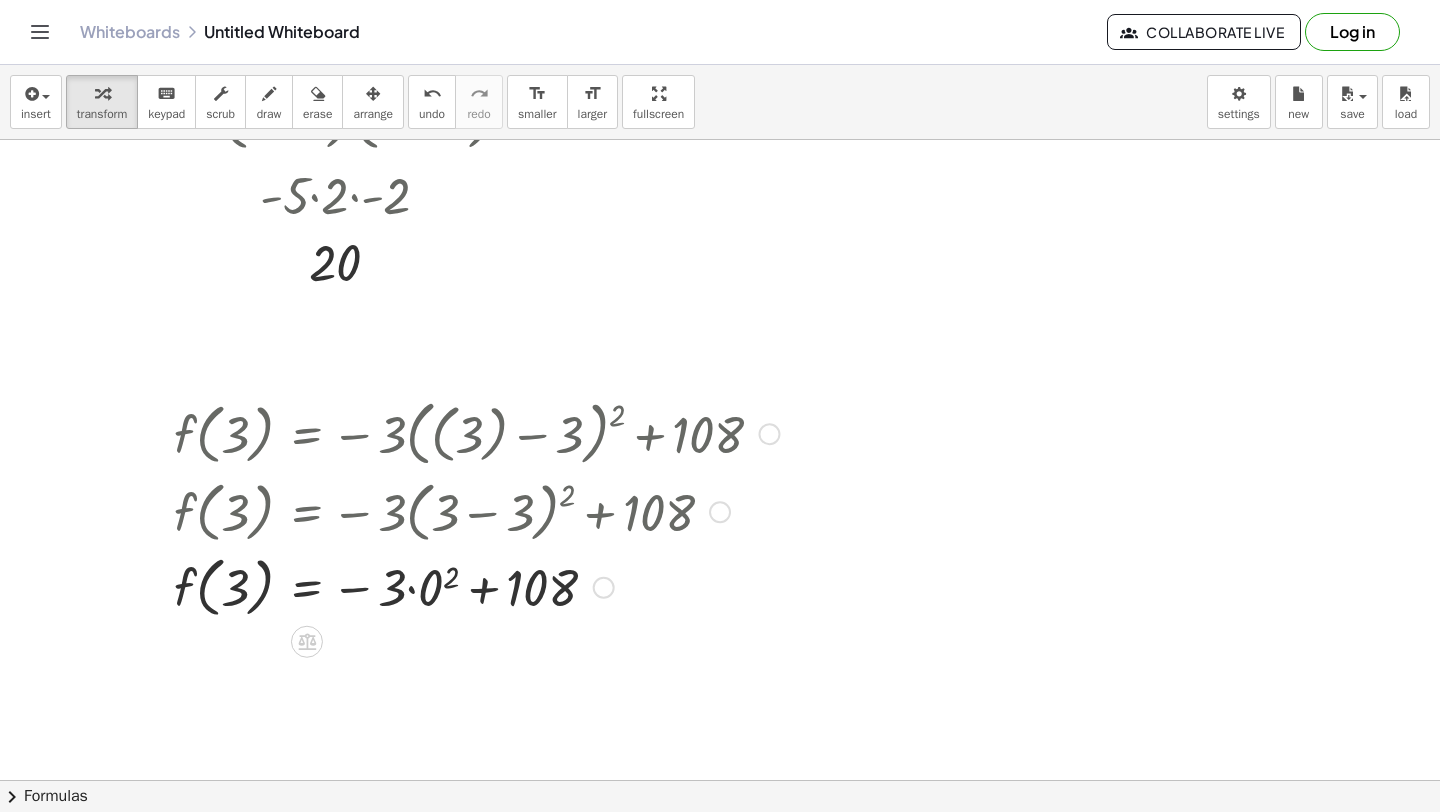 click at bounding box center (476, 586) 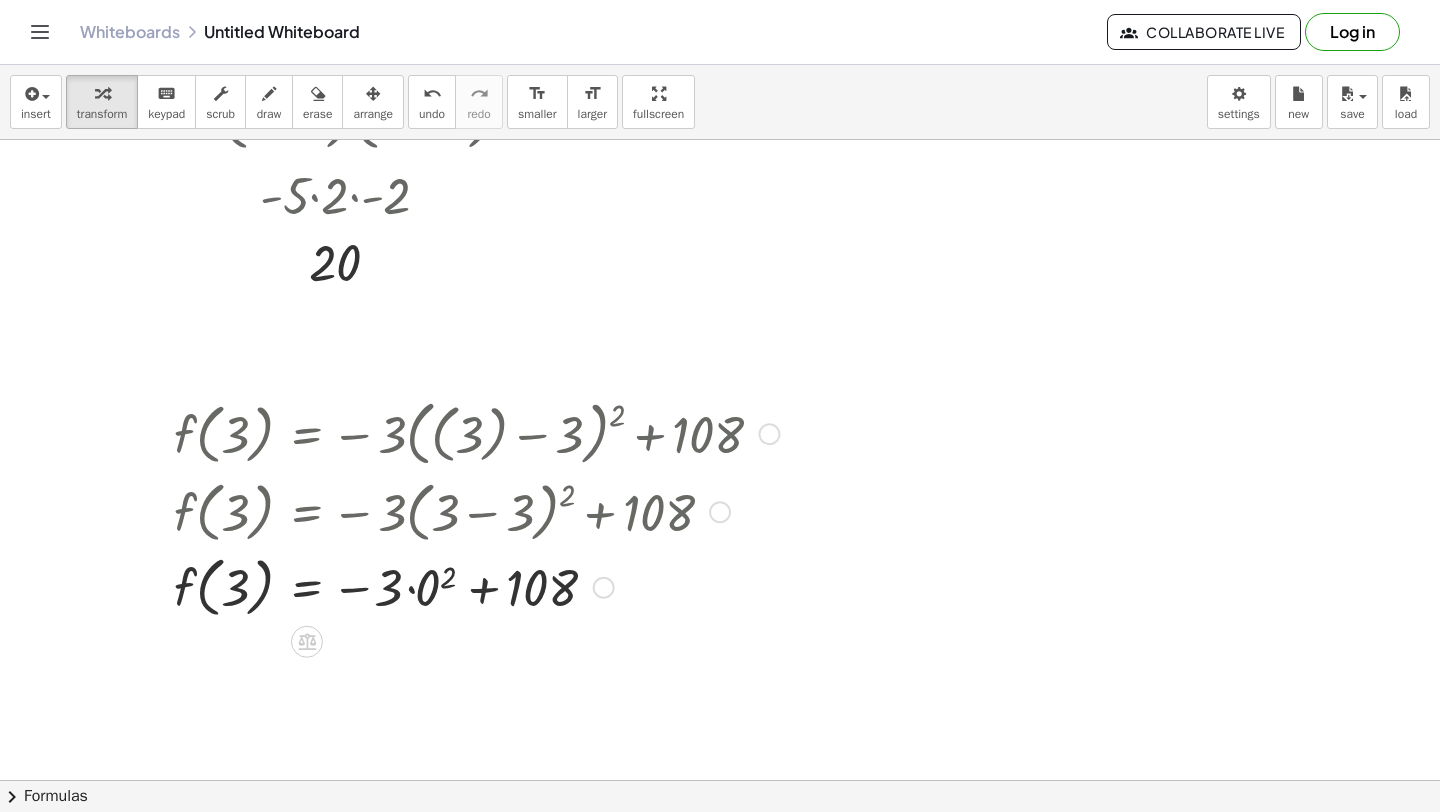 scroll, scrollTop: 3763, scrollLeft: 0, axis: vertical 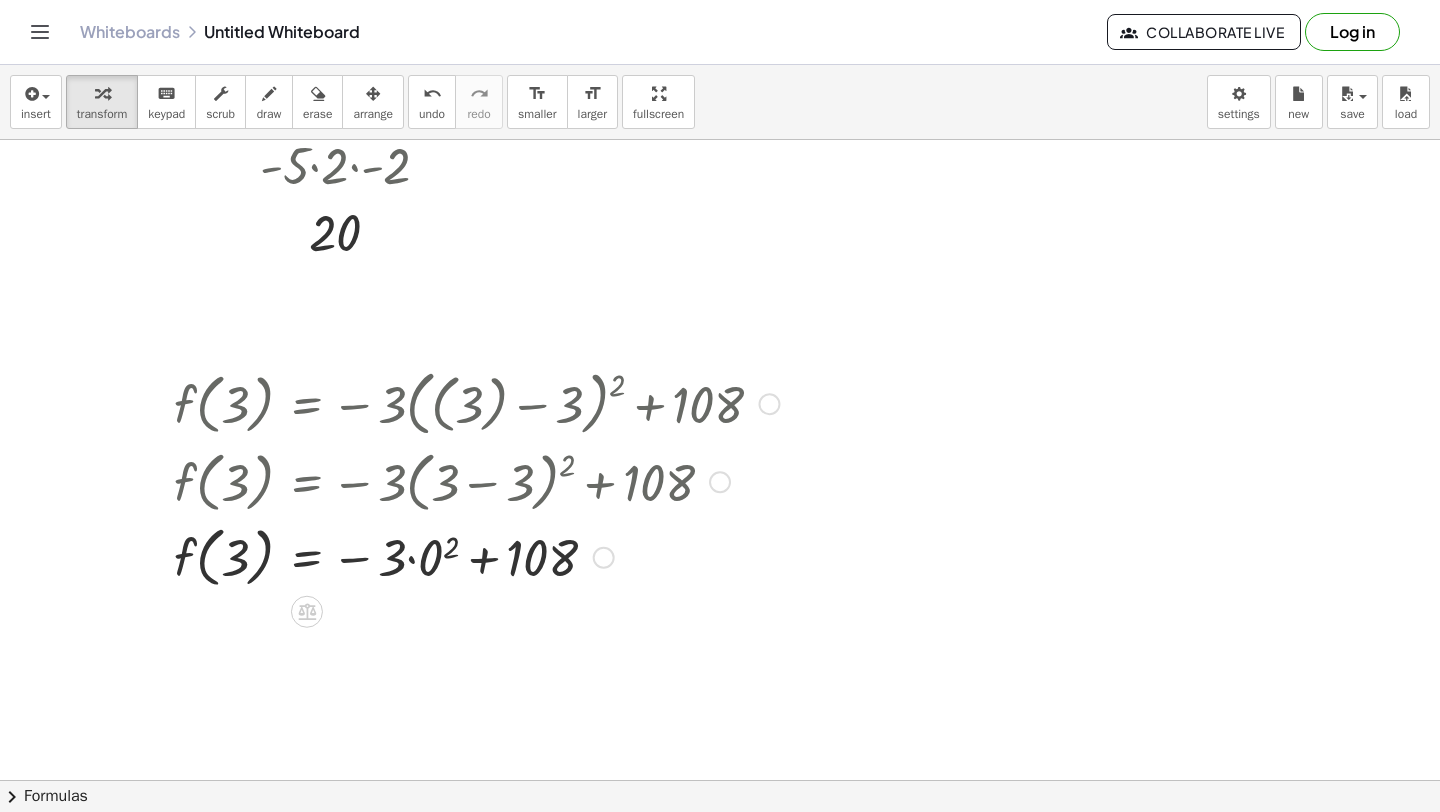 click at bounding box center [476, 556] 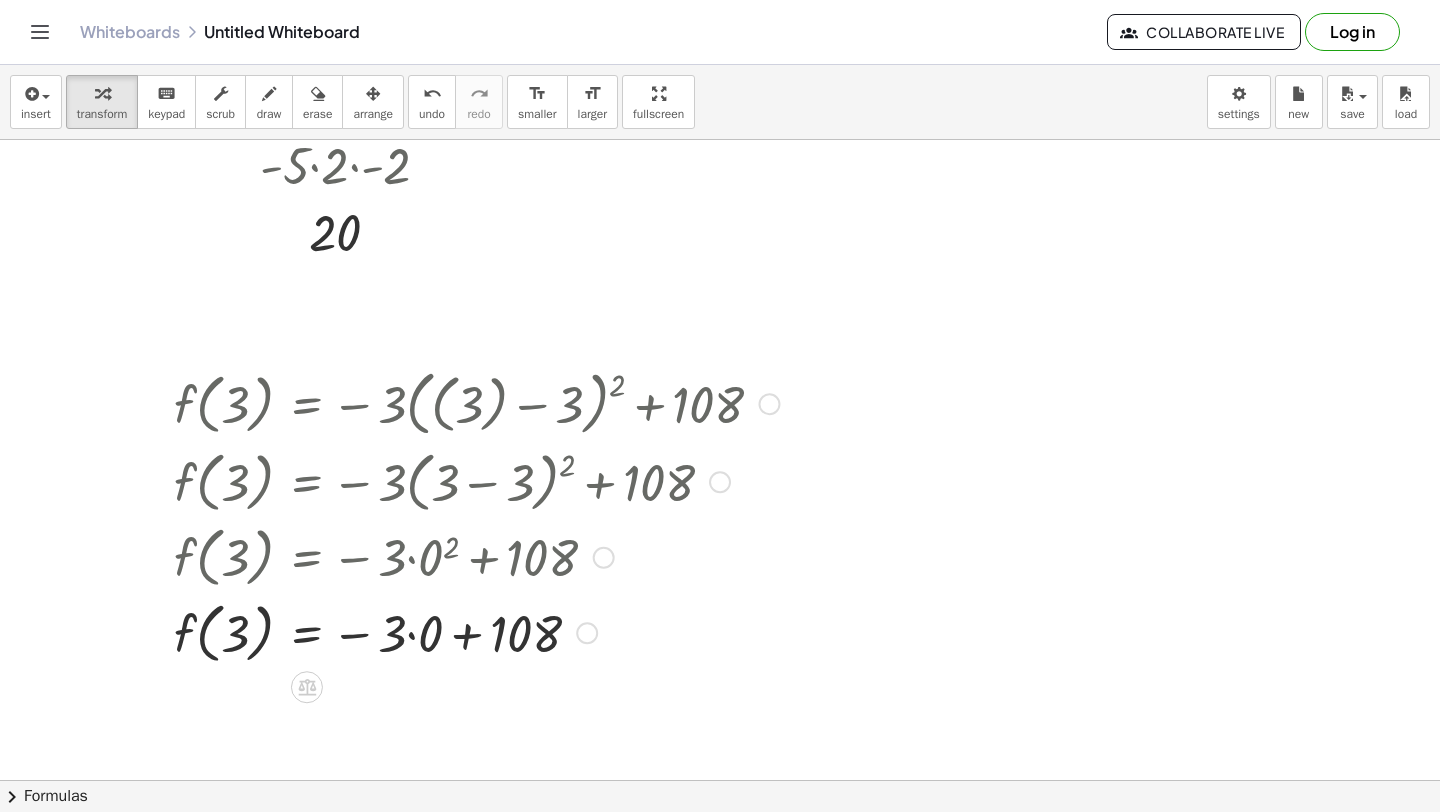 click at bounding box center [476, 632] 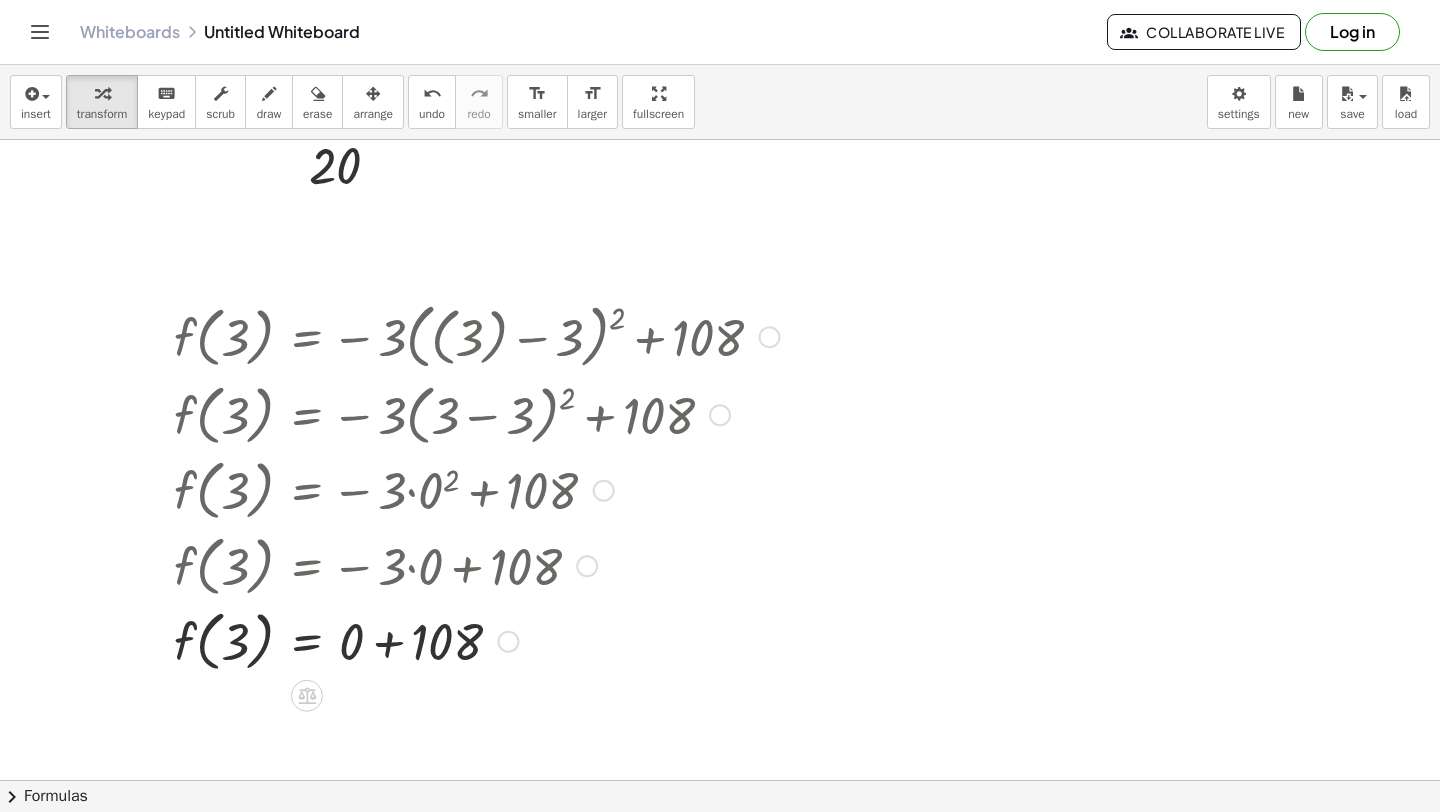 scroll, scrollTop: 3835, scrollLeft: 0, axis: vertical 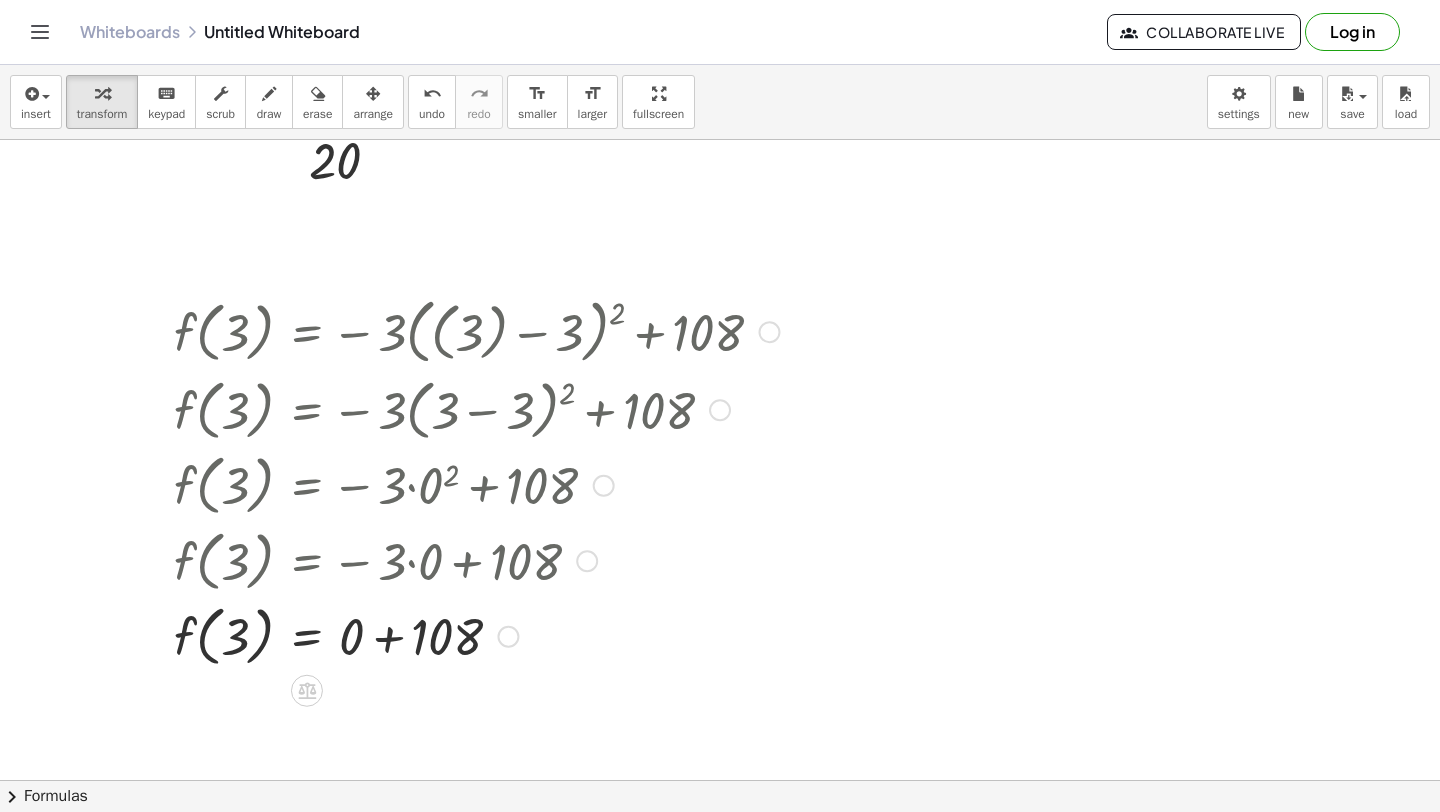 click at bounding box center (476, 635) 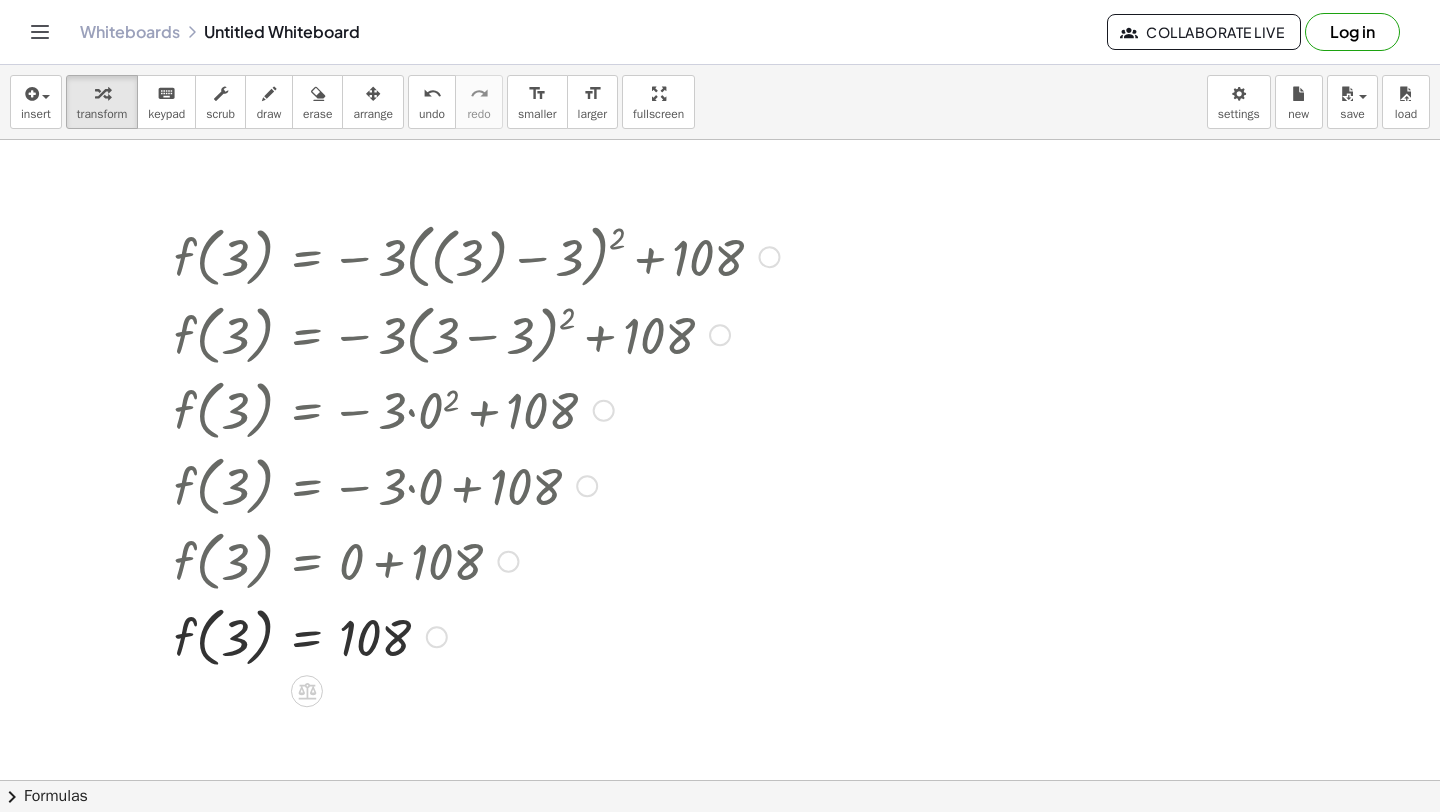 scroll, scrollTop: 3914, scrollLeft: 0, axis: vertical 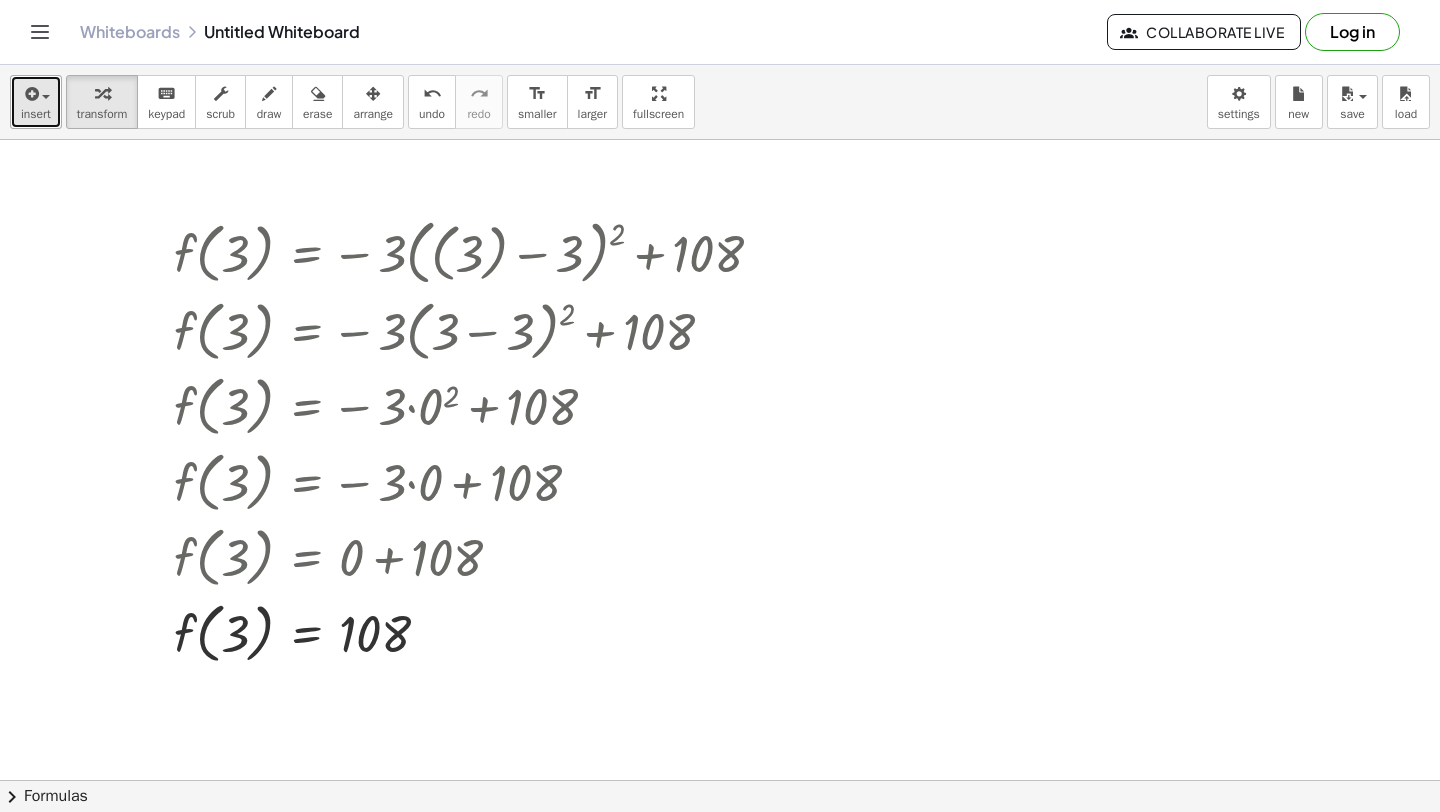 click on "insert" at bounding box center [36, 102] 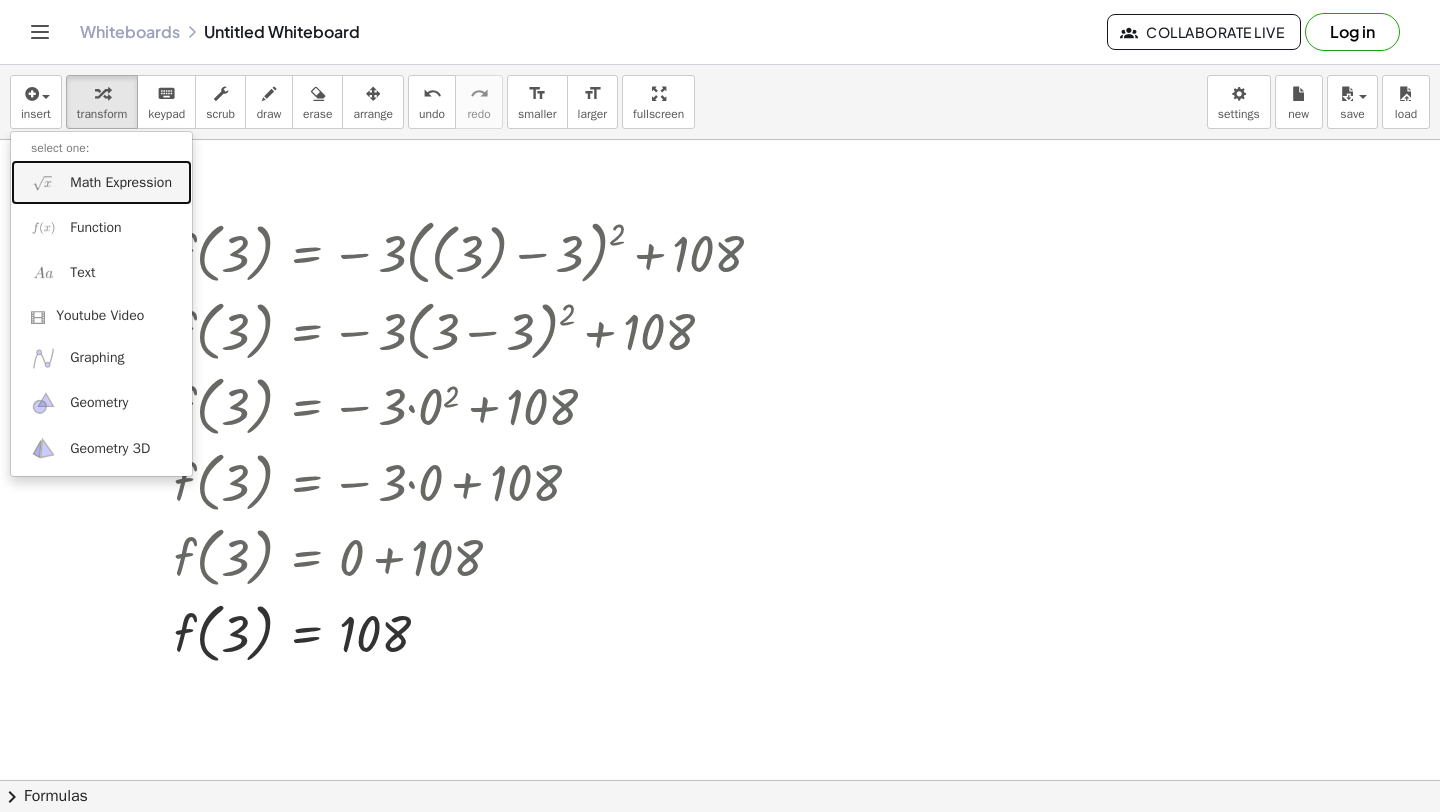 drag, startPoint x: 40, startPoint y: 125, endPoint x: 42, endPoint y: 164, distance: 39.051247 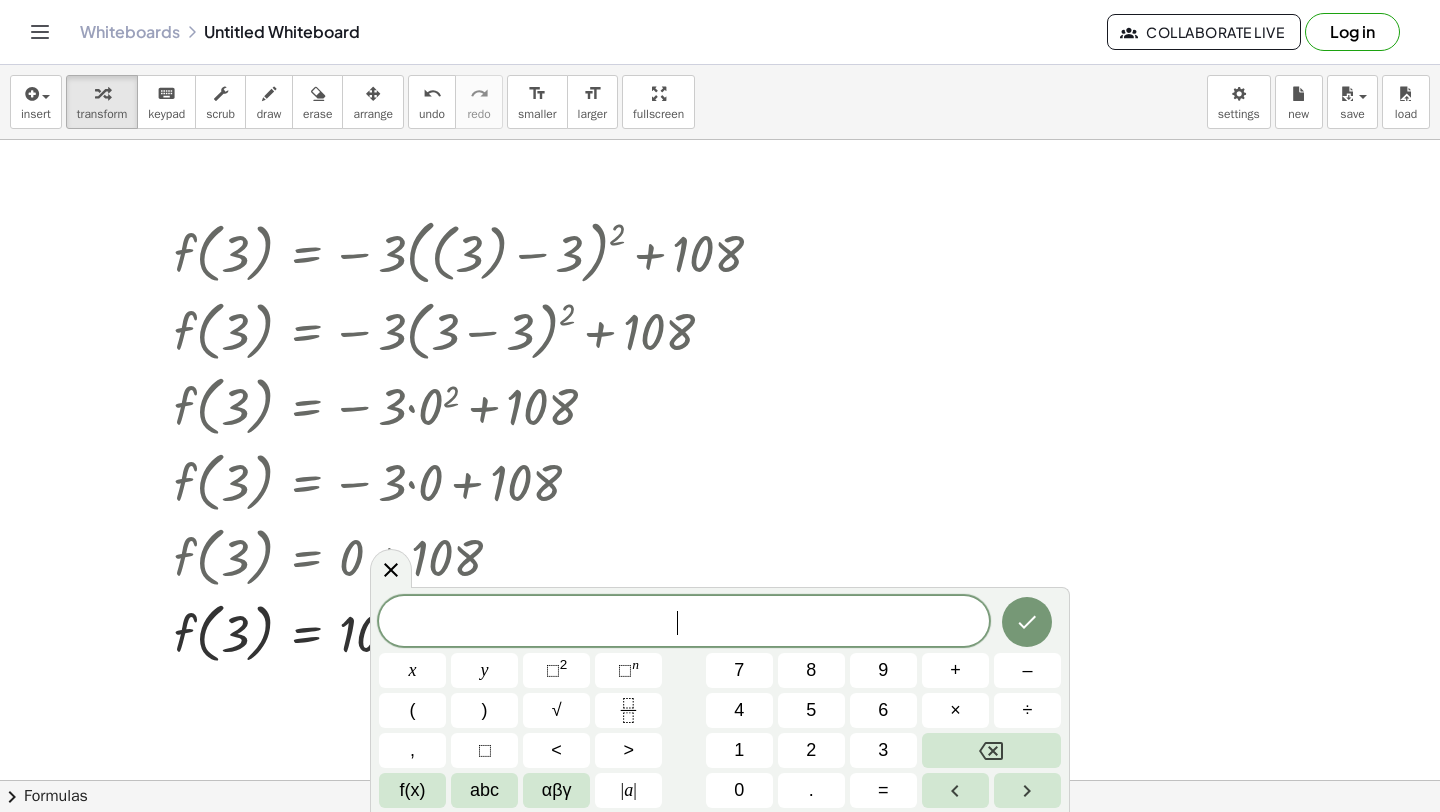 click at bounding box center [720, -1214] 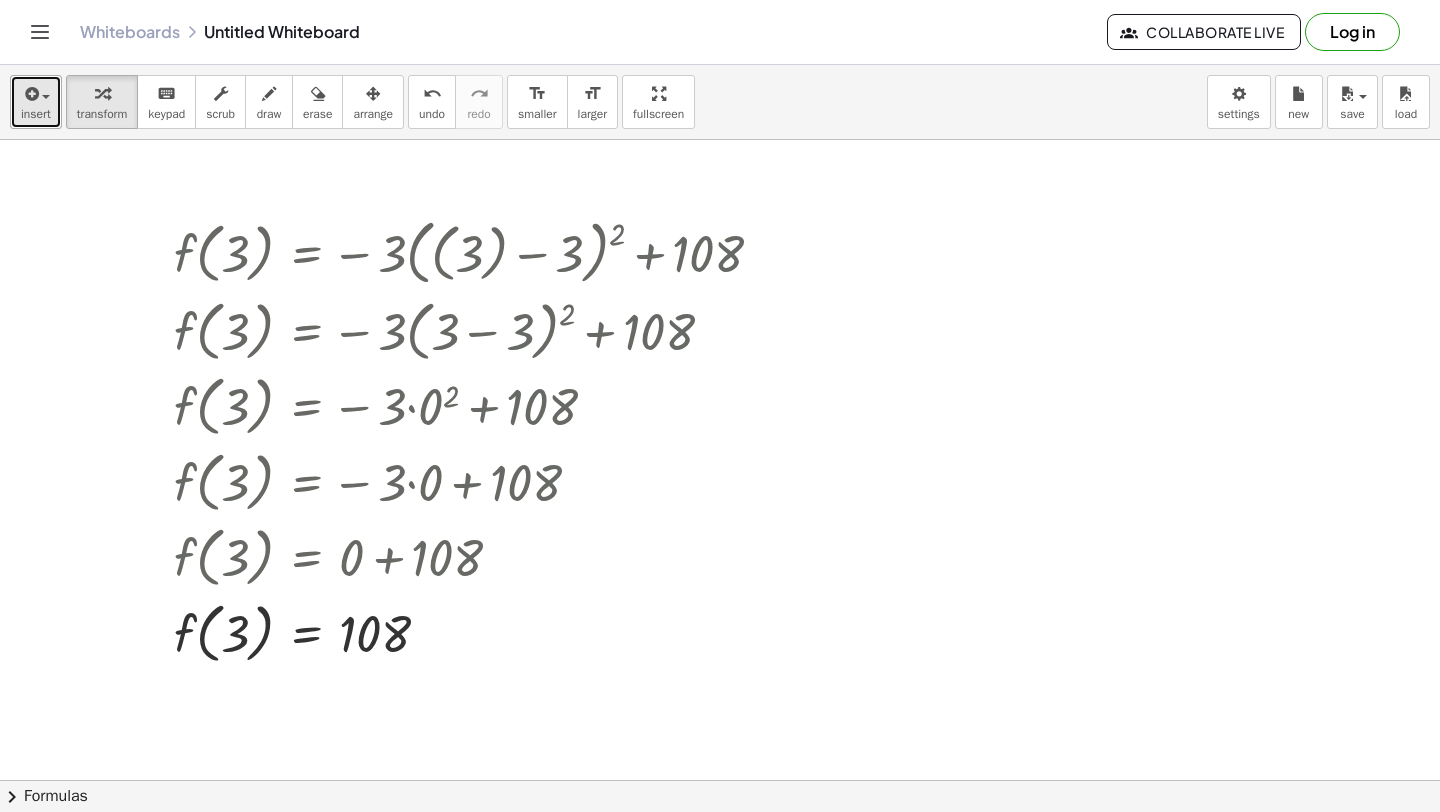 click at bounding box center (30, 94) 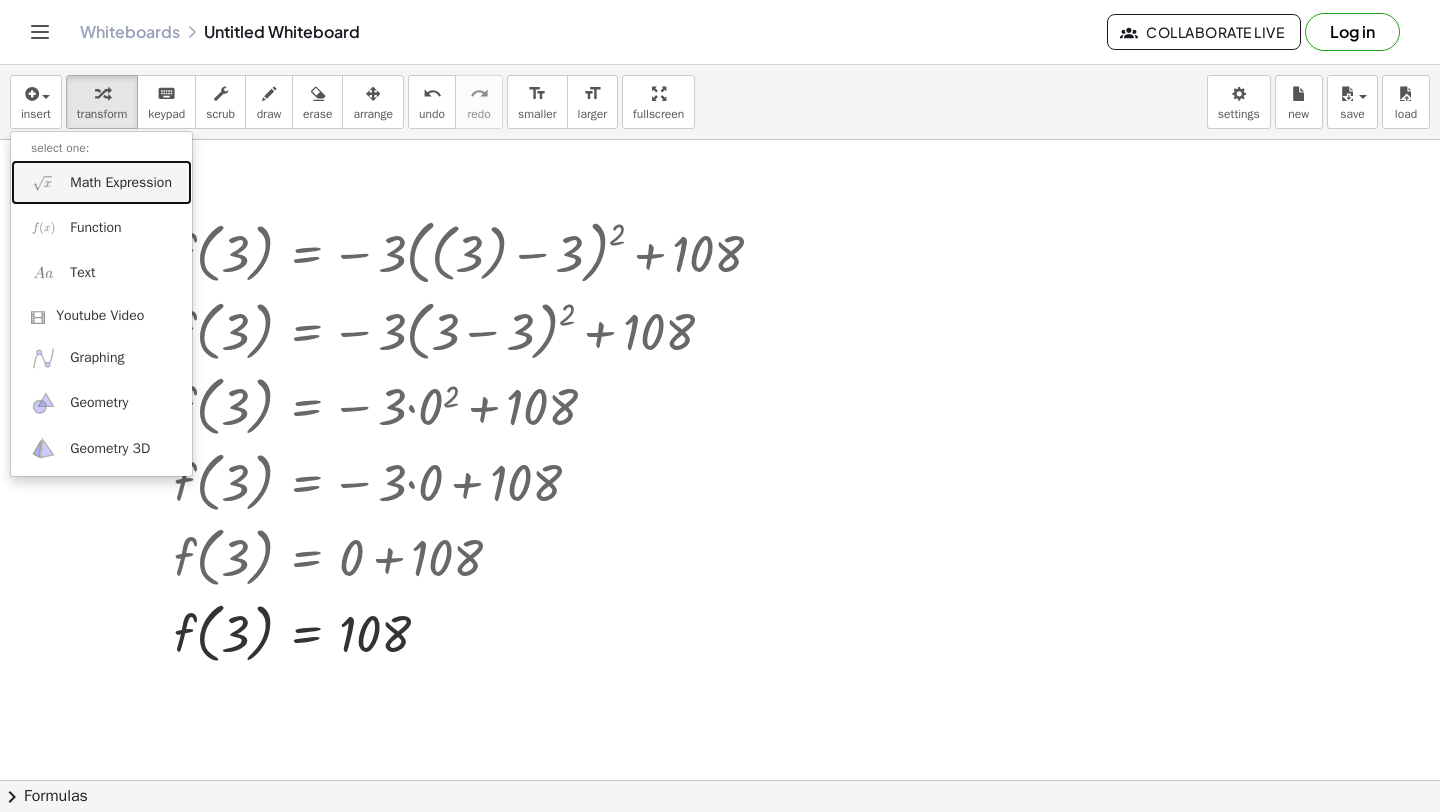 click on "Math Expression" at bounding box center [101, 182] 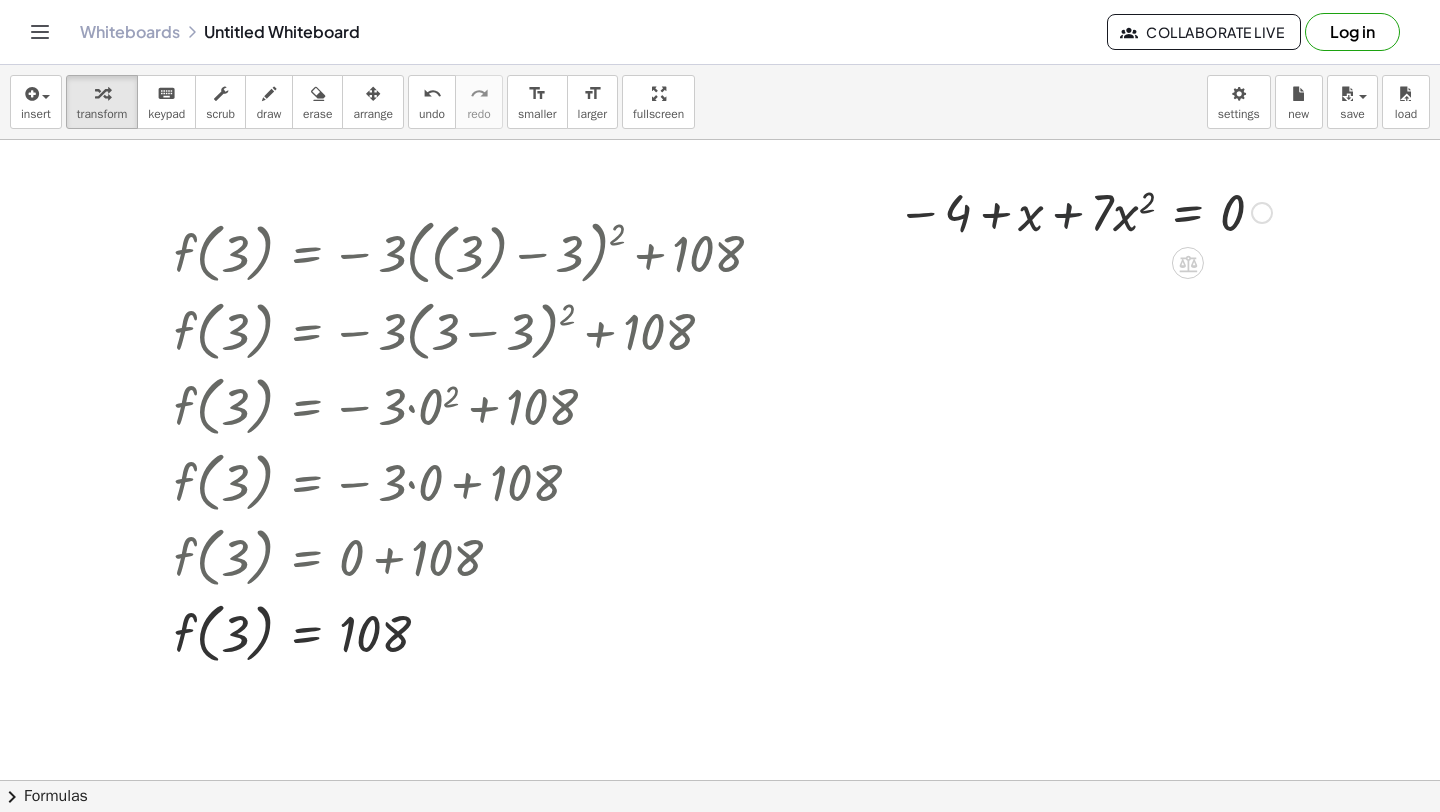 click at bounding box center [1084, 211] 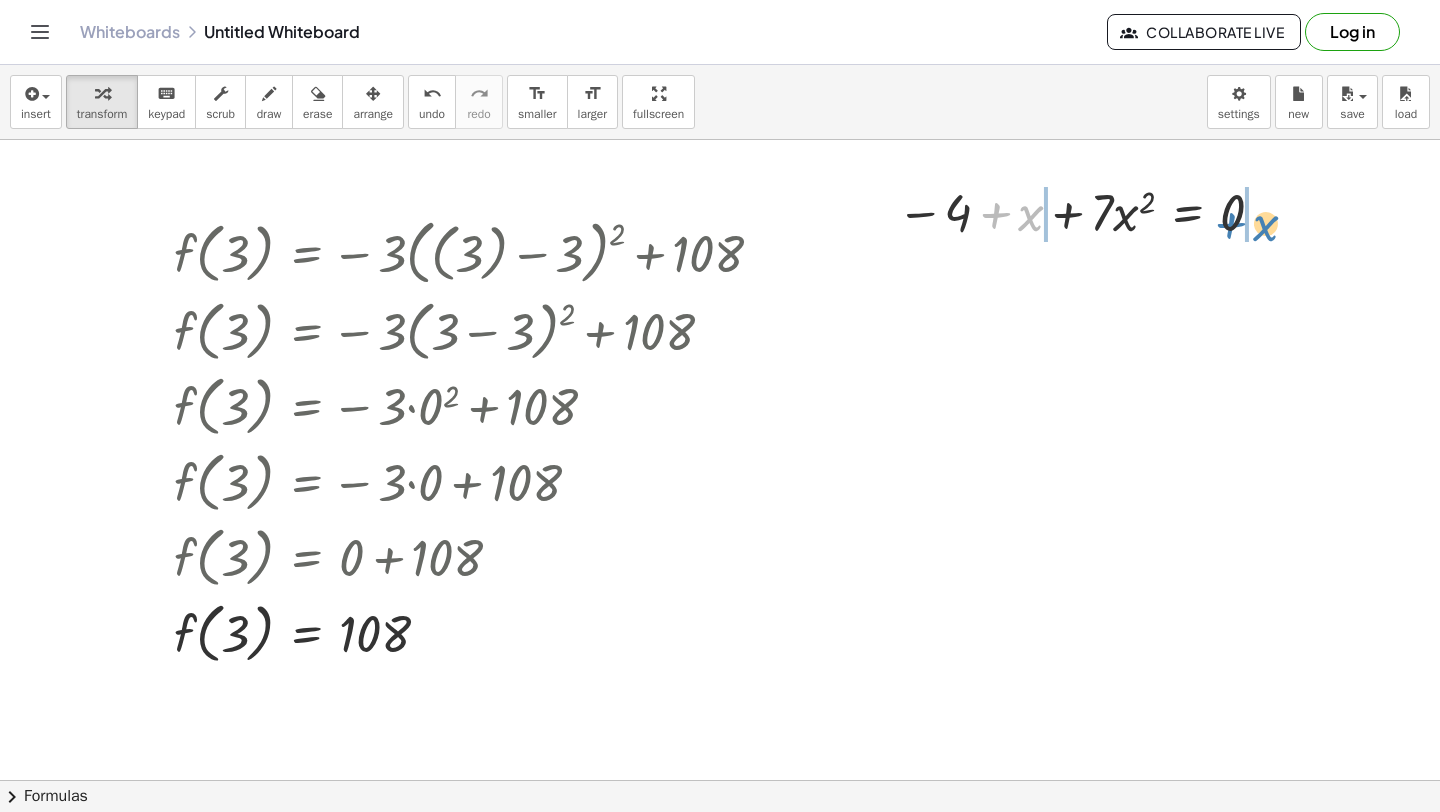 drag, startPoint x: 988, startPoint y: 216, endPoint x: 1220, endPoint y: 224, distance: 232.1379 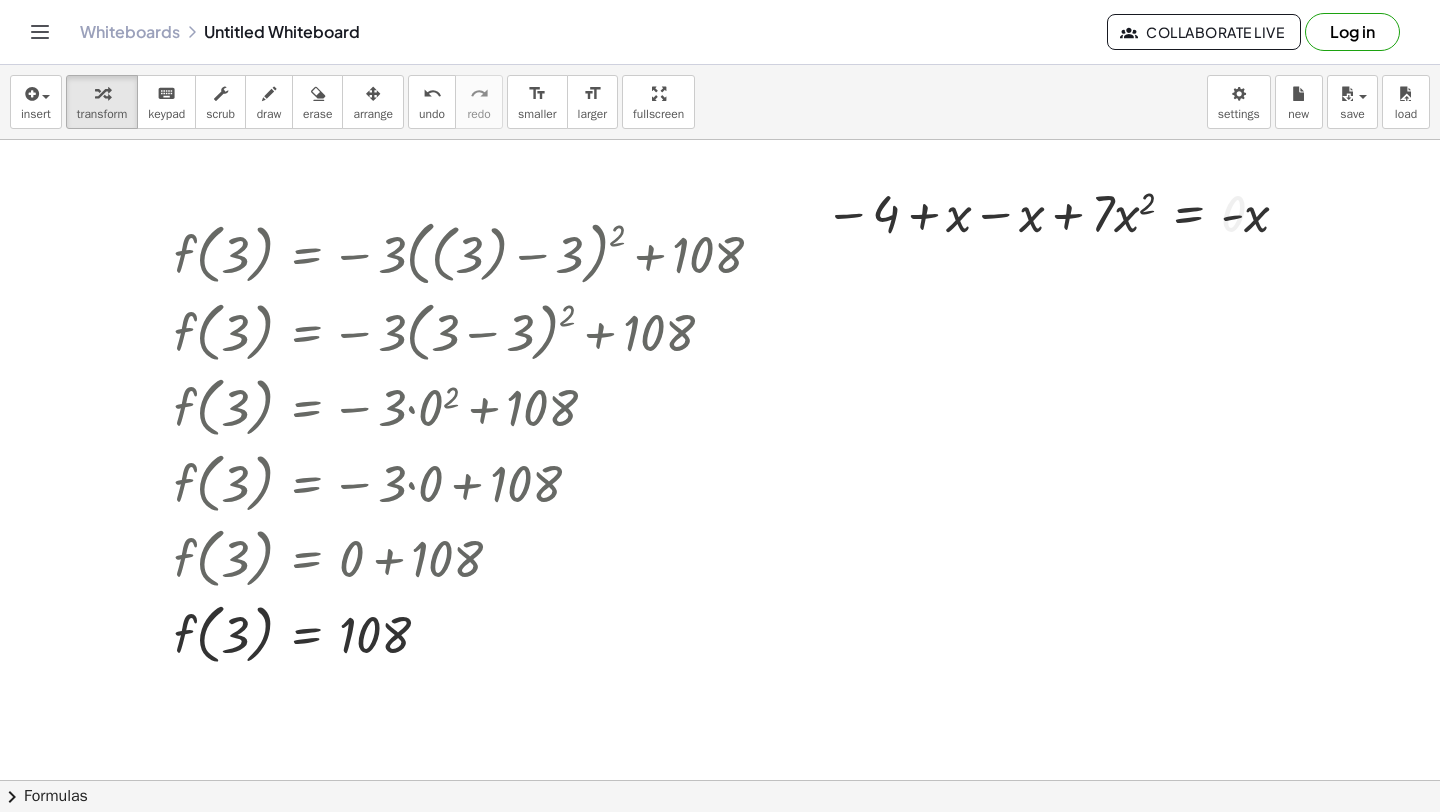 scroll, scrollTop: 3864, scrollLeft: 0, axis: vertical 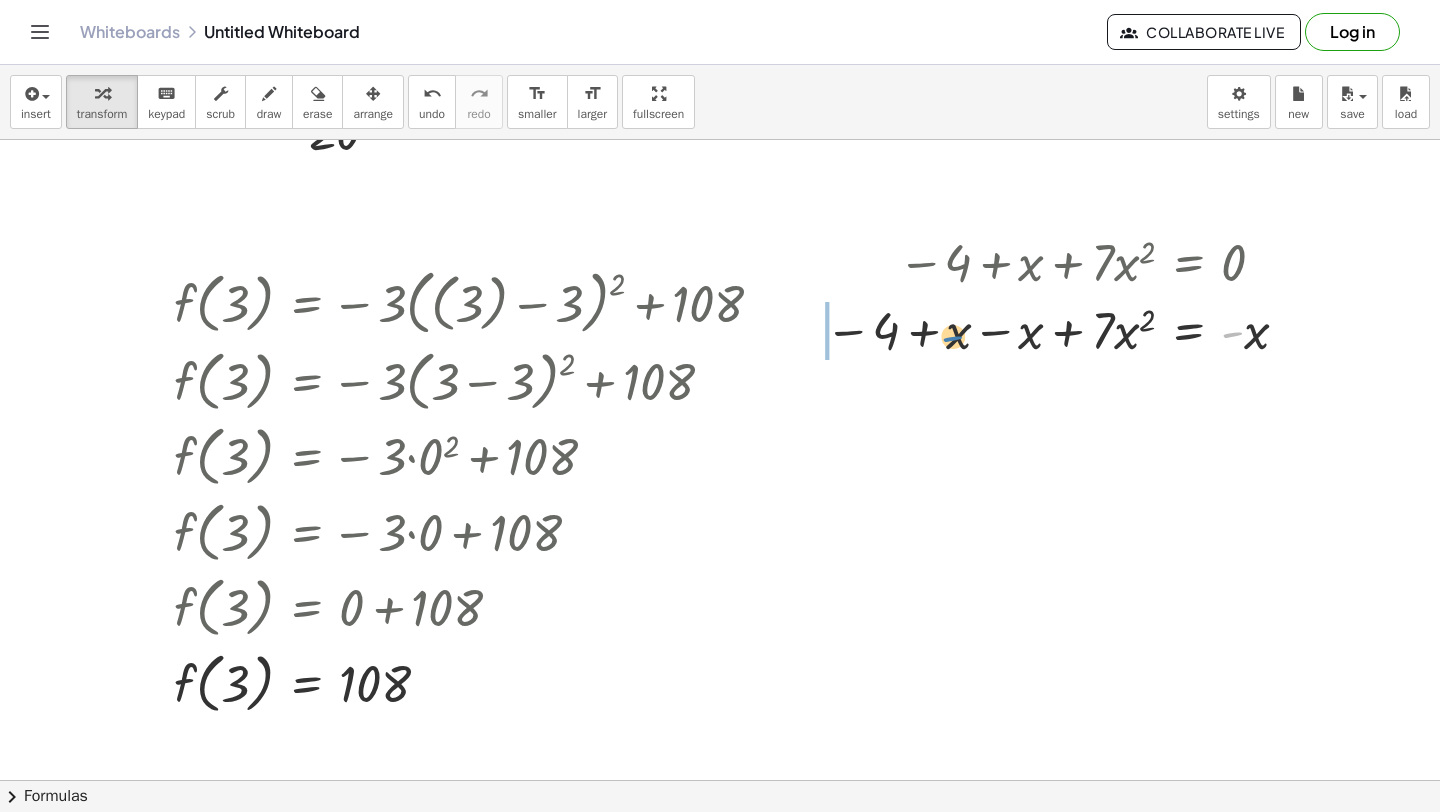 drag, startPoint x: 1238, startPoint y: 324, endPoint x: 958, endPoint y: 326, distance: 280.00714 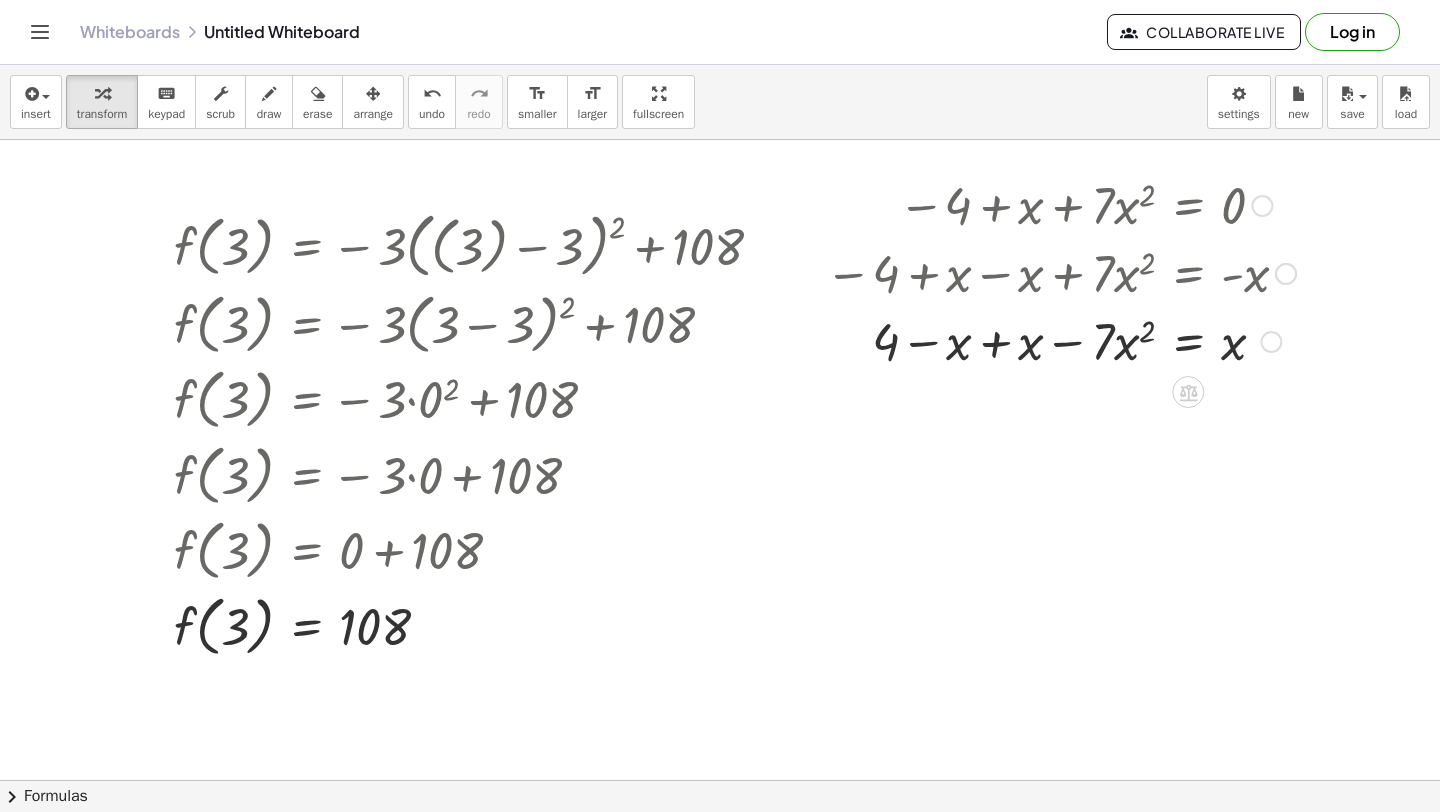scroll, scrollTop: 3923, scrollLeft: 0, axis: vertical 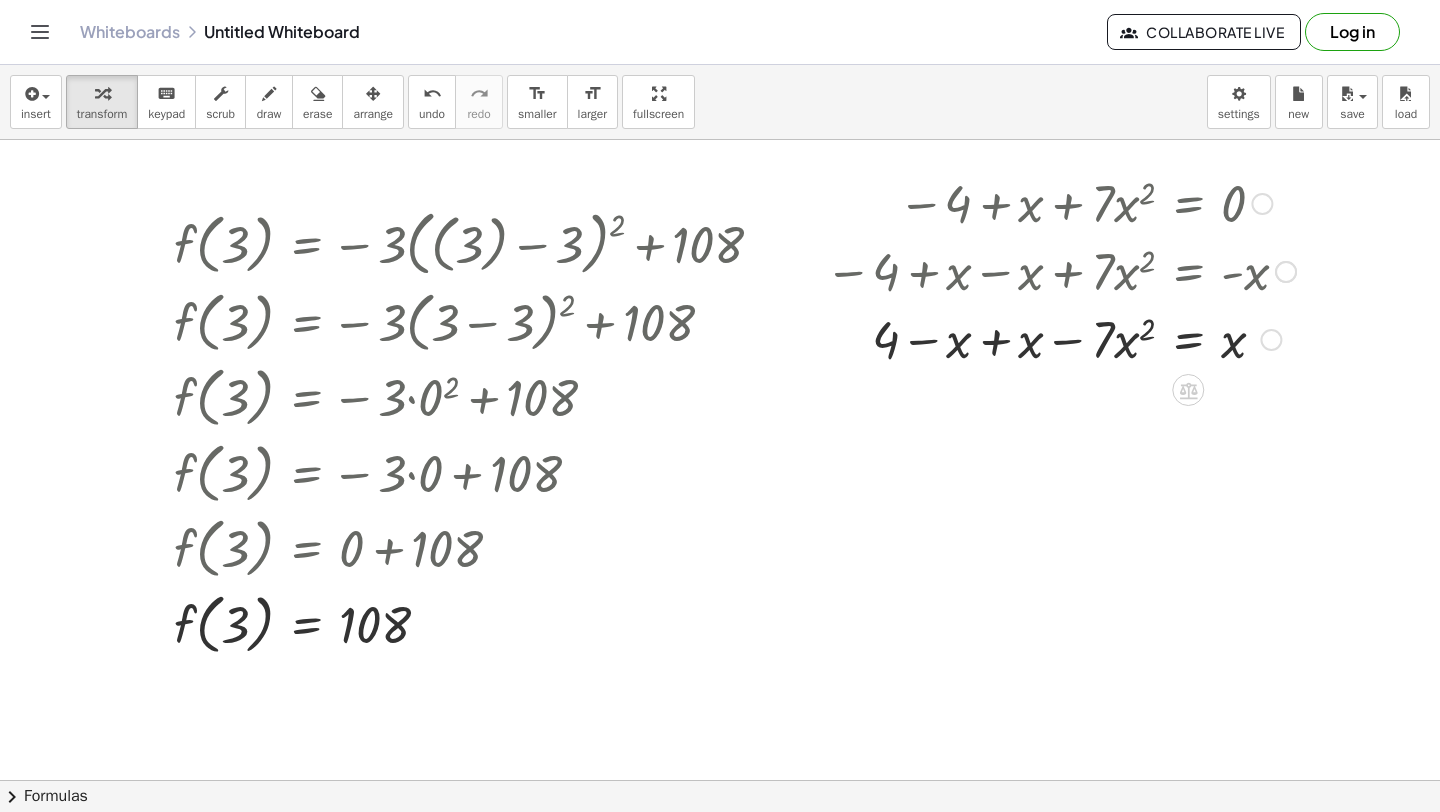 click at bounding box center [1060, 338] 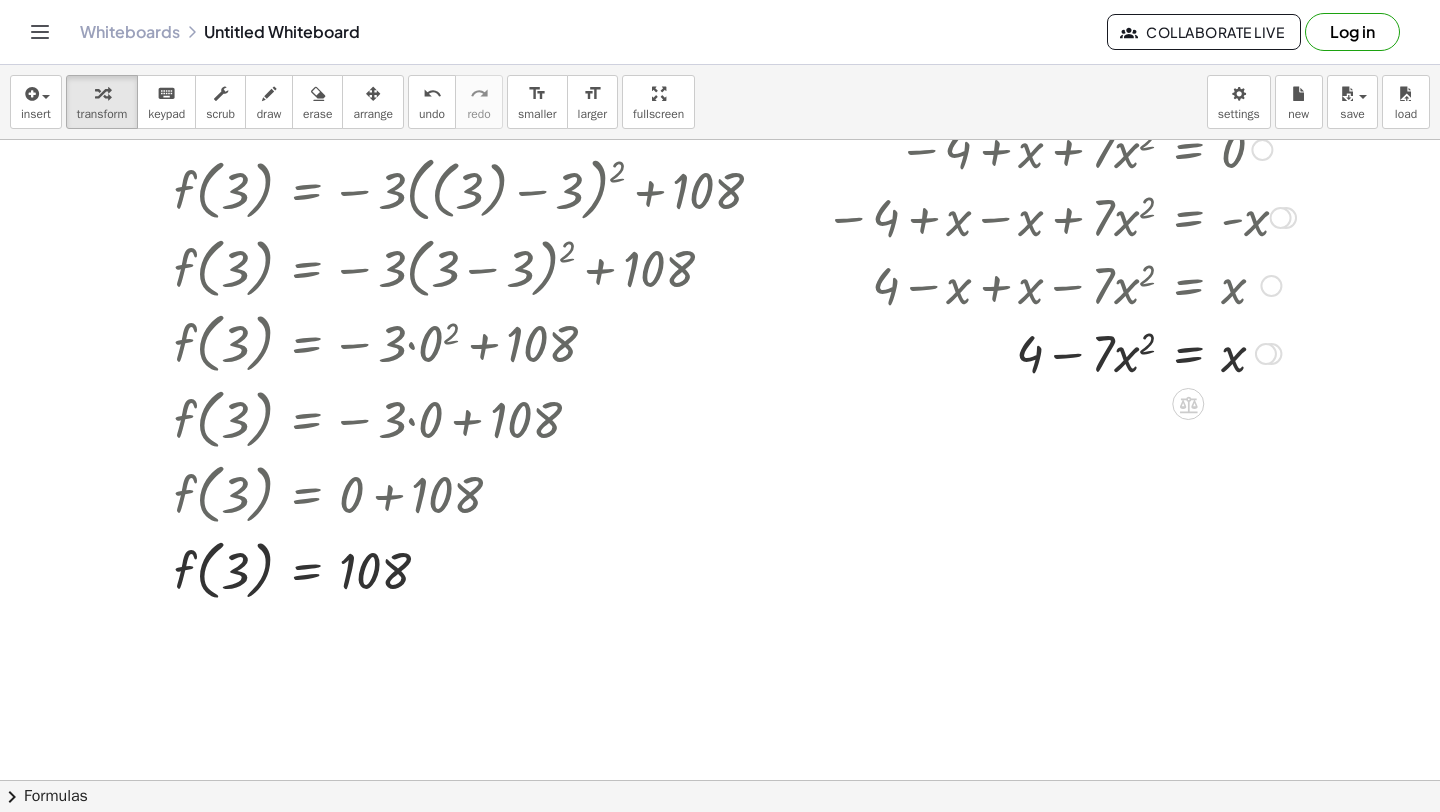 scroll, scrollTop: 3979, scrollLeft: 0, axis: vertical 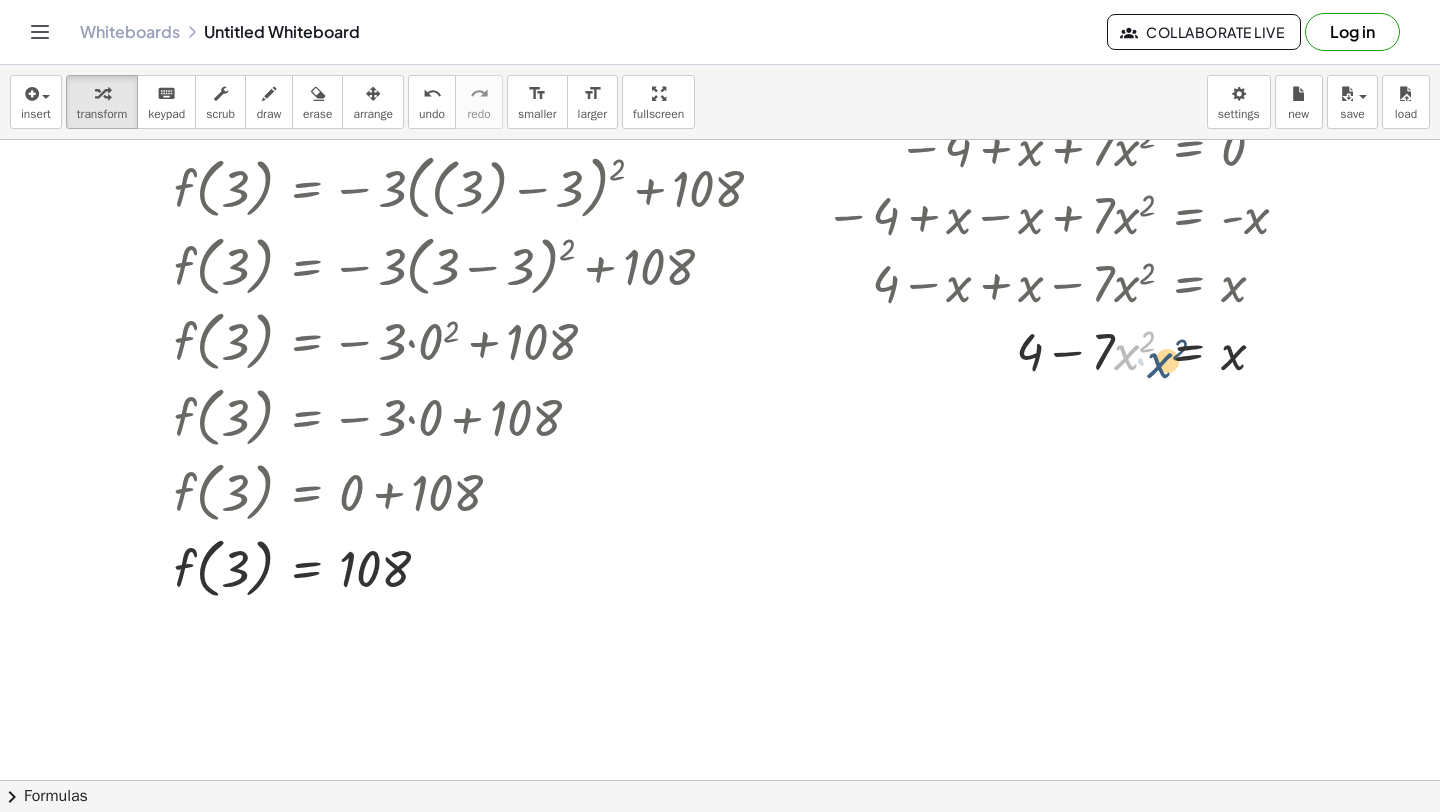 drag, startPoint x: 1122, startPoint y: 353, endPoint x: 1147, endPoint y: 356, distance: 25.179358 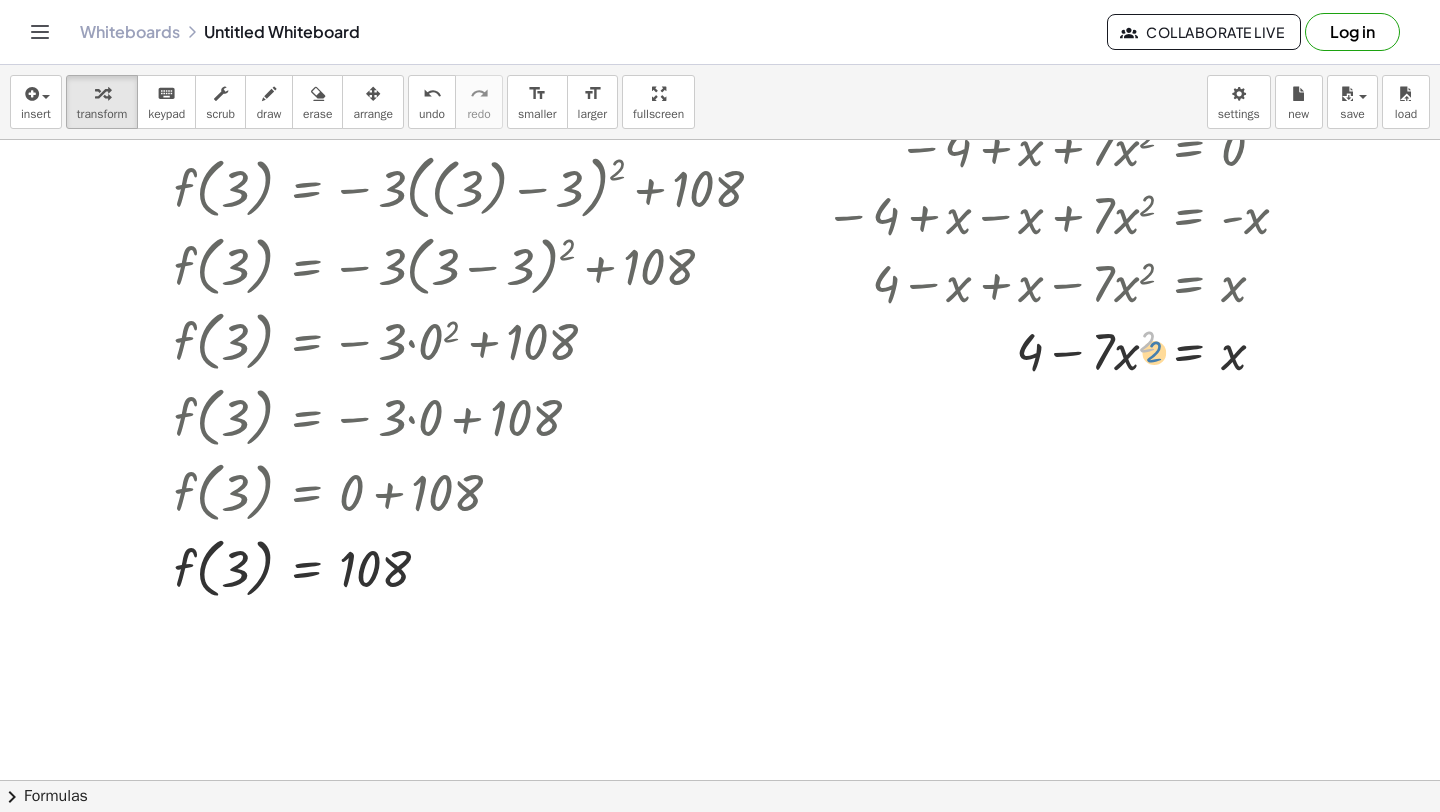 drag, startPoint x: 1154, startPoint y: 339, endPoint x: 1116, endPoint y: 359, distance: 42.941822 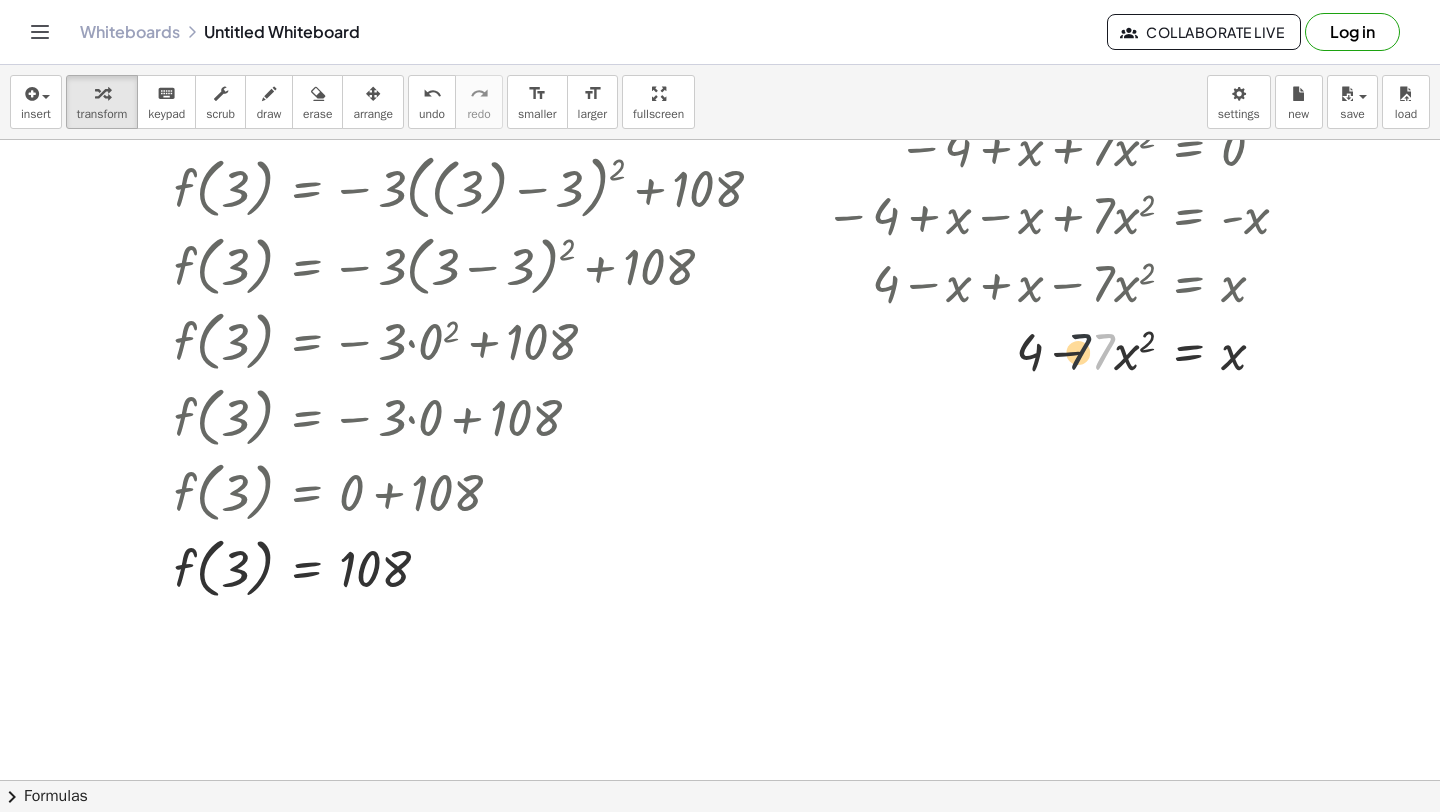 drag, startPoint x: 1101, startPoint y: 352, endPoint x: 1071, endPoint y: 352, distance: 30 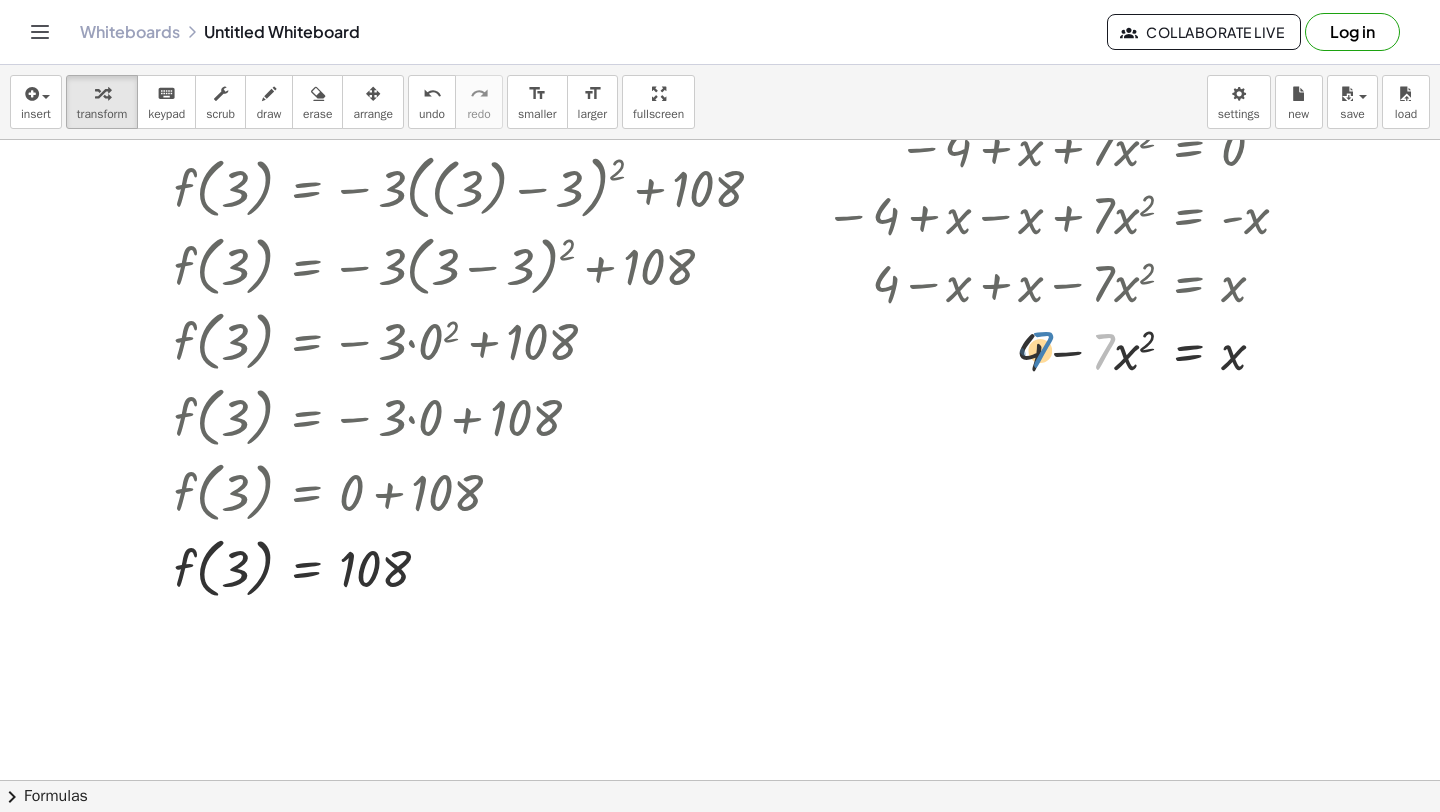 drag, startPoint x: 1096, startPoint y: 356, endPoint x: 1058, endPoint y: 352, distance: 38.209946 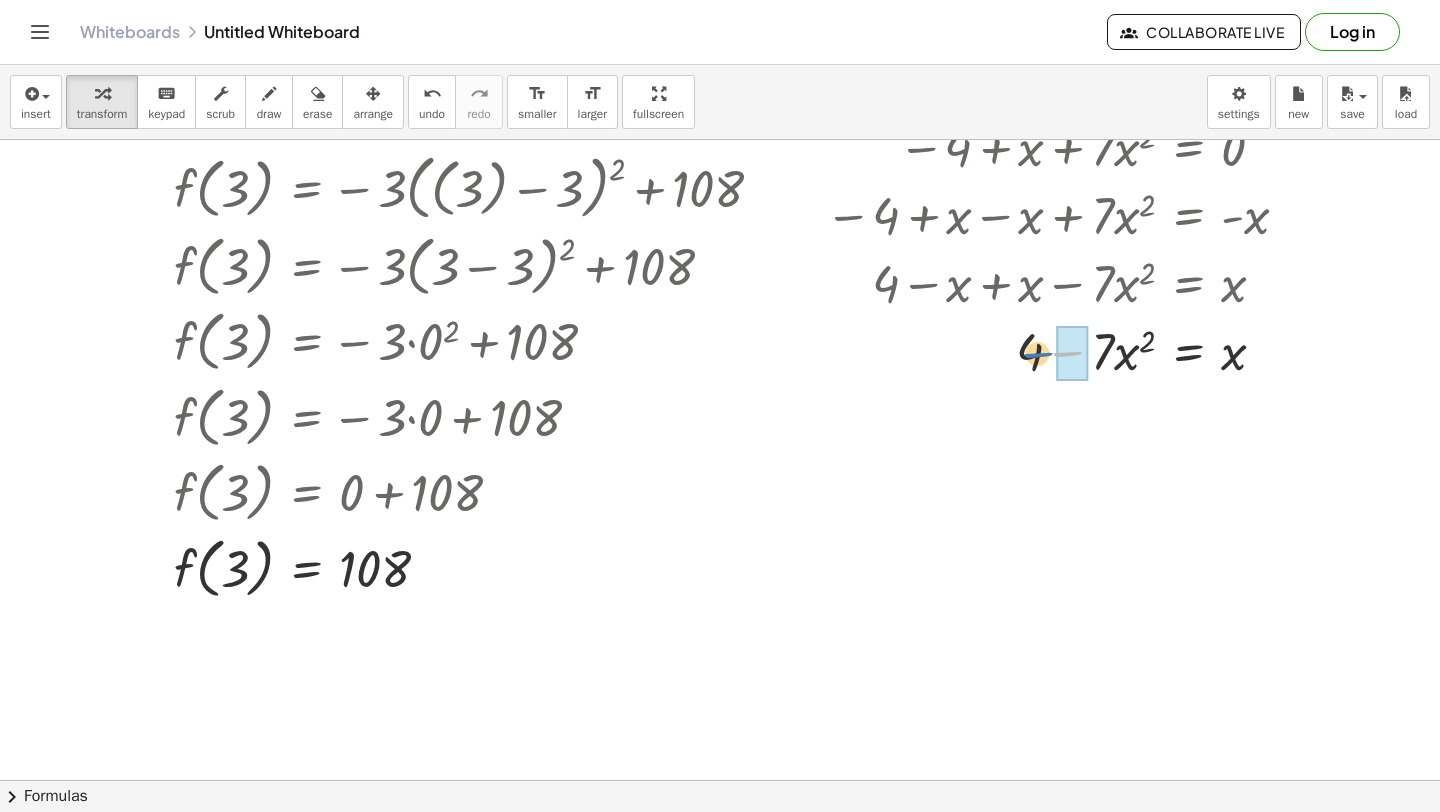 drag, startPoint x: 1084, startPoint y: 351, endPoint x: 1054, endPoint y: 352, distance: 30.016663 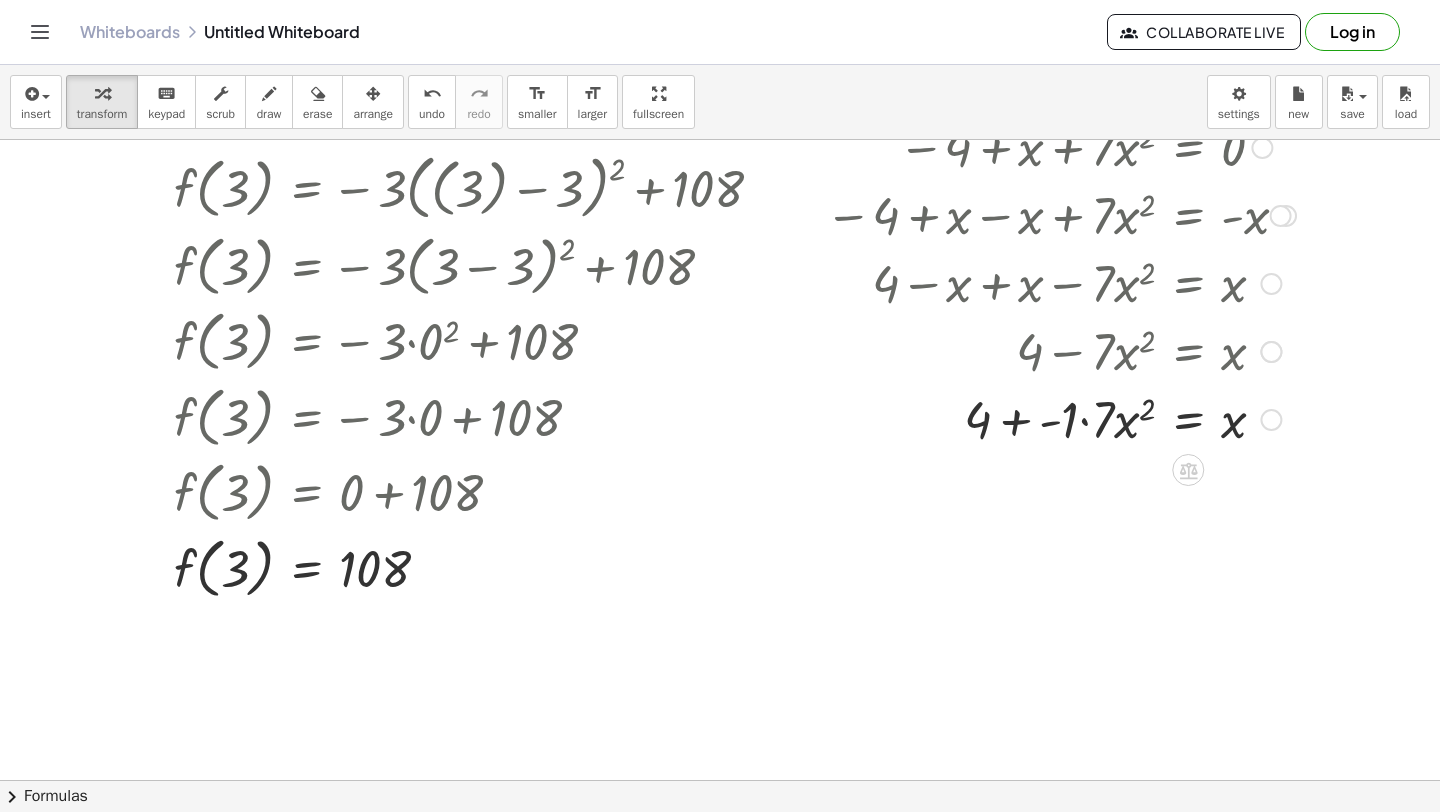 click at bounding box center (1060, 418) 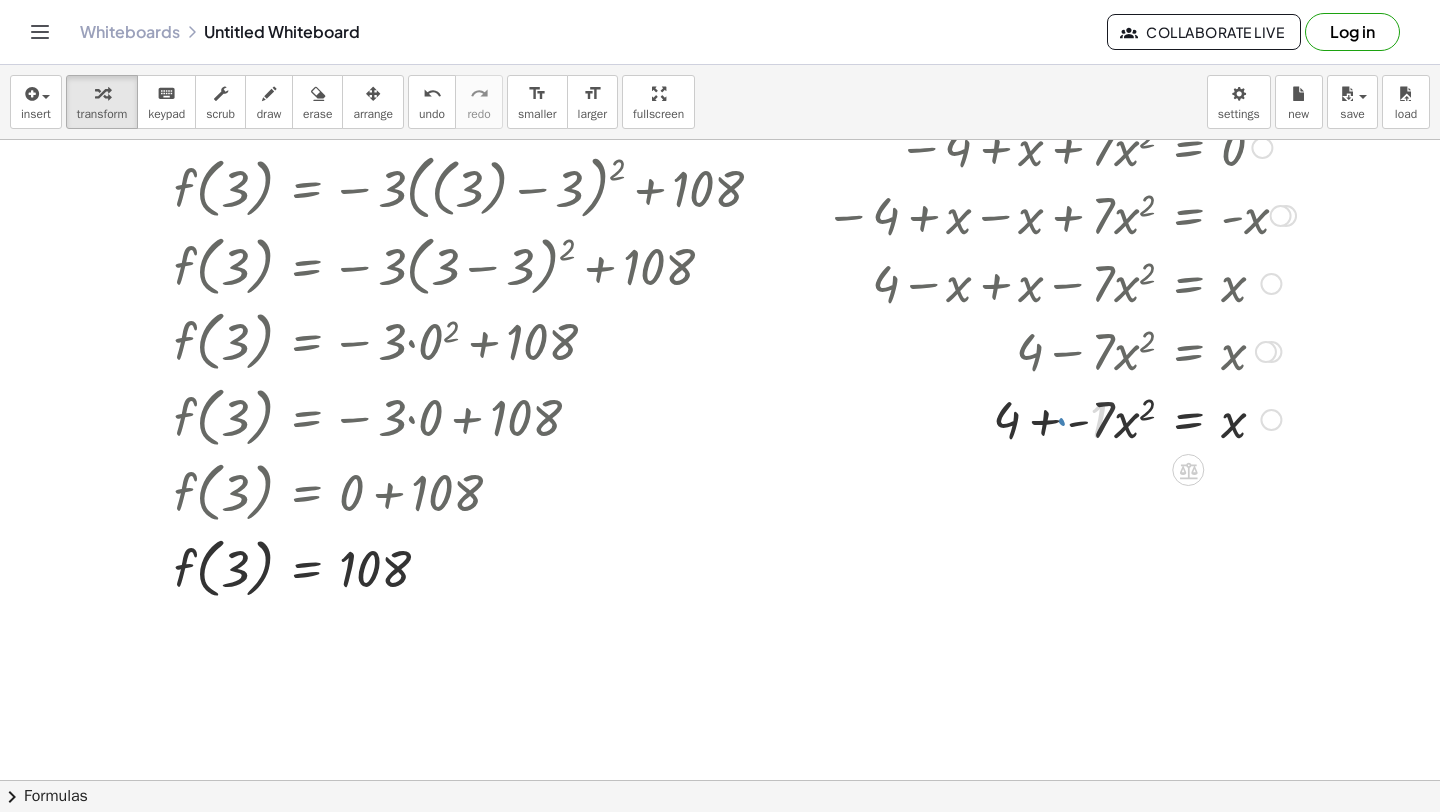 click at bounding box center (1060, 418) 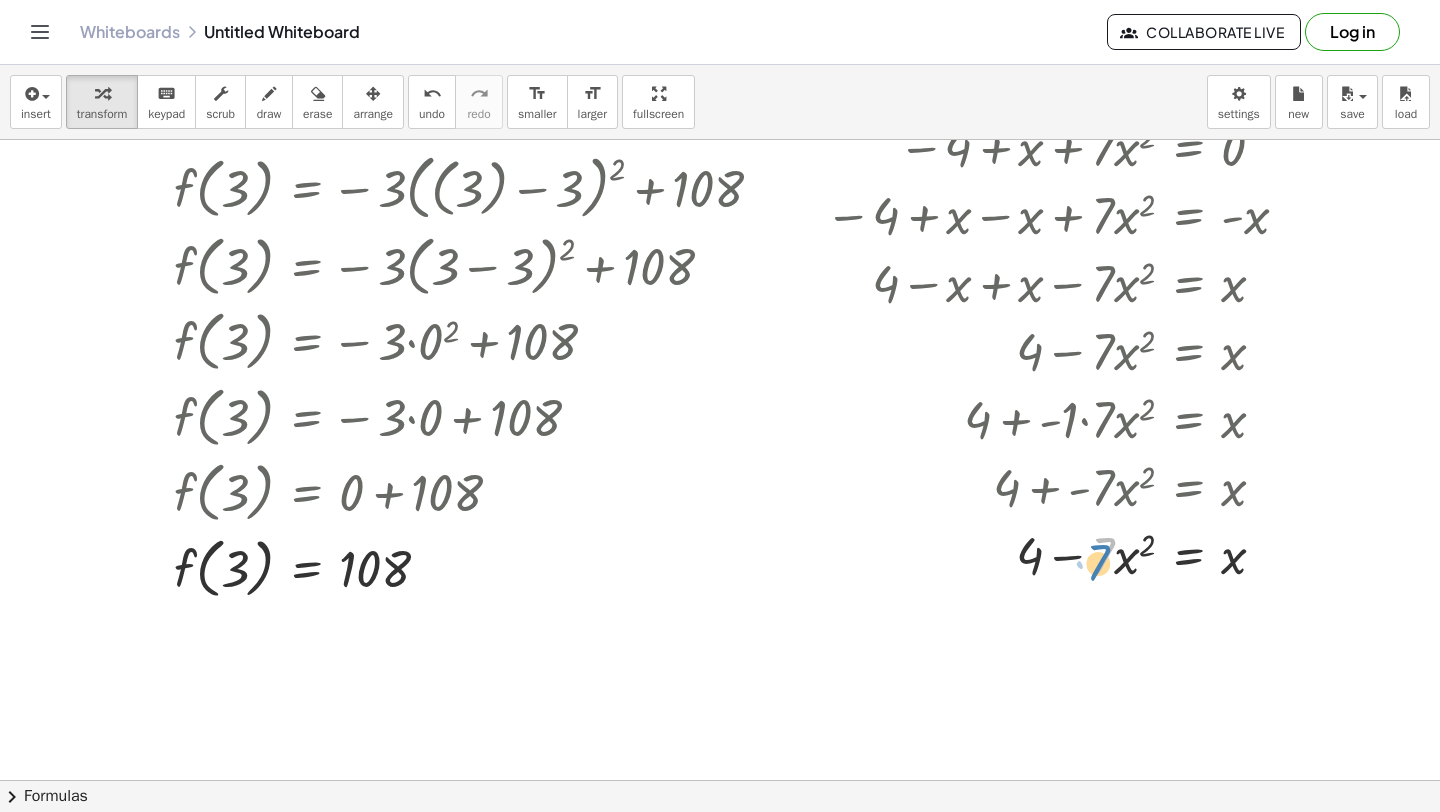 click at bounding box center [1060, 554] 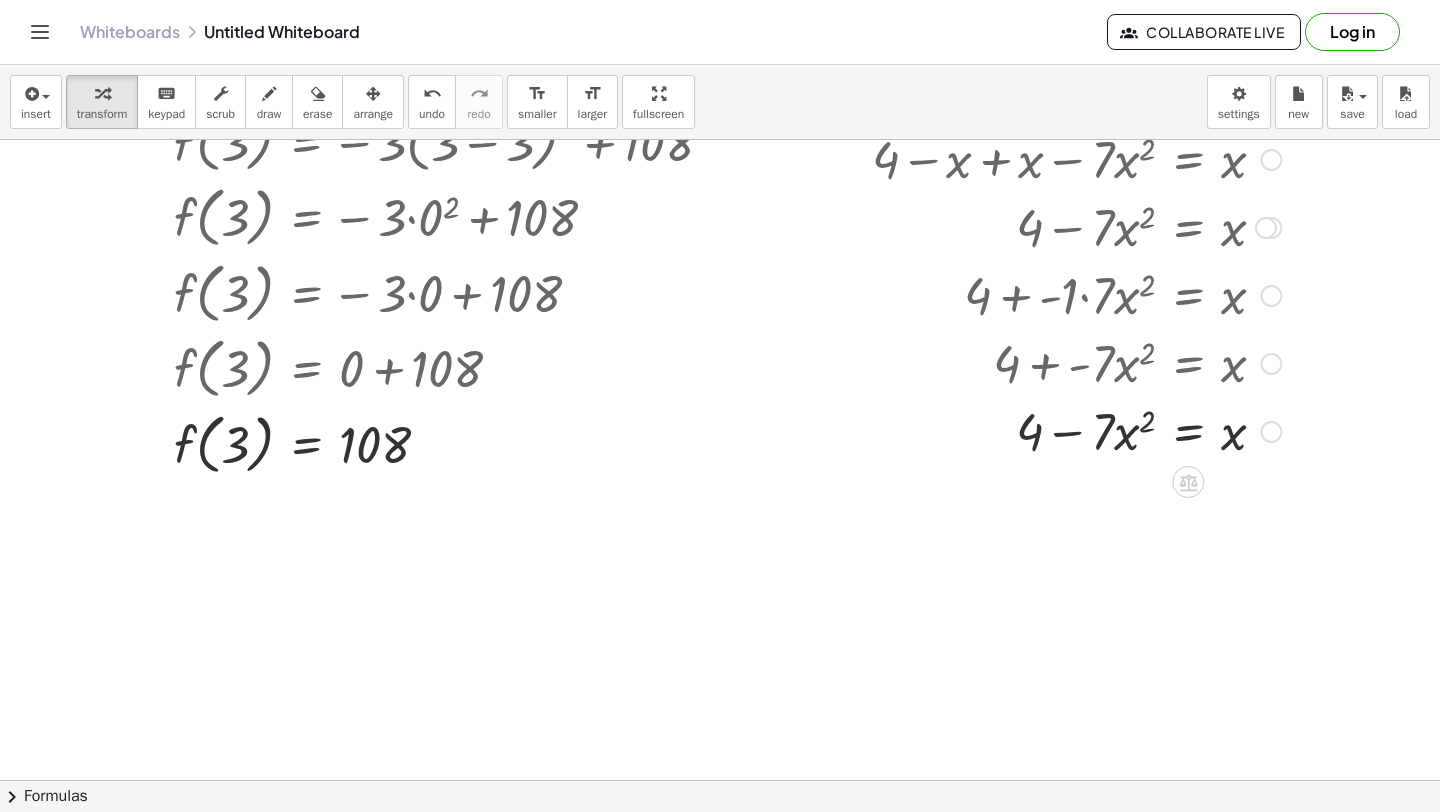 scroll, scrollTop: 4114, scrollLeft: 0, axis: vertical 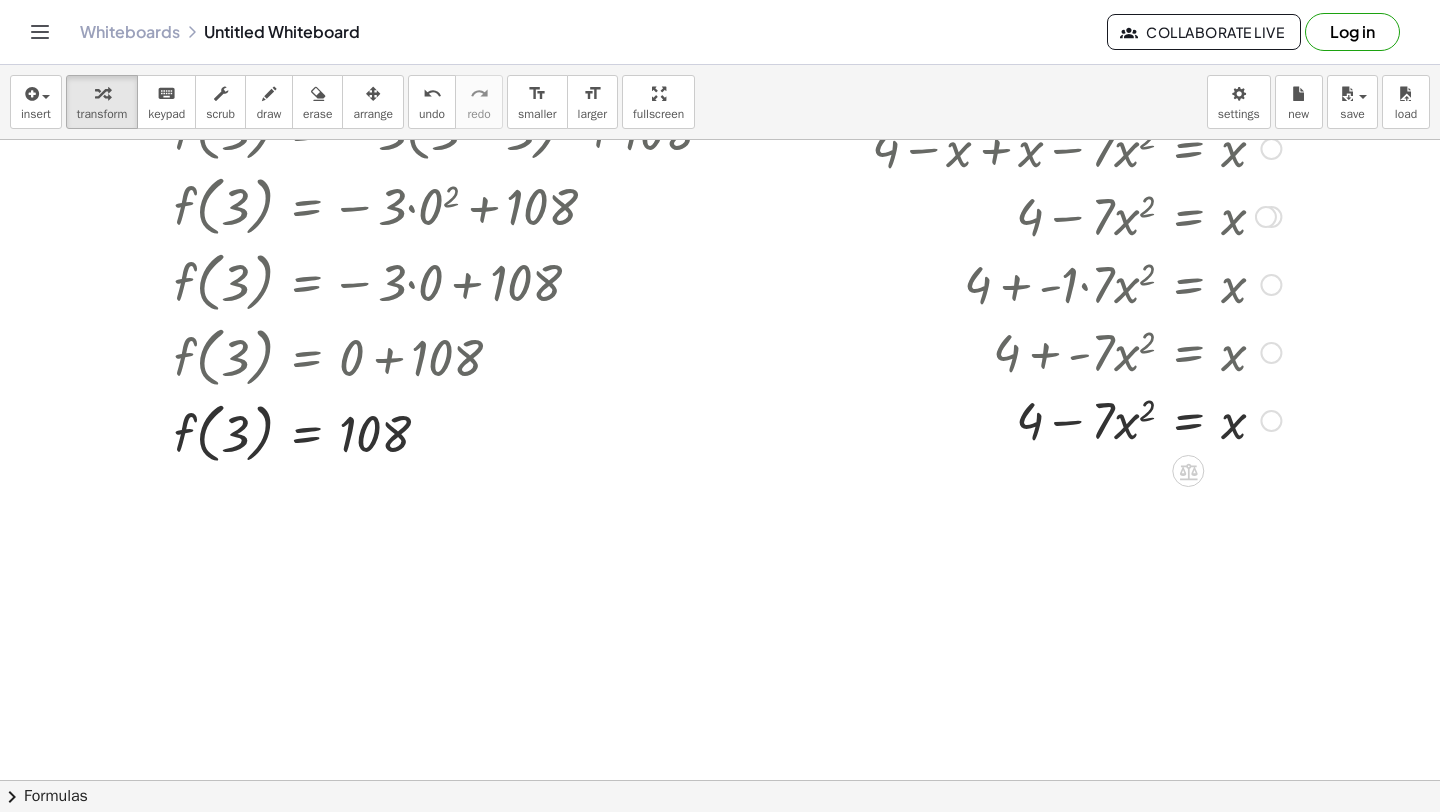 click at bounding box center [1060, 419] 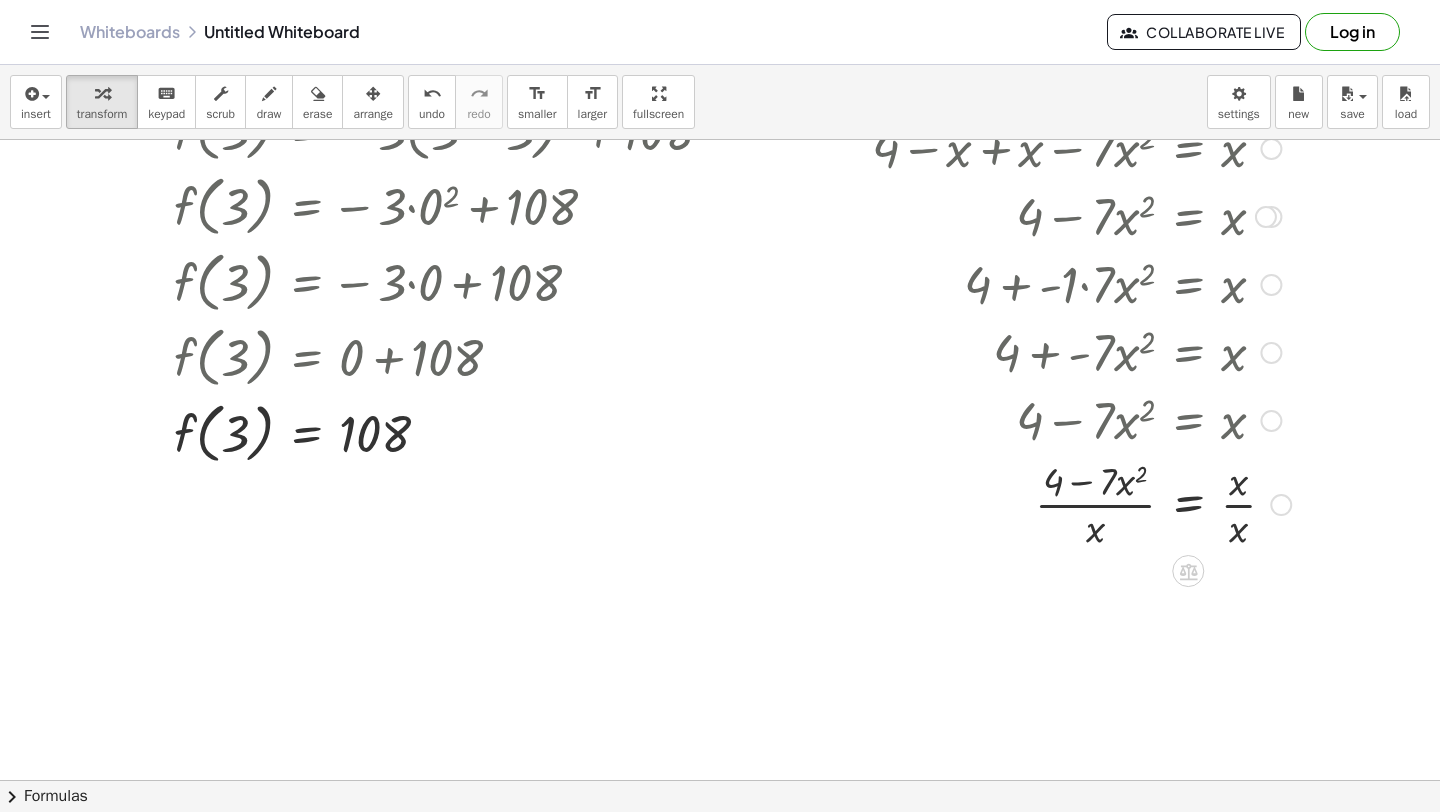 click at bounding box center [1060, 503] 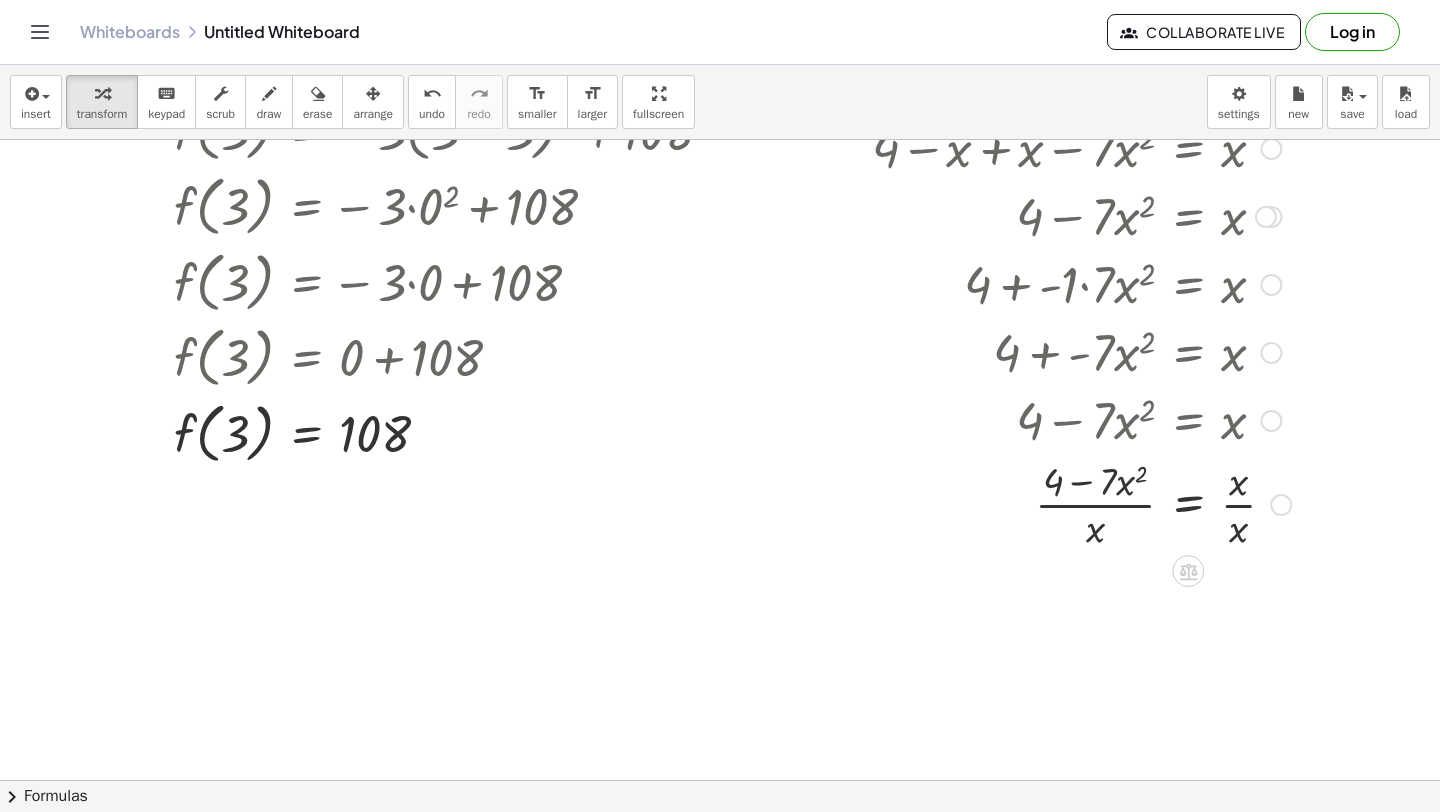 click at bounding box center (1060, 503) 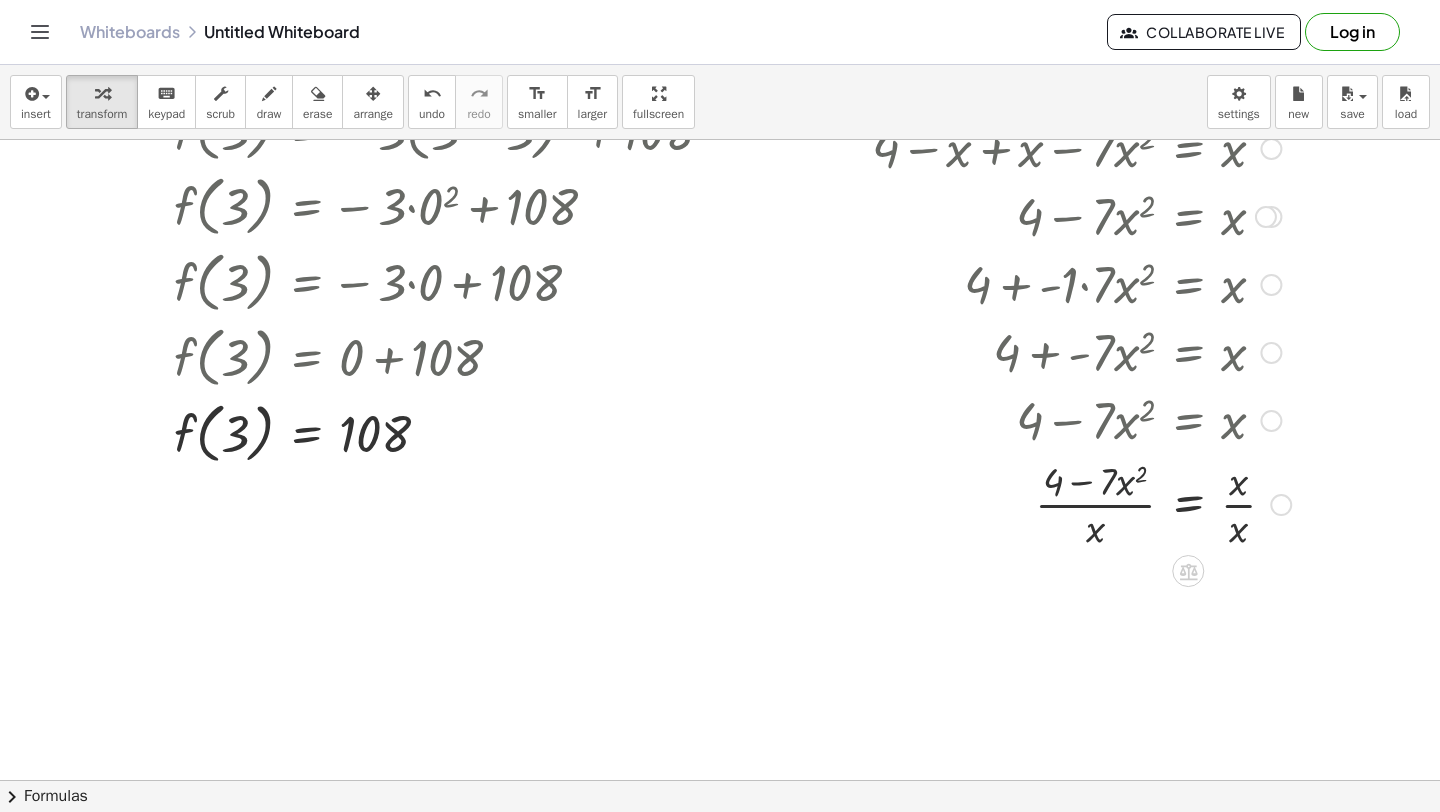 click at bounding box center (1060, 503) 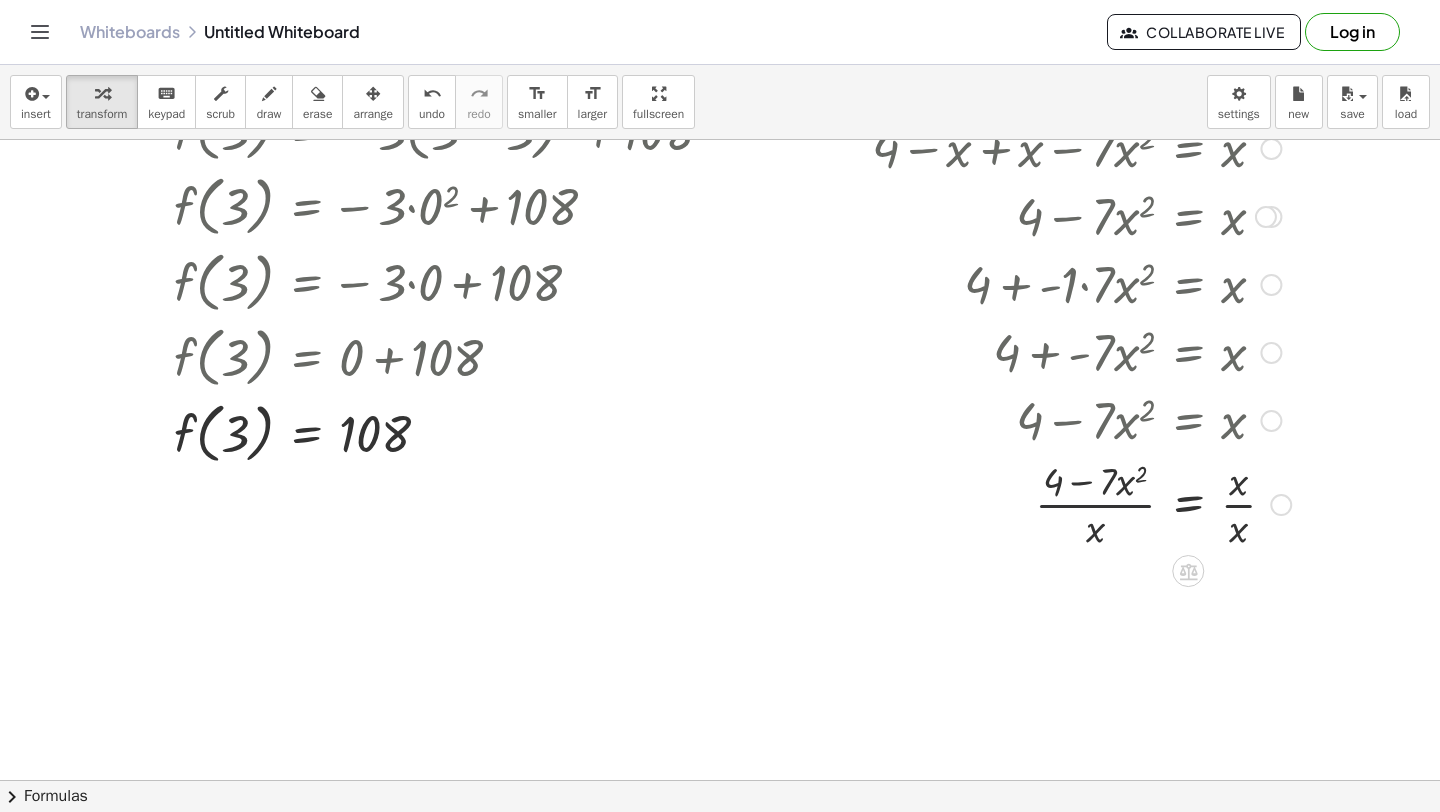 click at bounding box center [1060, 503] 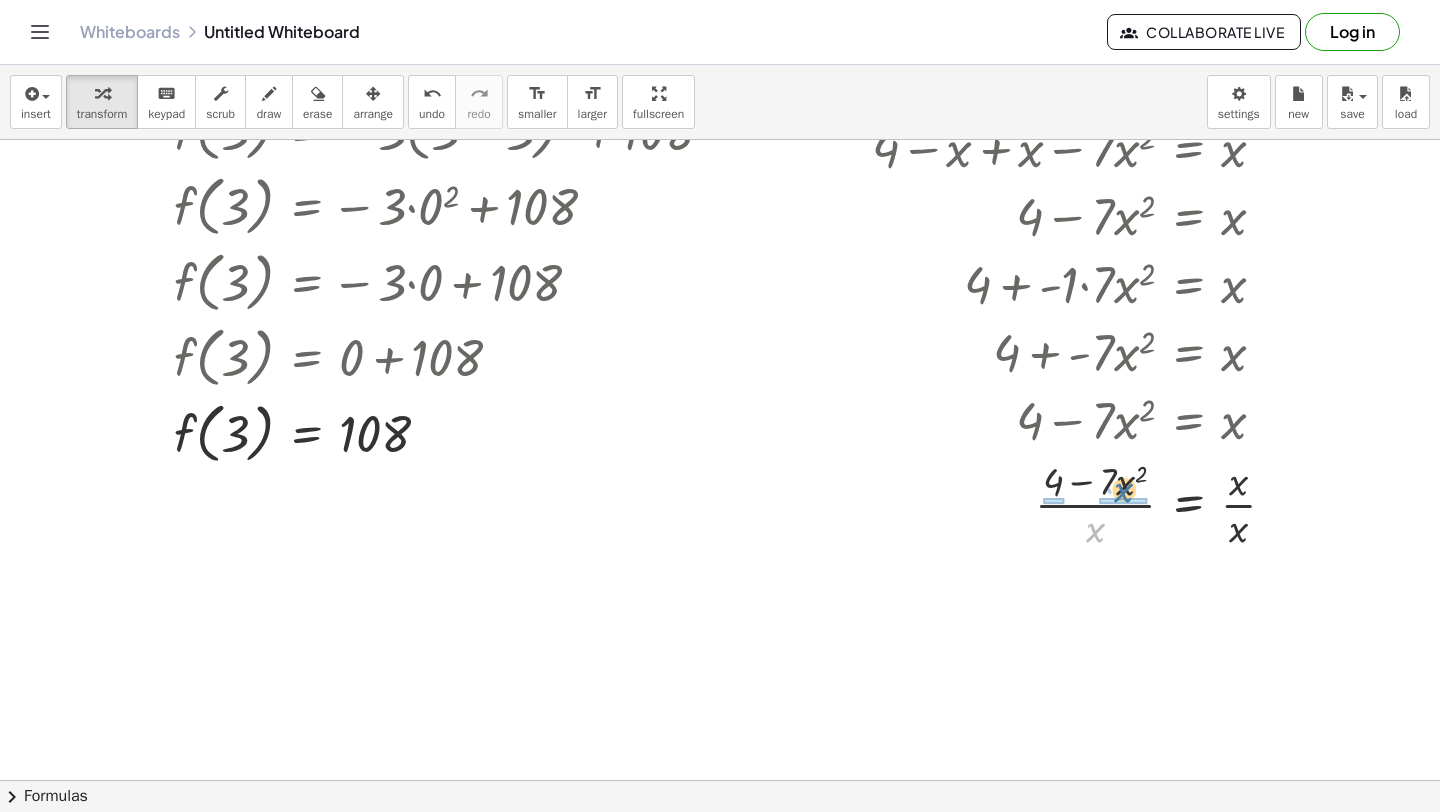 drag, startPoint x: 1093, startPoint y: 532, endPoint x: 1122, endPoint y: 492, distance: 49.40648 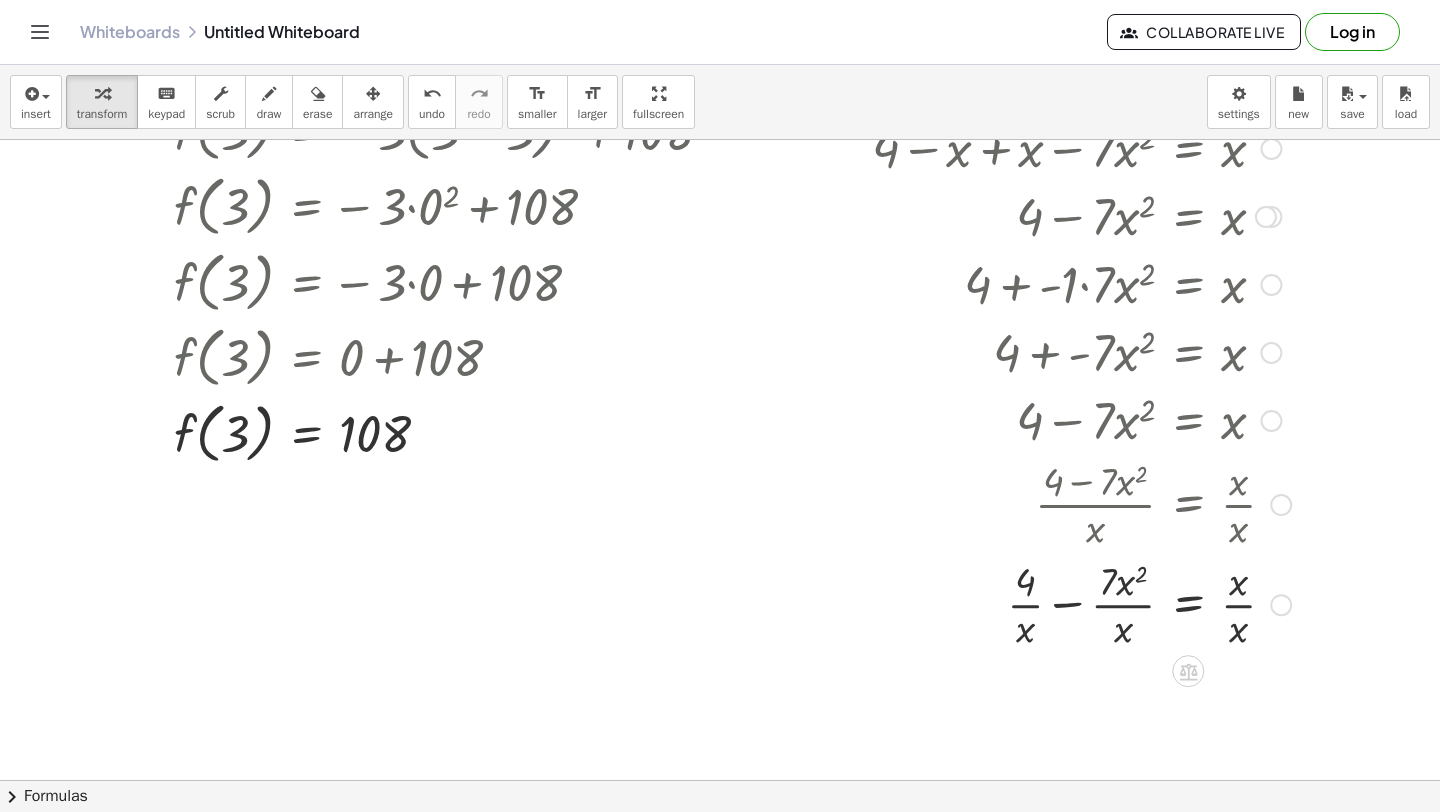 click at bounding box center [1060, 603] 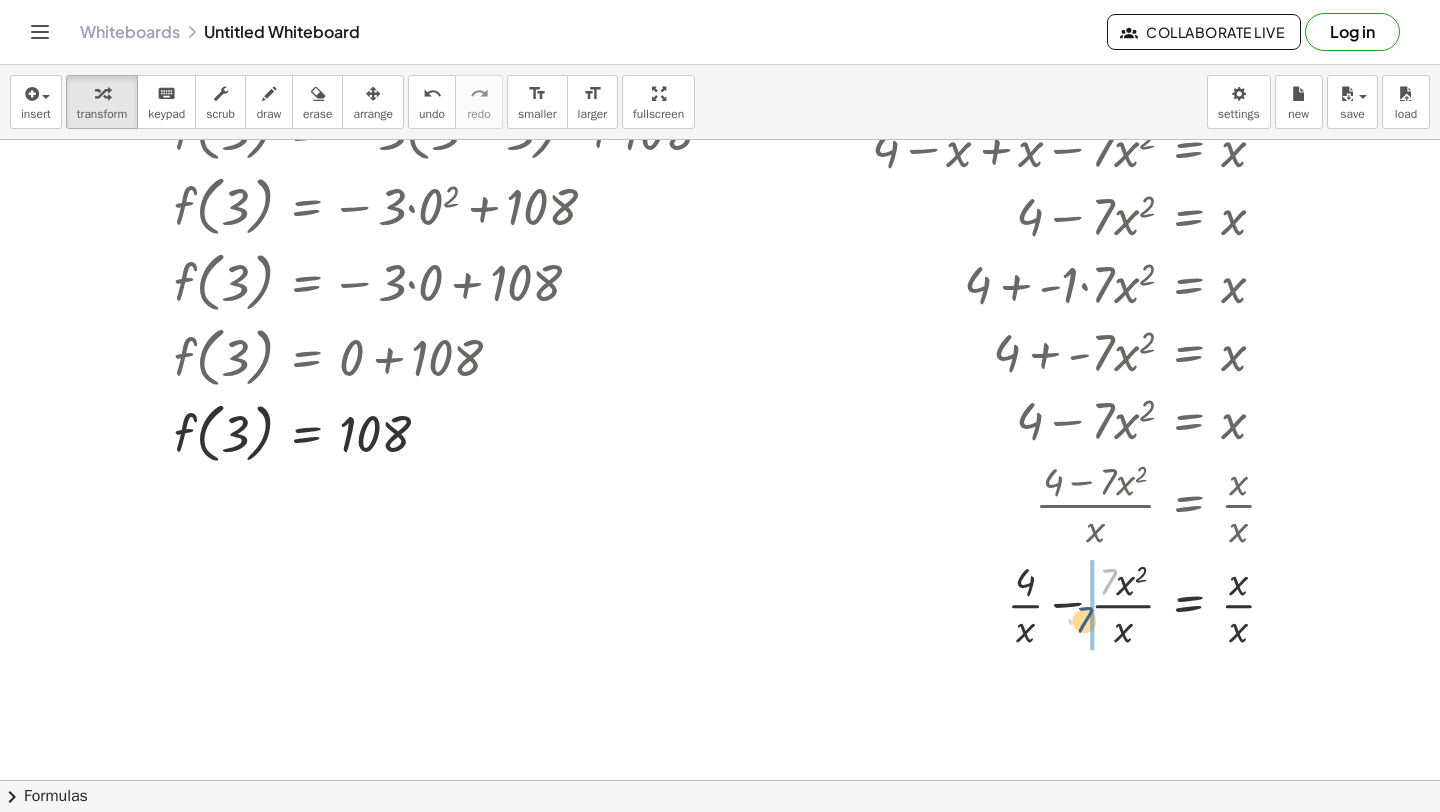 drag, startPoint x: 1103, startPoint y: 581, endPoint x: 1082, endPoint y: 617, distance: 41.677334 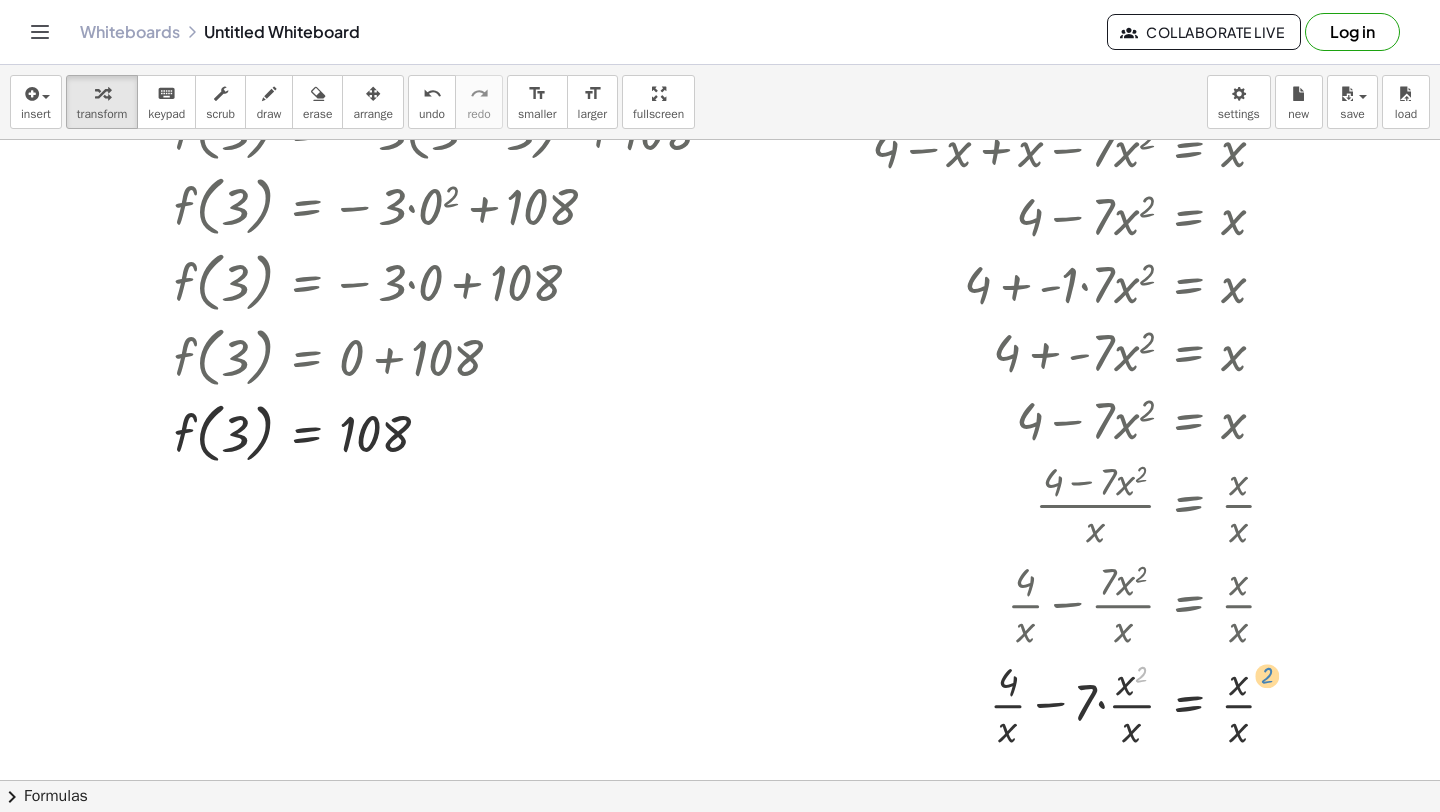 drag, startPoint x: 1143, startPoint y: 573, endPoint x: 1272, endPoint y: 575, distance: 129.0155 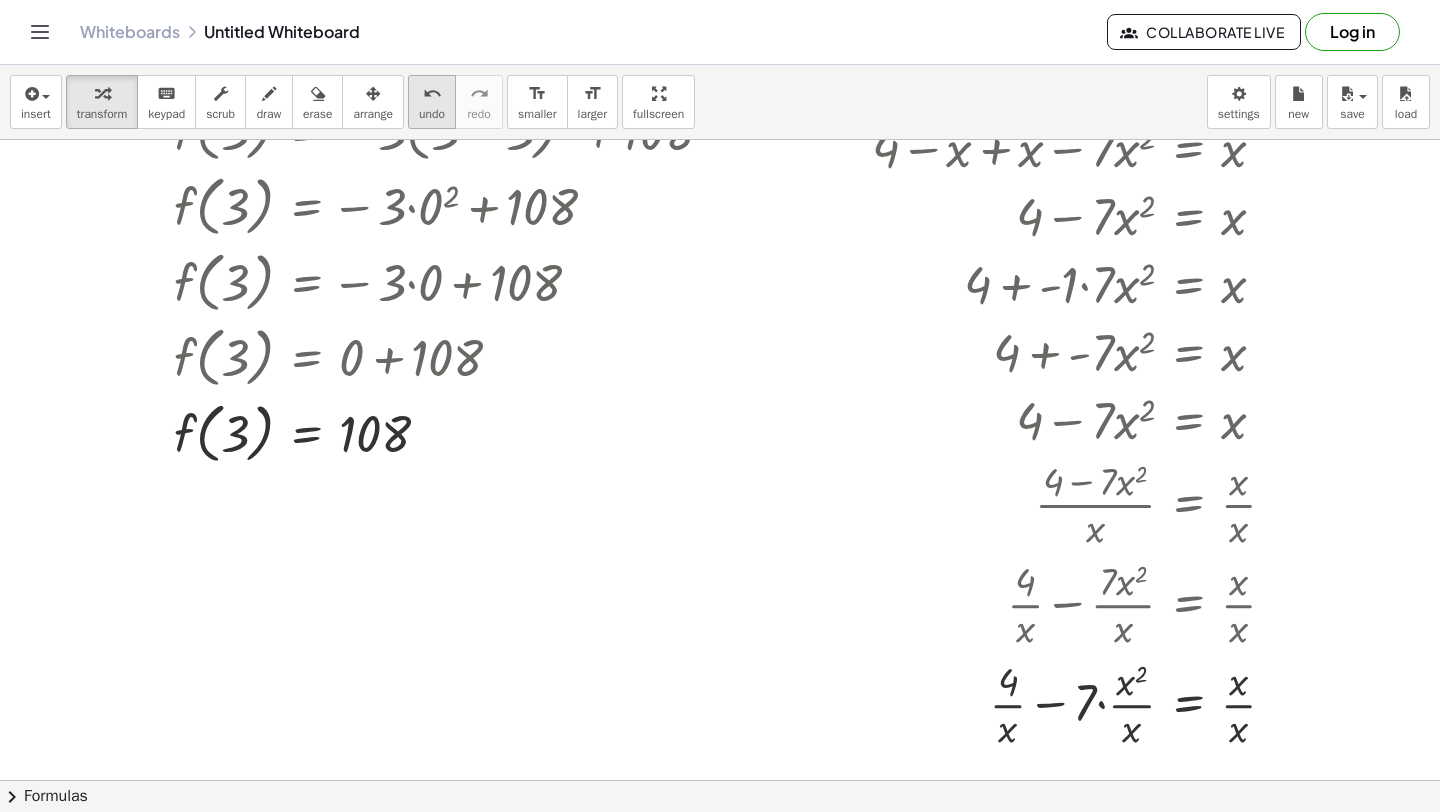 click on "undo undo" at bounding box center (432, 102) 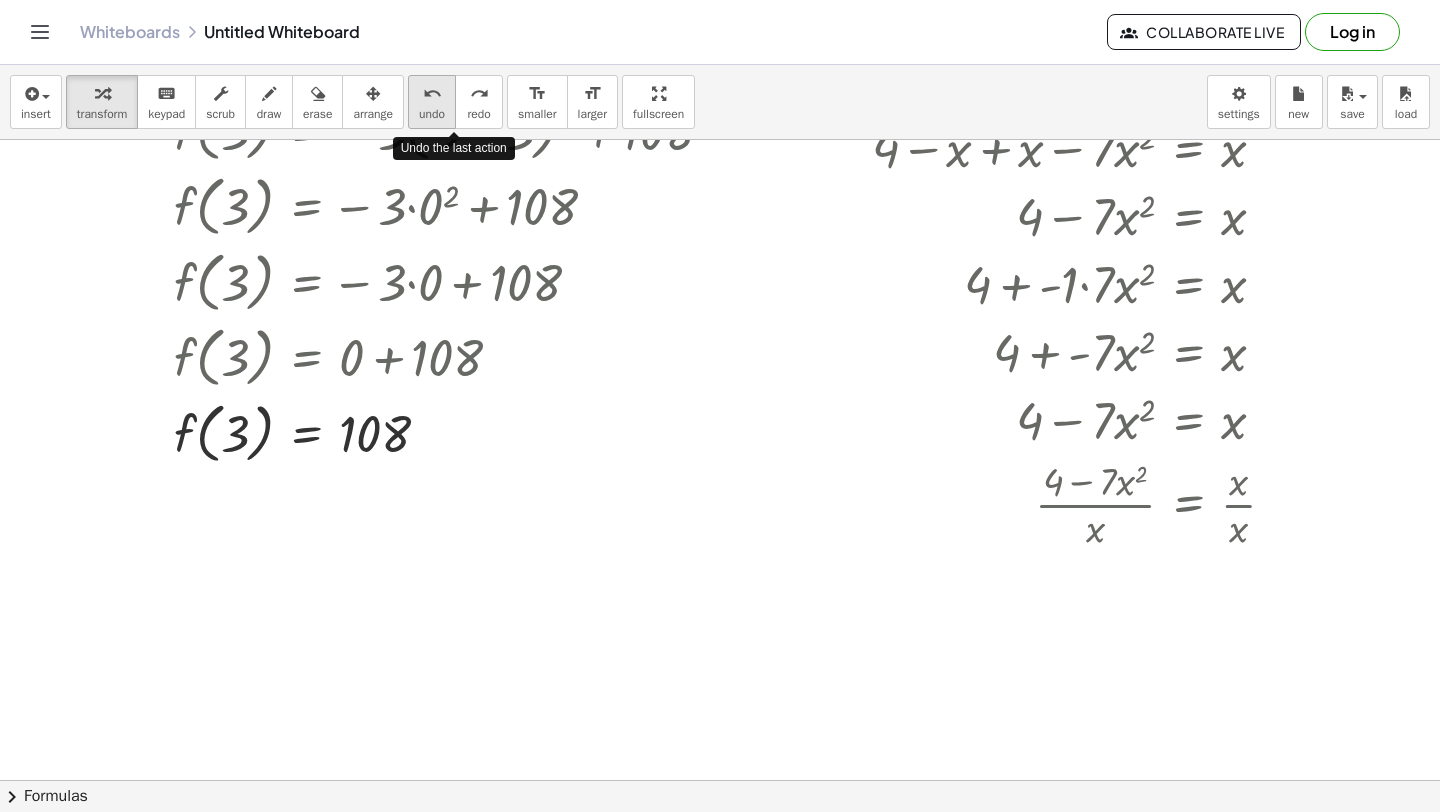 click on "undo undo" at bounding box center [432, 102] 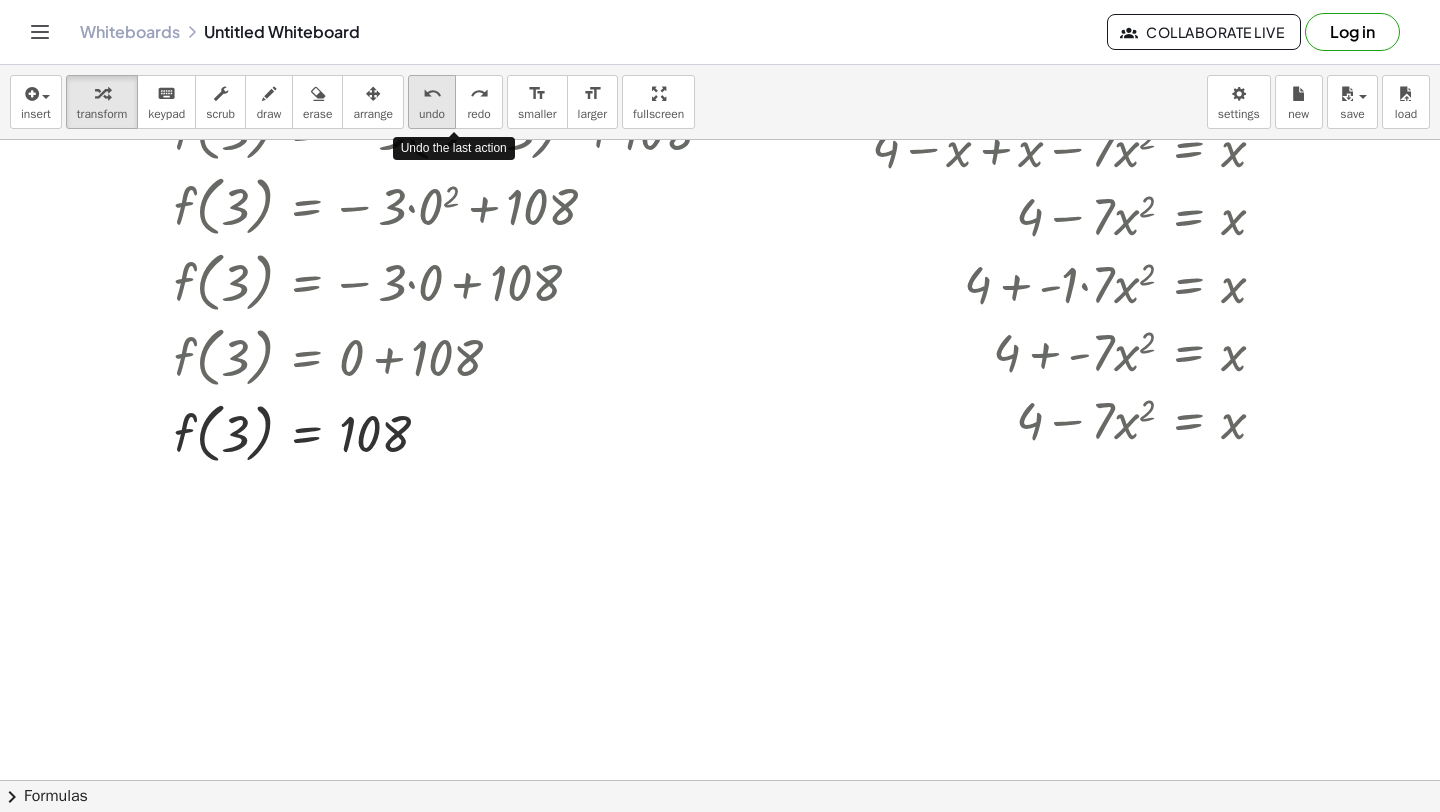 click on "undo undo" at bounding box center [432, 102] 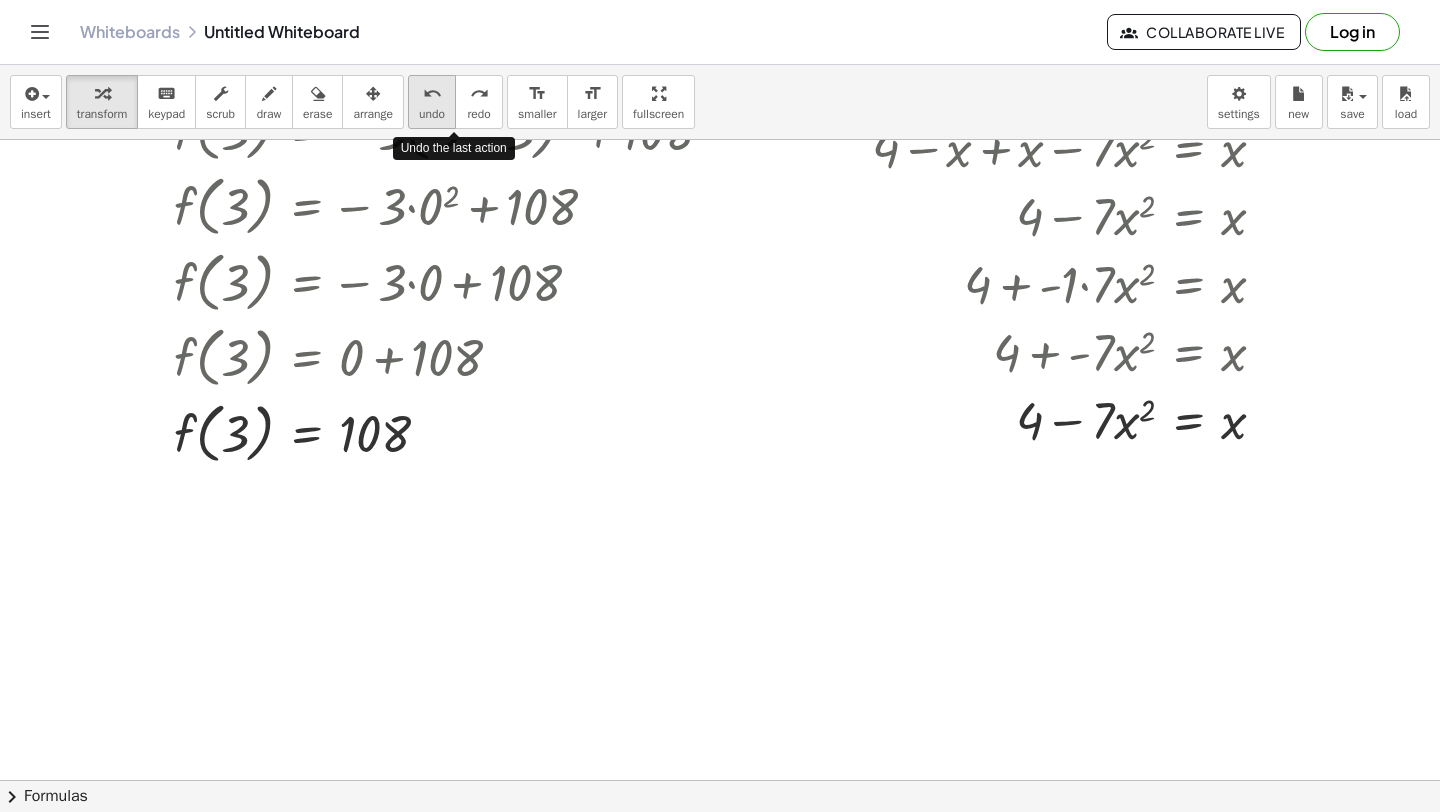 click on "undo undo" at bounding box center (432, 102) 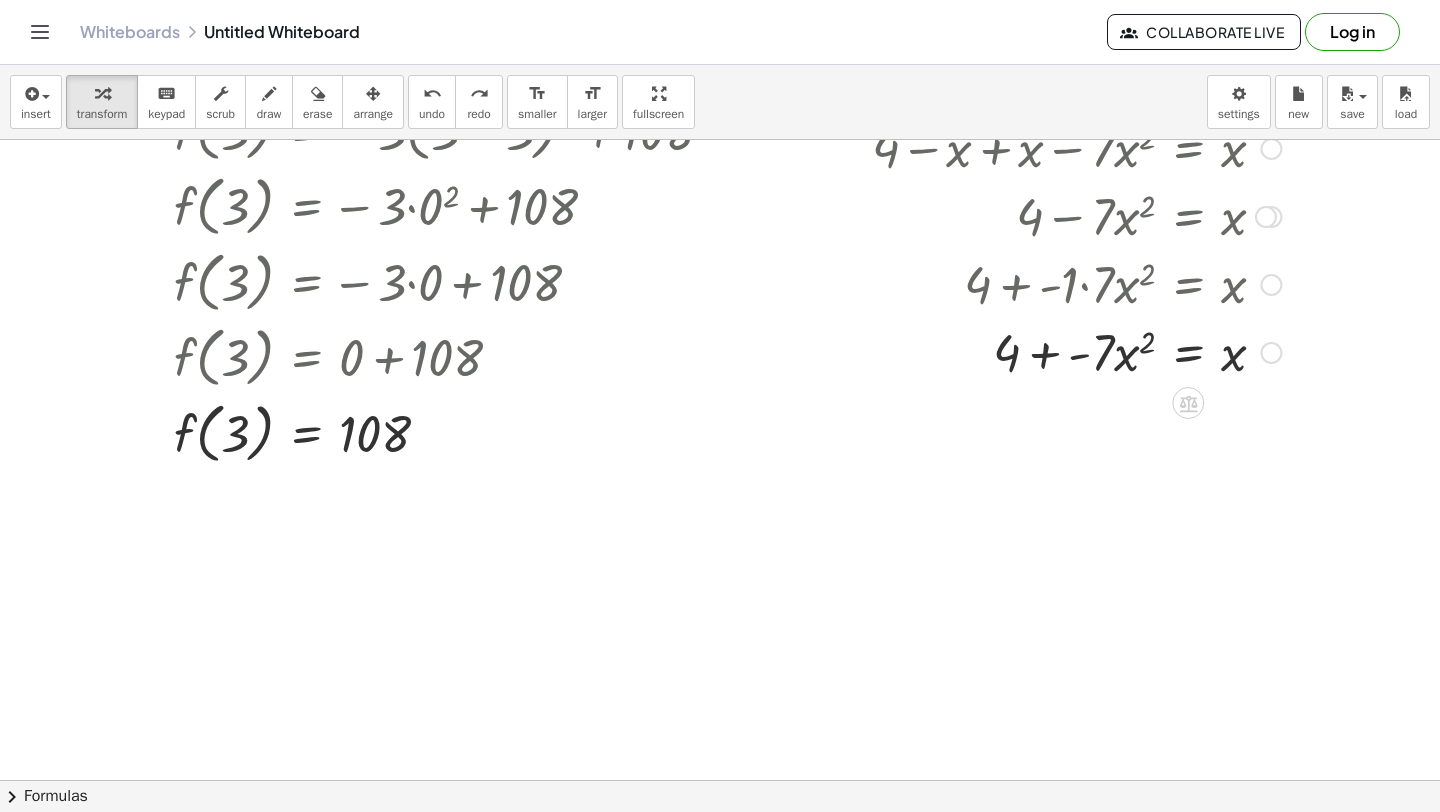 click at bounding box center [1060, 351] 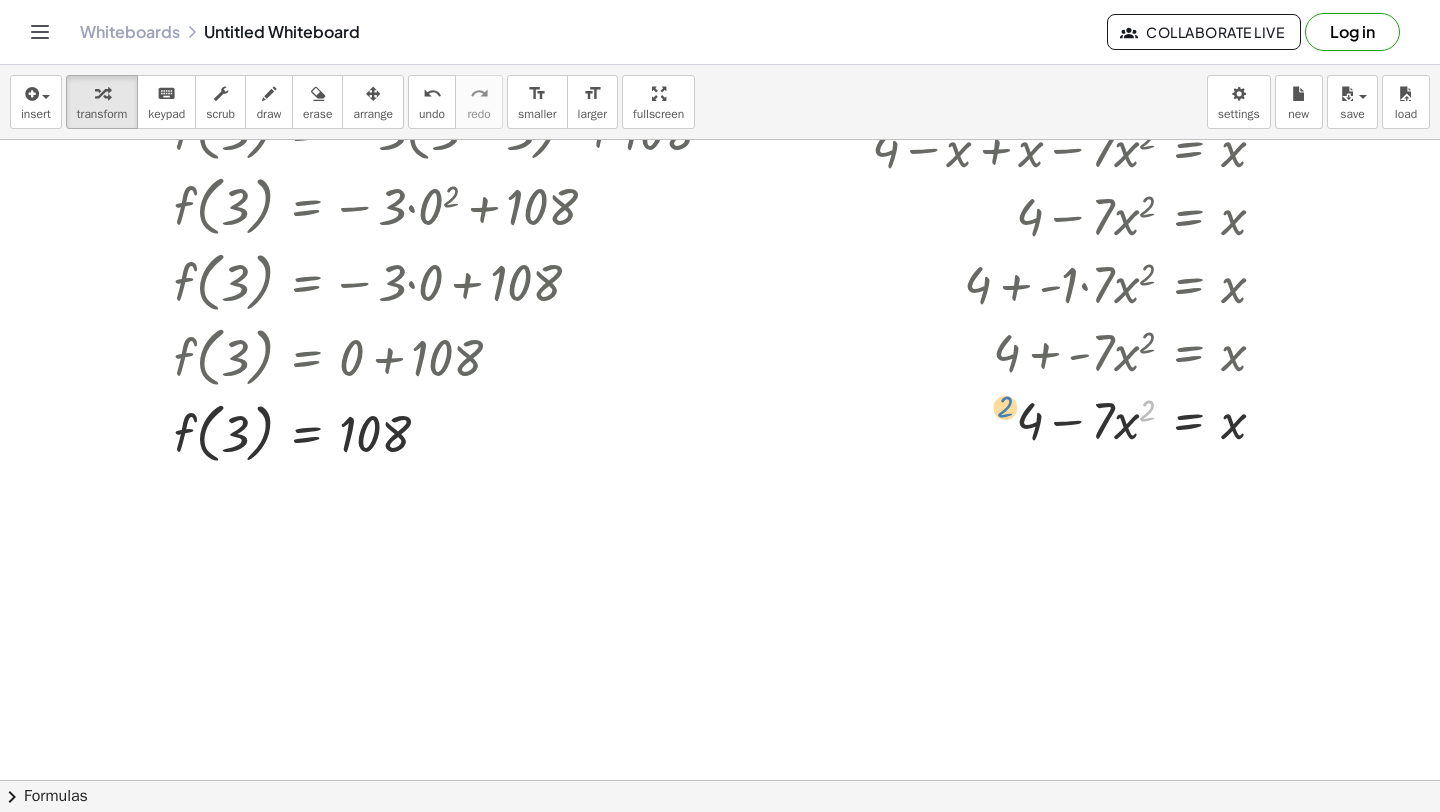 drag, startPoint x: 1147, startPoint y: 414, endPoint x: 1008, endPoint y: 411, distance: 139.03236 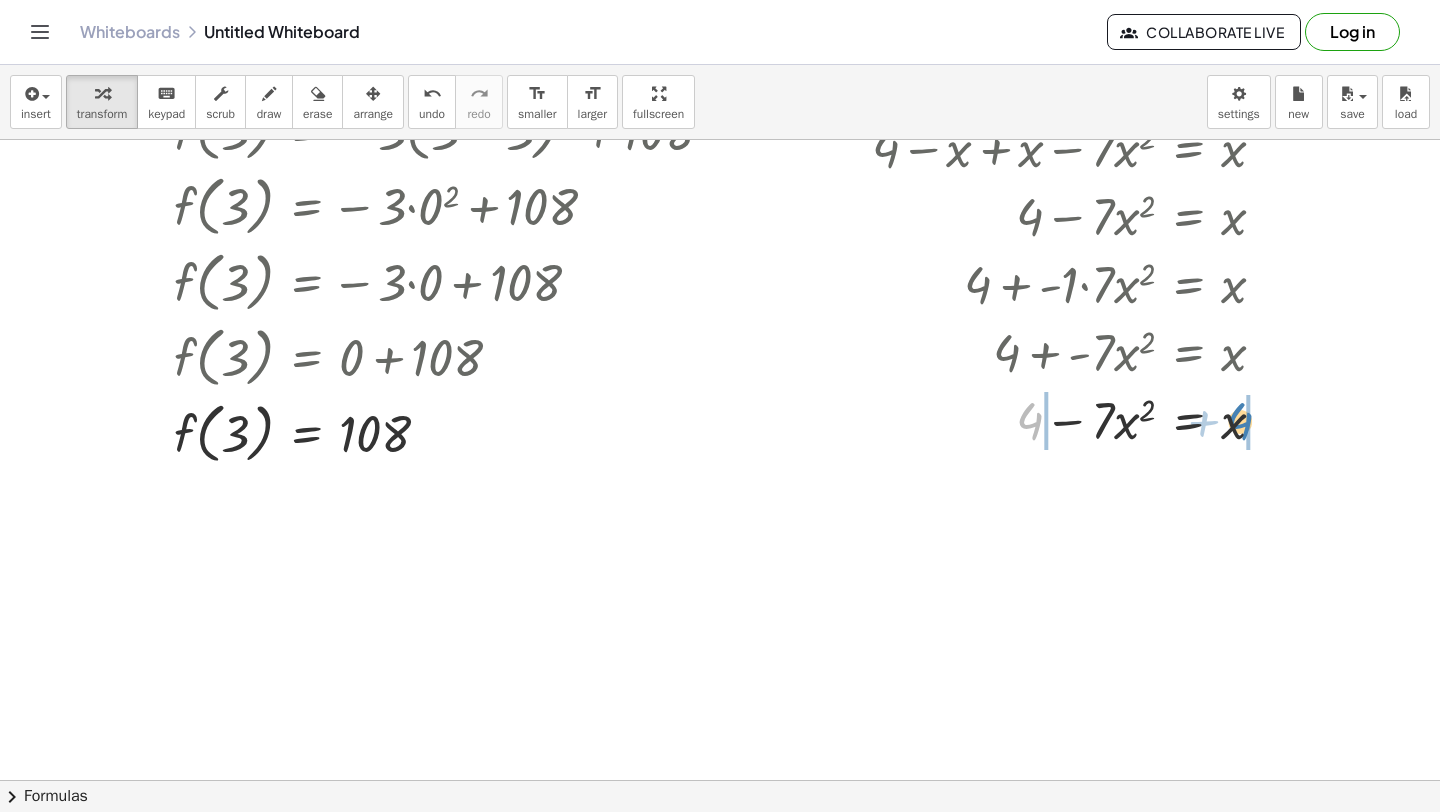 drag, startPoint x: 1031, startPoint y: 421, endPoint x: 1241, endPoint y: 421, distance: 210 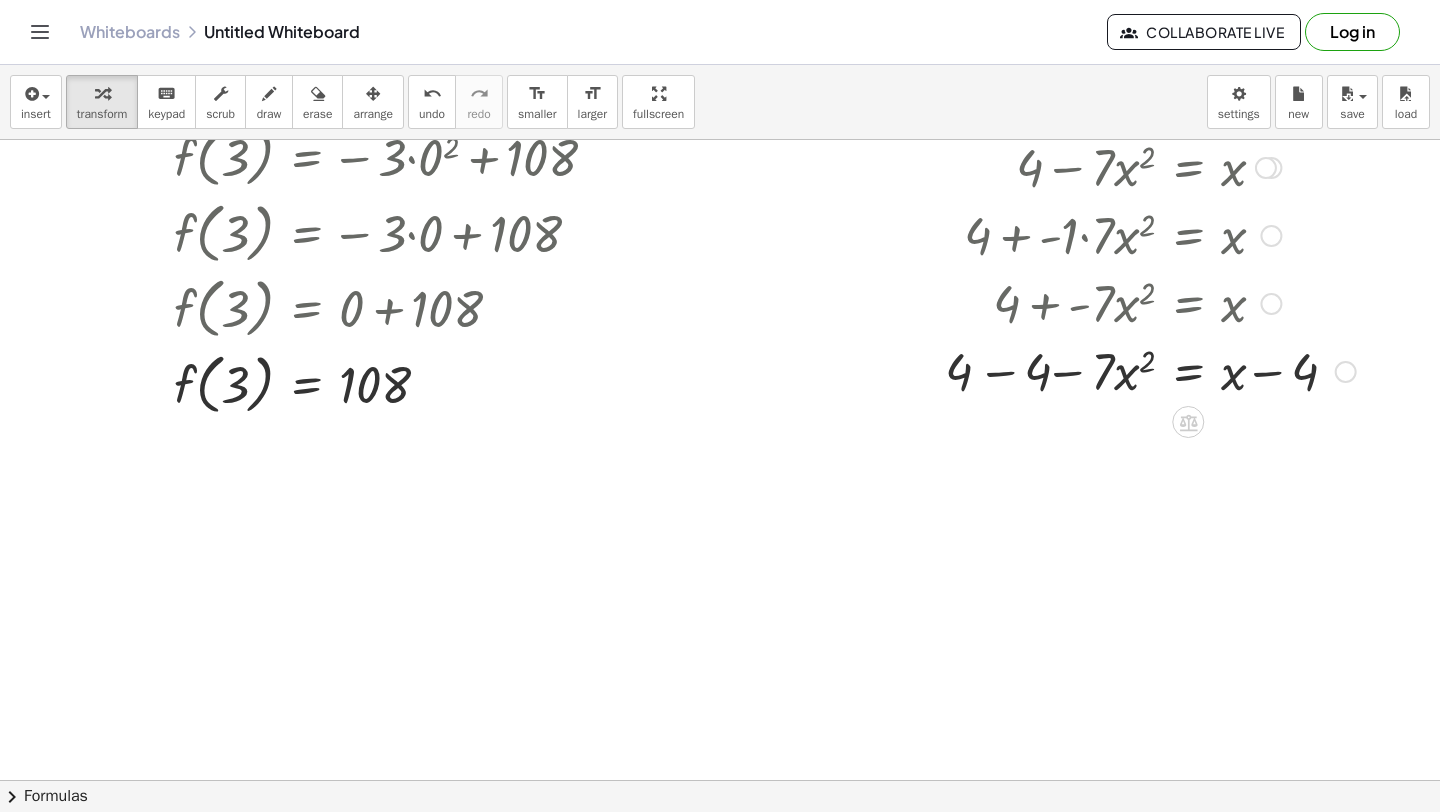 scroll, scrollTop: 4175, scrollLeft: 0, axis: vertical 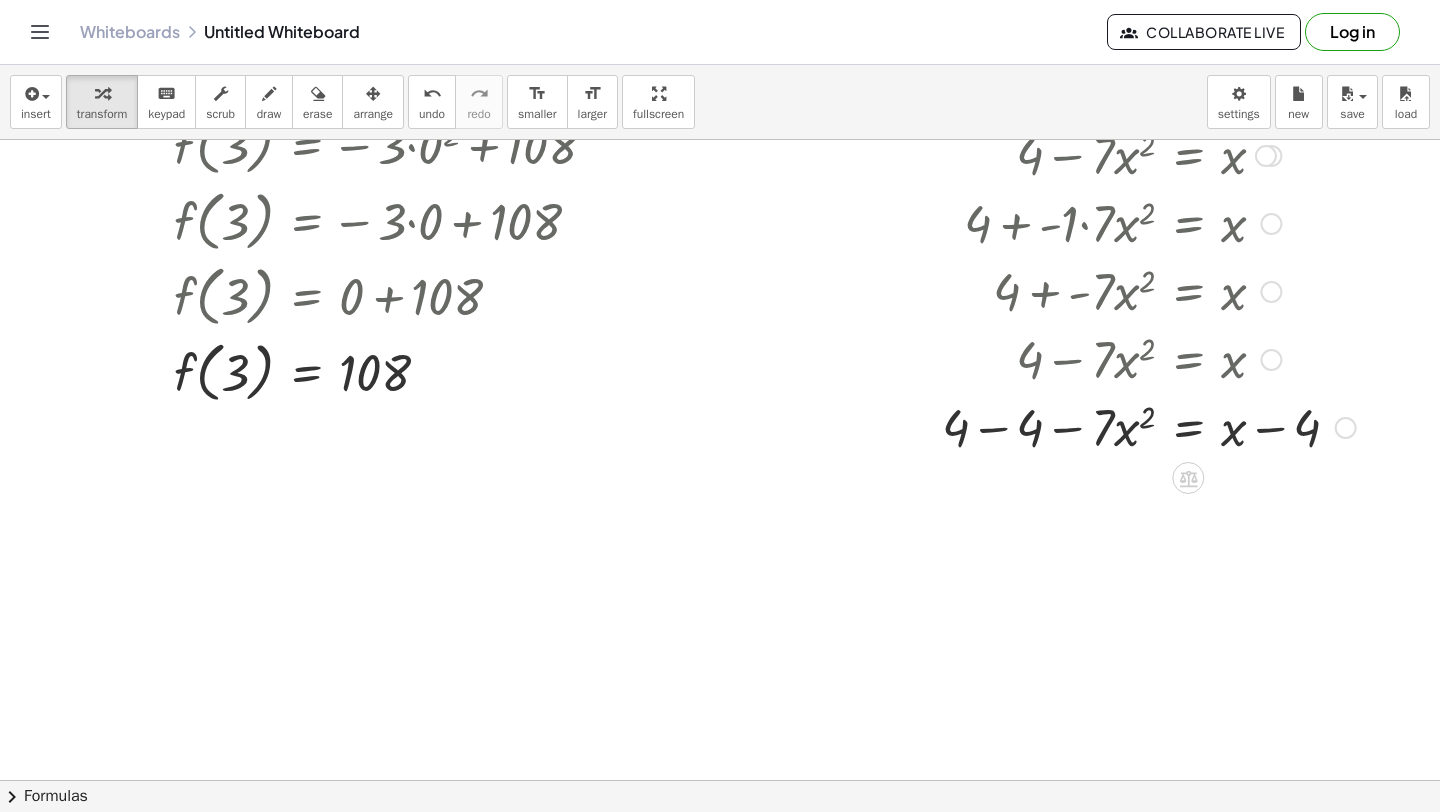 click at bounding box center [1090, 426] 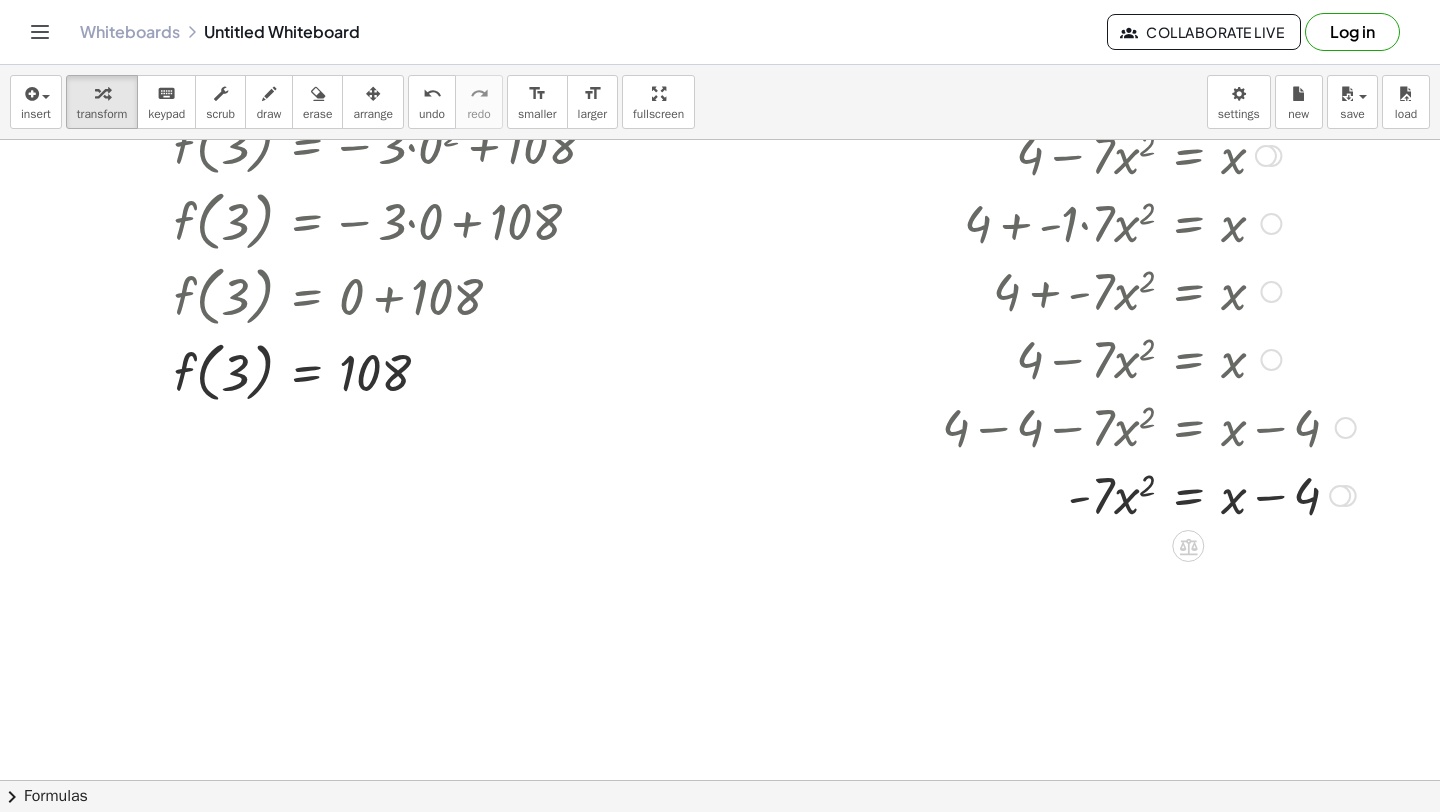 click at bounding box center (1090, 494) 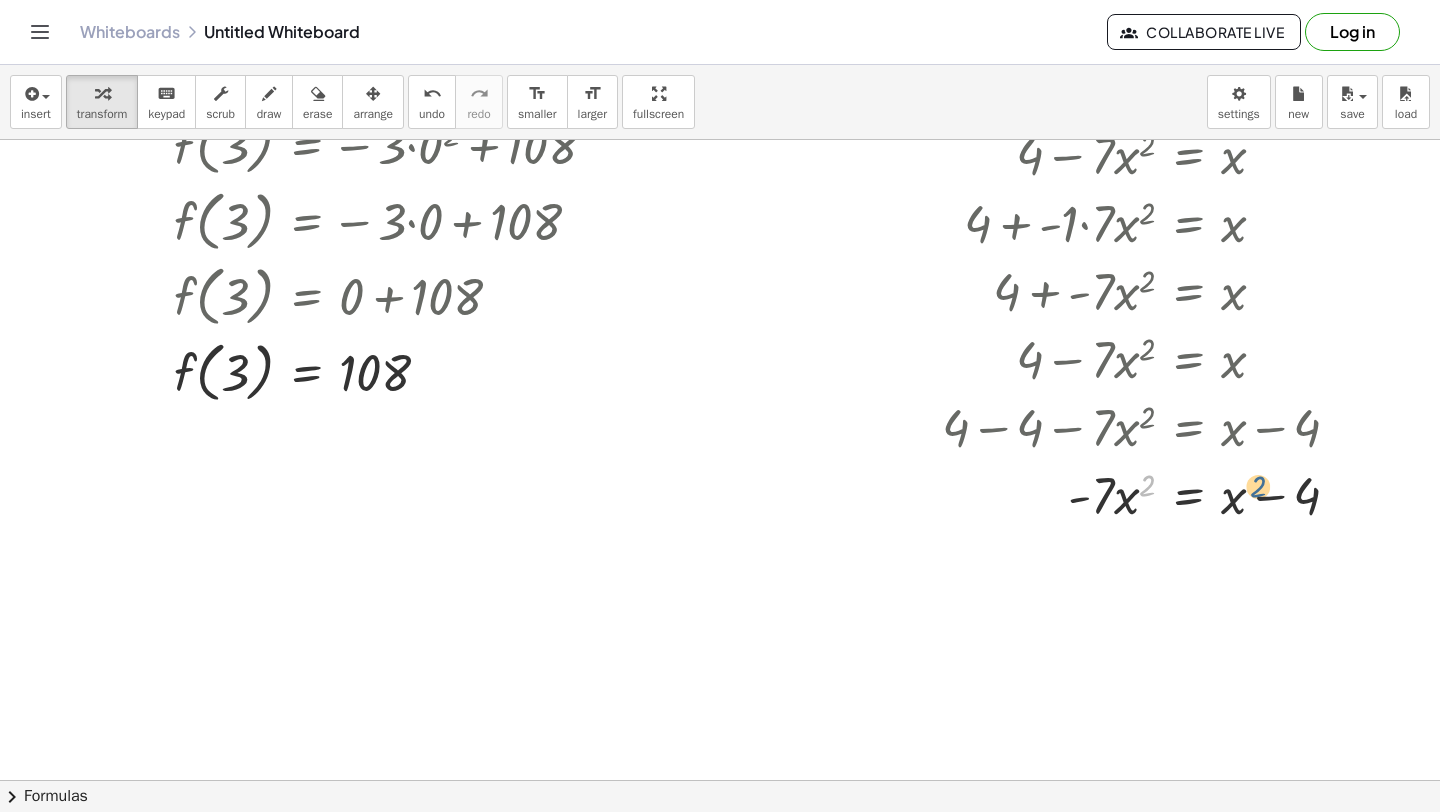 drag, startPoint x: 1146, startPoint y: 480, endPoint x: 1262, endPoint y: 481, distance: 116.00431 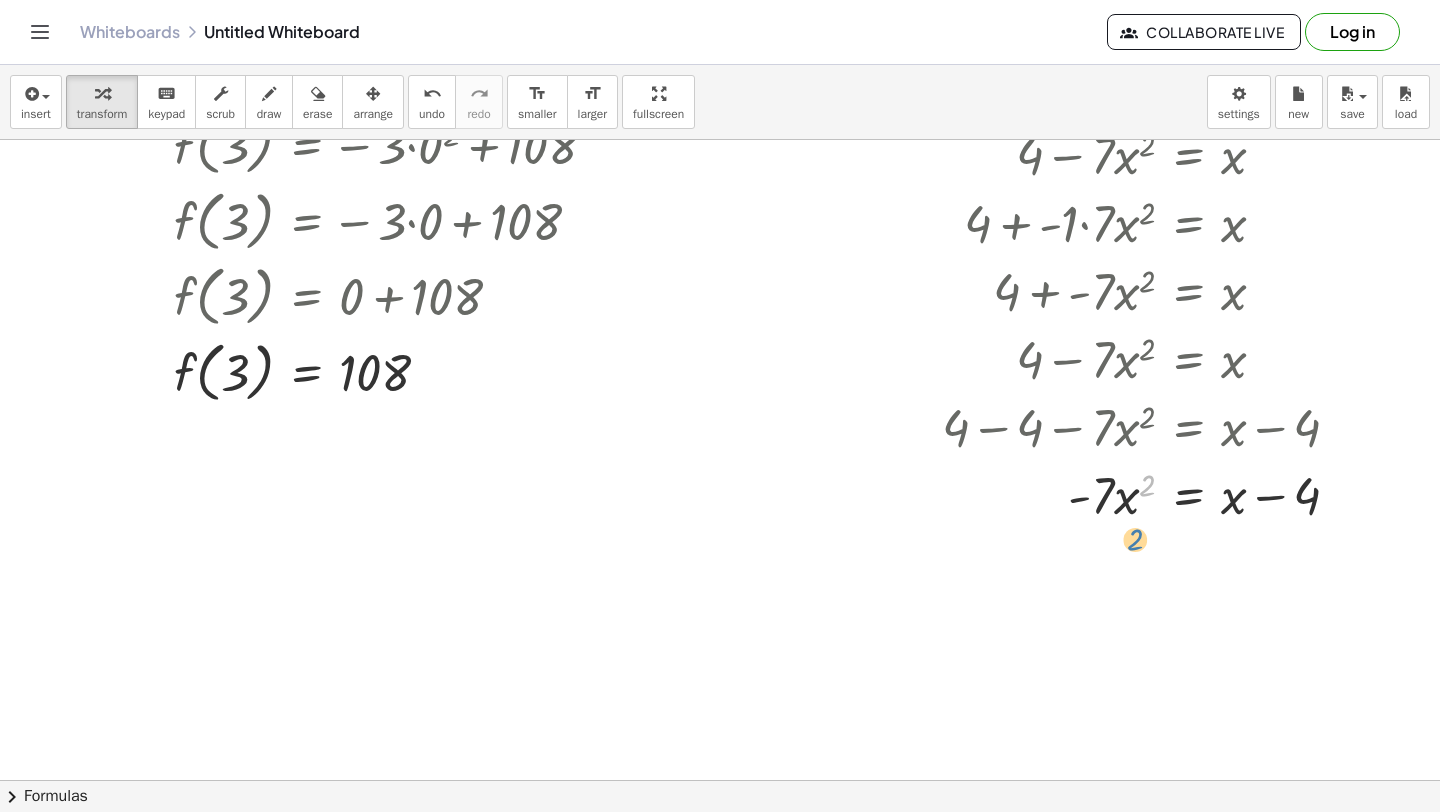 drag, startPoint x: 1145, startPoint y: 488, endPoint x: 1148, endPoint y: 514, distance: 26.172504 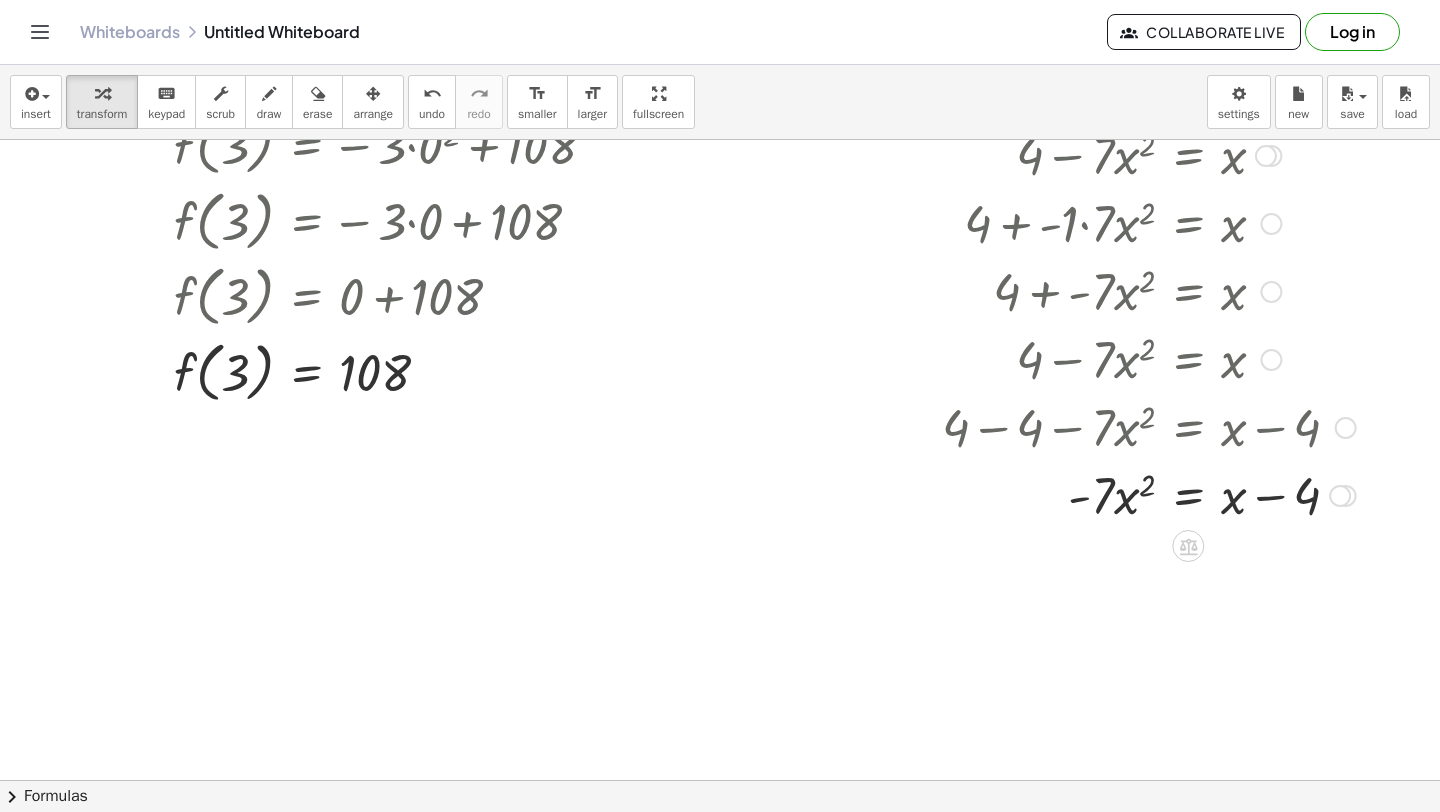 click at bounding box center (1090, 494) 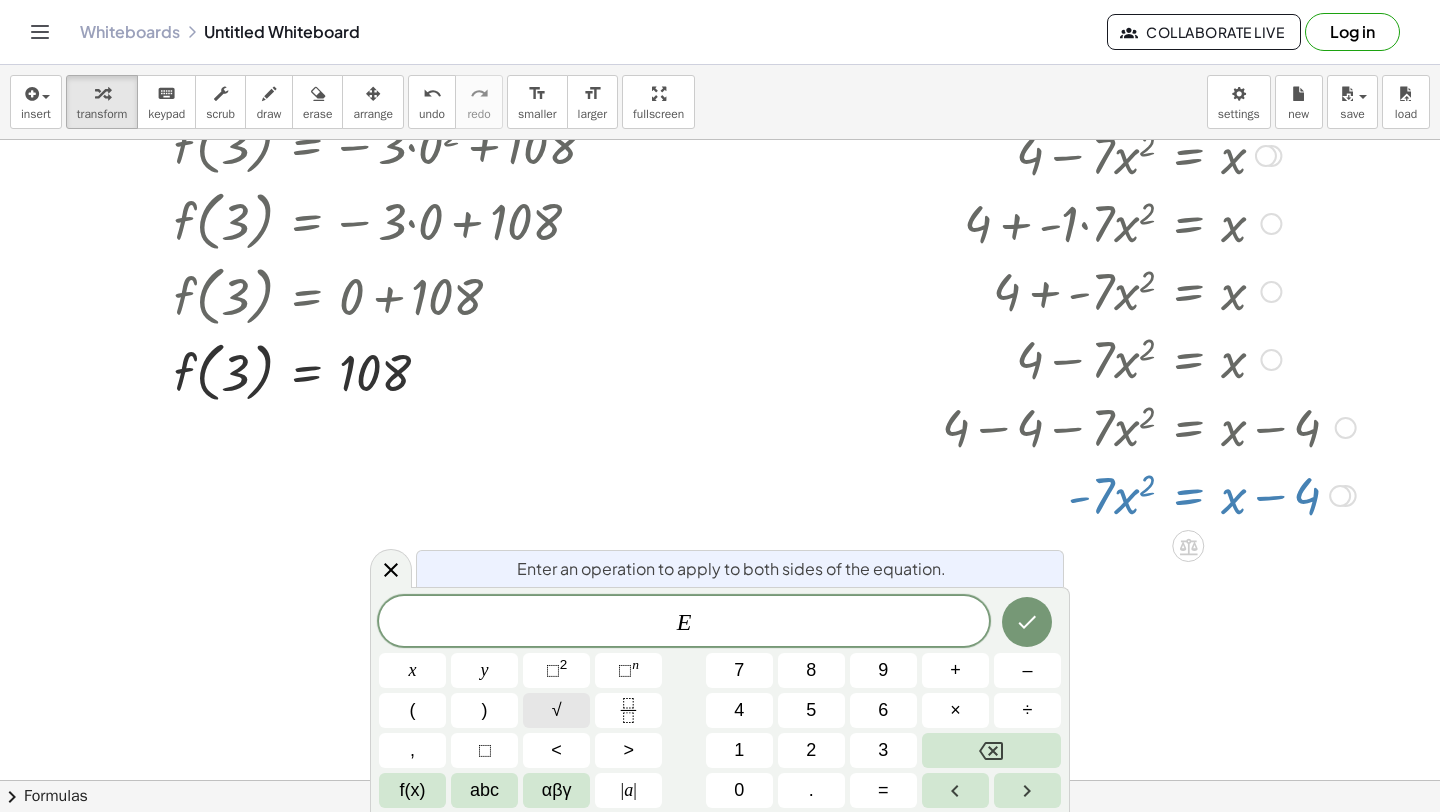 click on "√" at bounding box center [556, 710] 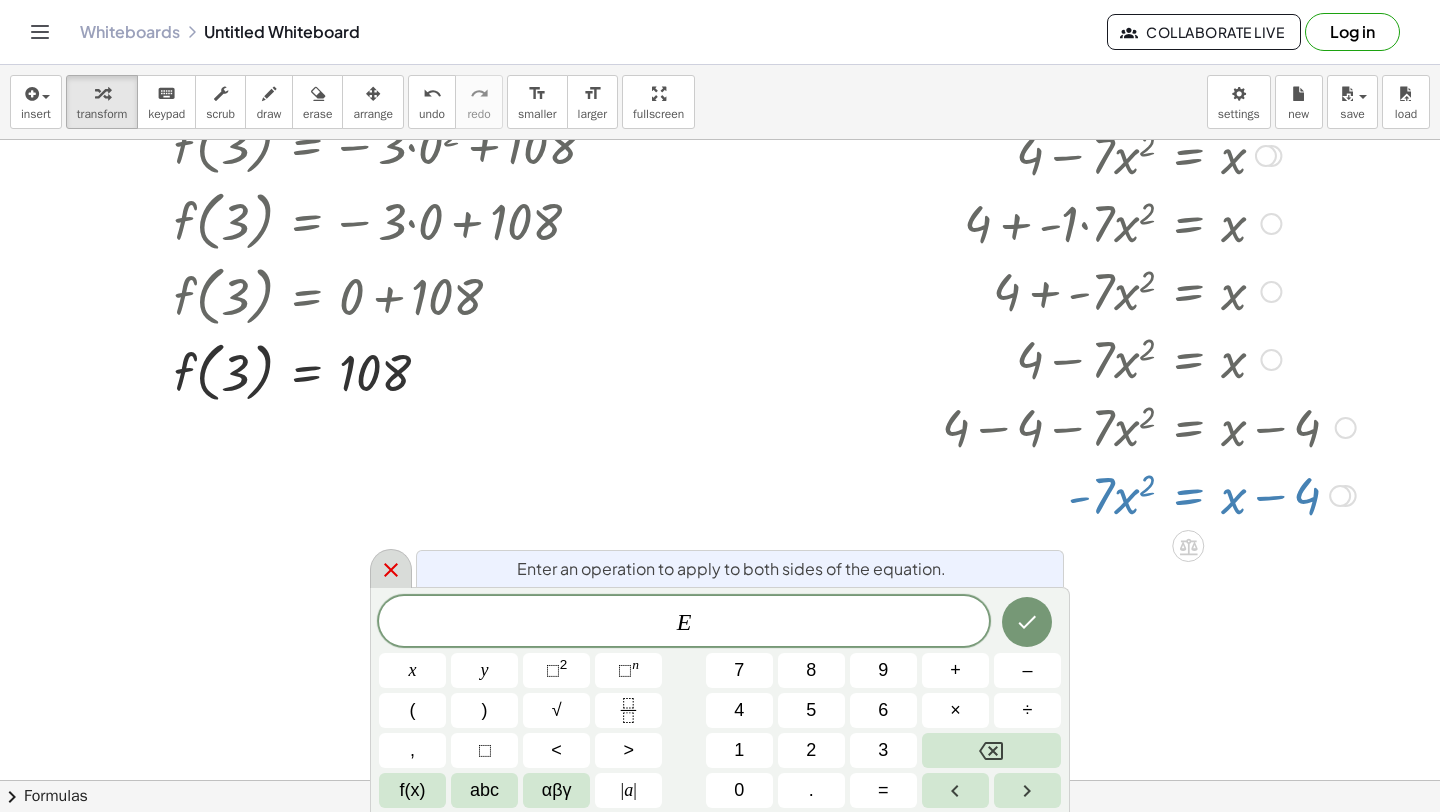 click 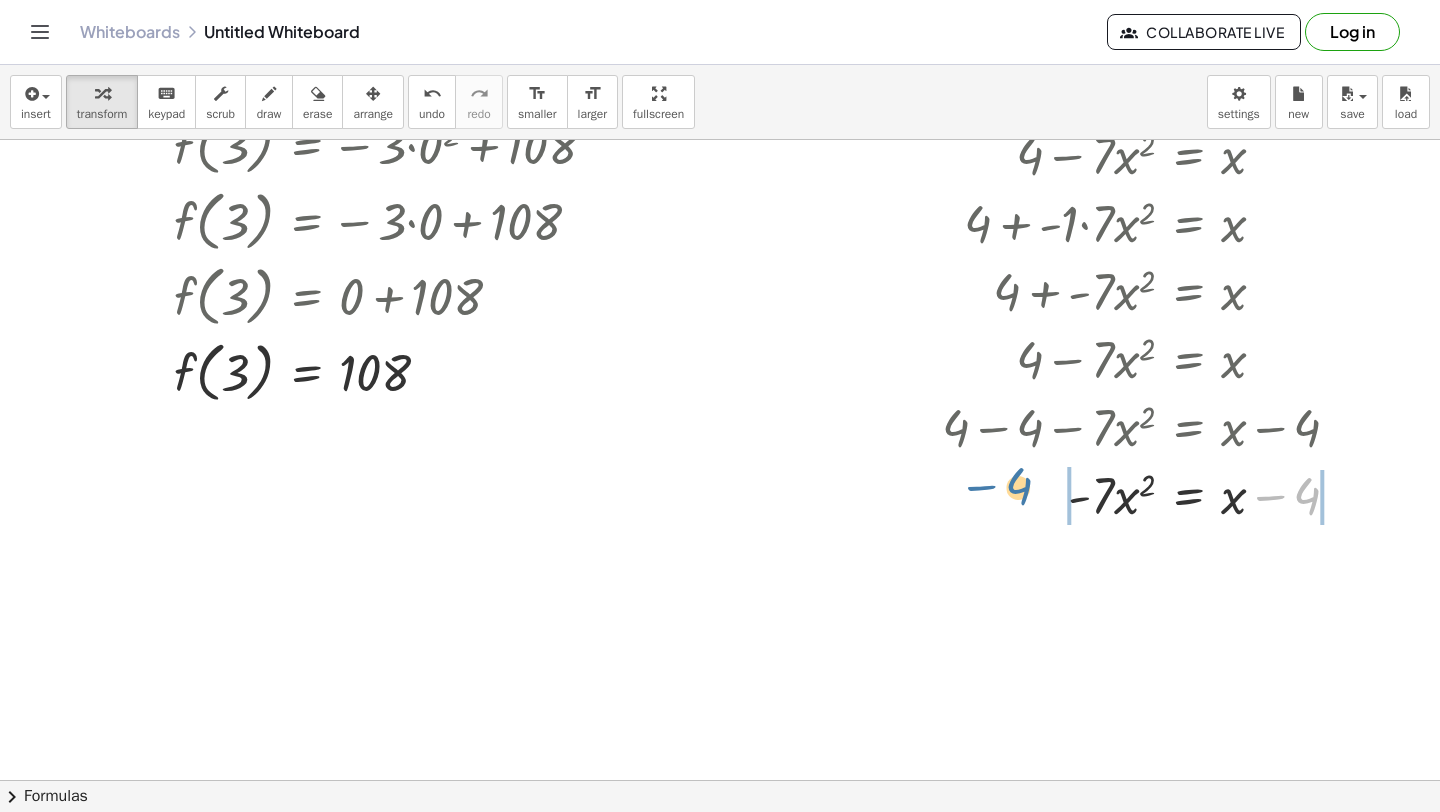 drag, startPoint x: 1271, startPoint y: 496, endPoint x: 982, endPoint y: 485, distance: 289.20926 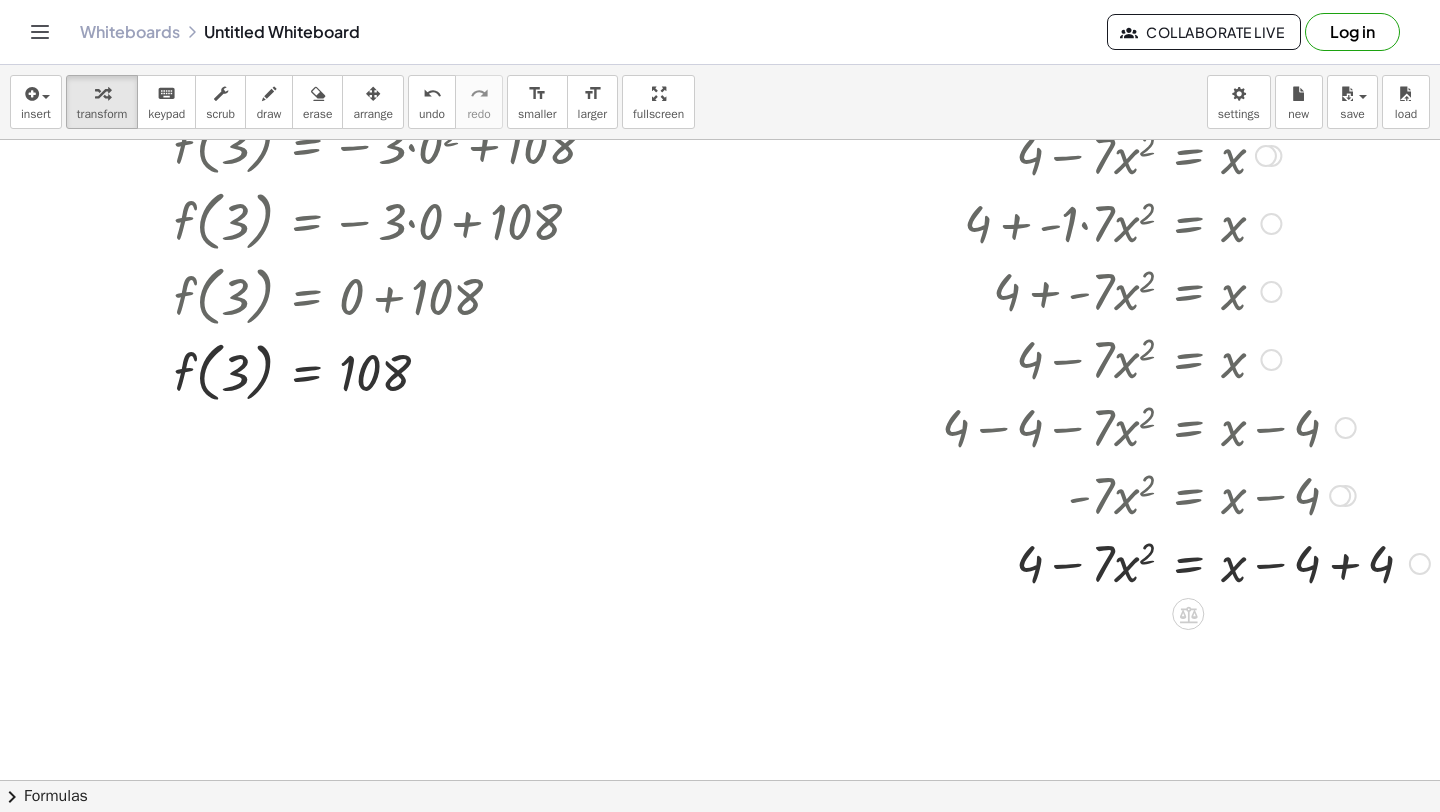 click at bounding box center [1127, 562] 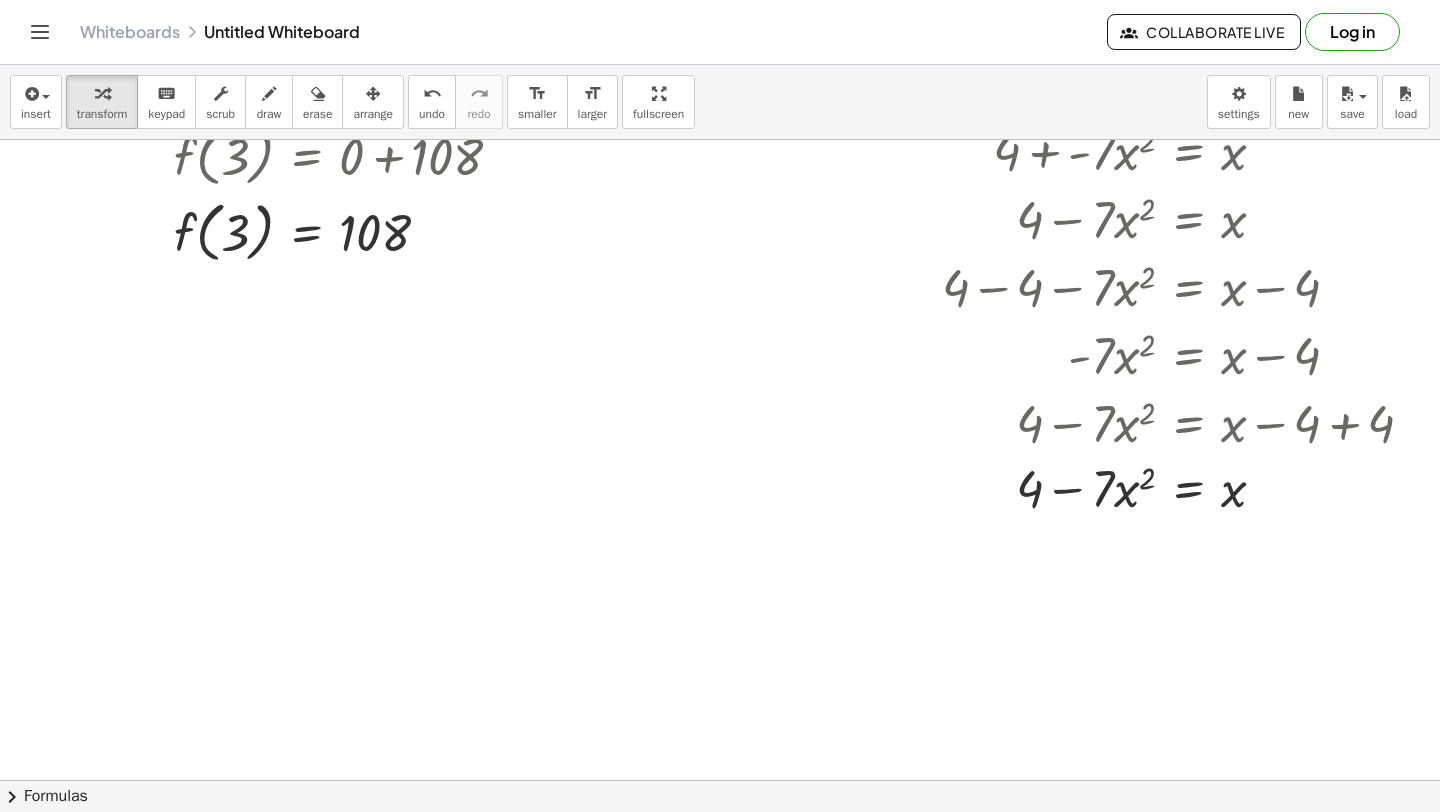 scroll, scrollTop: 4313, scrollLeft: 0, axis: vertical 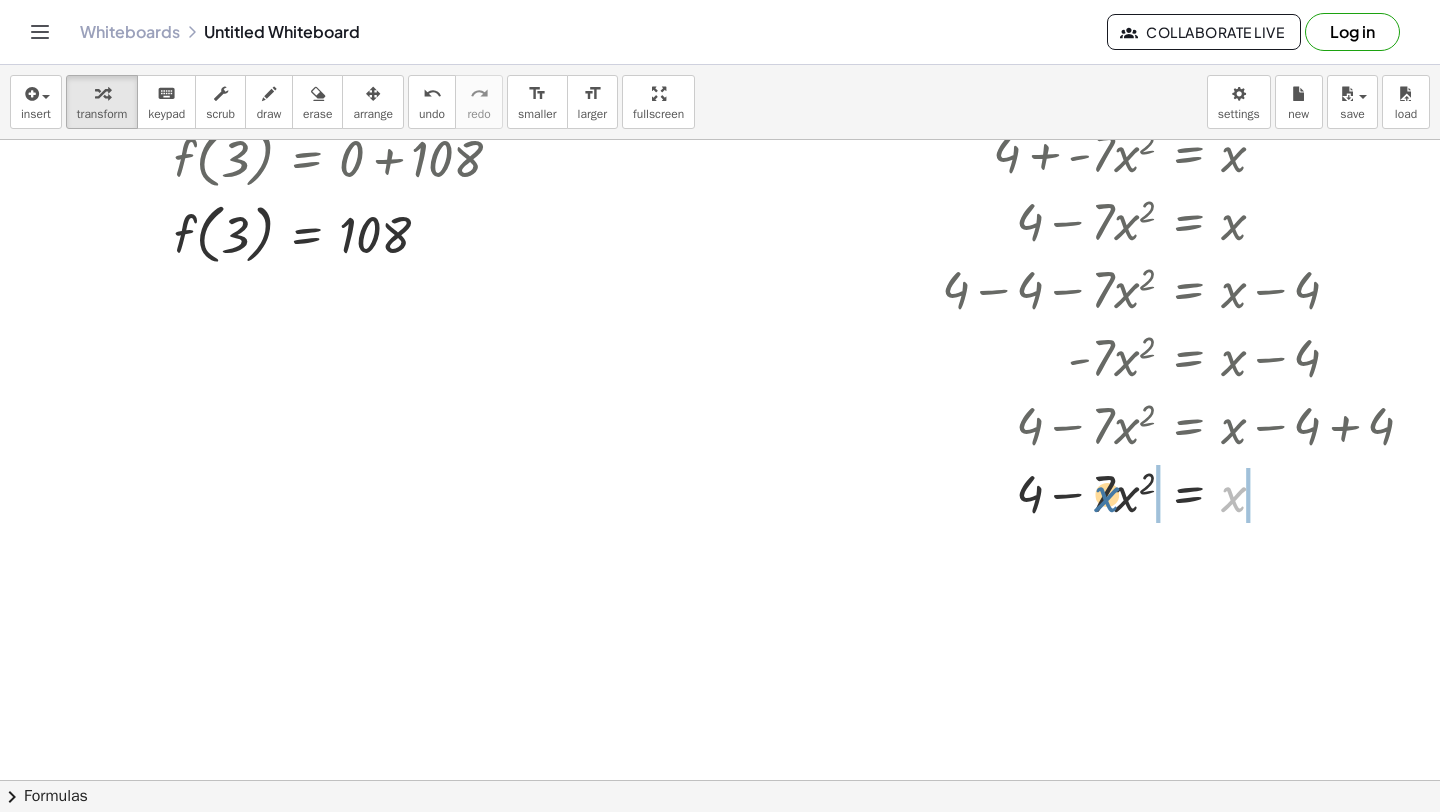 drag, startPoint x: 1226, startPoint y: 496, endPoint x: 1102, endPoint y: 494, distance: 124.01613 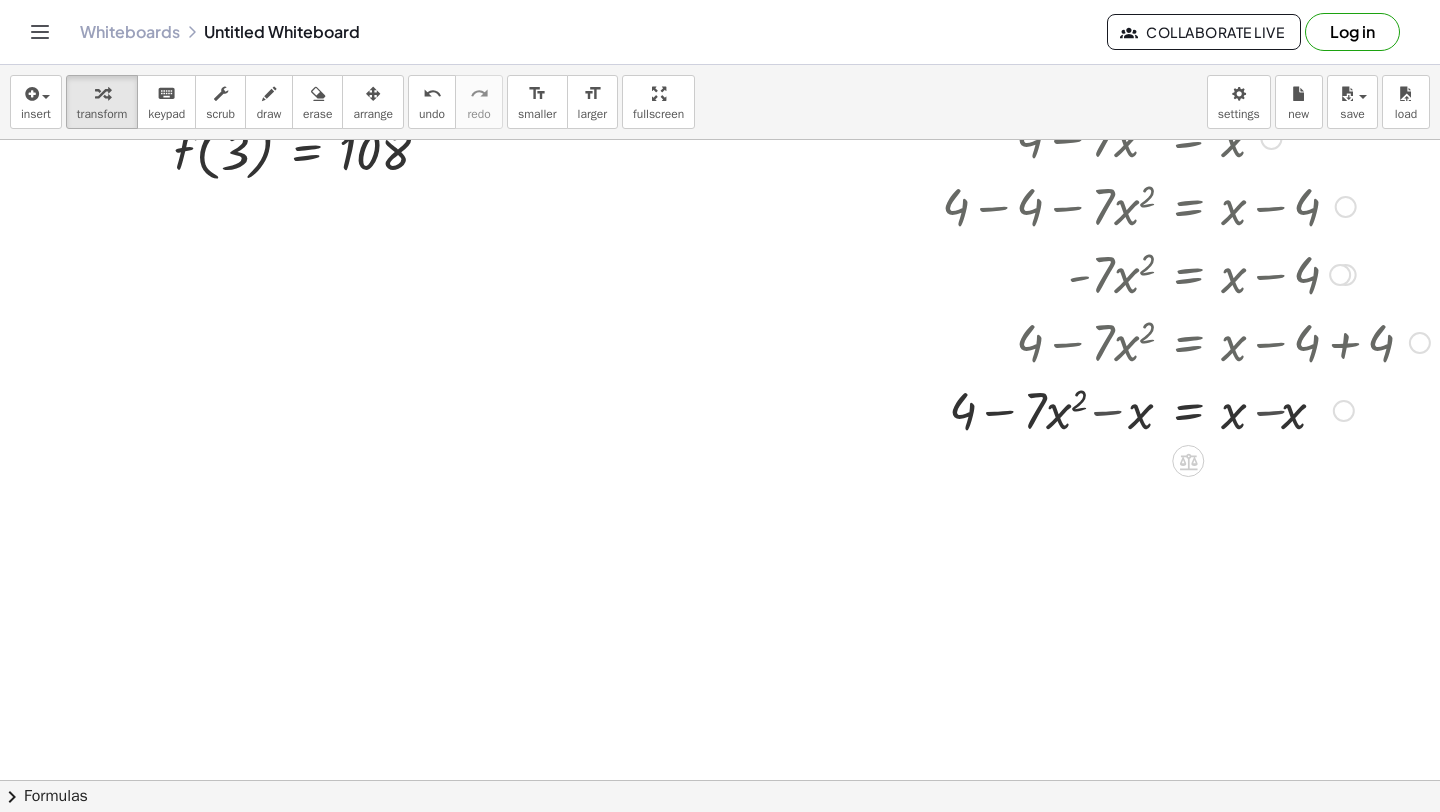 scroll, scrollTop: 4399, scrollLeft: 0, axis: vertical 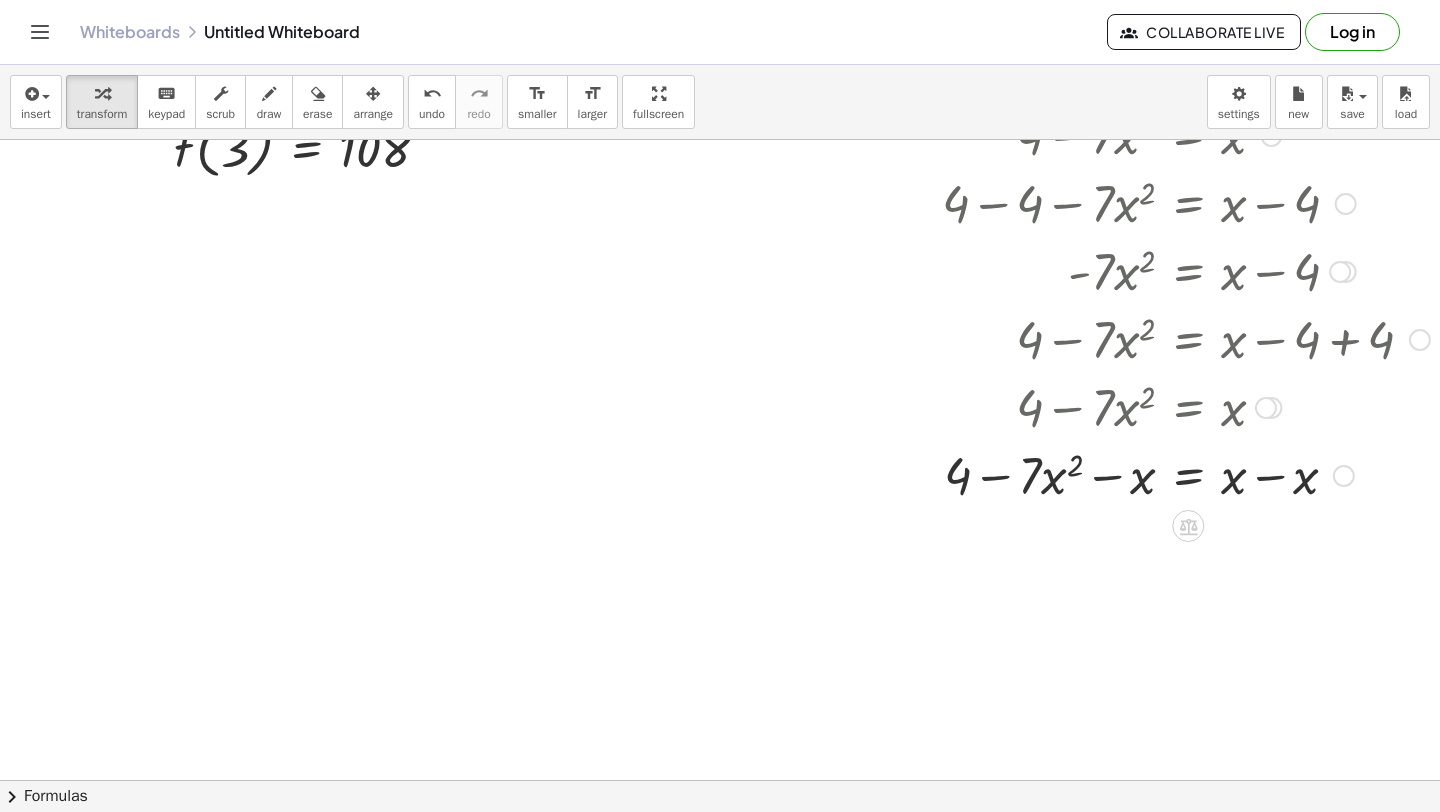 click at bounding box center (1127, 474) 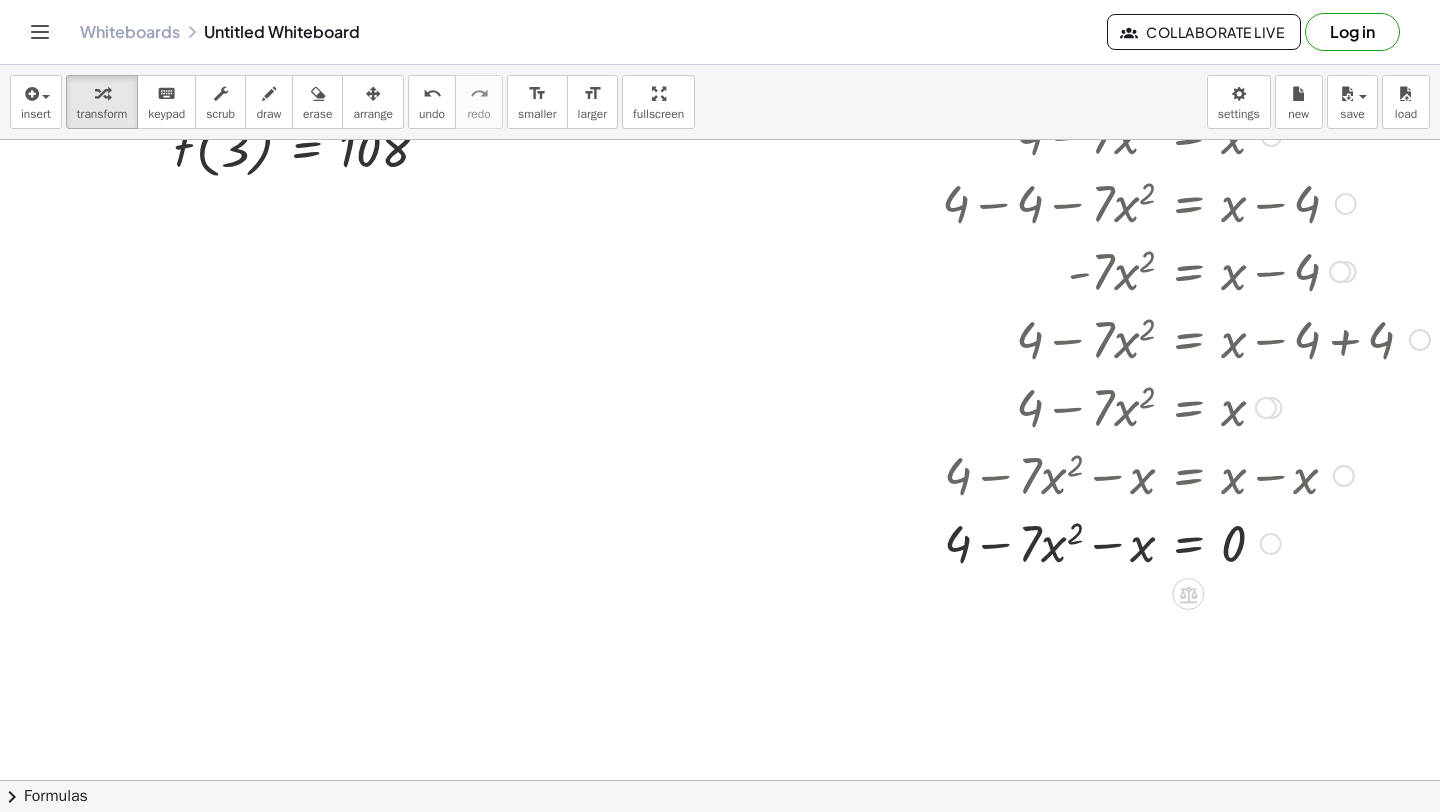 click at bounding box center [1127, 542] 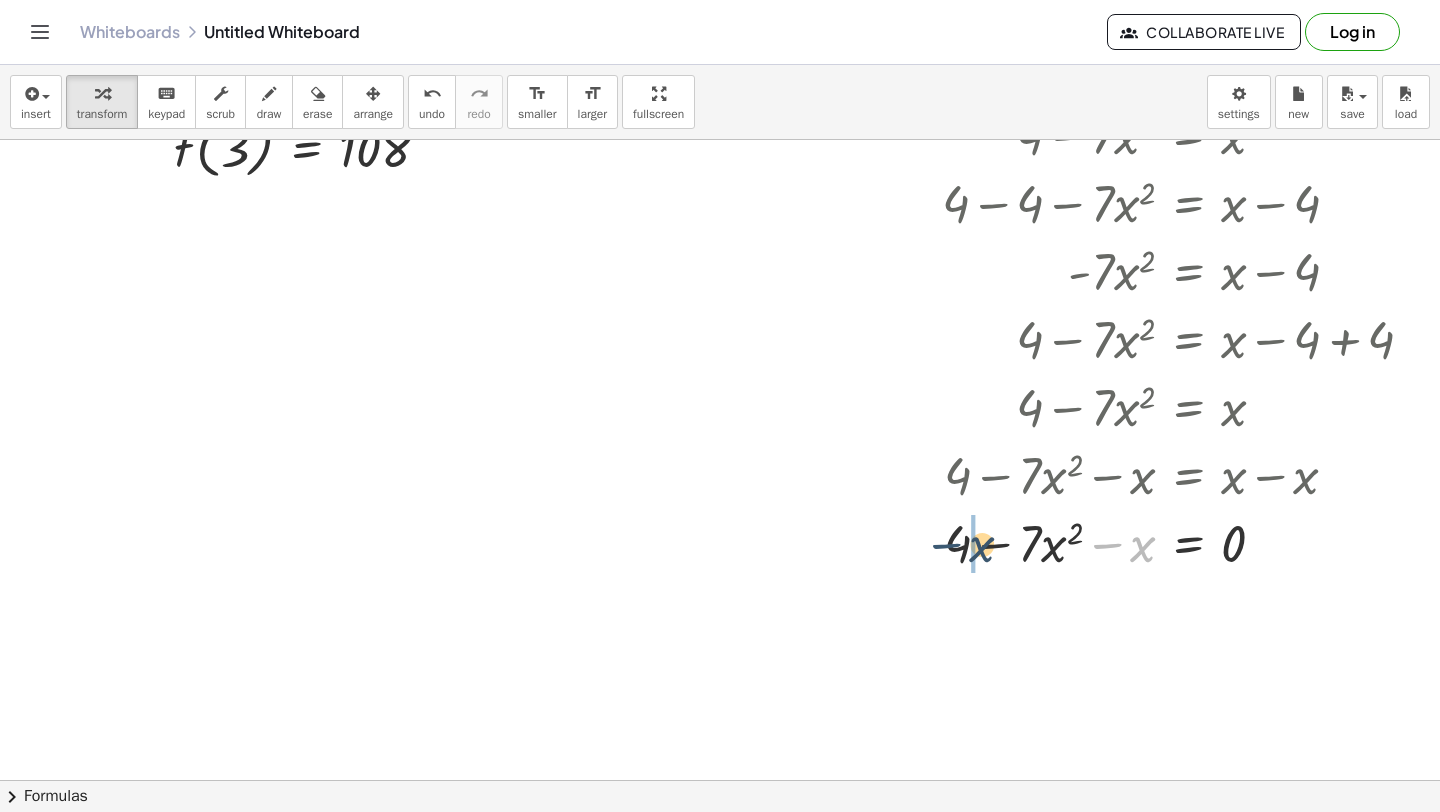 drag, startPoint x: 1117, startPoint y: 547, endPoint x: 957, endPoint y: 546, distance: 160.00313 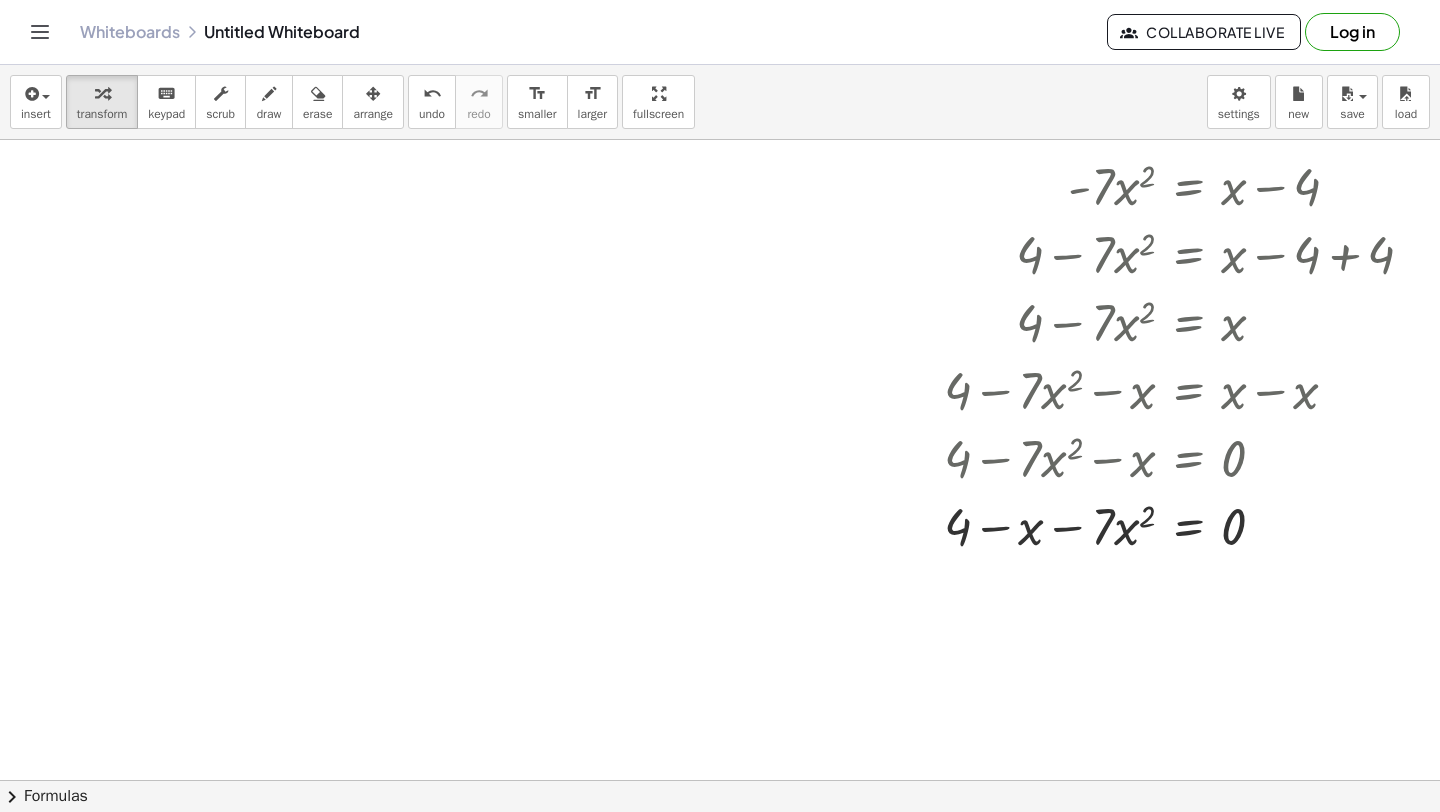 scroll, scrollTop: 4491, scrollLeft: 0, axis: vertical 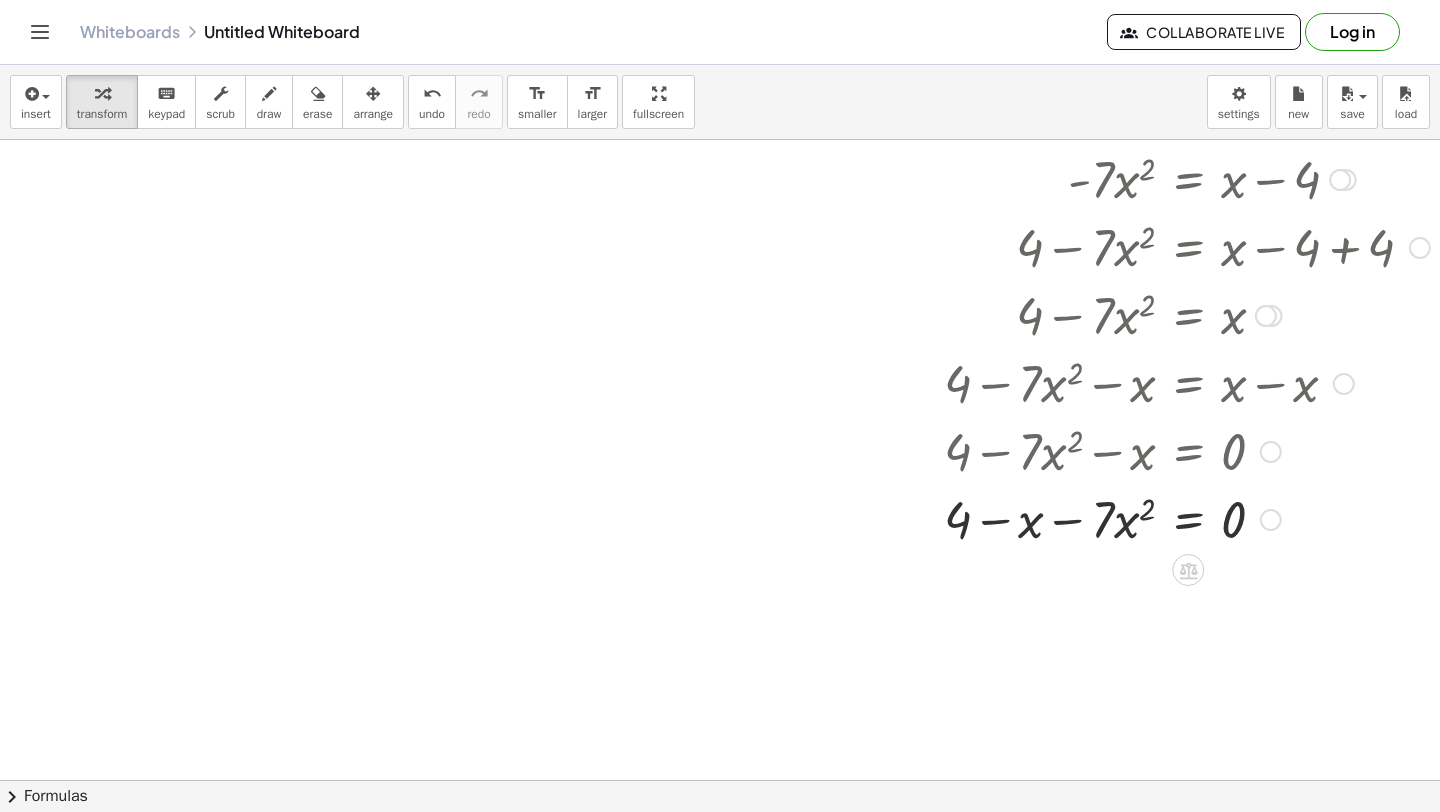 click at bounding box center [1127, 518] 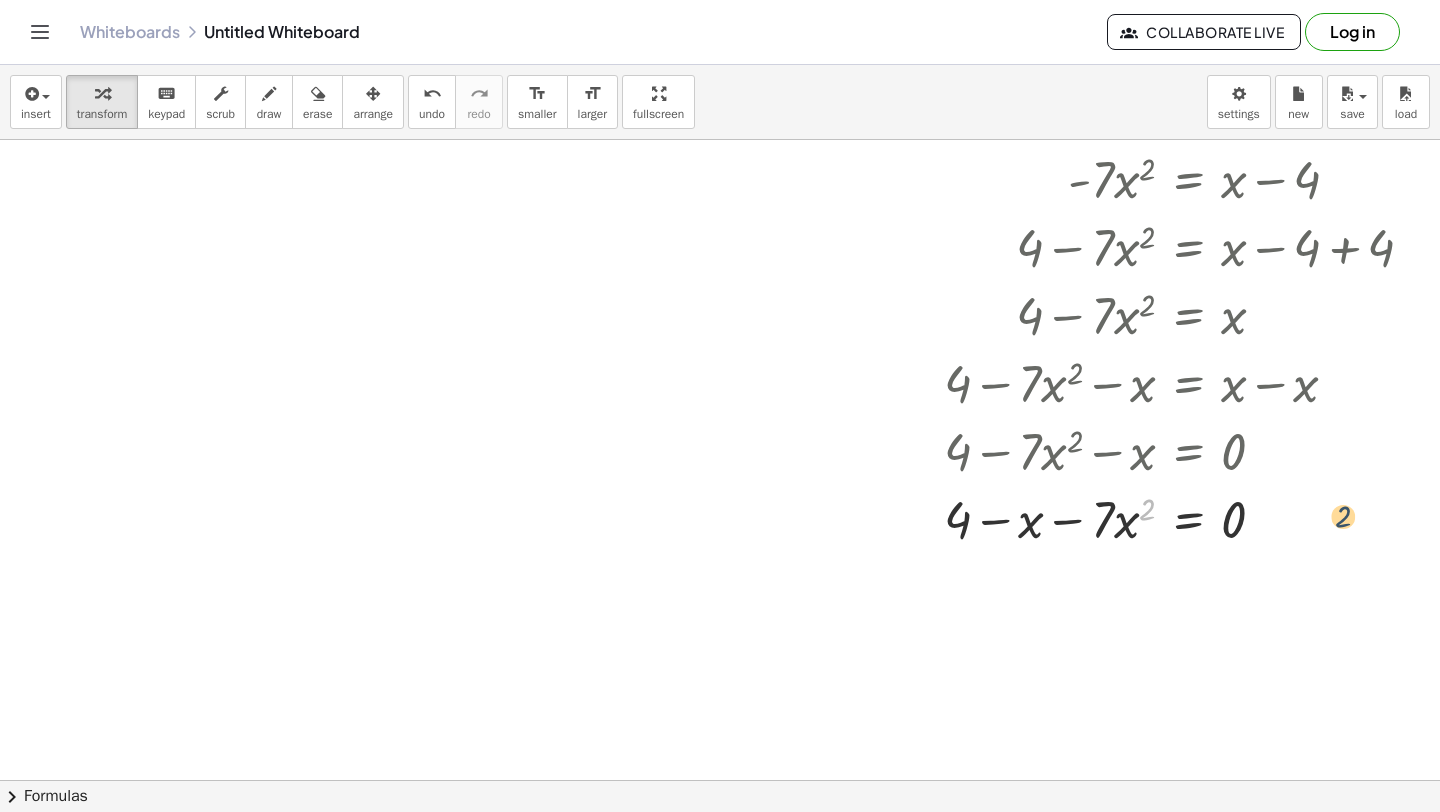 drag, startPoint x: 1148, startPoint y: 512, endPoint x: 1346, endPoint y: 517, distance: 198.06313 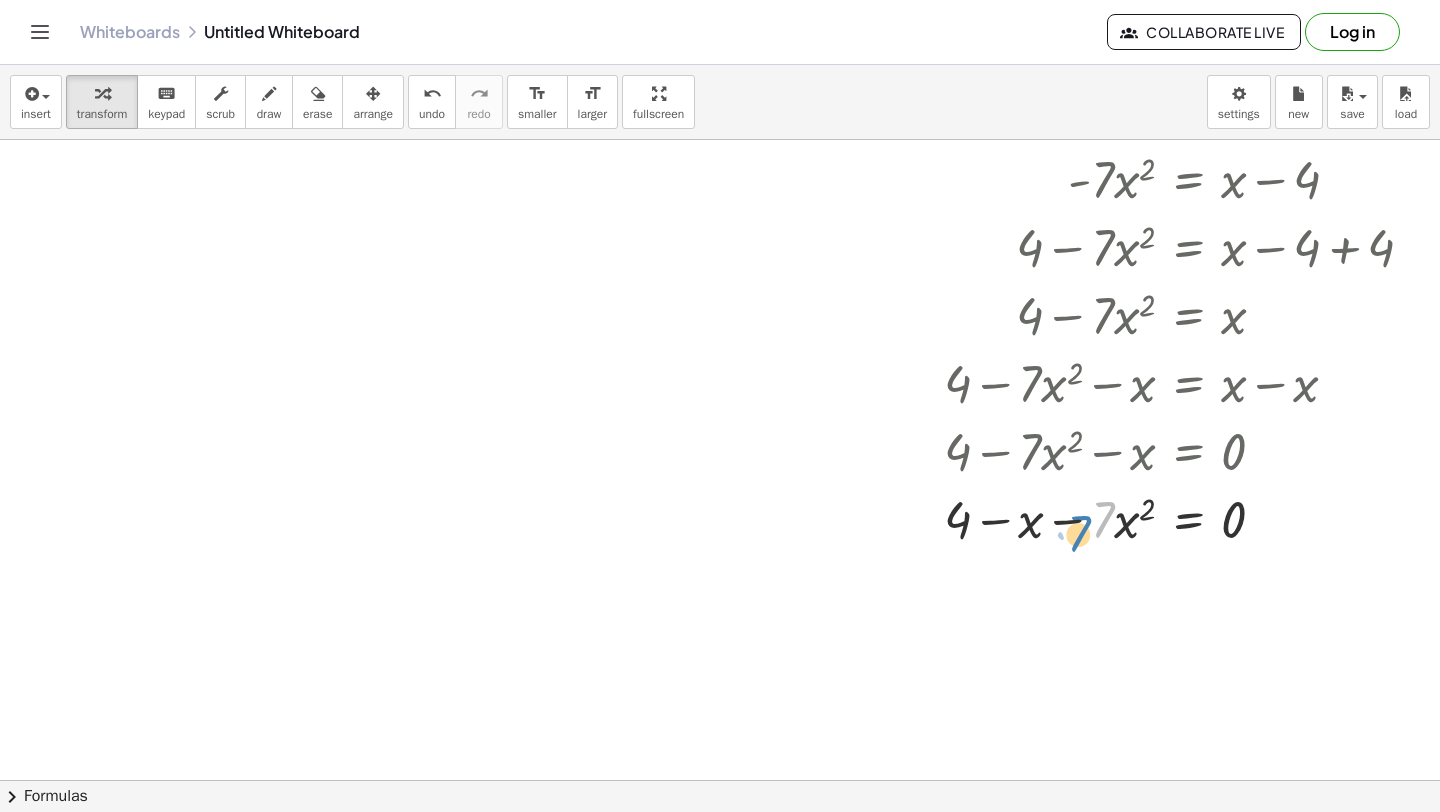 drag, startPoint x: 1112, startPoint y: 523, endPoint x: 1086, endPoint y: 524, distance: 26.019224 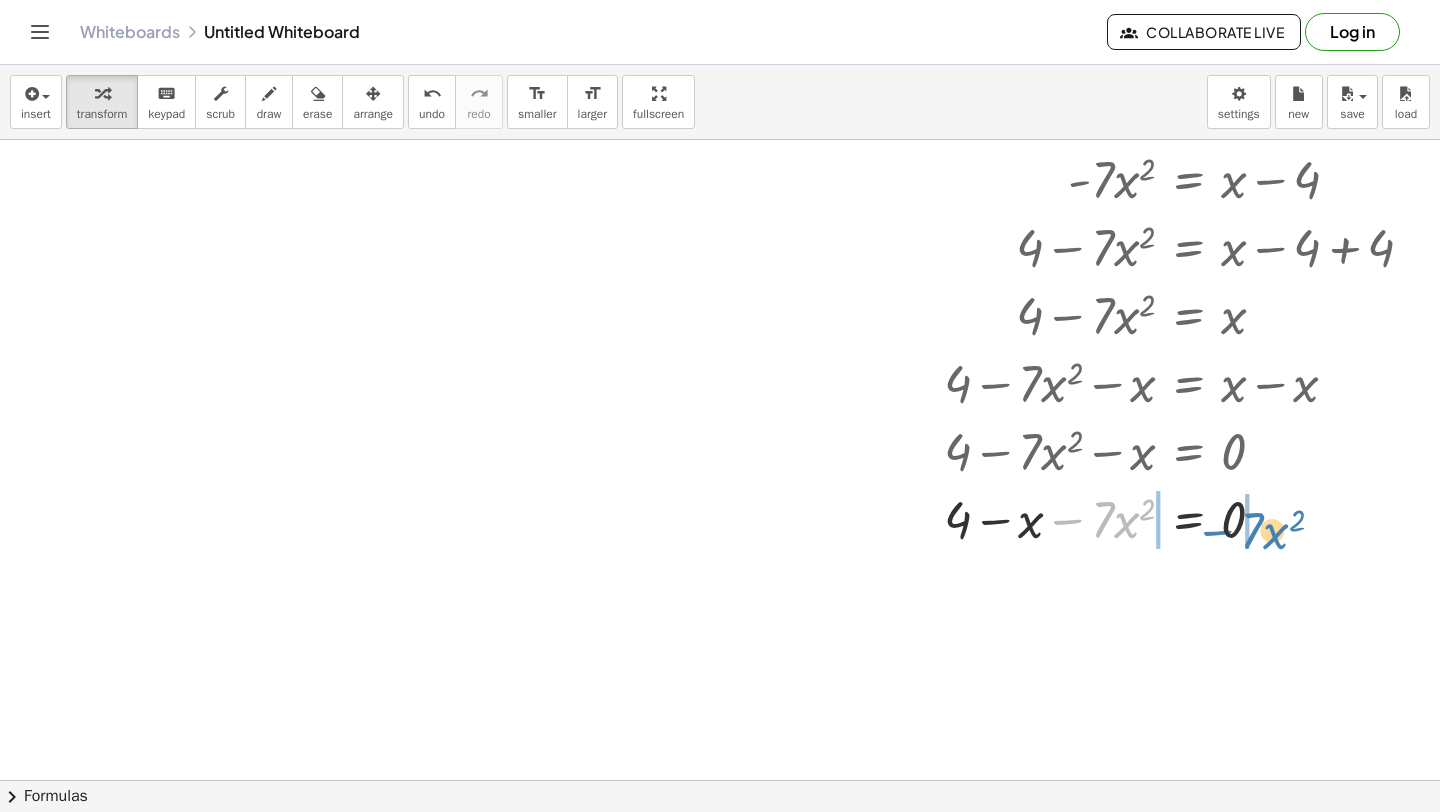 drag, startPoint x: 1074, startPoint y: 526, endPoint x: 1226, endPoint y: 531, distance: 152.08221 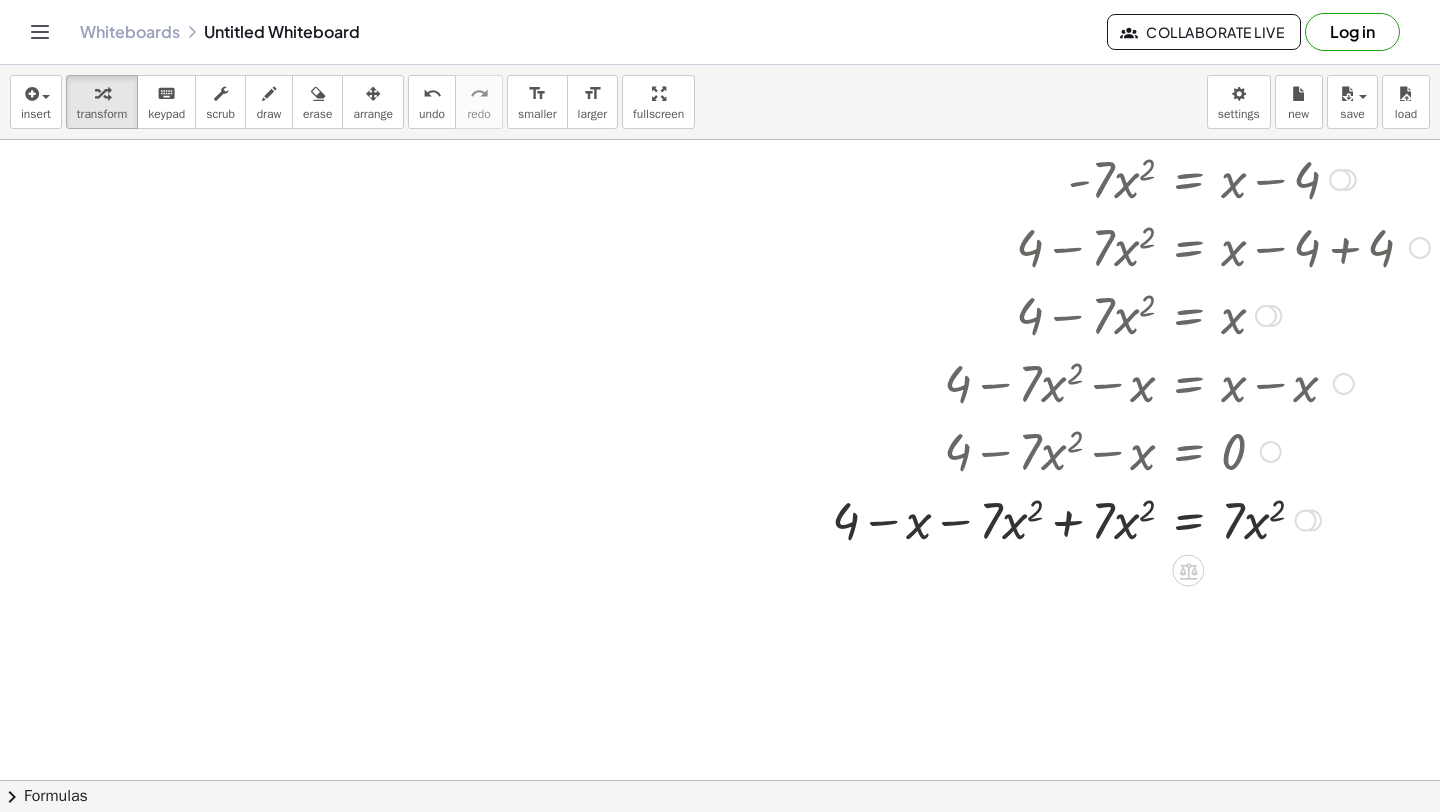 scroll, scrollTop: 4583, scrollLeft: 0, axis: vertical 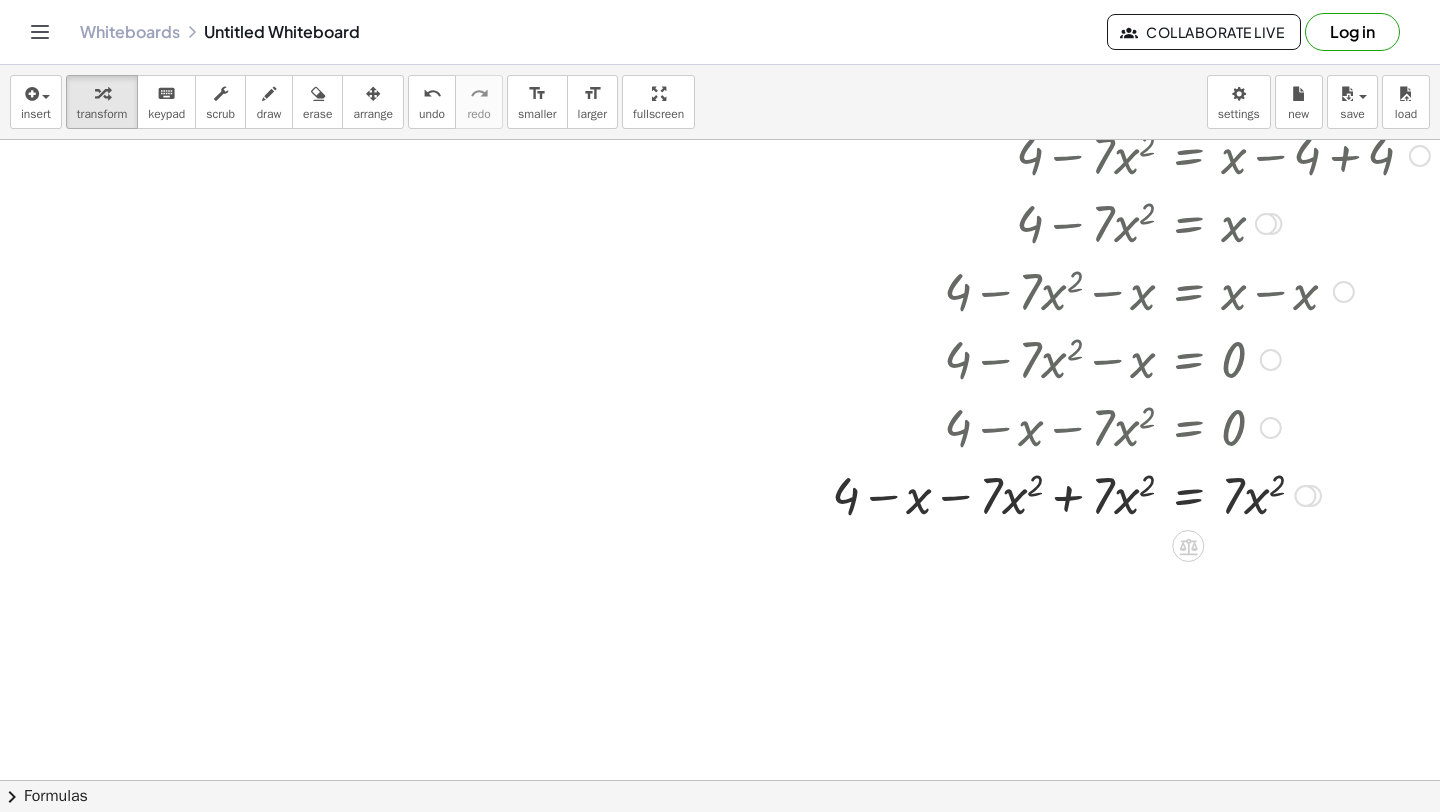 click at bounding box center (1127, 494) 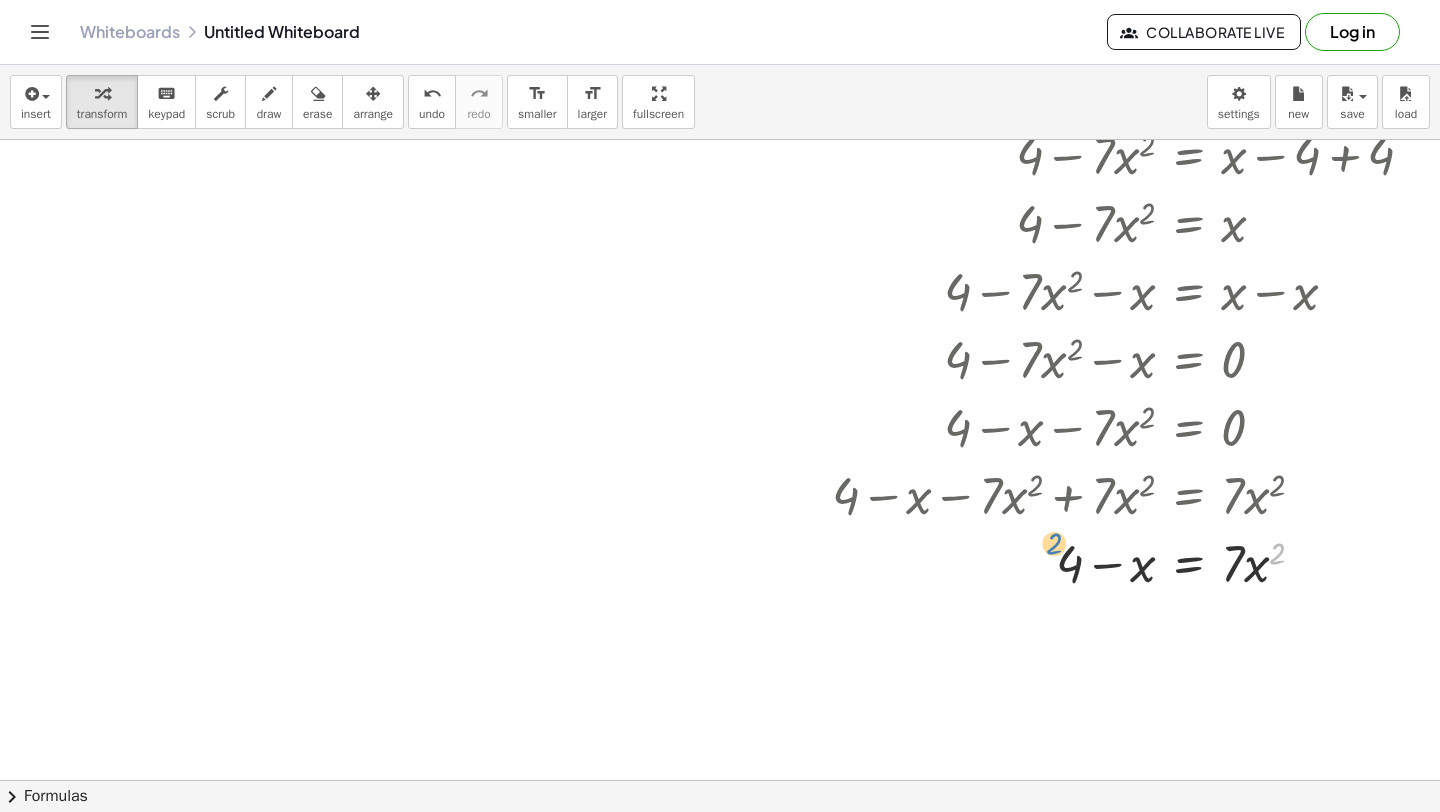 drag, startPoint x: 1277, startPoint y: 550, endPoint x: 1037, endPoint y: 537, distance: 240.35182 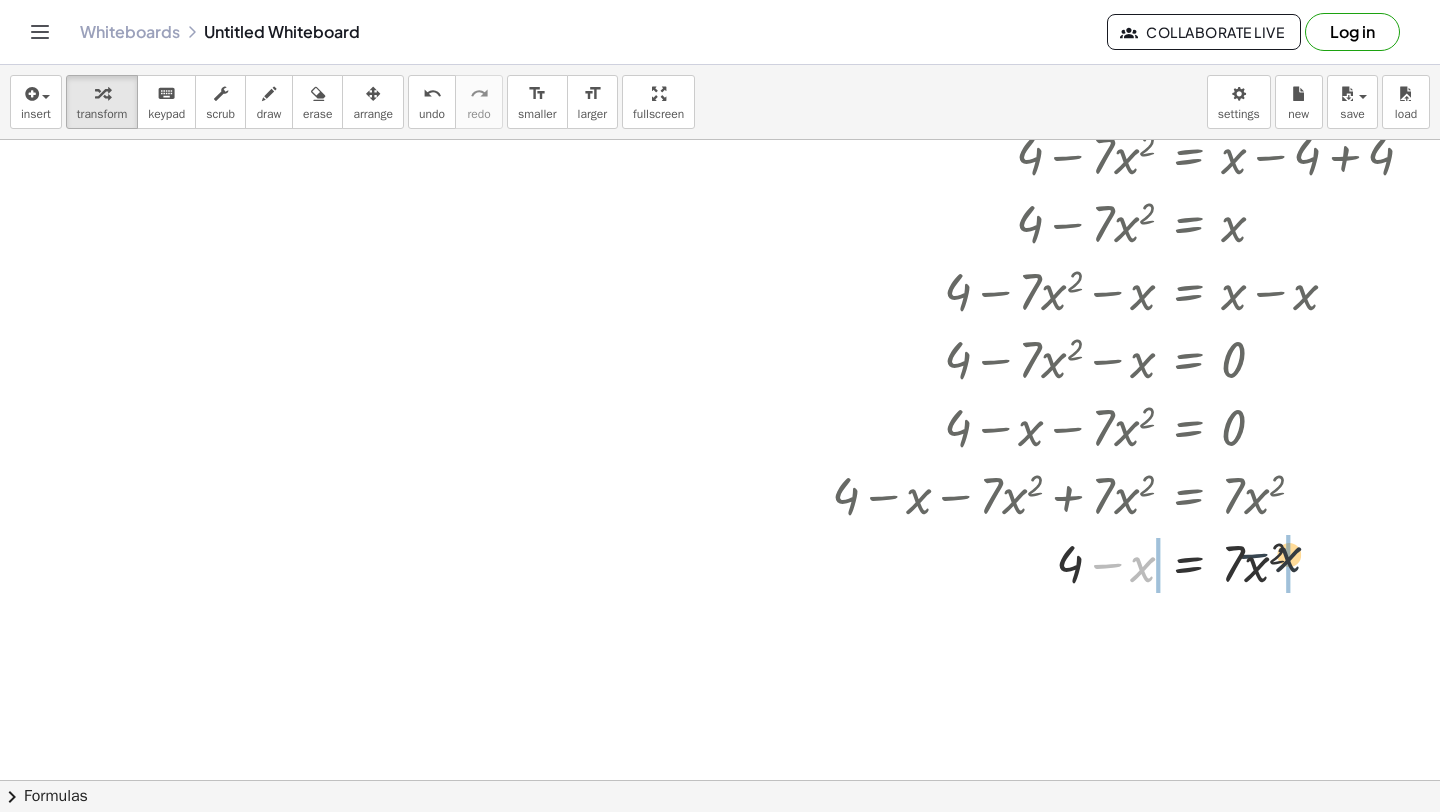 drag, startPoint x: 1115, startPoint y: 571, endPoint x: 1341, endPoint y: 572, distance: 226.00221 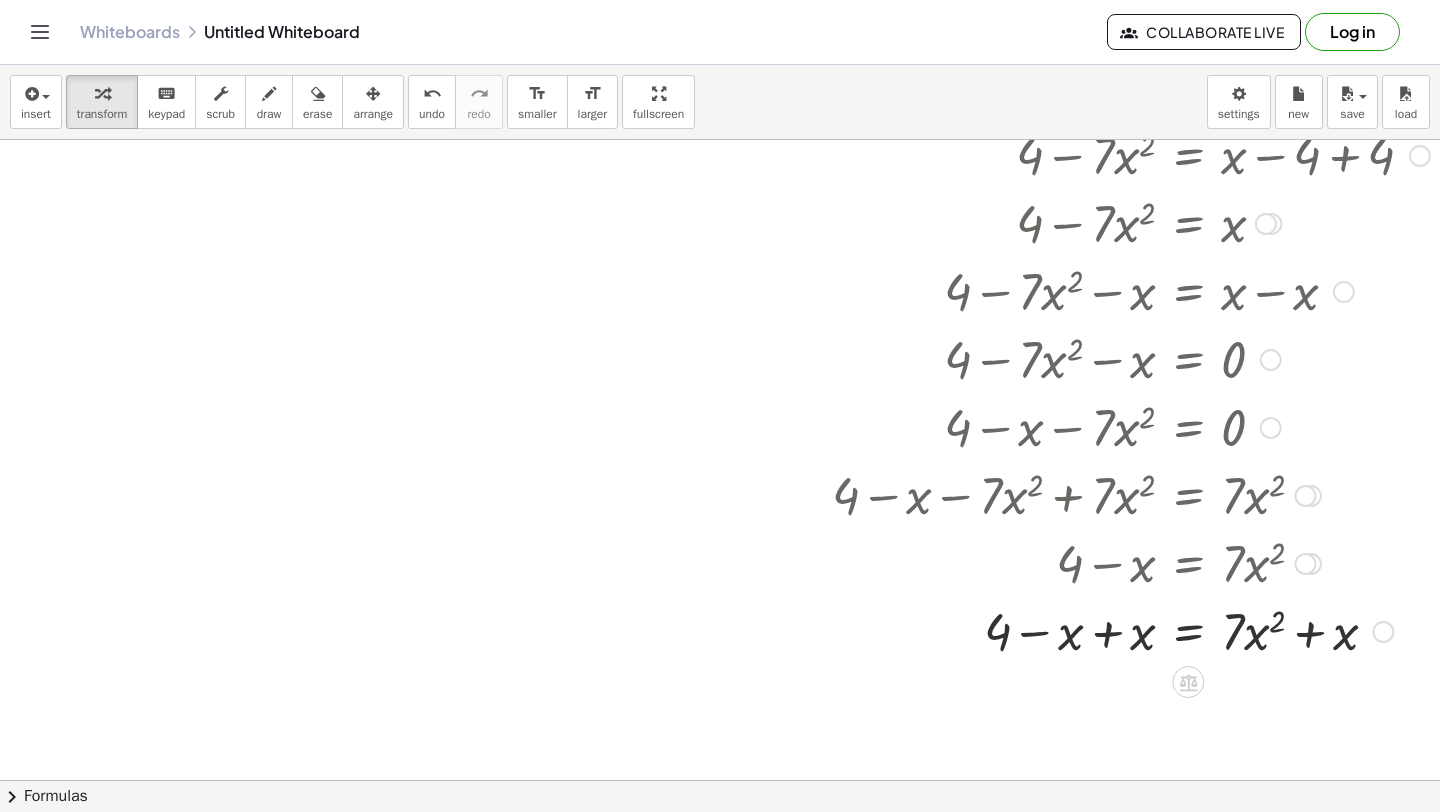 click at bounding box center [1127, 630] 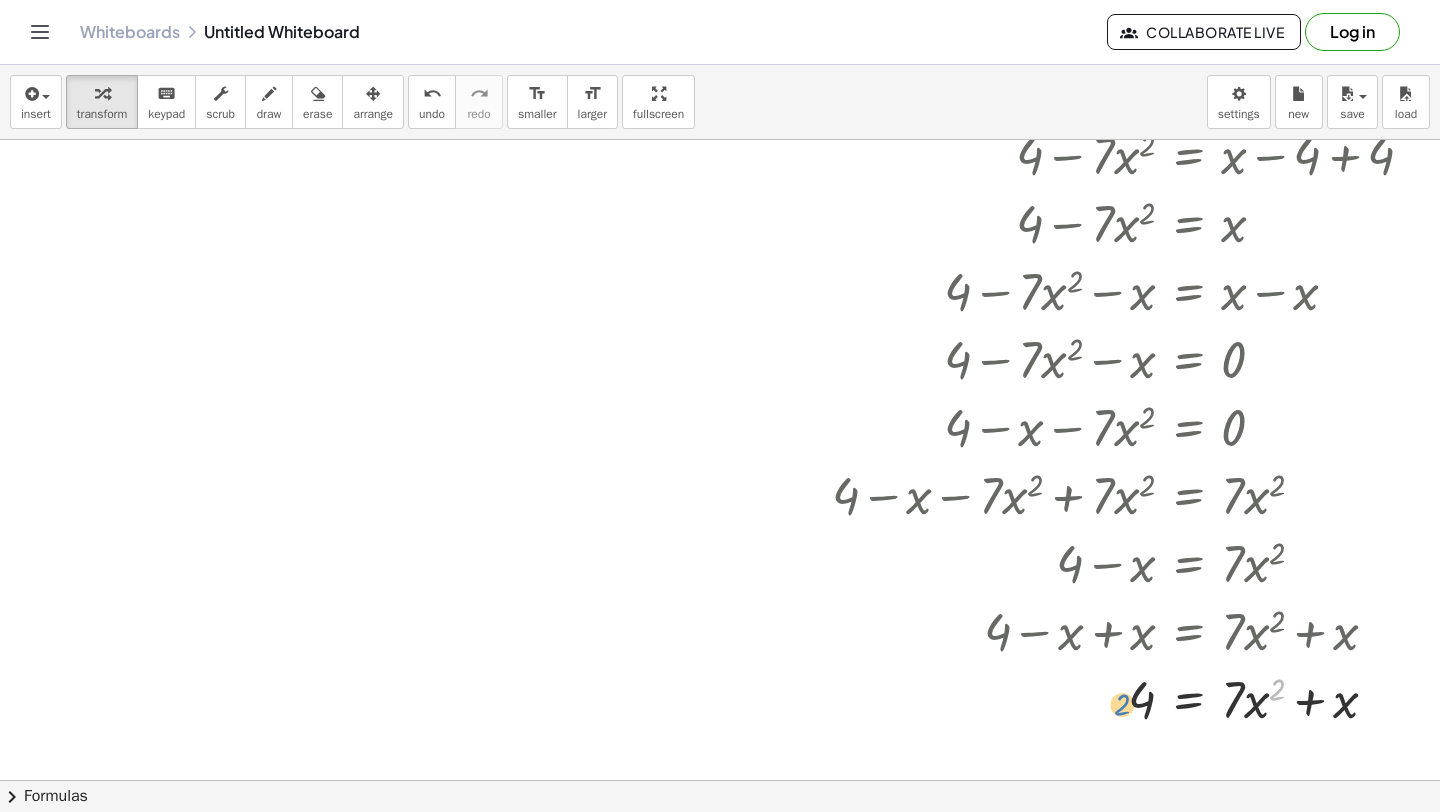 drag, startPoint x: 1278, startPoint y: 622, endPoint x: 1127, endPoint y: 631, distance: 151.26797 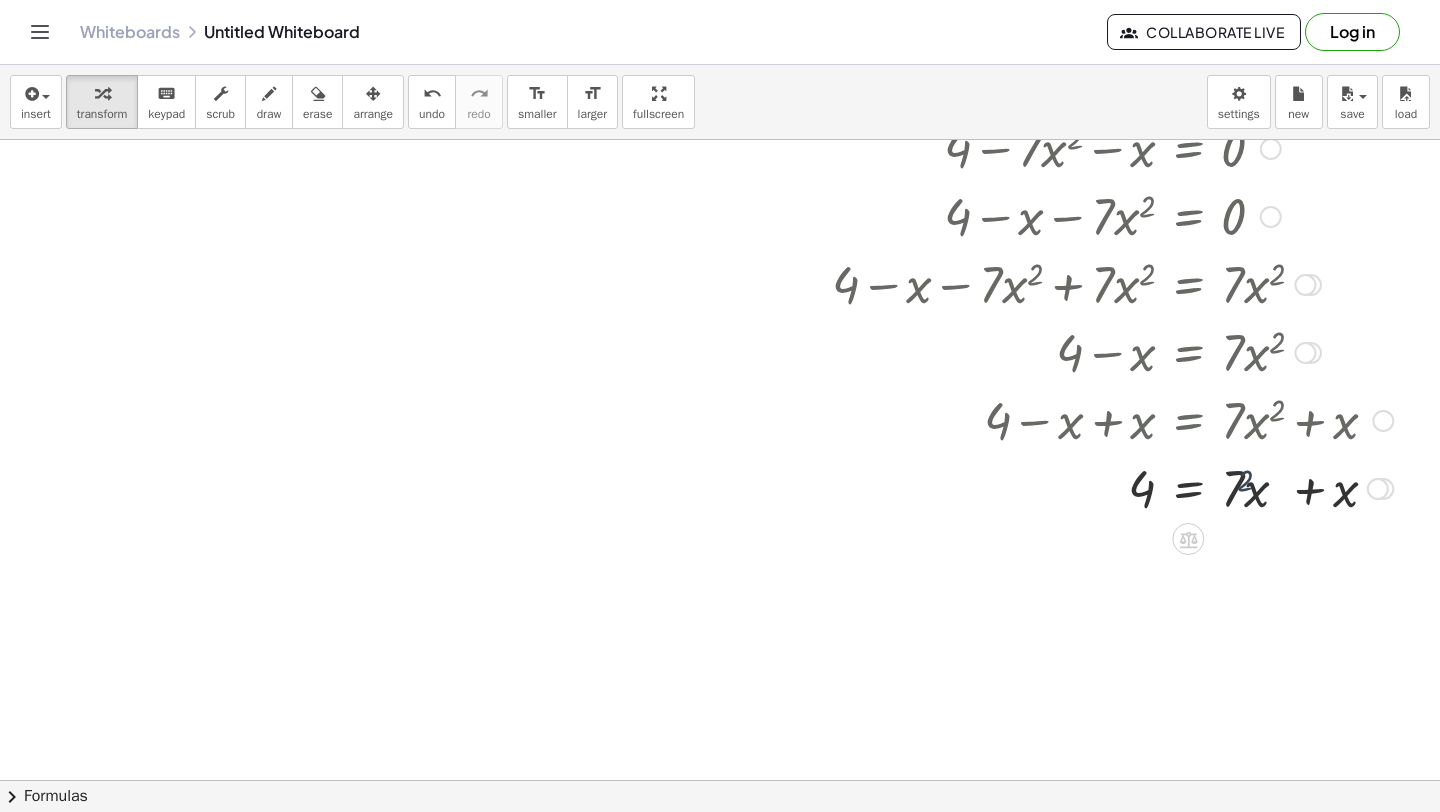 scroll, scrollTop: 4849, scrollLeft: 0, axis: vertical 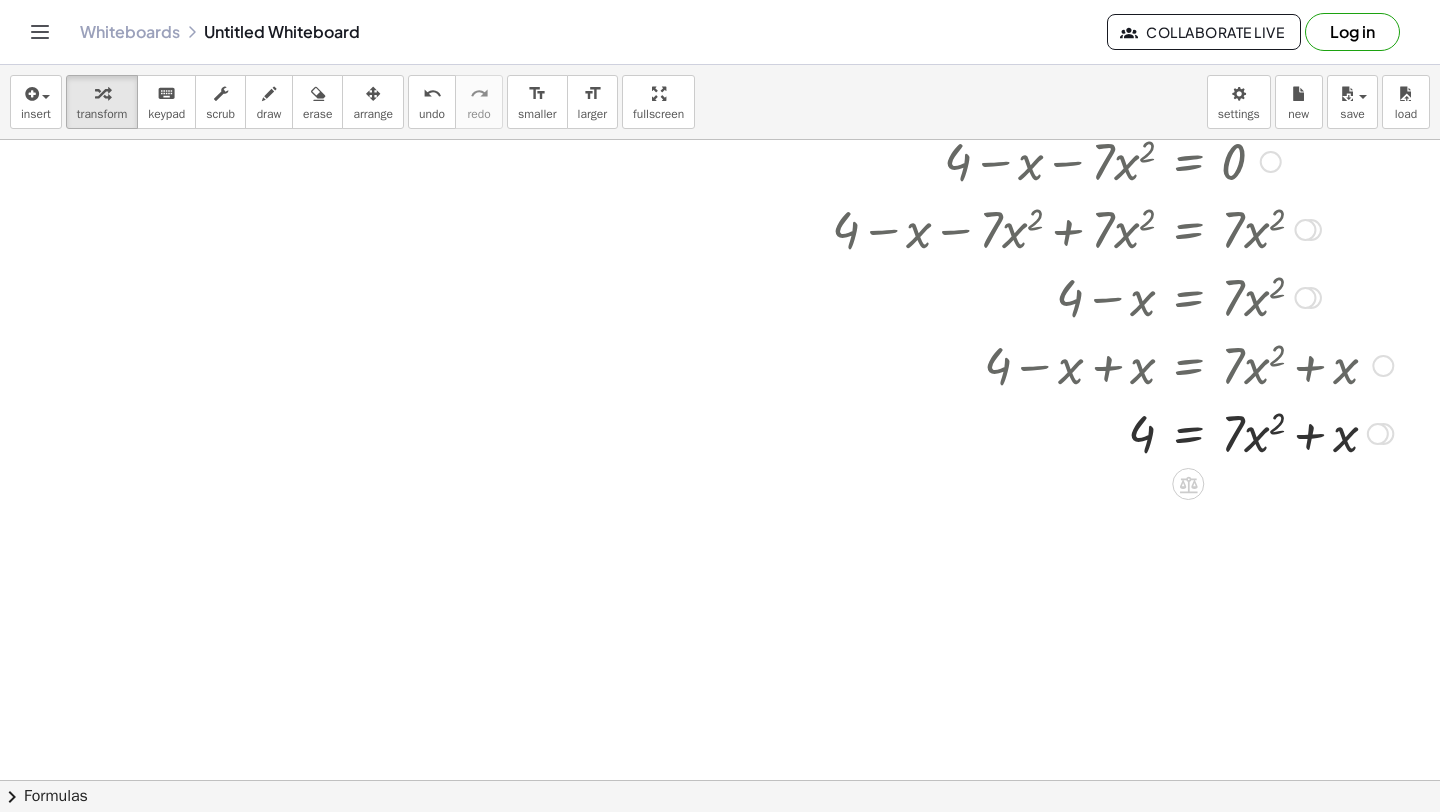 click at bounding box center (1127, 432) 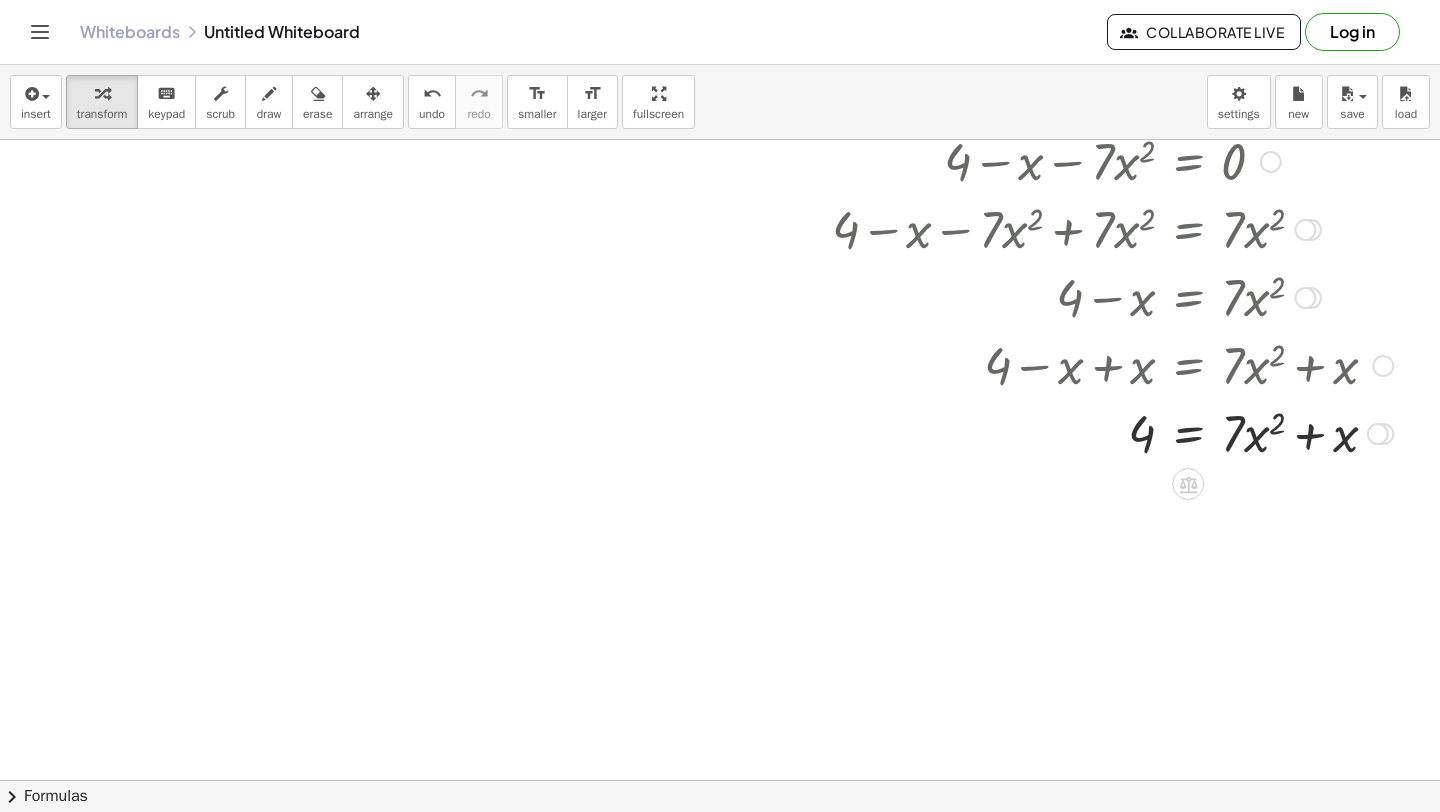 click at bounding box center (1127, 432) 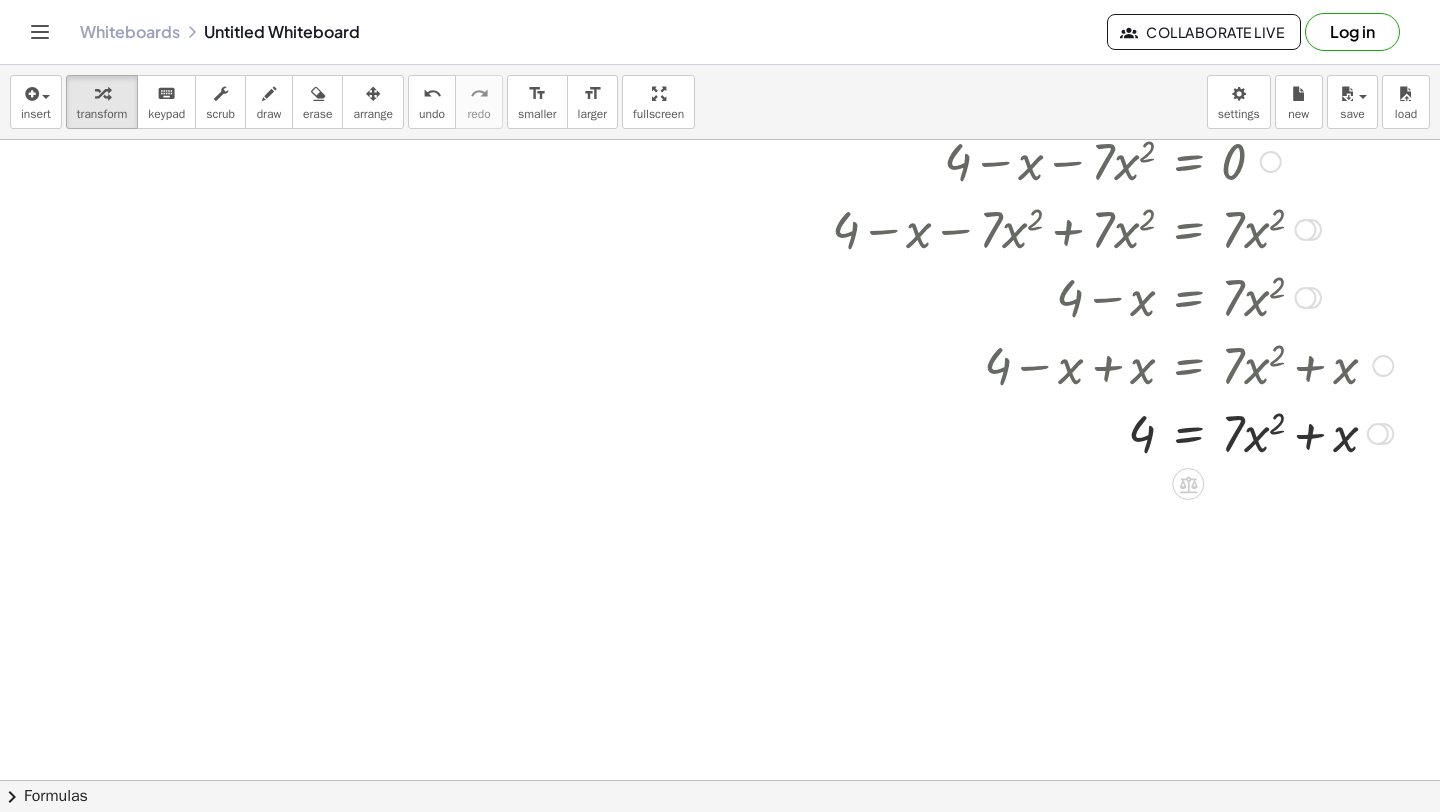 click at bounding box center (1127, 432) 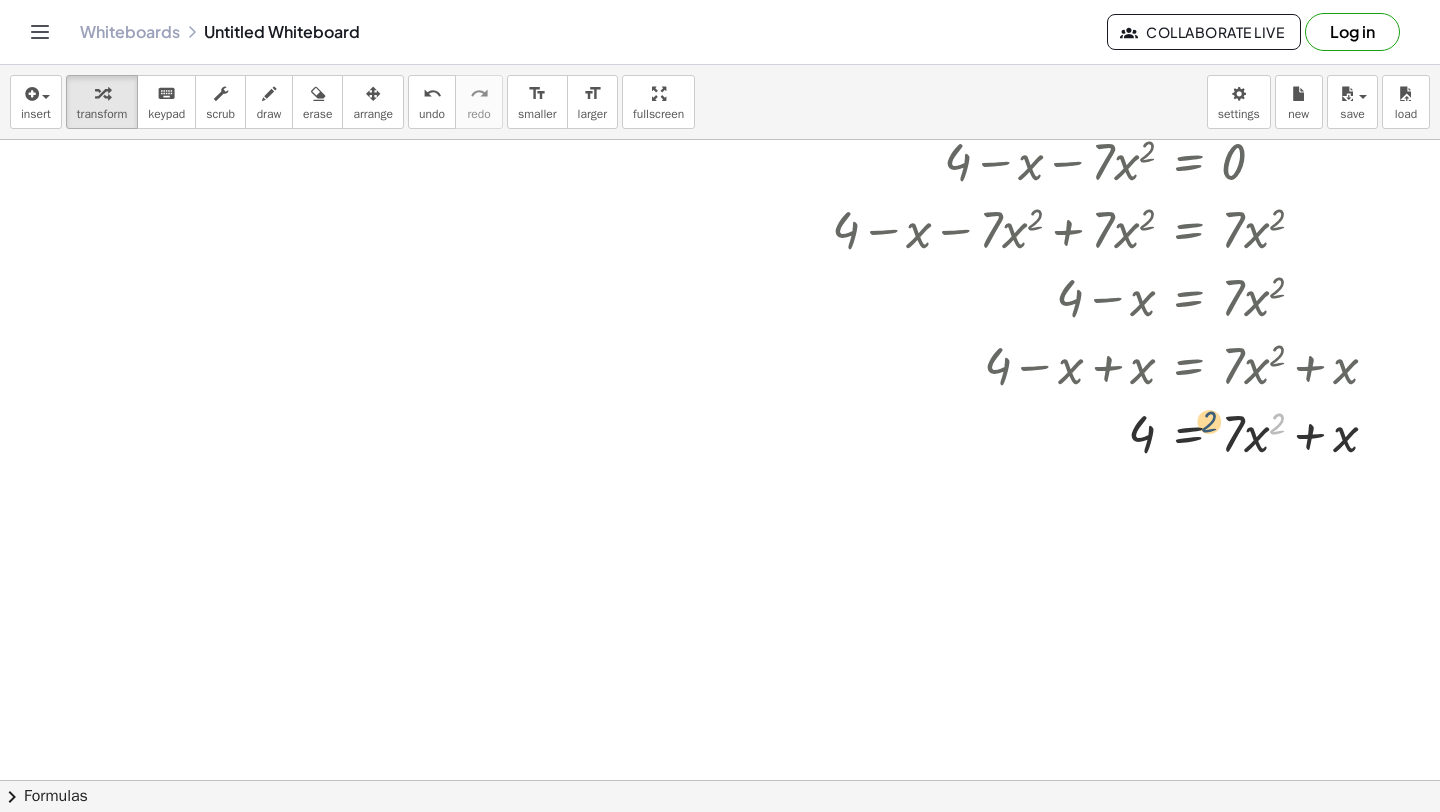 drag, startPoint x: 1279, startPoint y: 427, endPoint x: 1214, endPoint y: 425, distance: 65.03076 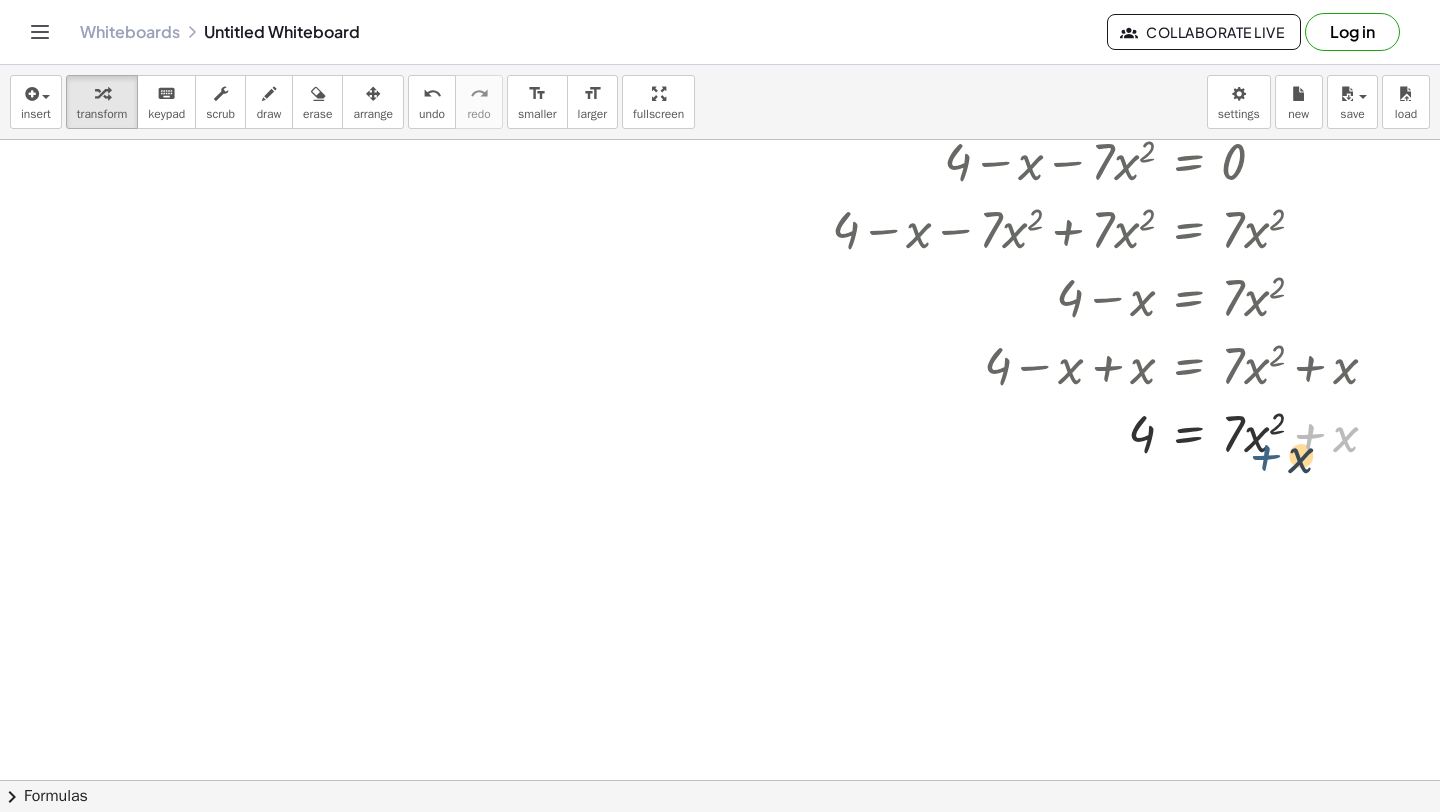 drag, startPoint x: 1295, startPoint y: 414, endPoint x: 1267, endPoint y: 416, distance: 28.071337 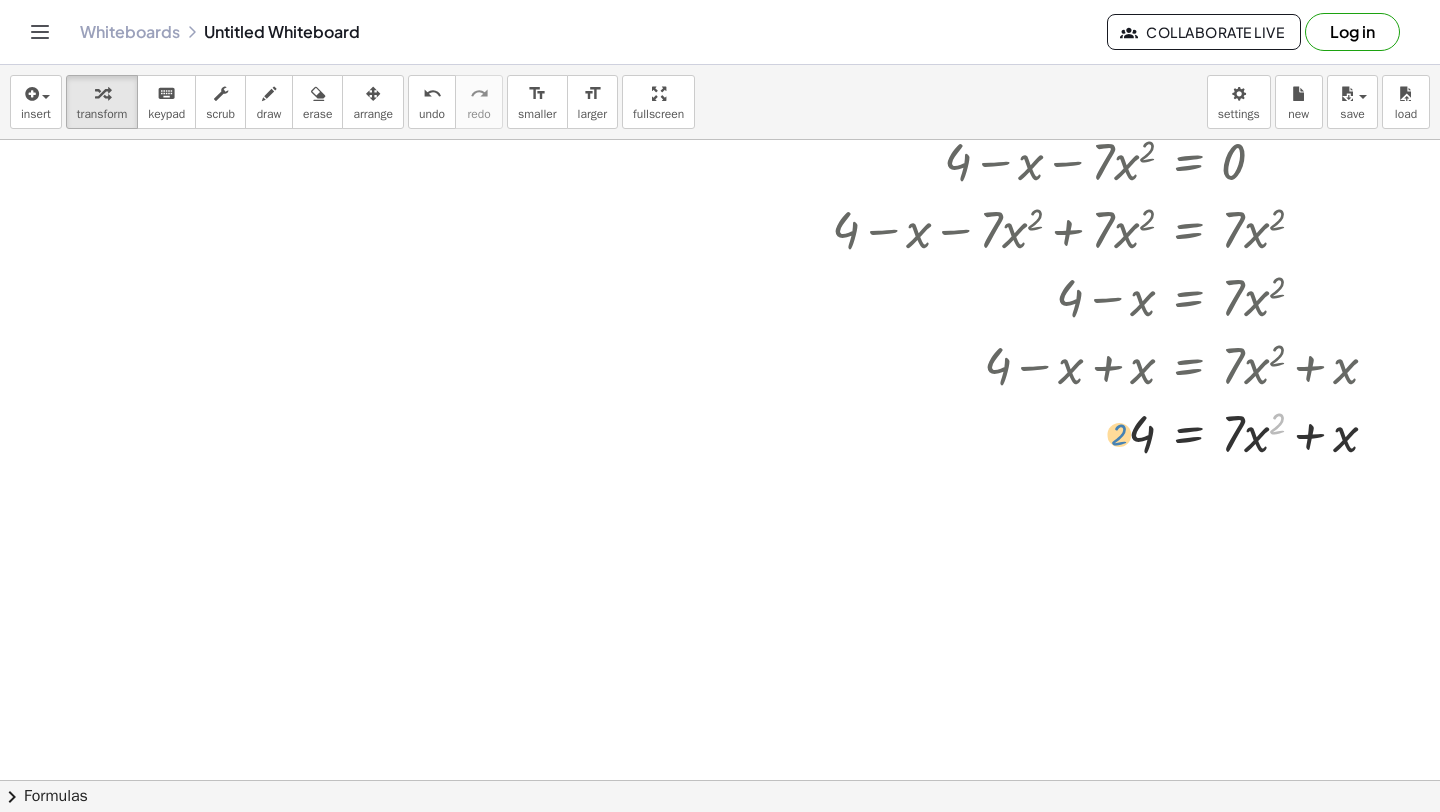 drag, startPoint x: 1279, startPoint y: 424, endPoint x: 1103, endPoint y: 421, distance: 176.02557 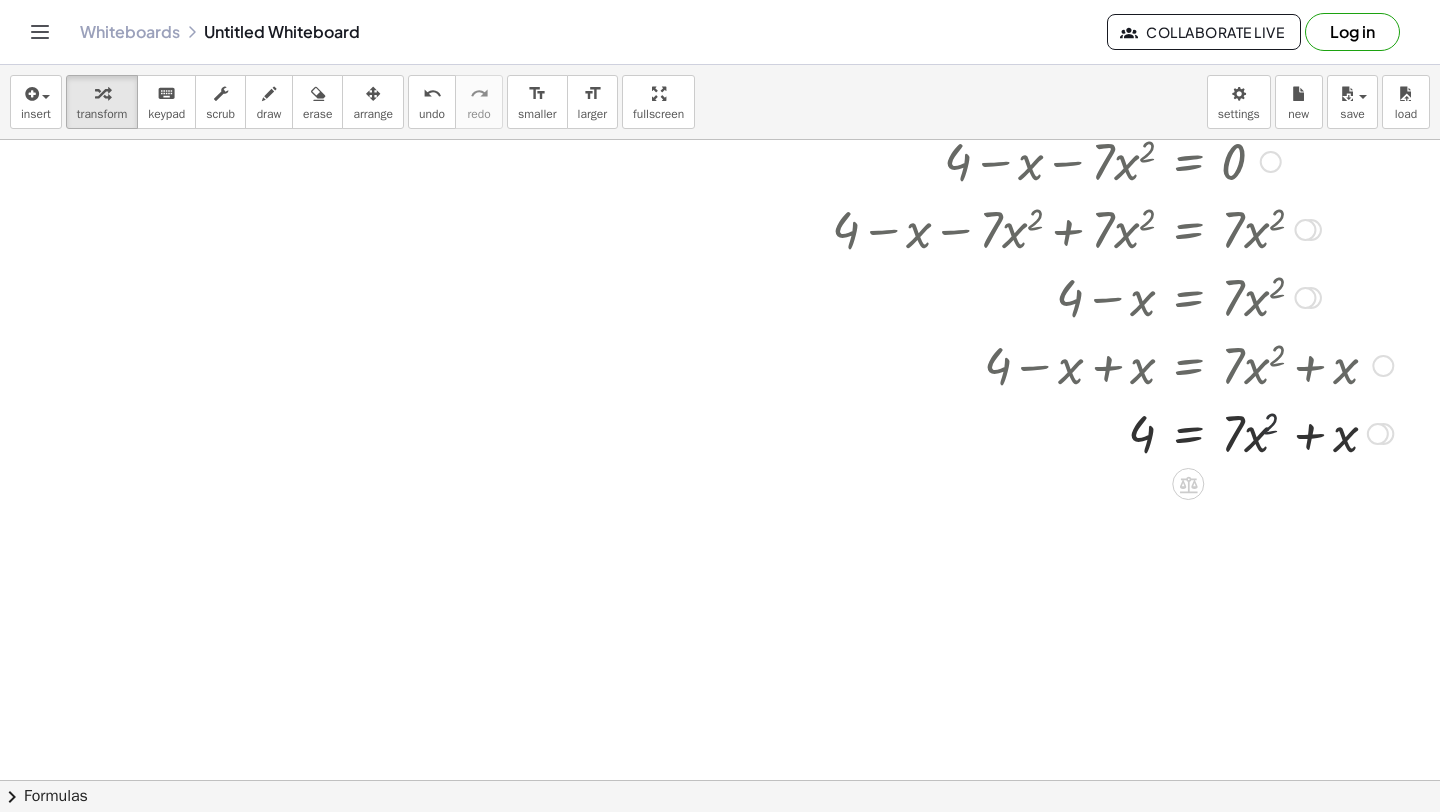 click at bounding box center [1127, 432] 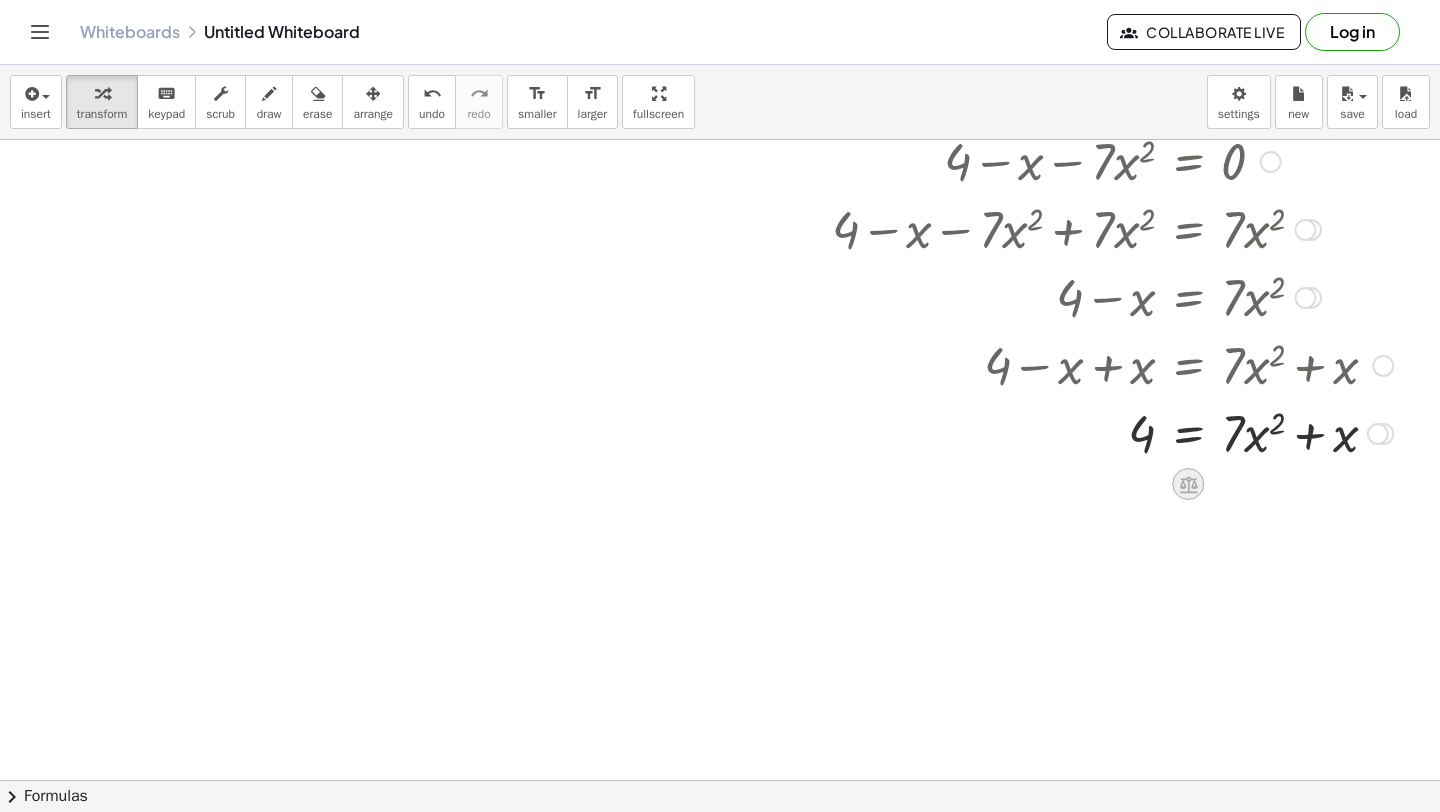 click 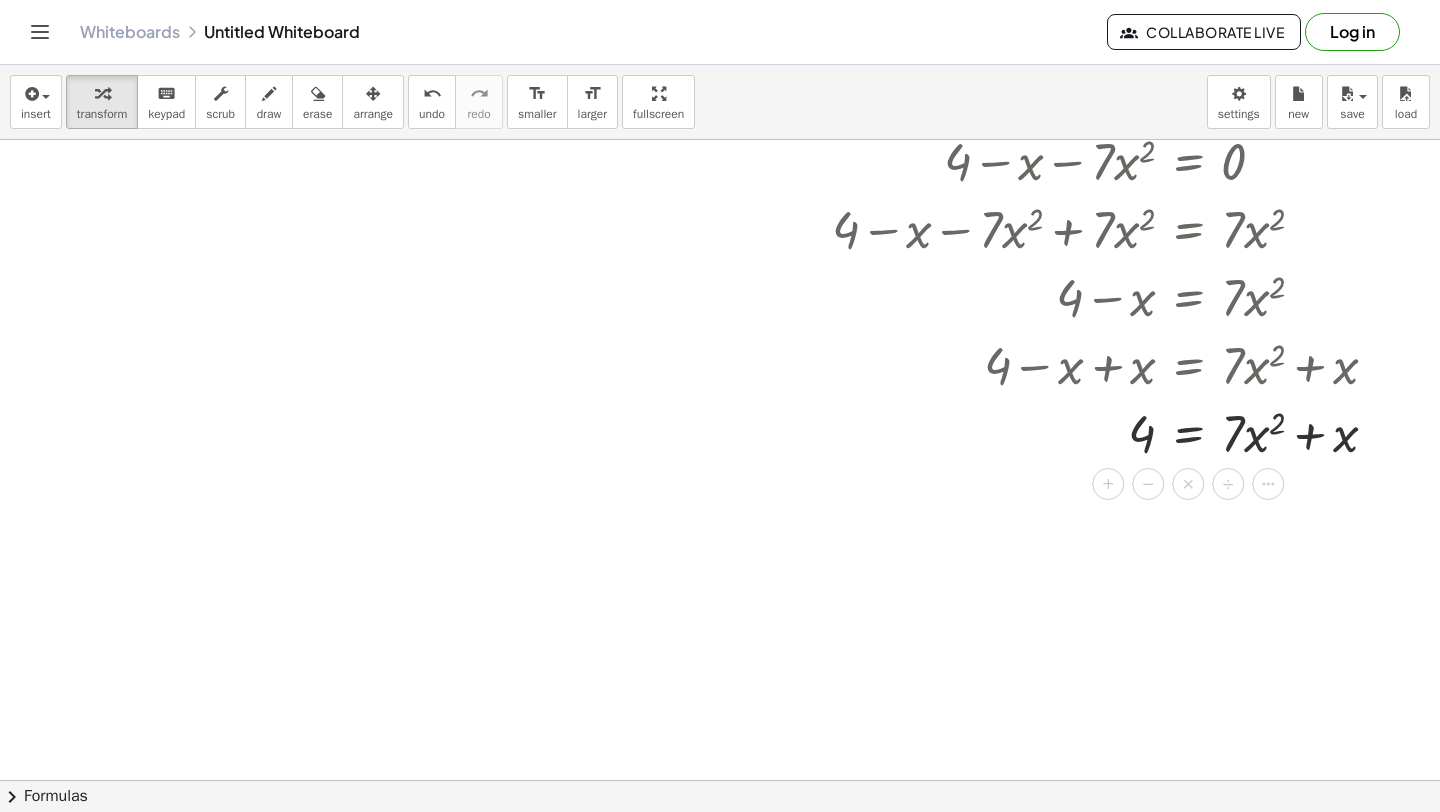 click at bounding box center (725, -1829) 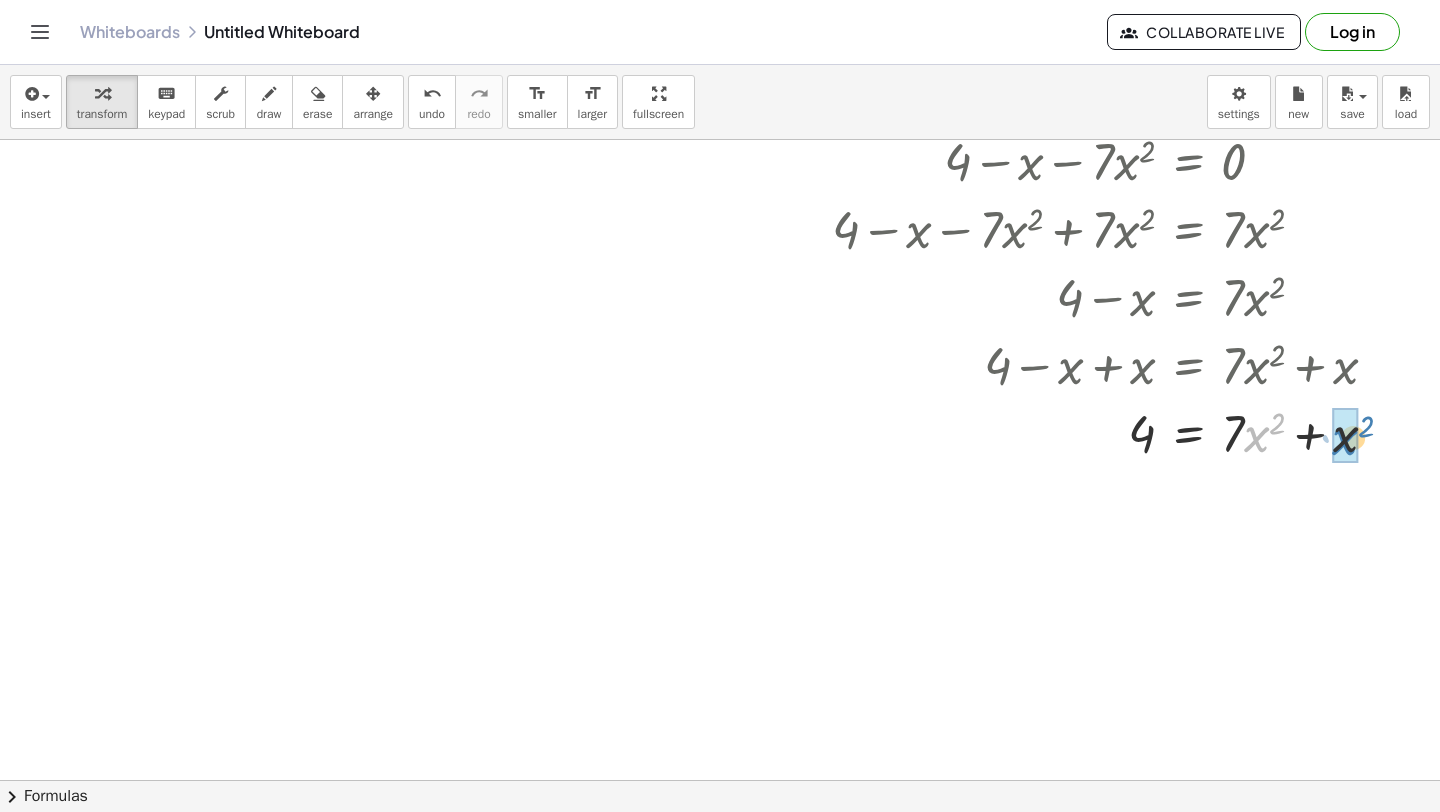 drag, startPoint x: 1250, startPoint y: 438, endPoint x: 1338, endPoint y: 442, distance: 88.09086 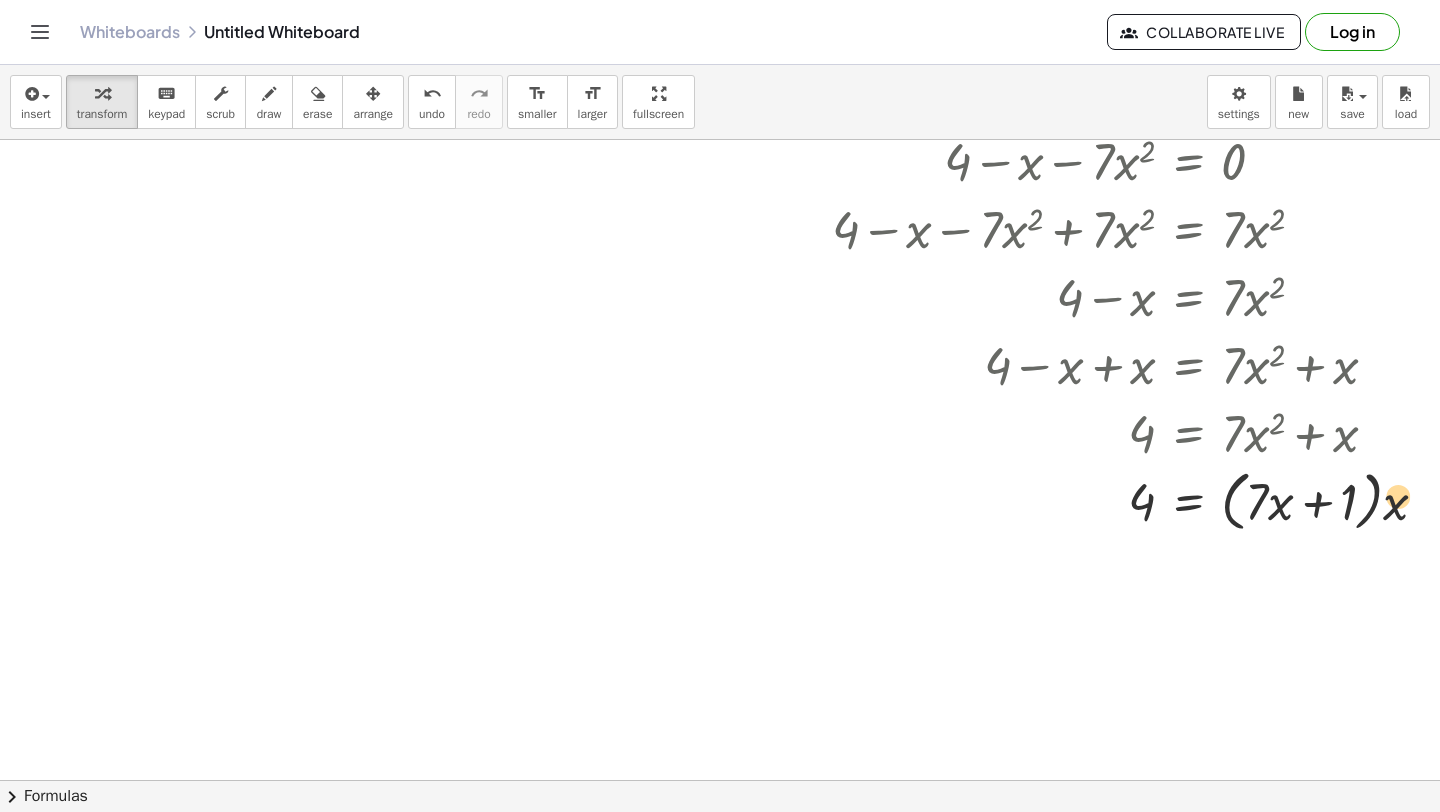 click at bounding box center (1134, 500) 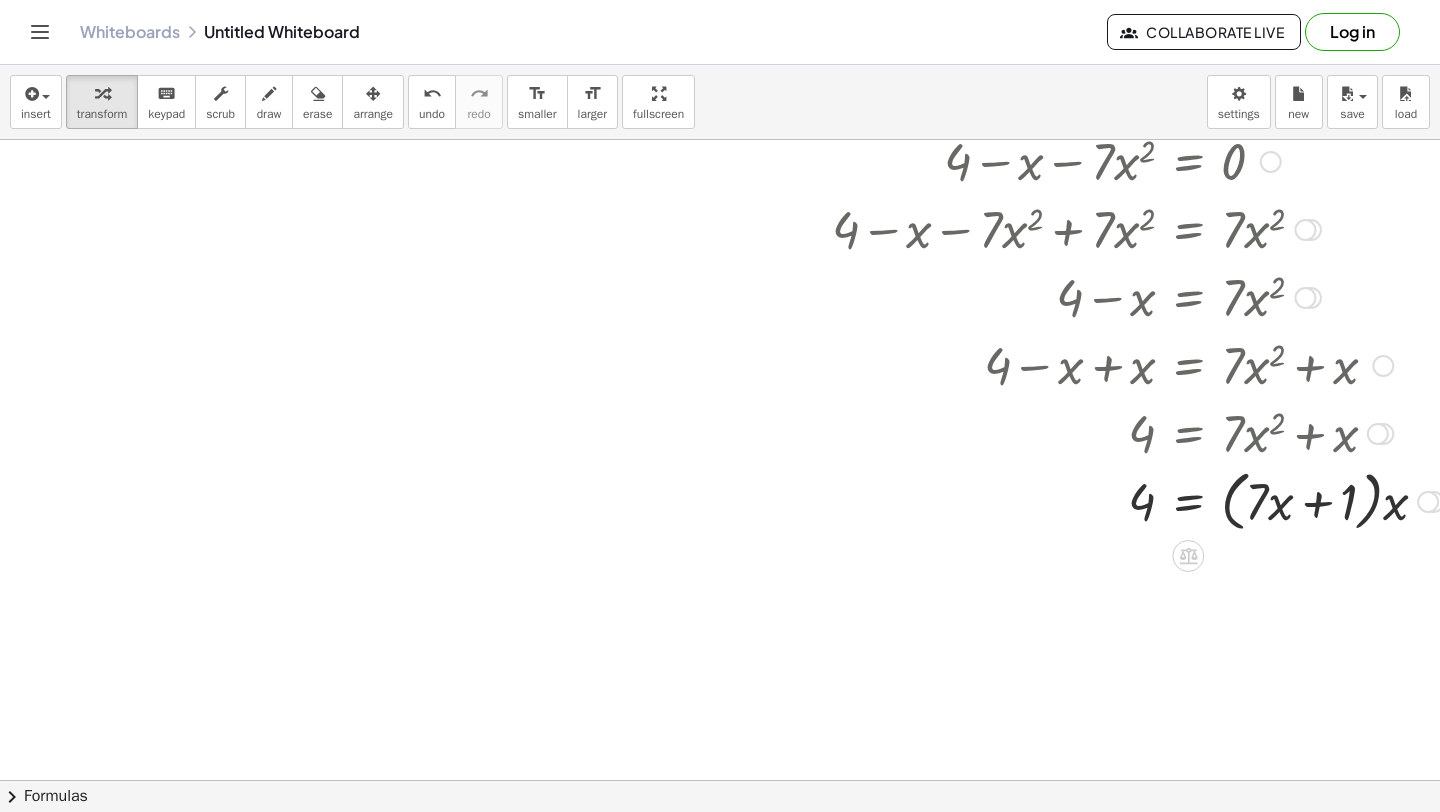 click at bounding box center (1134, 500) 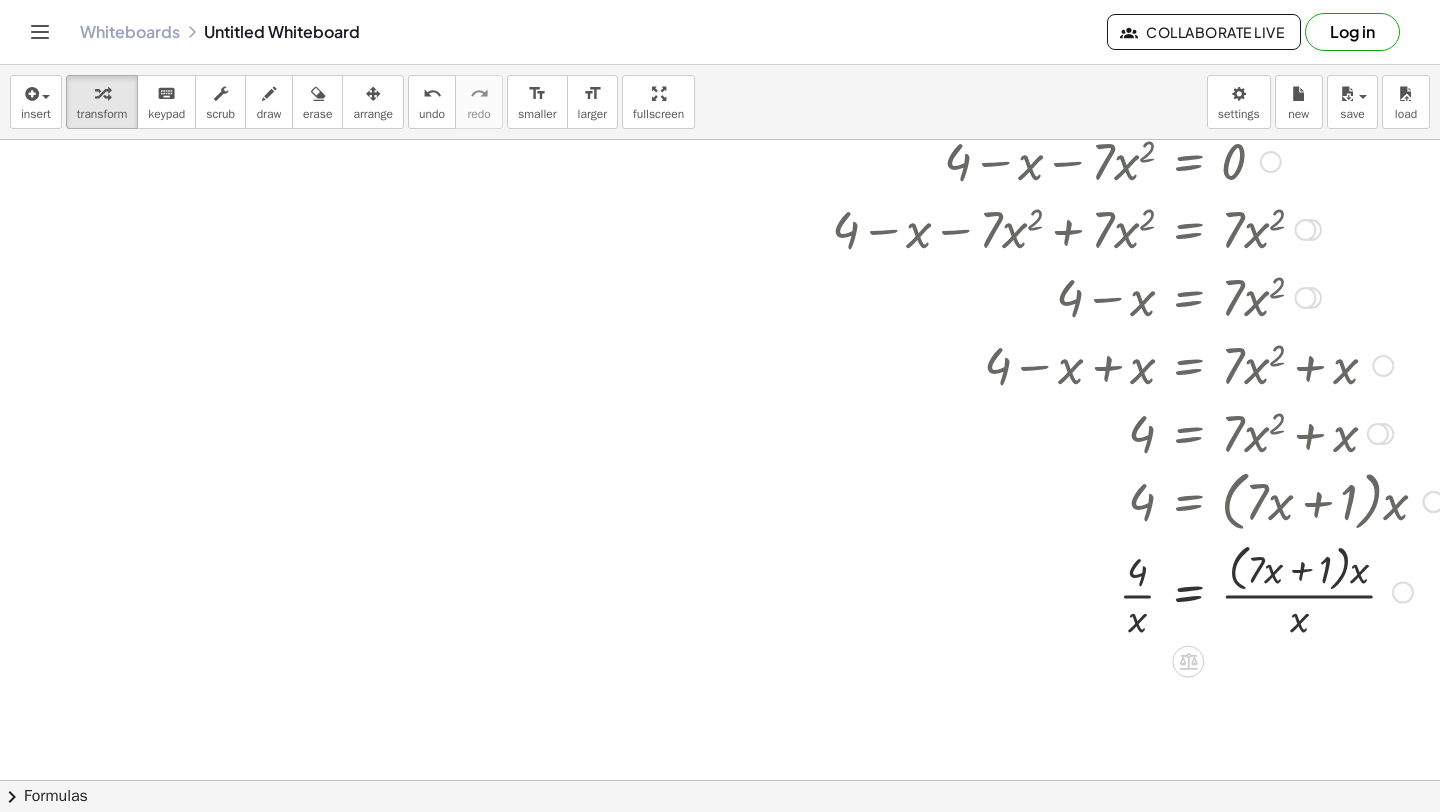 click at bounding box center [1134, 591] 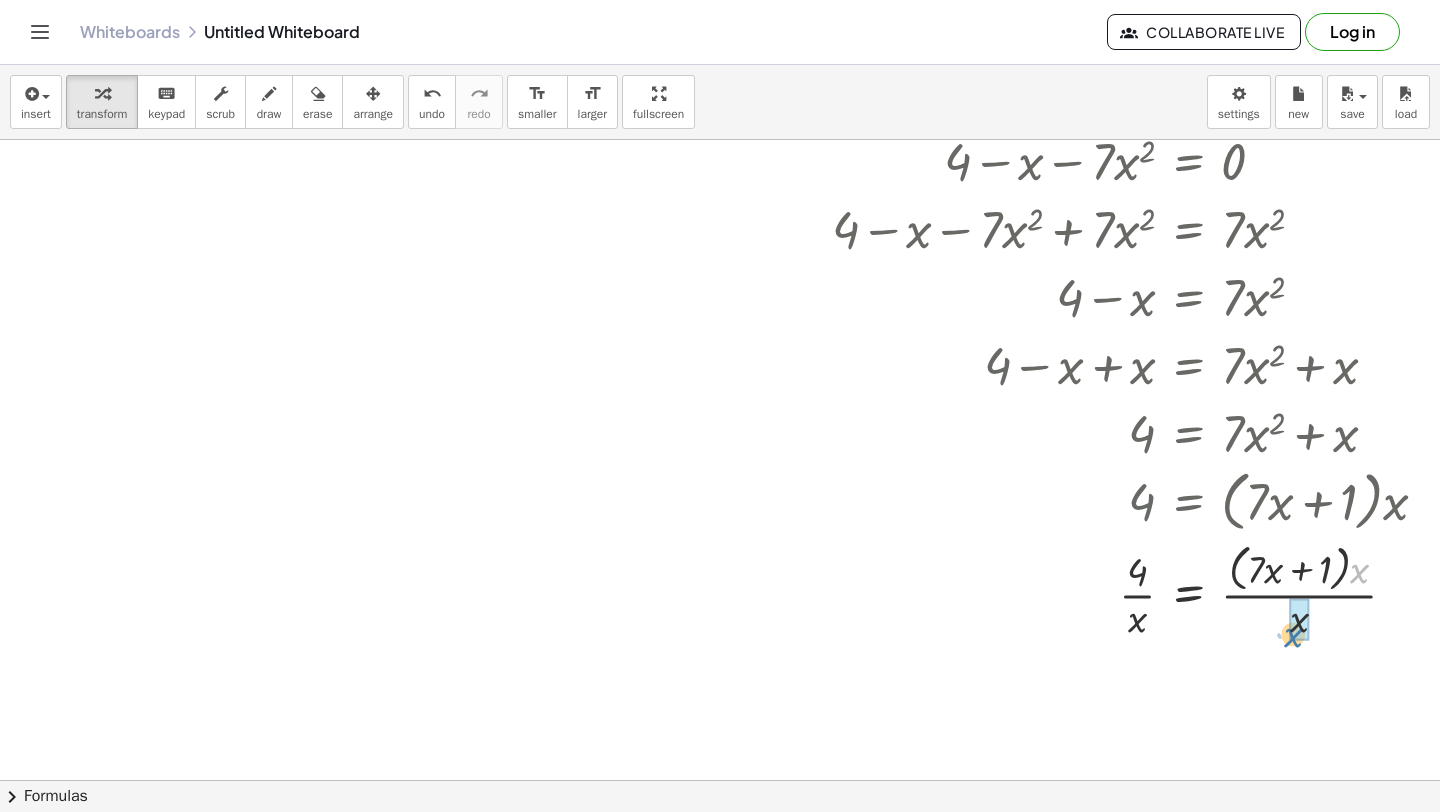drag, startPoint x: 1353, startPoint y: 563, endPoint x: 1287, endPoint y: 623, distance: 89.19641 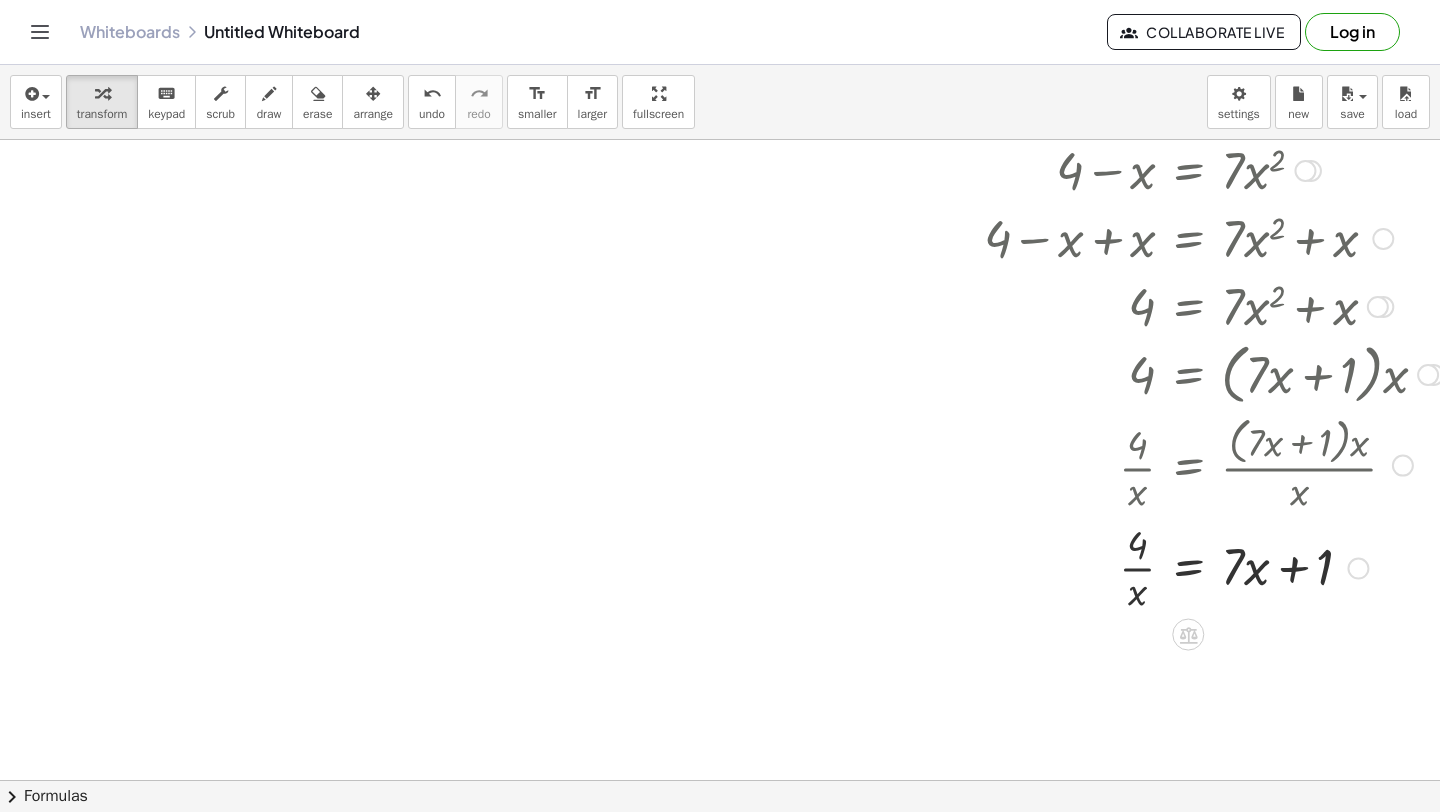 scroll, scrollTop: 4988, scrollLeft: 0, axis: vertical 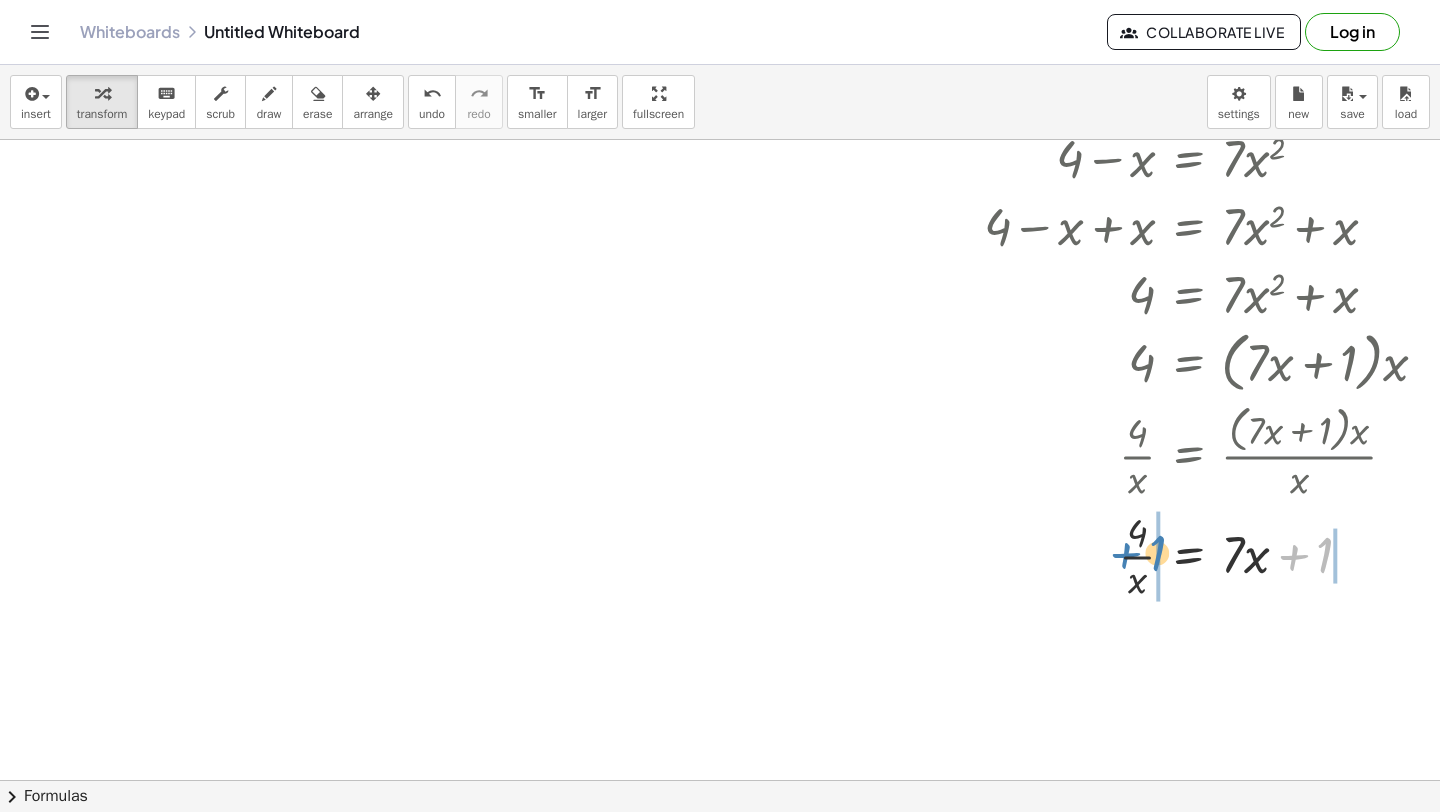 drag, startPoint x: 1294, startPoint y: 566, endPoint x: 1124, endPoint y: 563, distance: 170.02647 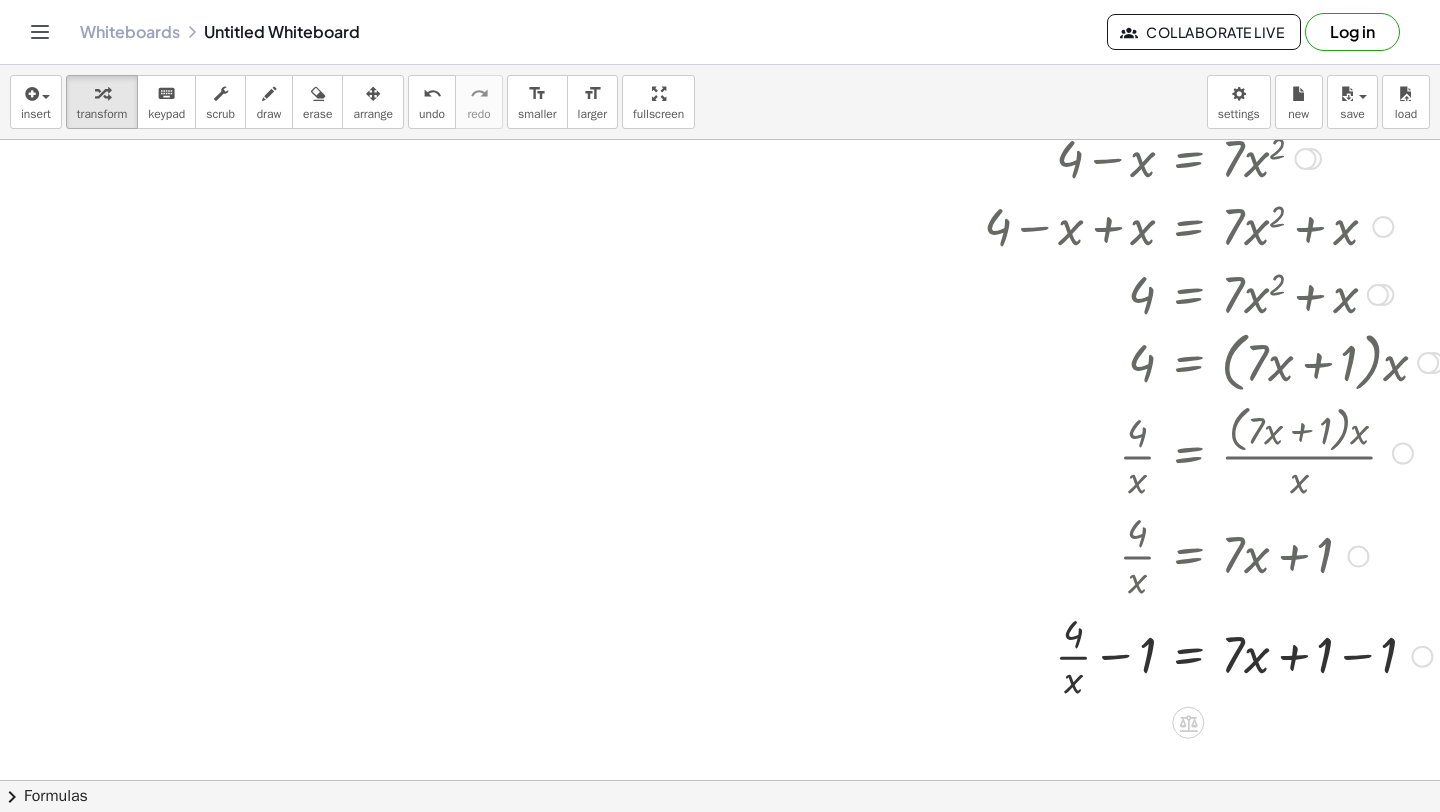 click at bounding box center (1134, 655) 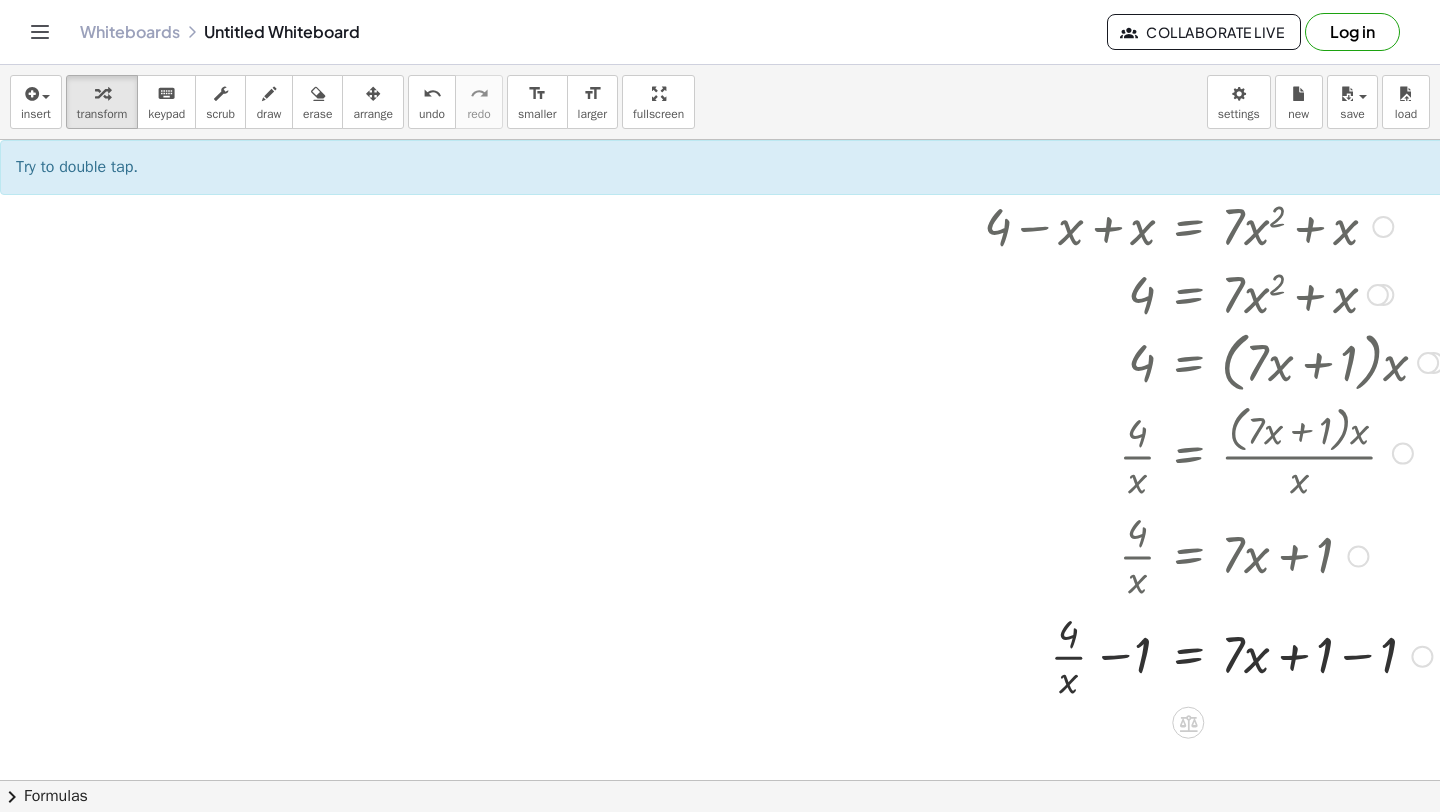 click at bounding box center [1134, 655] 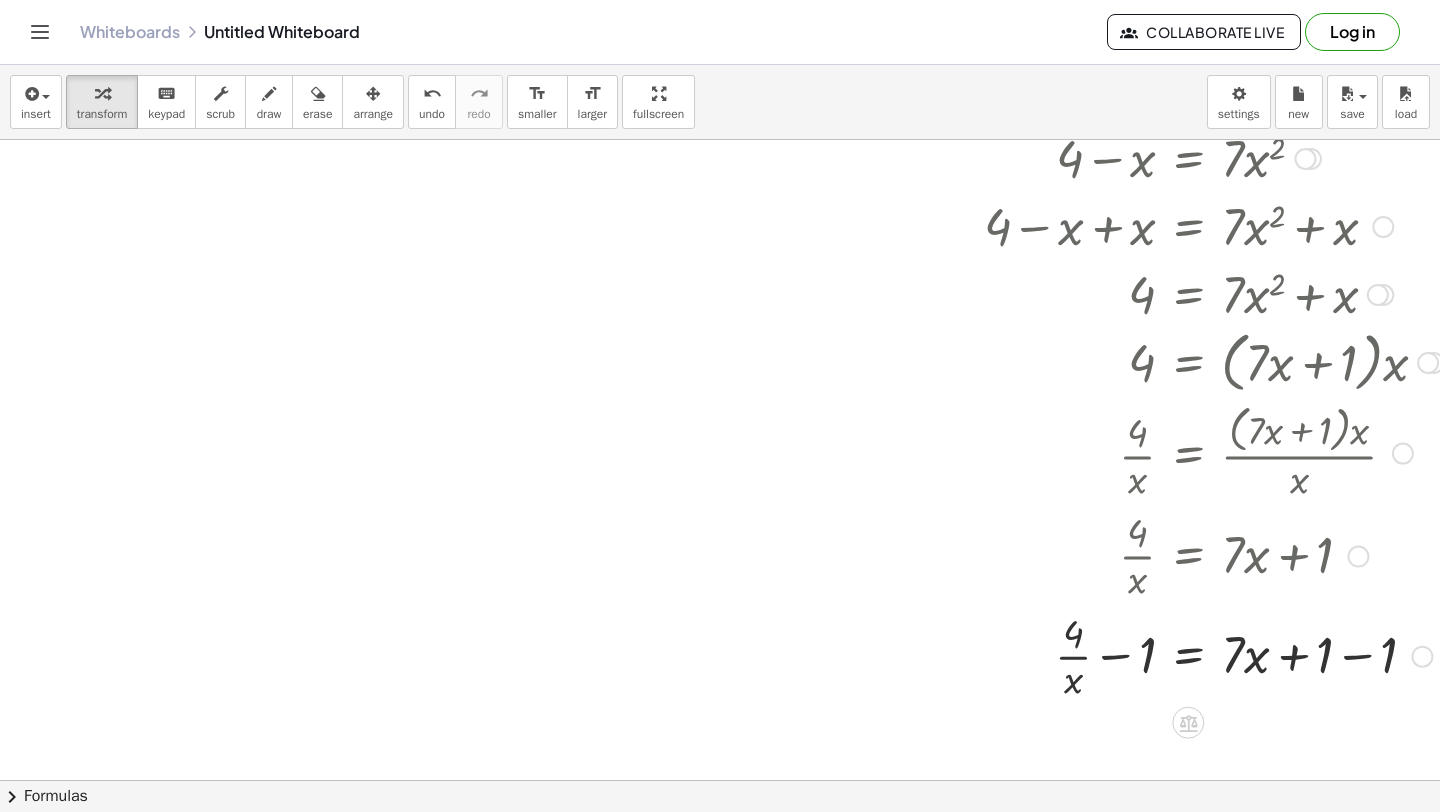click at bounding box center [1134, 655] 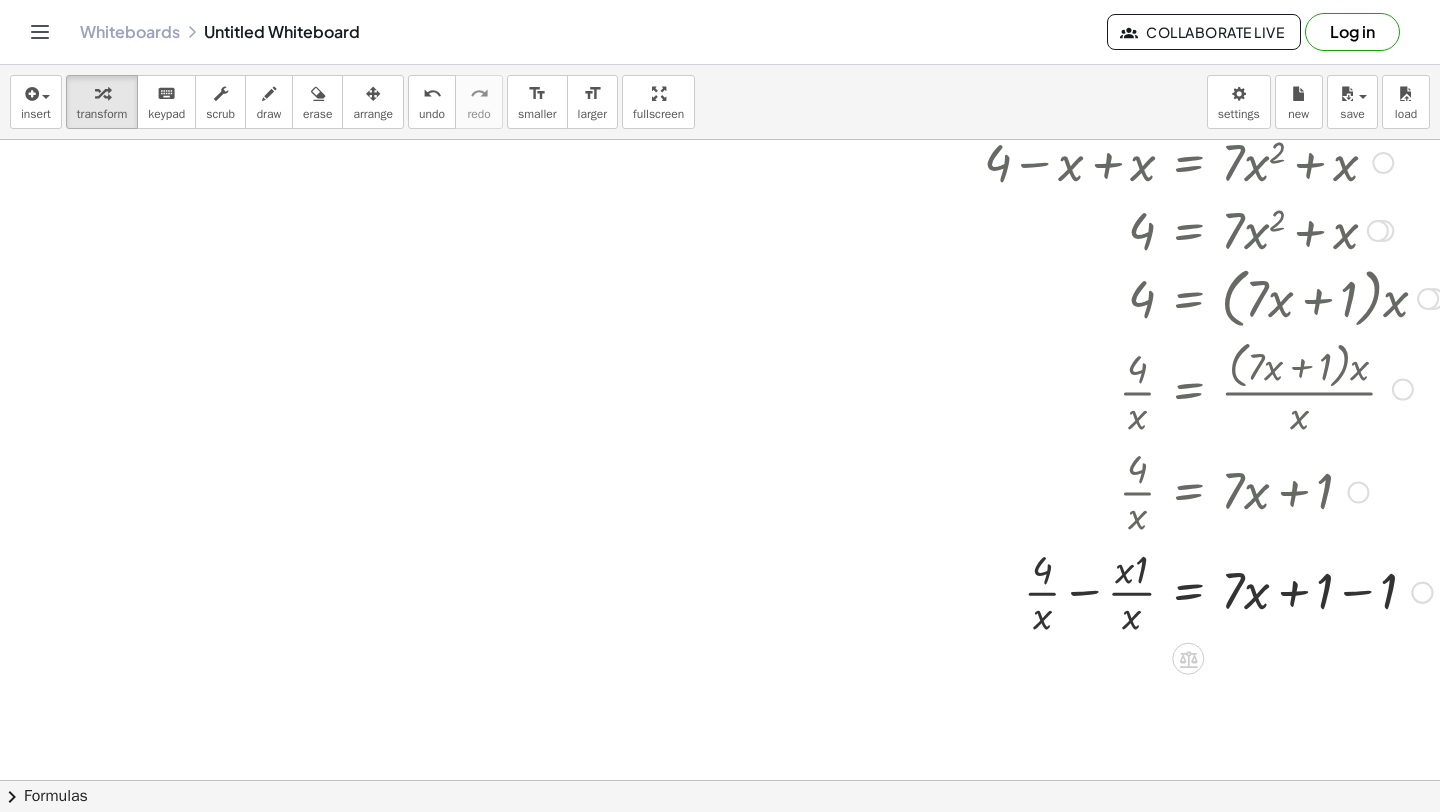 scroll, scrollTop: 5108, scrollLeft: 0, axis: vertical 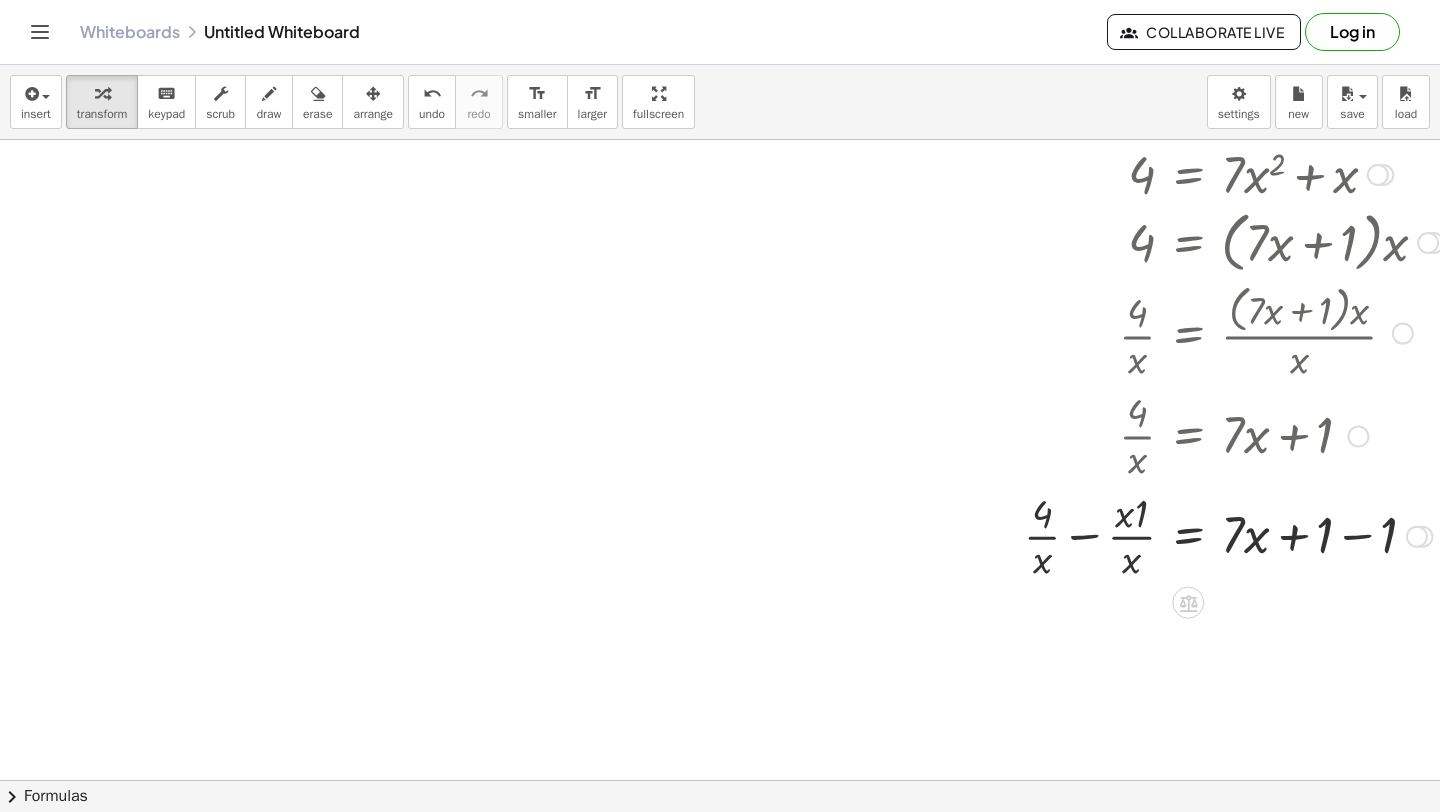 click at bounding box center (1134, 535) 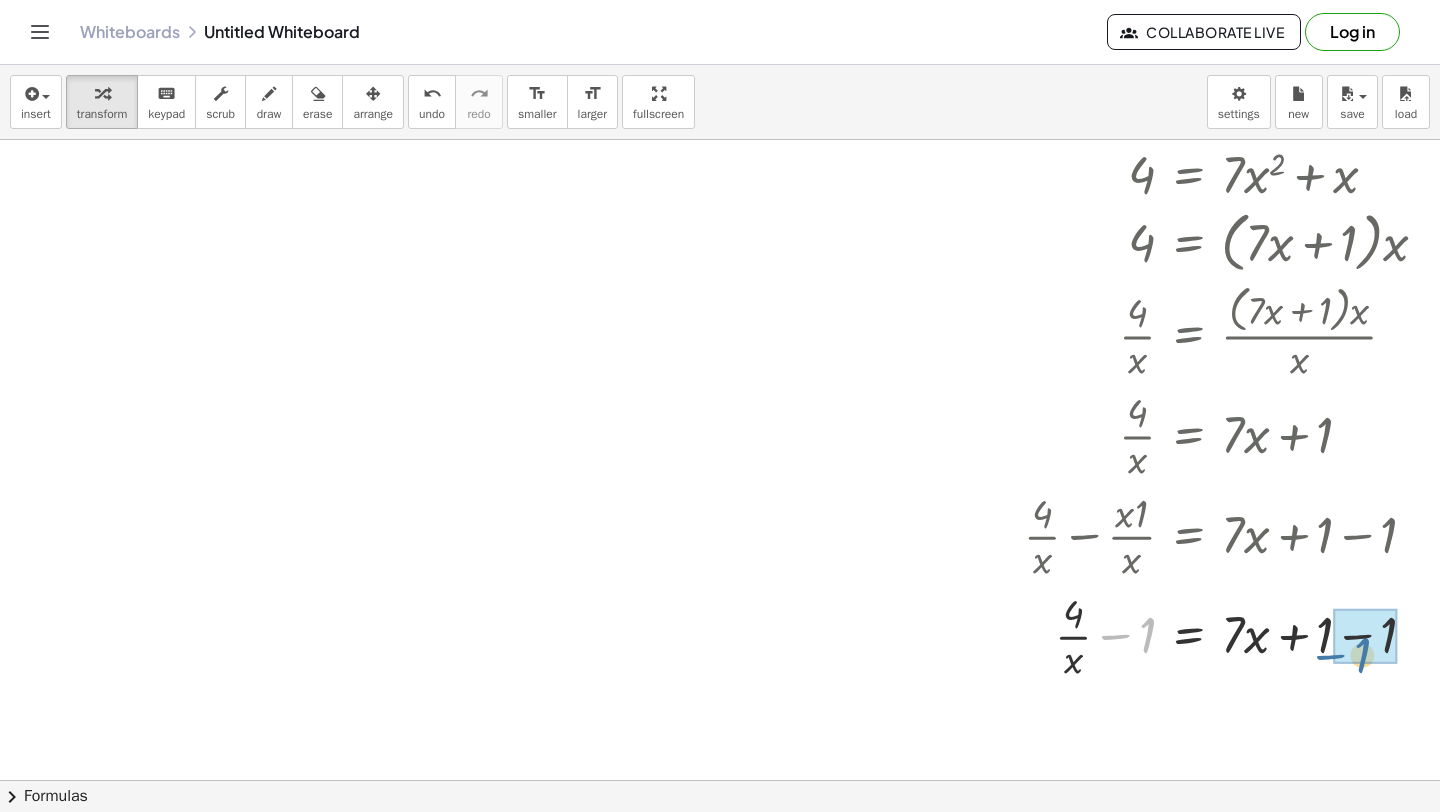 drag, startPoint x: 1116, startPoint y: 634, endPoint x: 1330, endPoint y: 653, distance: 214.8418 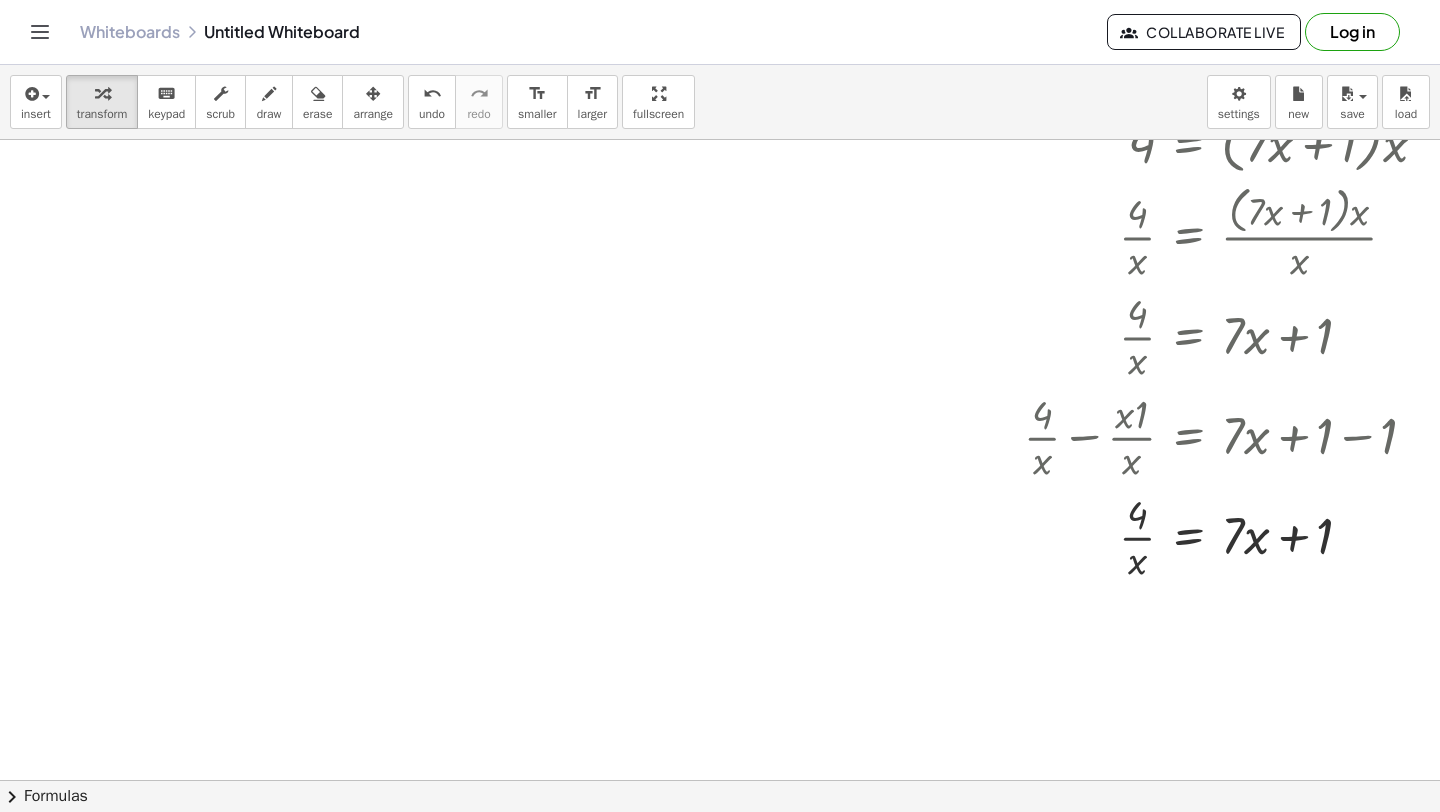 scroll, scrollTop: 5209, scrollLeft: 0, axis: vertical 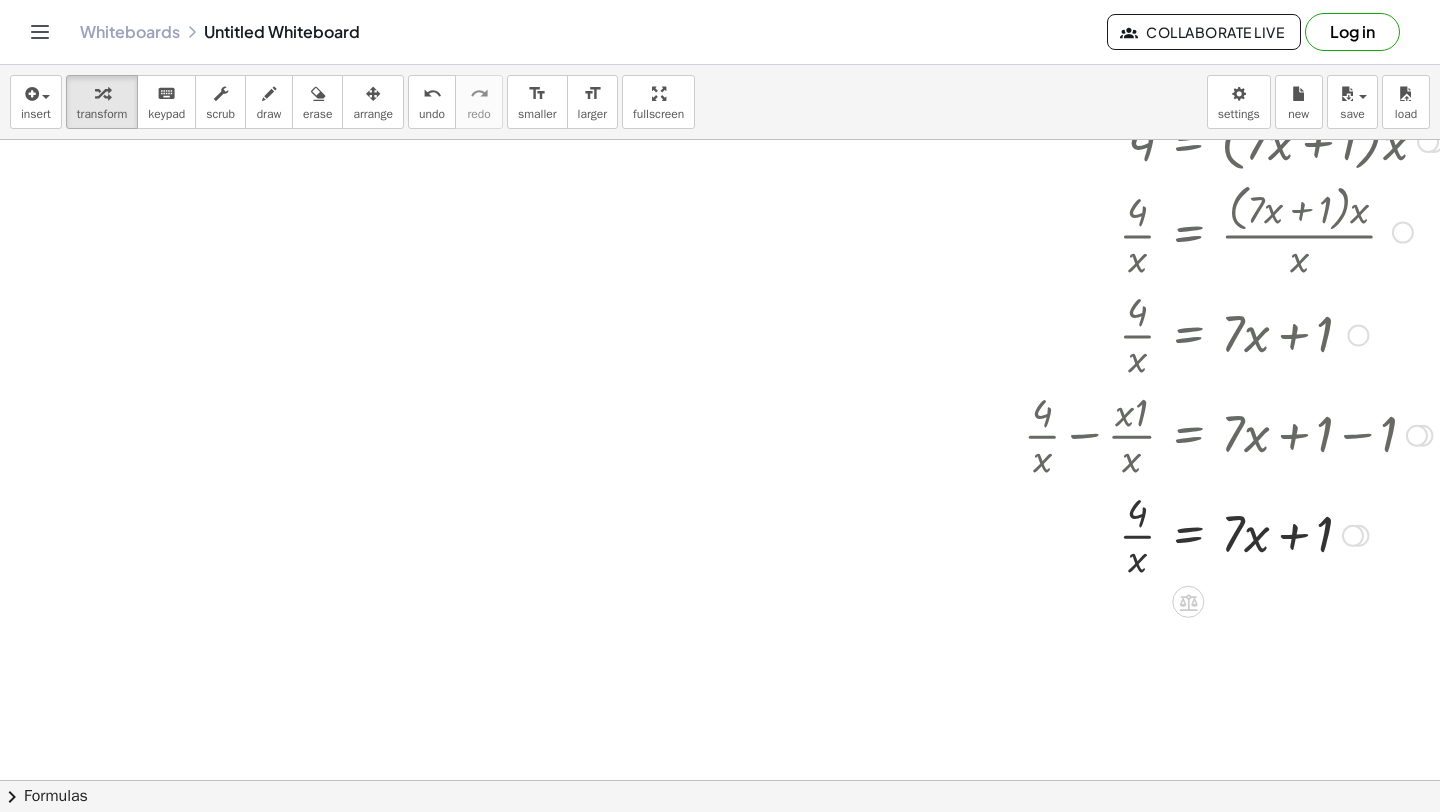 click at bounding box center (1134, 534) 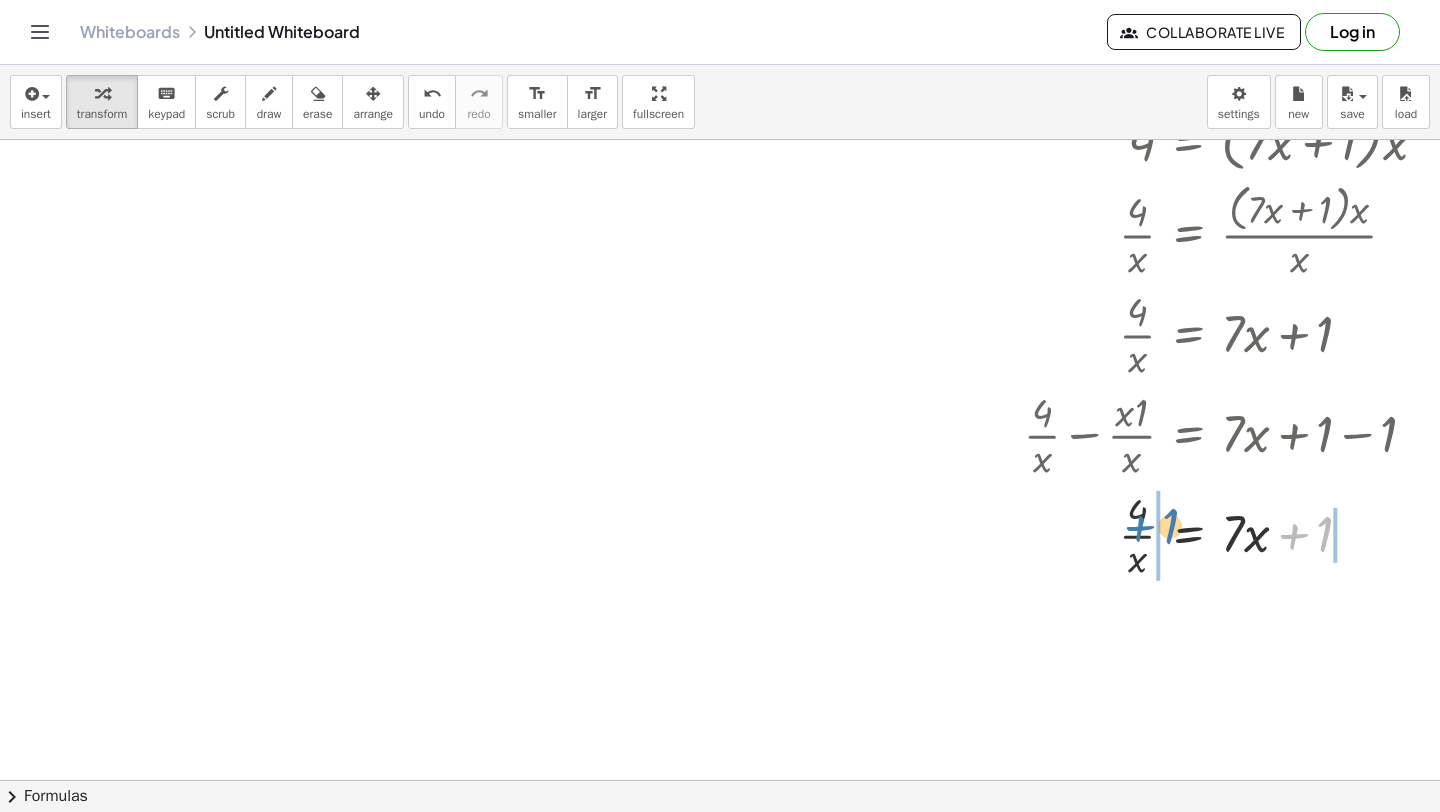 drag, startPoint x: 1292, startPoint y: 550, endPoint x: 1134, endPoint y: 544, distance: 158.11388 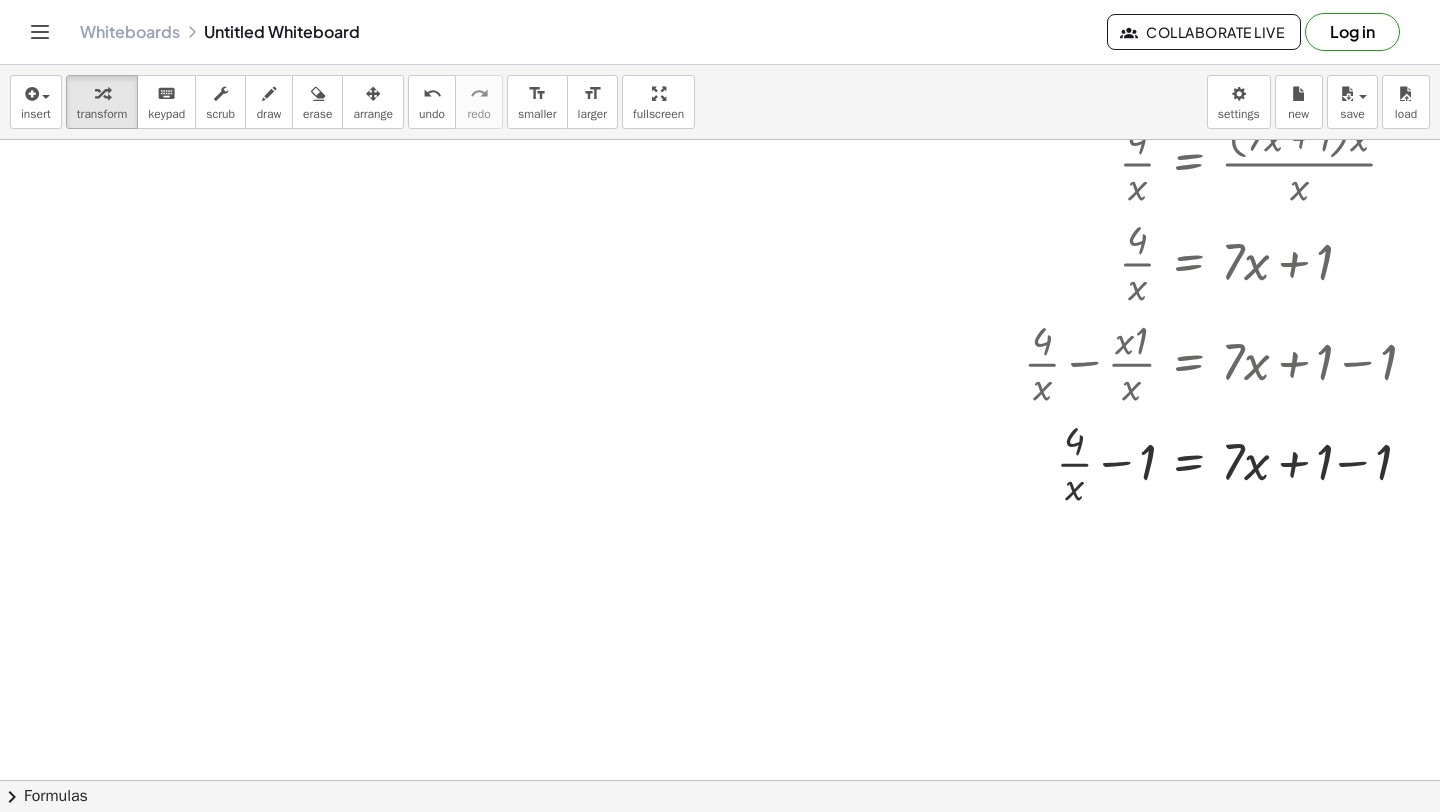scroll, scrollTop: 5284, scrollLeft: 0, axis: vertical 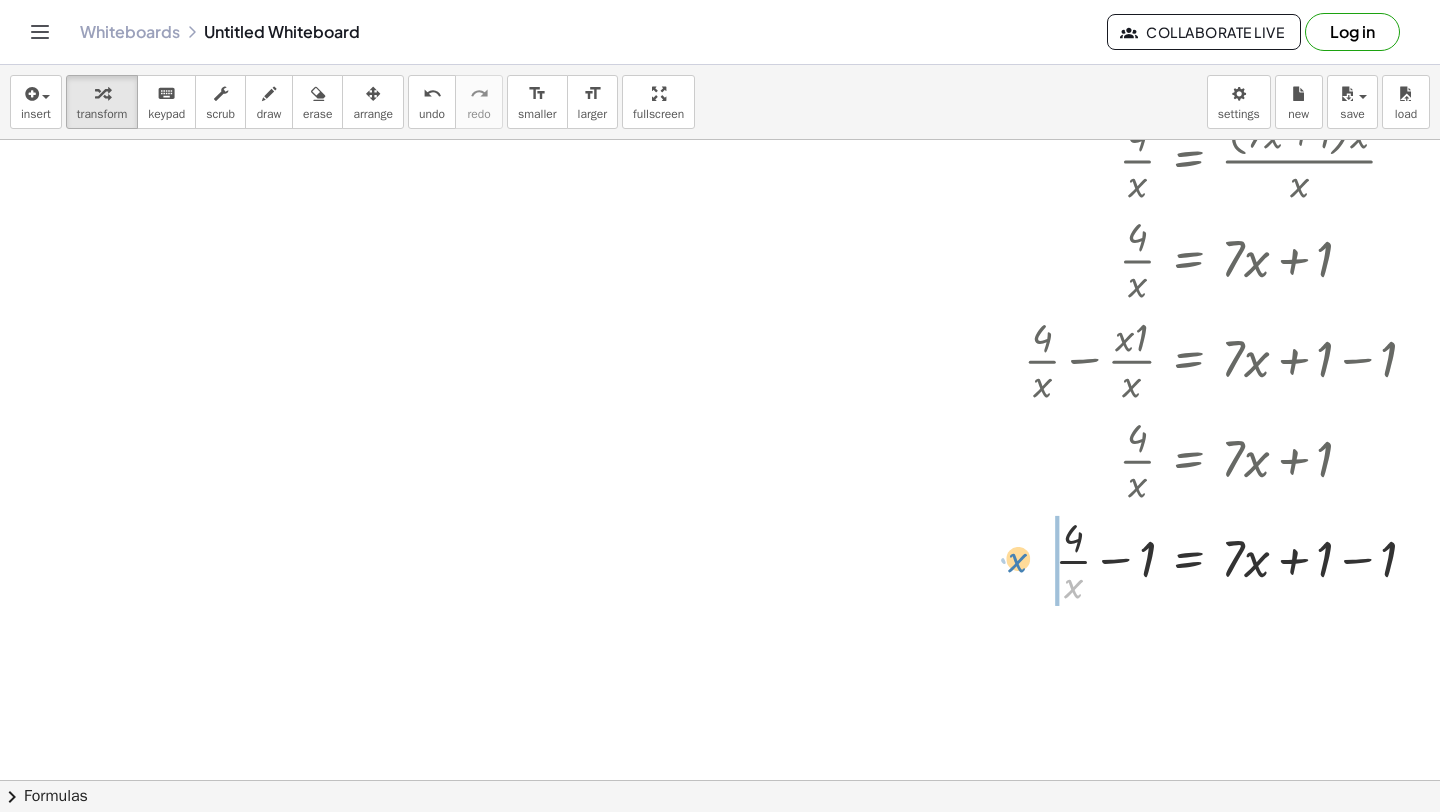 drag, startPoint x: 1070, startPoint y: 581, endPoint x: 1021, endPoint y: 557, distance: 54.56189 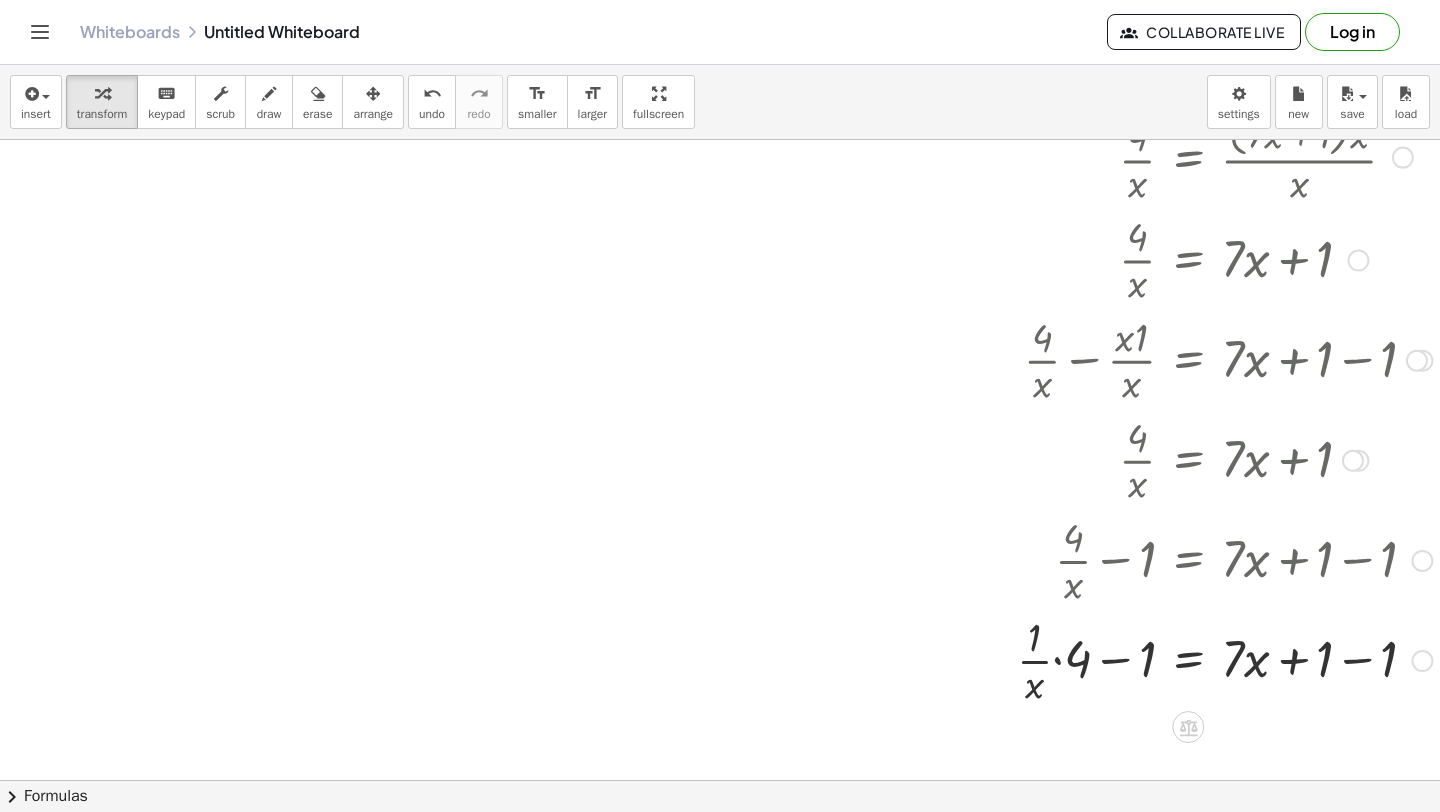 click at bounding box center [1134, 659] 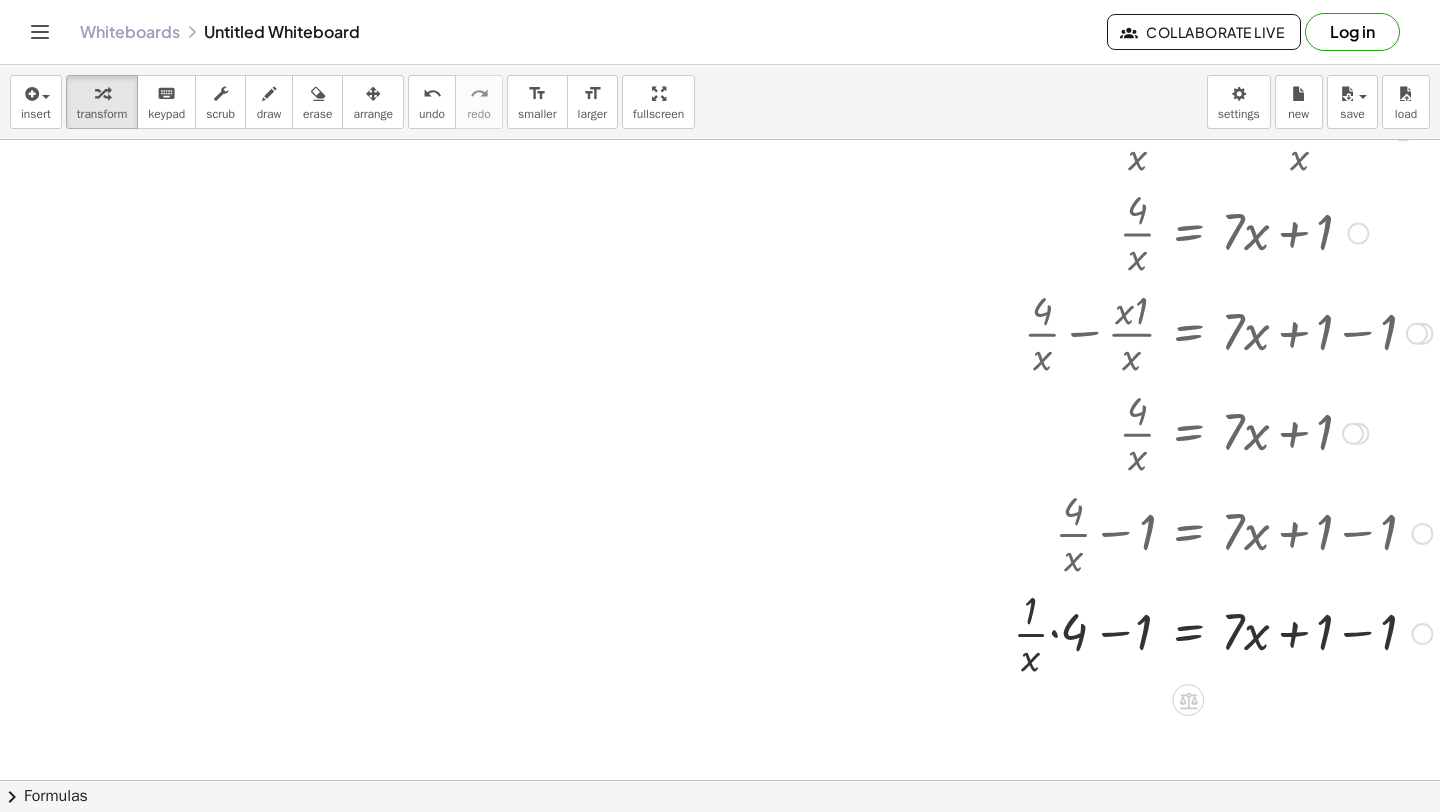 scroll, scrollTop: 5319, scrollLeft: 0, axis: vertical 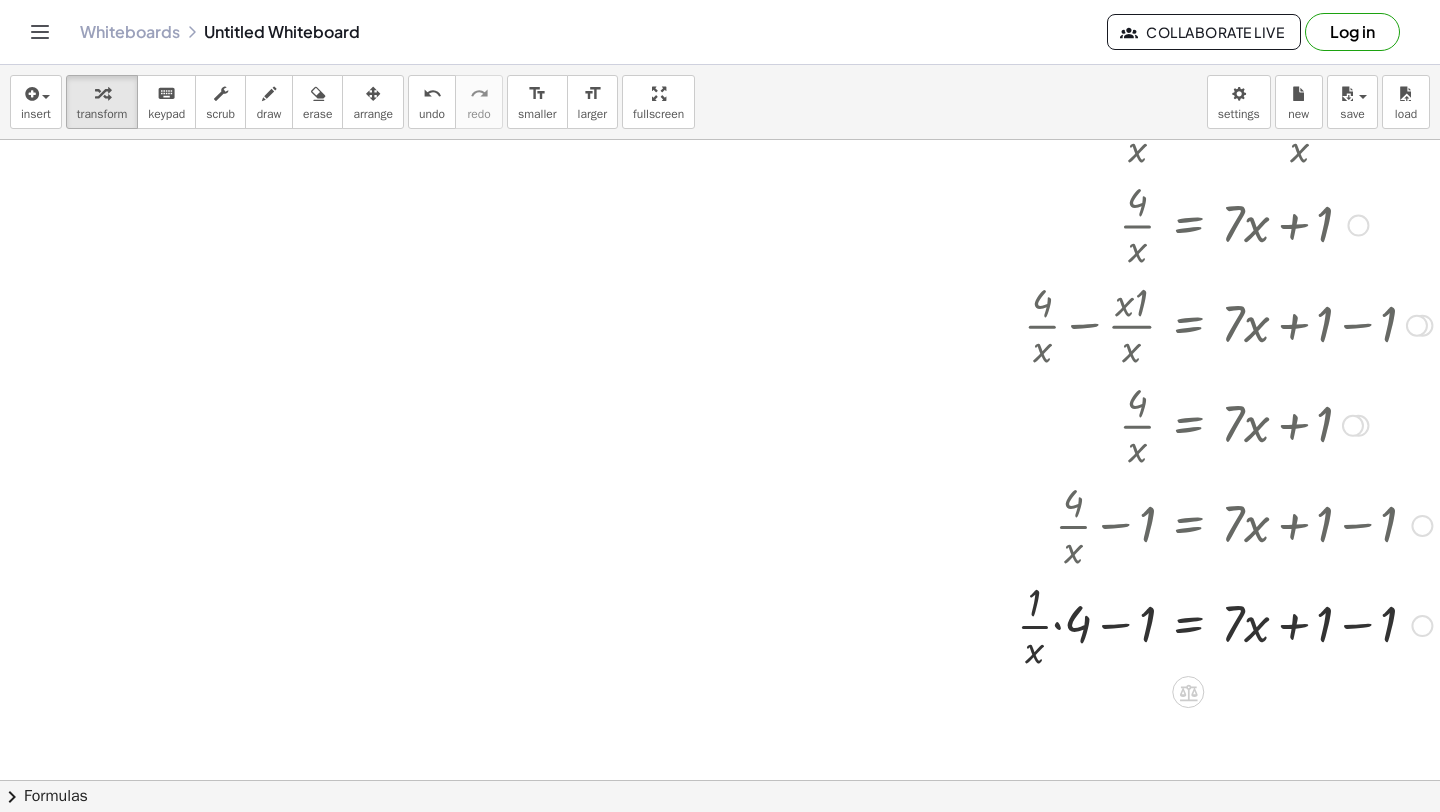 click at bounding box center (1134, 624) 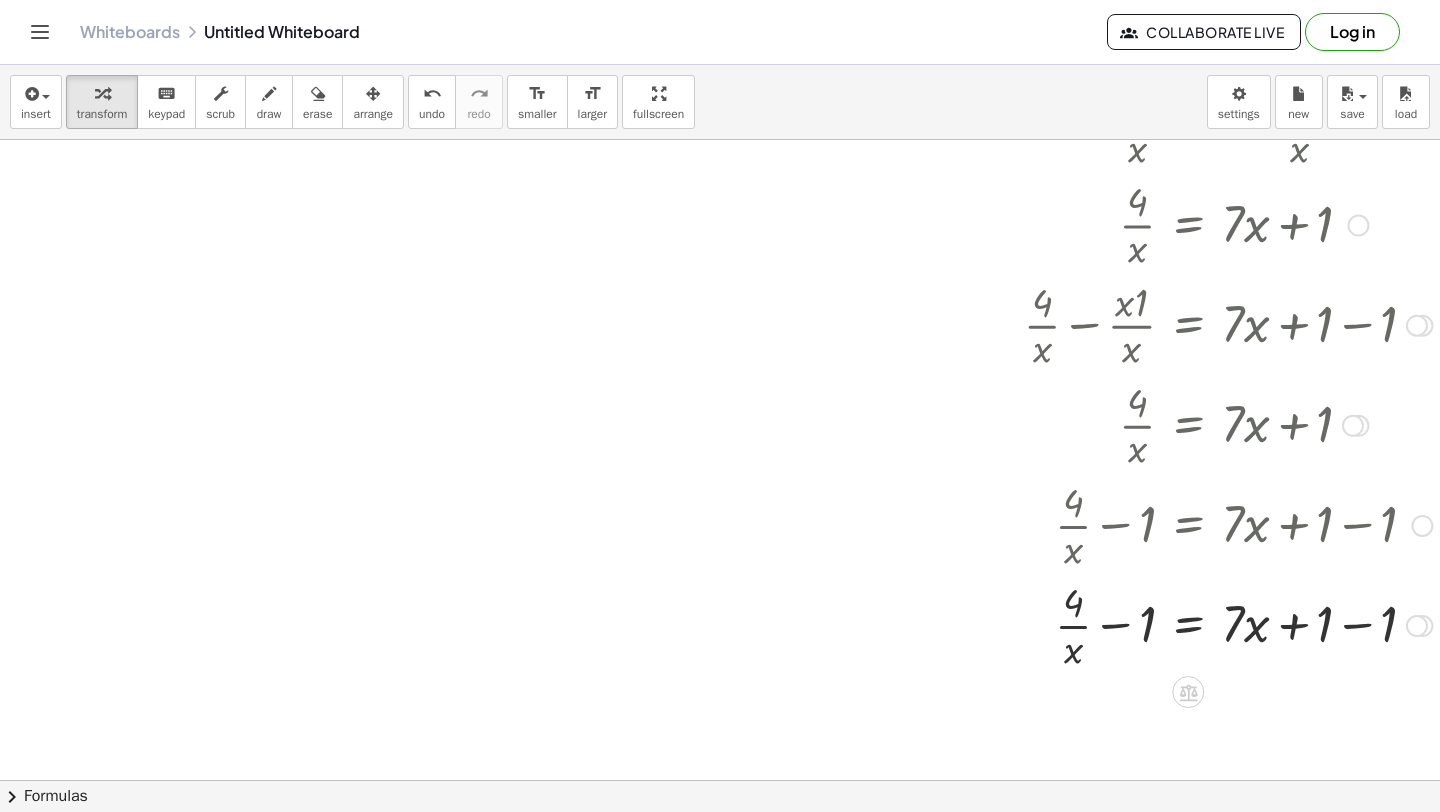 click at bounding box center [1134, 624] 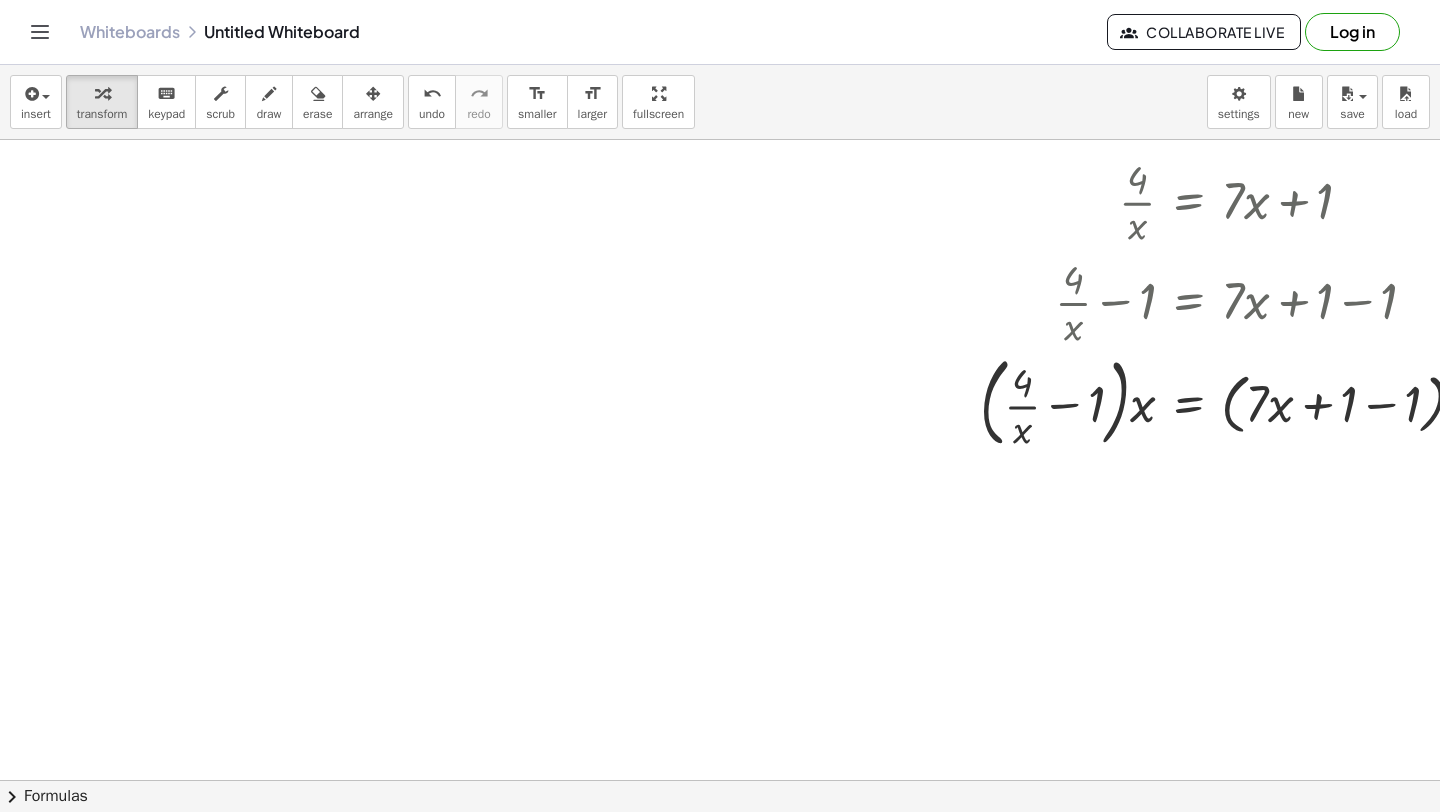 scroll, scrollTop: 5545, scrollLeft: 0, axis: vertical 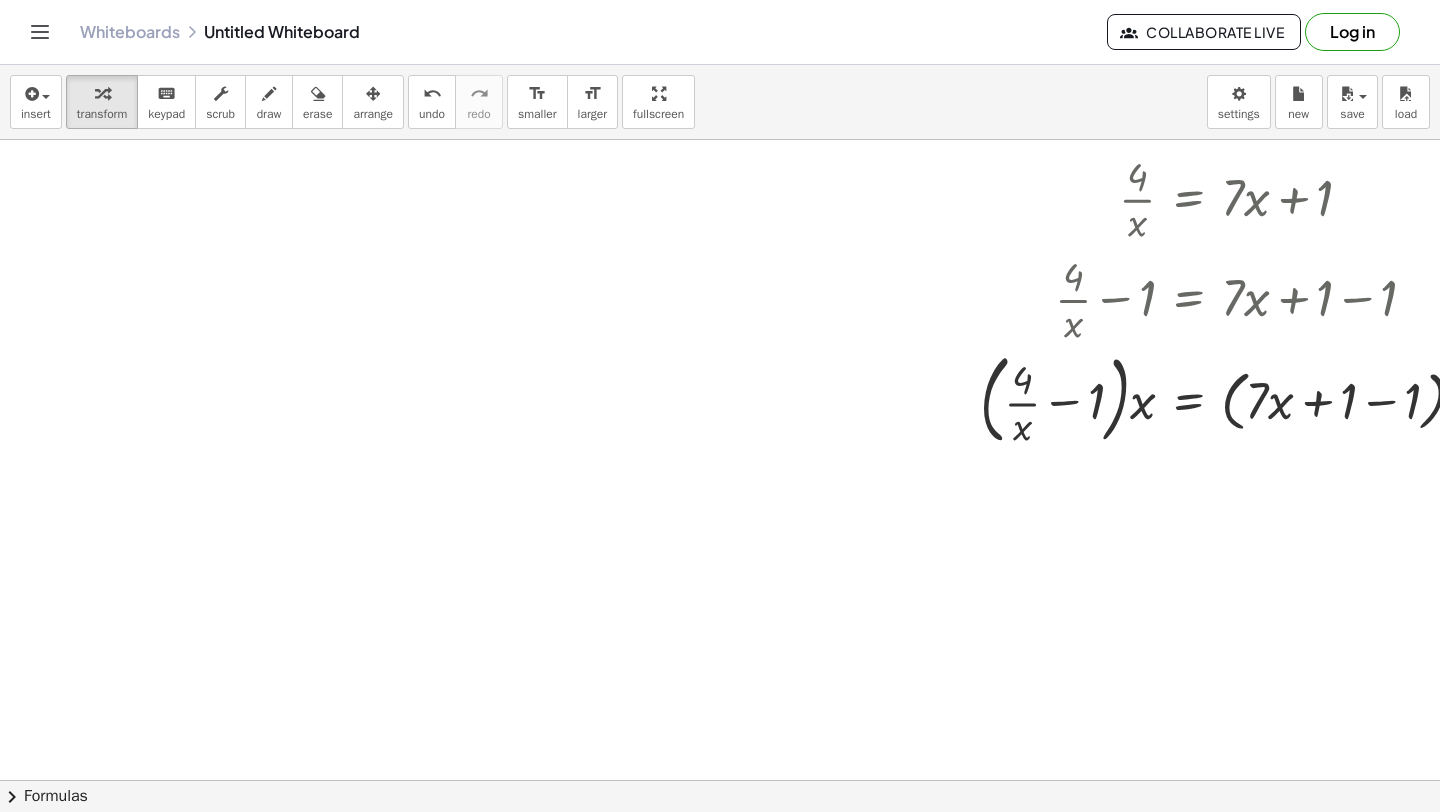 click at bounding box center [764, -2205] 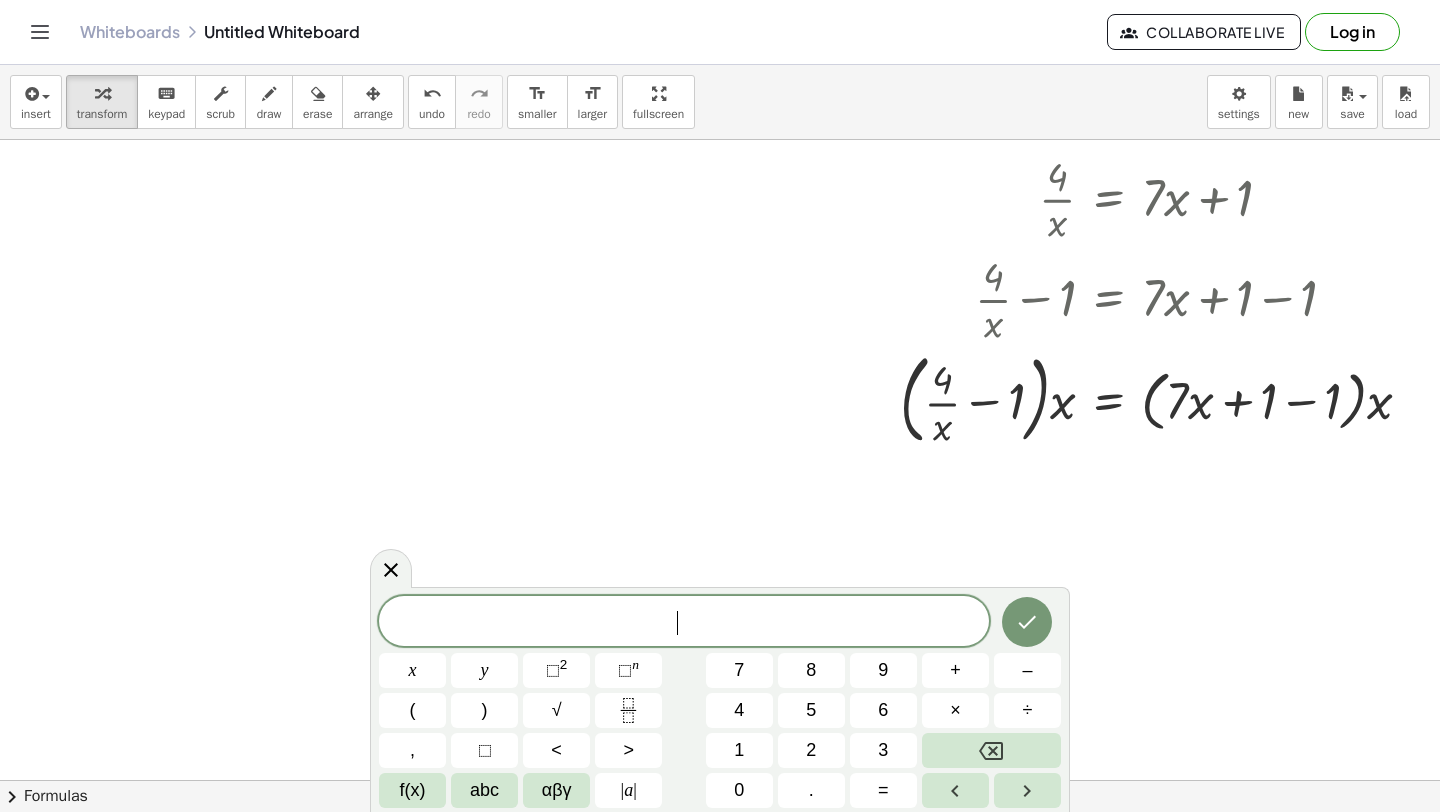 scroll, scrollTop: 5545, scrollLeft: 87, axis: both 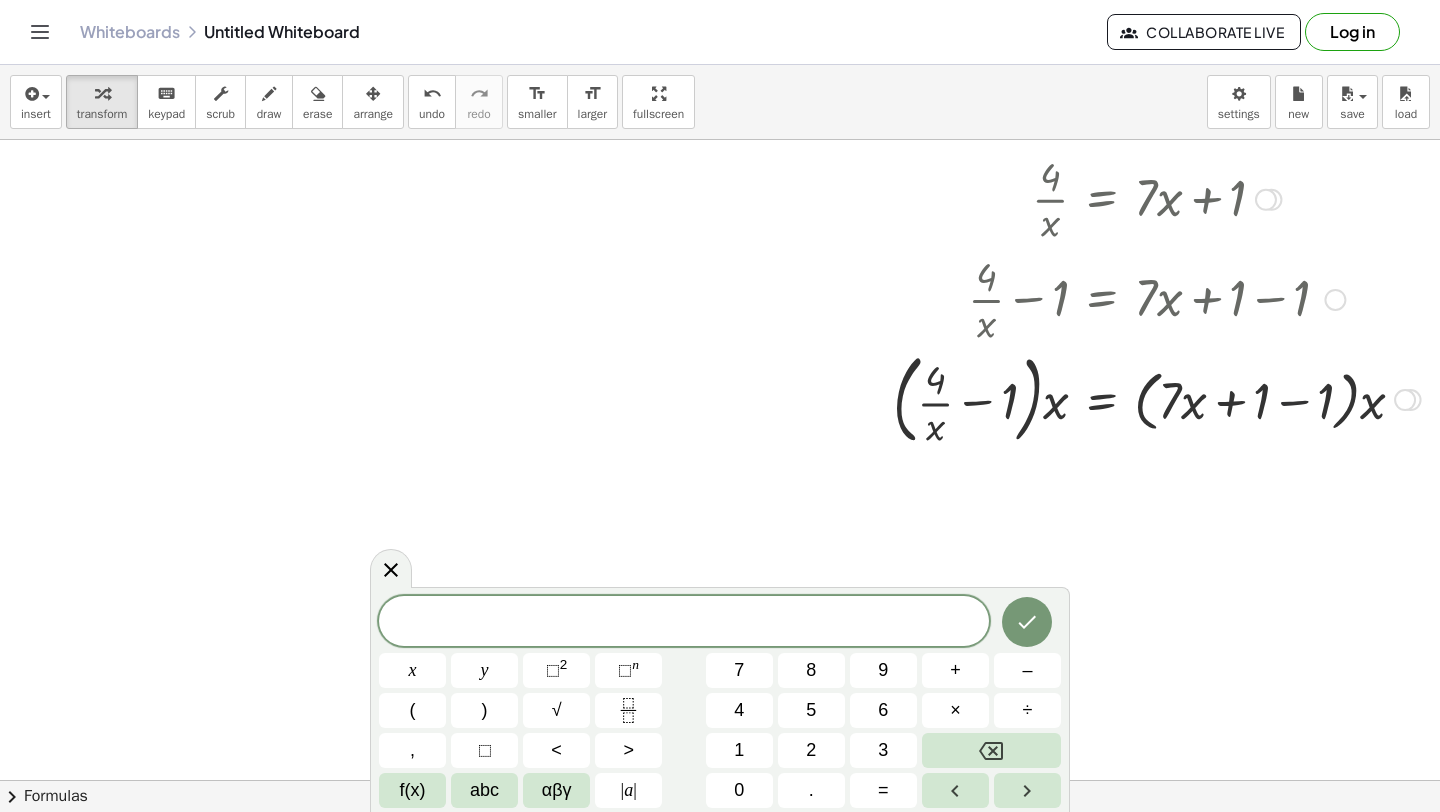 click at bounding box center [1079, 398] 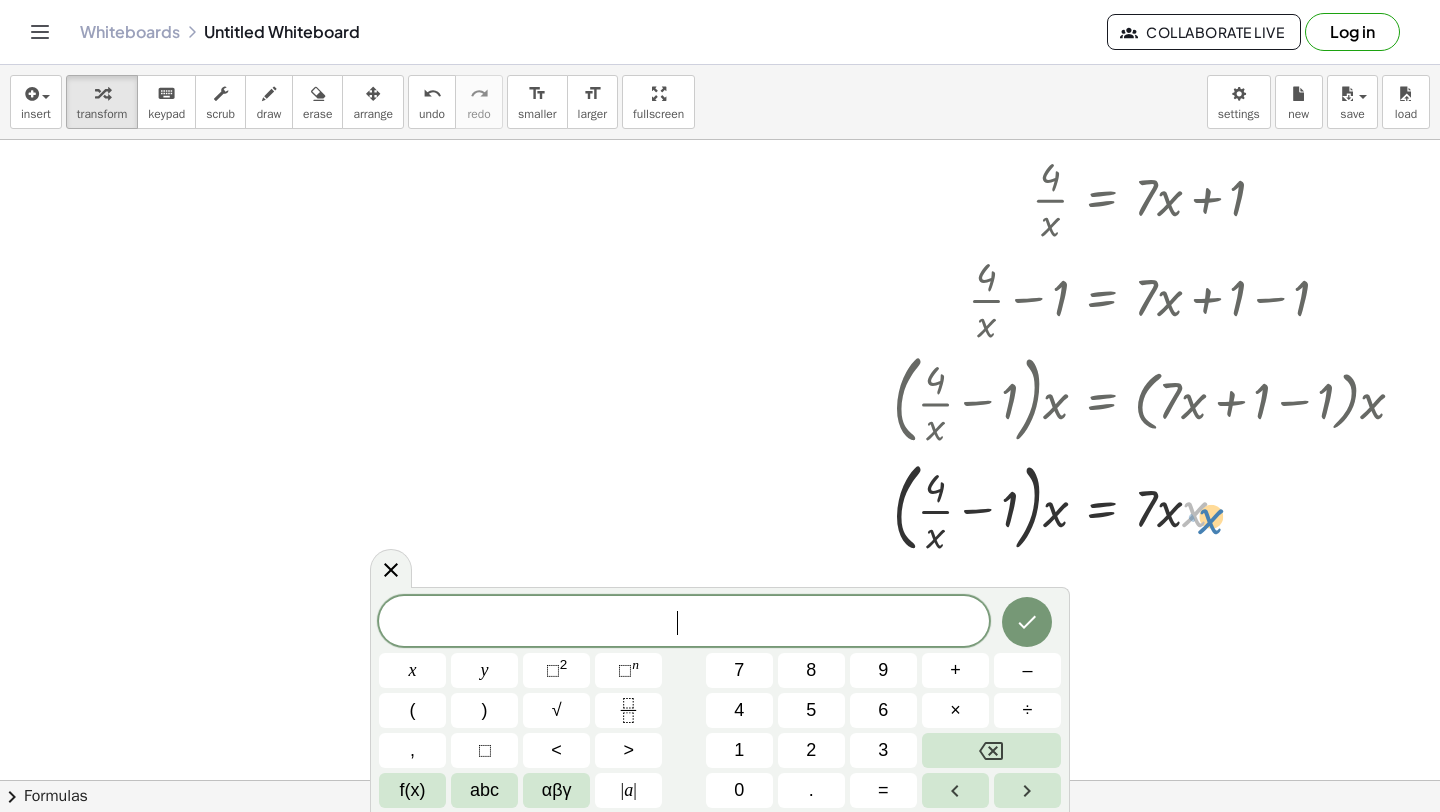 drag, startPoint x: 1196, startPoint y: 509, endPoint x: 1216, endPoint y: 512, distance: 20.22375 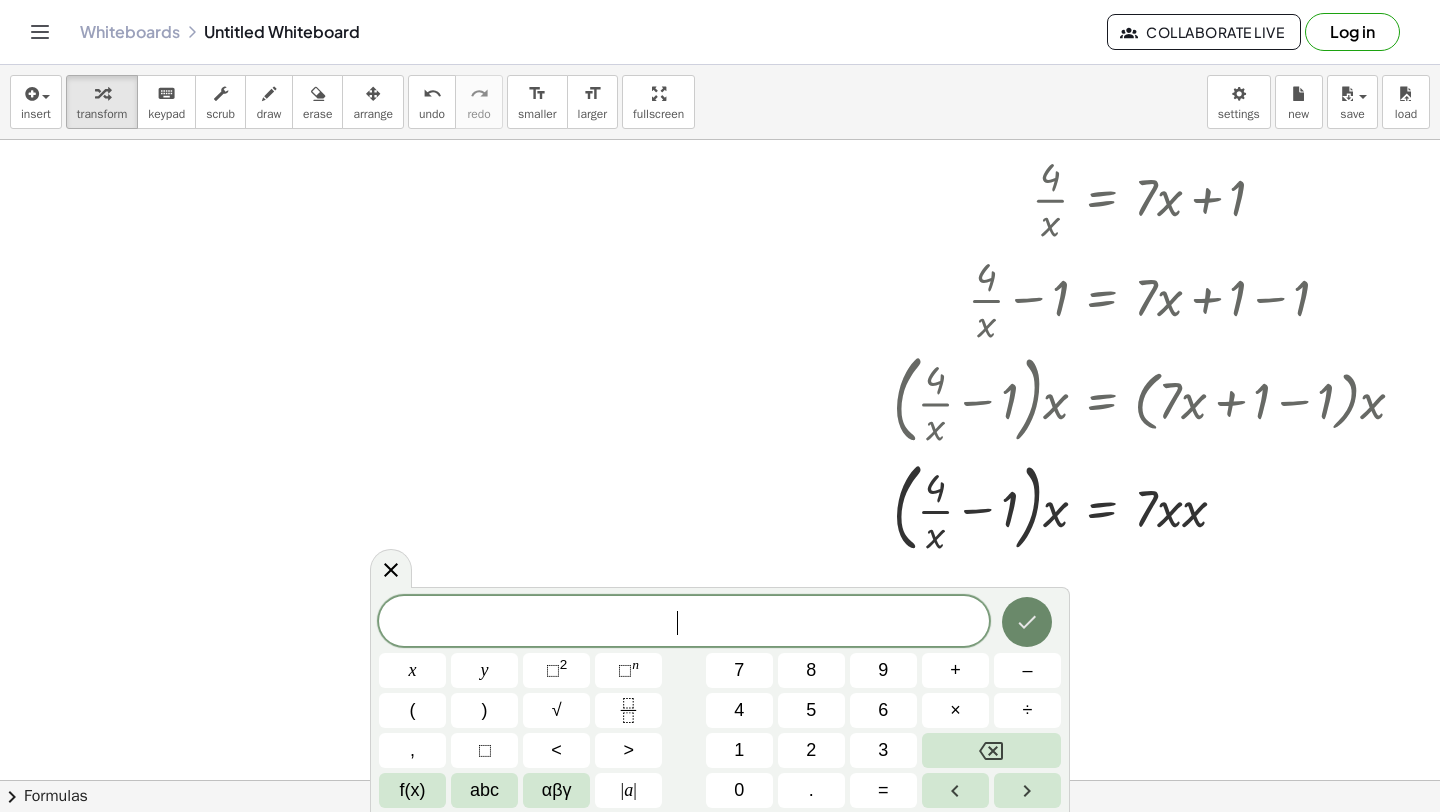 click at bounding box center (1027, 622) 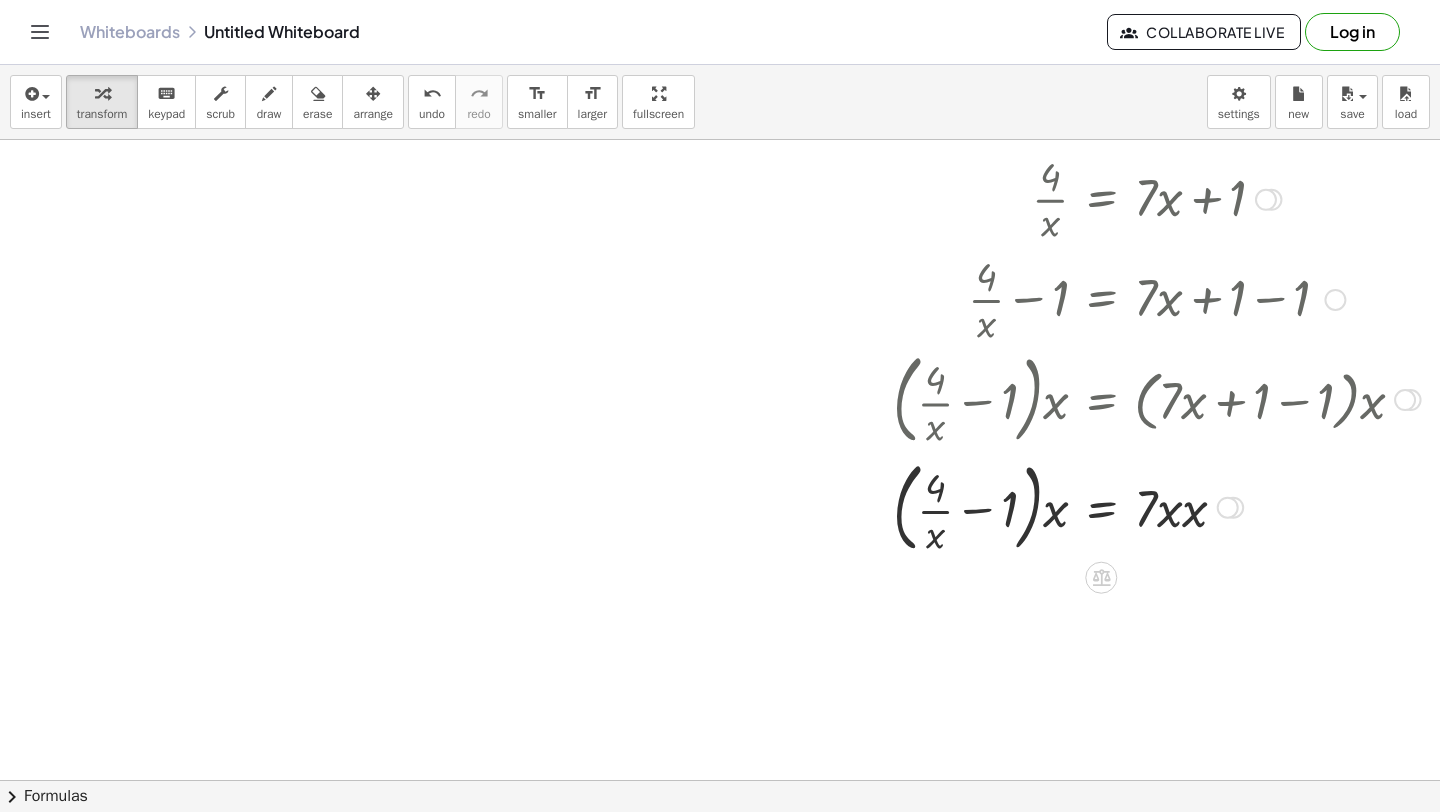 click at bounding box center [1079, 506] 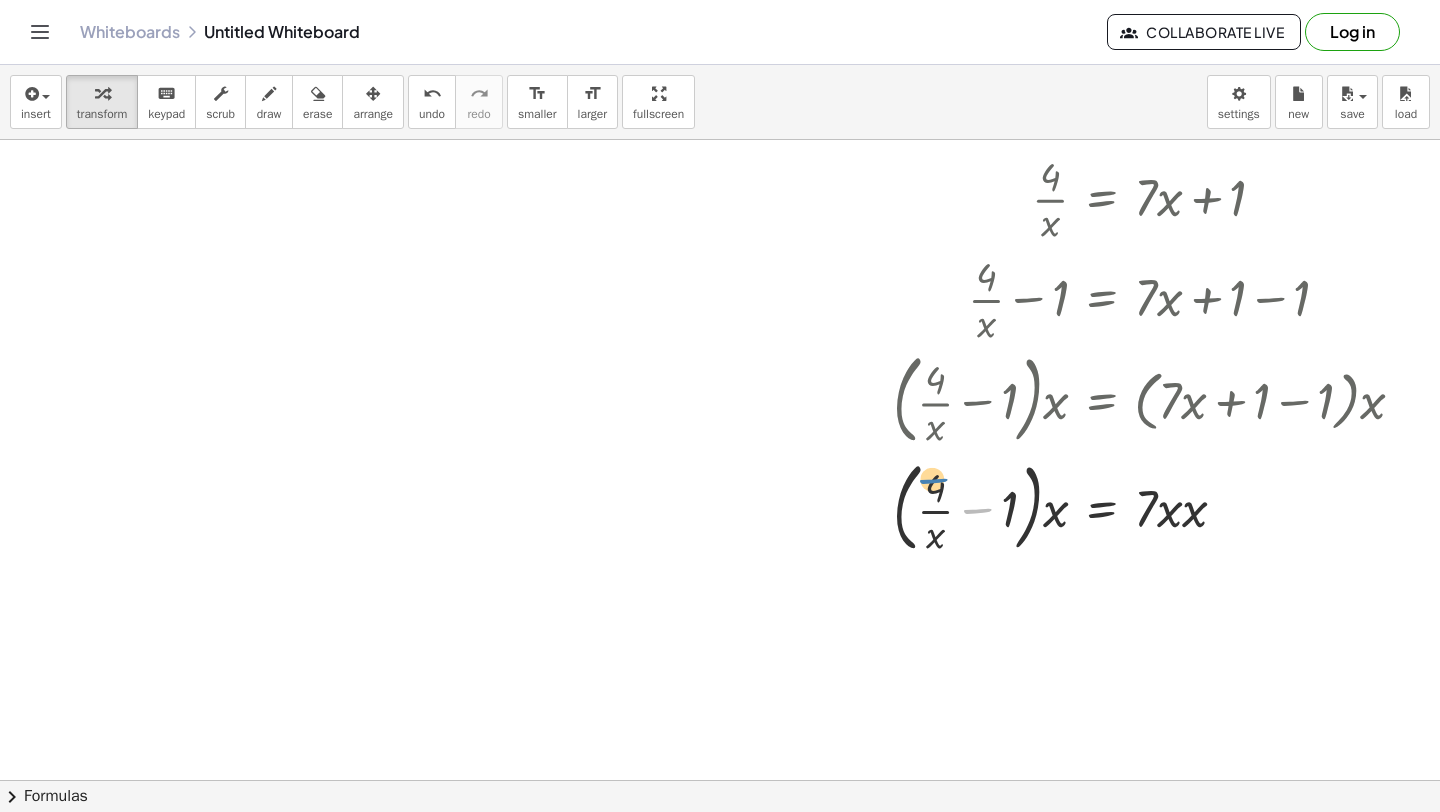 drag, startPoint x: 968, startPoint y: 514, endPoint x: 907, endPoint y: 487, distance: 66.70832 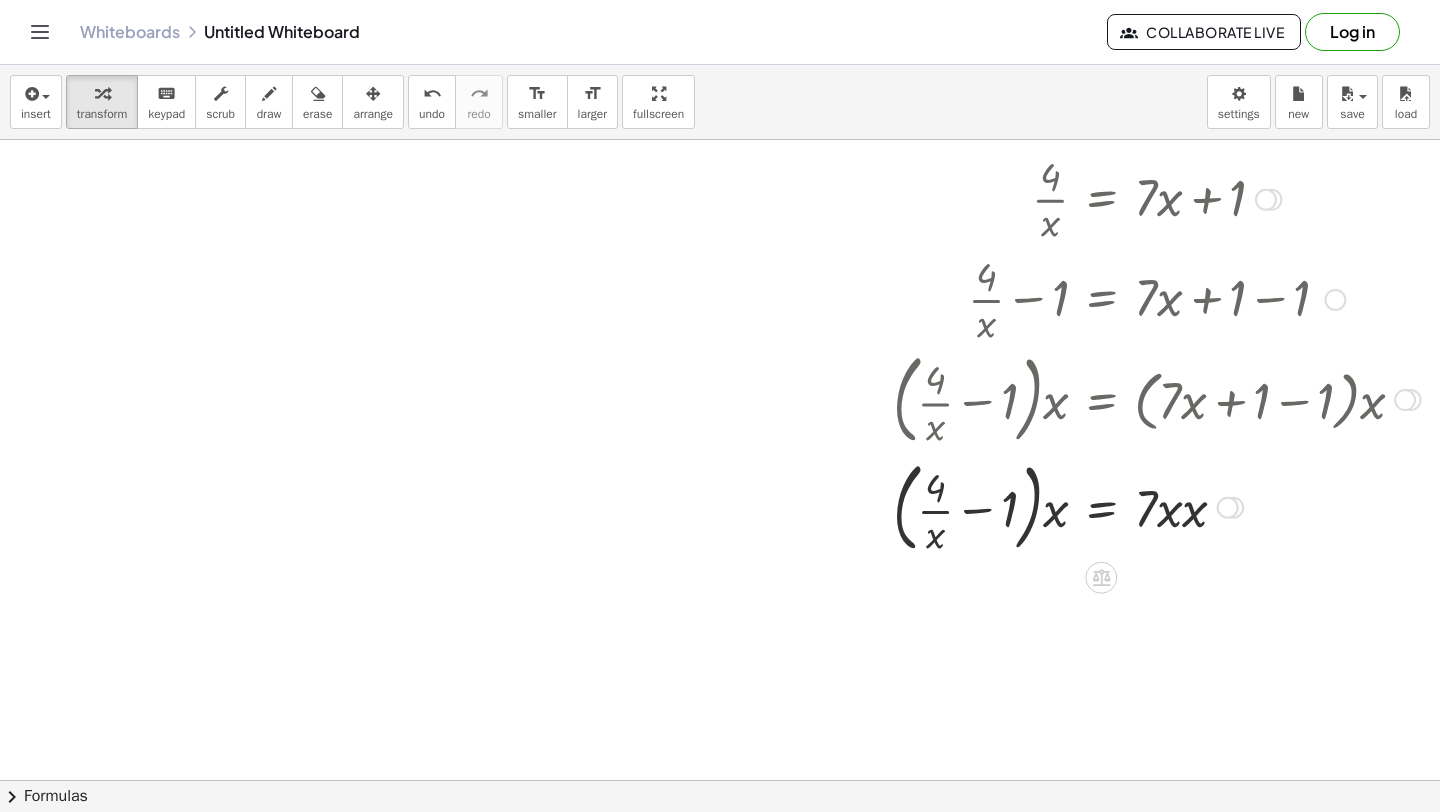 click at bounding box center (1079, 506) 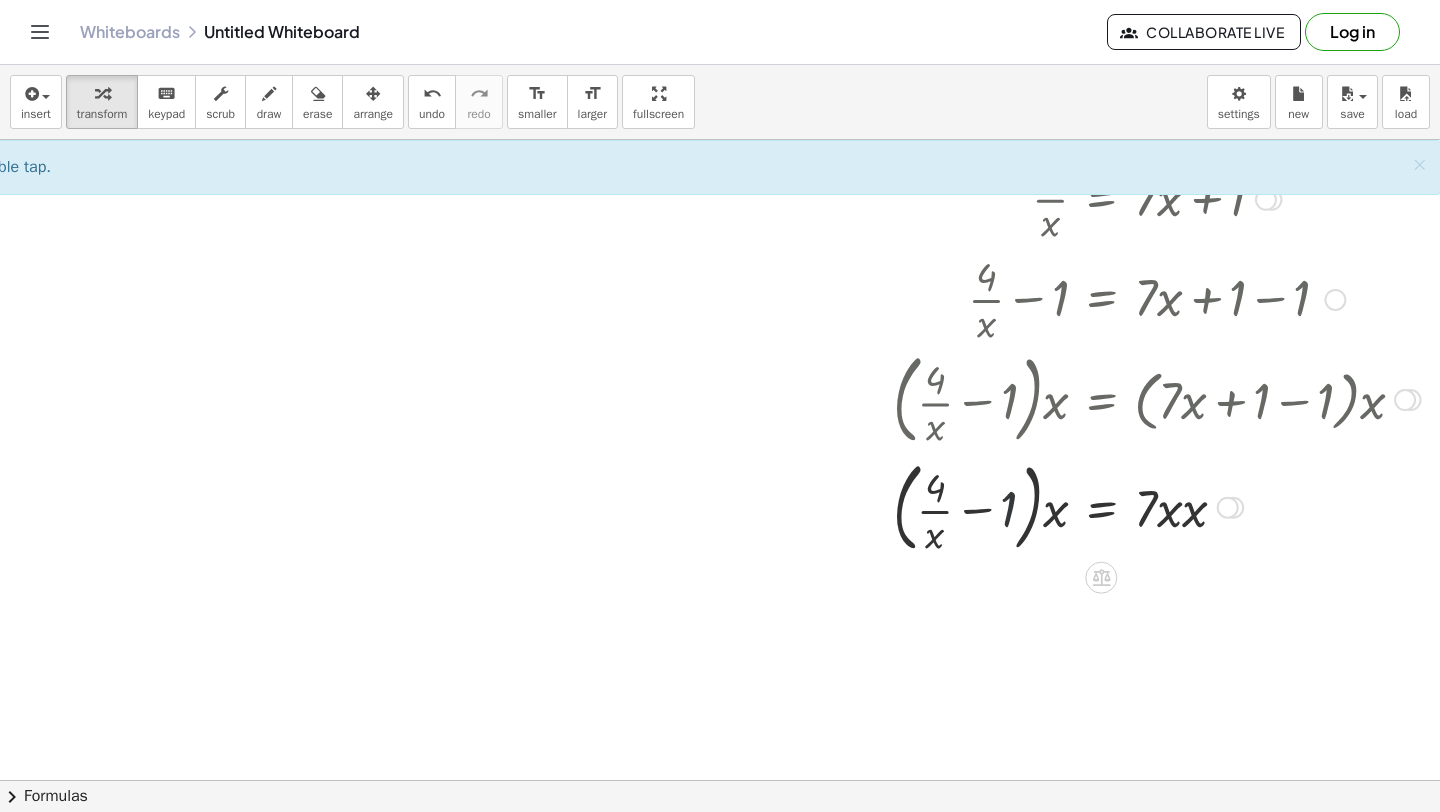 click at bounding box center [1079, 506] 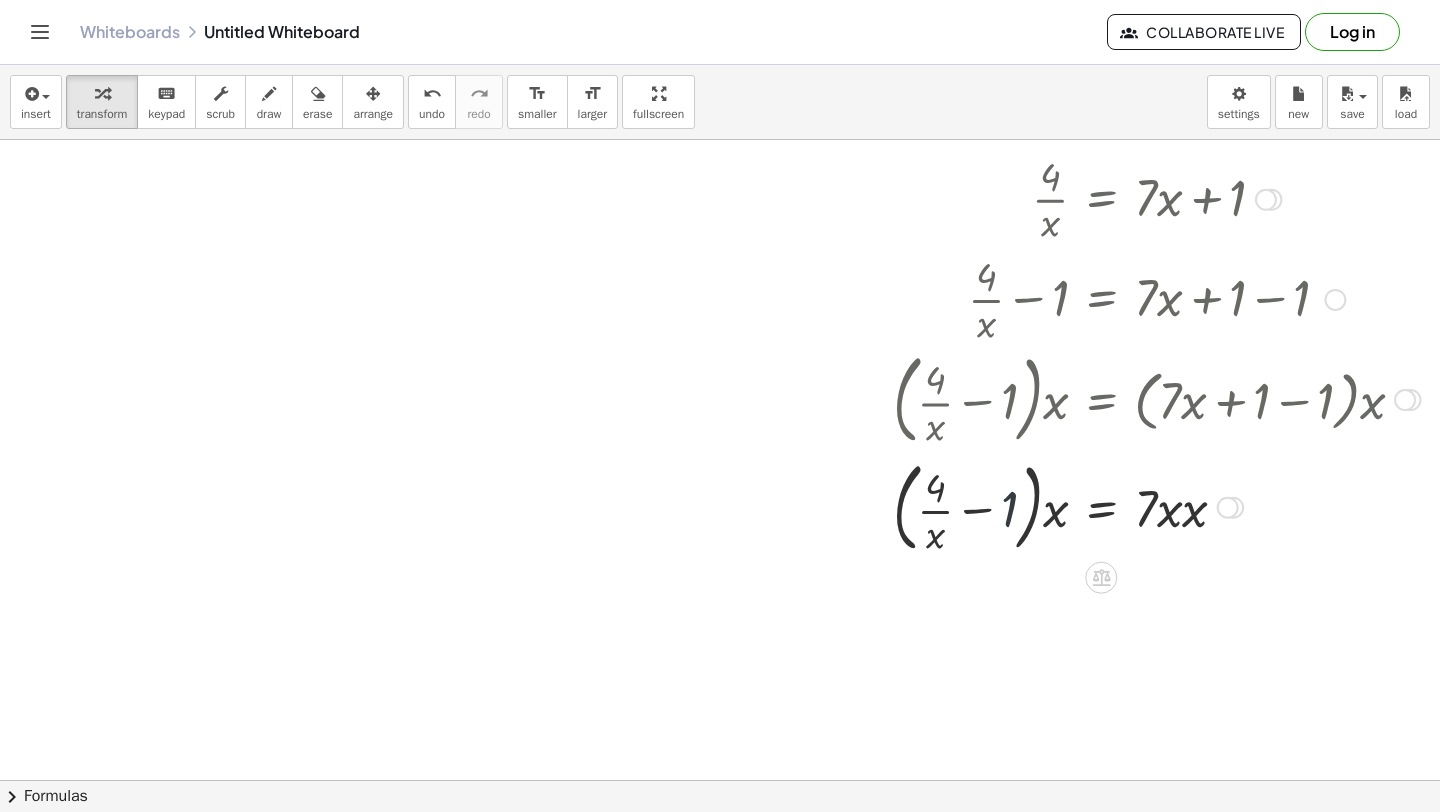 click at bounding box center (1079, 506) 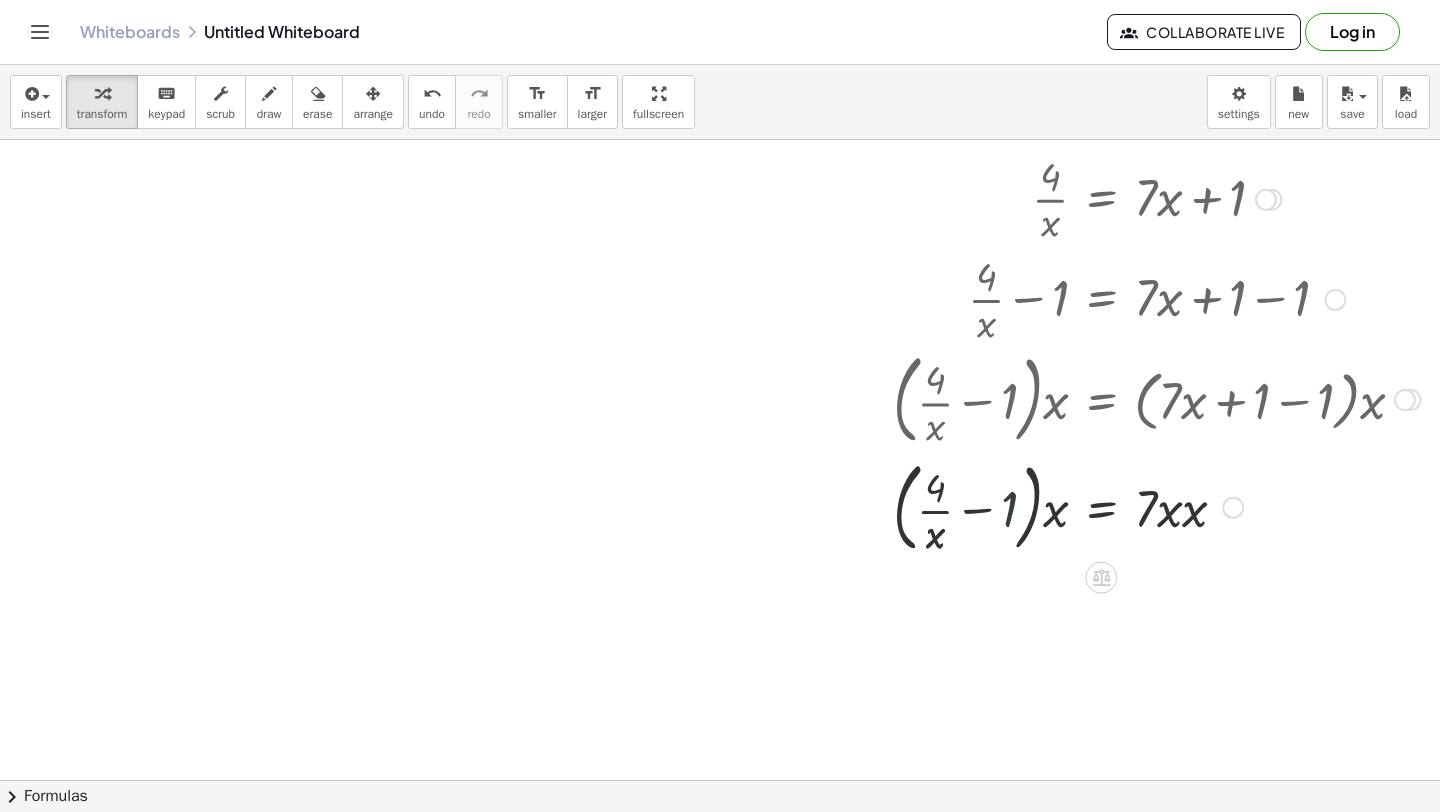 click at bounding box center (1079, 506) 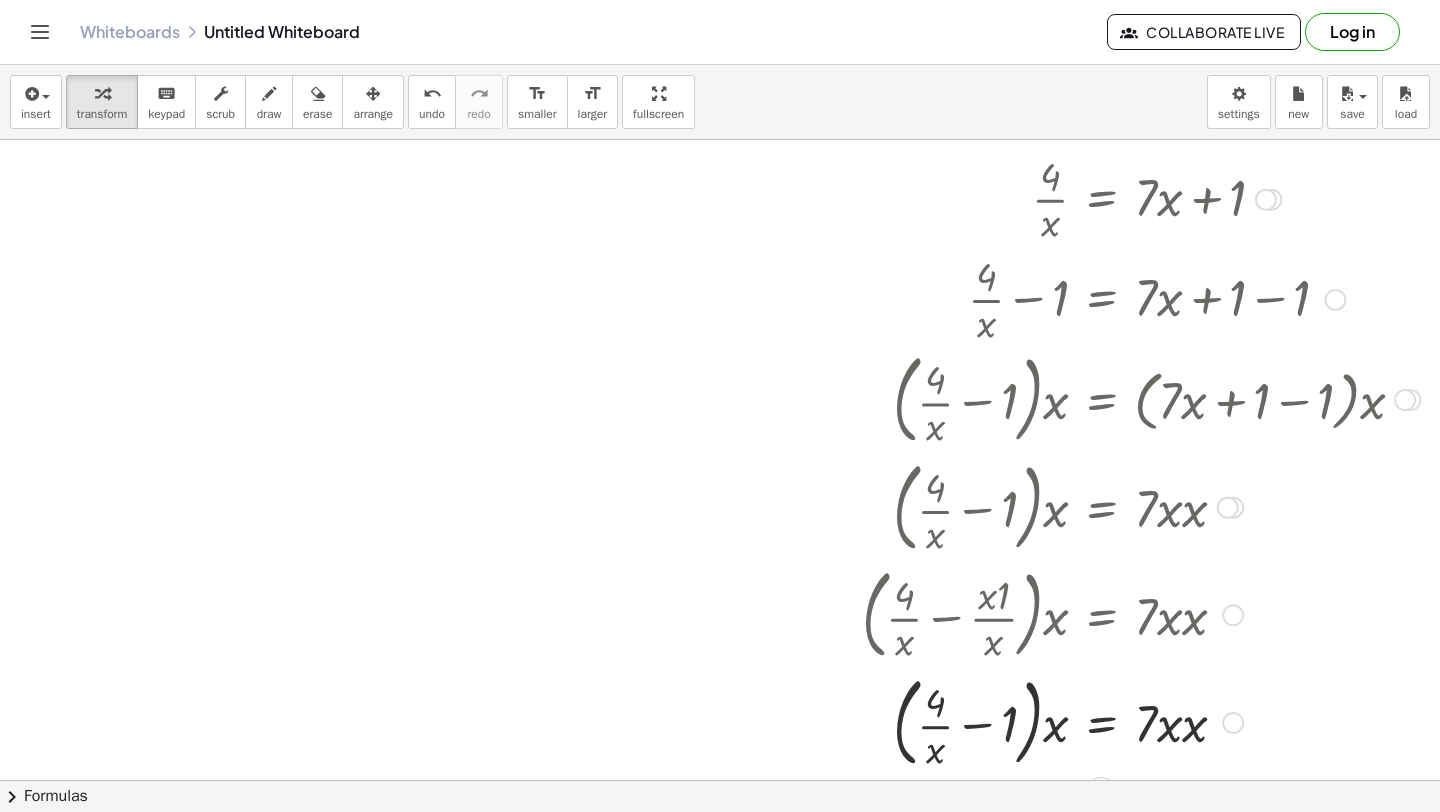 click at bounding box center [1079, 721] 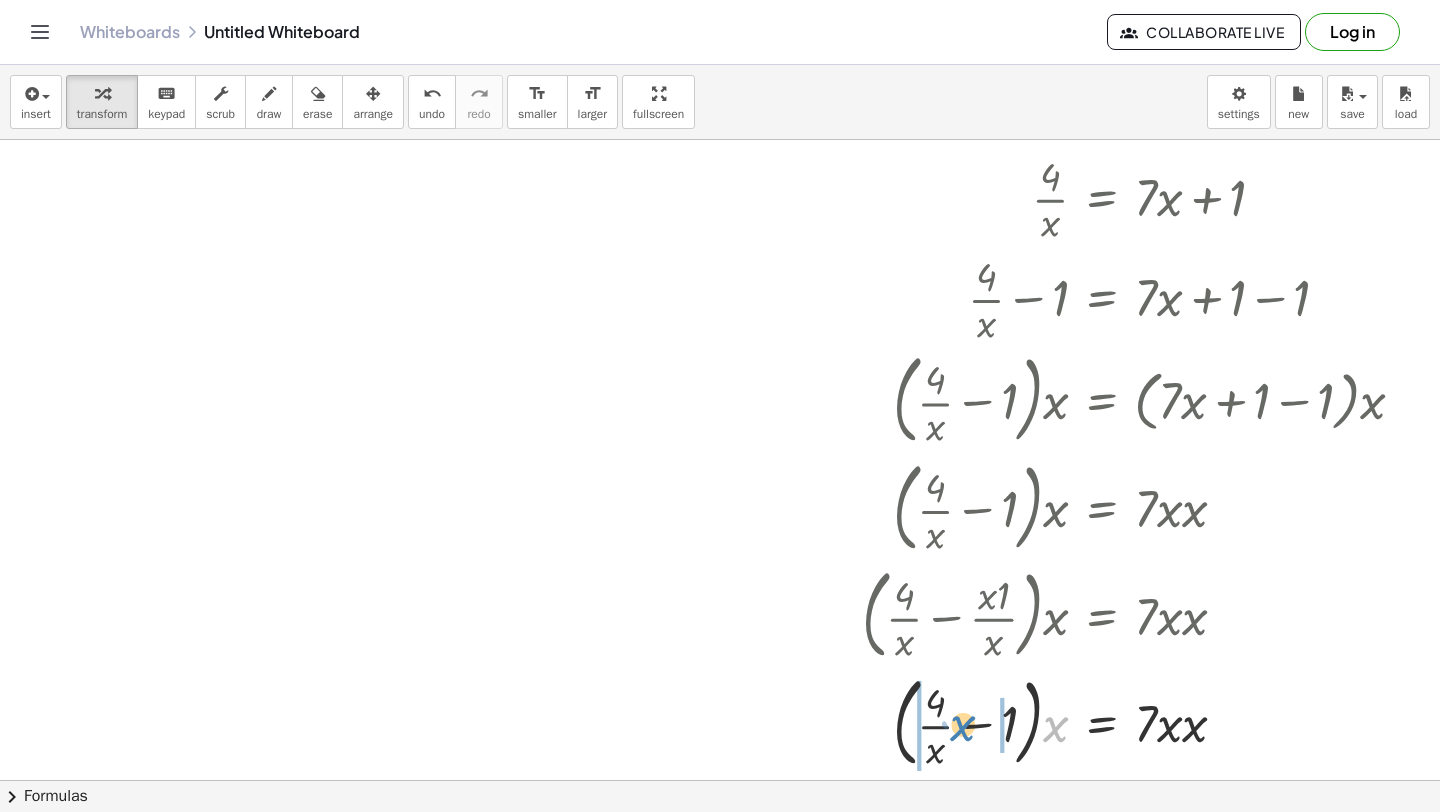 drag, startPoint x: 1068, startPoint y: 741, endPoint x: 972, endPoint y: 738, distance: 96.04687 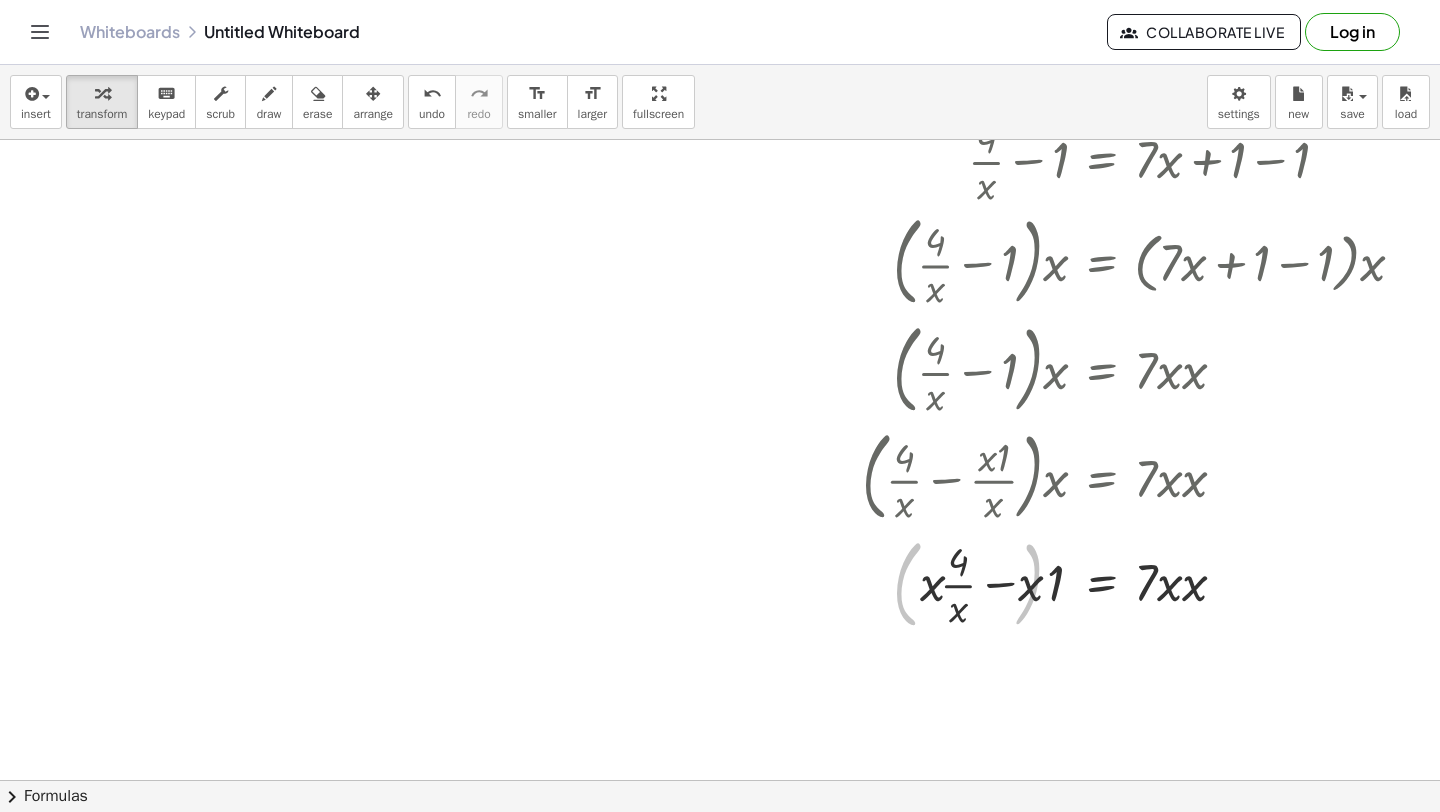 scroll, scrollTop: 5684, scrollLeft: 87, axis: both 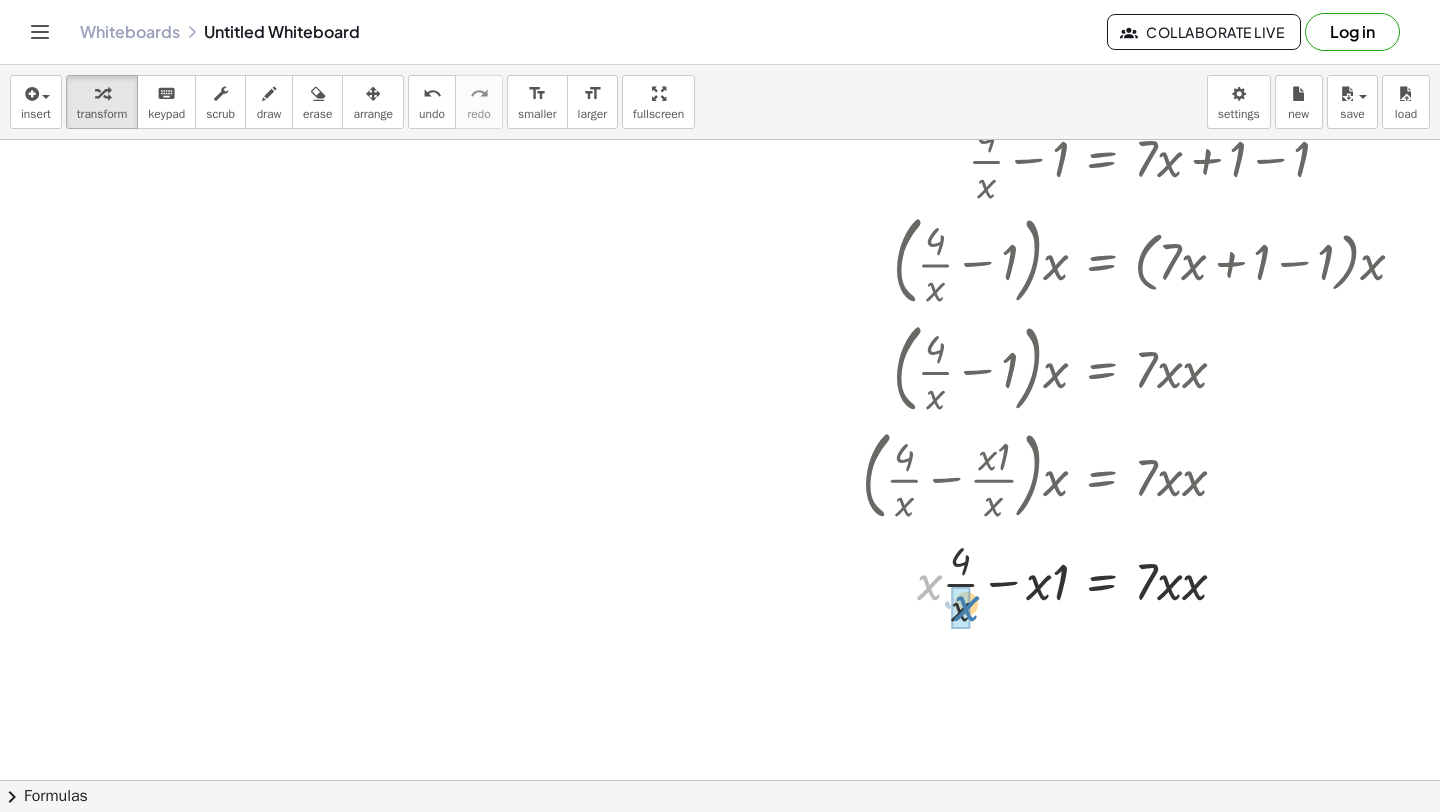 drag, startPoint x: 932, startPoint y: 596, endPoint x: 966, endPoint y: 618, distance: 40.496914 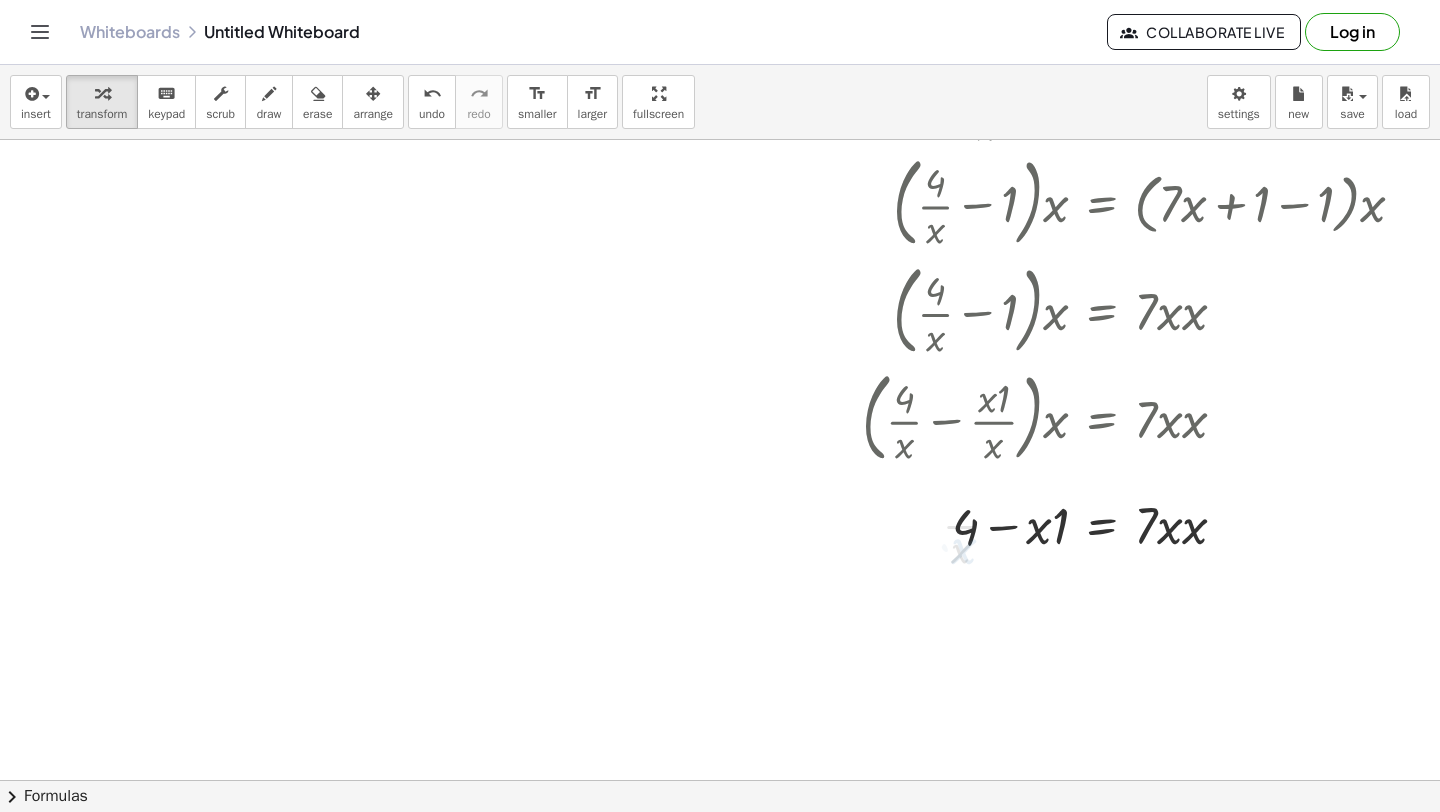 scroll, scrollTop: 5753, scrollLeft: 87, axis: both 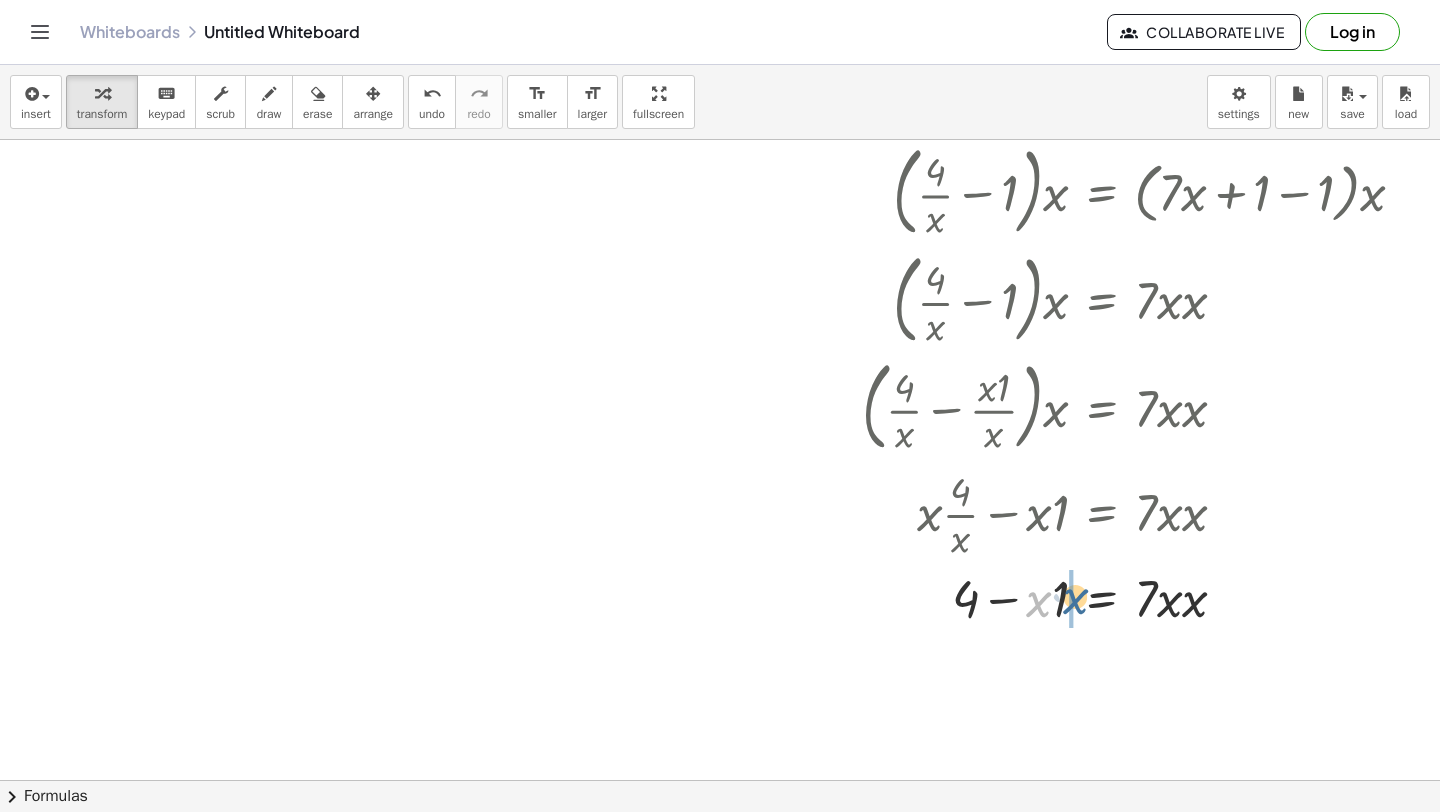 drag, startPoint x: 1038, startPoint y: 617, endPoint x: 1073, endPoint y: 613, distance: 35.22783 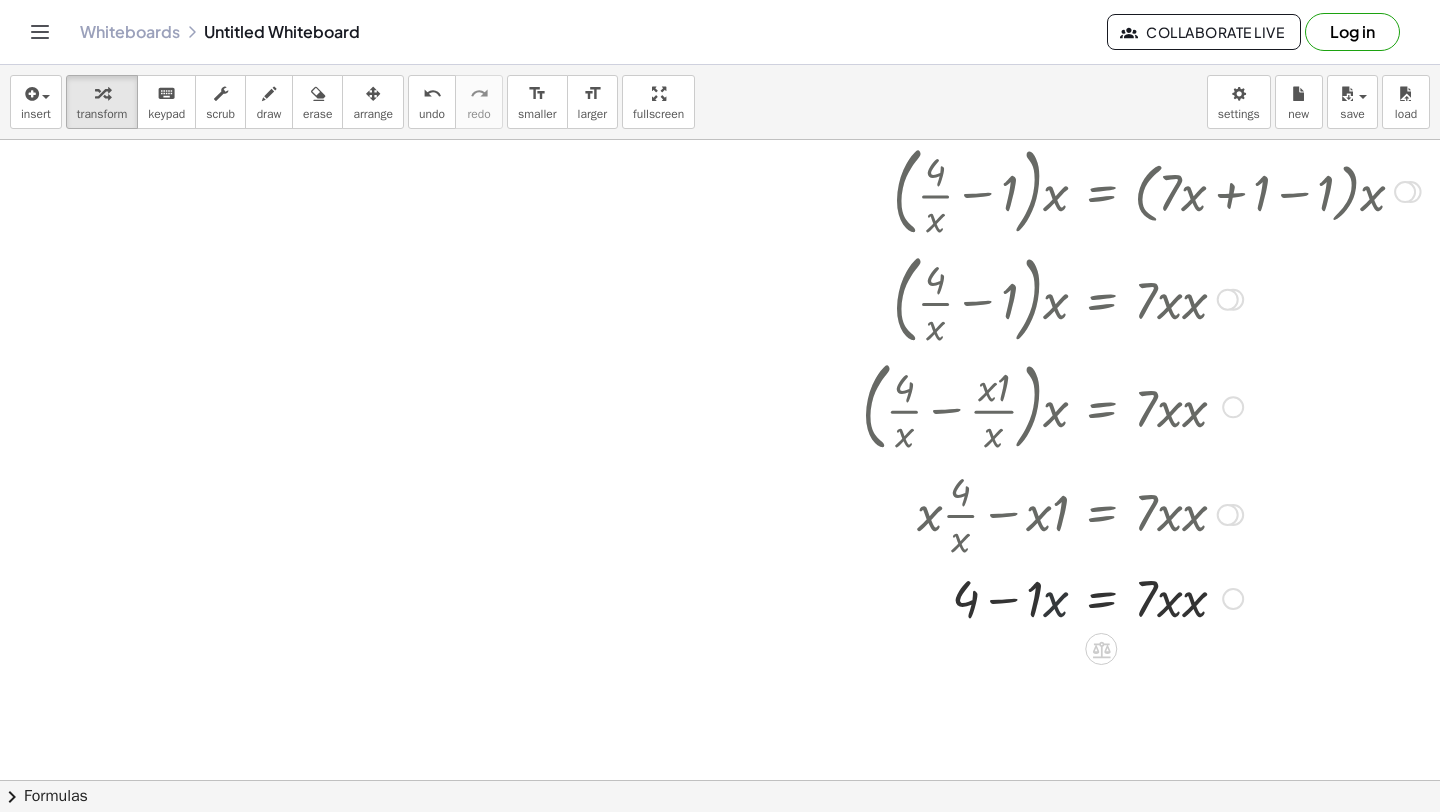 click on "− 4 + x + · 7 · x 2 = 0 − 4 + x − x + · 7 · x 2 = + 0 − x − 4 + x − x + · 7 · x 2 = - x + 4 − x + x − · 7 · x 2 = x + 4 + 0 − · 7 · x 2 = x + 4 − · 7 · x 2 = x + 4 + · - 1 · 7 · x 2 = x + 4 + · - 7 · x 2 = x + 4 − · 7 · x 2 = x + 4 − 4 − · 7 · x 2 = + x − 4 + 0 − · 7 · x 2 = + x − 4 · - 7 · x 2 = + x − 4 + 4 − · 7 · x 2 = + x − 4 + 4 + 4 − · 7 · x 2 = + x + 0 + 4 − · 7 · x 2 = x + 4 − · 7 · x 2 − x = + x − x + 4 − · 7 · x 2 − x = 0 + 4 − x − · 7 · x 2 = 0 + 4 − x − · 7 · x 2 + · 7 · x 2 = + 0 + · 7 · x 2 + 4 − x − · 7 · x 2 + · 7 · x 2 = · 7 · x 2 + 4 − x + 0 = · 7 · x 2 + 4 − x = · 7 · x 2 + 4 − x + x = + · 7 · x 2 + x + 4 + 0 = + · 7 · x 2 + x 4 = + · 7 · x 2 + x 4 = + · 7 · x · x + x 4 = · ( + · 7 · x + 1 ) · x · 4 · x = · ( + · 7 · x + 1 ) · x · x · 4 · x = + · 7 · x + 1 + · 4 · x − 1 = + · 7 · x + 1 − 1 + · 4 · x − · x · 1 · x = + · 7 · x + 1" at bounding box center [1101, -1626] 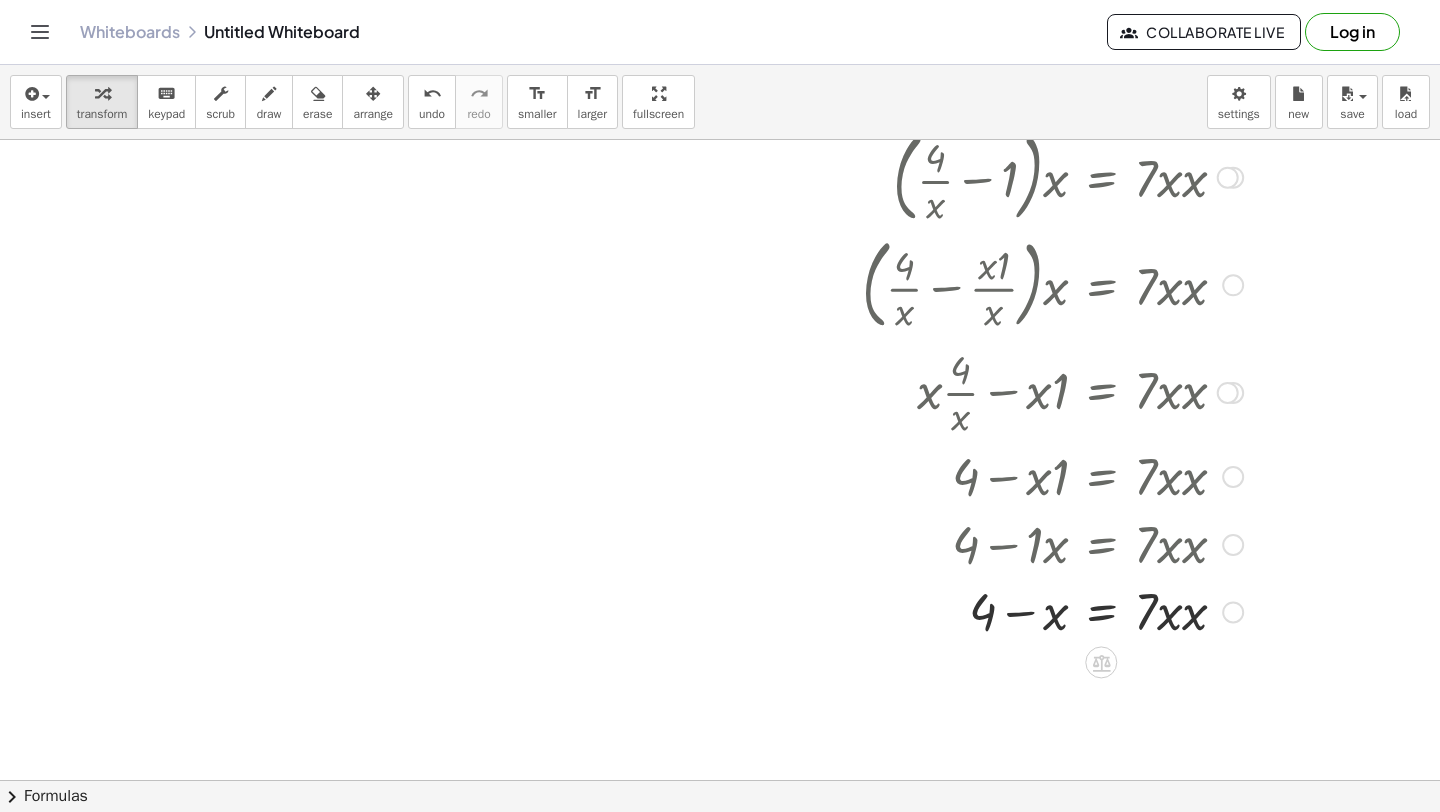 scroll, scrollTop: 5880, scrollLeft: 87, axis: both 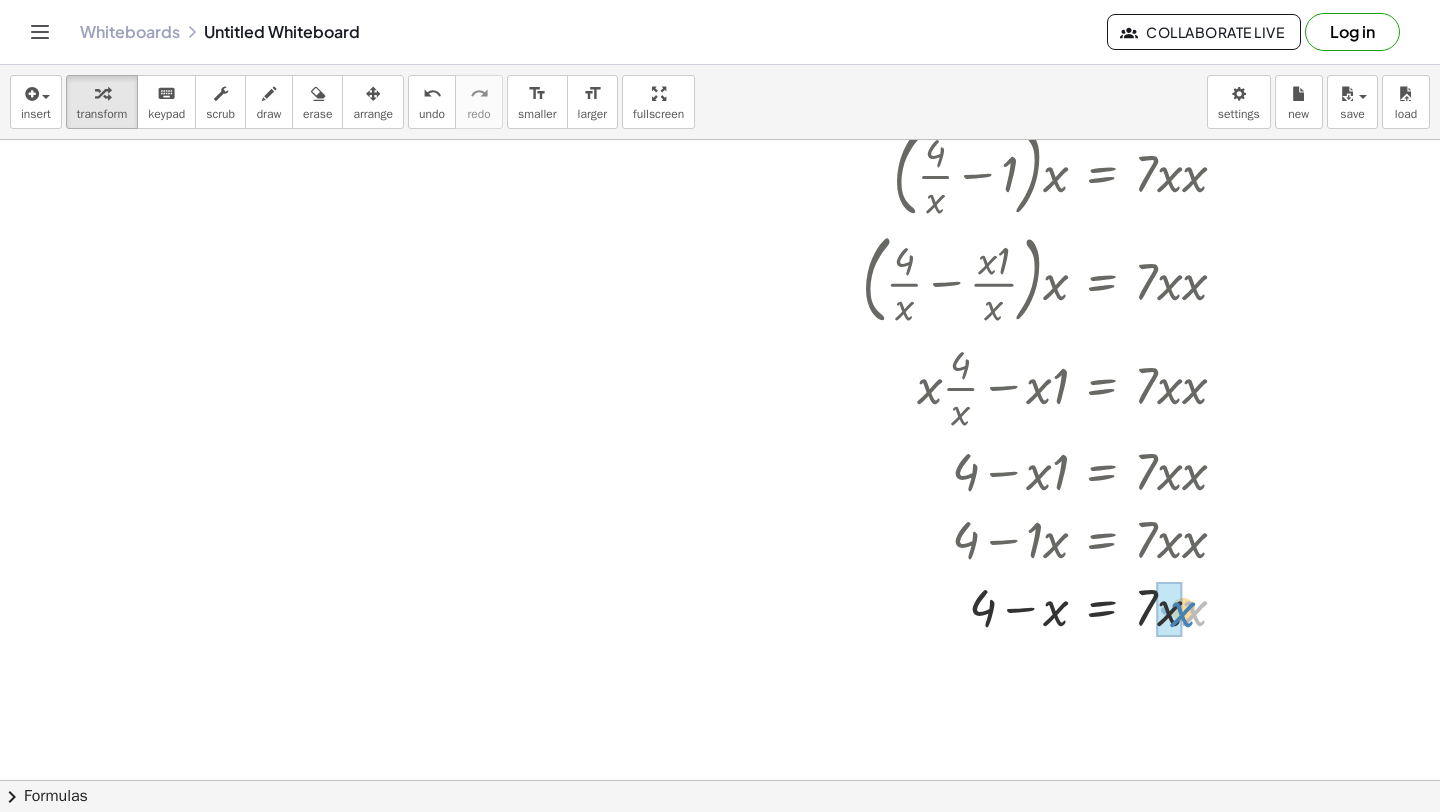 drag, startPoint x: 1190, startPoint y: 613, endPoint x: 1176, endPoint y: 614, distance: 14.035668 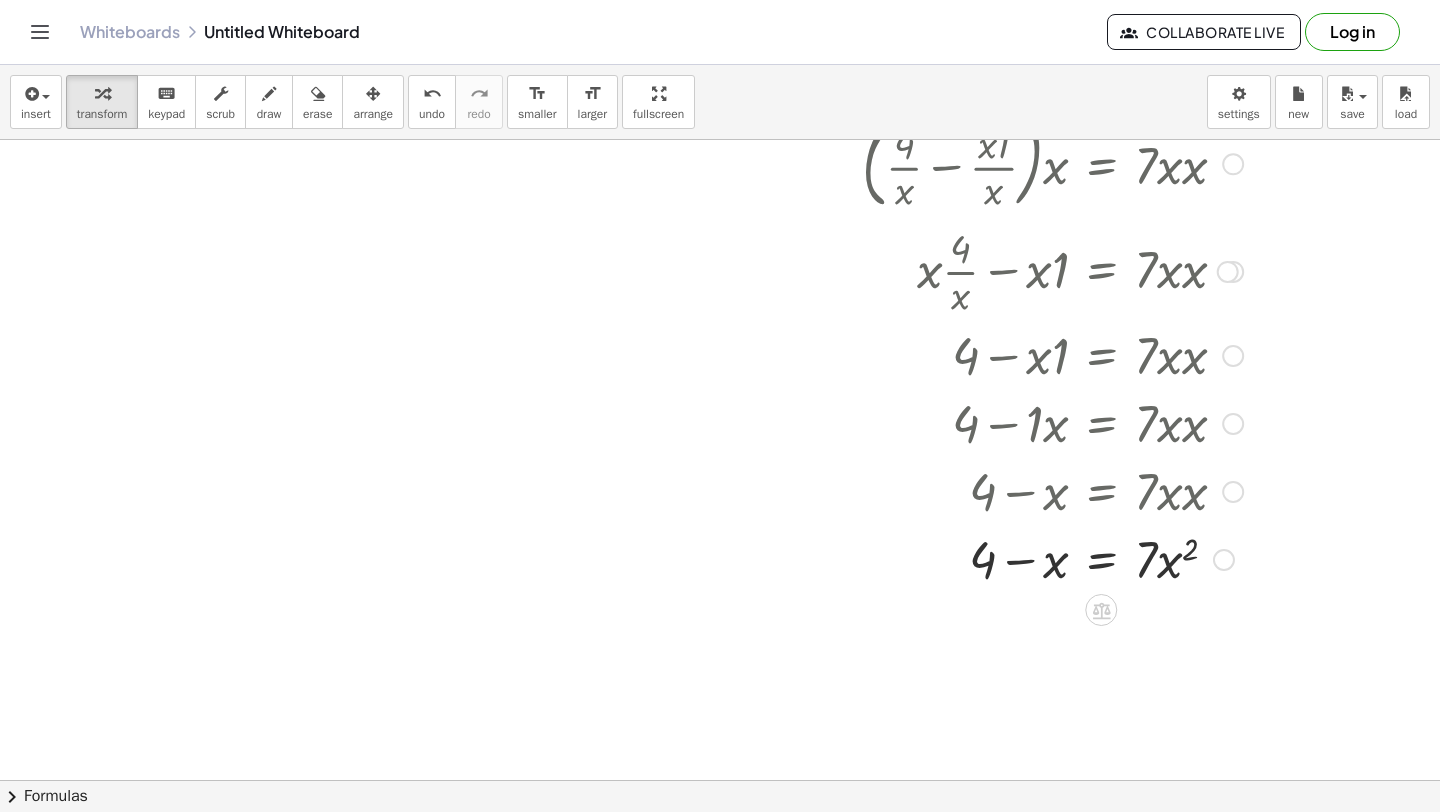 scroll, scrollTop: 6006, scrollLeft: 87, axis: both 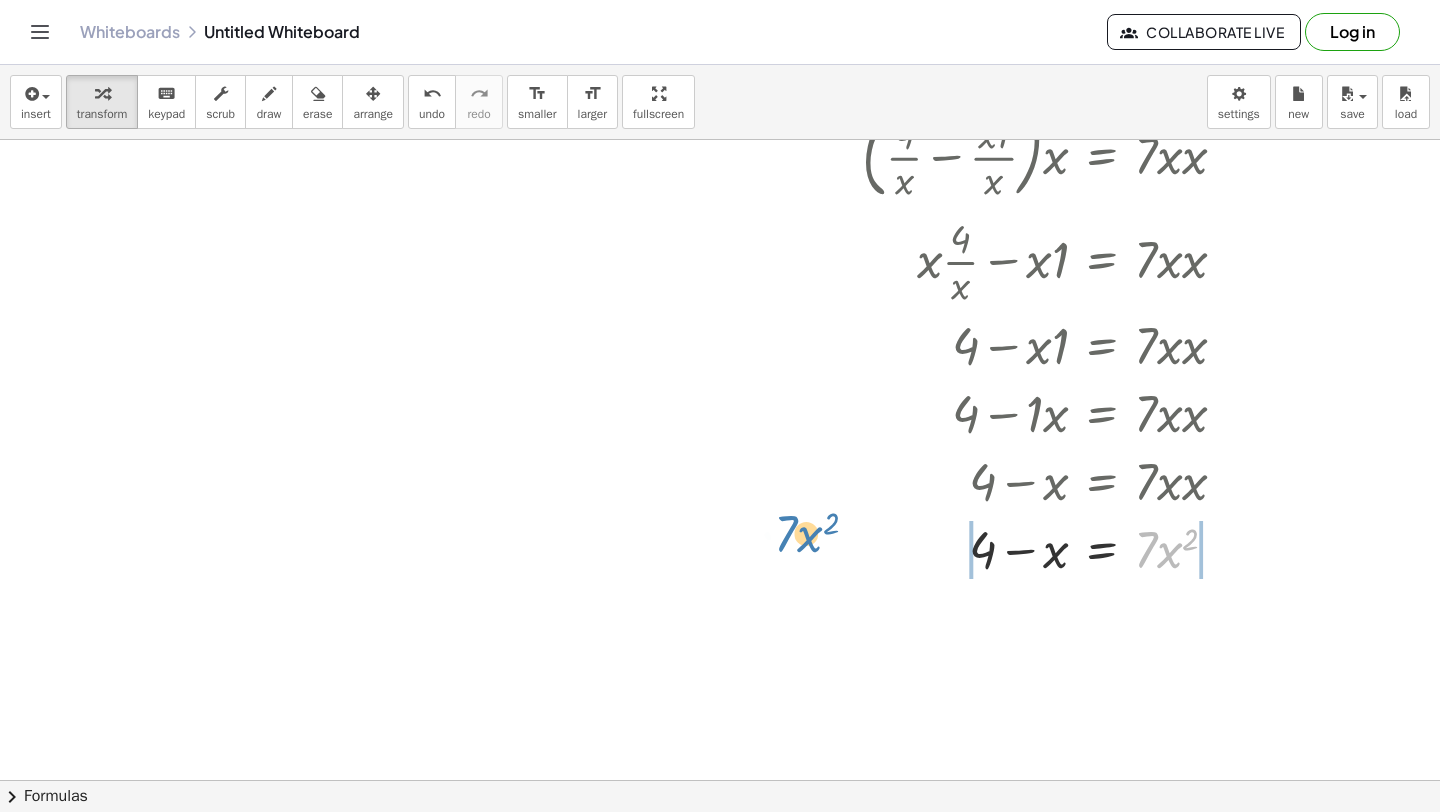 drag, startPoint x: 1149, startPoint y: 549, endPoint x: 1012, endPoint y: 574, distance: 139.26234 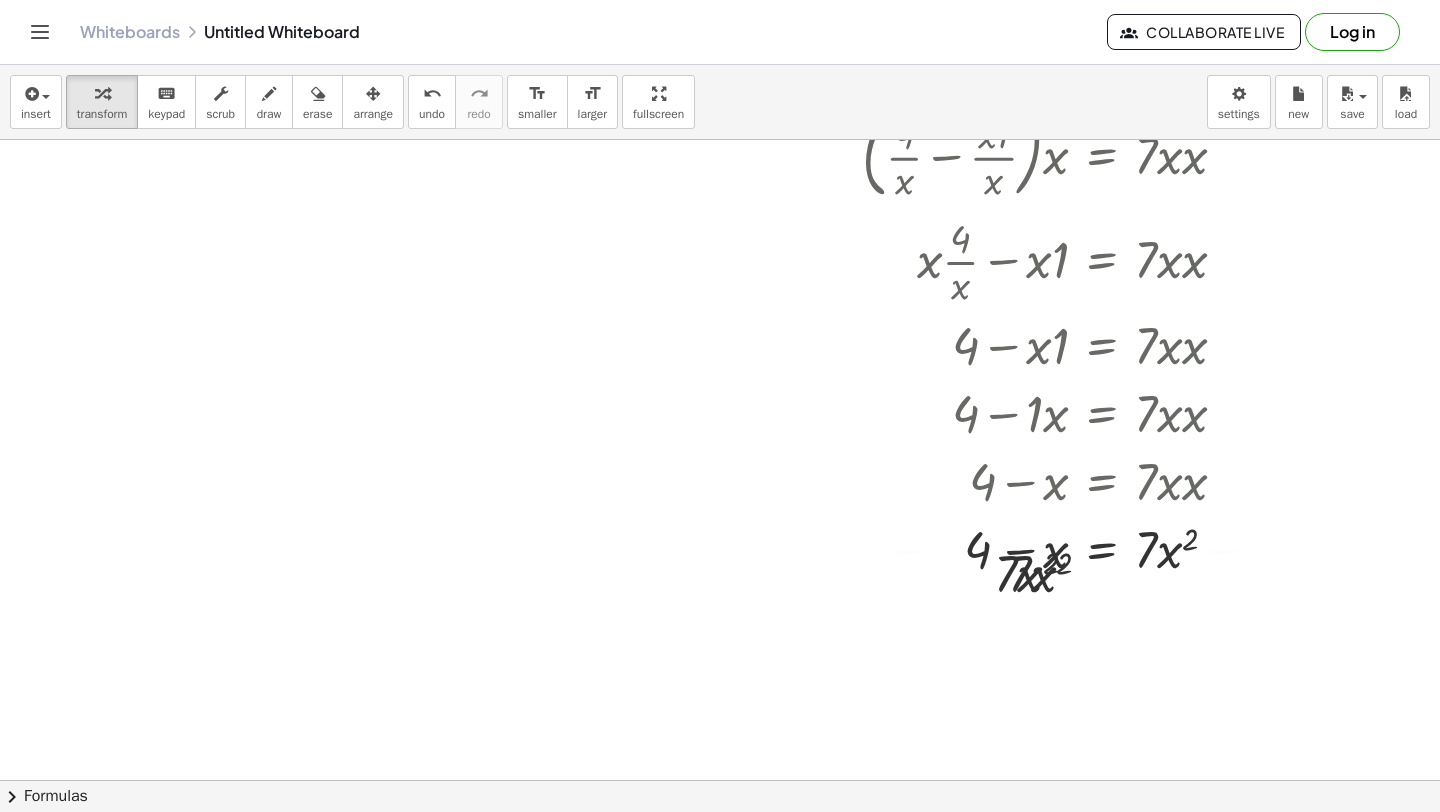 scroll, scrollTop: 6098, scrollLeft: 87, axis: both 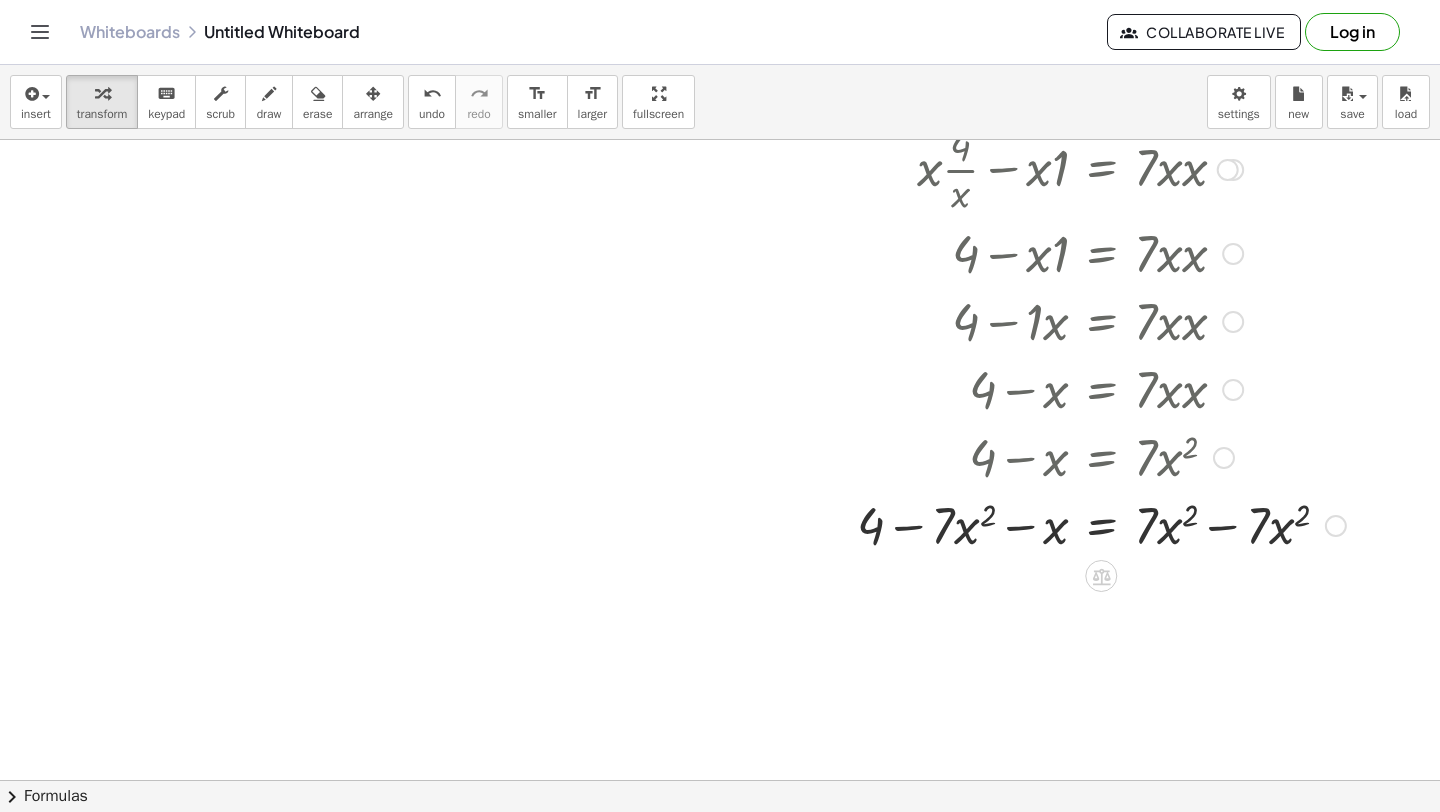 click at bounding box center (1079, 524) 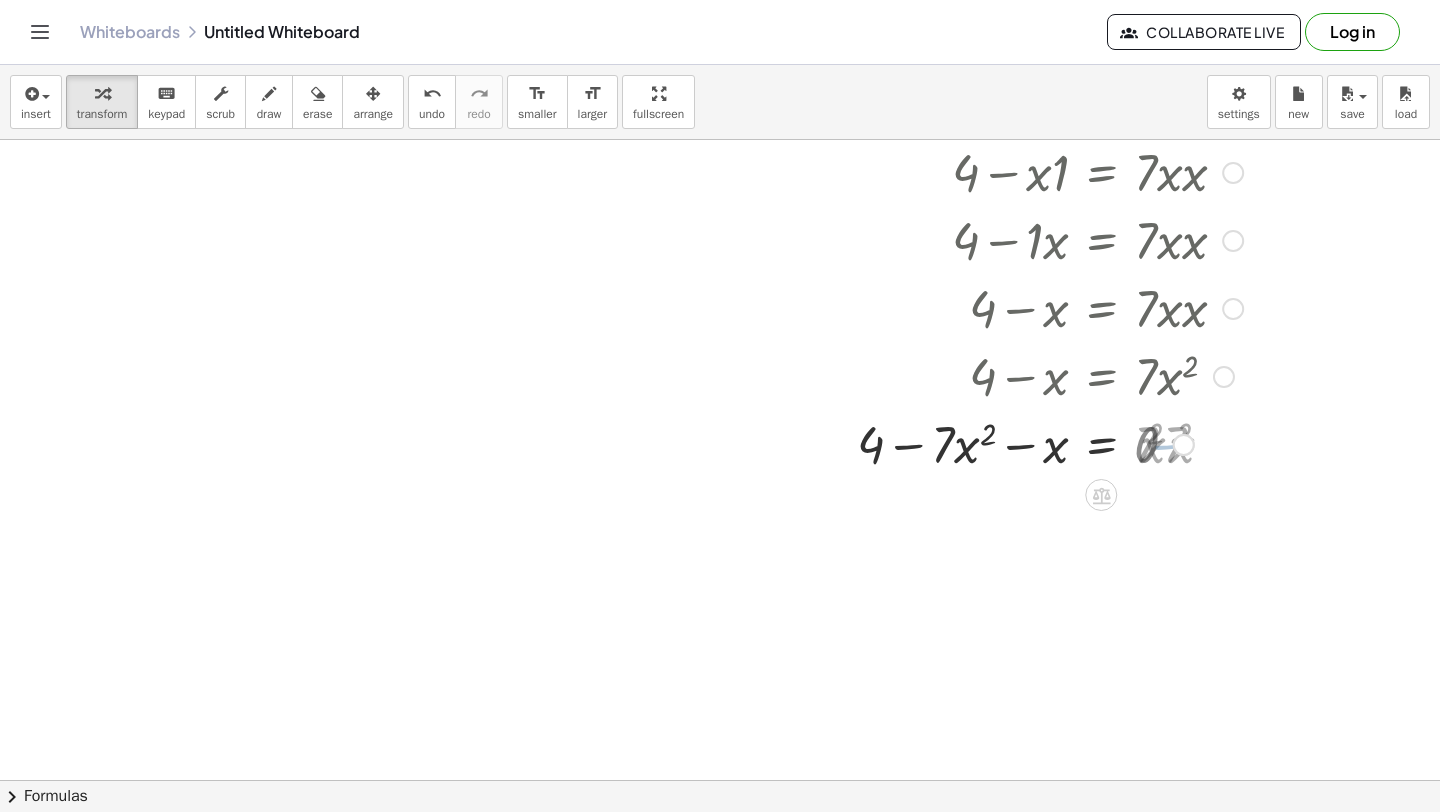 scroll, scrollTop: 6208, scrollLeft: 87, axis: both 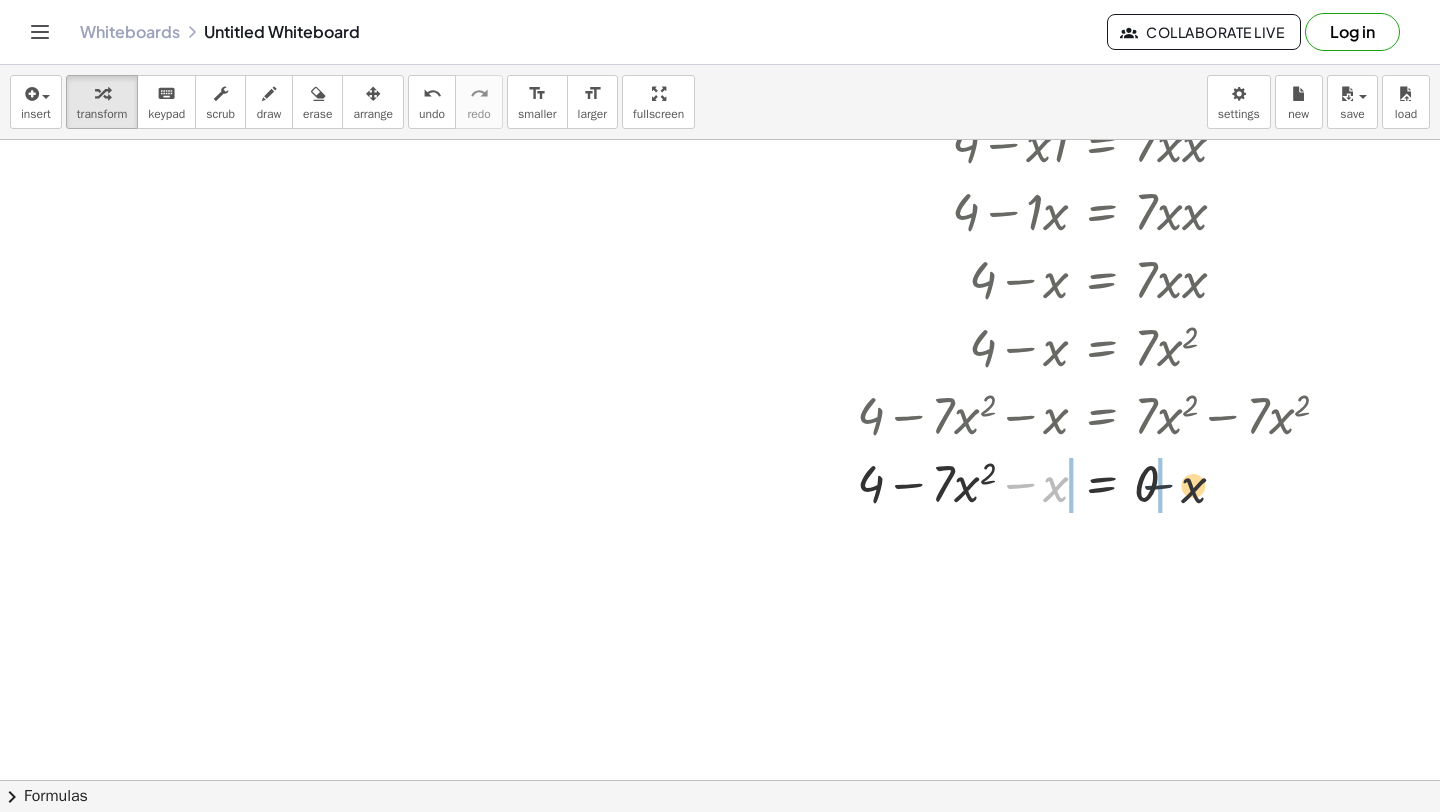 drag, startPoint x: 1023, startPoint y: 479, endPoint x: 1172, endPoint y: 479, distance: 149 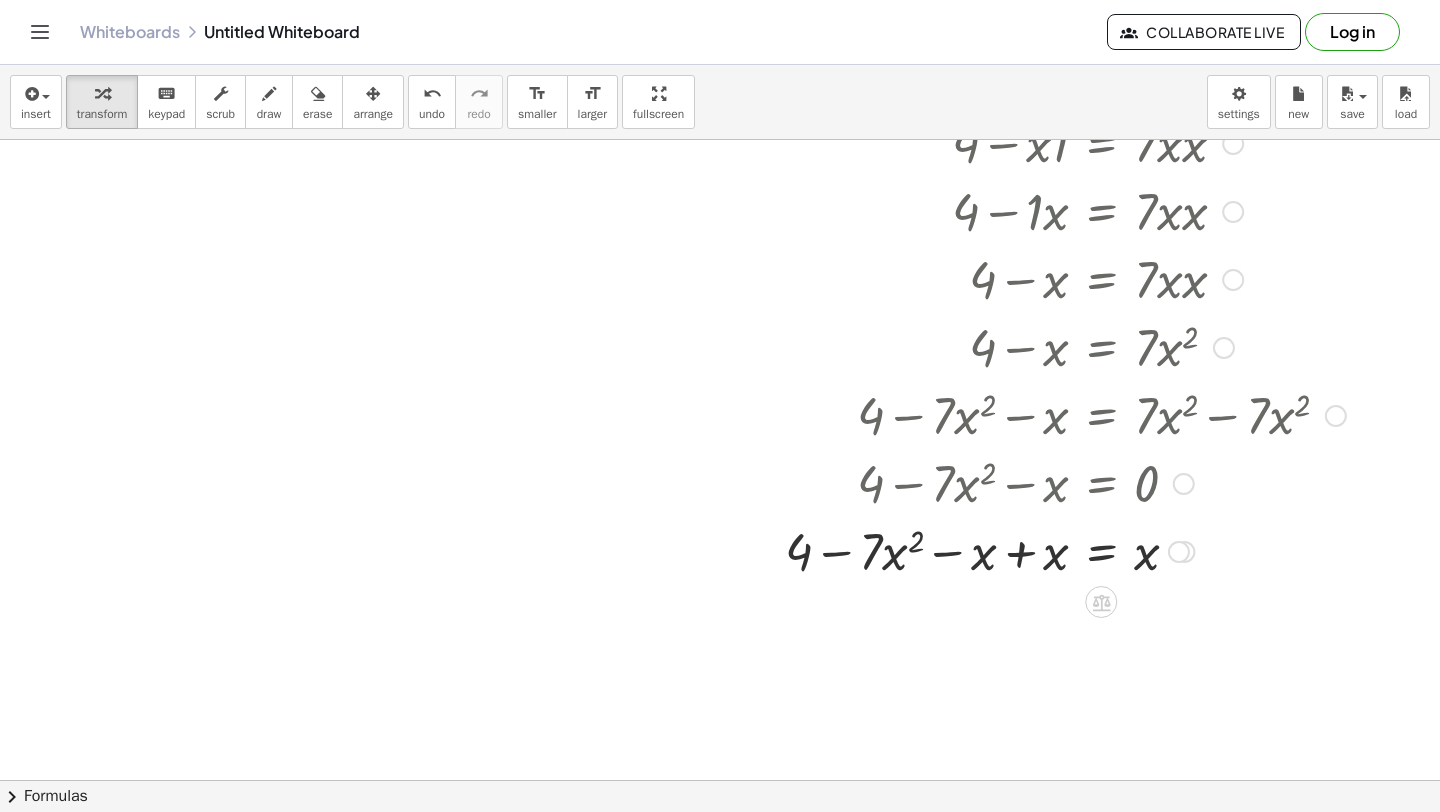click at bounding box center [1079, 550] 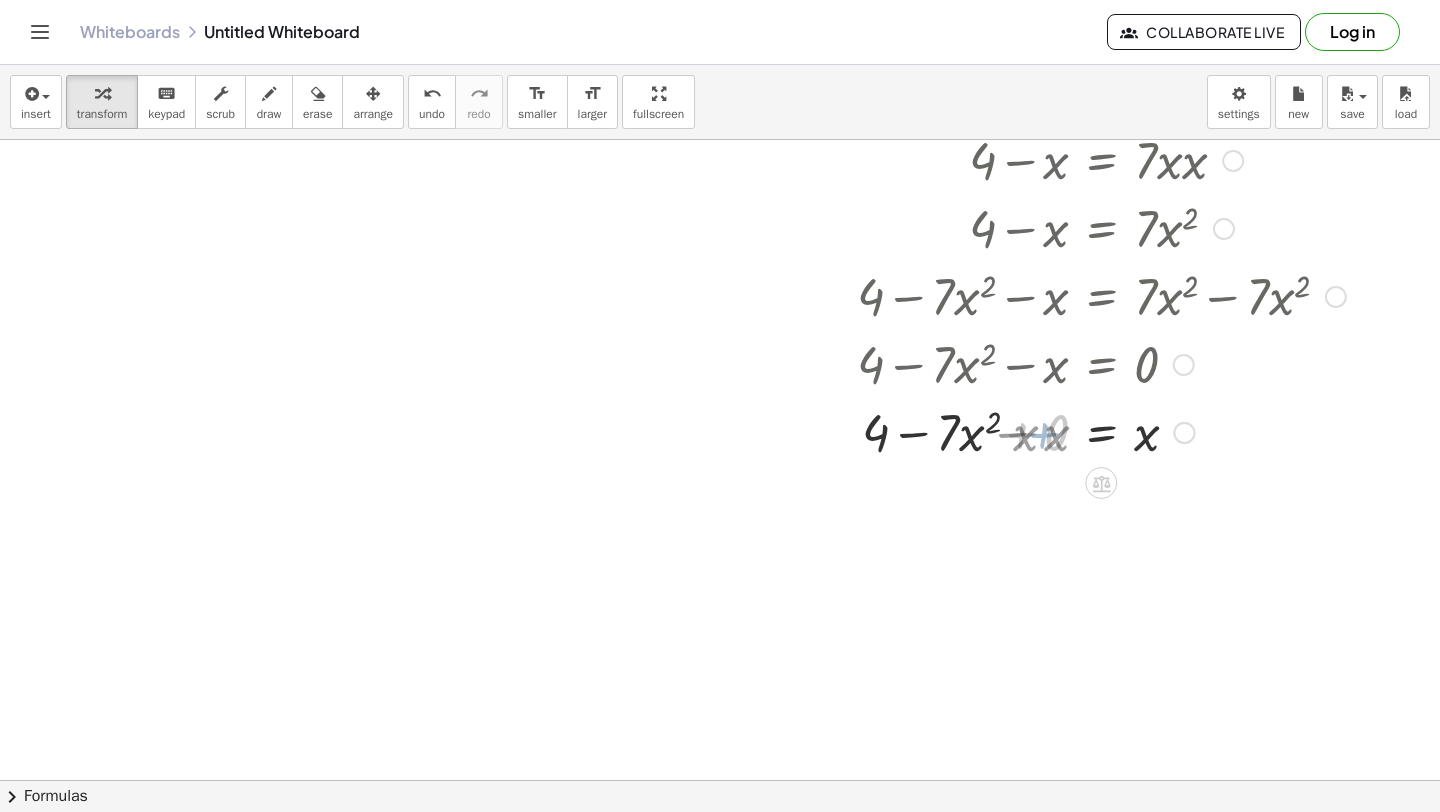 scroll, scrollTop: 6346, scrollLeft: 87, axis: both 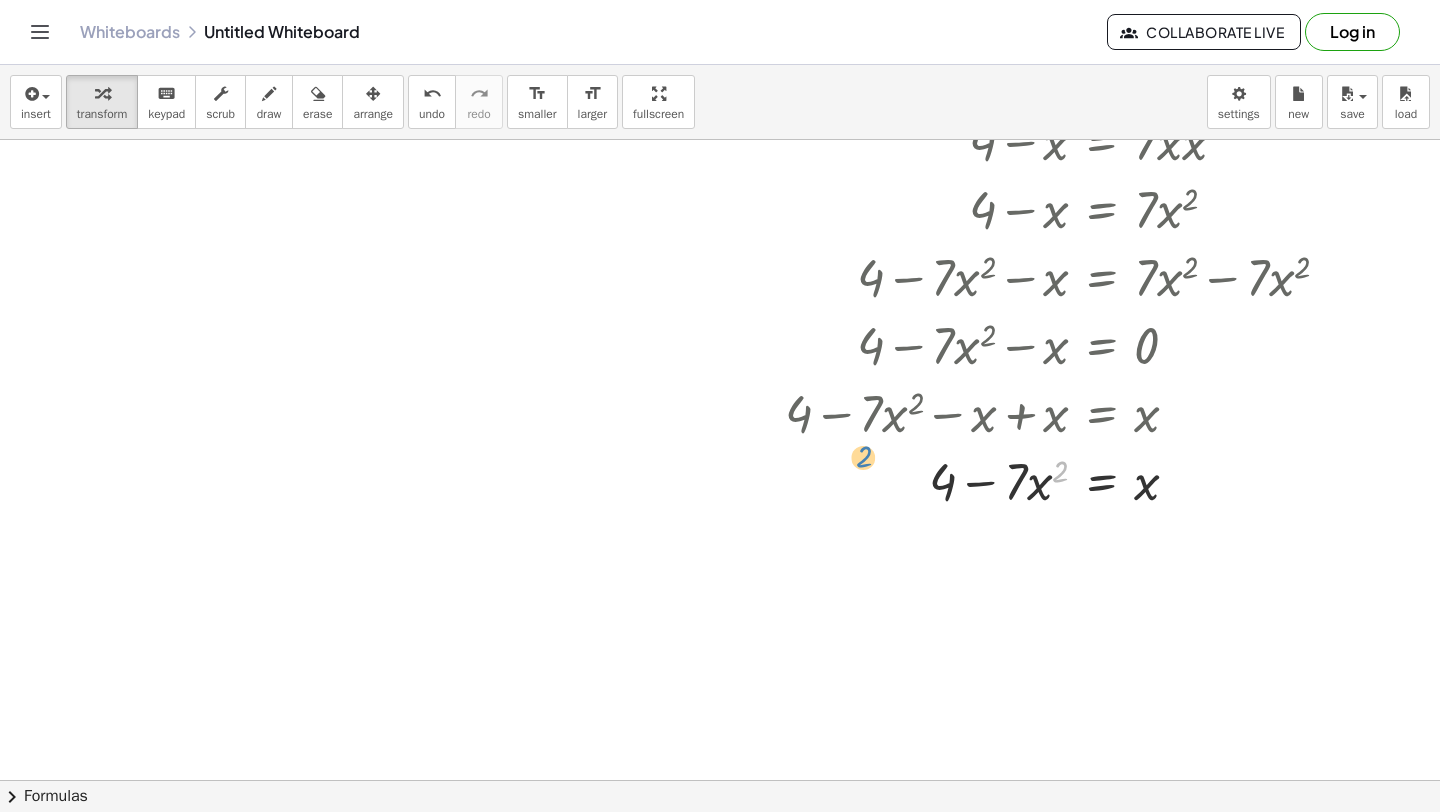 drag, startPoint x: 1065, startPoint y: 471, endPoint x: 870, endPoint y: 455, distance: 195.6553 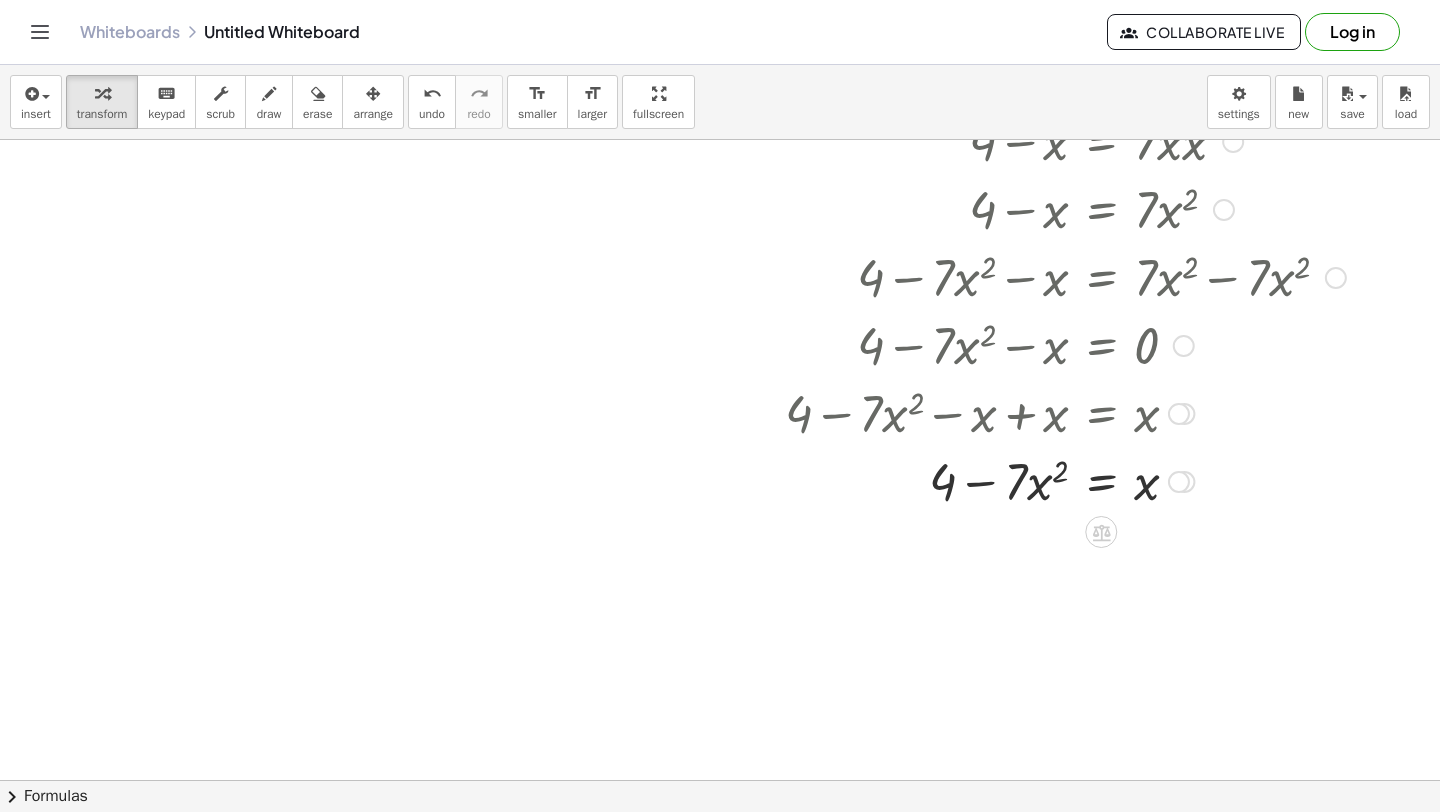 click at bounding box center [1079, 480] 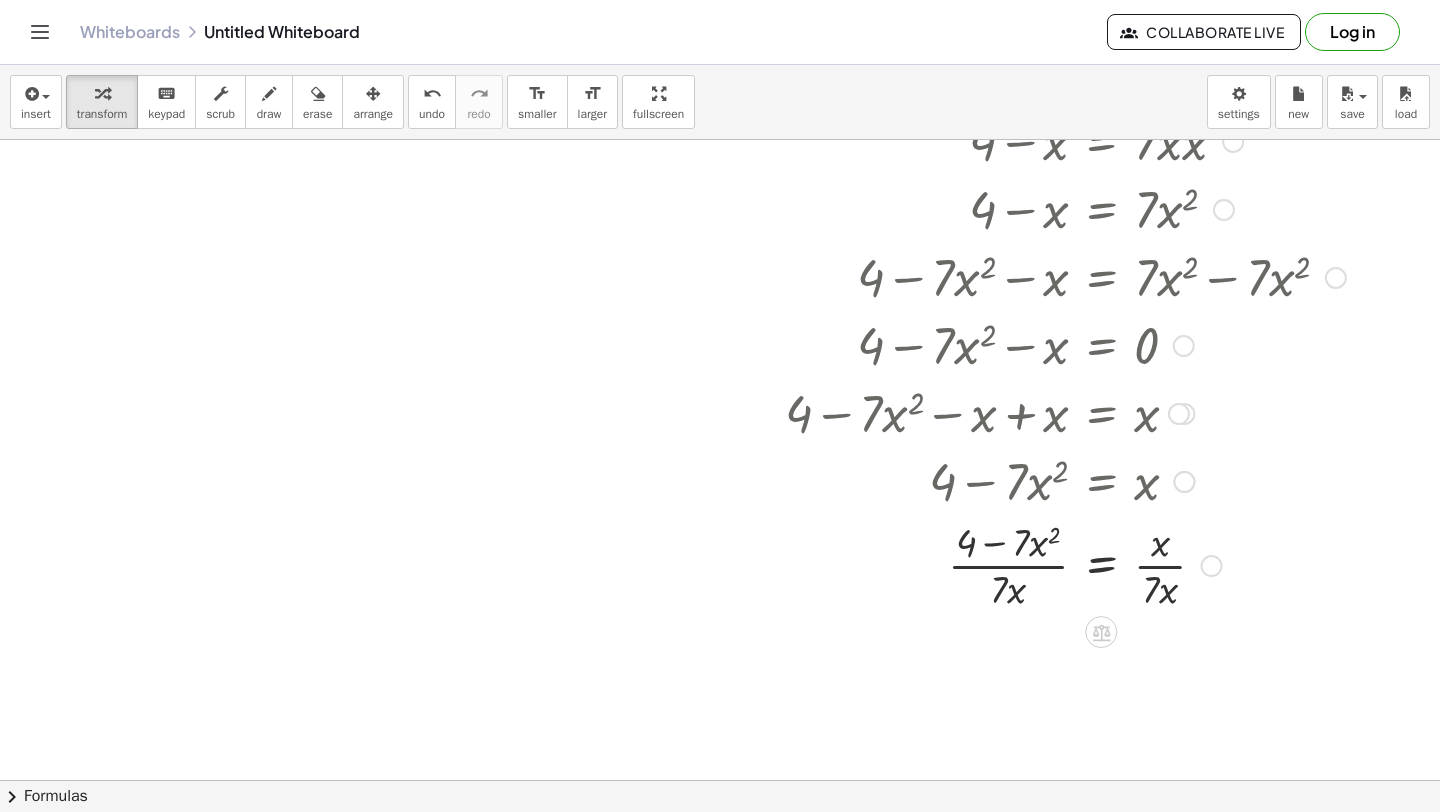 click at bounding box center (1079, 564) 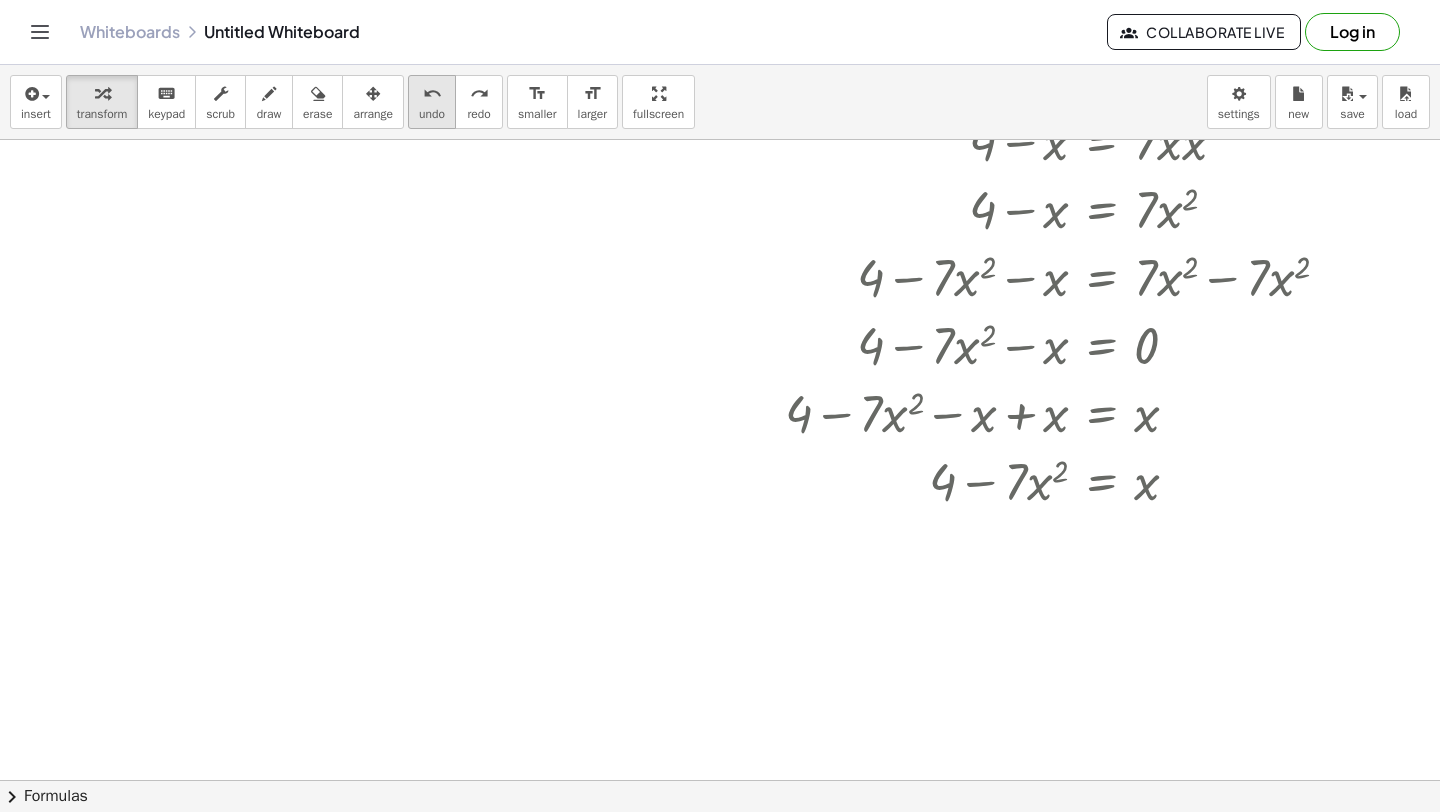 click on "undo" at bounding box center (432, 114) 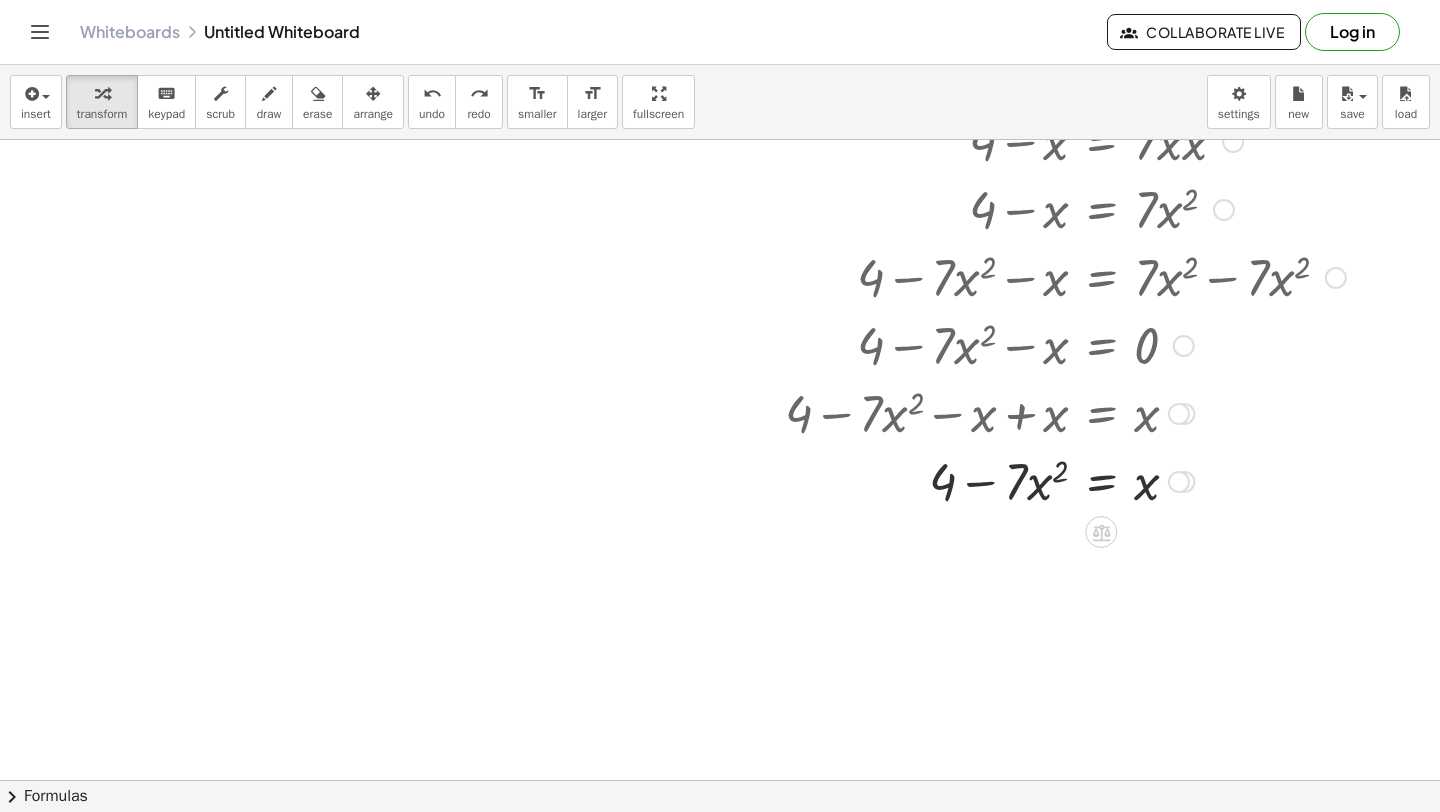 click at bounding box center [1056, 480] 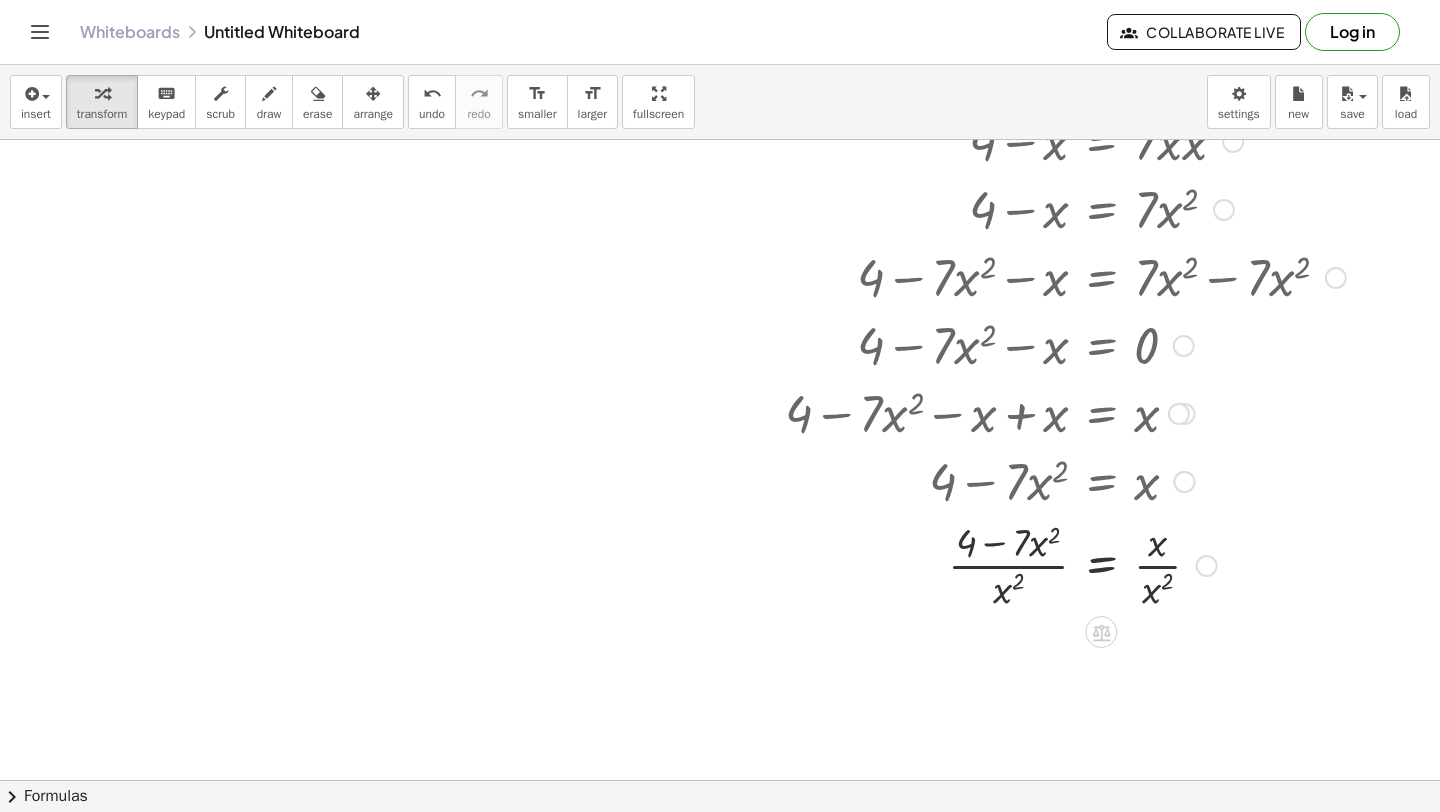 click at bounding box center [1079, 564] 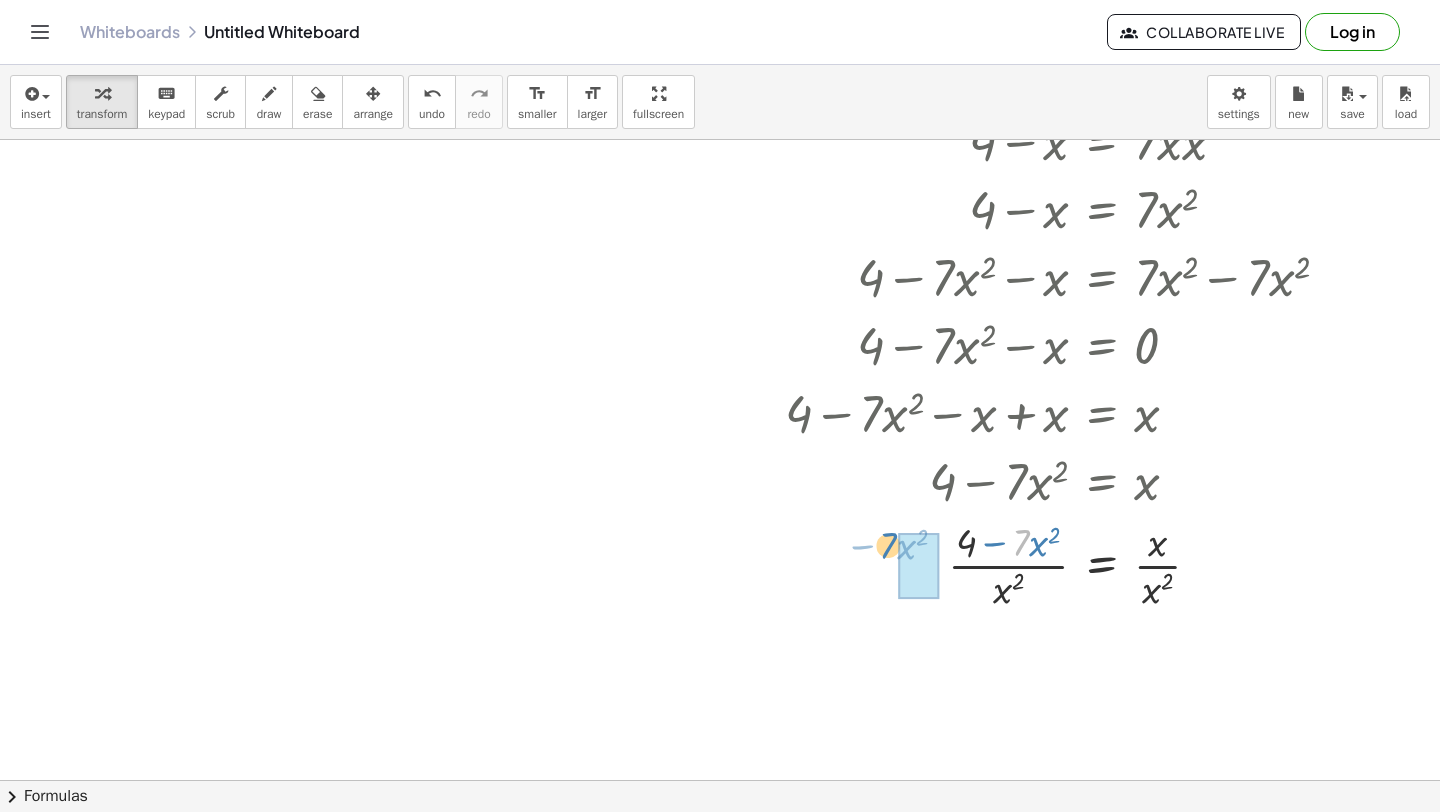 drag, startPoint x: 1022, startPoint y: 548, endPoint x: 890, endPoint y: 551, distance: 132.03409 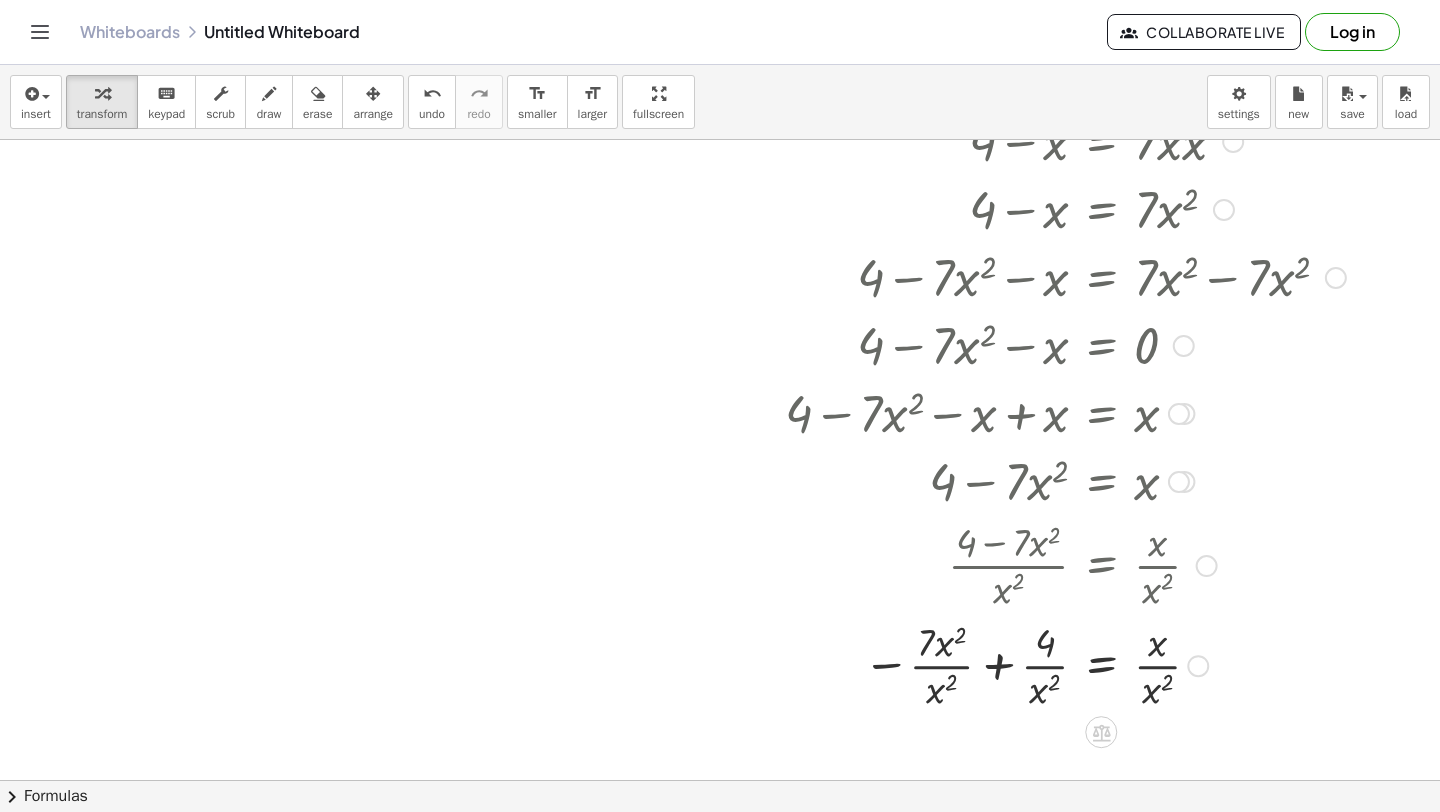 click at bounding box center [1079, 664] 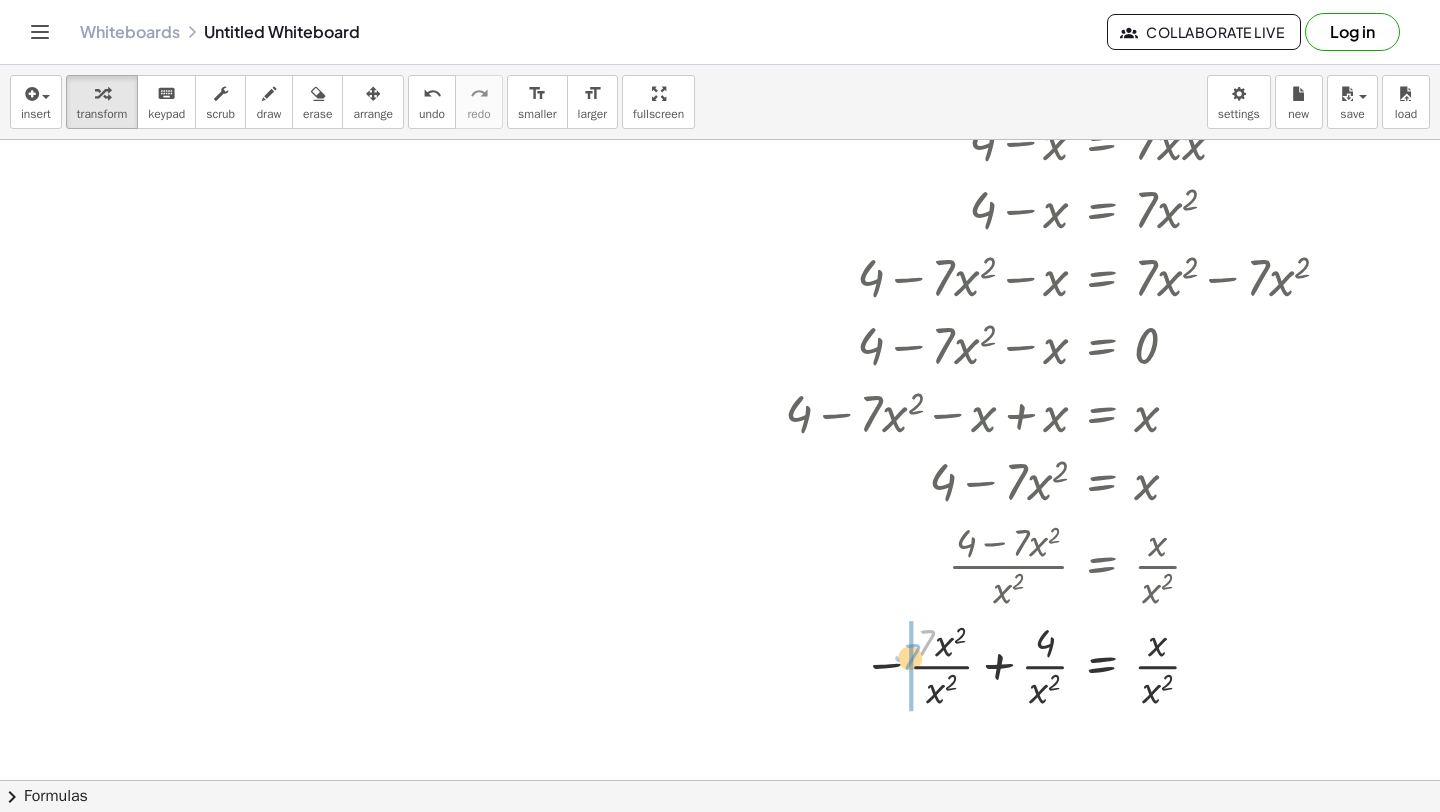 drag, startPoint x: 923, startPoint y: 644, endPoint x: 908, endPoint y: 658, distance: 20.518284 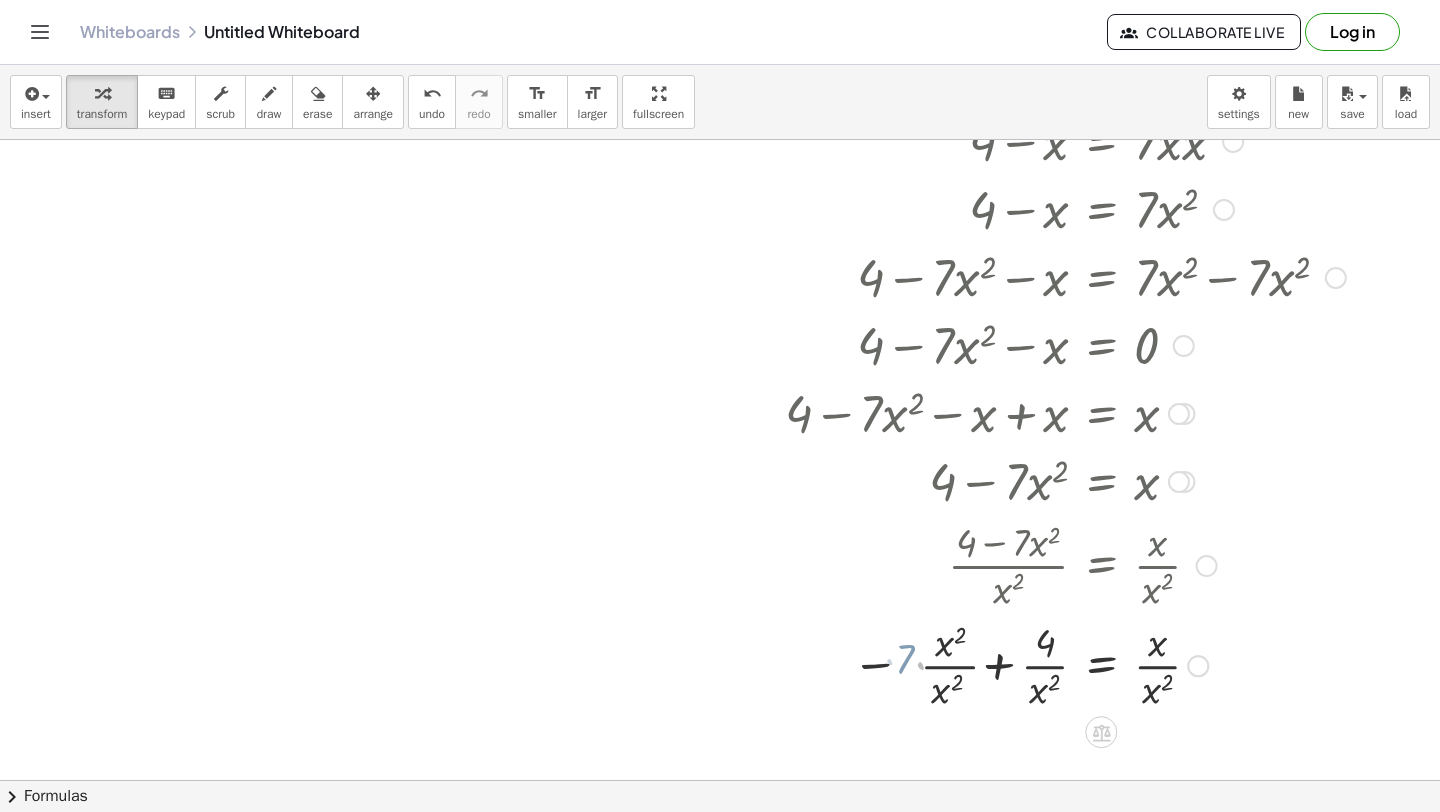 click at bounding box center (1079, 664) 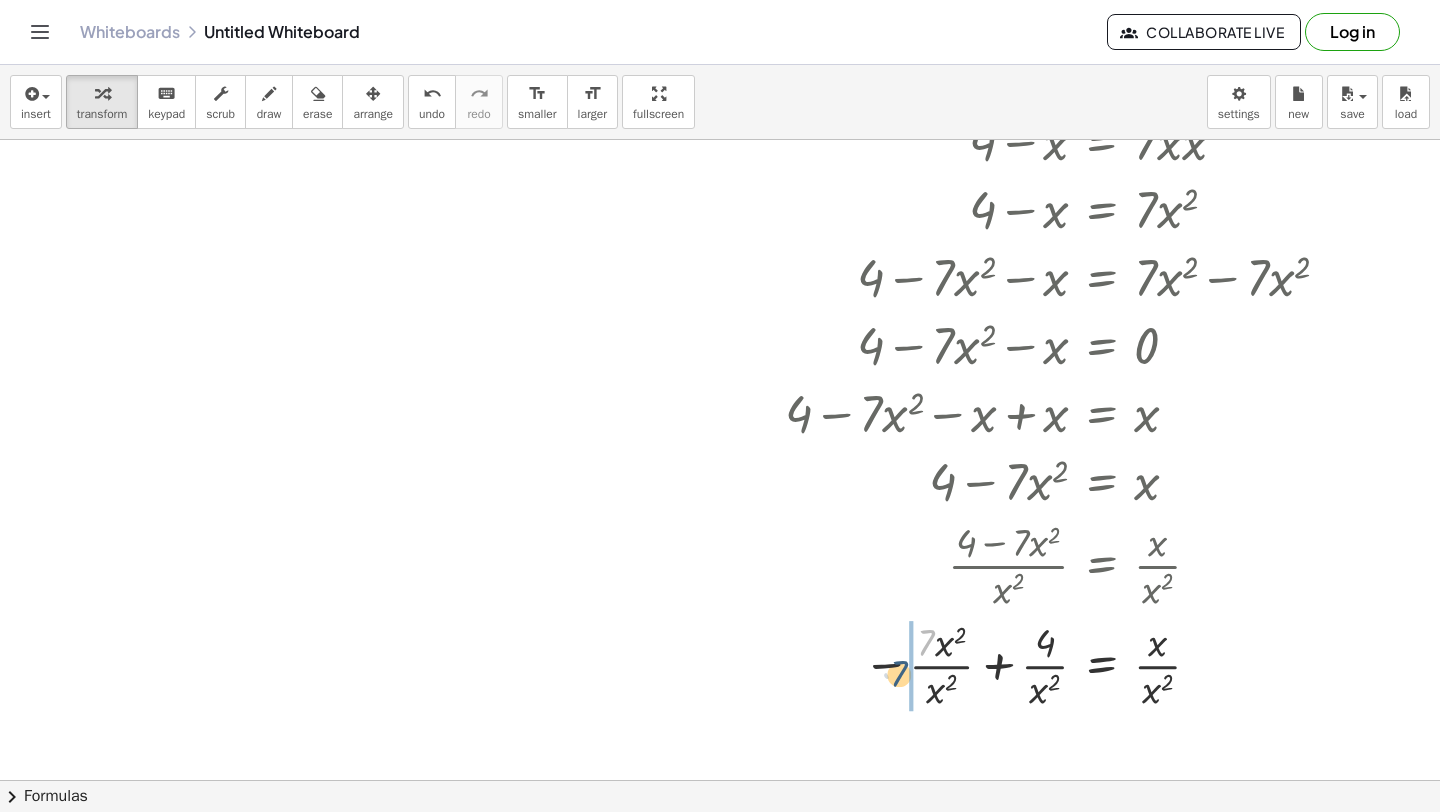 drag, startPoint x: 926, startPoint y: 656, endPoint x: 899, endPoint y: 687, distance: 41.109608 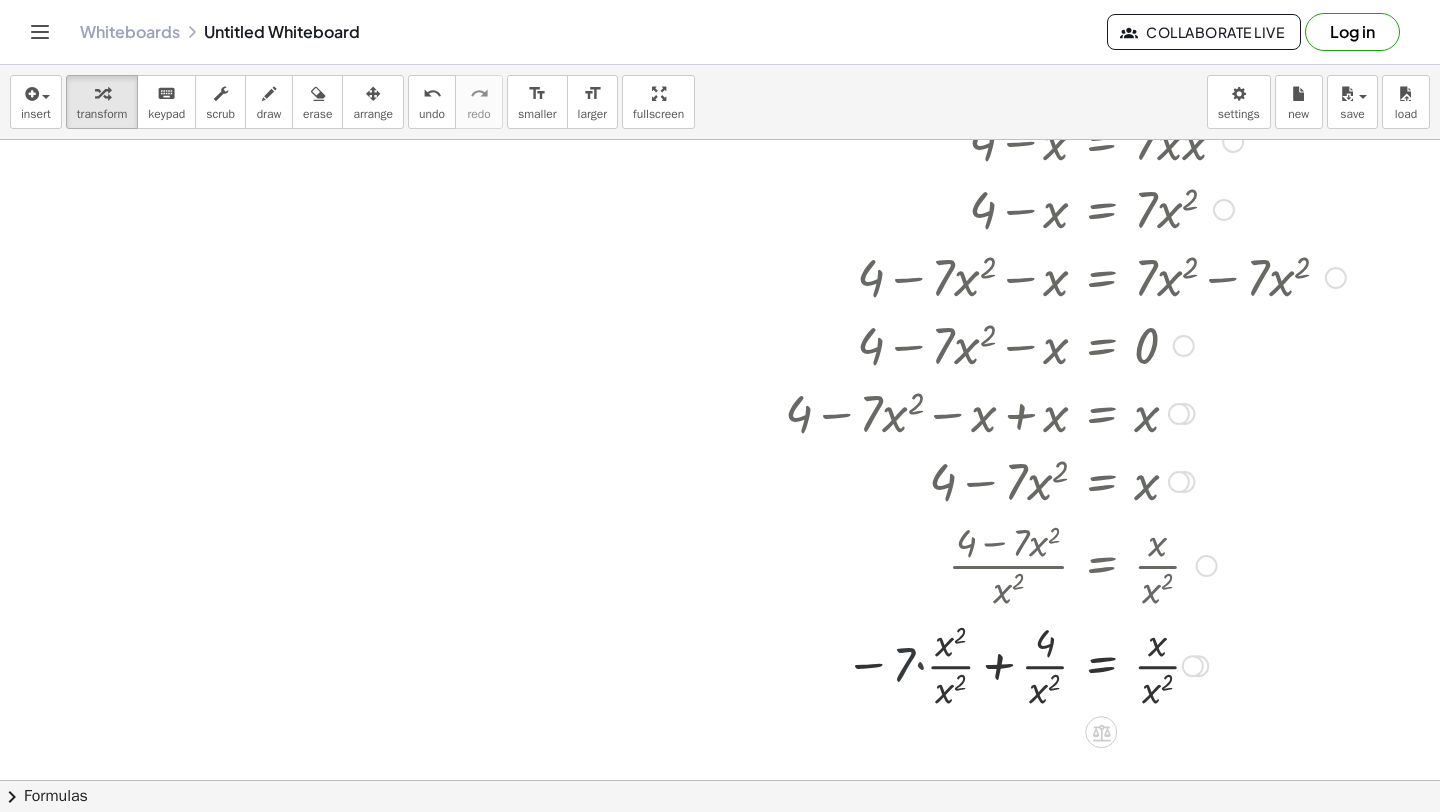 click at bounding box center (1079, 664) 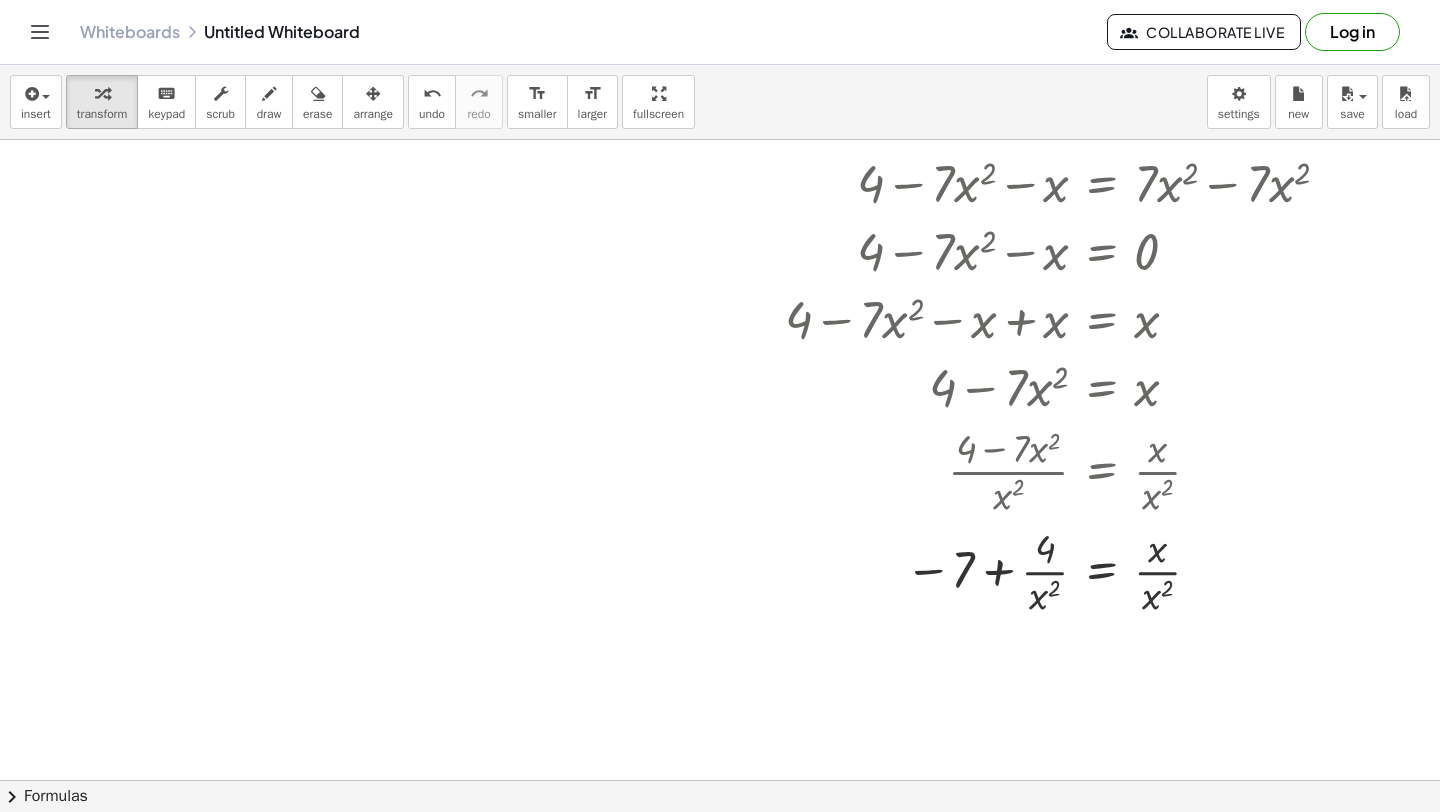 scroll, scrollTop: 6441, scrollLeft: 87, axis: both 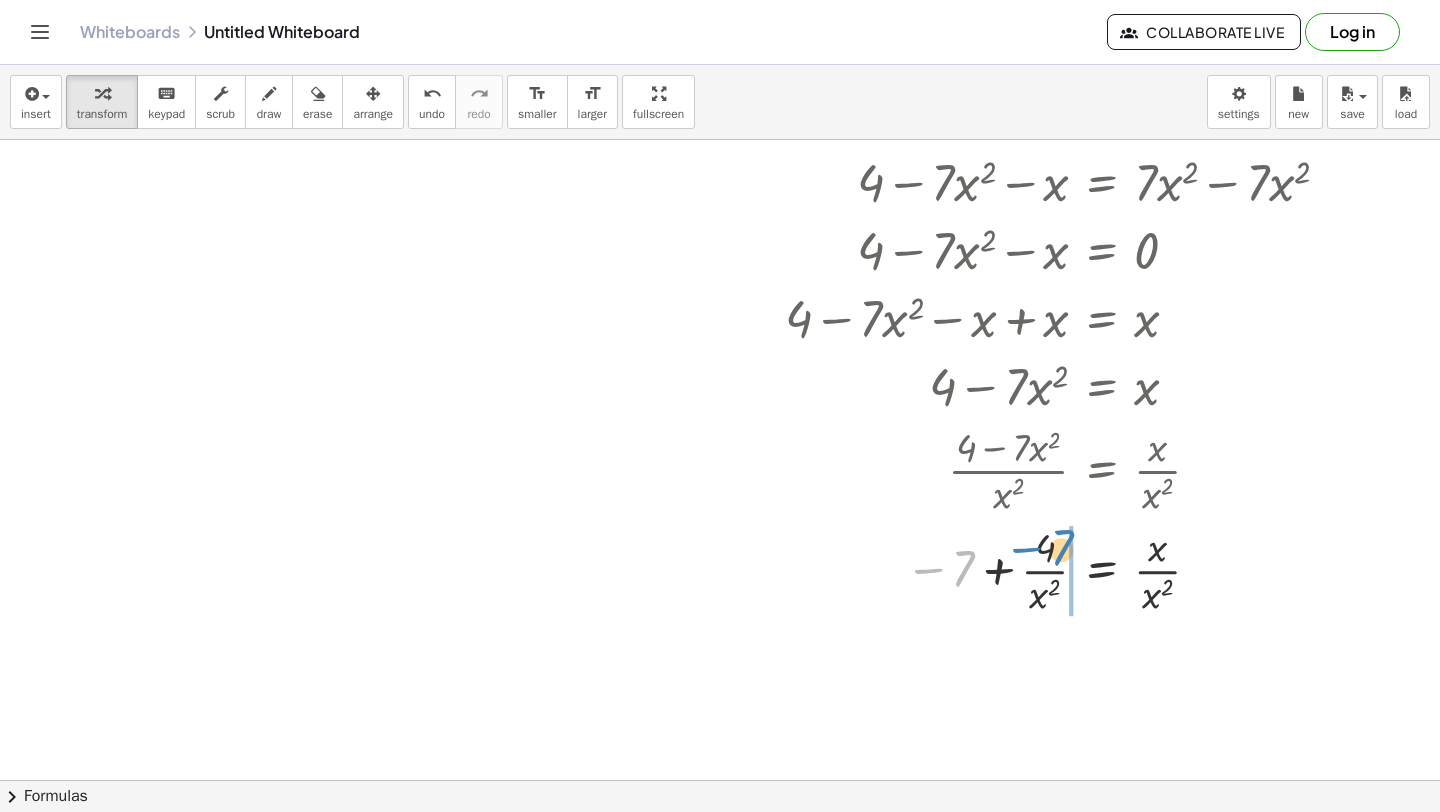 drag, startPoint x: 934, startPoint y: 565, endPoint x: 1032, endPoint y: 544, distance: 100.22475 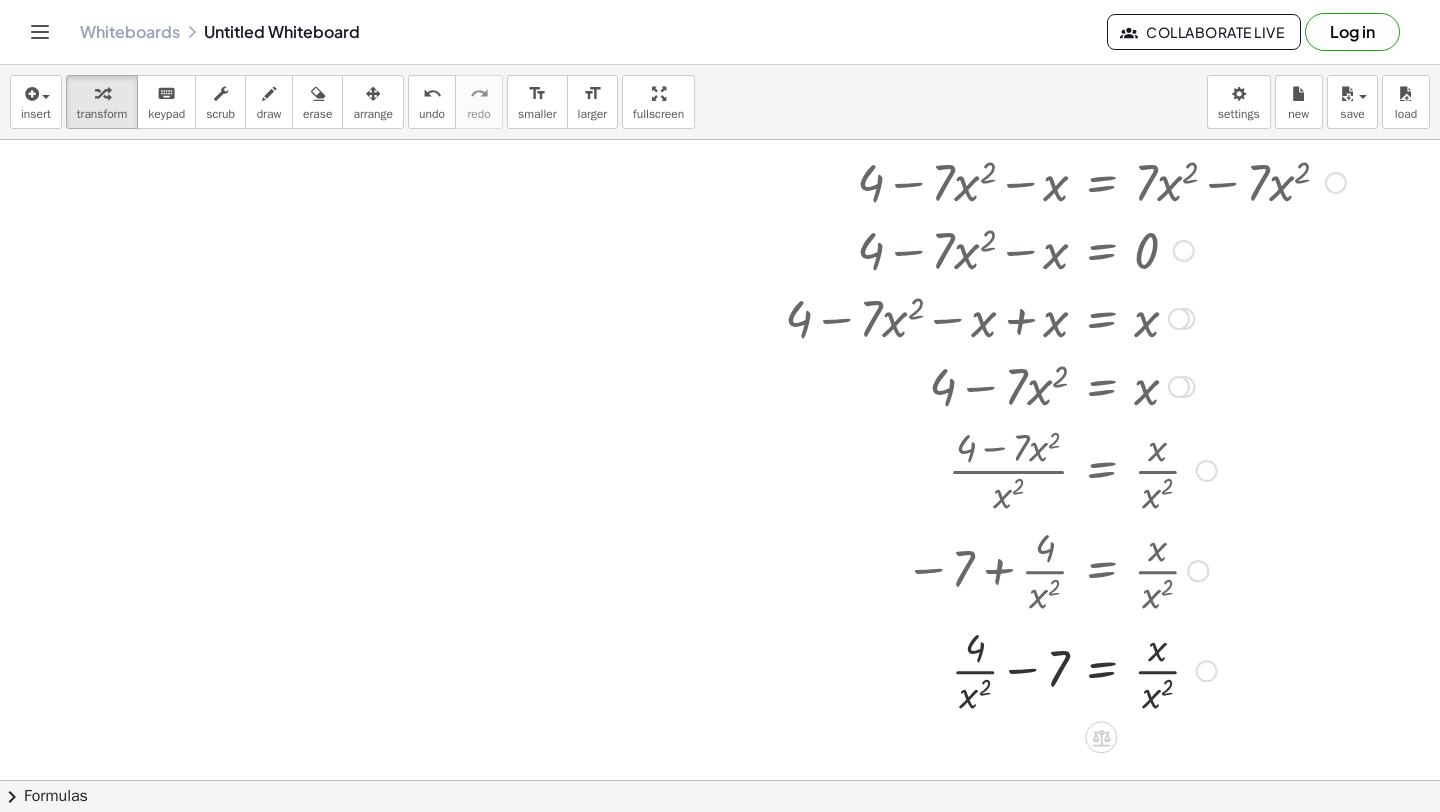 click at bounding box center [1079, 669] 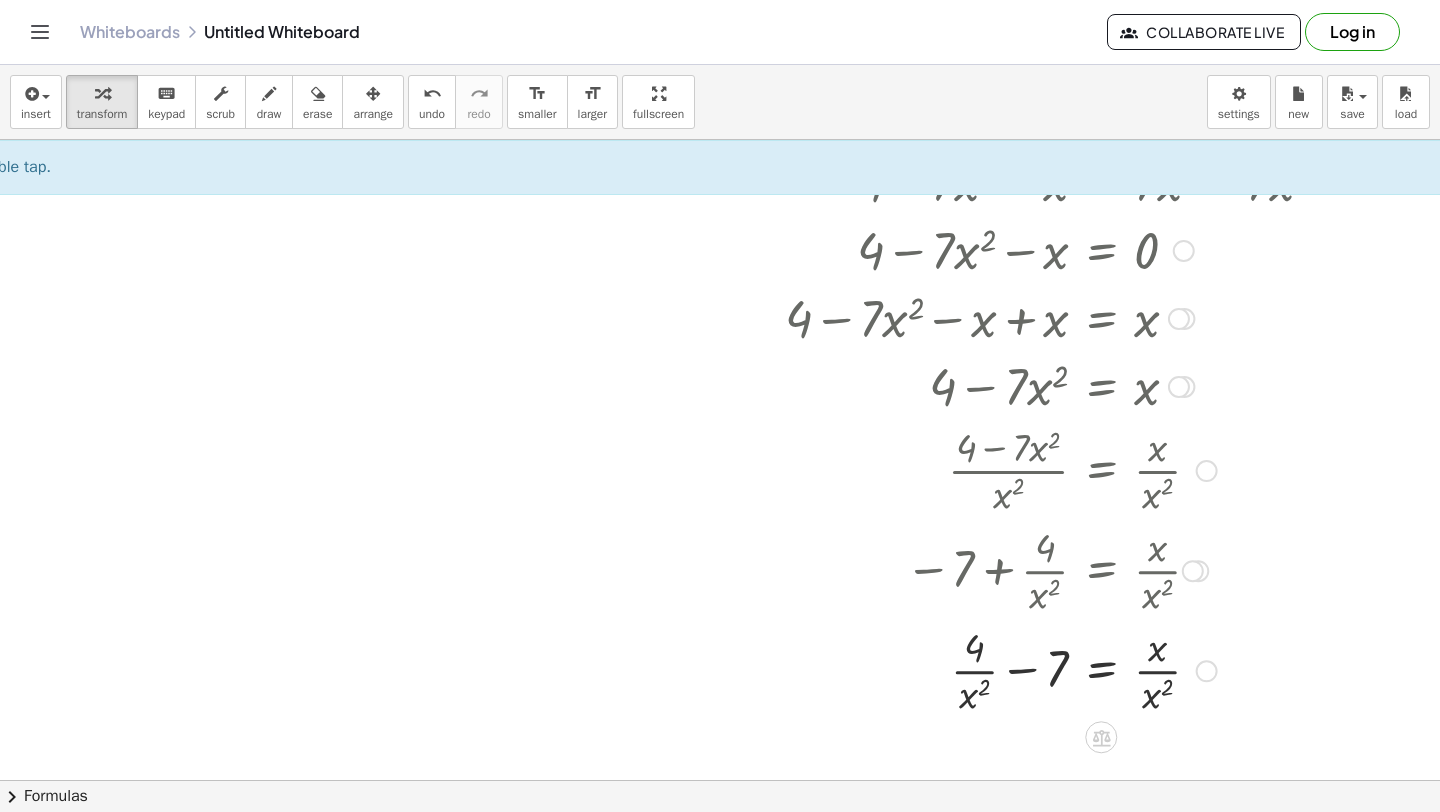 click at bounding box center [1079, 669] 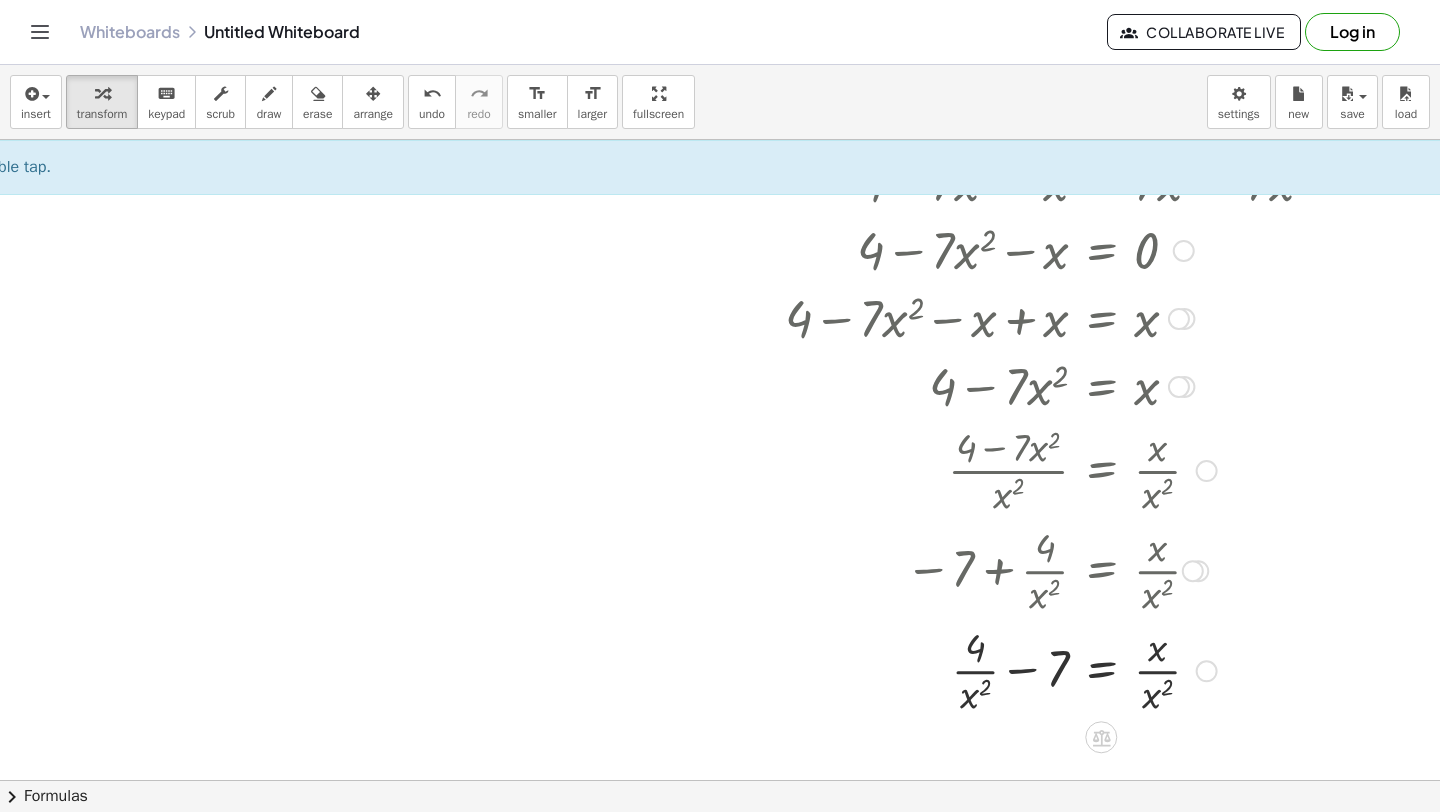 click at bounding box center [1079, 669] 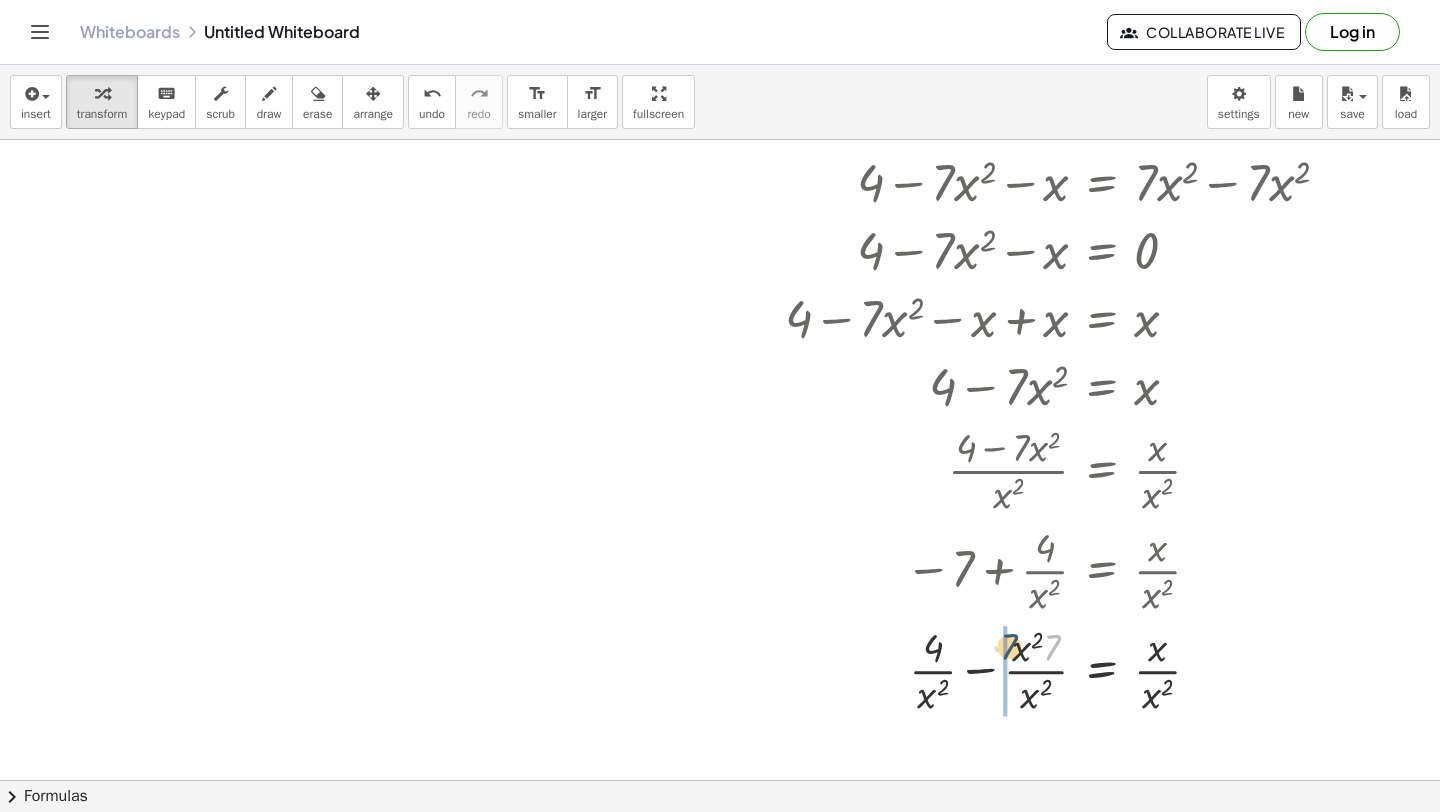 drag, startPoint x: 1054, startPoint y: 661, endPoint x: 1011, endPoint y: 659, distance: 43.046486 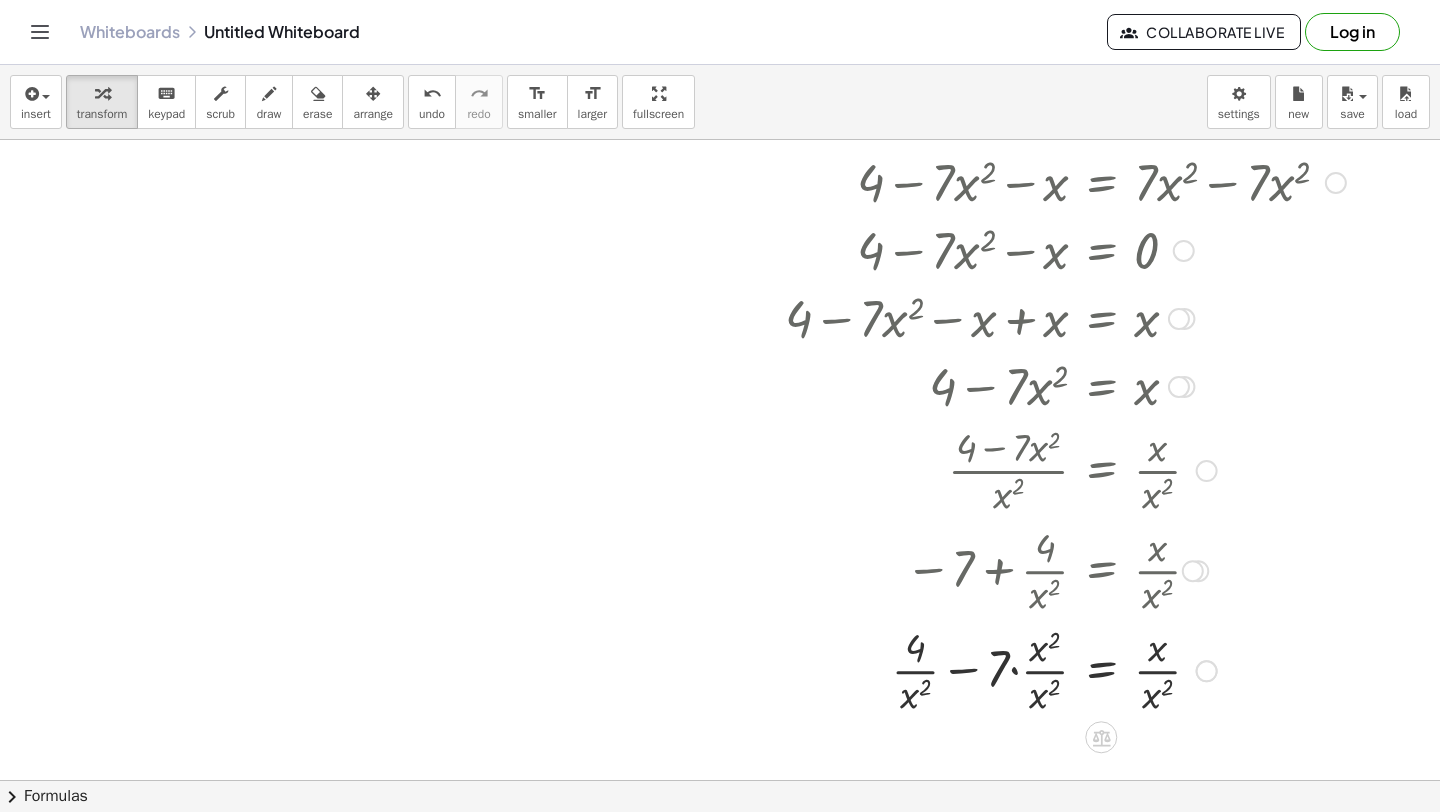 click at bounding box center [1079, 669] 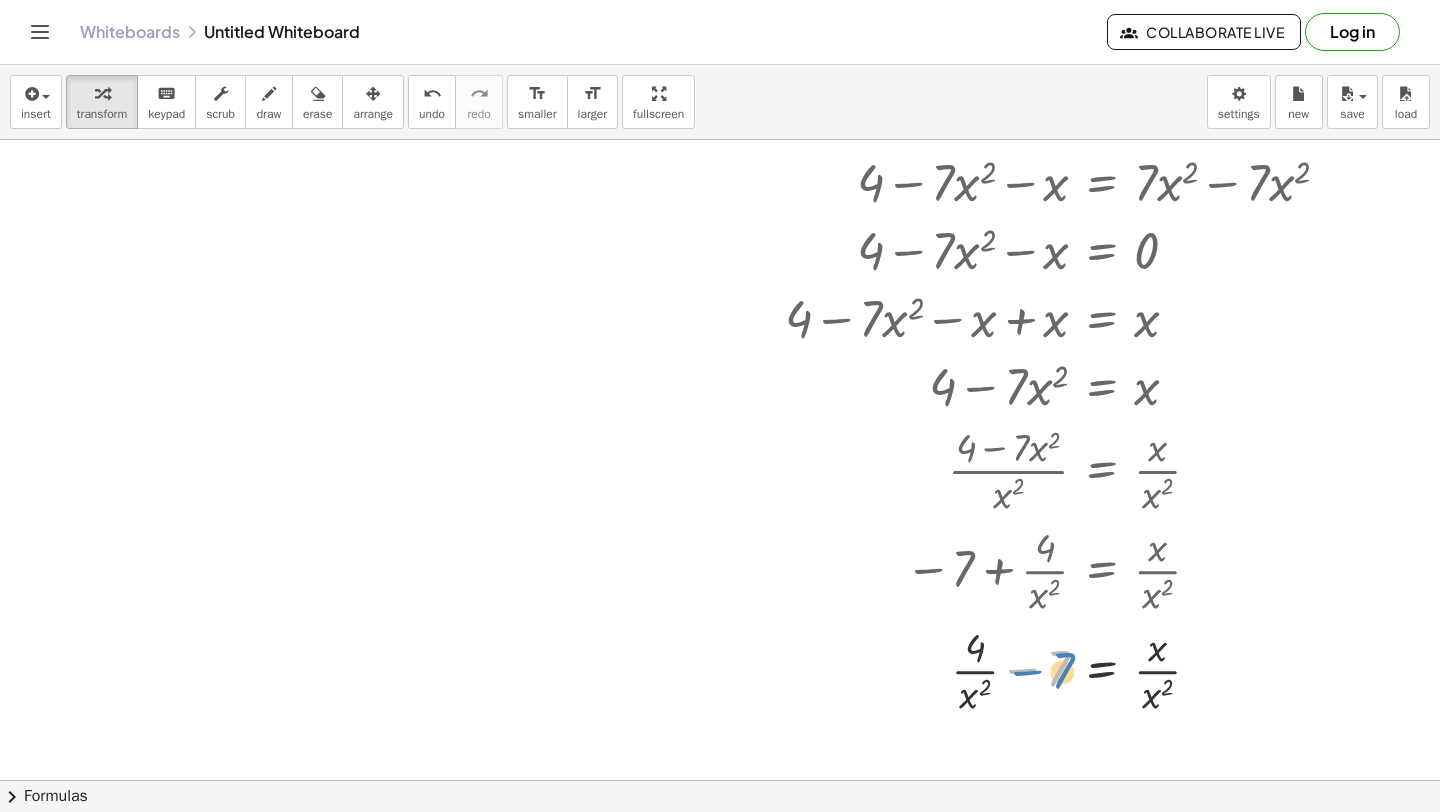 drag, startPoint x: 1030, startPoint y: 674, endPoint x: 986, endPoint y: 672, distance: 44.04543 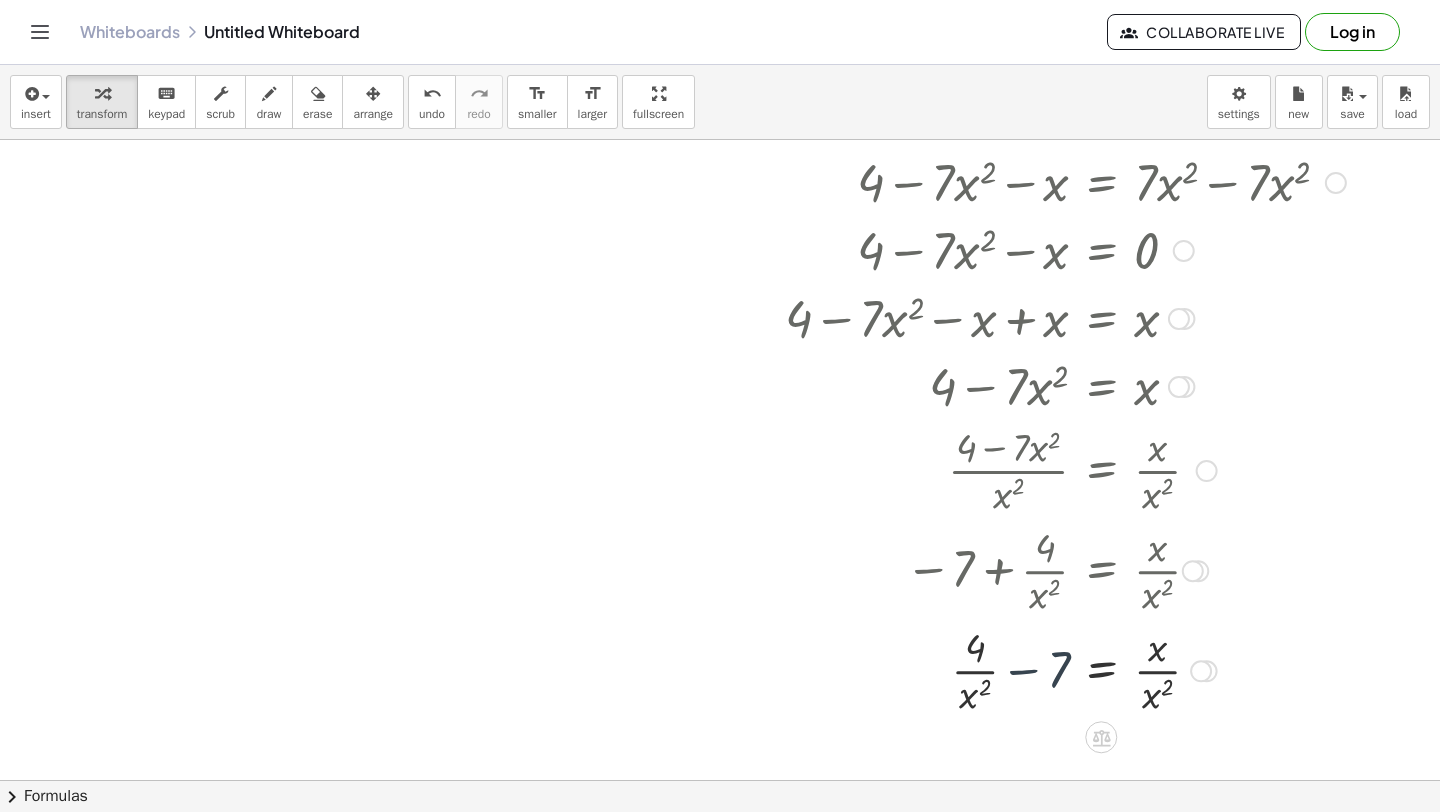 click at bounding box center [1079, 669] 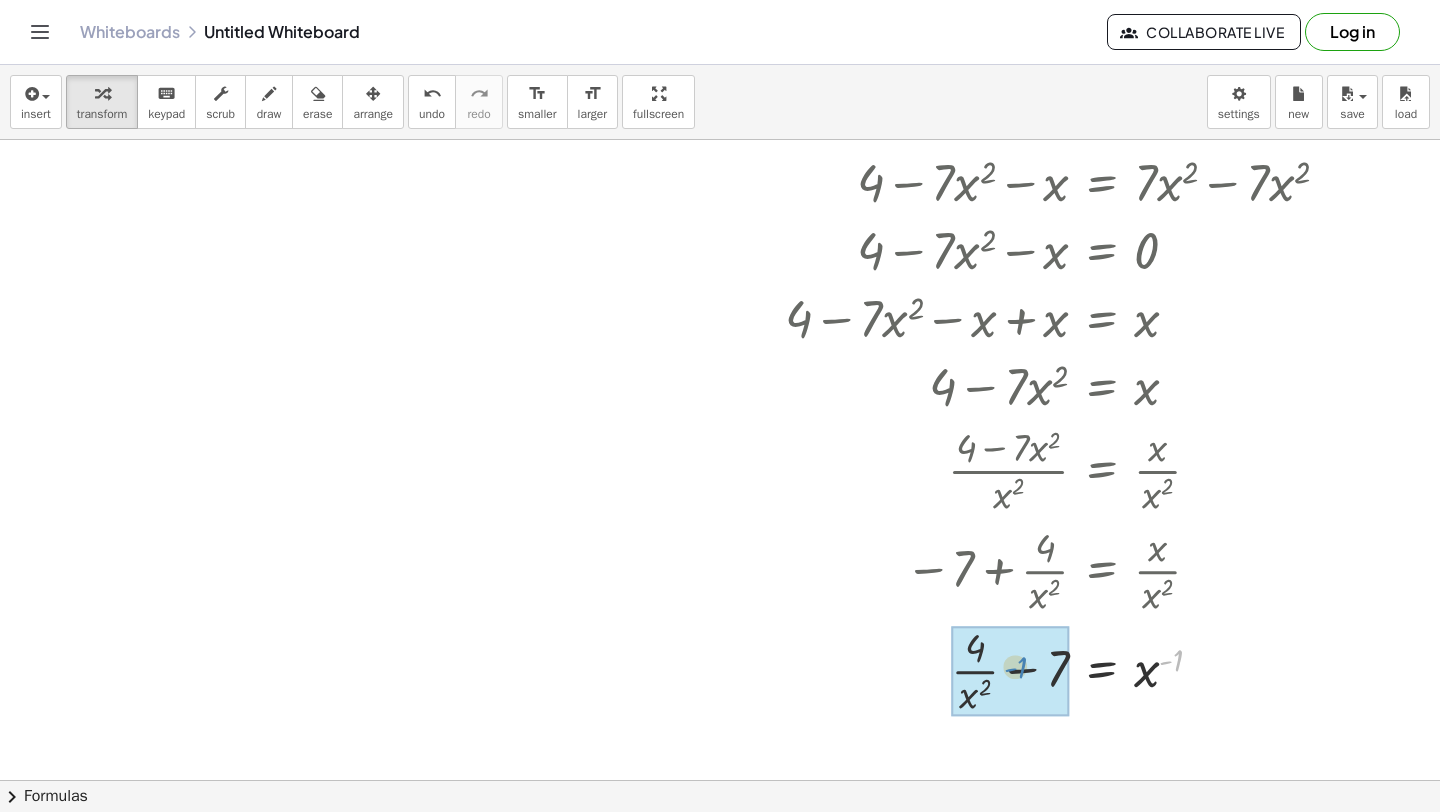 drag, startPoint x: 1170, startPoint y: 661, endPoint x: 1014, endPoint y: 668, distance: 156.15697 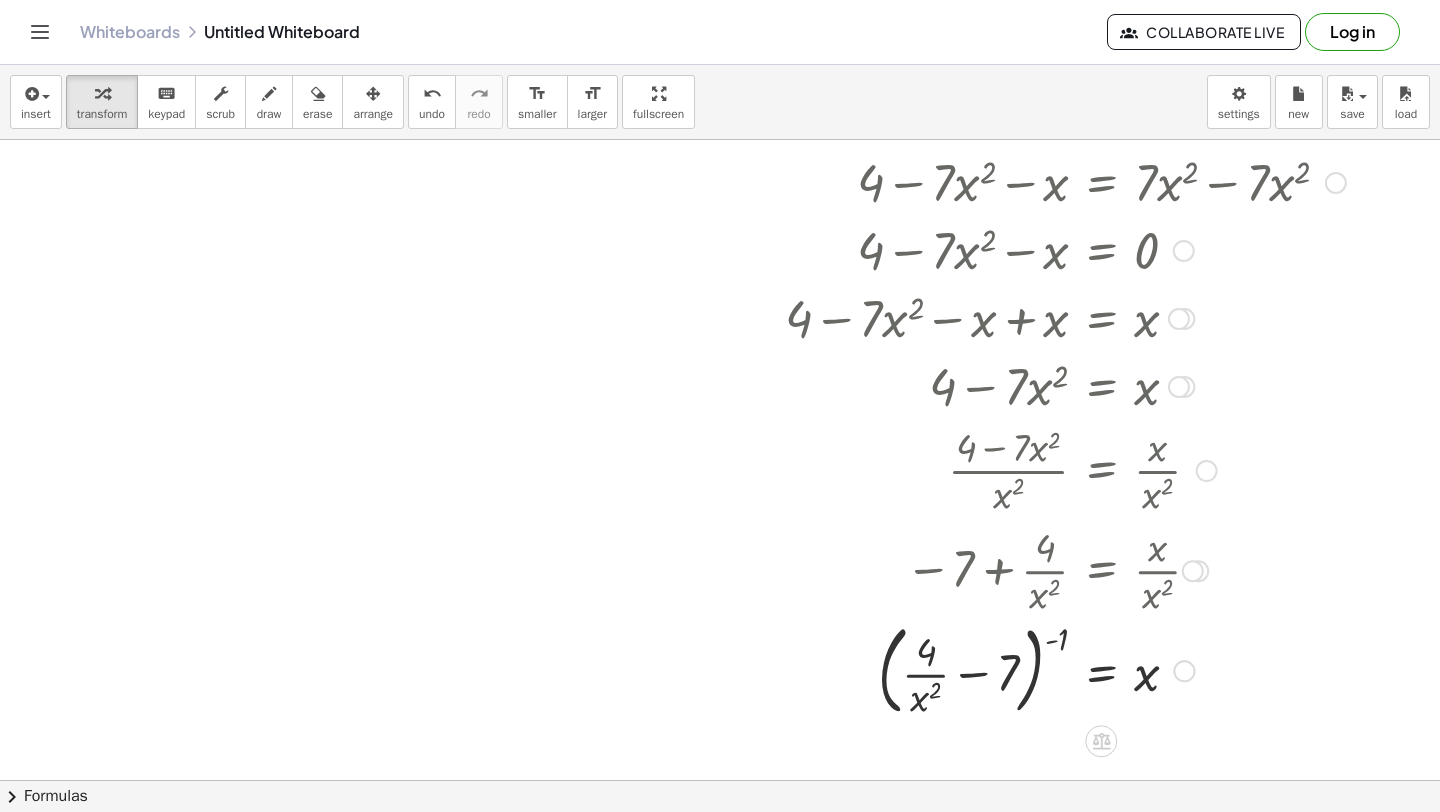 click at bounding box center (1079, 669) 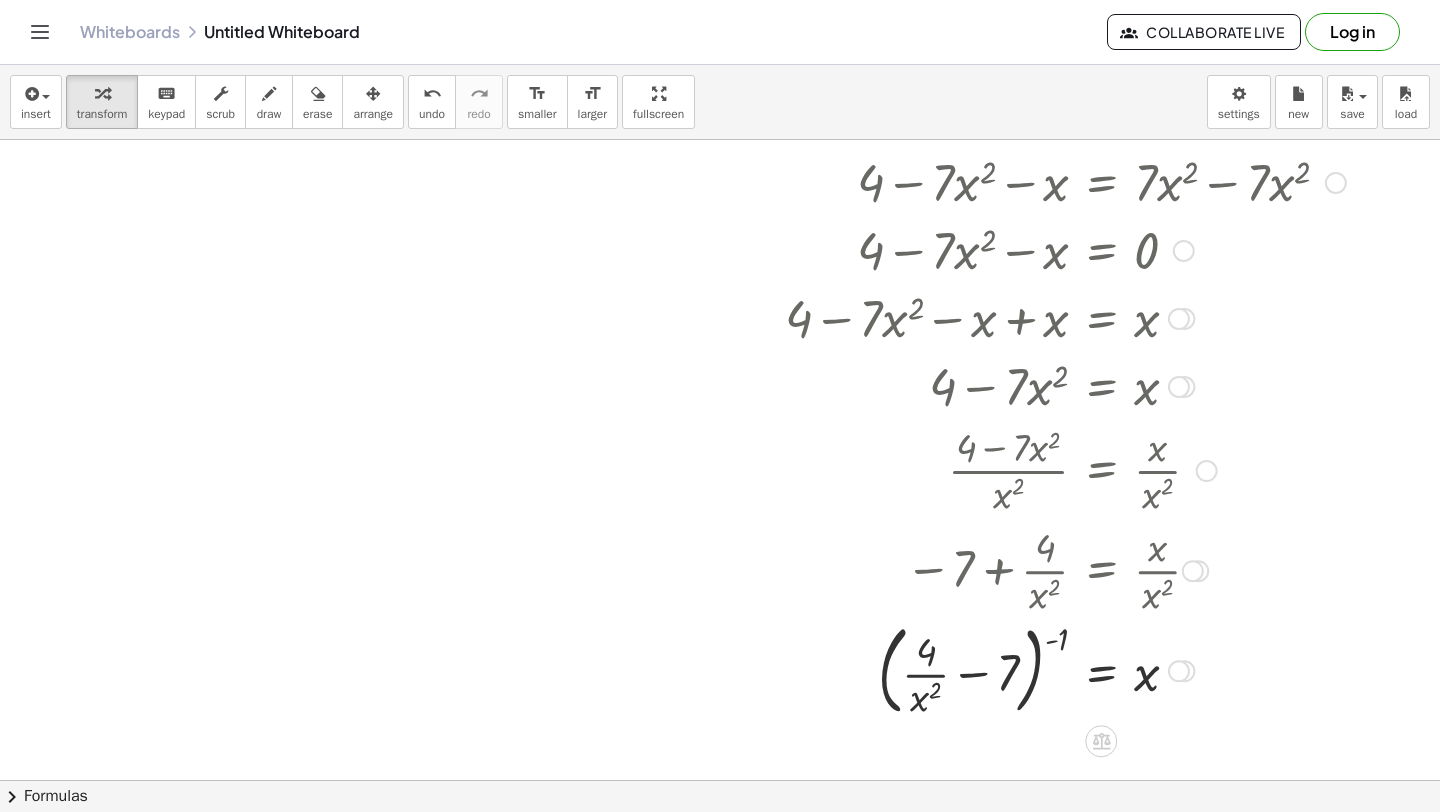 click at bounding box center [1079, 669] 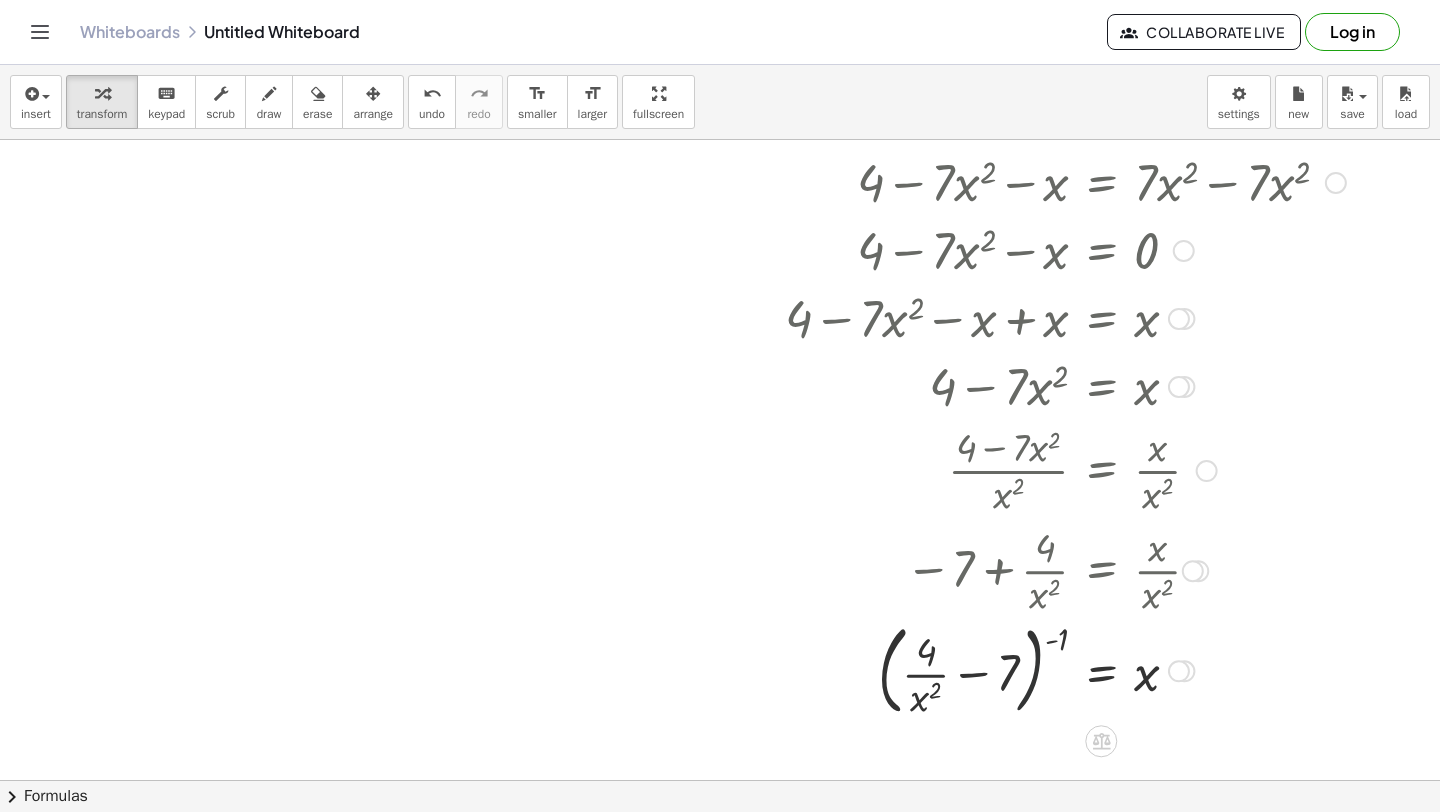 click at bounding box center (1079, 669) 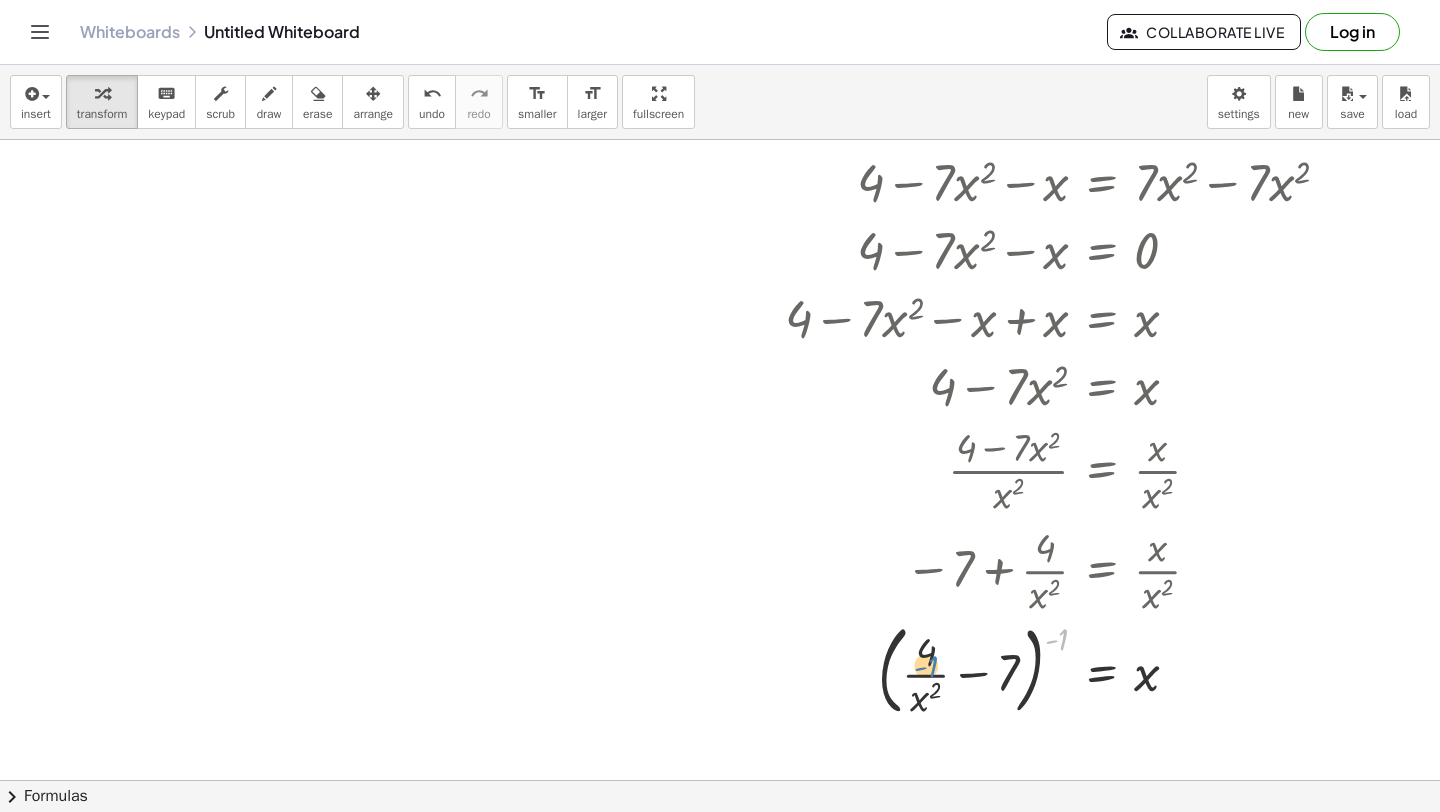 drag, startPoint x: 1051, startPoint y: 647, endPoint x: 927, endPoint y: 721, distance: 144.40222 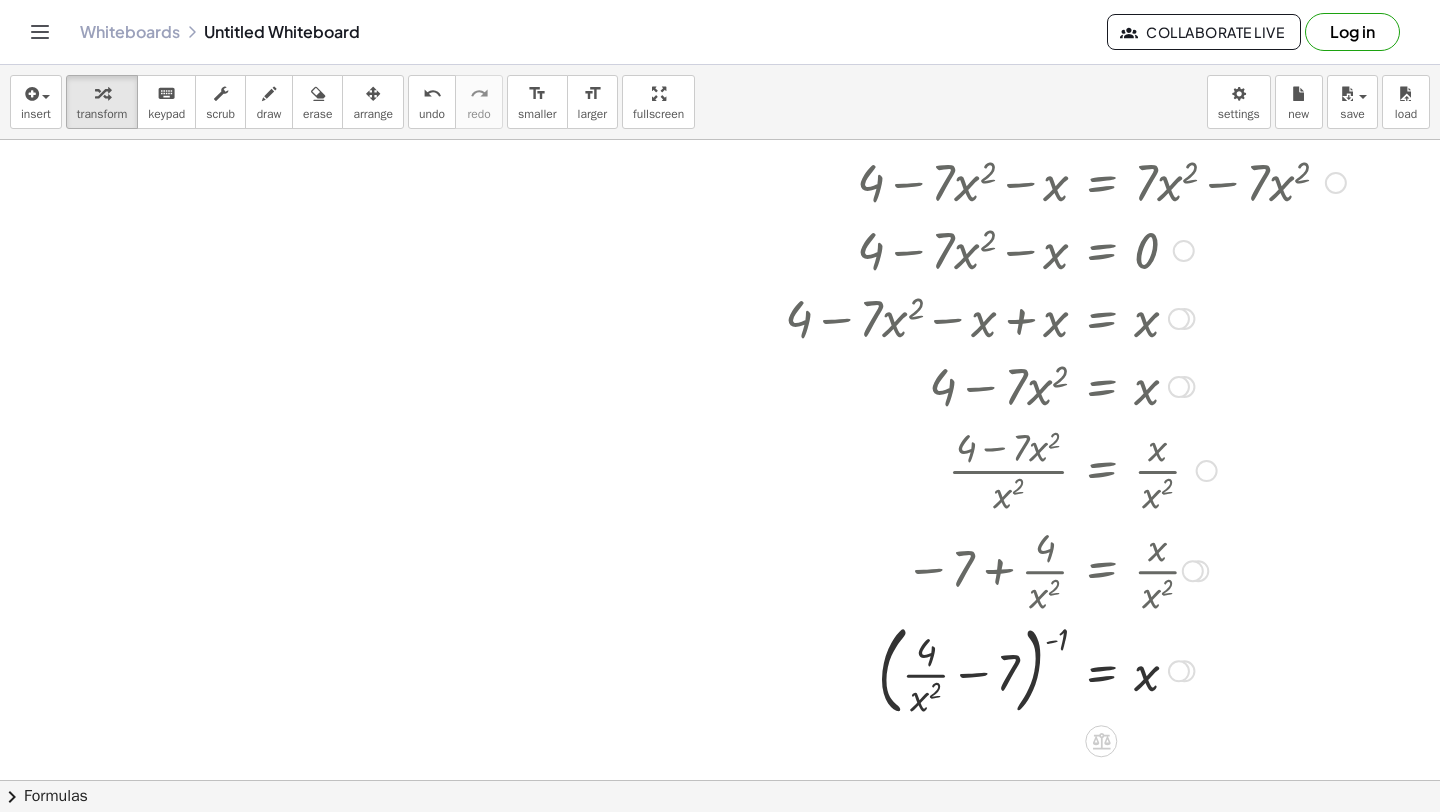 click at bounding box center (1079, 669) 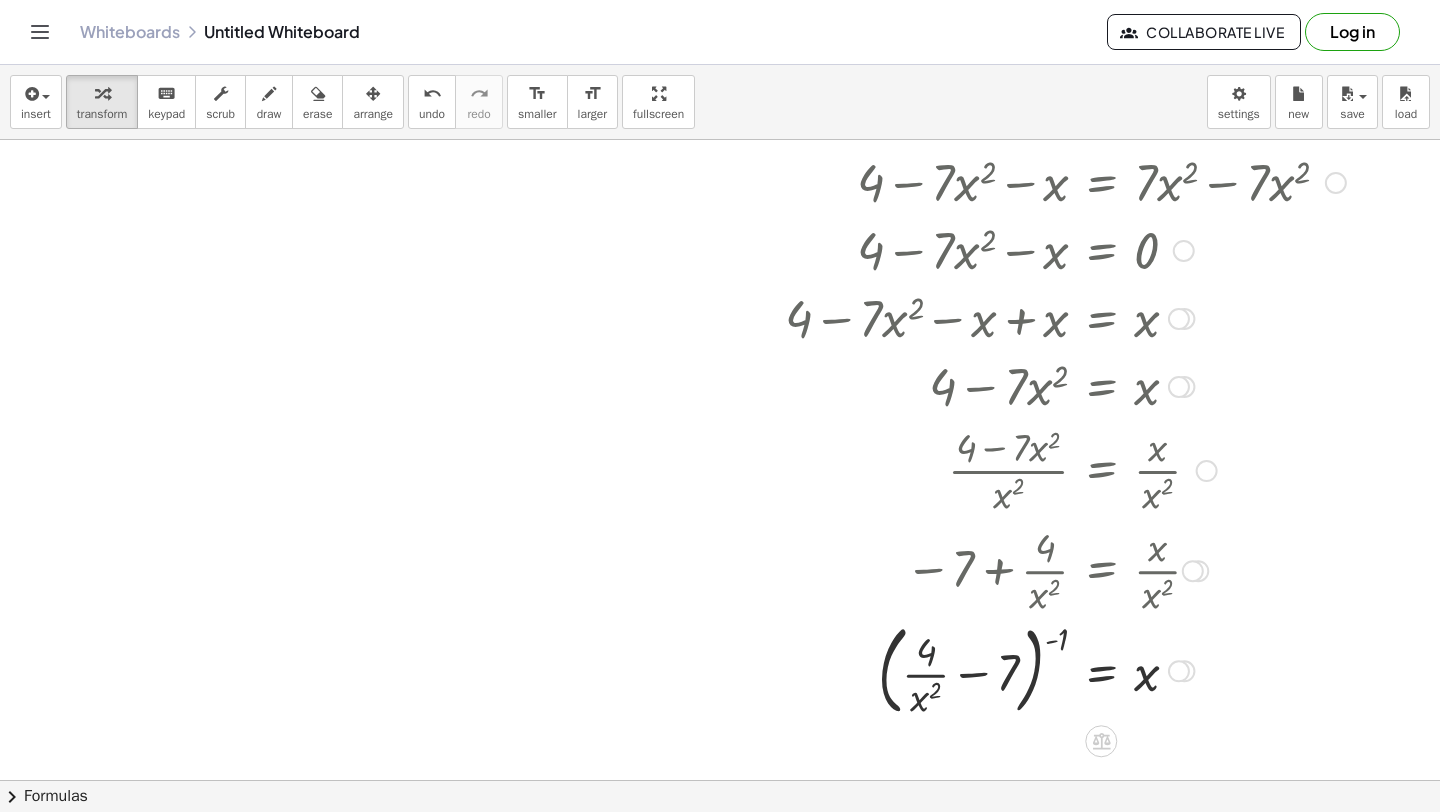 click at bounding box center (1079, 669) 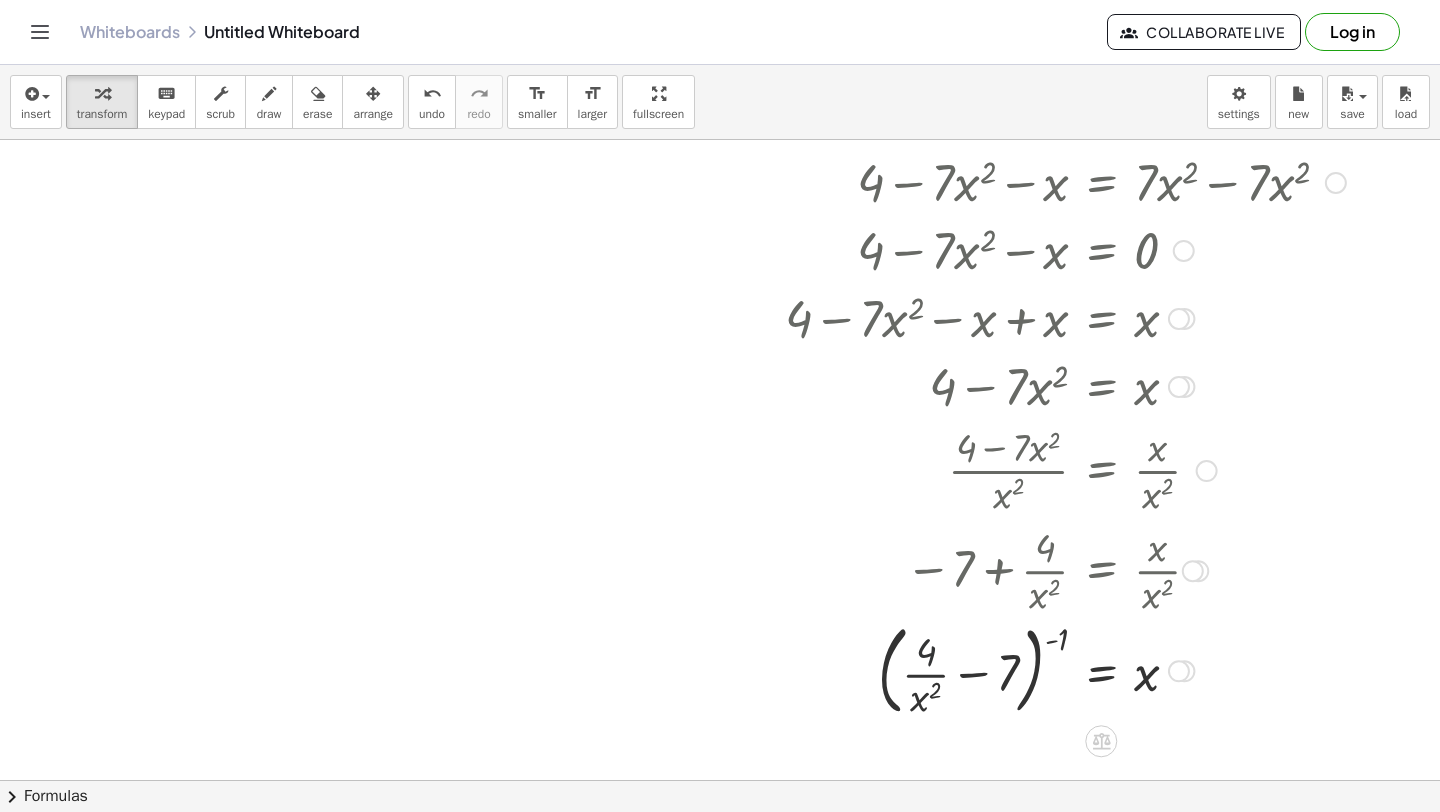 click at bounding box center (1079, 669) 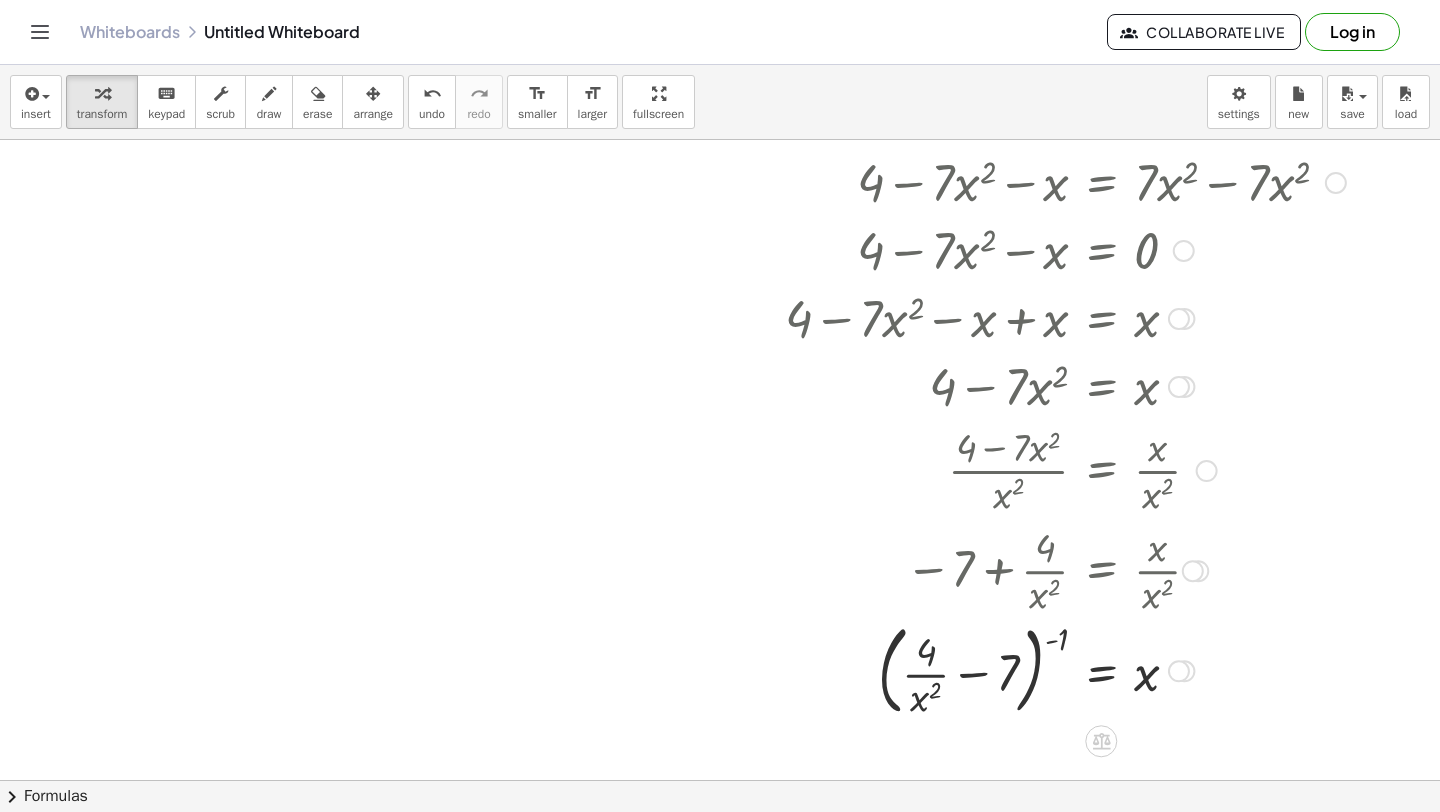 click at bounding box center [1079, 669] 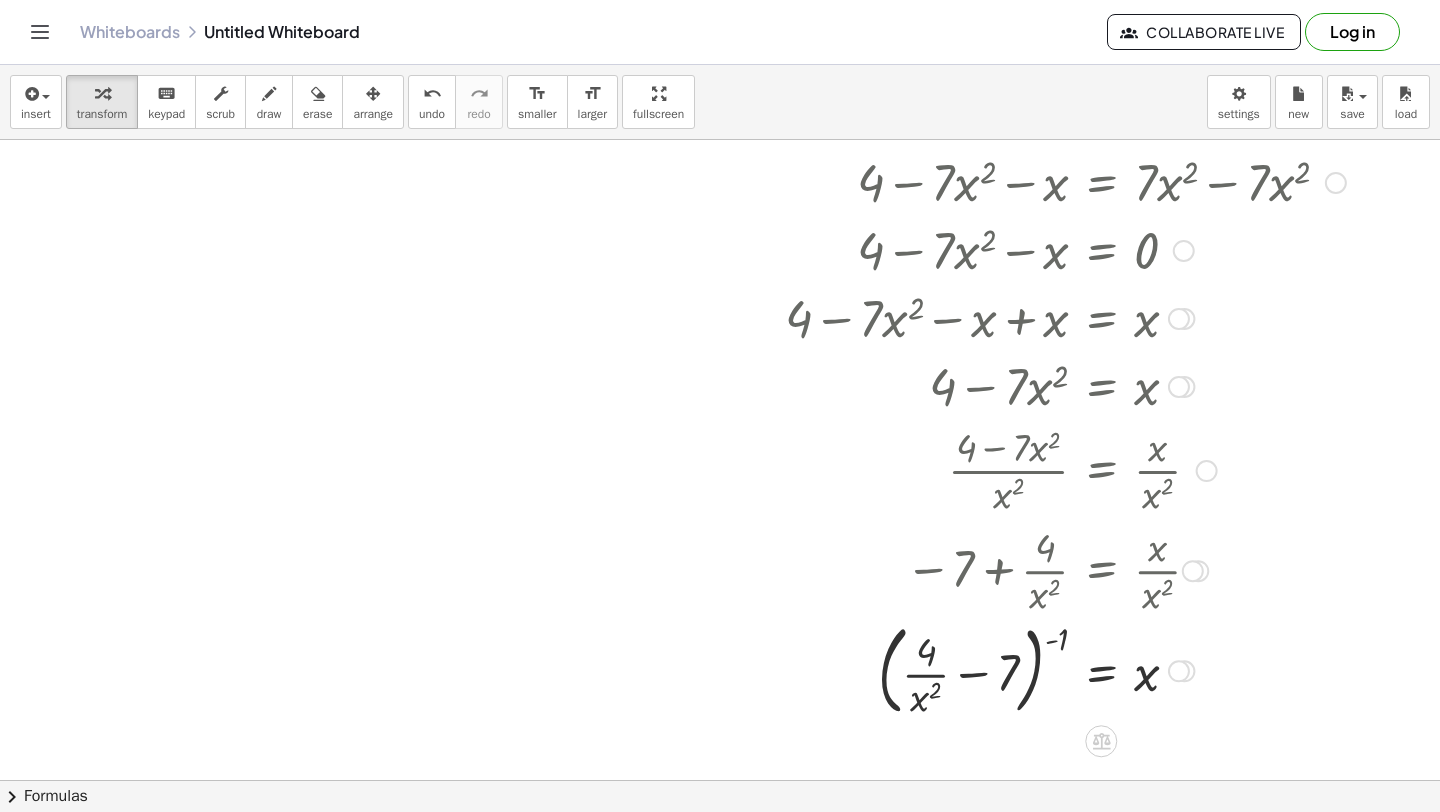 click at bounding box center (1079, 669) 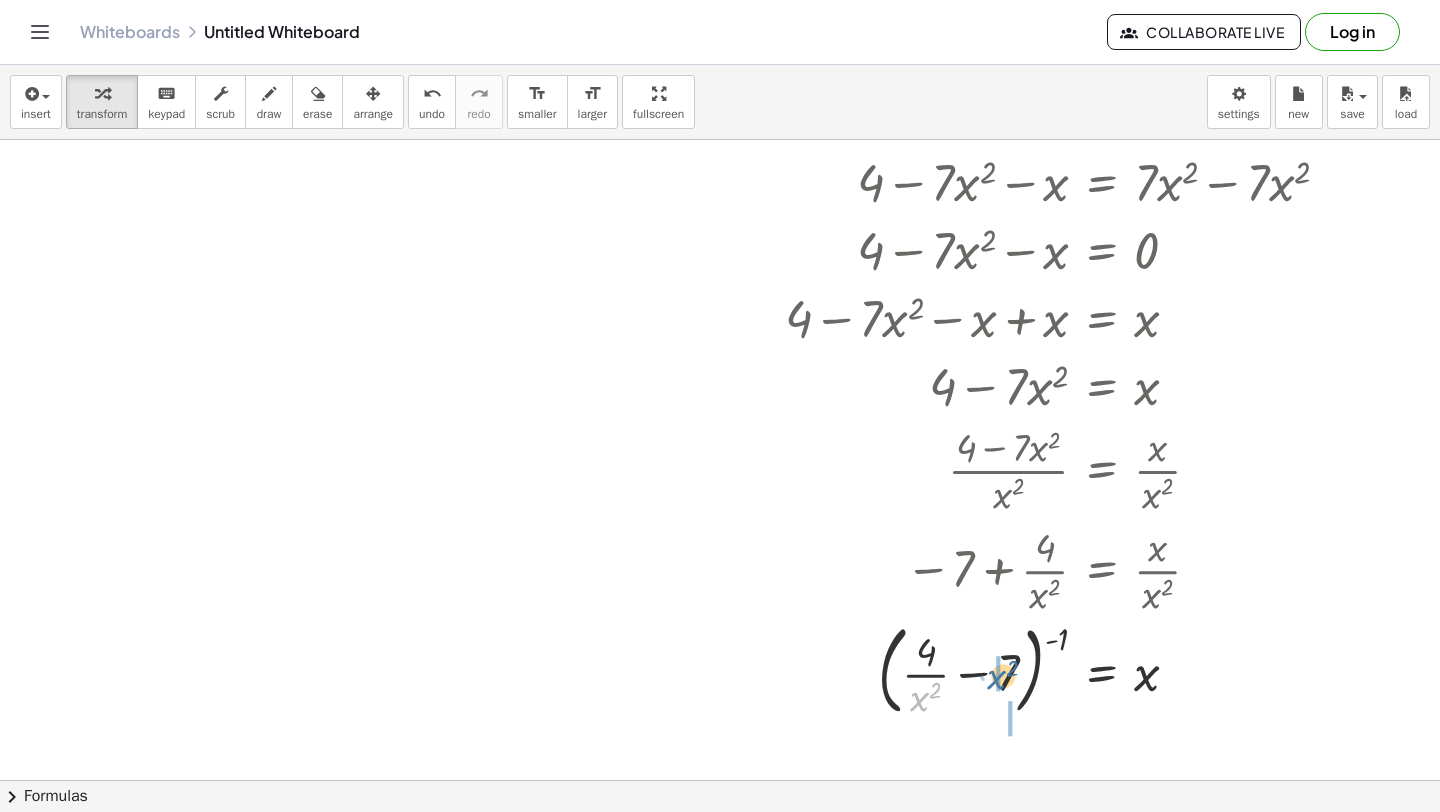 drag, startPoint x: 921, startPoint y: 699, endPoint x: 997, endPoint y: 675, distance: 79.69943 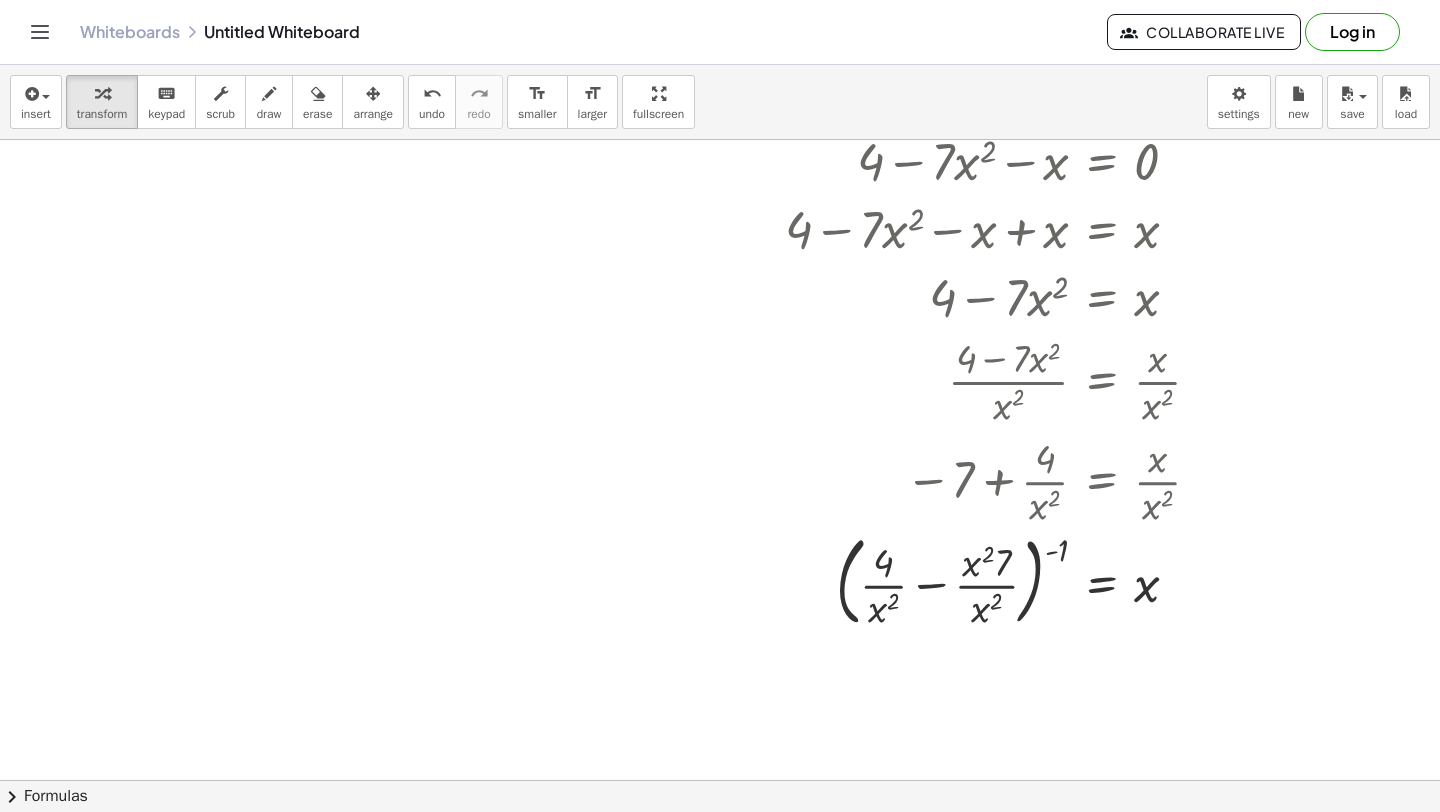 scroll, scrollTop: 6531, scrollLeft: 87, axis: both 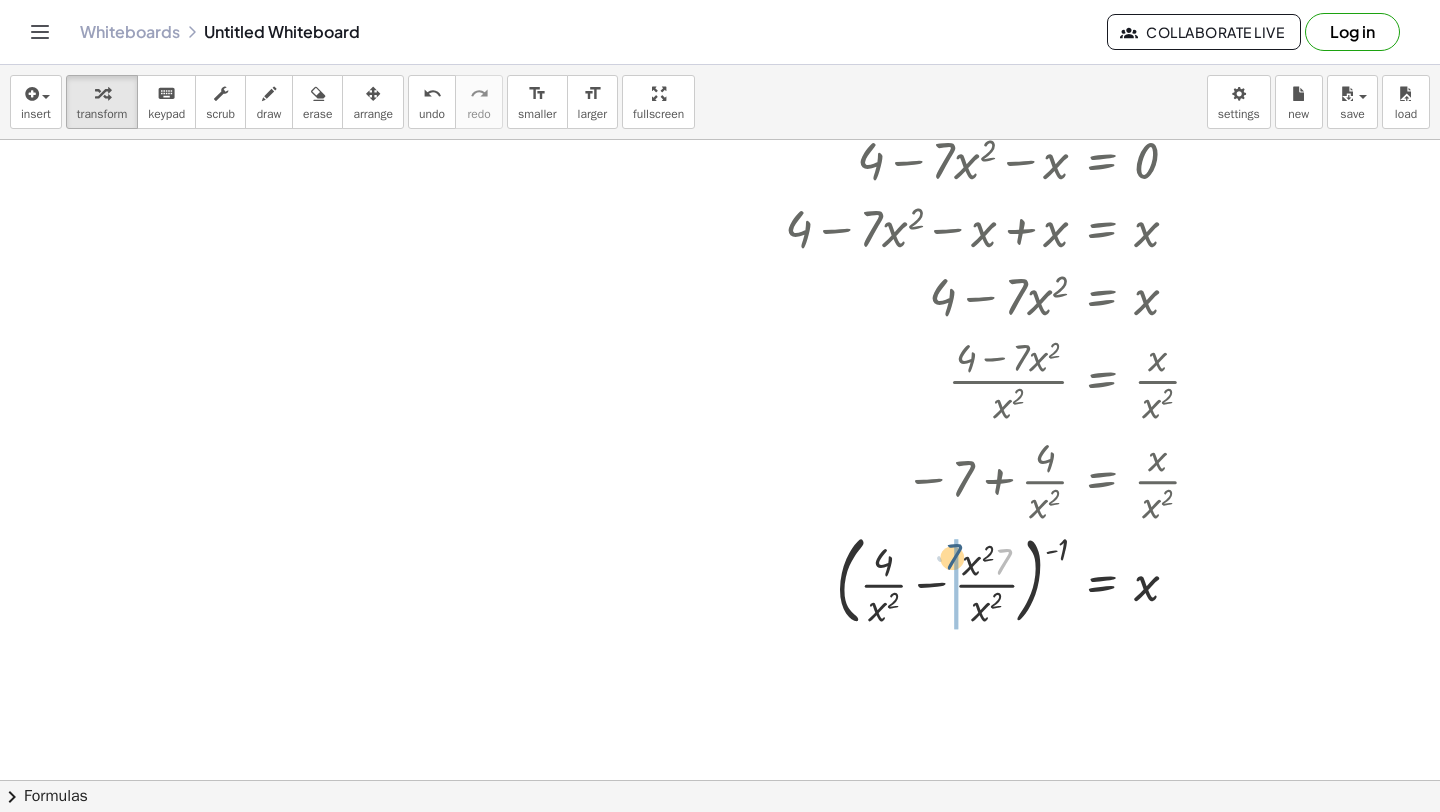 drag, startPoint x: 1001, startPoint y: 555, endPoint x: 965, endPoint y: 547, distance: 36.878178 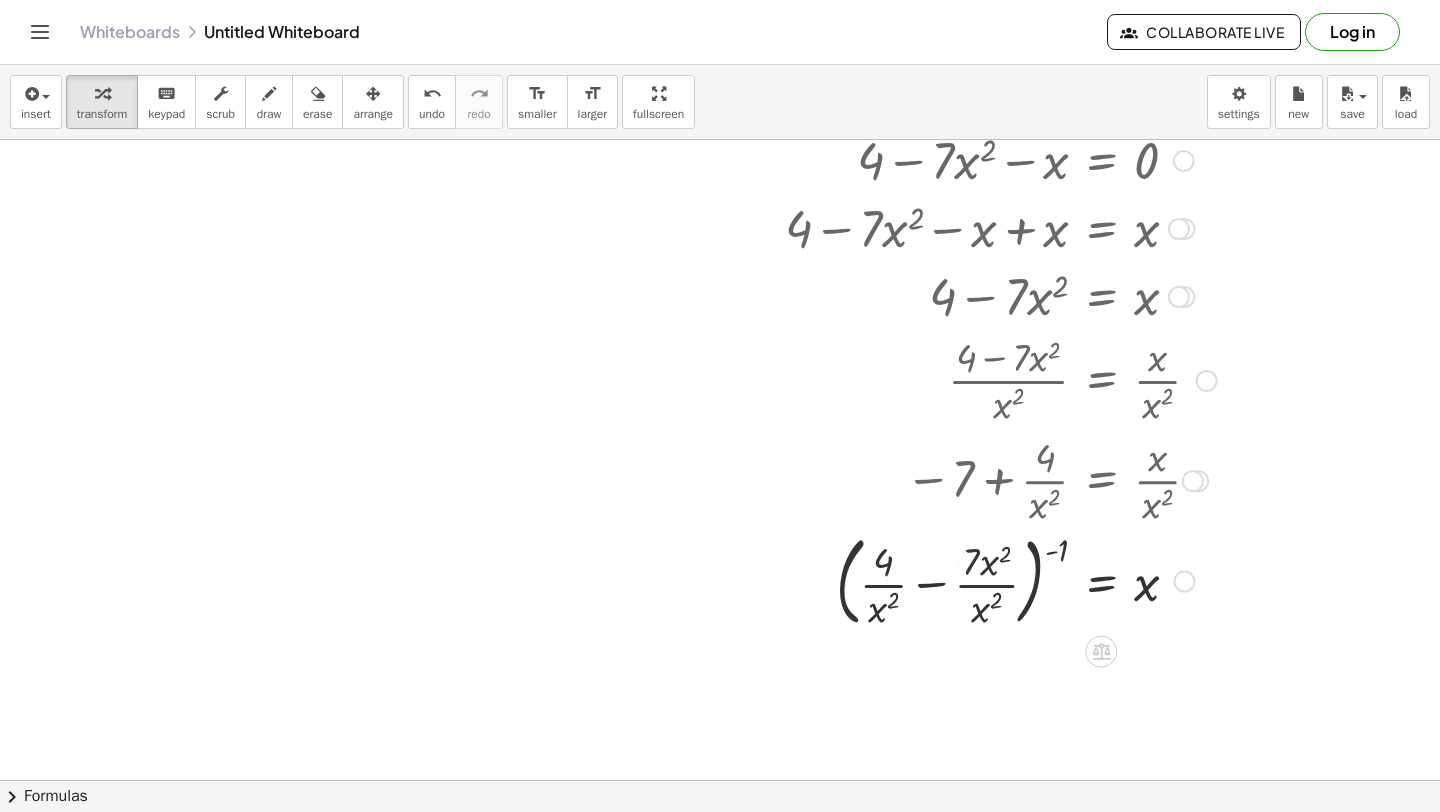 click at bounding box center [1079, 580] 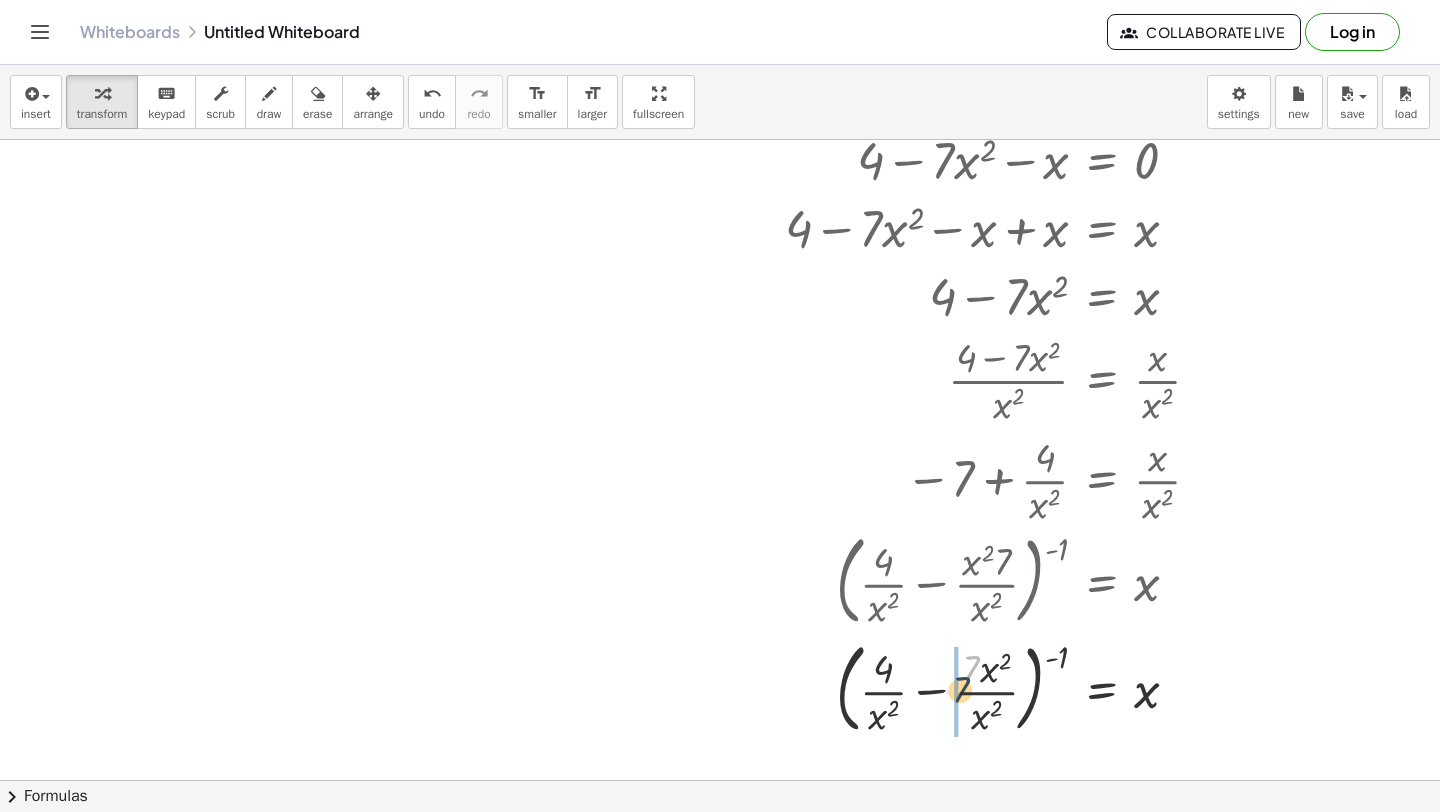 drag, startPoint x: 974, startPoint y: 664, endPoint x: 958, endPoint y: 685, distance: 26.400757 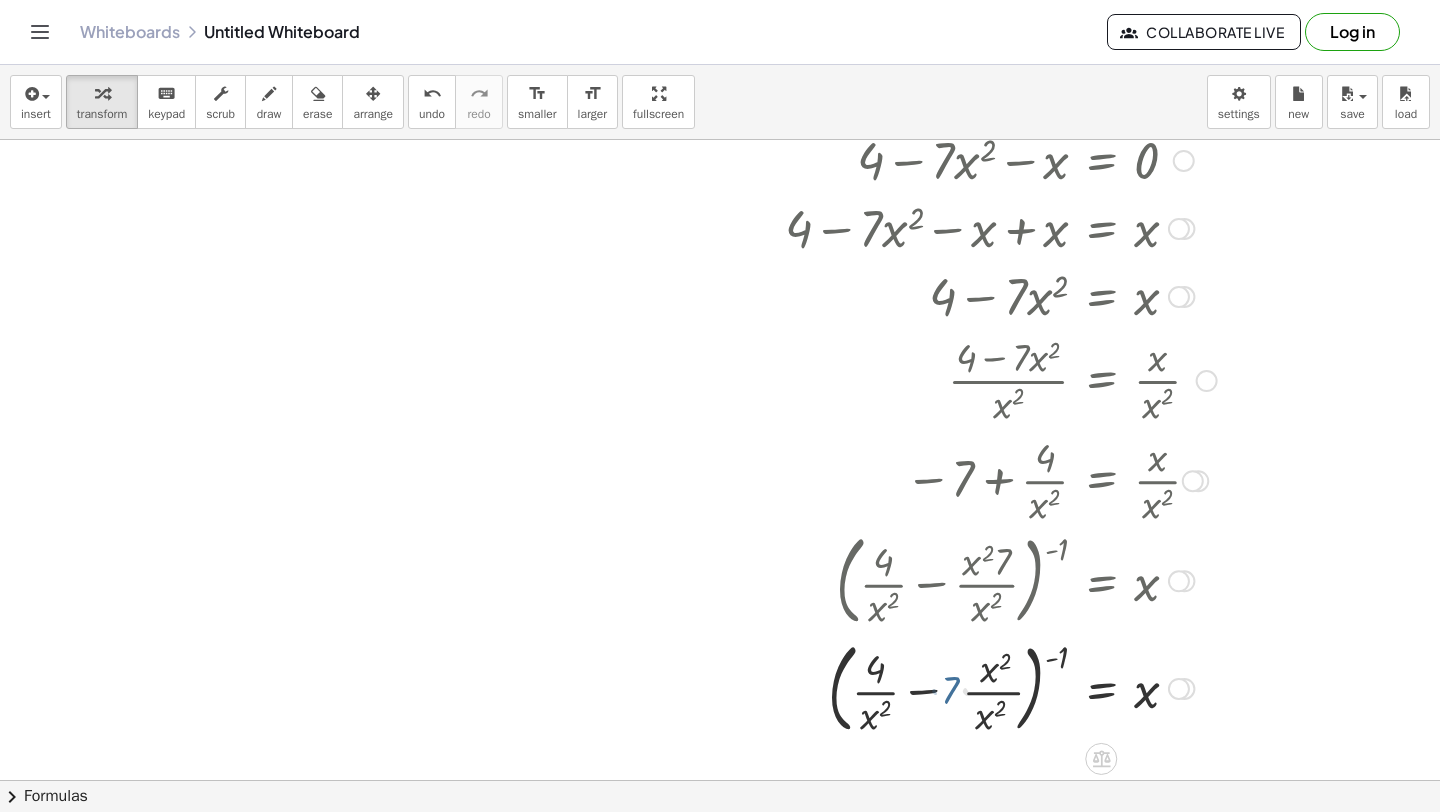 click at bounding box center [1079, 687] 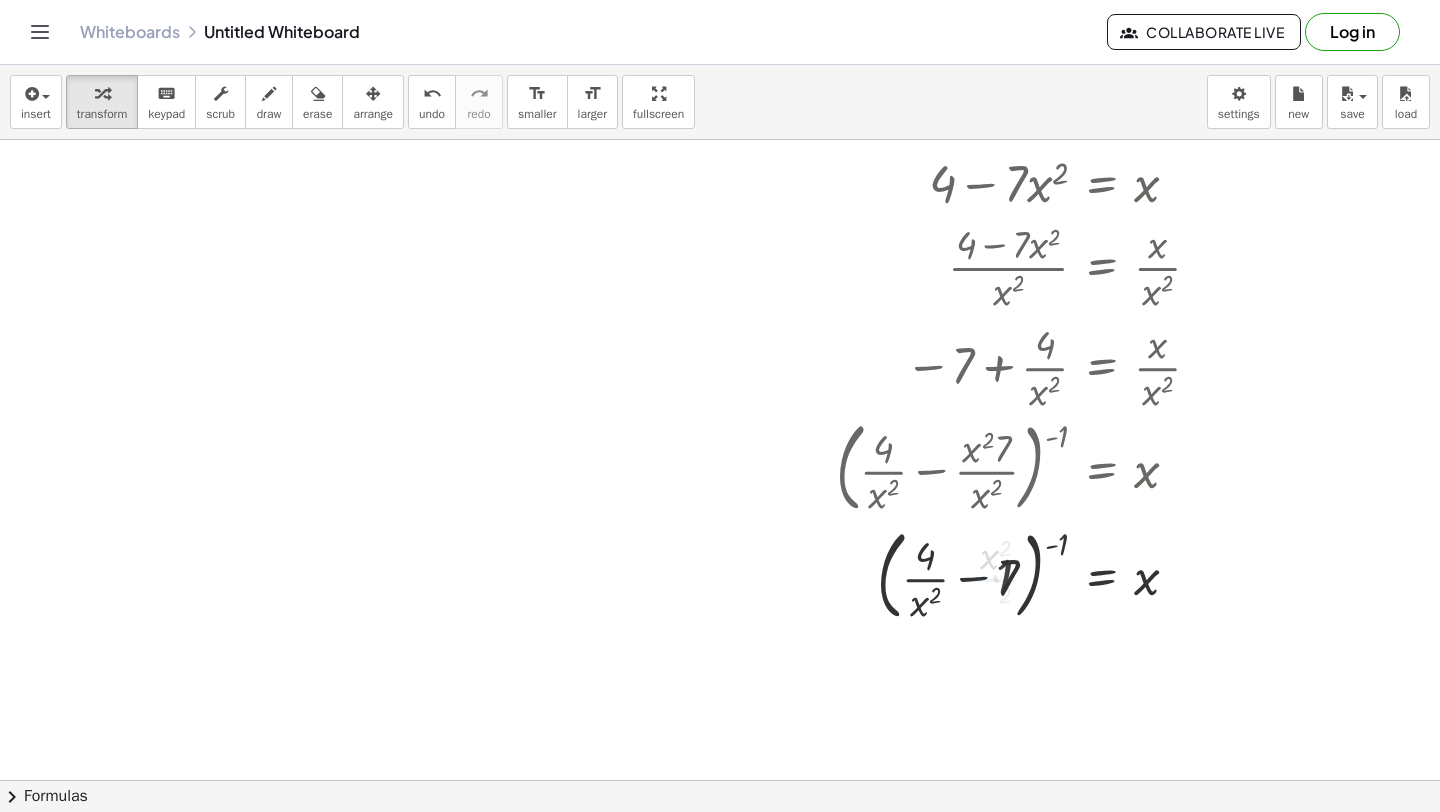 scroll, scrollTop: 6651, scrollLeft: 87, axis: both 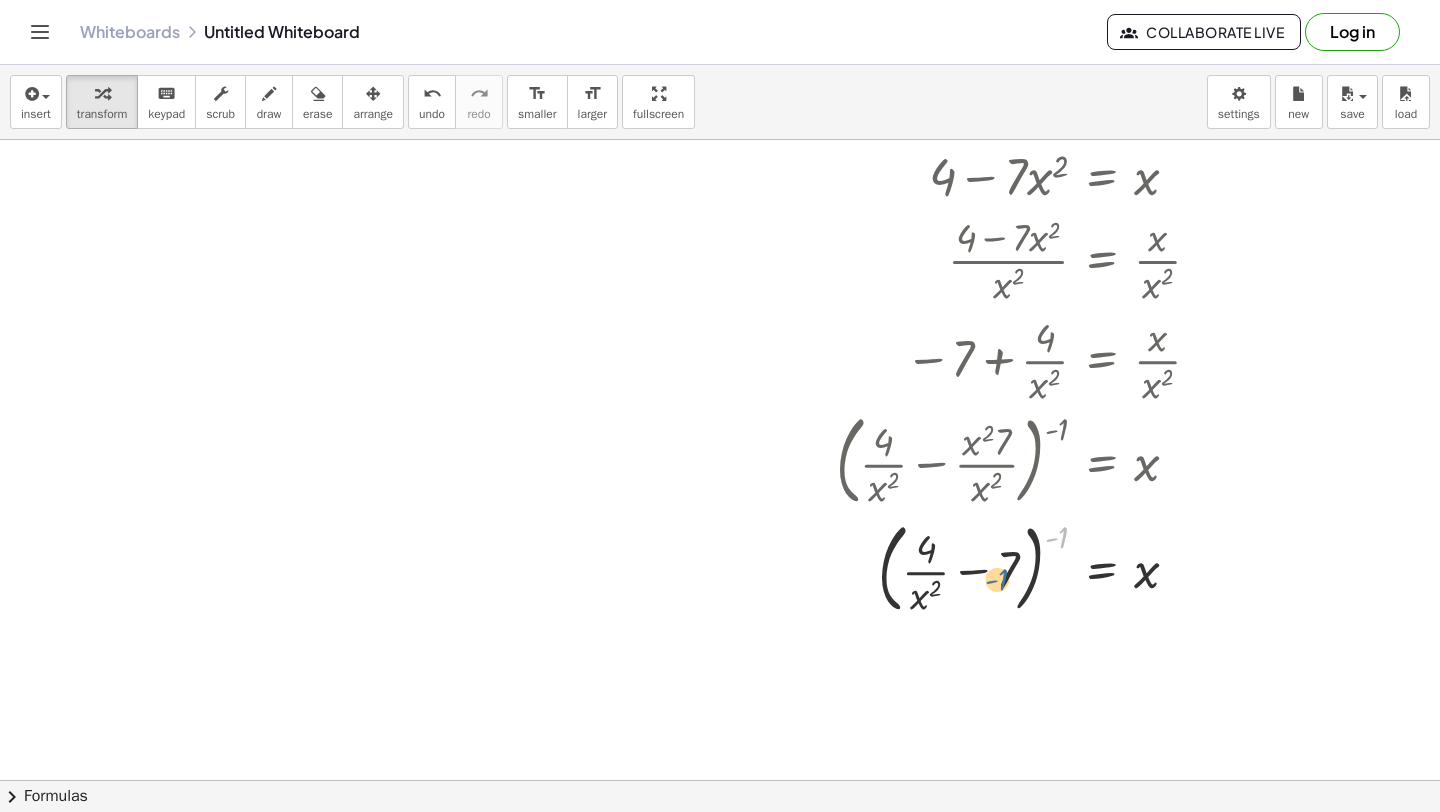 drag, startPoint x: 1050, startPoint y: 543, endPoint x: 979, endPoint y: 570, distance: 75.96052 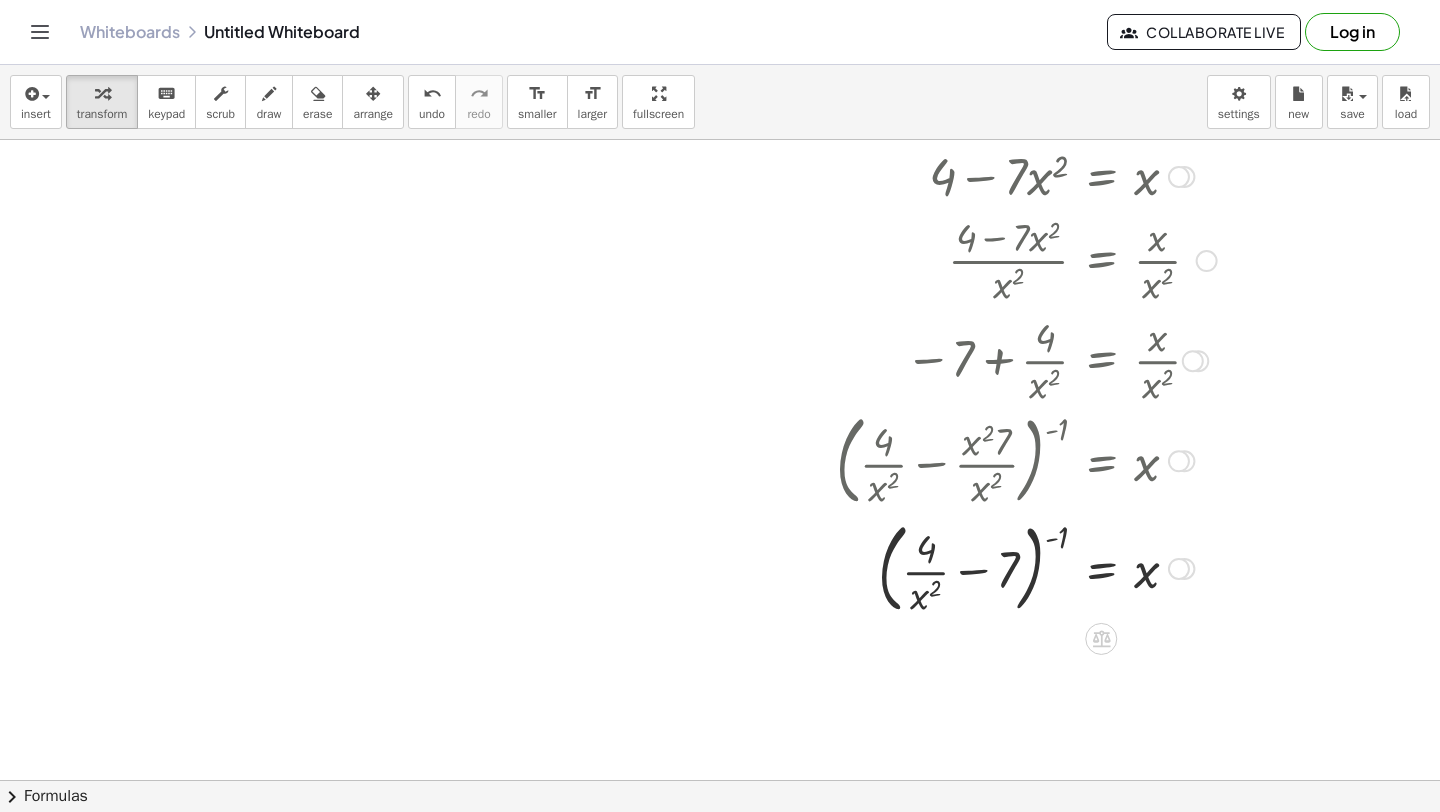 click at bounding box center (1079, 567) 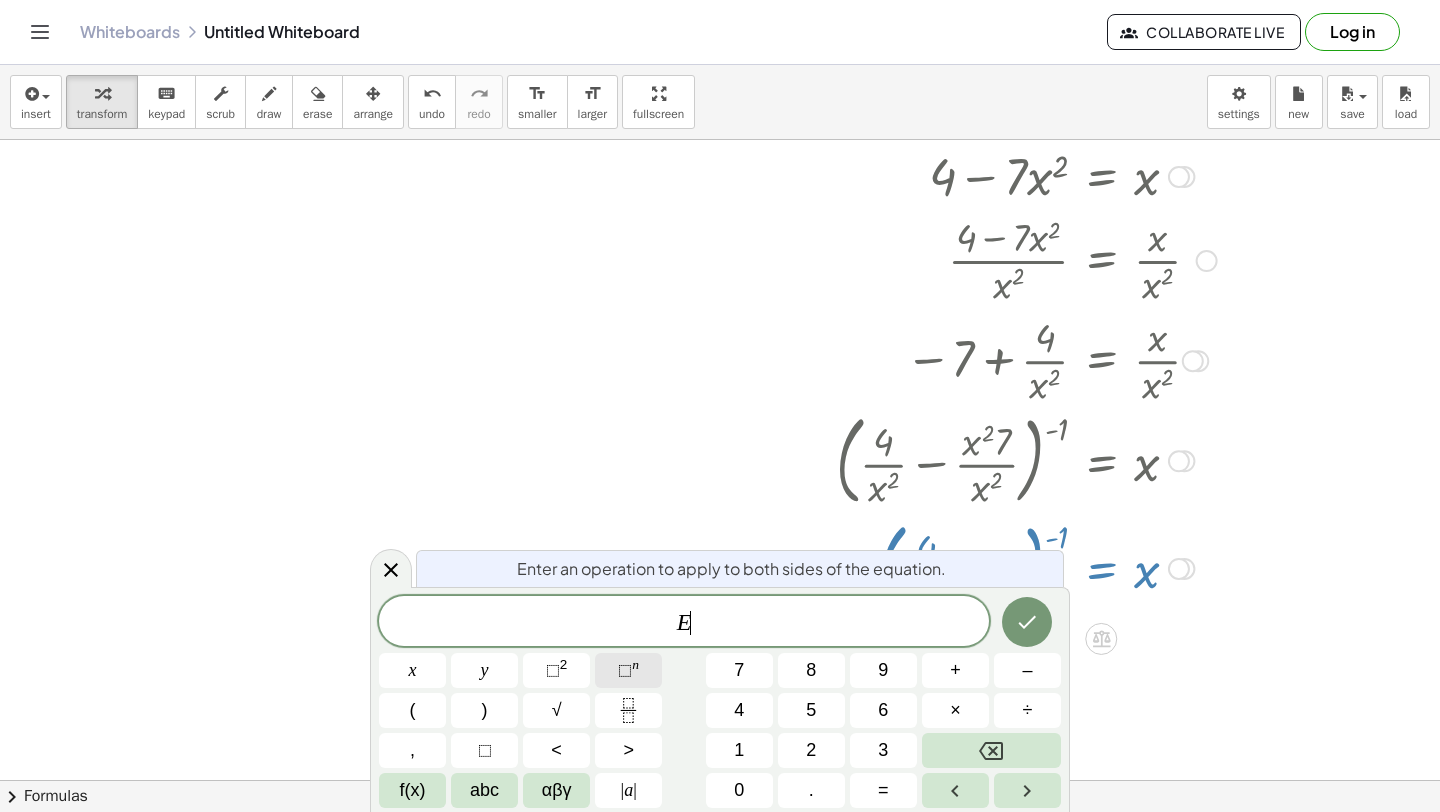 click on "⬚ n" at bounding box center [628, 670] 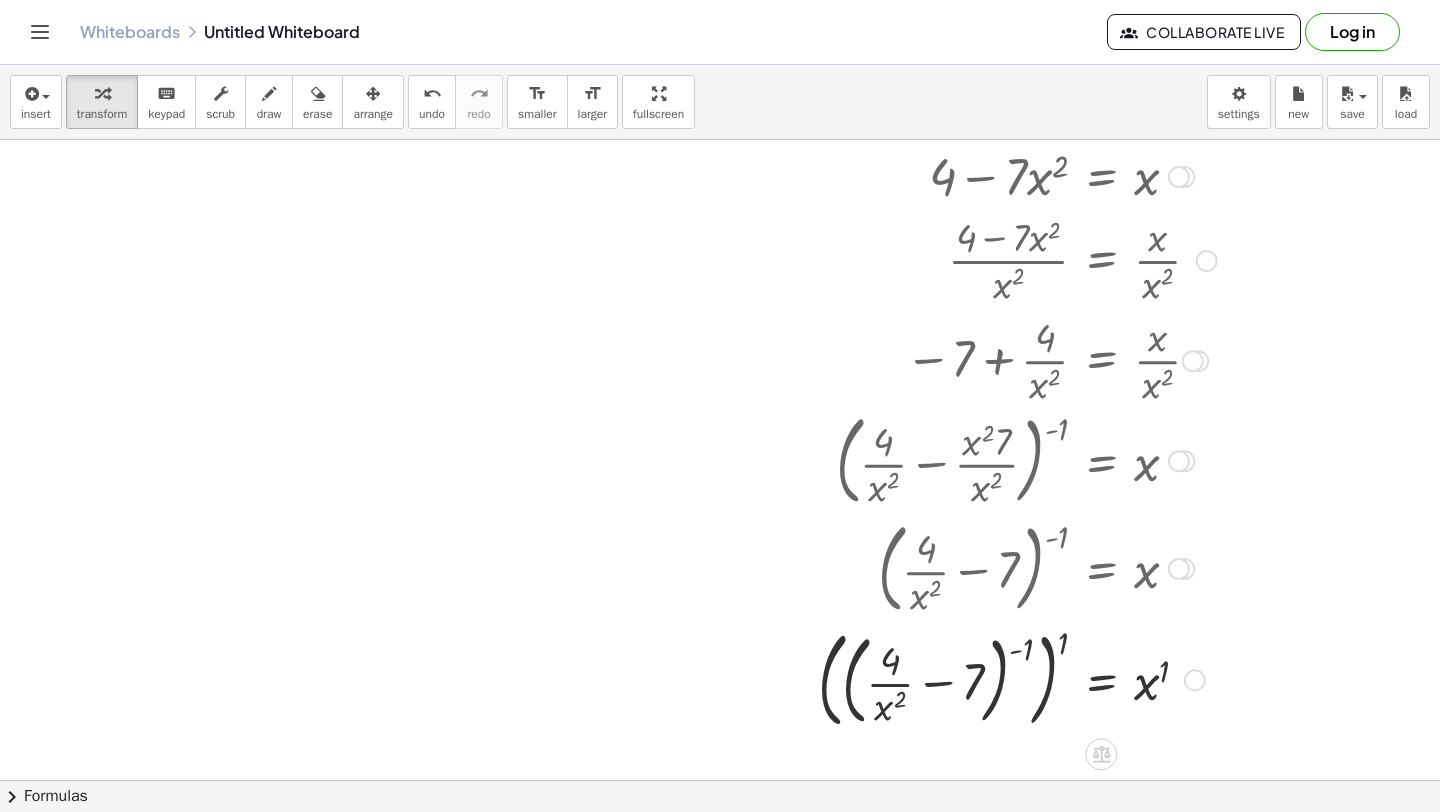 click at bounding box center (1079, 678) 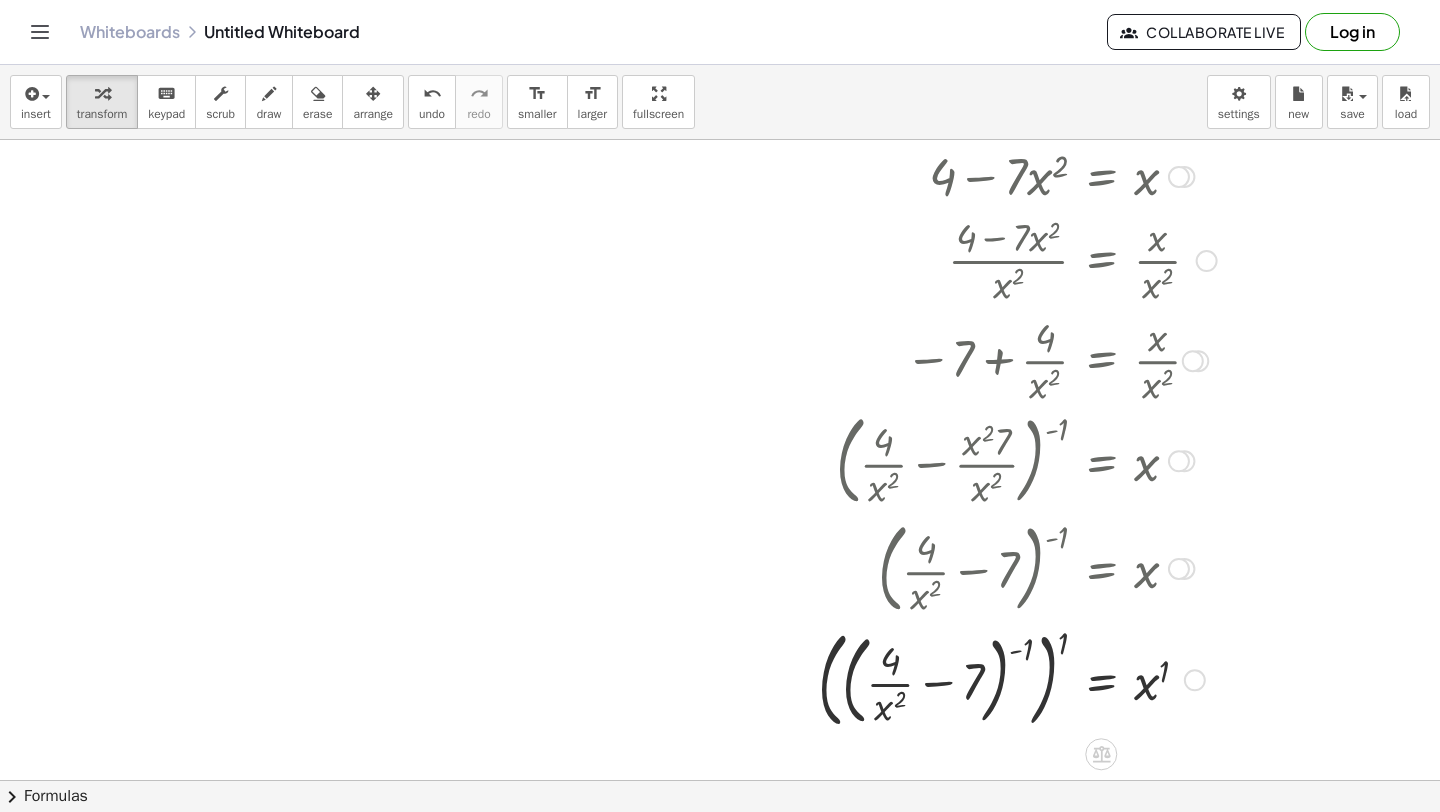 click at bounding box center (1079, 678) 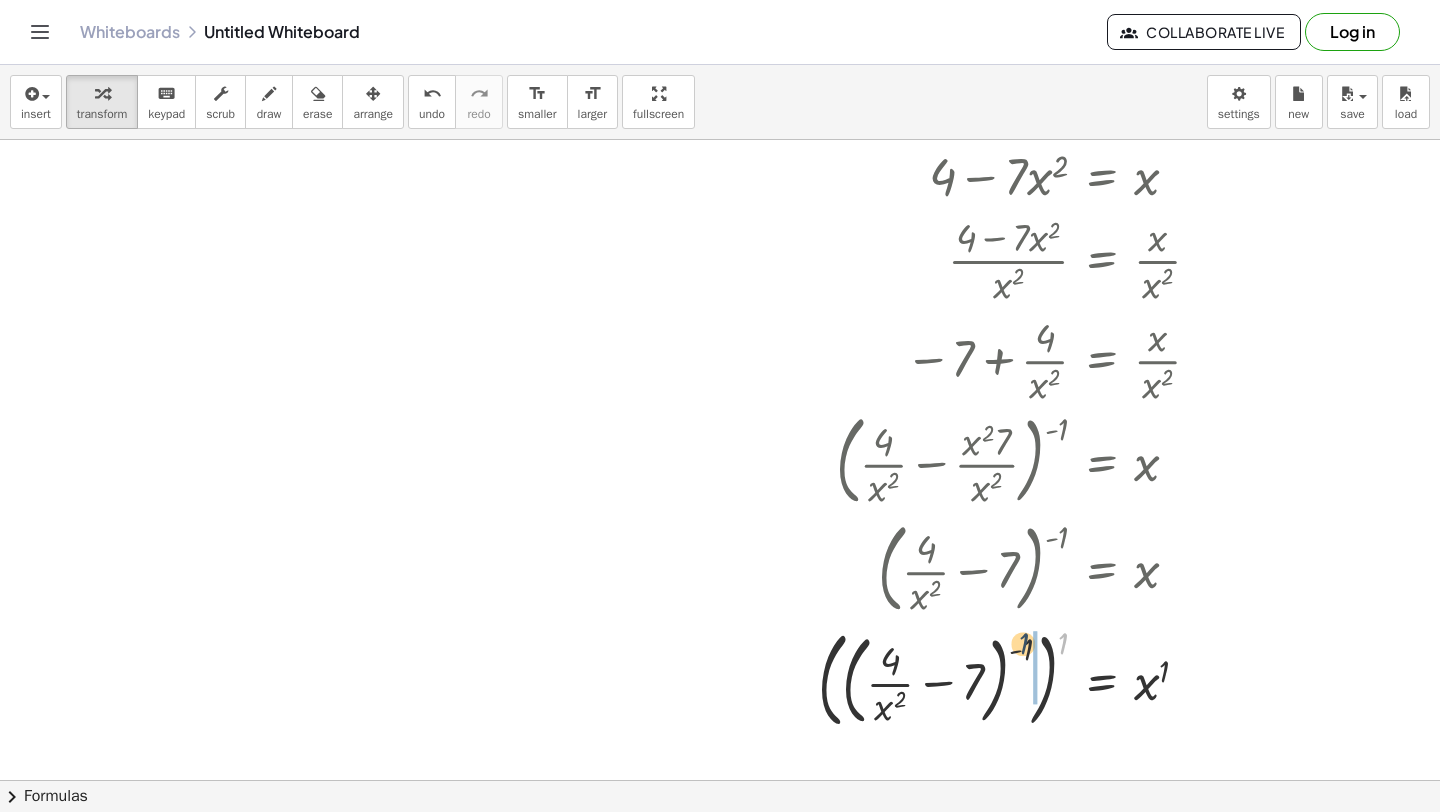 drag, startPoint x: 1063, startPoint y: 647, endPoint x: 1021, endPoint y: 647, distance: 42 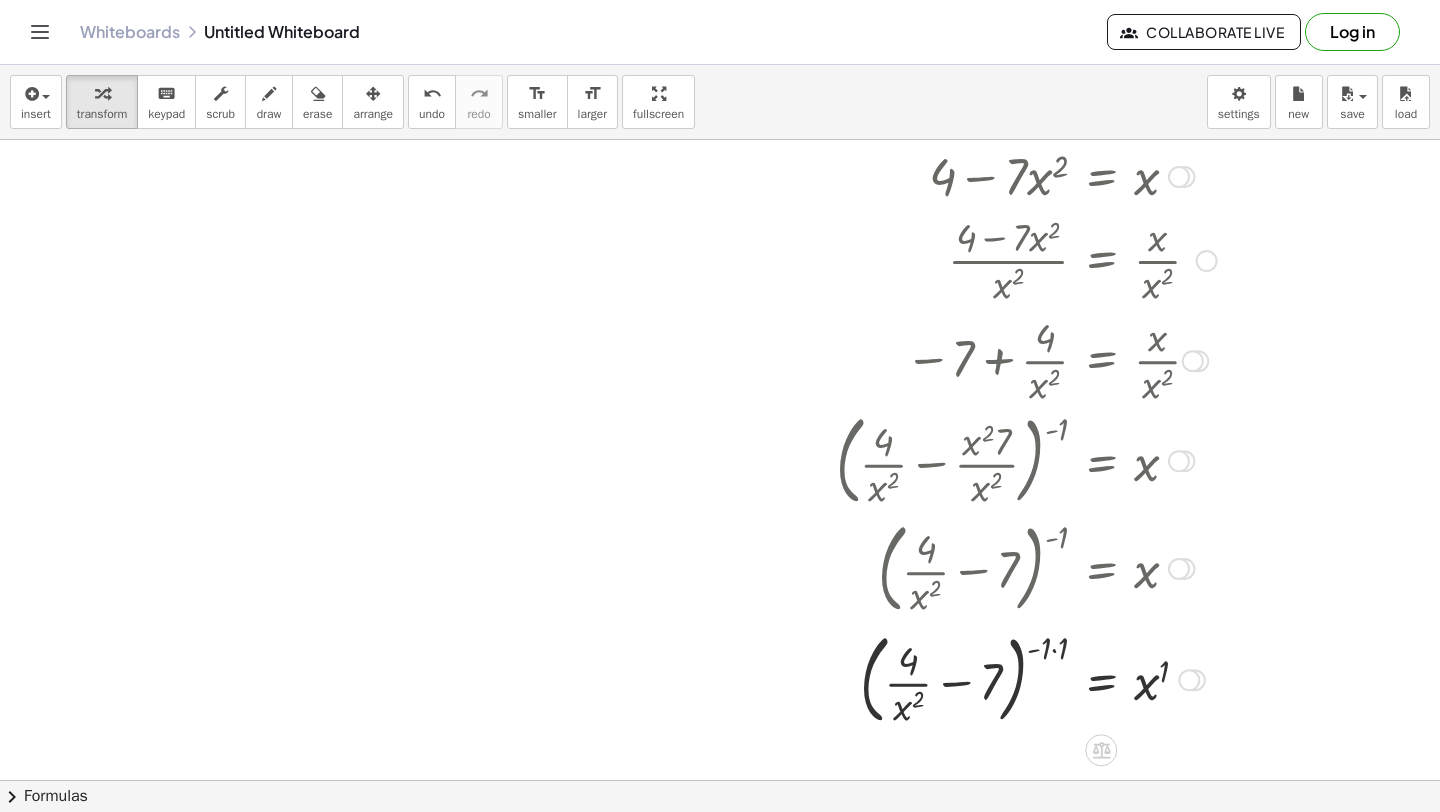 click at bounding box center [1079, 678] 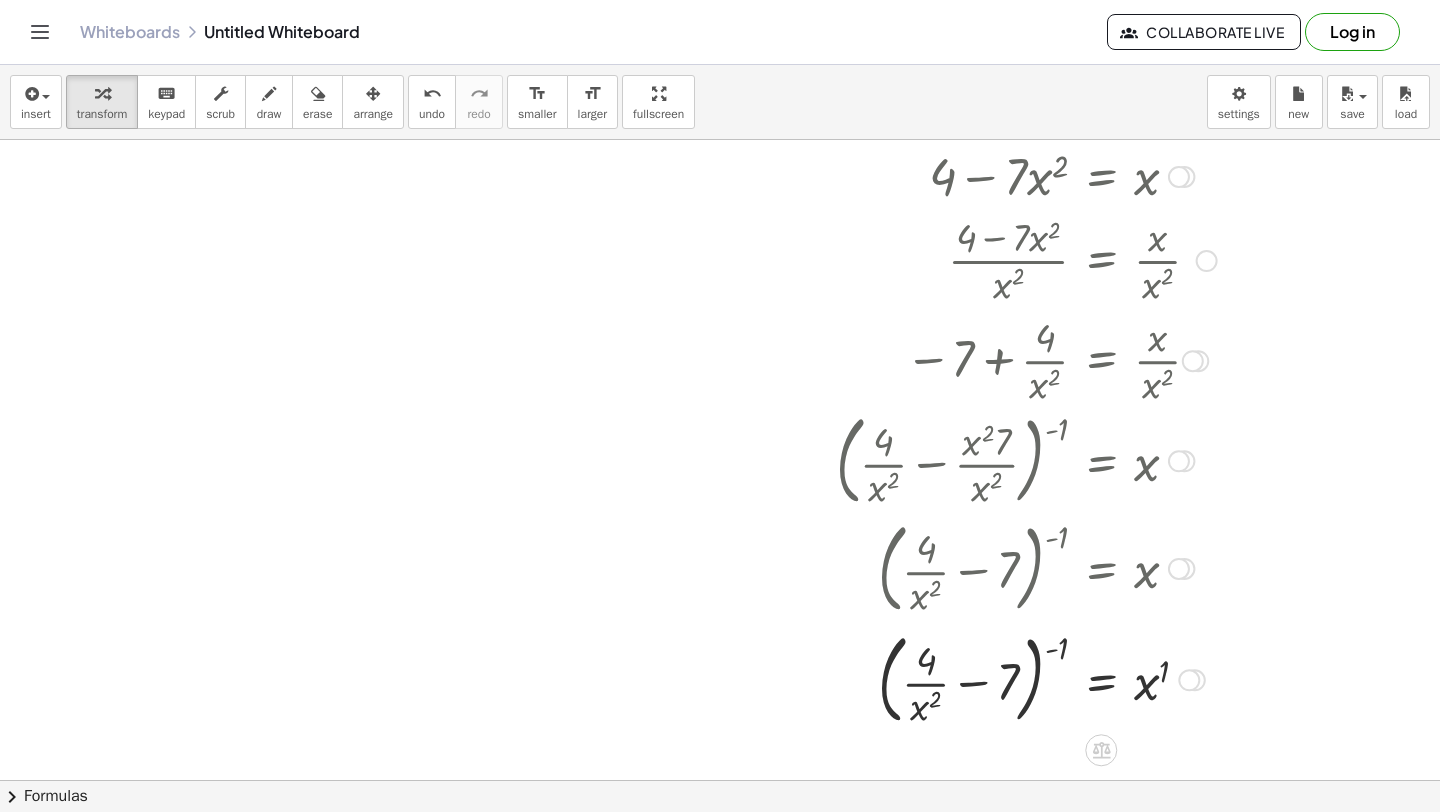 click at bounding box center [1079, 678] 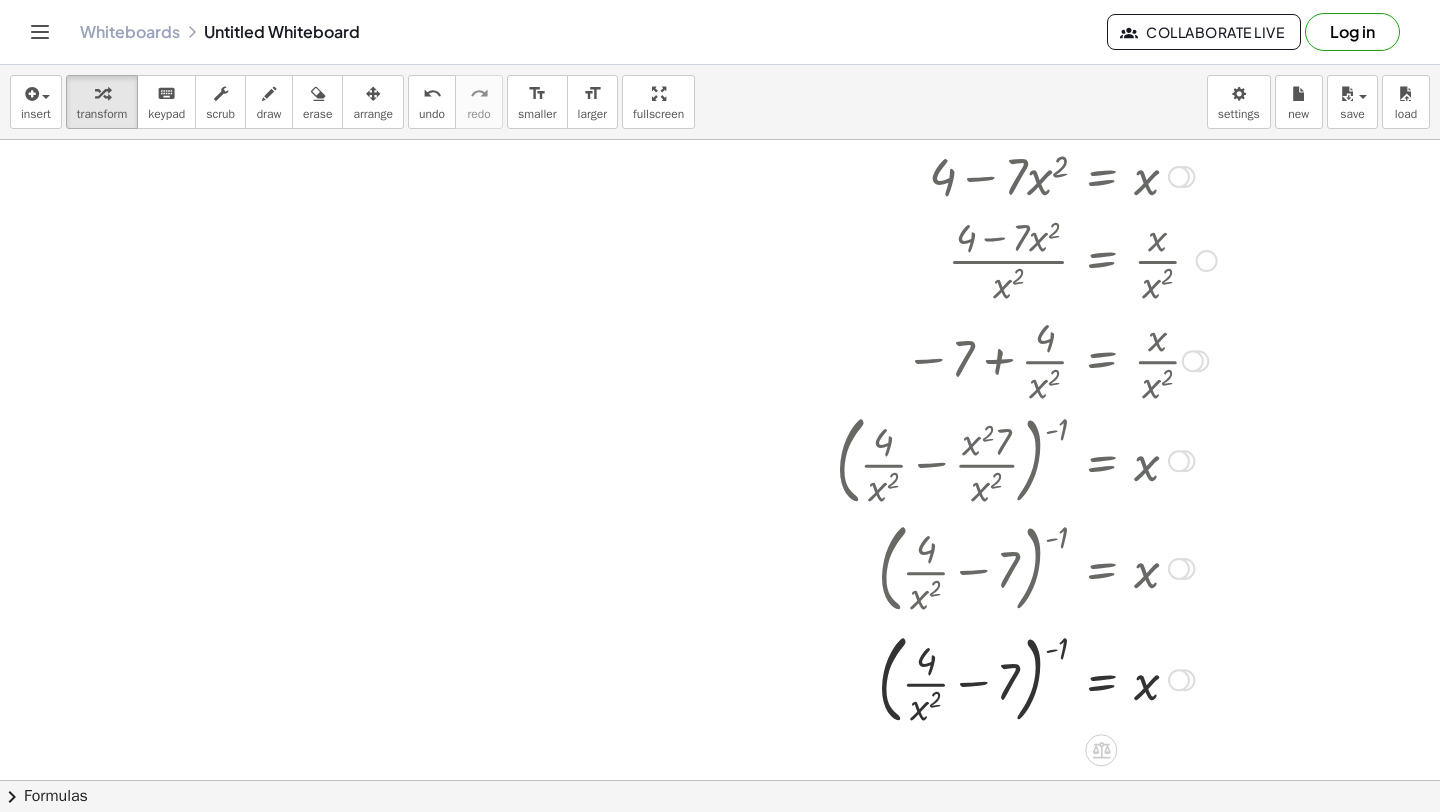 click at bounding box center (1079, 678) 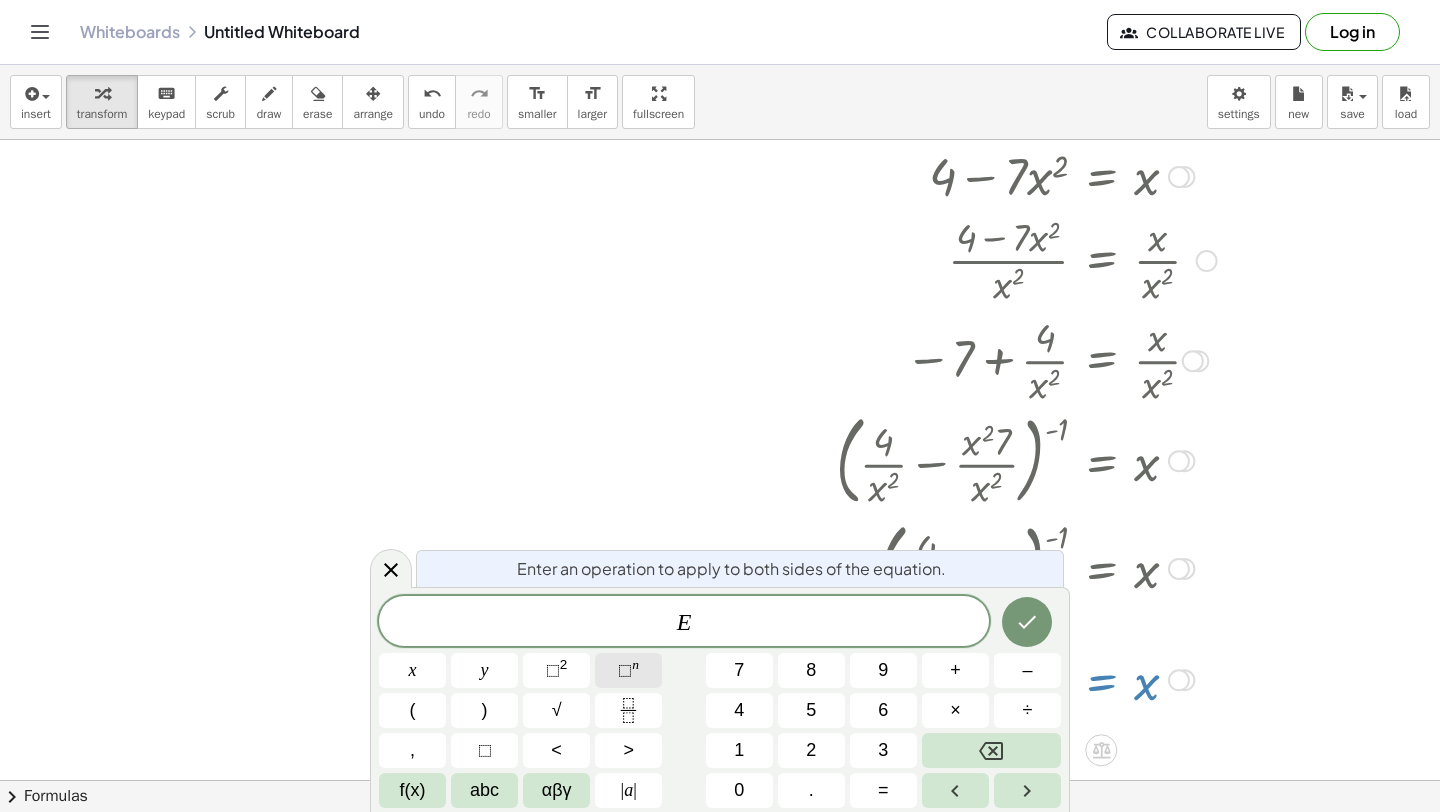 click on "⬚ n" at bounding box center (628, 670) 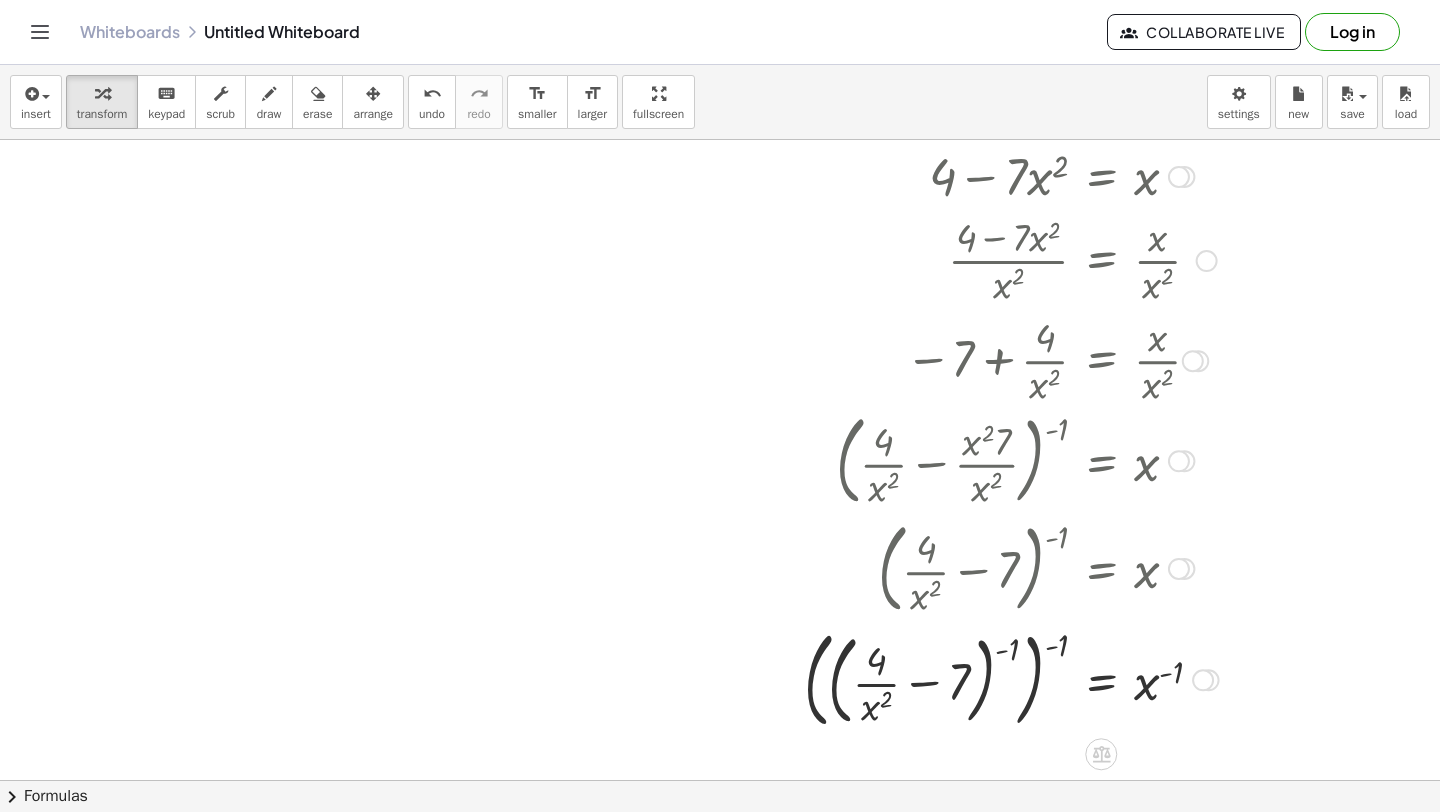 click at bounding box center [1079, 678] 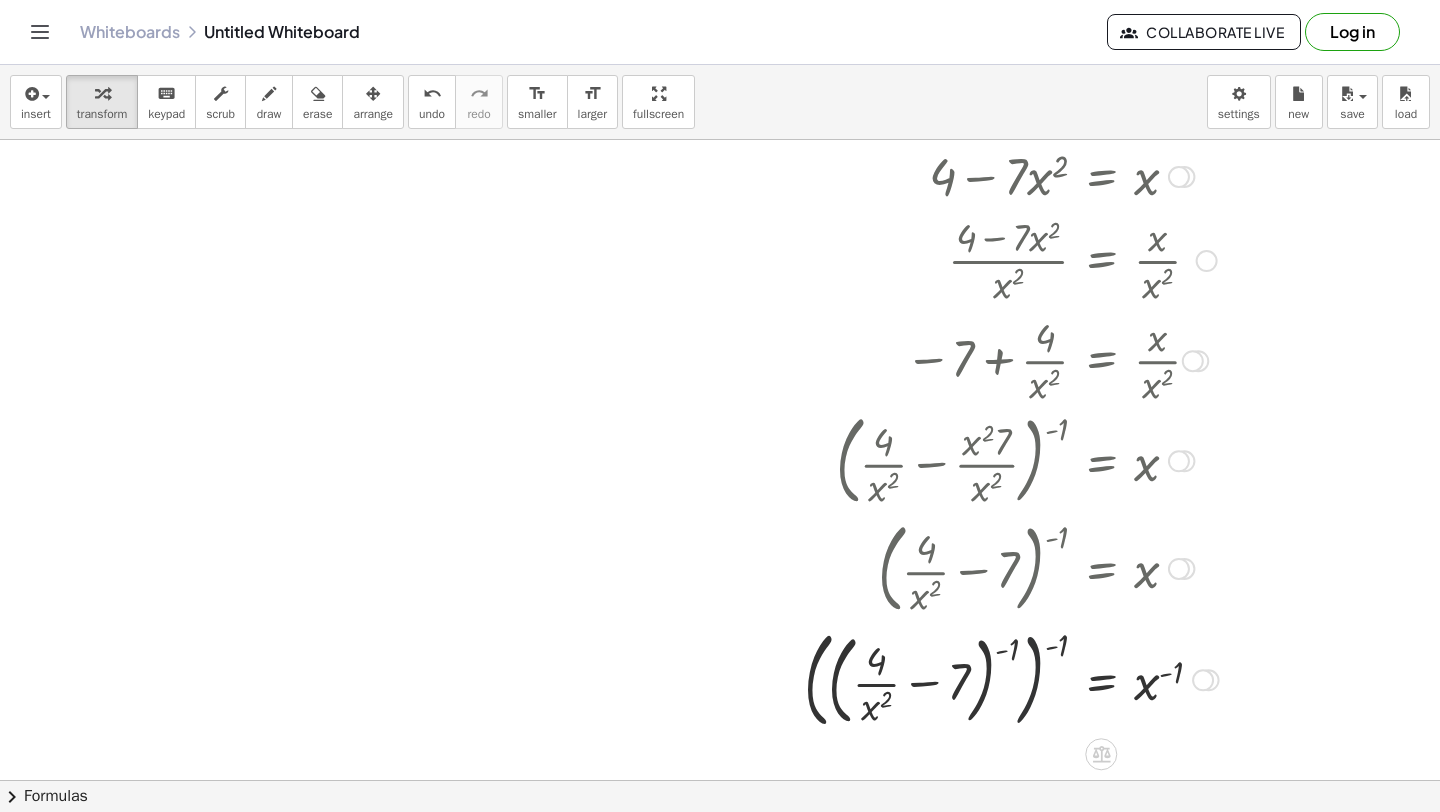 click at bounding box center (1079, 678) 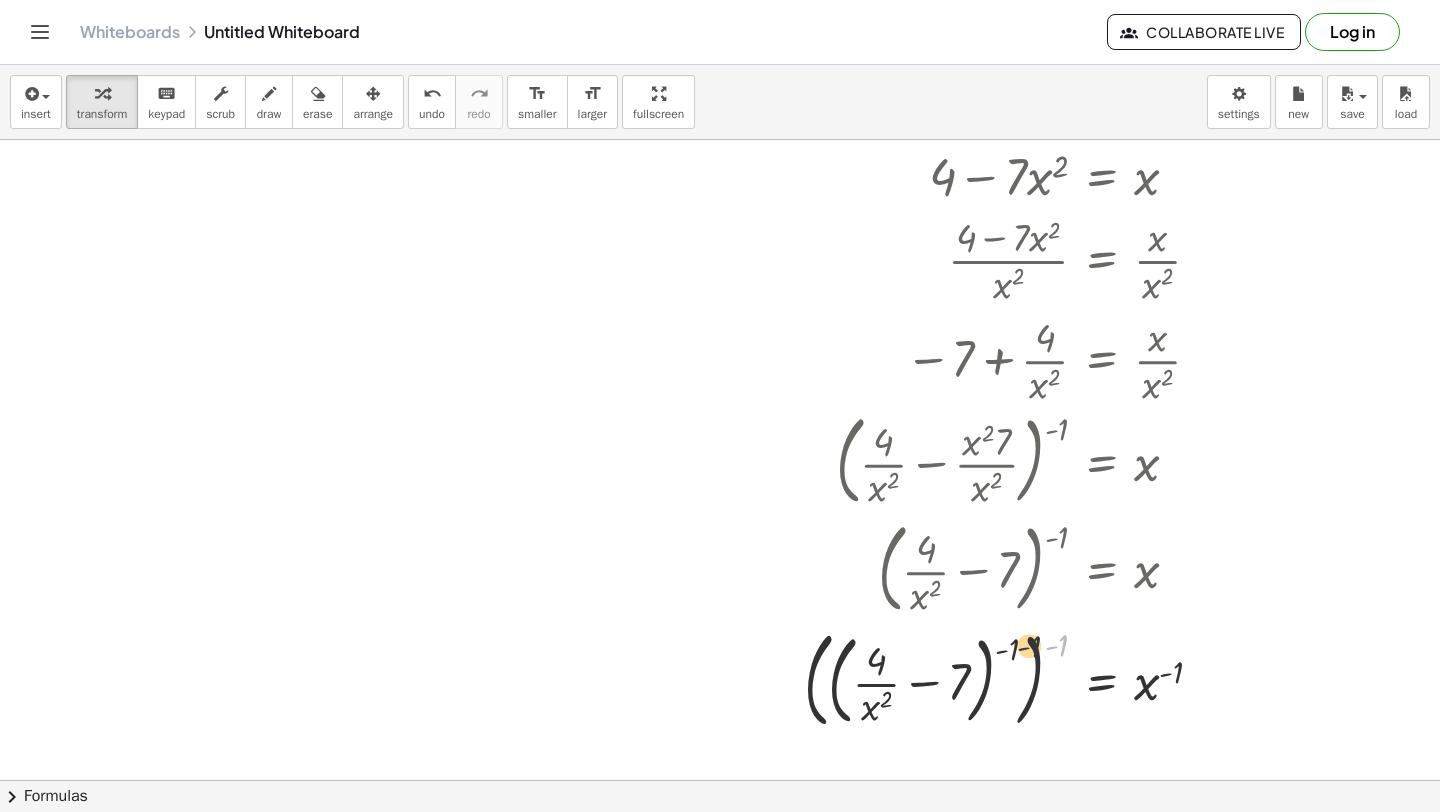 drag, startPoint x: 1048, startPoint y: 649, endPoint x: 1014, endPoint y: 651, distance: 34.058773 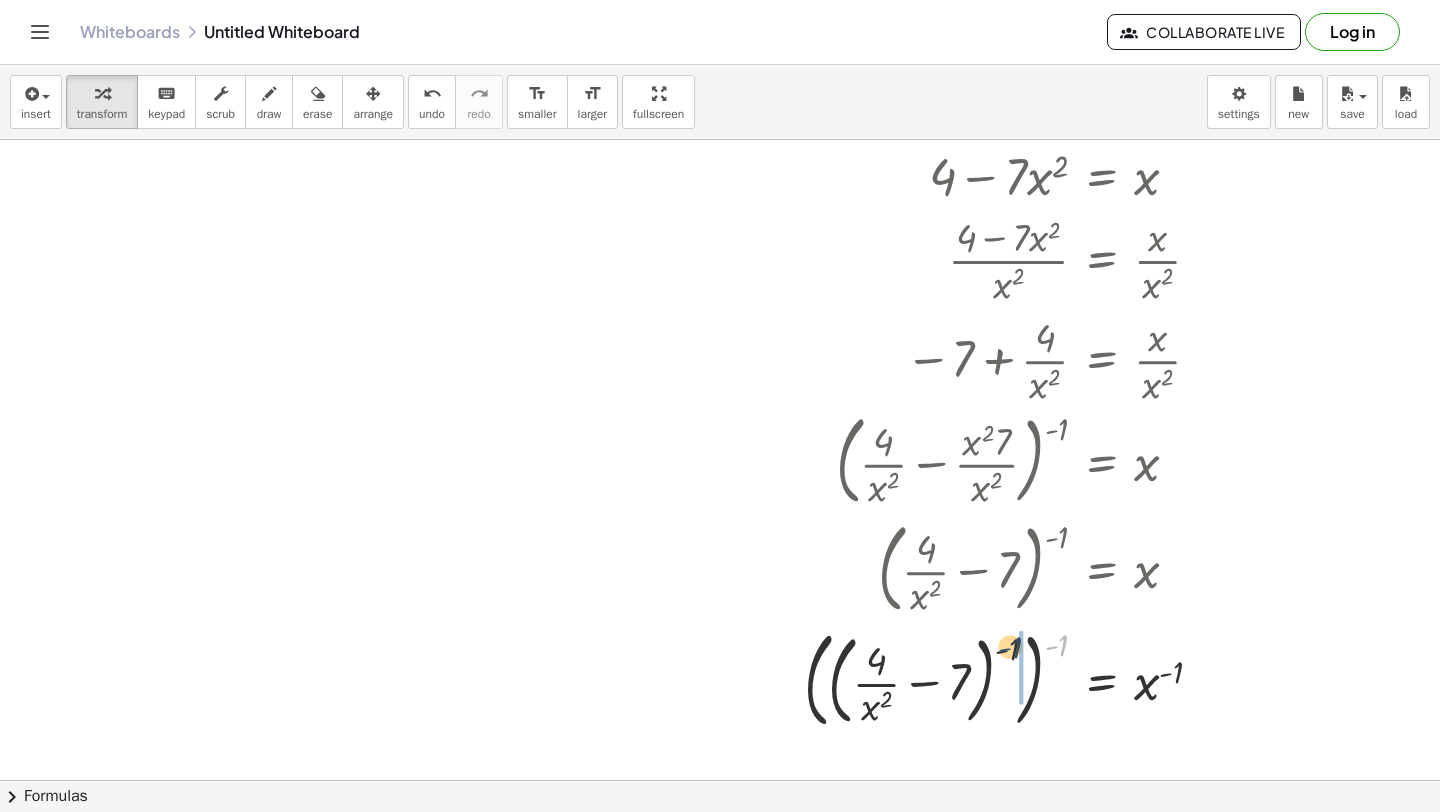 drag, startPoint x: 1049, startPoint y: 642, endPoint x: 1002, endPoint y: 644, distance: 47.042534 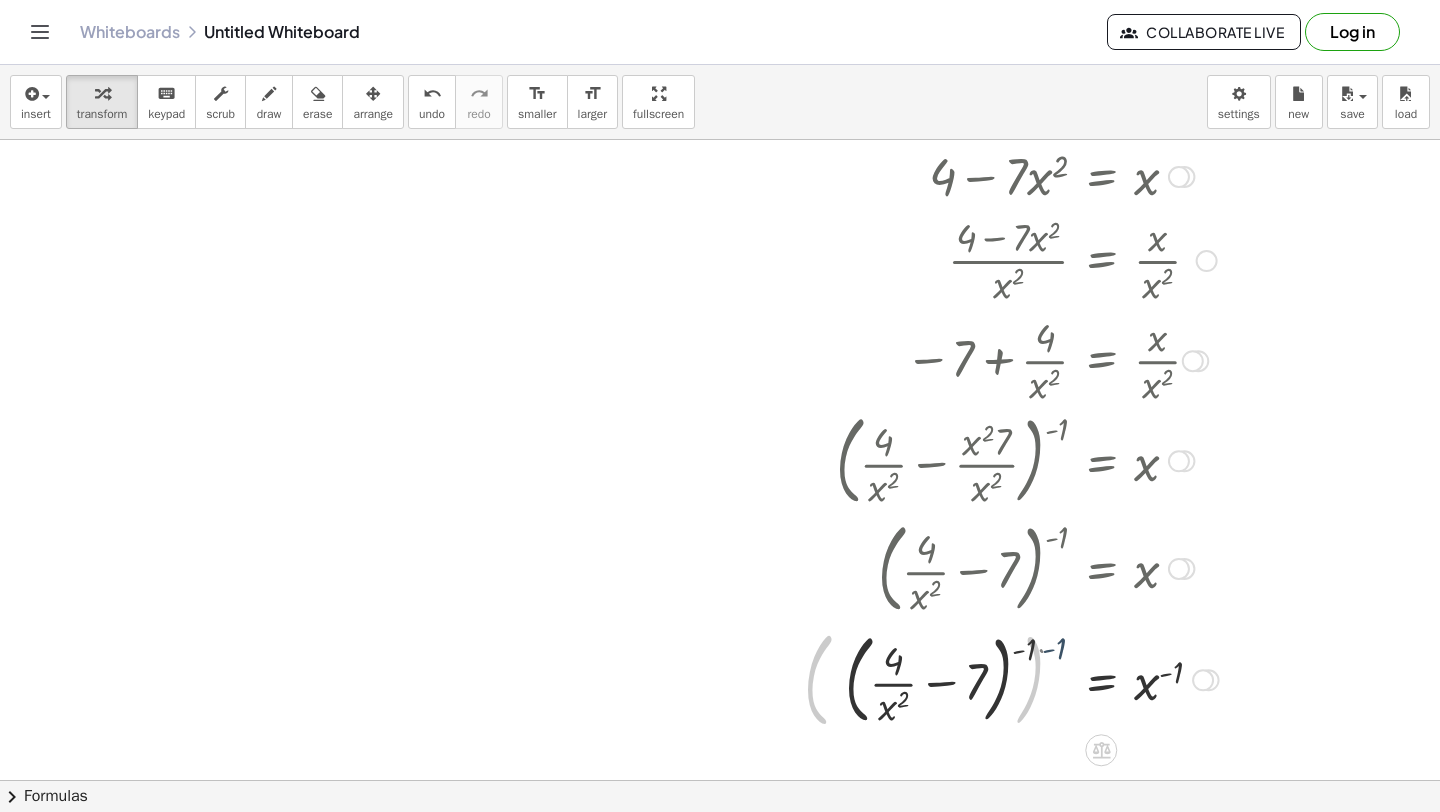 click at bounding box center (1079, 678) 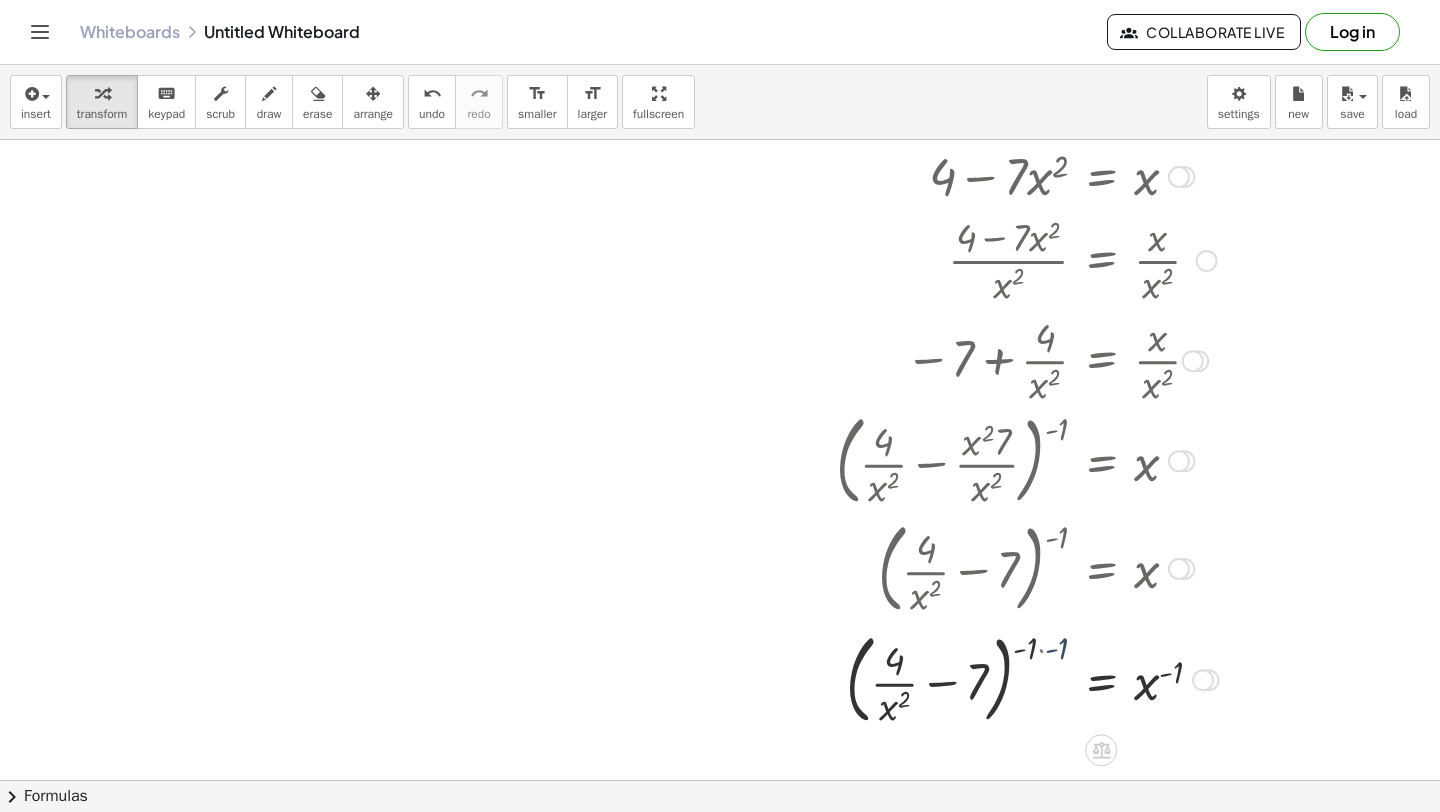 click at bounding box center (1079, 678) 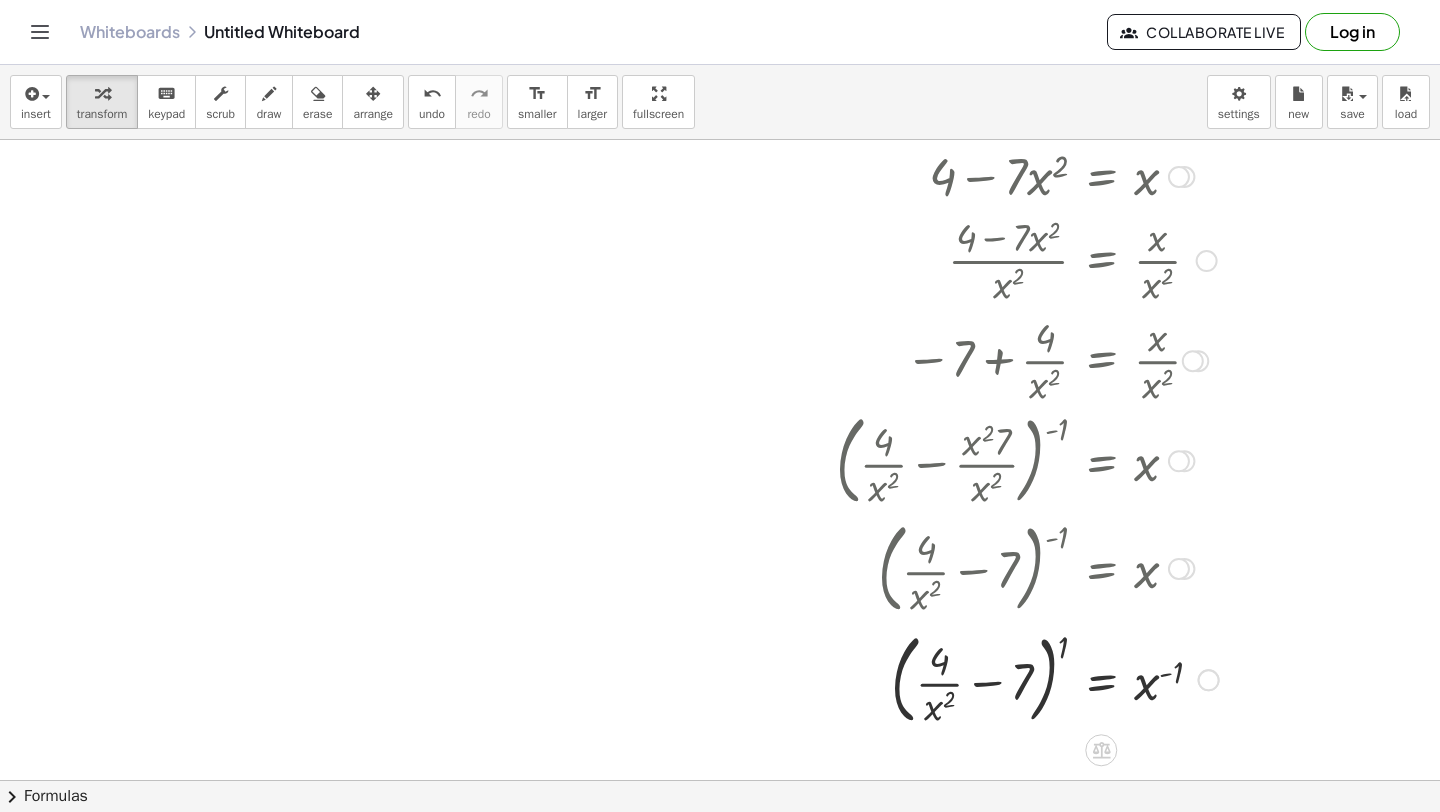 click at bounding box center (1079, 678) 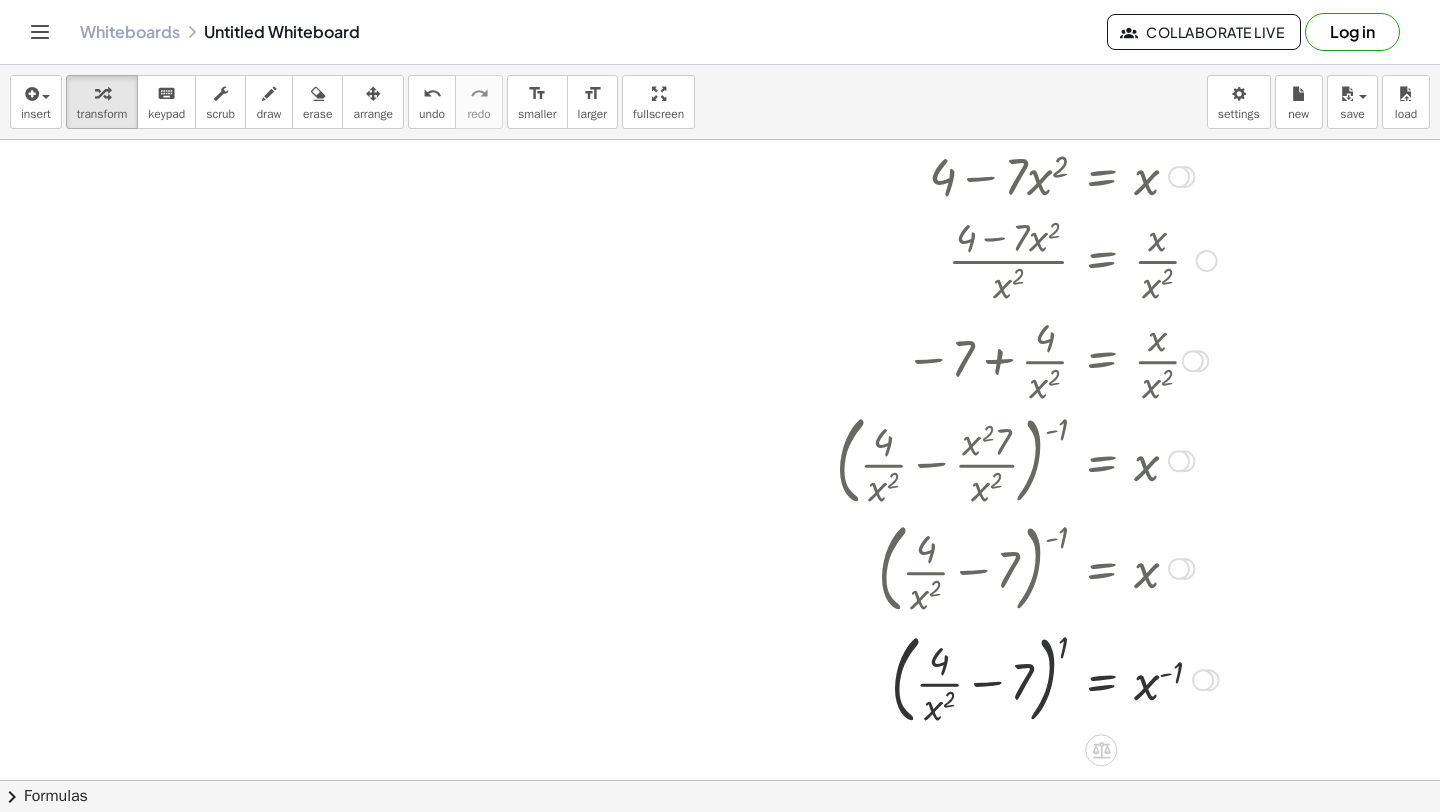 click at bounding box center [1079, 678] 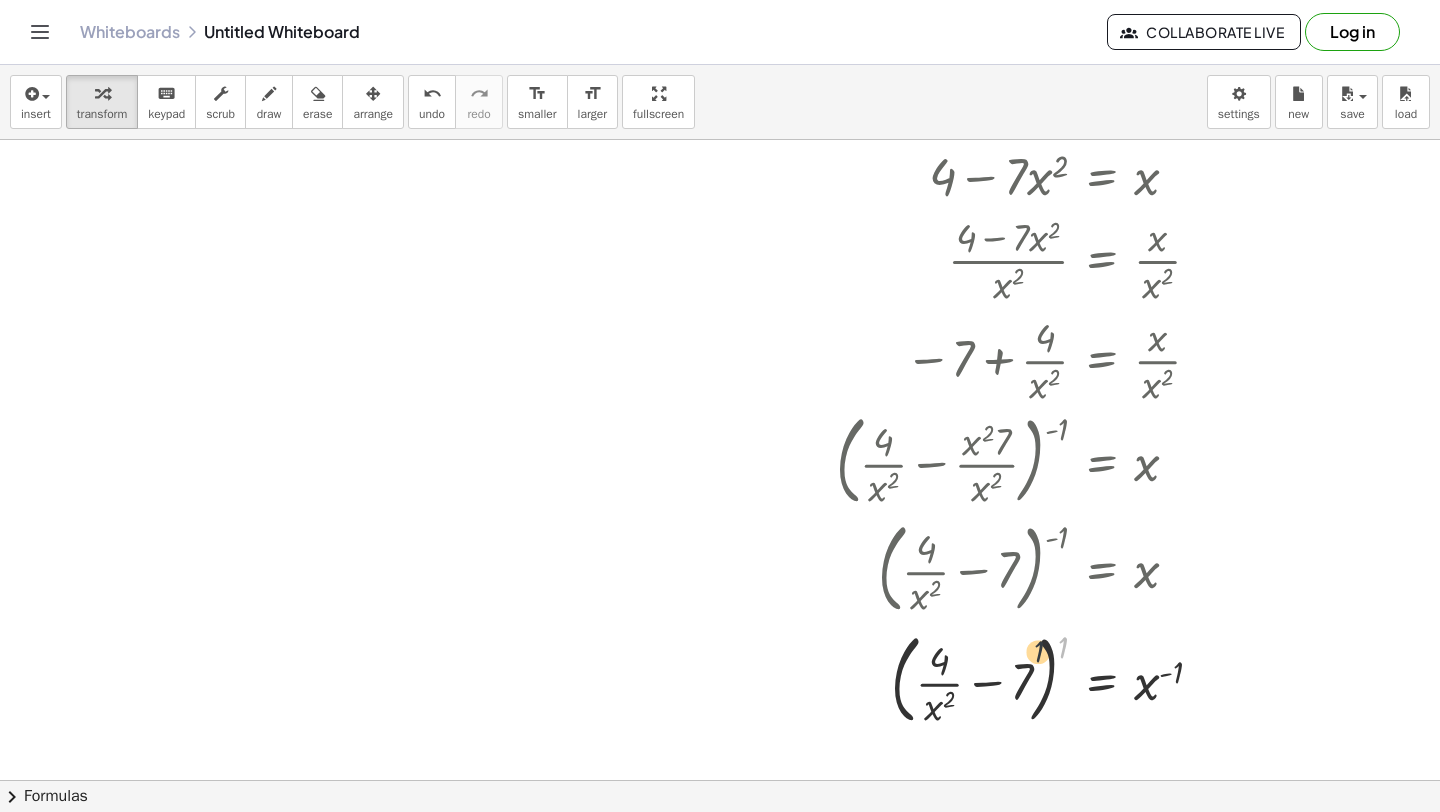 drag, startPoint x: 1061, startPoint y: 641, endPoint x: 991, endPoint y: 661, distance: 72.8011 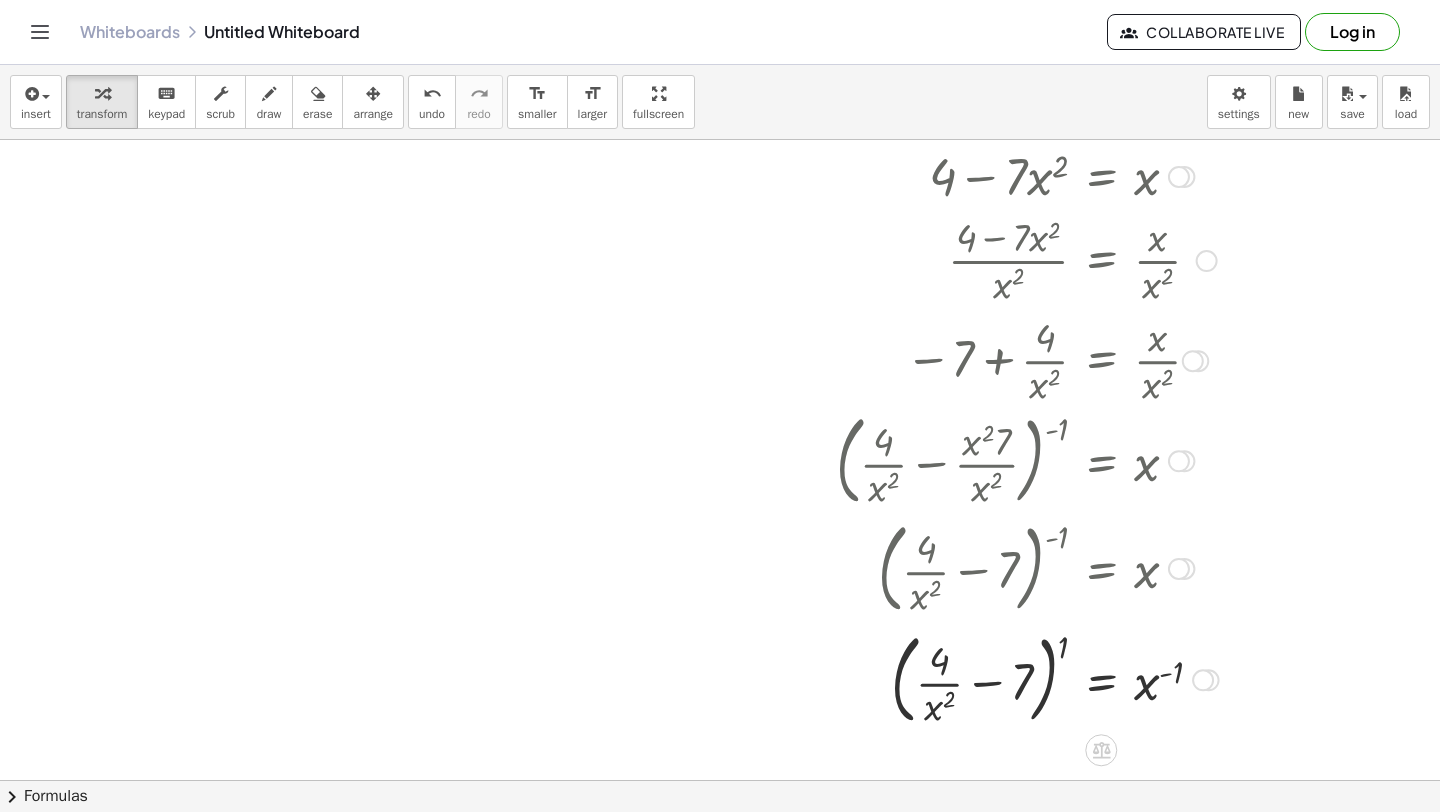 click at bounding box center [1079, 678] 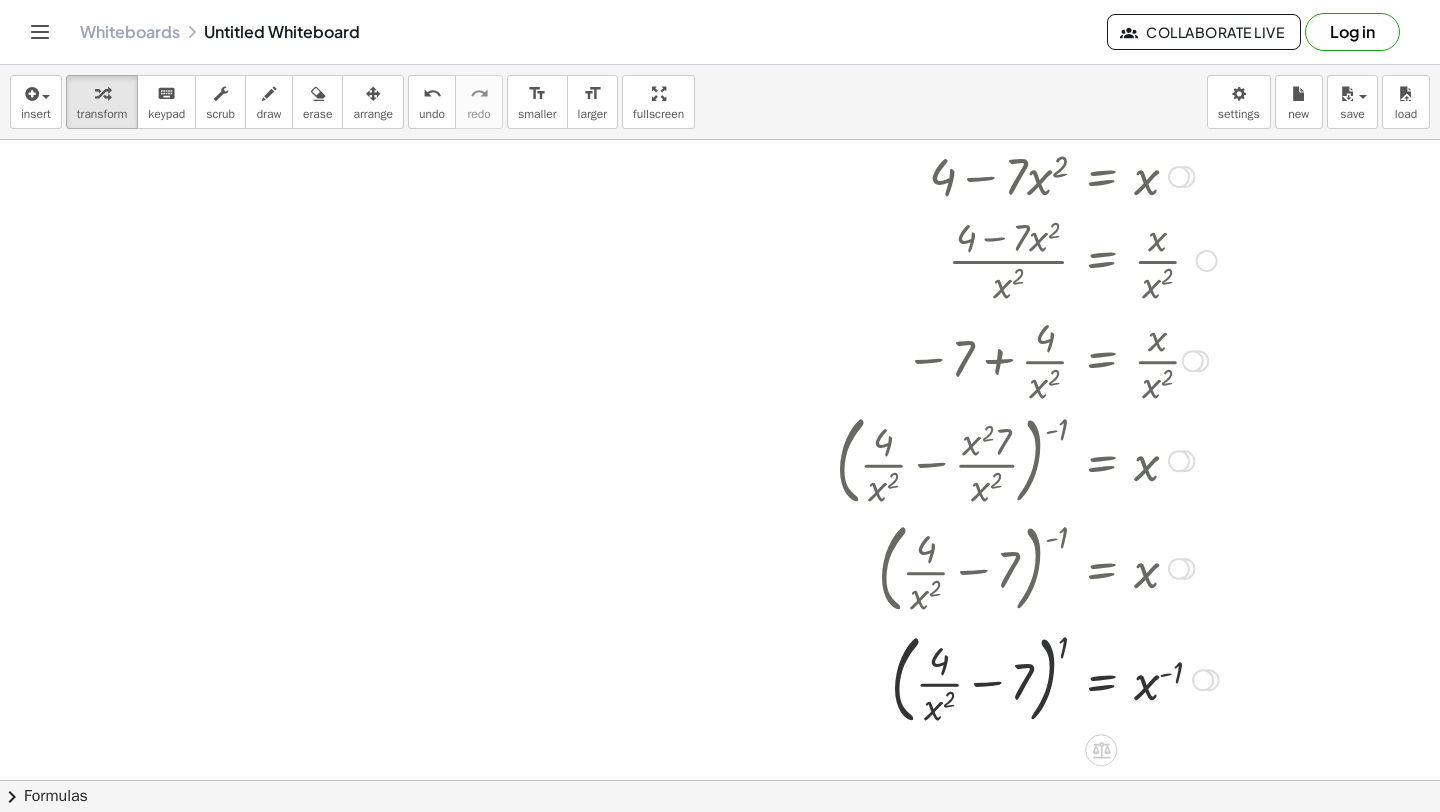 click at bounding box center (1079, 678) 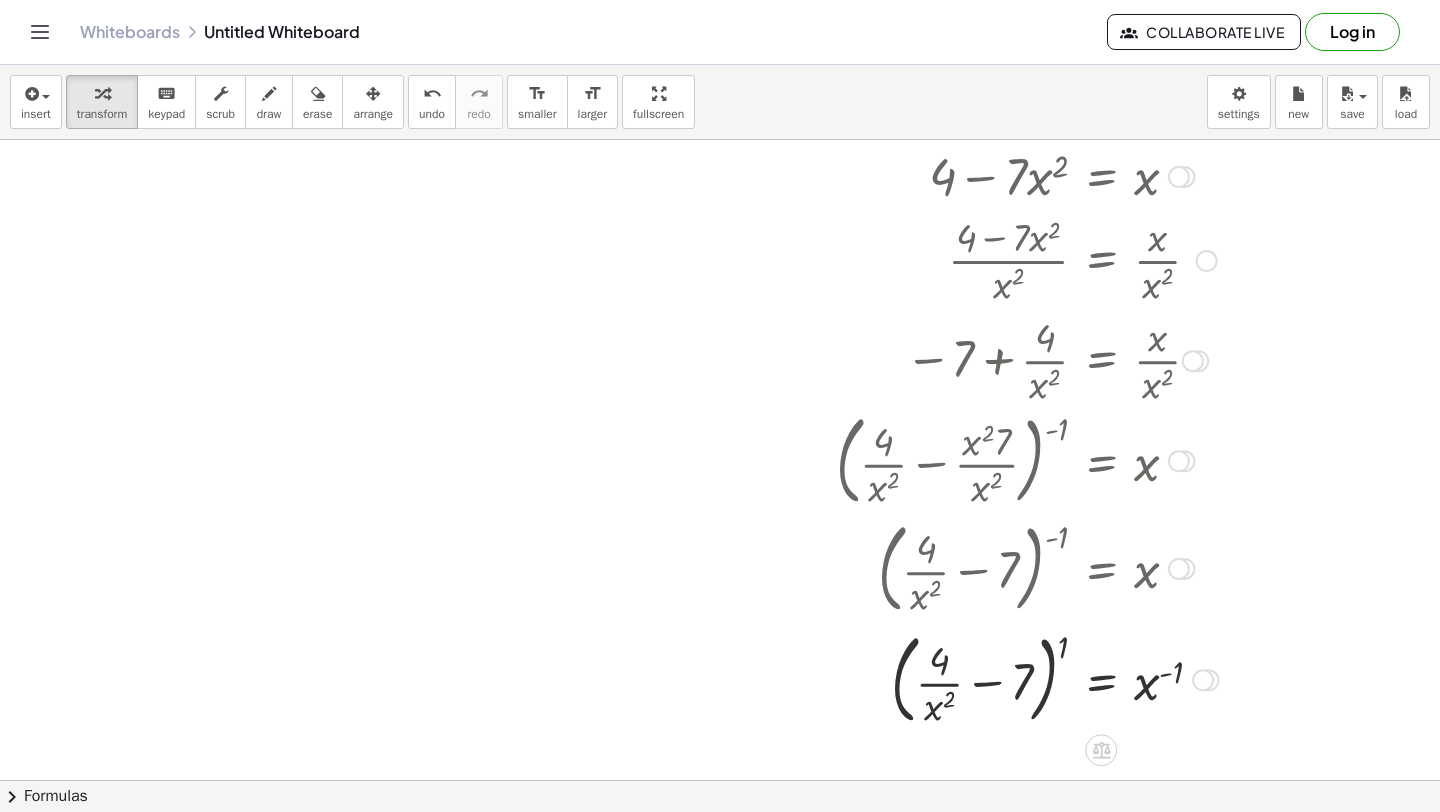drag, startPoint x: 1061, startPoint y: 650, endPoint x: 1032, endPoint y: 649, distance: 29.017237 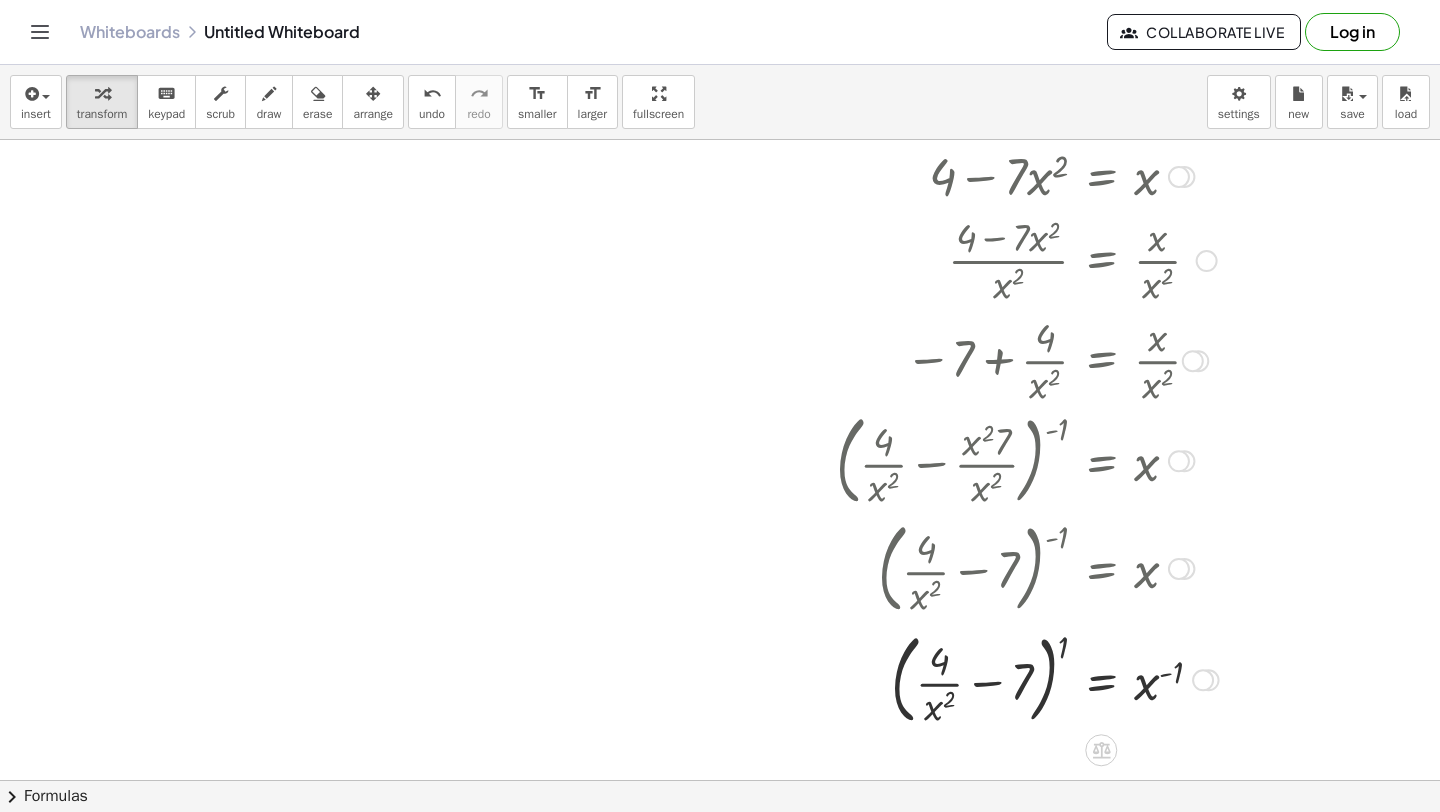click at bounding box center [1079, 678] 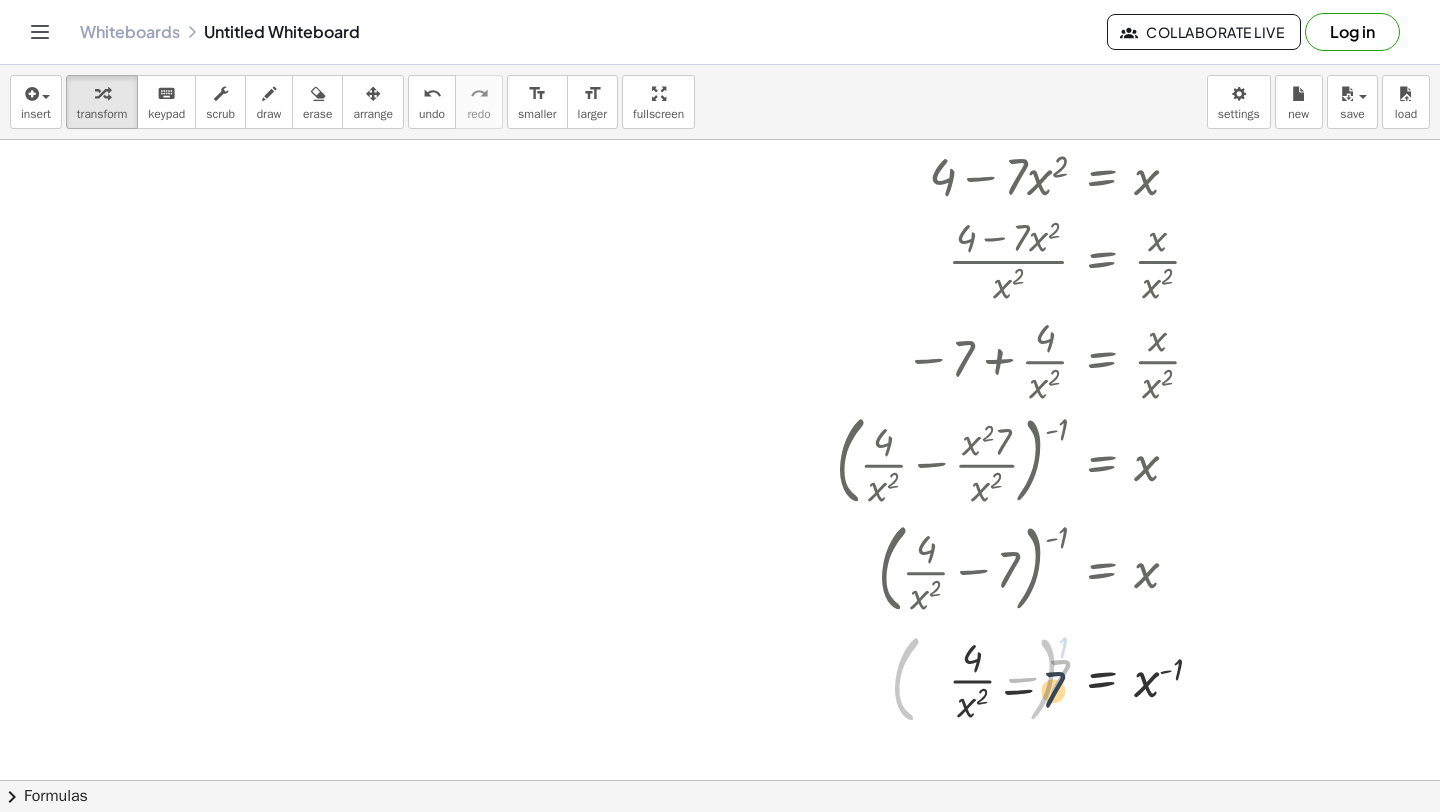 drag, startPoint x: 1065, startPoint y: 645, endPoint x: 1048, endPoint y: 673, distance: 32.75668 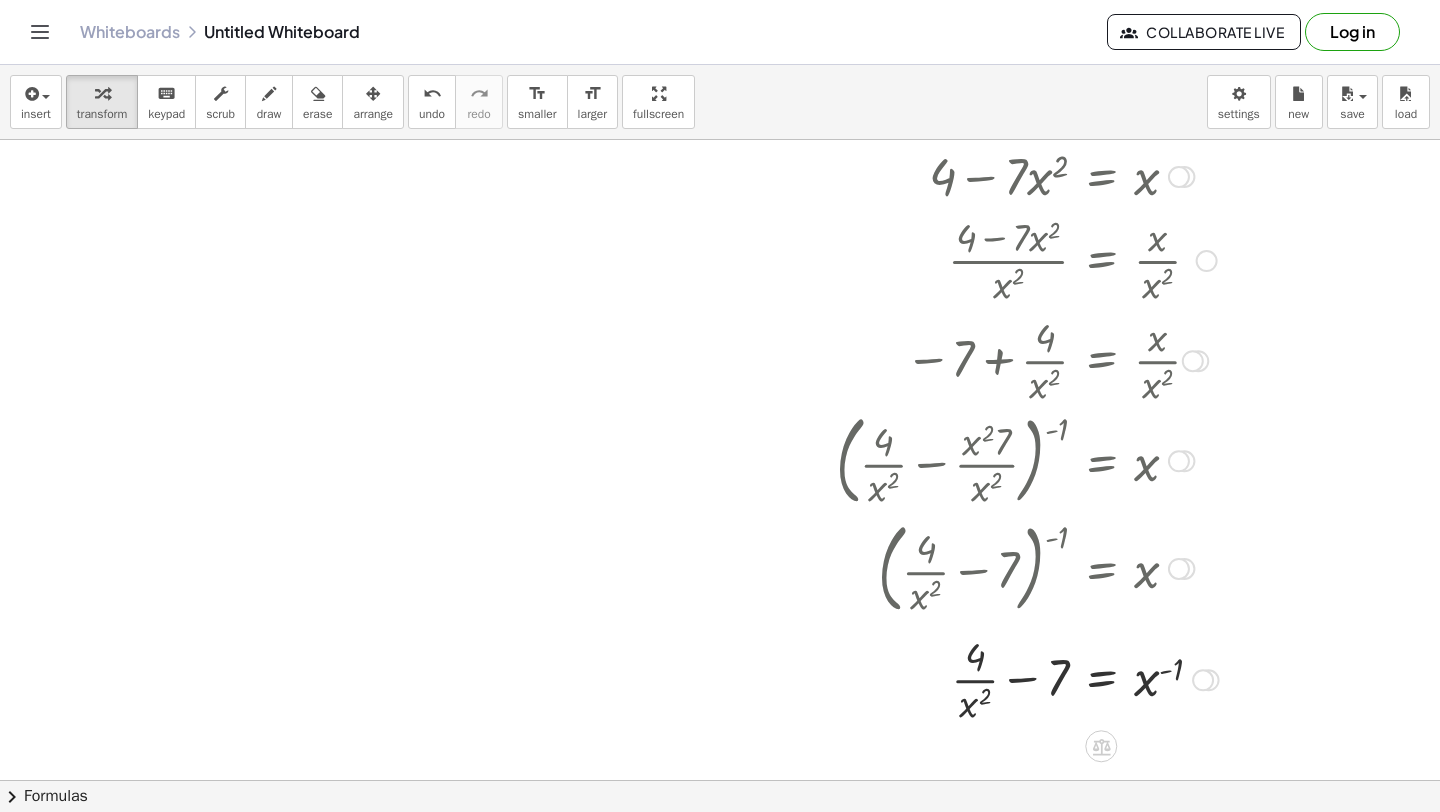 click at bounding box center [1079, 678] 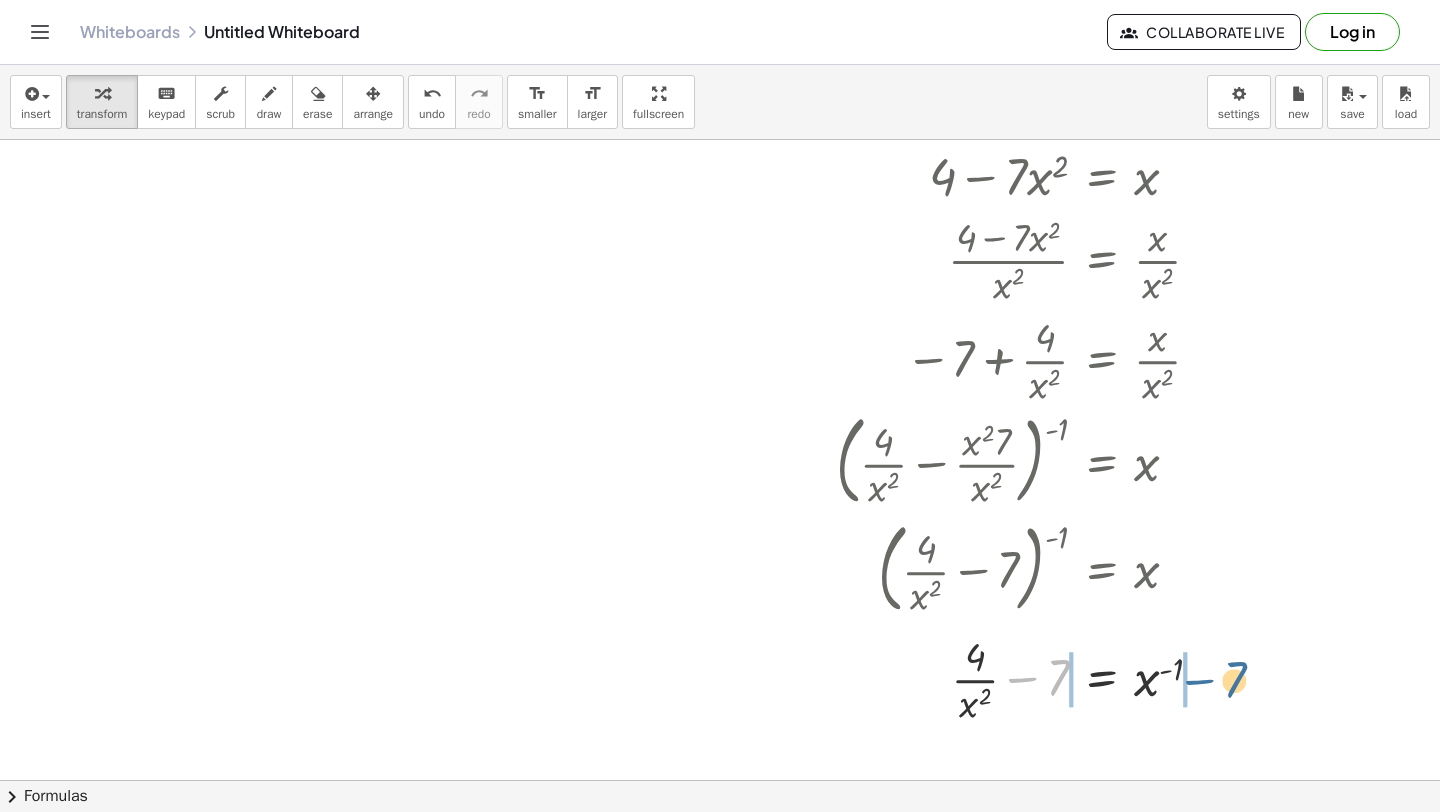 drag, startPoint x: 1019, startPoint y: 687, endPoint x: 1189, endPoint y: 688, distance: 170.00294 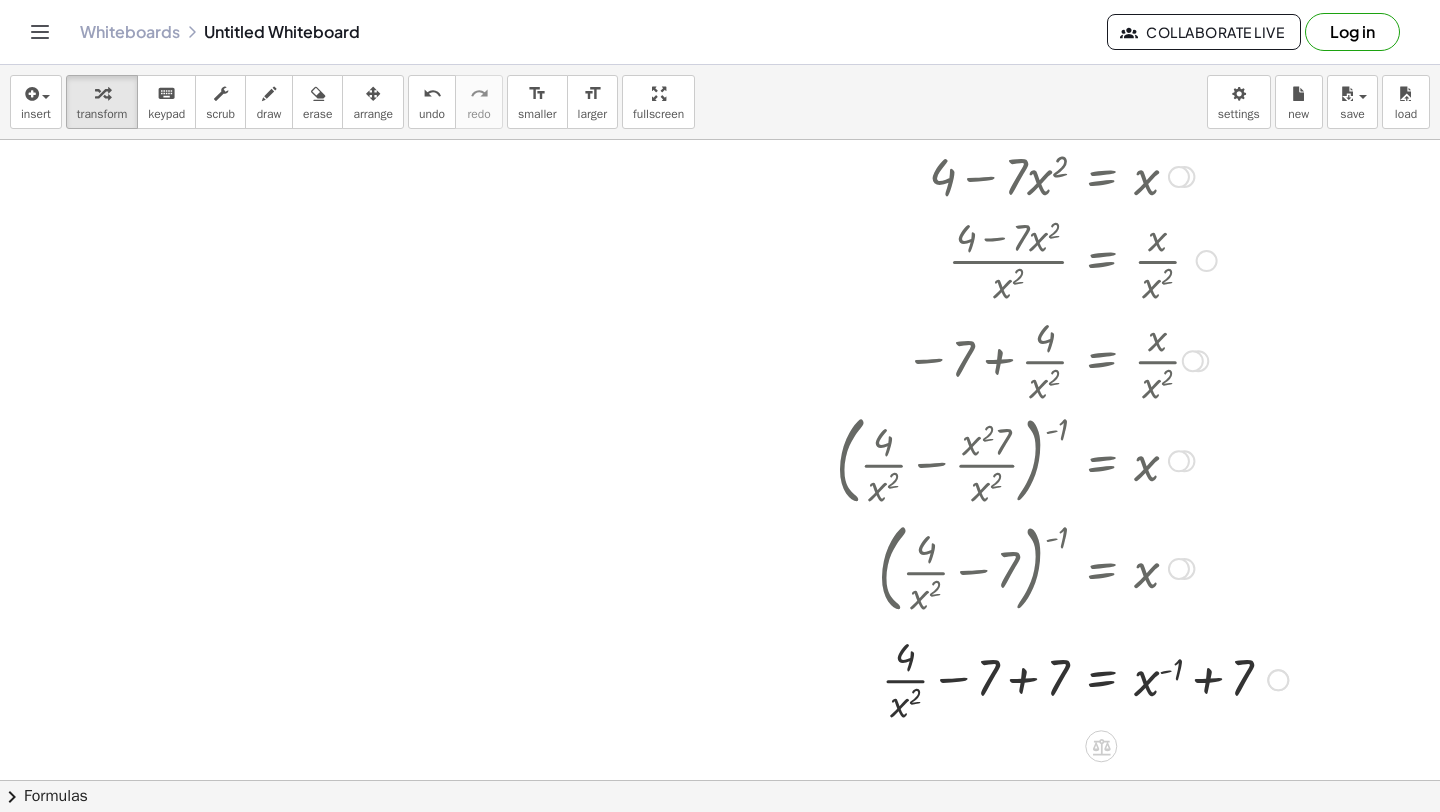 click at bounding box center (1079, 678) 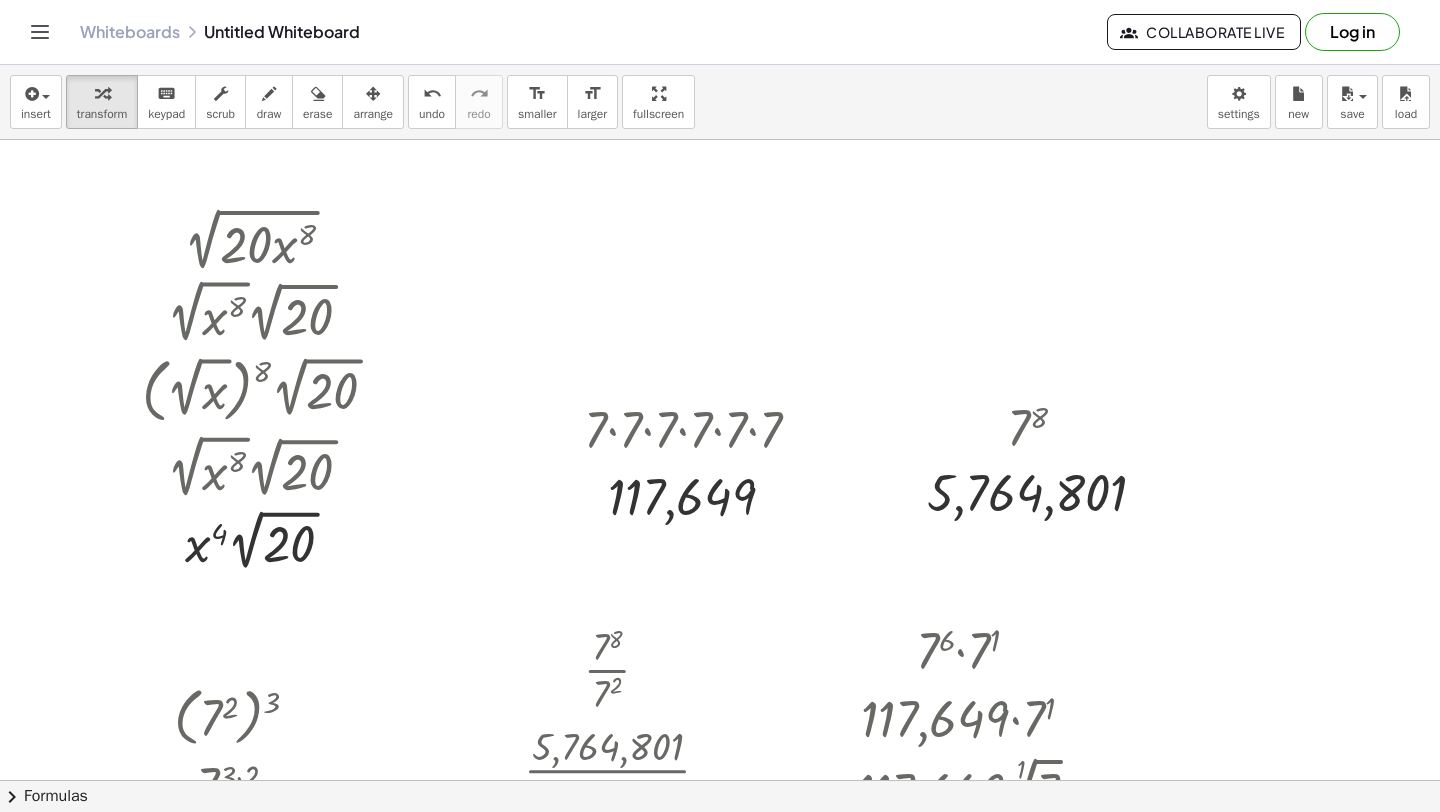 scroll, scrollTop: 0, scrollLeft: 0, axis: both 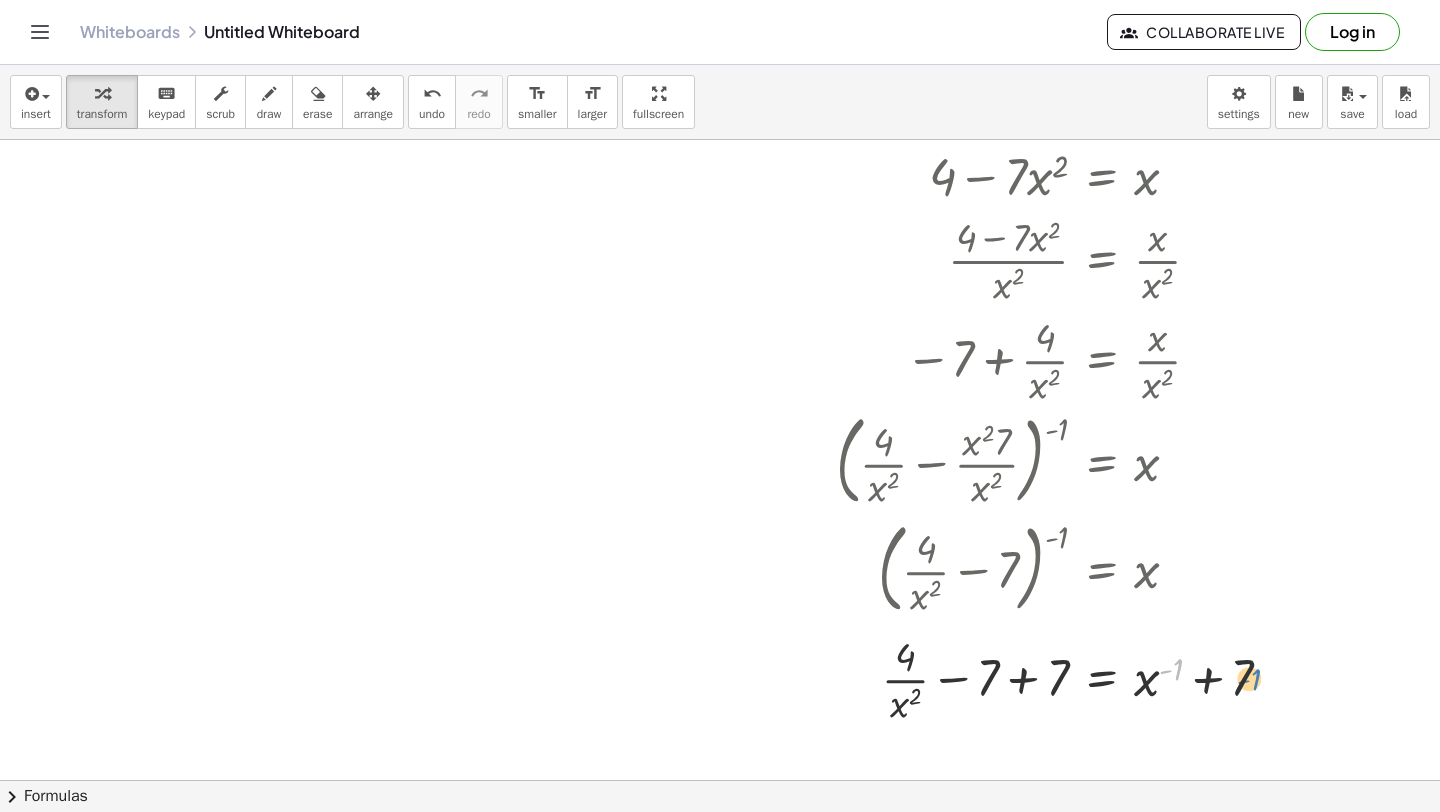 click at bounding box center (1079, 678) 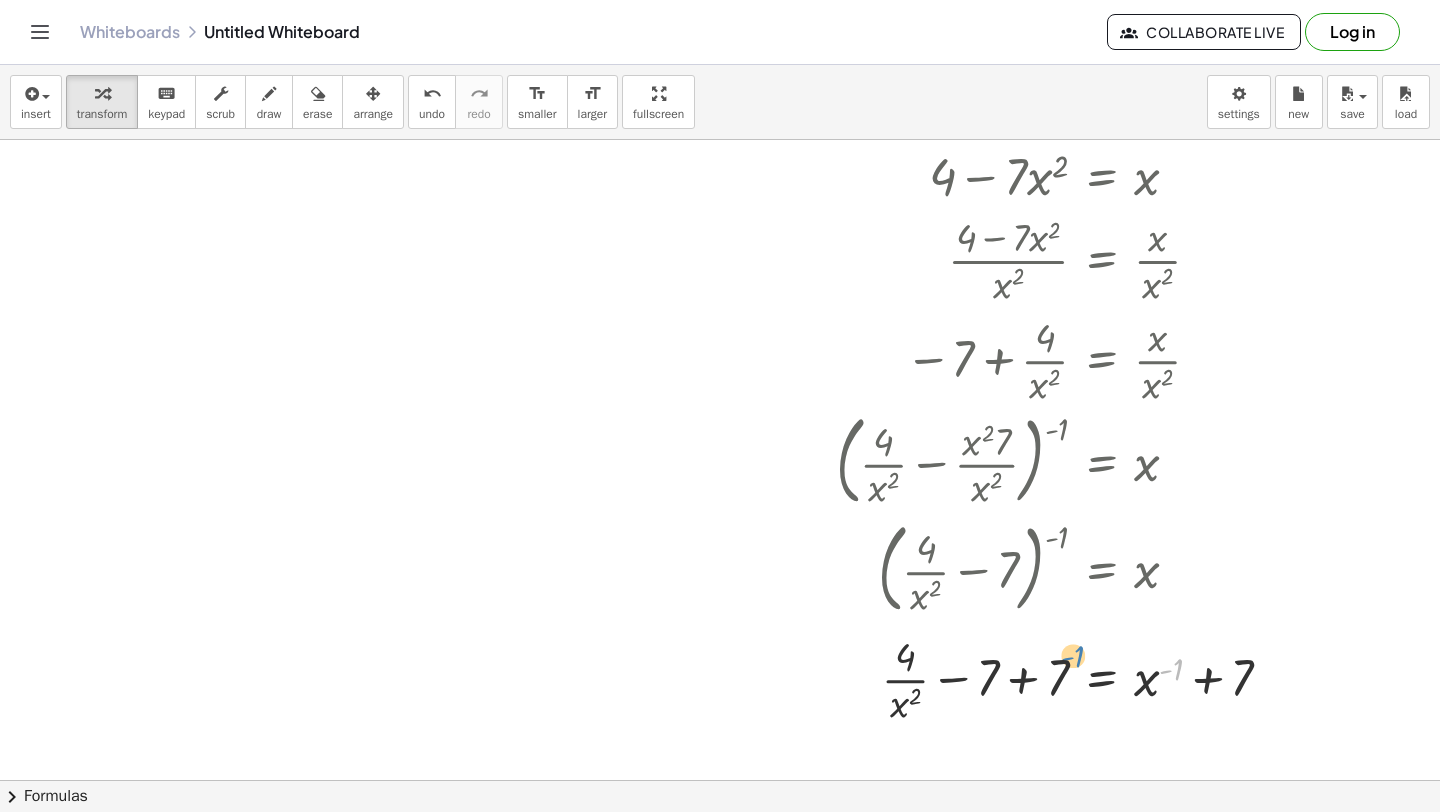 drag, startPoint x: 1176, startPoint y: 665, endPoint x: 1326, endPoint y: 682, distance: 150.96027 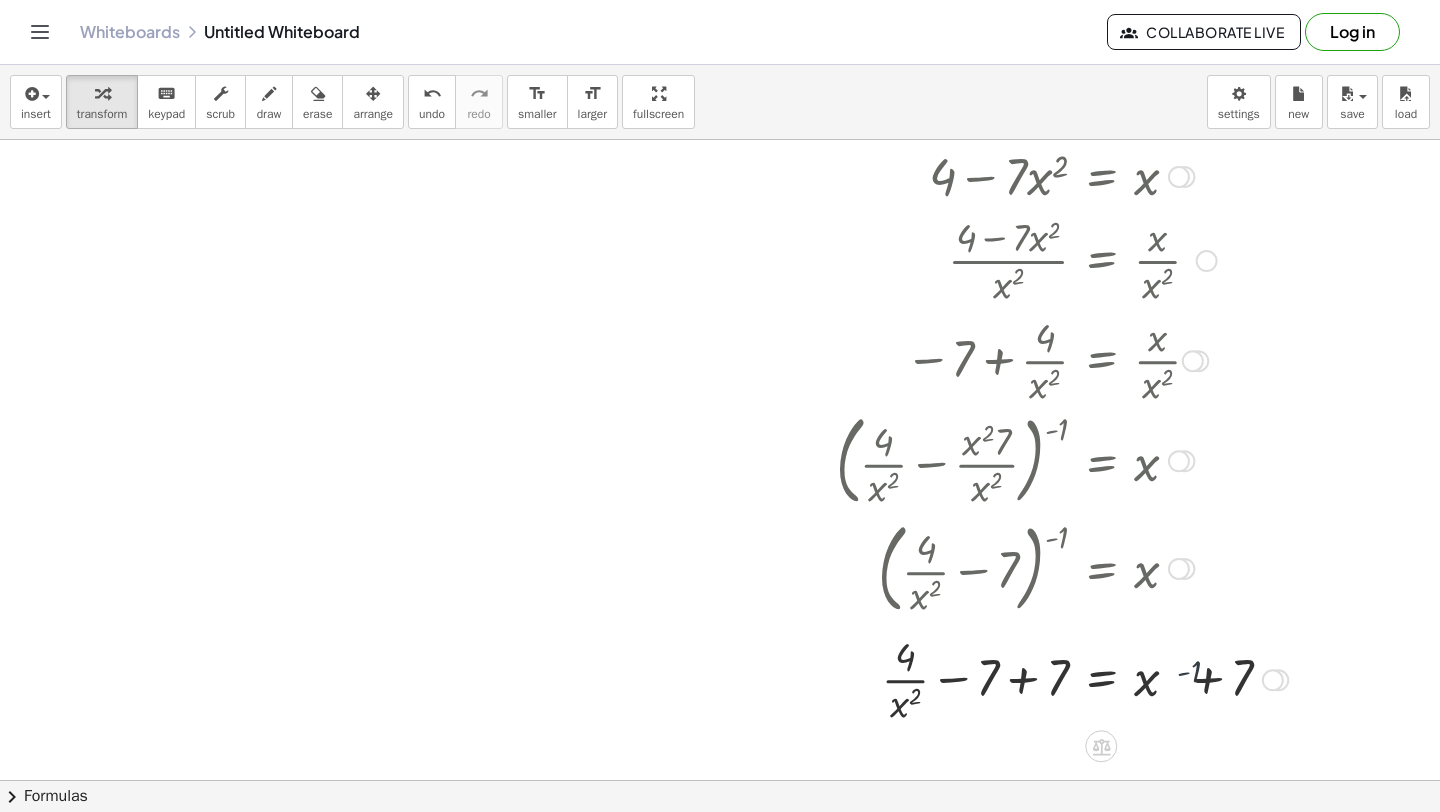 click at bounding box center (1079, 678) 